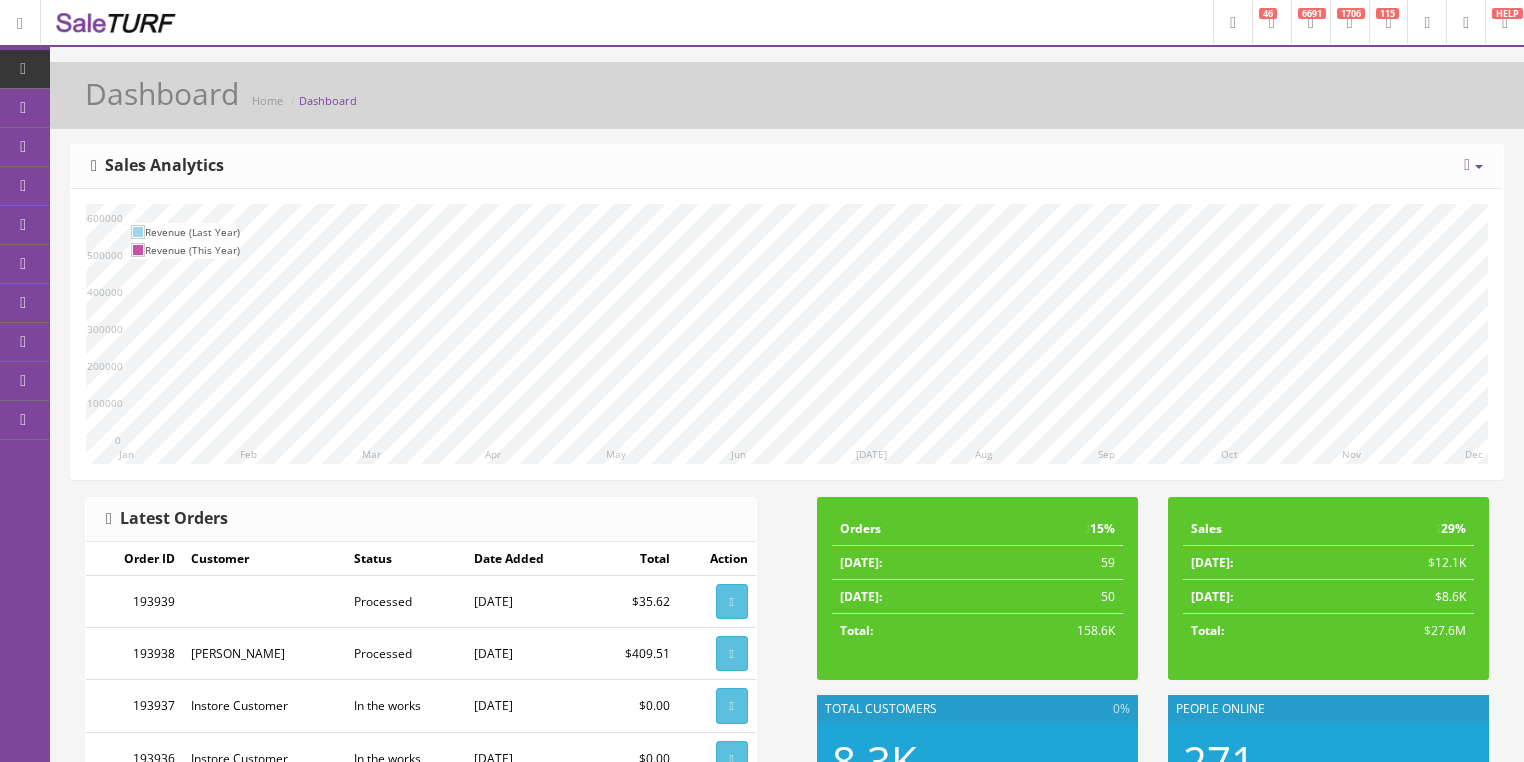 scroll, scrollTop: 0, scrollLeft: 0, axis: both 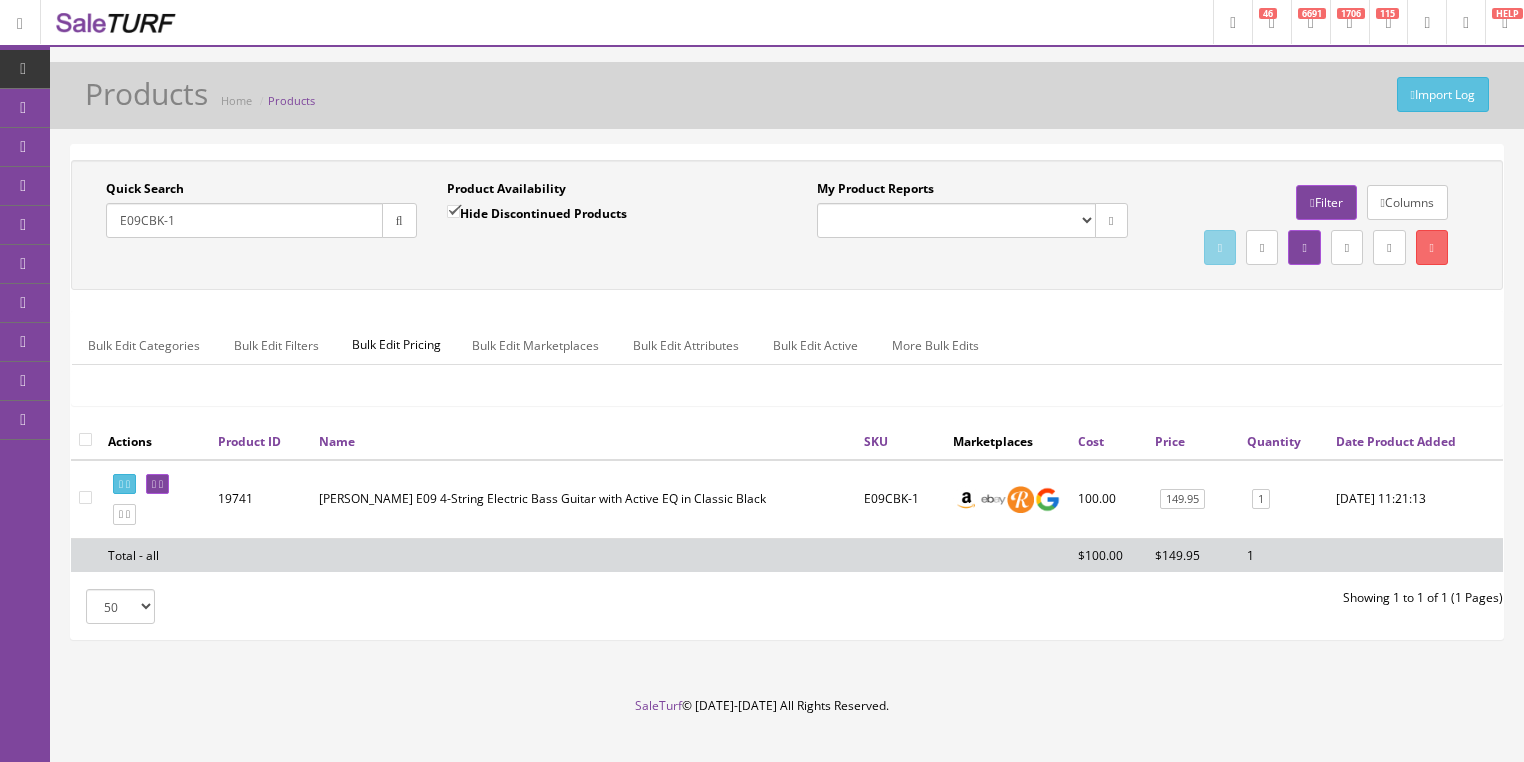 drag, startPoint x: 204, startPoint y: 219, endPoint x: 100, endPoint y: 254, distance: 109.73149 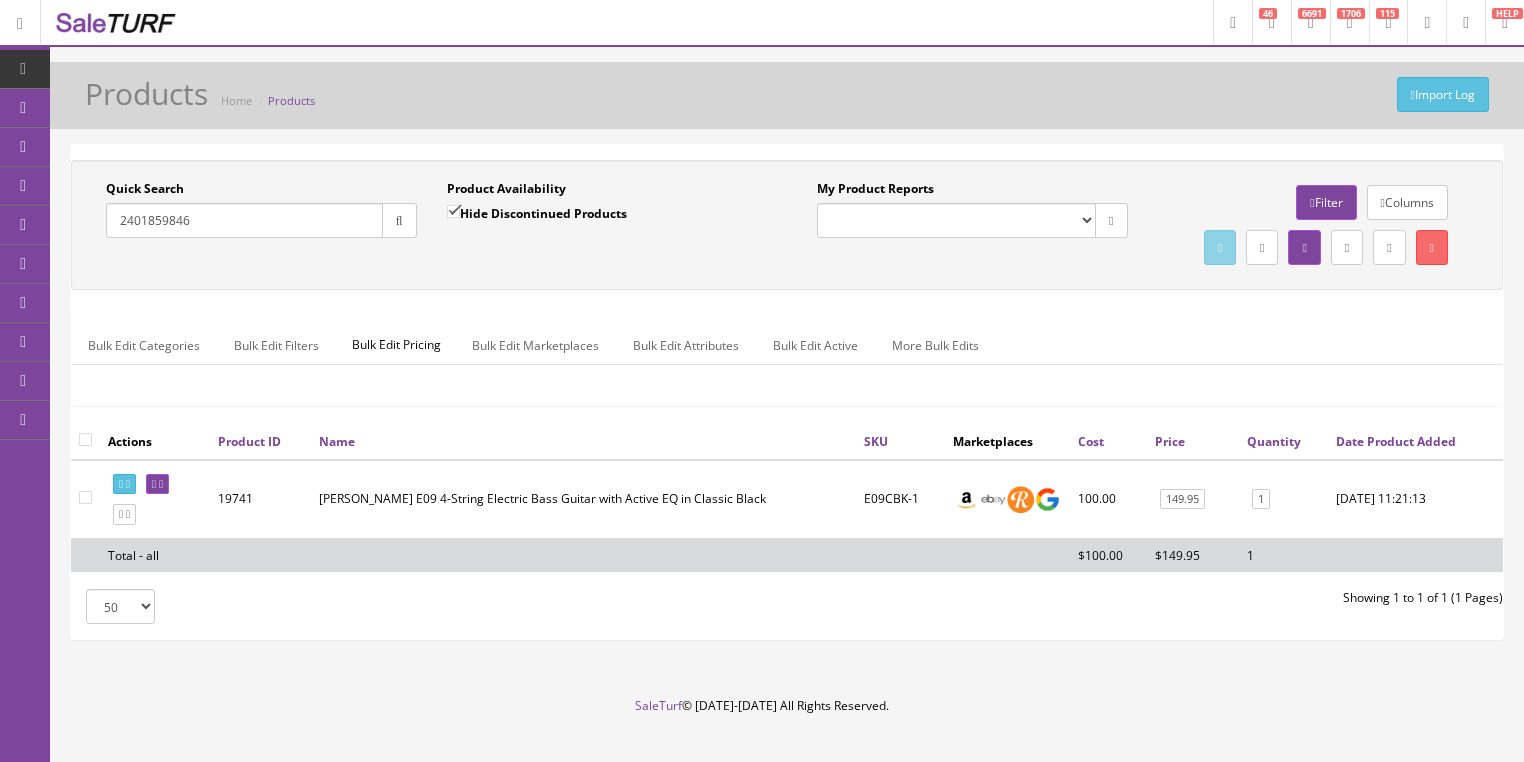 type on "2401859846" 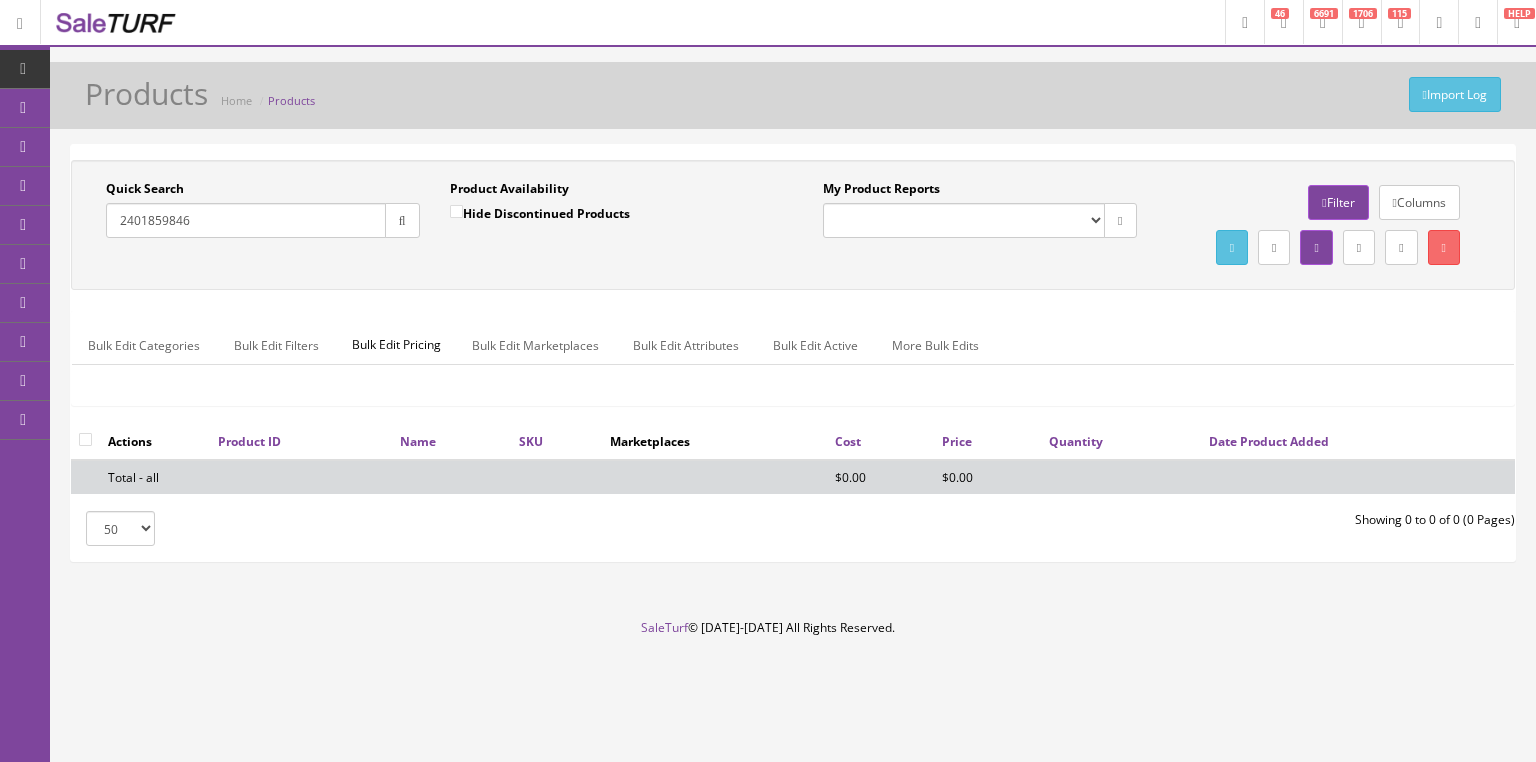 drag, startPoint x: 217, startPoint y: 226, endPoint x: 93, endPoint y: 245, distance: 125.4472 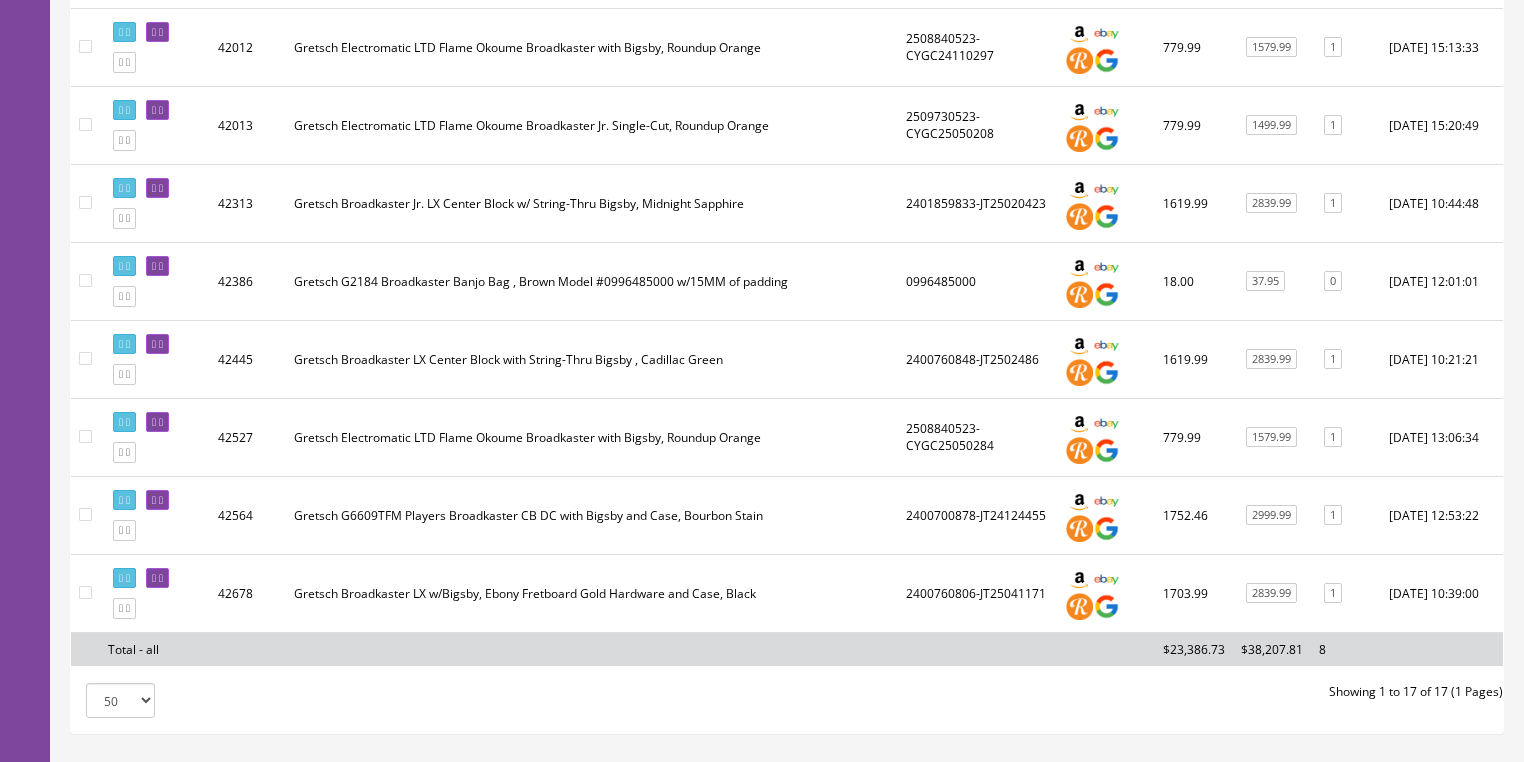 scroll, scrollTop: 1200, scrollLeft: 0, axis: vertical 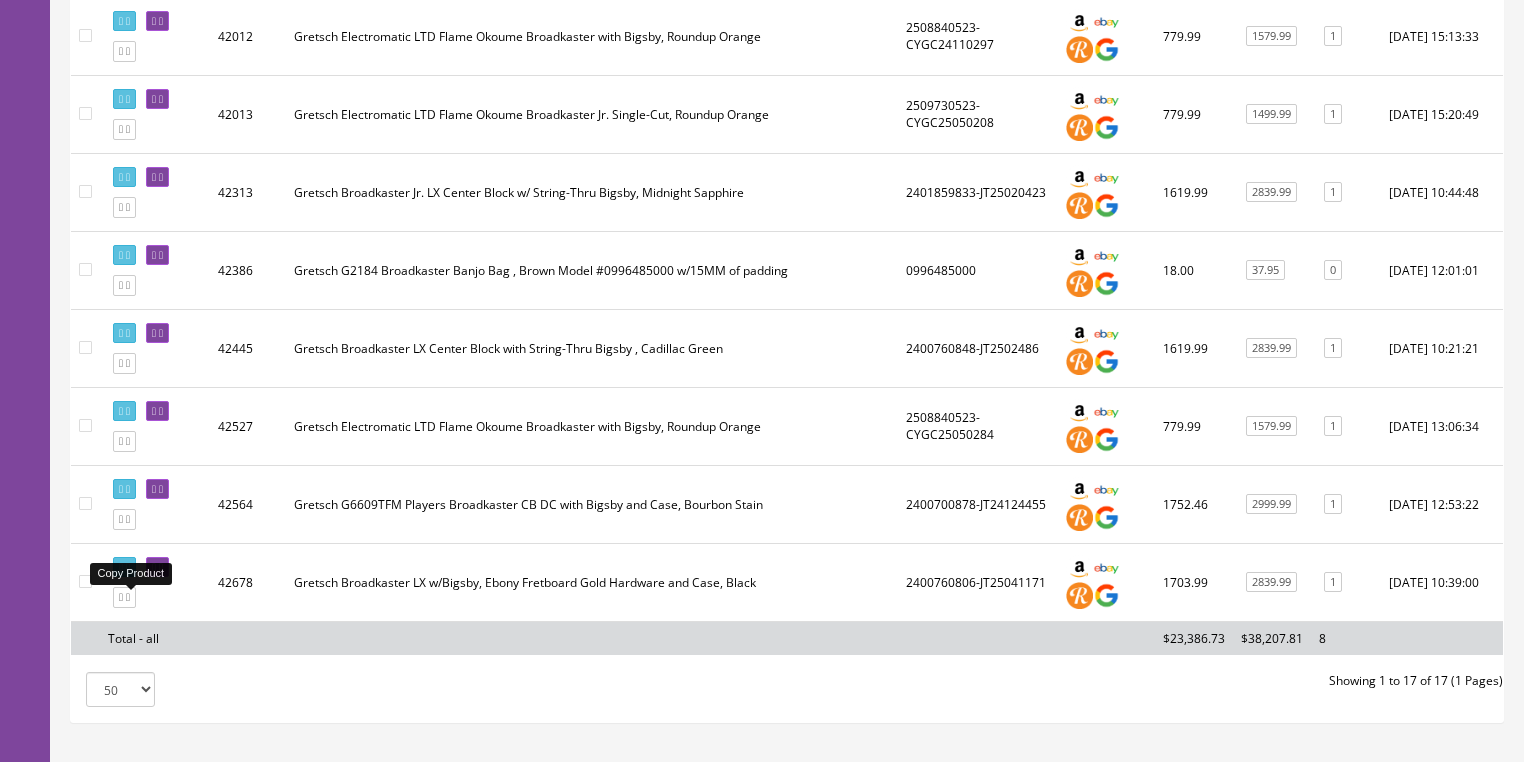 type on "broadkaster" 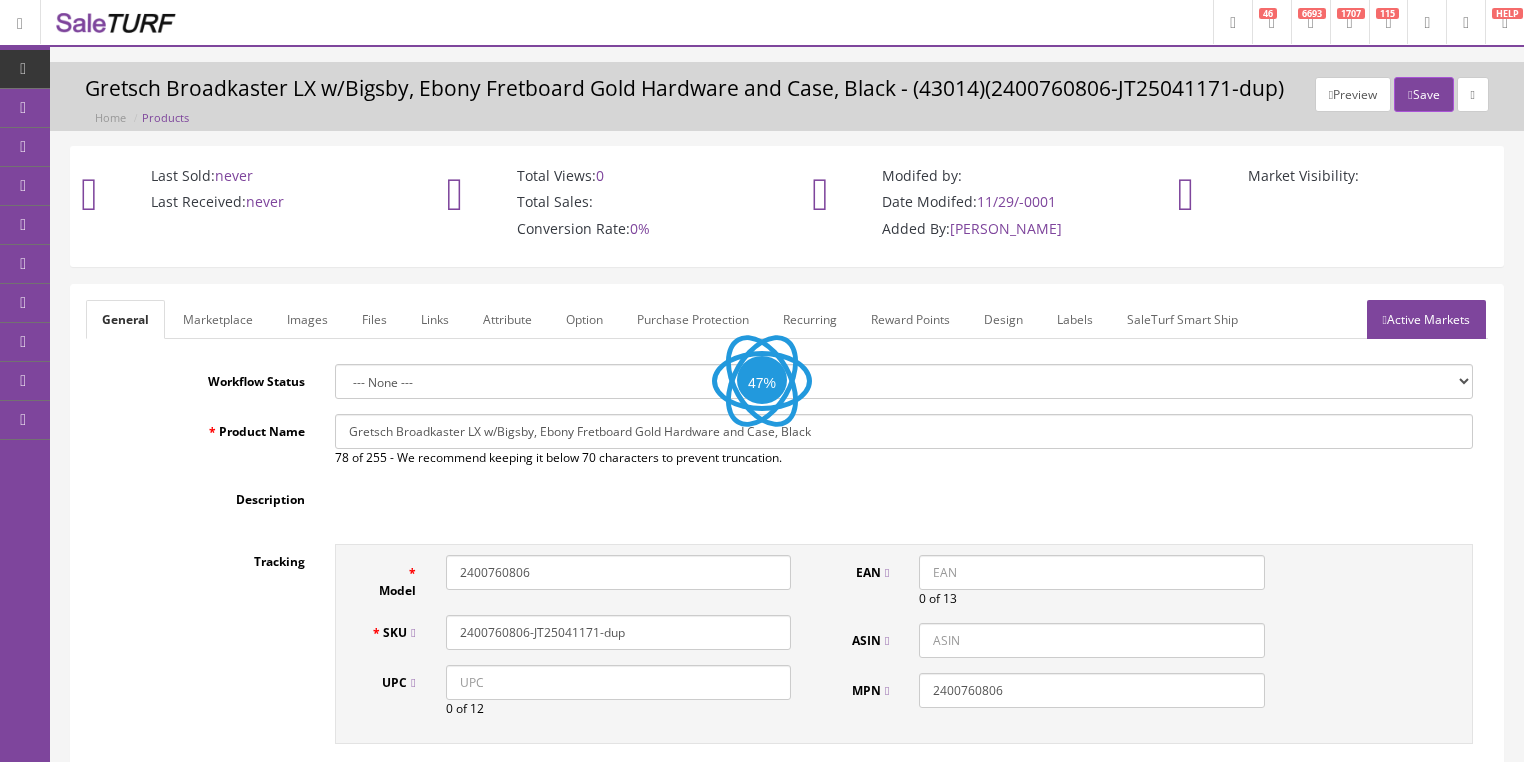 scroll, scrollTop: 0, scrollLeft: 0, axis: both 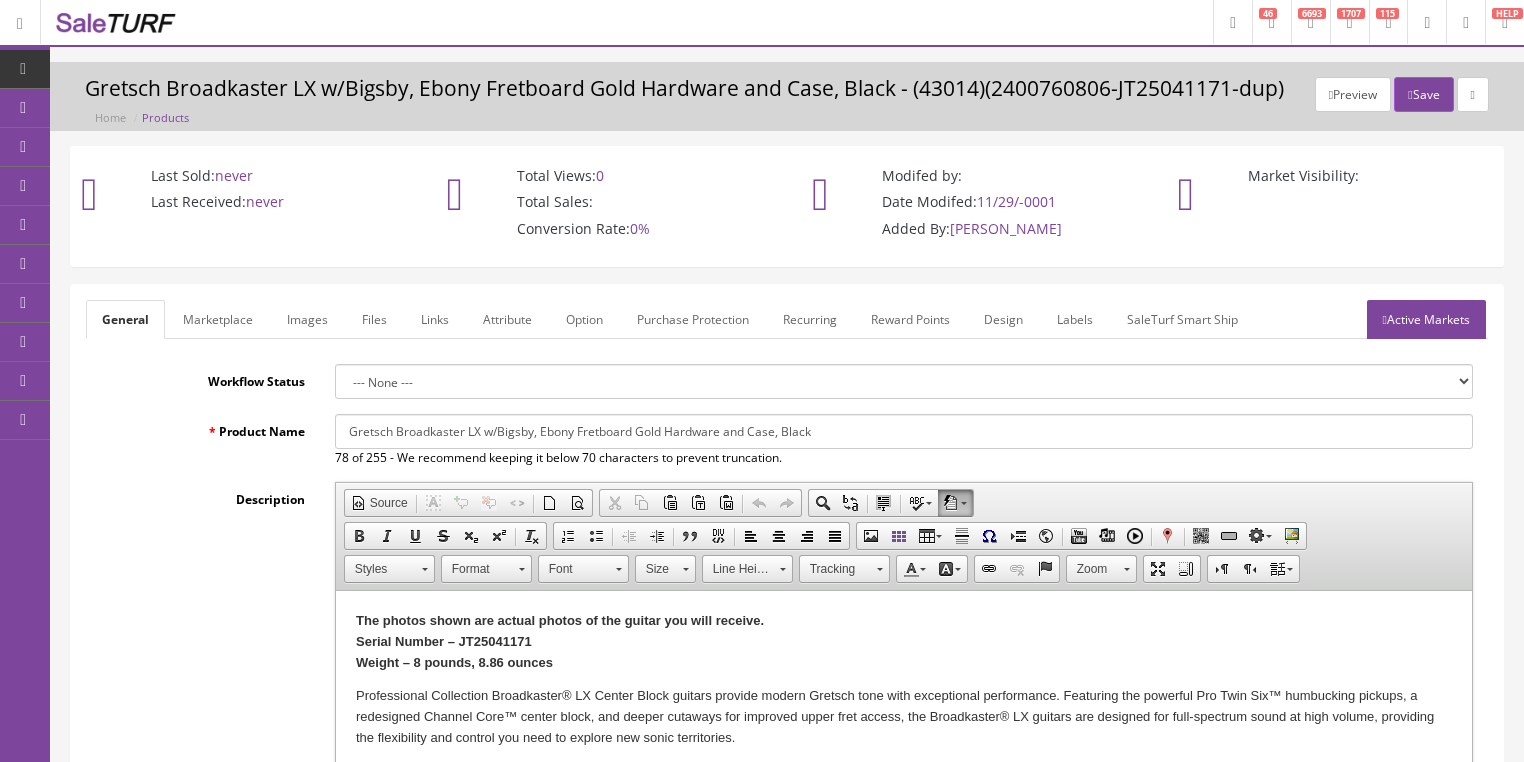 drag, startPoint x: 345, startPoint y: 432, endPoint x: 816, endPoint y: 432, distance: 471 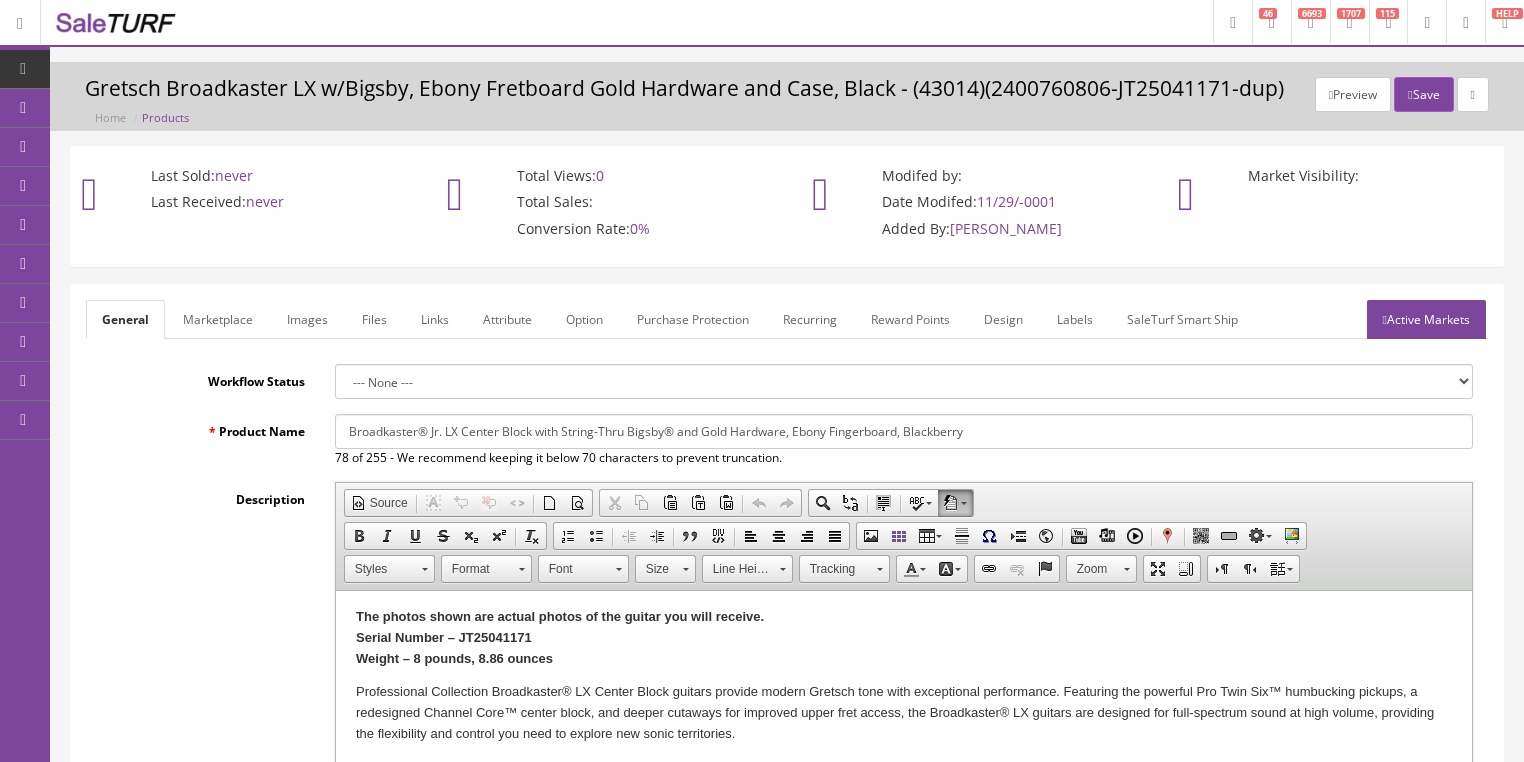 scroll, scrollTop: 0, scrollLeft: 0, axis: both 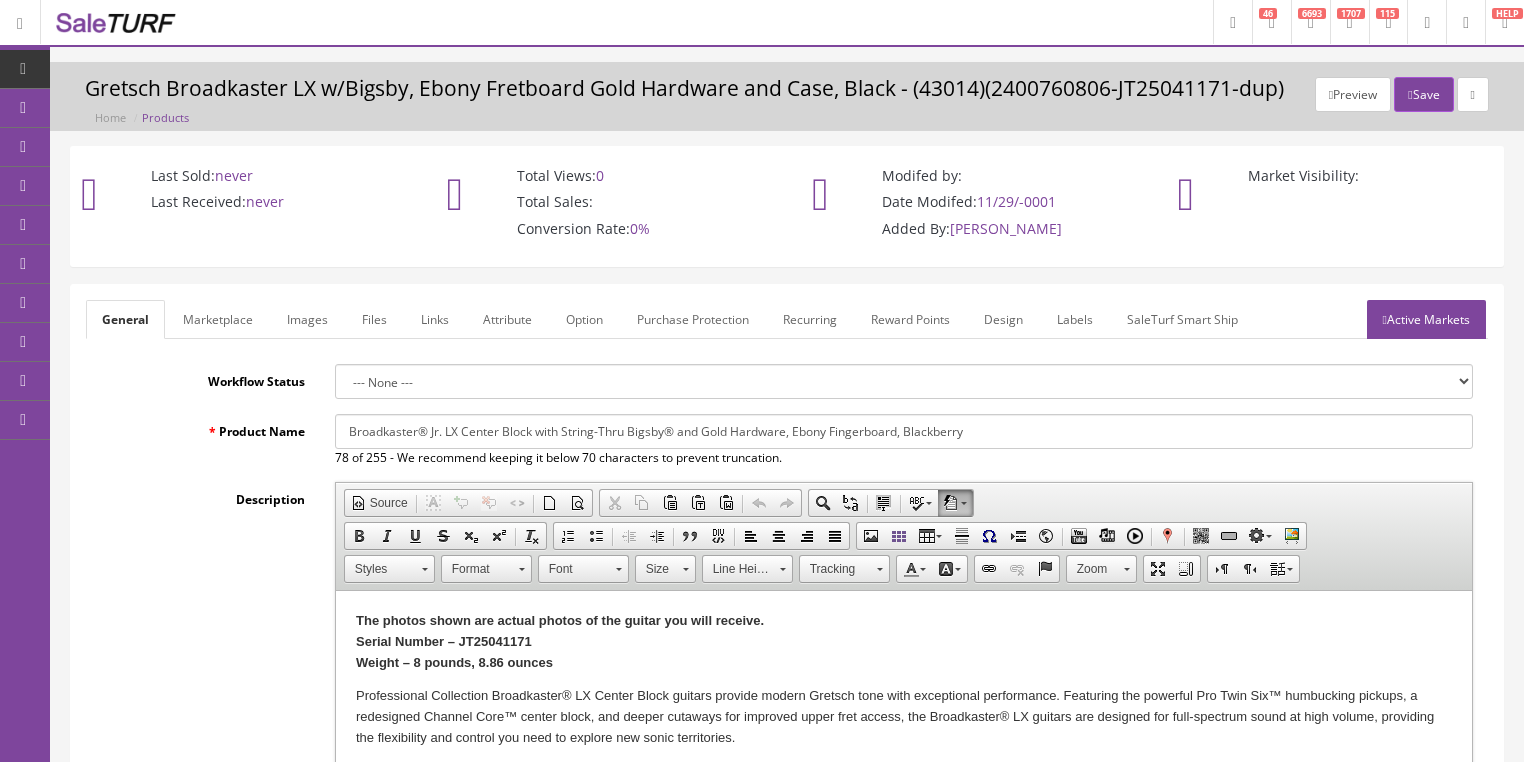 type on "Broadkaster® Jr. LX Center Block with String-Thru Bigsby® and Gold Hardware, Ebony Fingerboard, Blackberry" 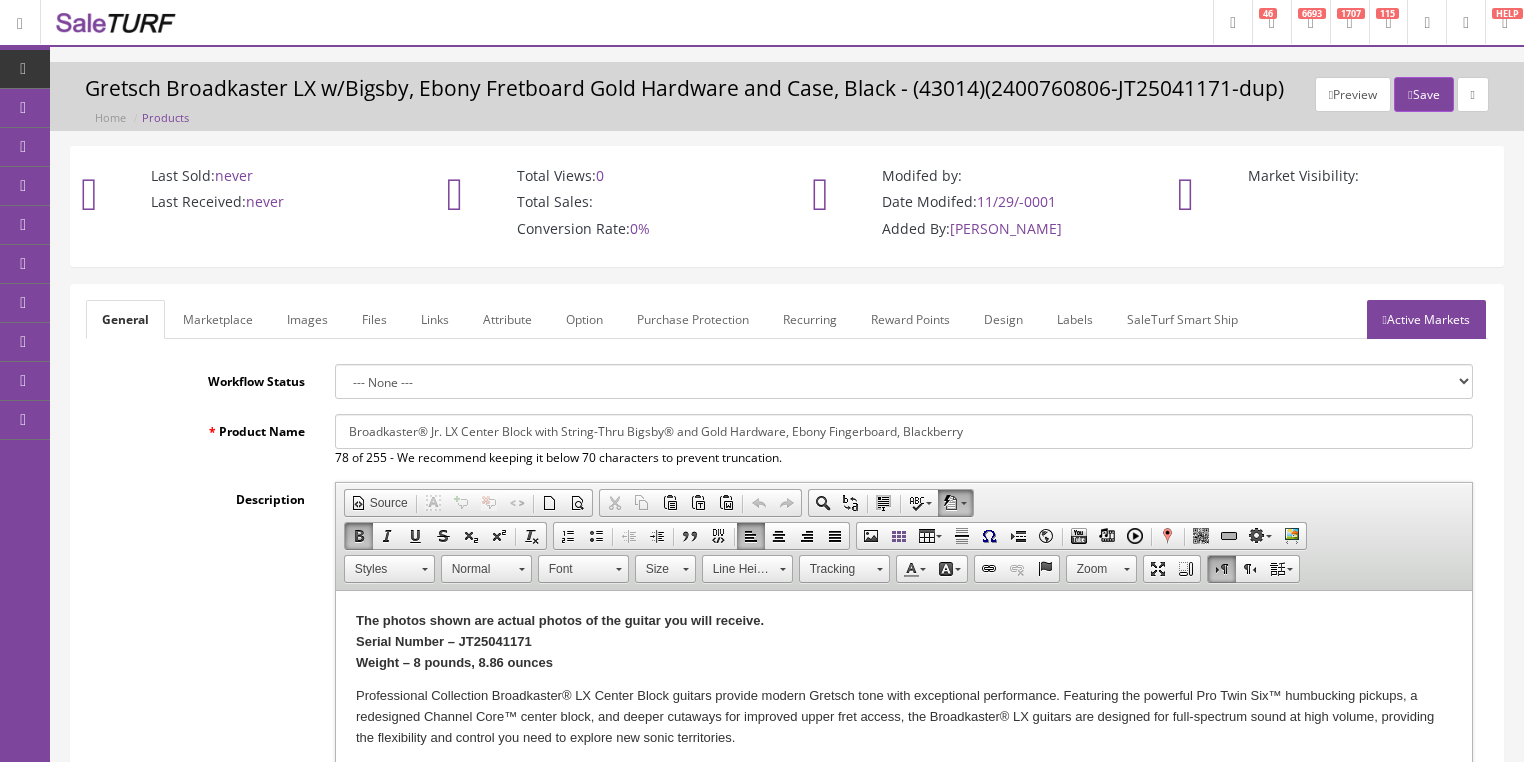 click on "The photos shown are actual photos of the guitar you will receive. Serial Number – JT25041171 Weight – 8 pounds, 8.86 ounces Professional Collection Broadkaster® LX Center Block guitars provide modern Gretsch tone with exceptional performance. Featuring the powerful Pro Twin Six™ humbucking pickups, a redesigned Channel Core™ center block, and deeper cutaways for improved upper fret access, the Broadkaster® LX guitars are designed for full-spectrum sound at high volume, providing the flexibility and control you need to explore new sonic territories. FEATURES: Refined body design with deeper cutaways for improved access to the upper frets Redesigned Channel Core™ center block features a combination of maple and spruce for faster attack and enhanced midrange punch Standard "U"-shaped maple neck with 24.6" scale length 12"-radius ebony fingerboard with rolled edges, 22 medium jumbo frets, pearloid Neo-Classic™ thumbnail inlays and Luminlay® side dots Pro Twin Six™ humbucking pickups Right-Hand" at bounding box center (903, 1330) 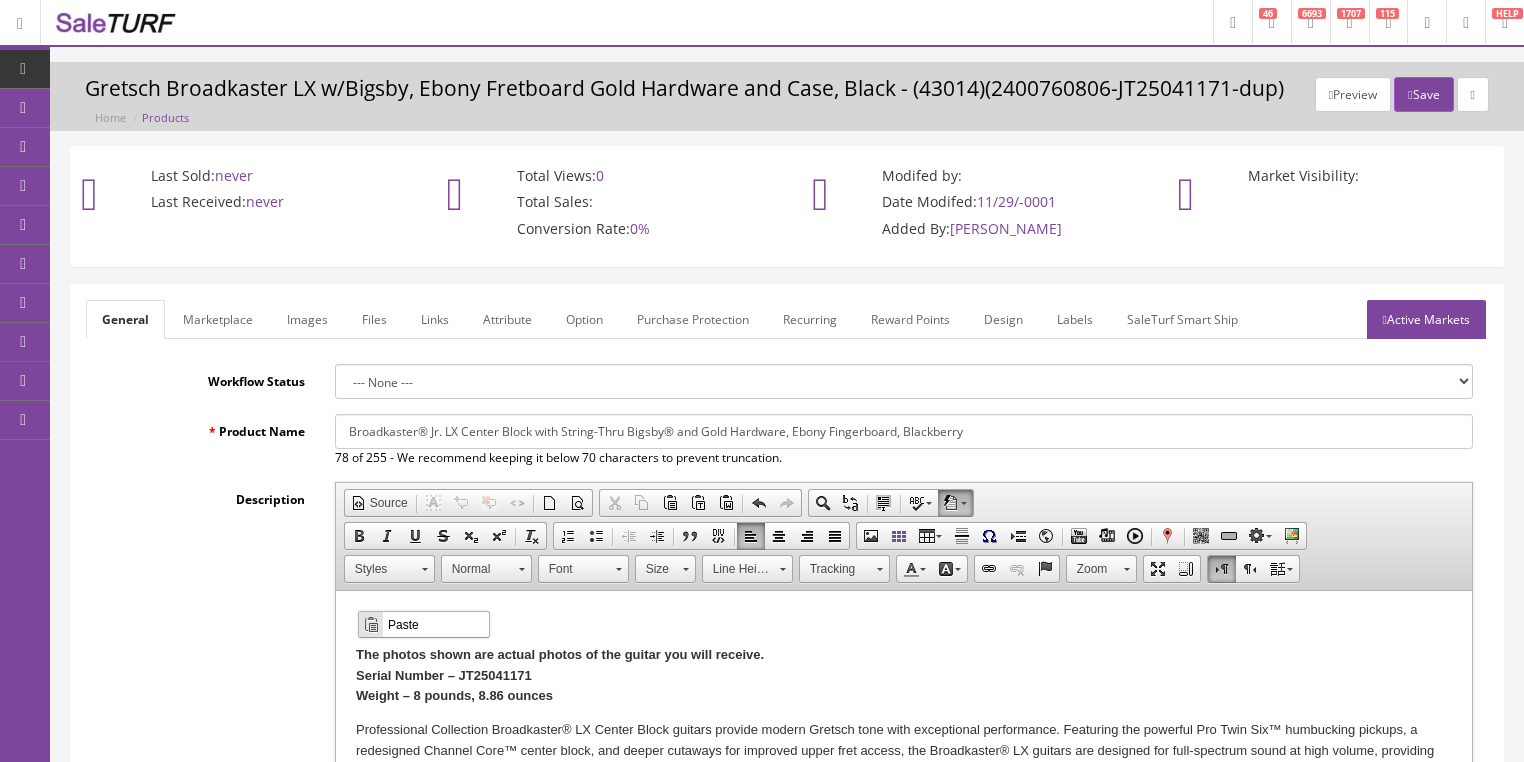 scroll, scrollTop: 0, scrollLeft: 0, axis: both 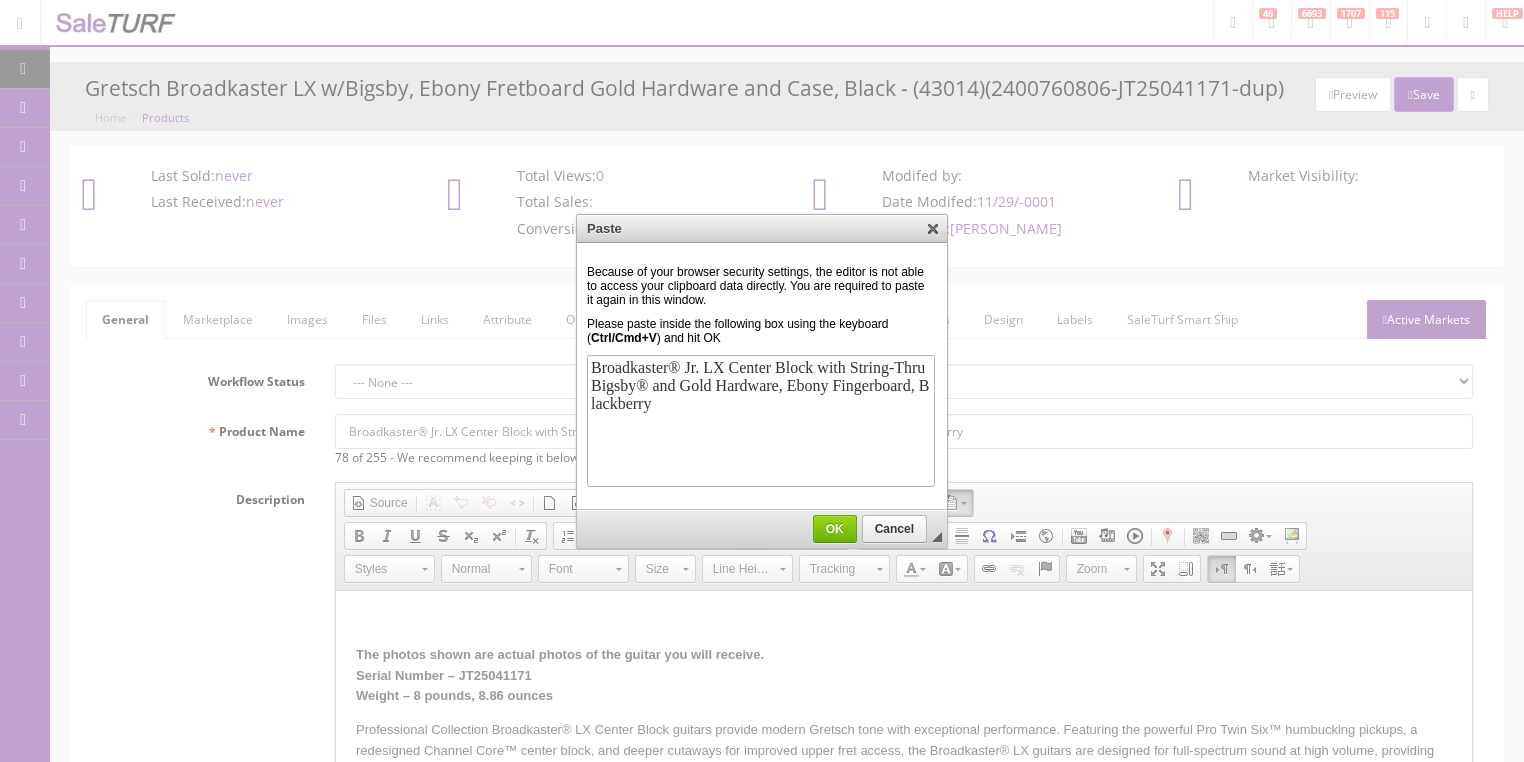 click on "OK" at bounding box center [835, 529] 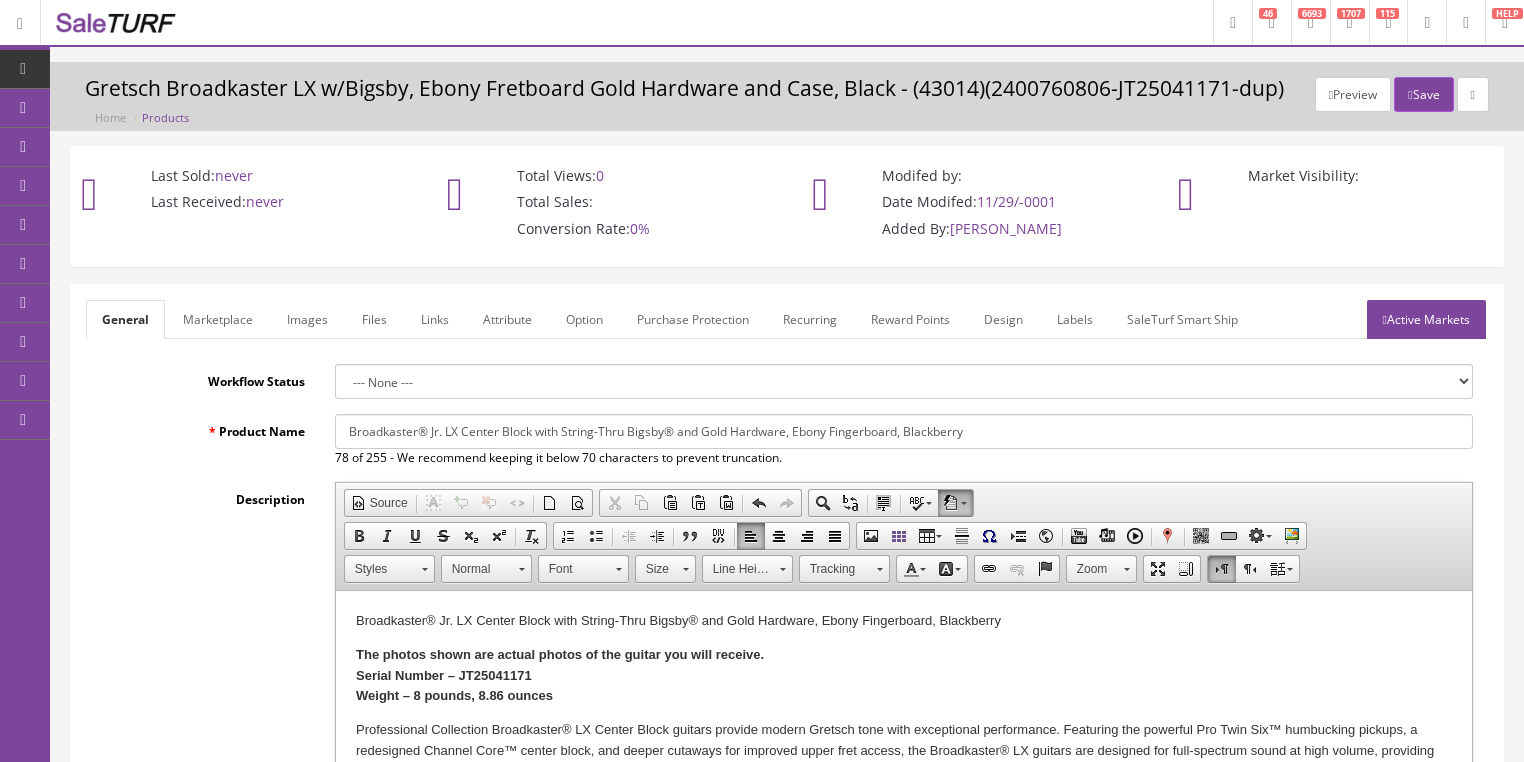 click on "Marketplace" at bounding box center (218, 319) 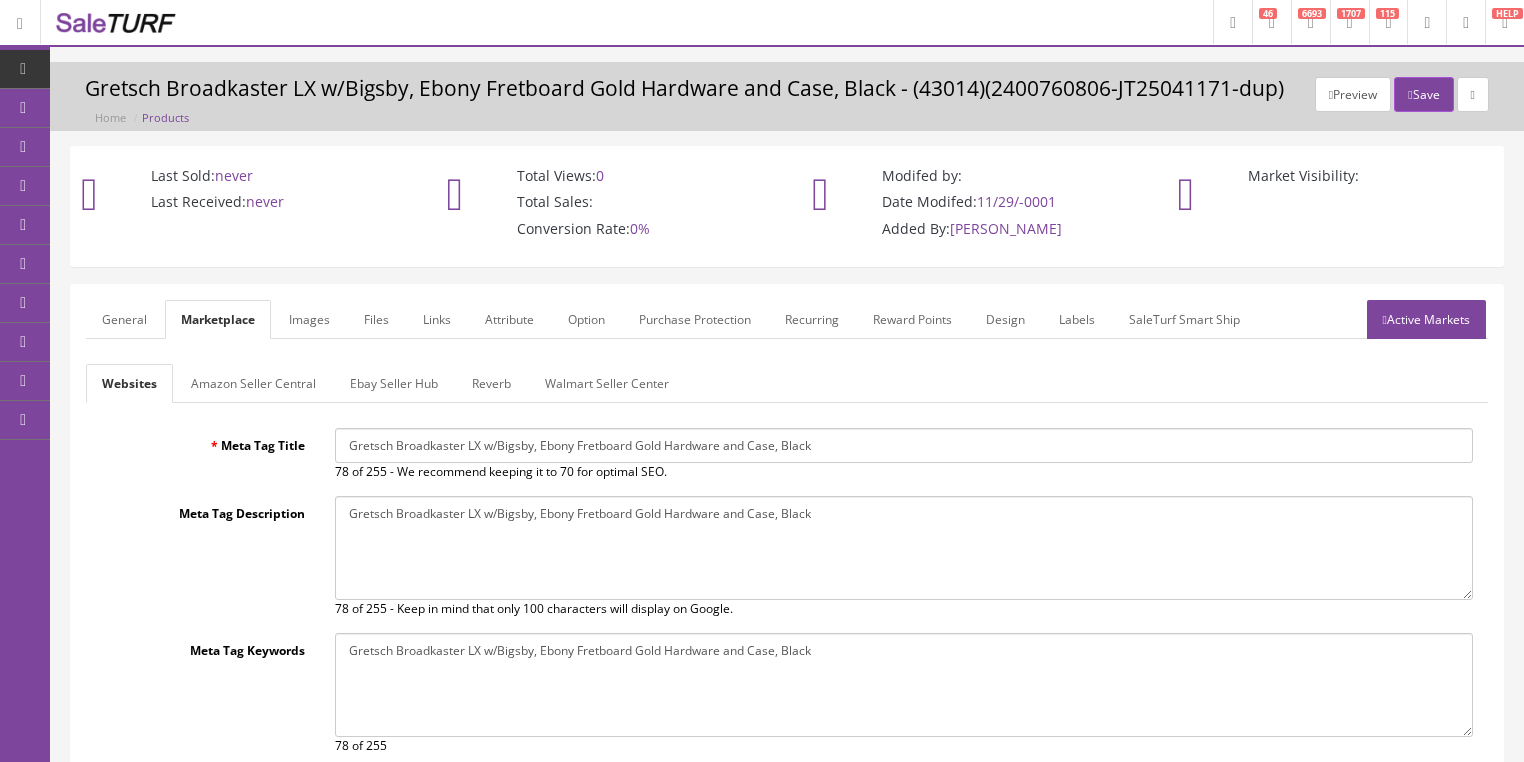 drag, startPoint x: 340, startPoint y: 440, endPoint x: 1012, endPoint y: 440, distance: 672 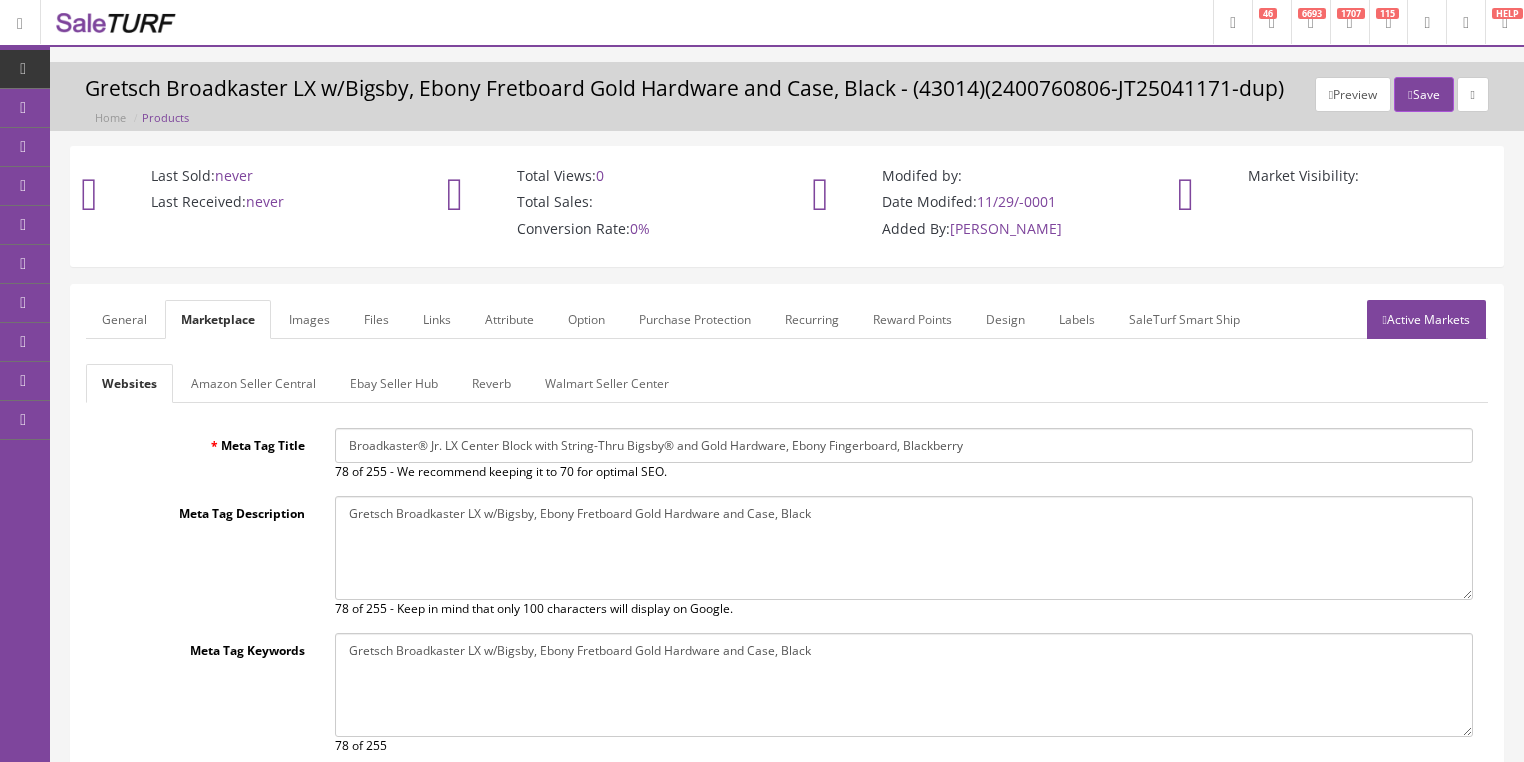type on "Broadkaster® Jr. LX Center Block with String-Thru Bigsby® and Gold Hardware, Ebony Fingerboard, Blackberry" 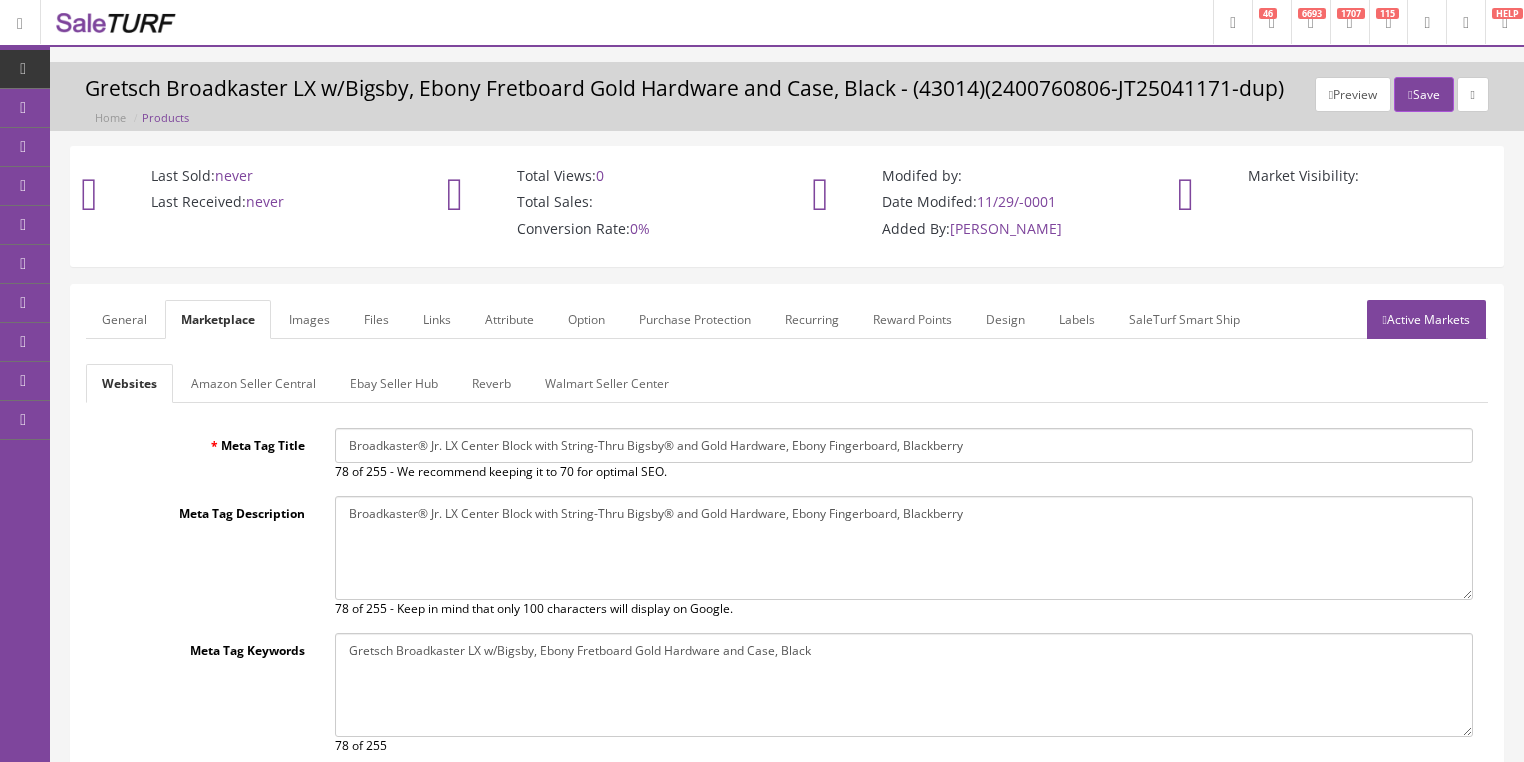 type on "Broadkaster® Jr. LX Center Block with String-Thru Bigsby® and Gold Hardware, Ebony Fingerboard, Blackberry" 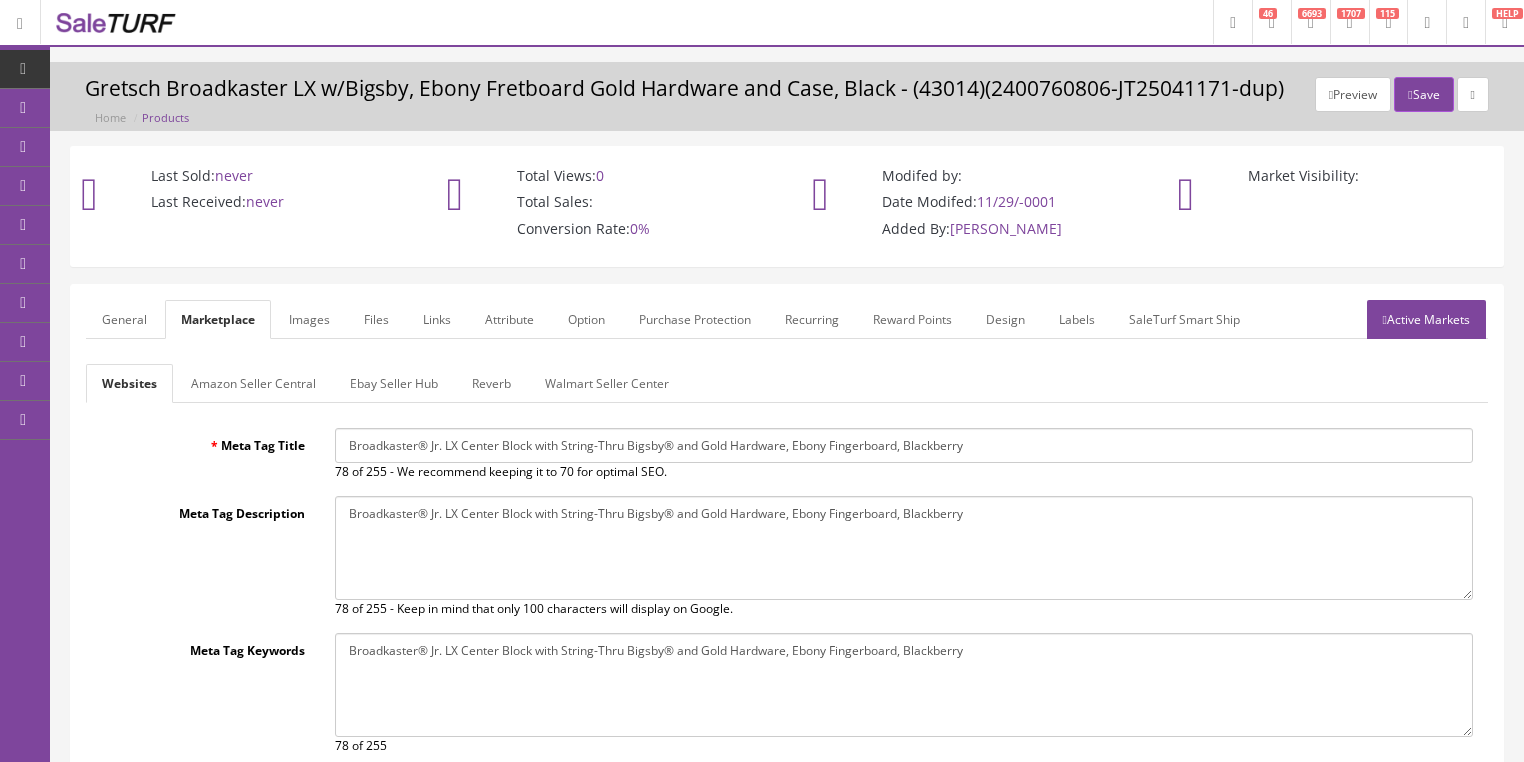 type on "Broadkaster® Jr. LX Center Block with String-Thru Bigsby® and Gold Hardware, Ebony Fingerboard, Blackberry" 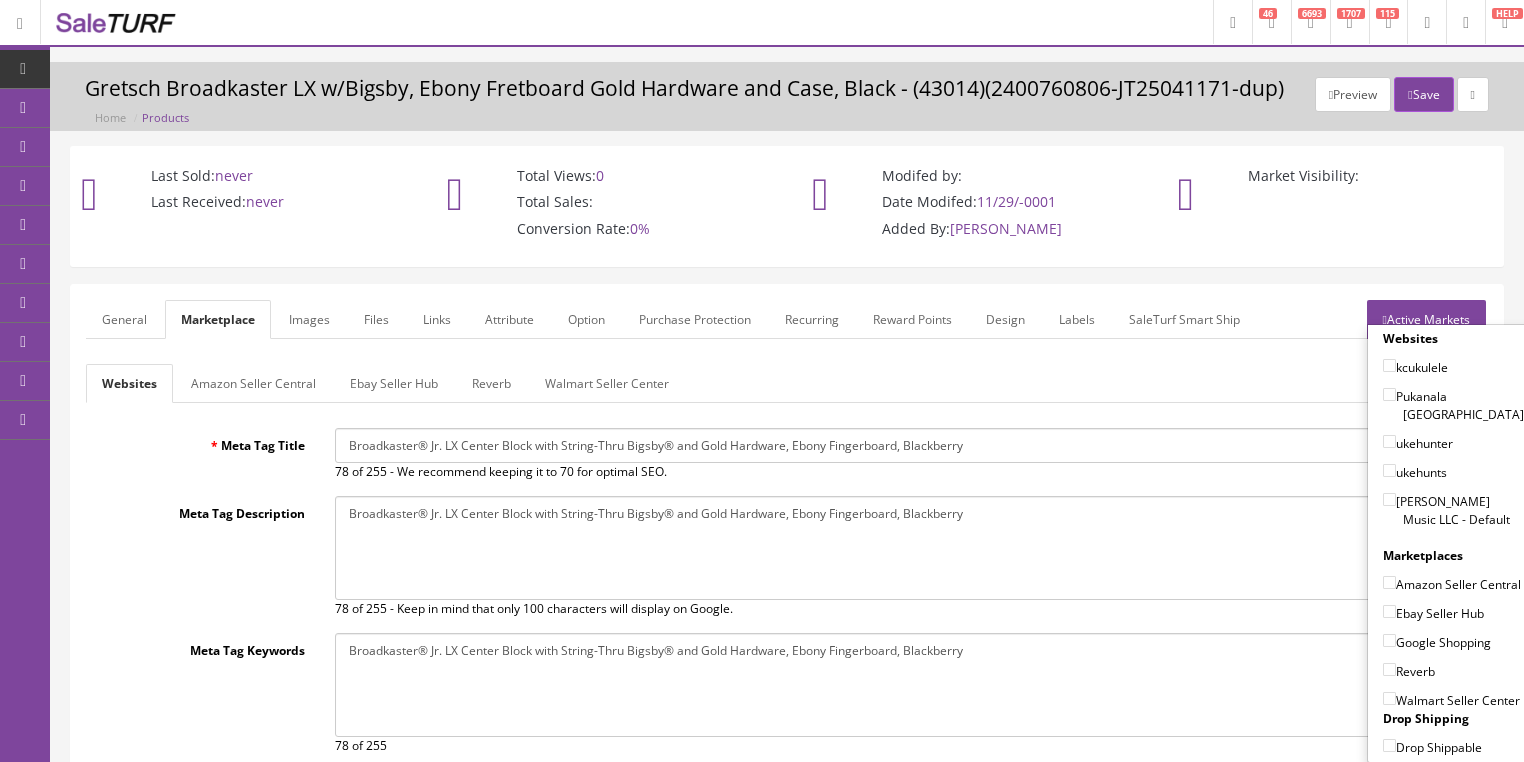 drag, startPoint x: 1376, startPoint y: 481, endPoint x: 1375, endPoint y: 498, distance: 17.029387 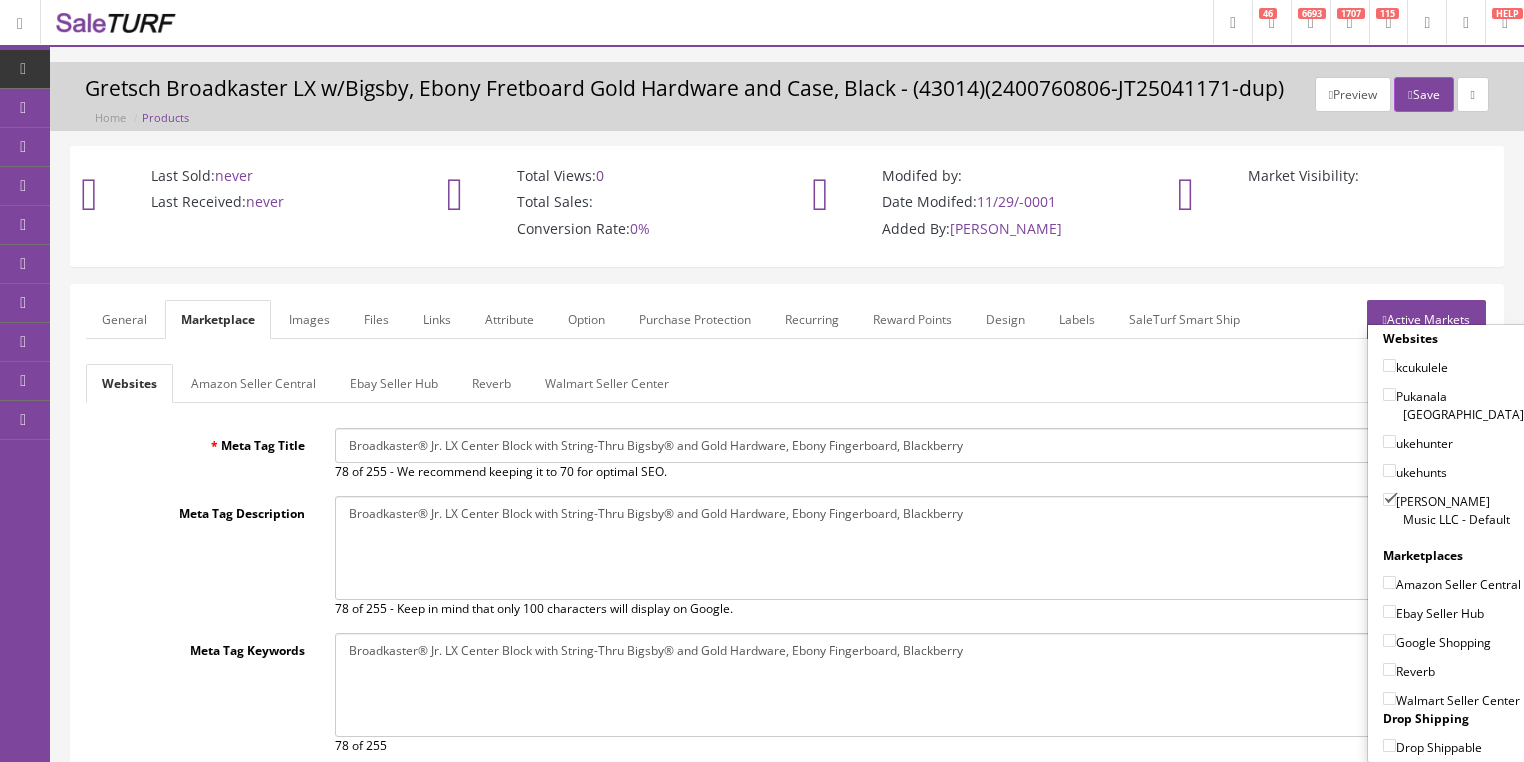 click on "Amazon Seller Central" at bounding box center (1389, 582) 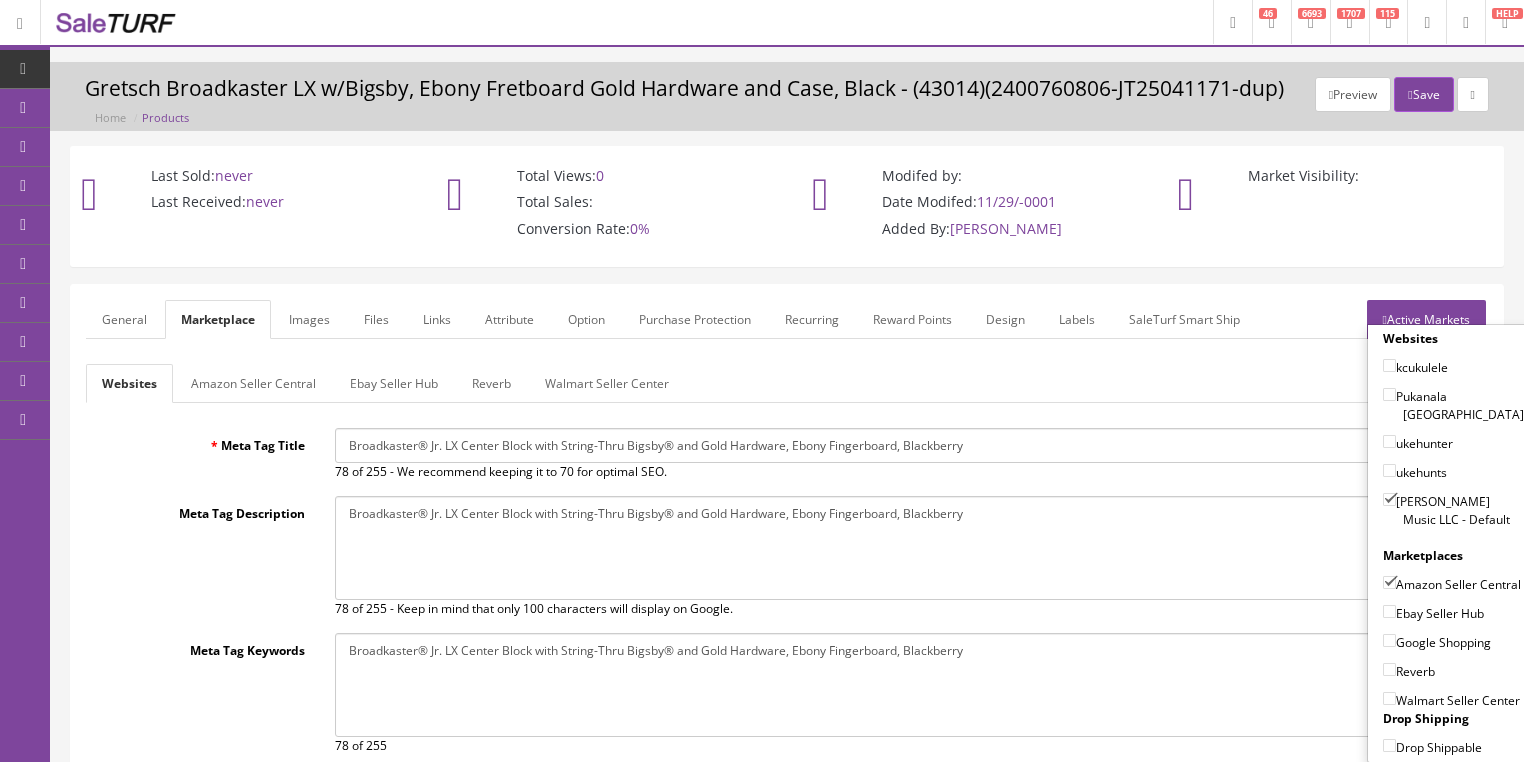 click on "Ebay Seller Hub" at bounding box center [1389, 611] 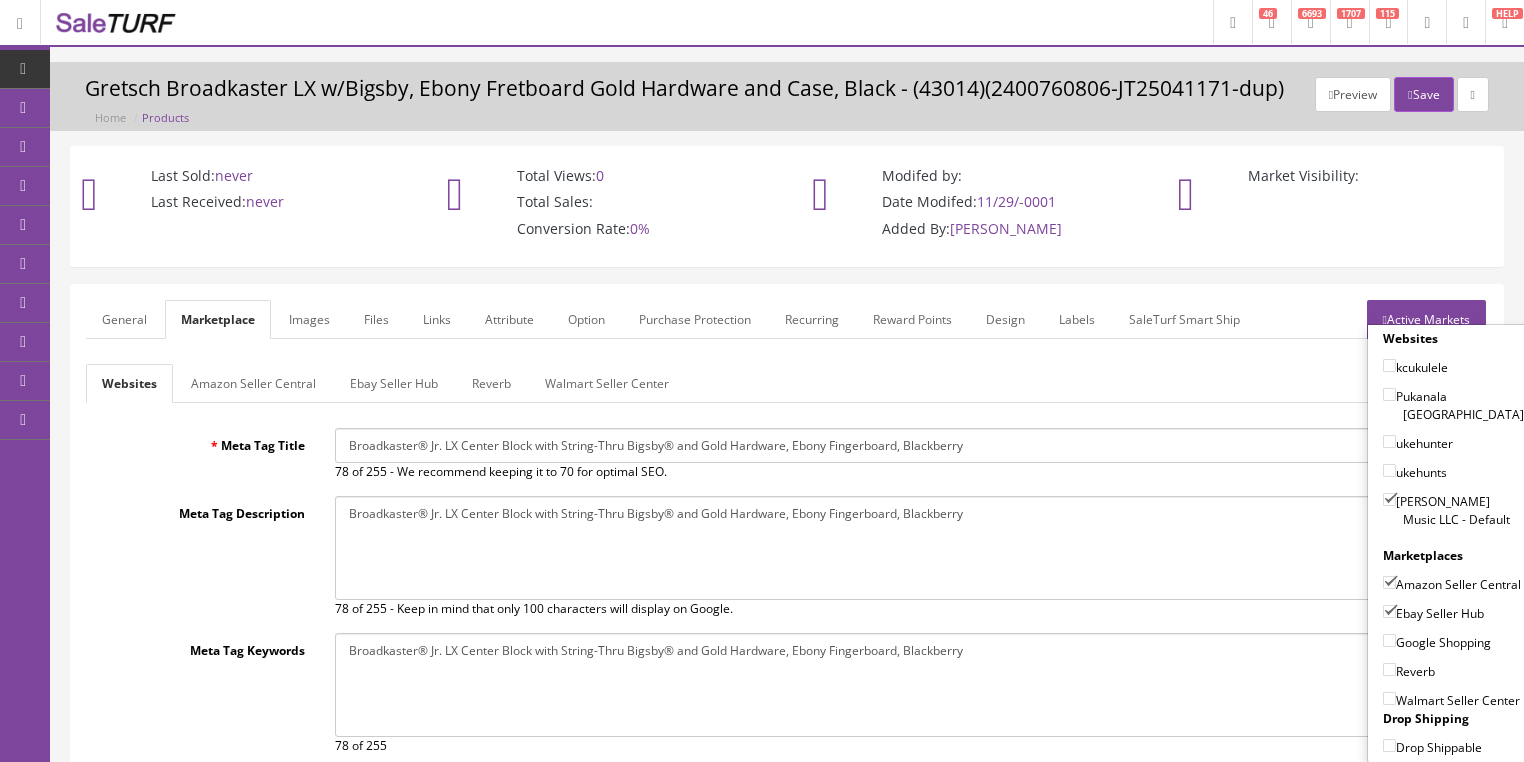click on "Google Shopping" at bounding box center (1389, 640) 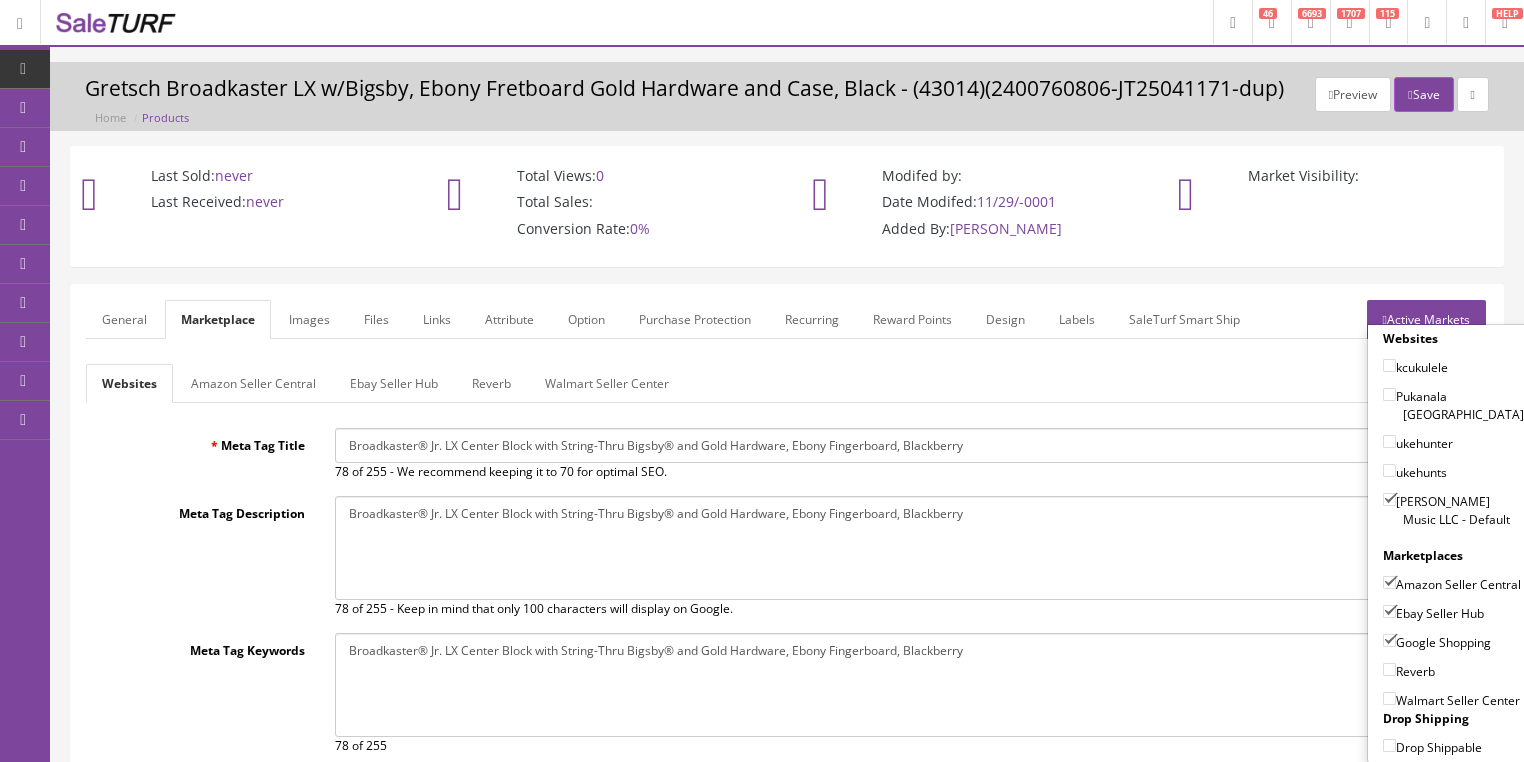 click on "Reverb" at bounding box center [1389, 669] 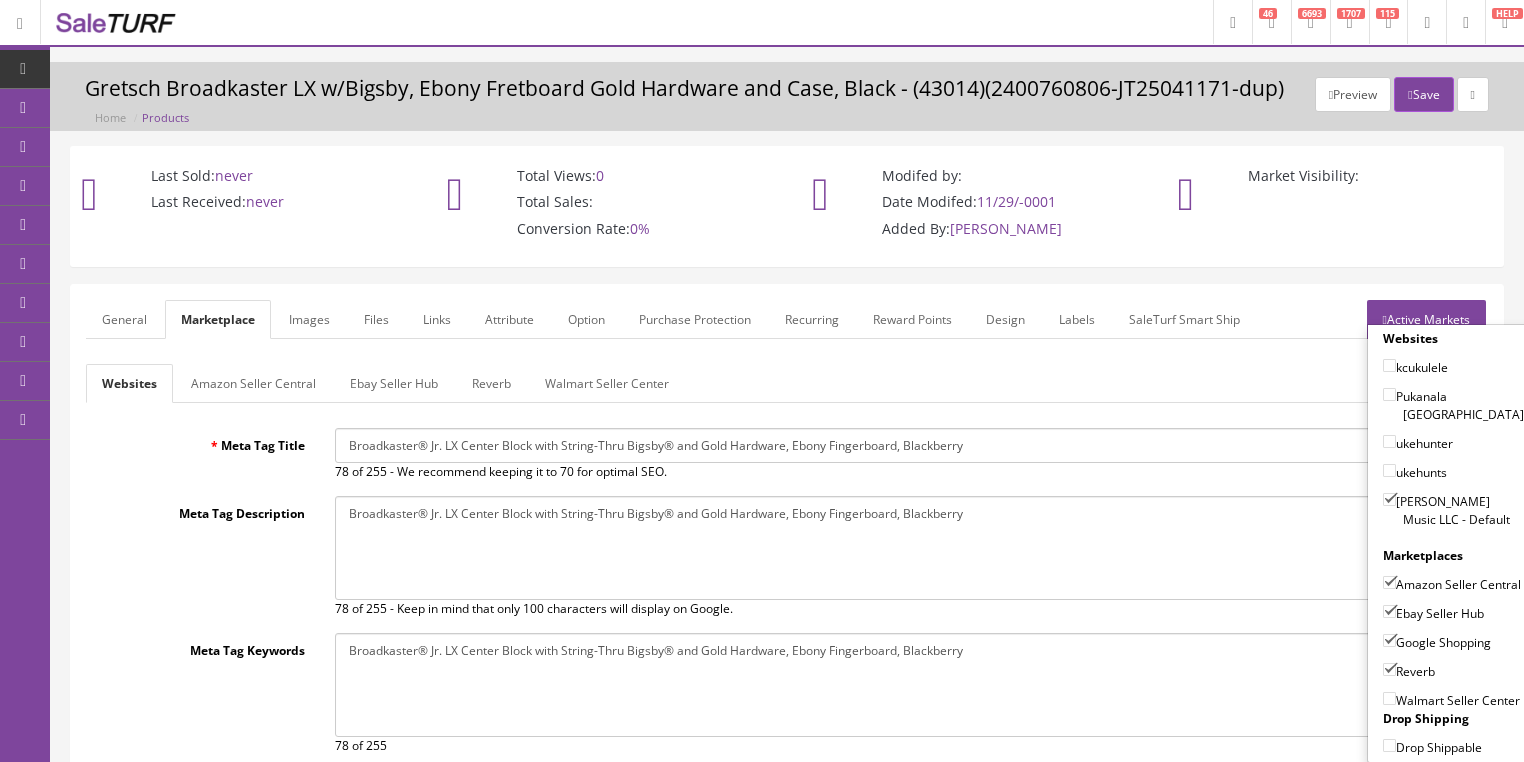 click on "General" at bounding box center (124, 319) 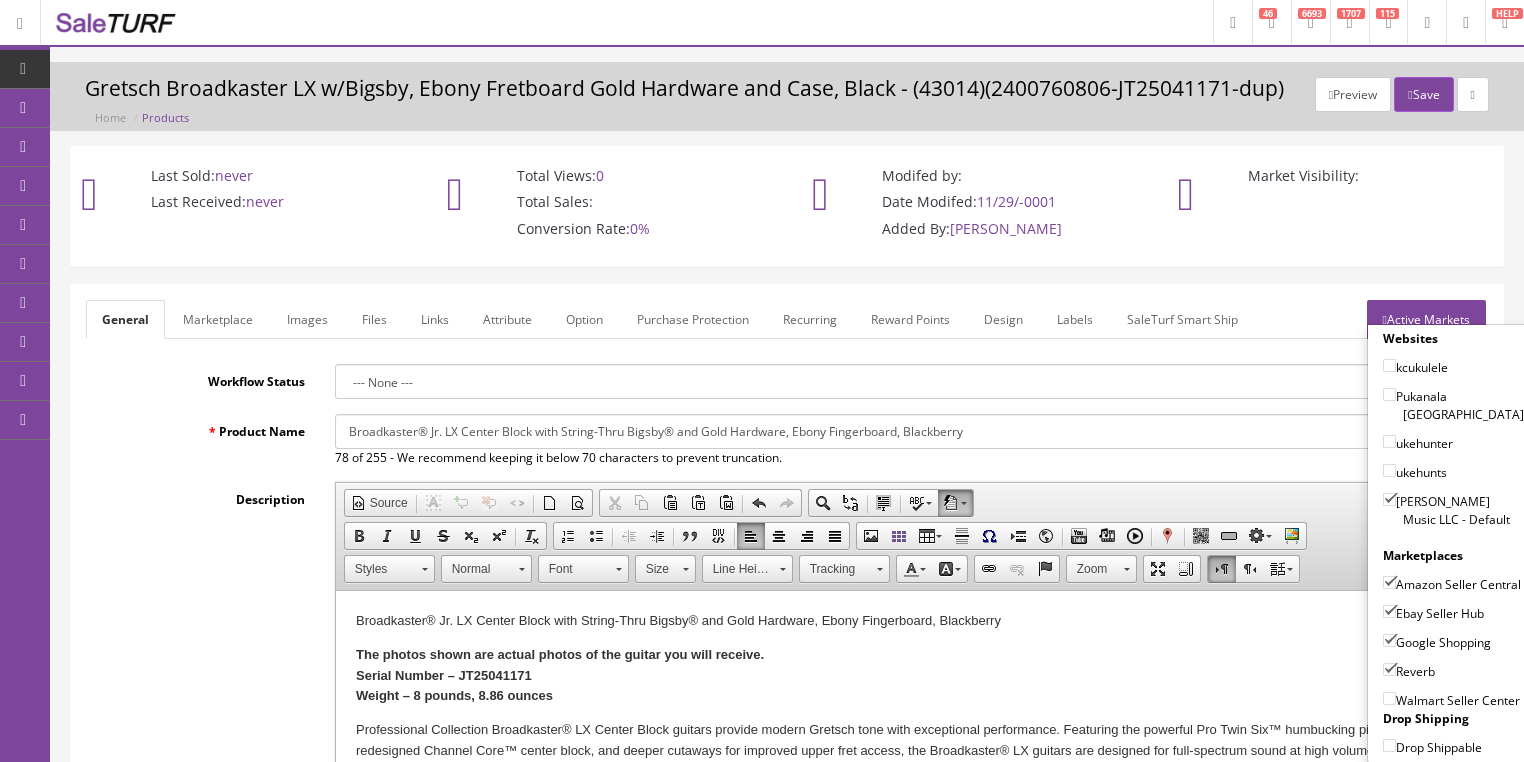 drag, startPoint x: 346, startPoint y: 420, endPoint x: 277, endPoint y: 441, distance: 72.12489 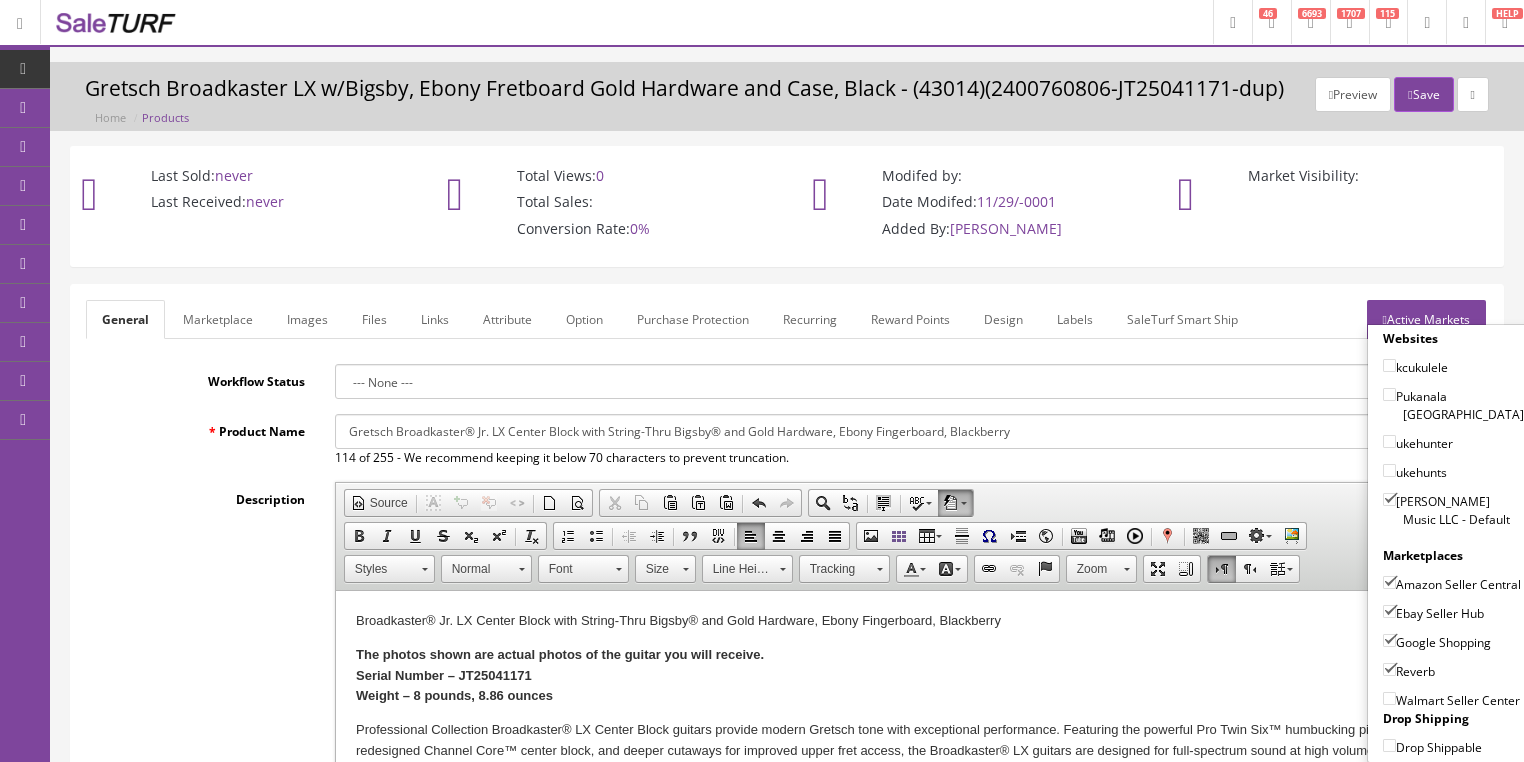 drag, startPoint x: 839, startPoint y: 431, endPoint x: 951, endPoint y: 432, distance: 112.00446 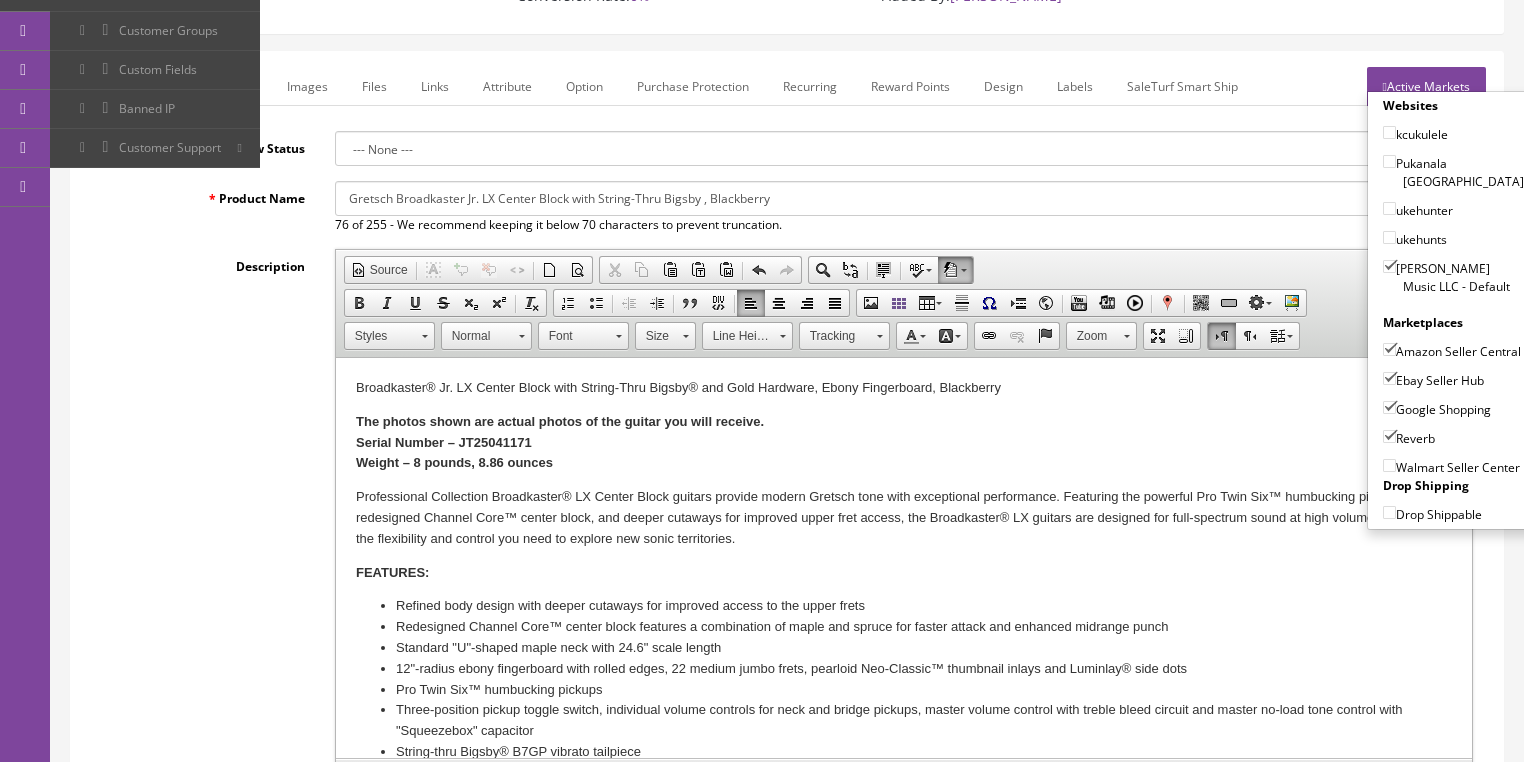 scroll, scrollTop: 240, scrollLeft: 0, axis: vertical 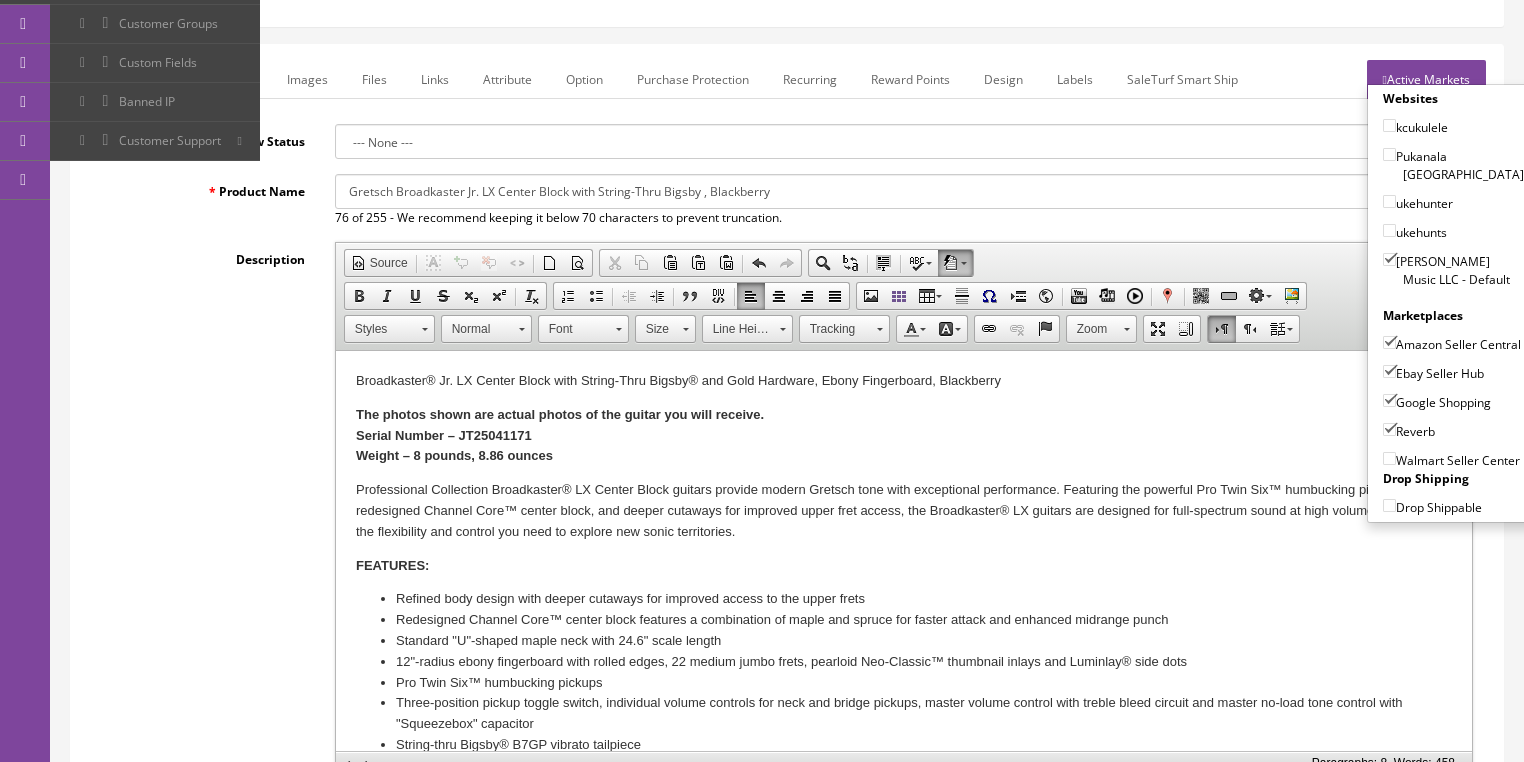 type on "Gretsch Broadkaster Jr. LX Center Block with String-Thru Bigsby , Blackberry" 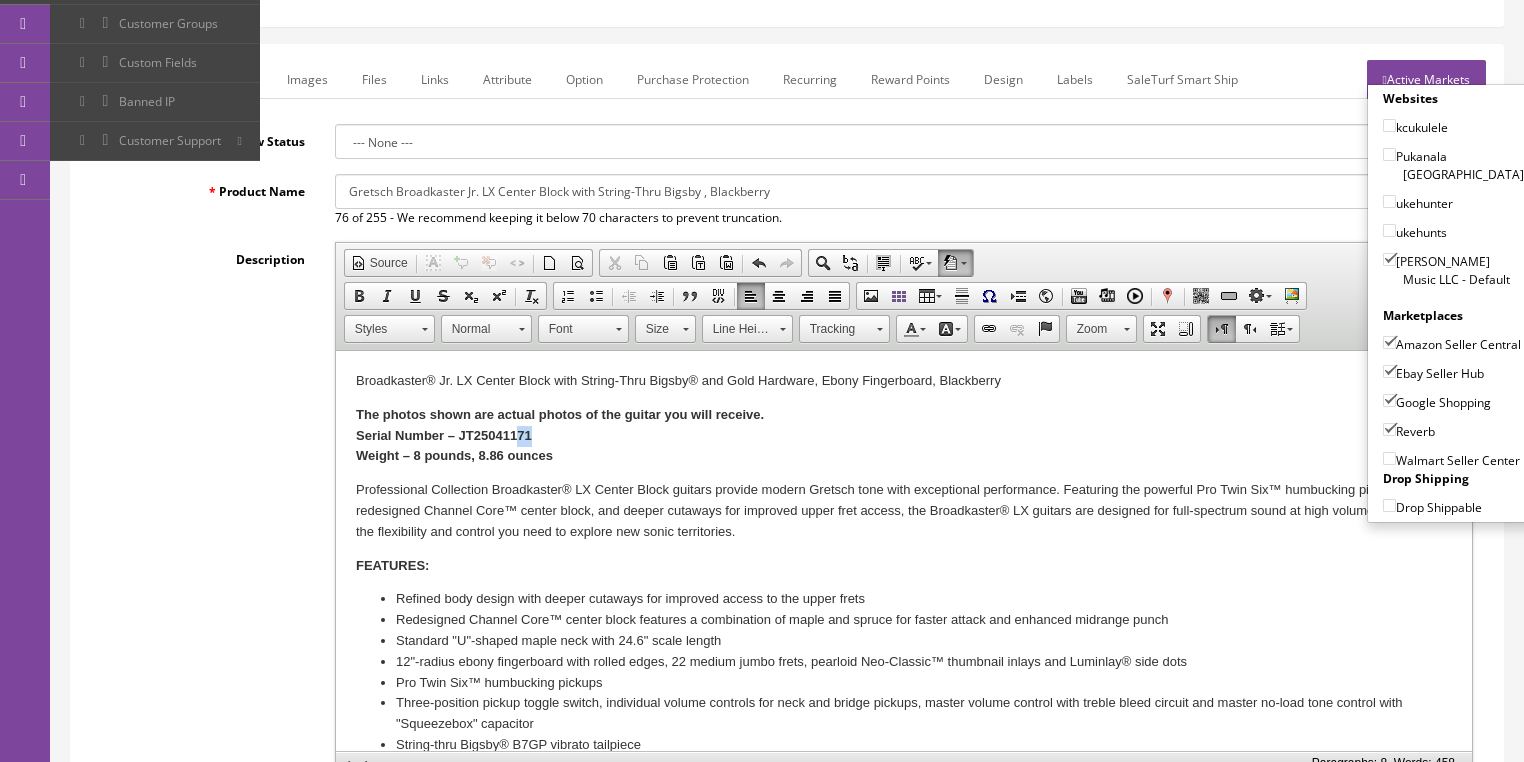 drag, startPoint x: 512, startPoint y: 442, endPoint x: 529, endPoint y: 441, distance: 17.029387 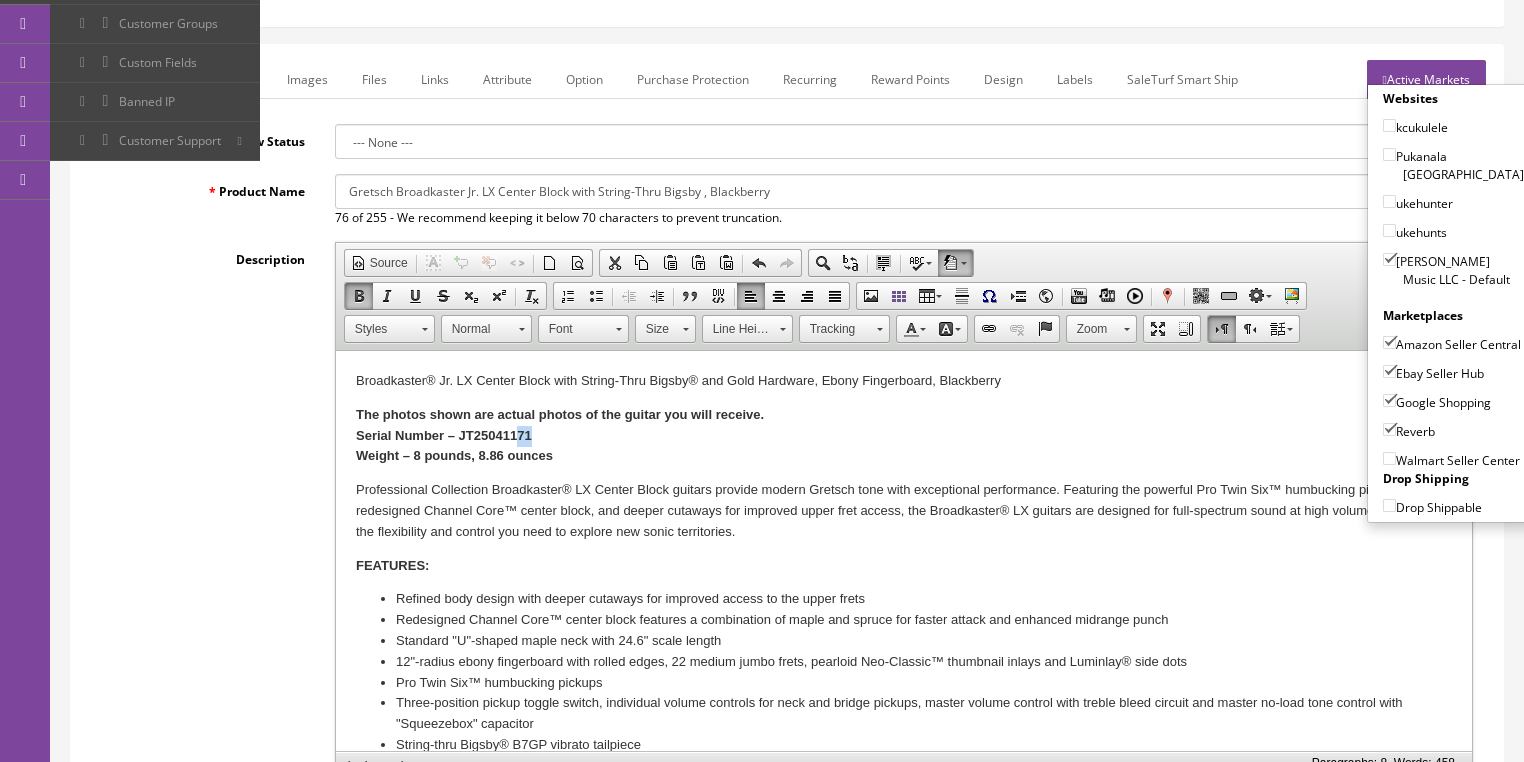type 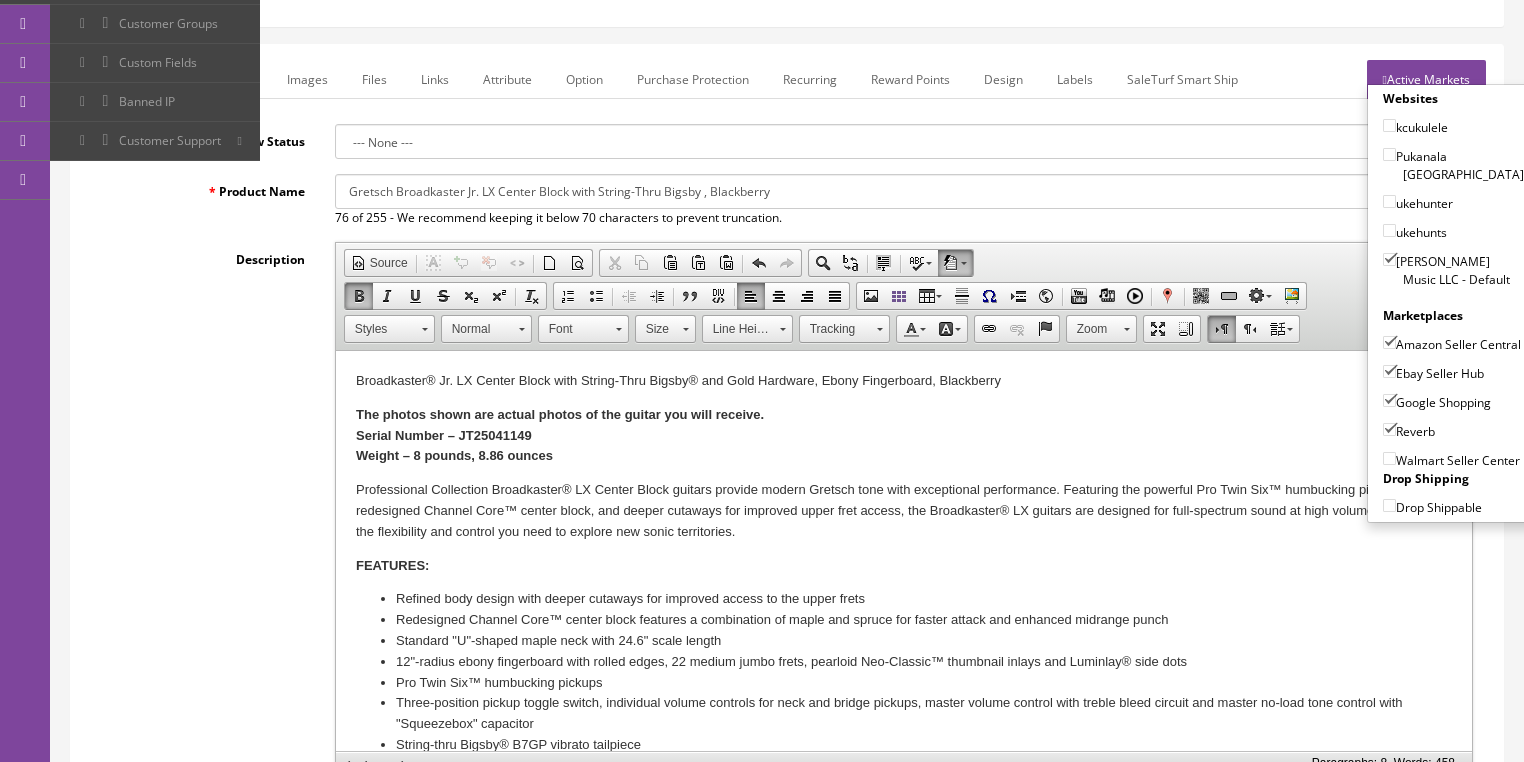 click on "The photos shown are actual photos of the guitar you will receive. Serial Number – JT25041149 Weight – 8 pounds, 8.86 ounces" at bounding box center [903, 436] 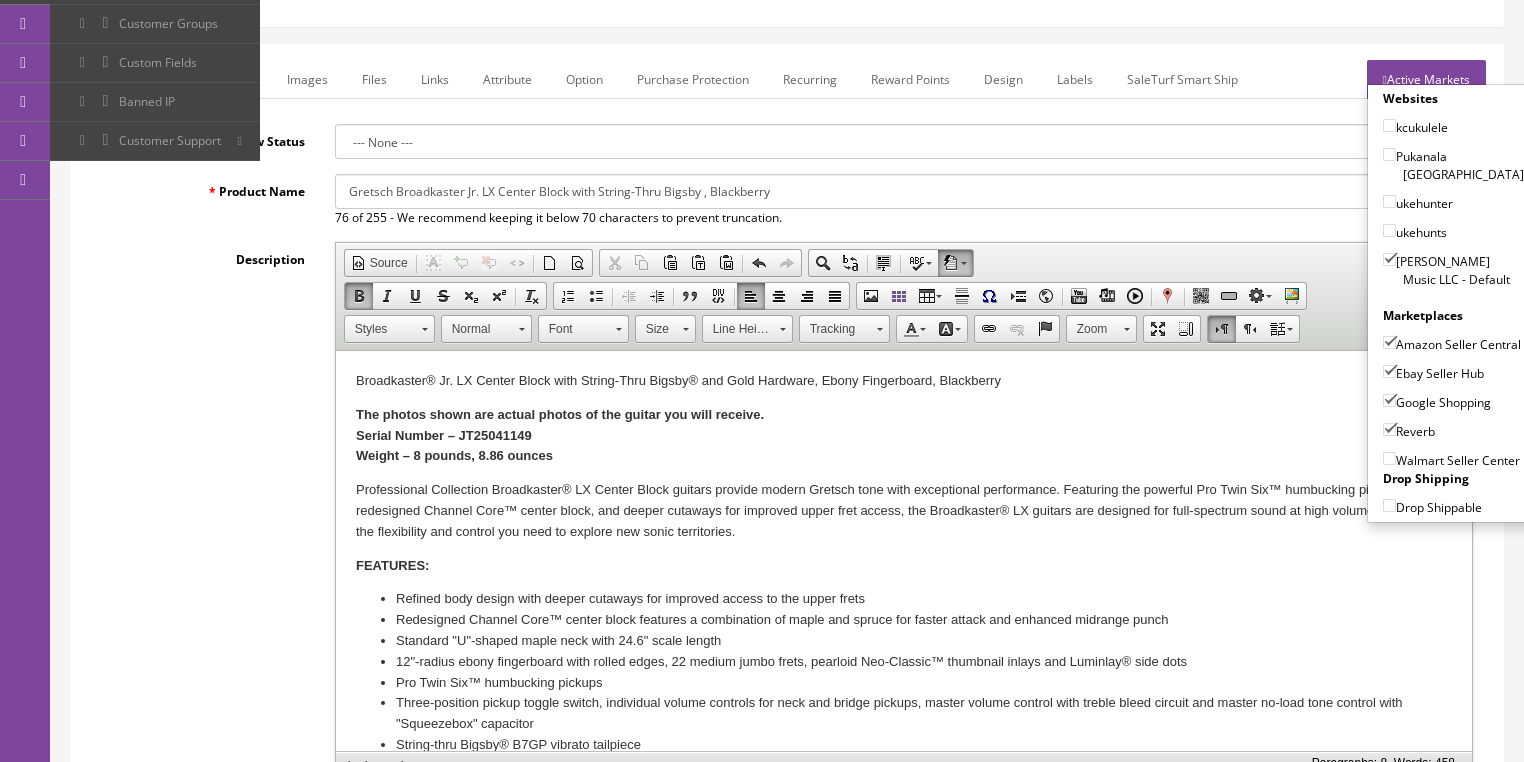 click on "Active Markets" at bounding box center (1426, 79) 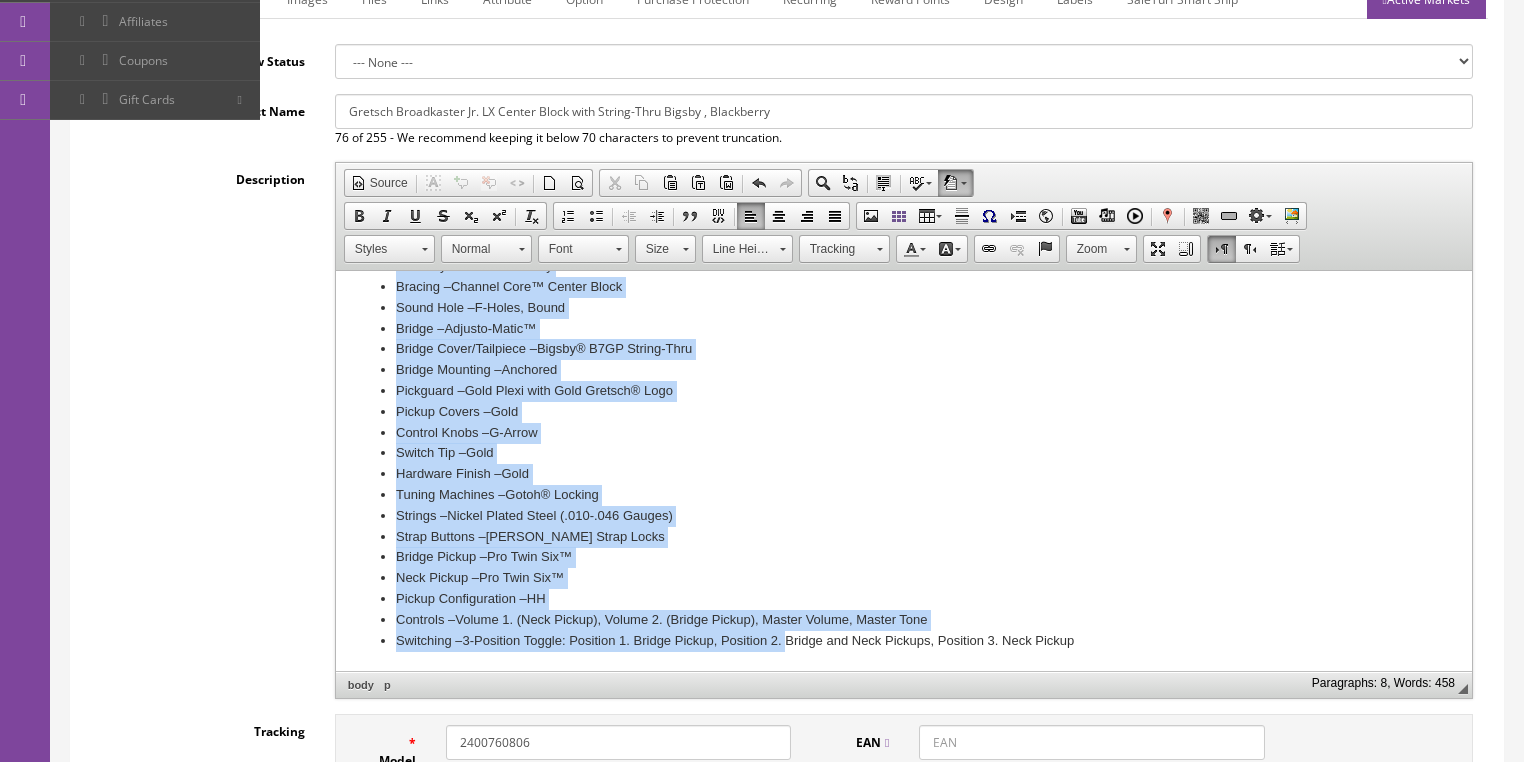 scroll, scrollTop: 338, scrollLeft: 0, axis: vertical 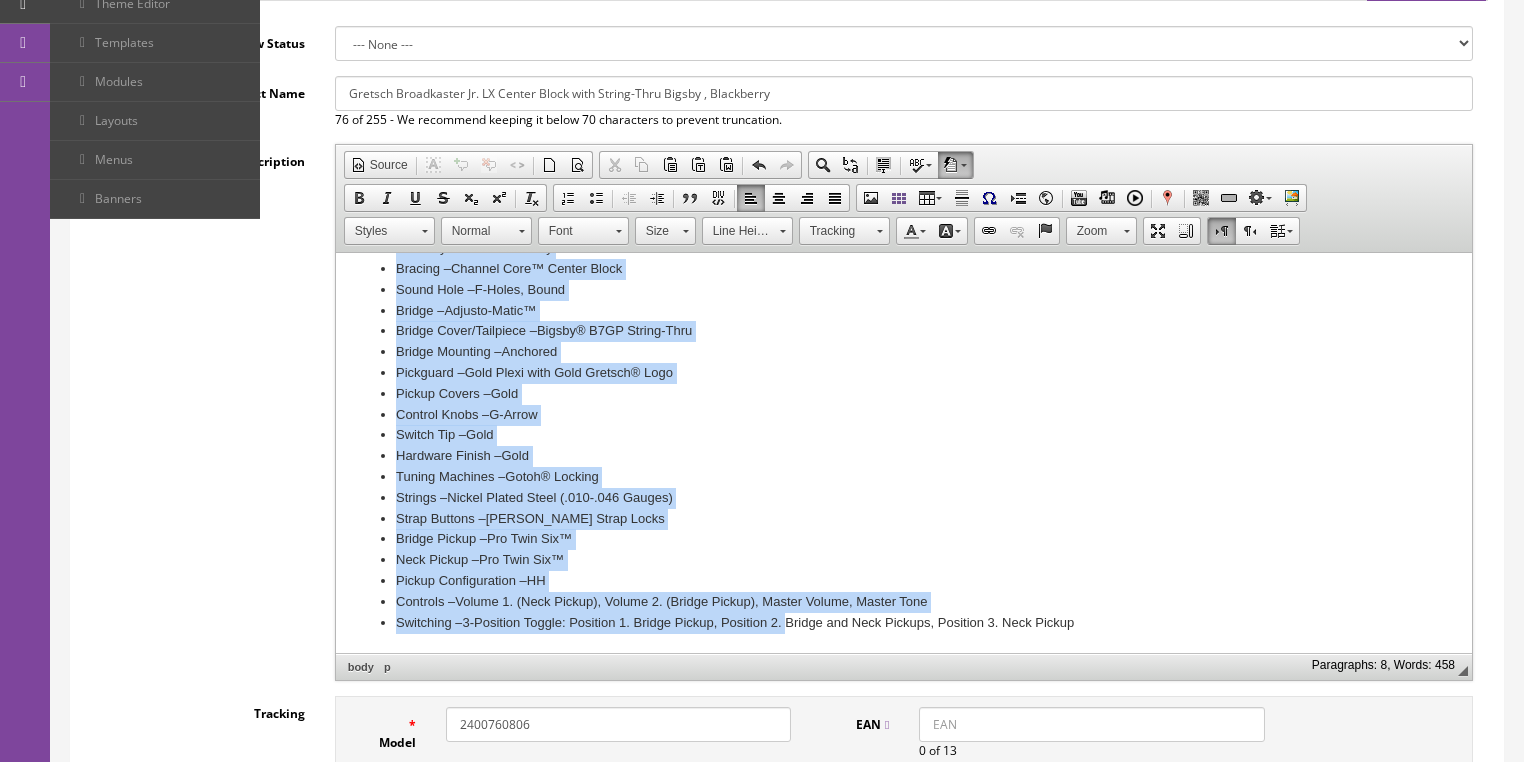 drag, startPoint x: 348, startPoint y: 385, endPoint x: 1045, endPoint y: 648, distance: 744.96844 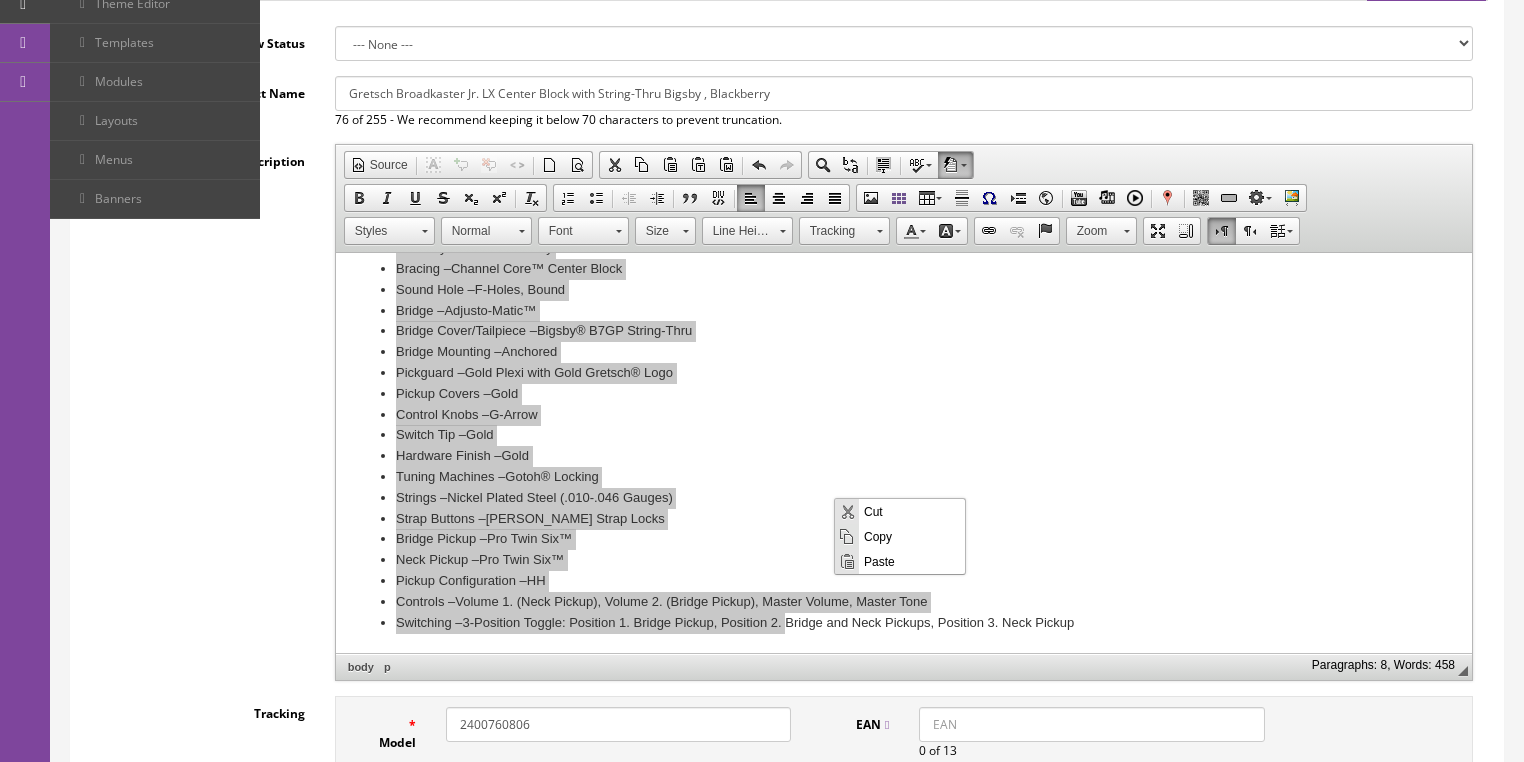 drag, startPoint x: 882, startPoint y: 559, endPoint x: 1645, endPoint y: 1030, distance: 896.6661 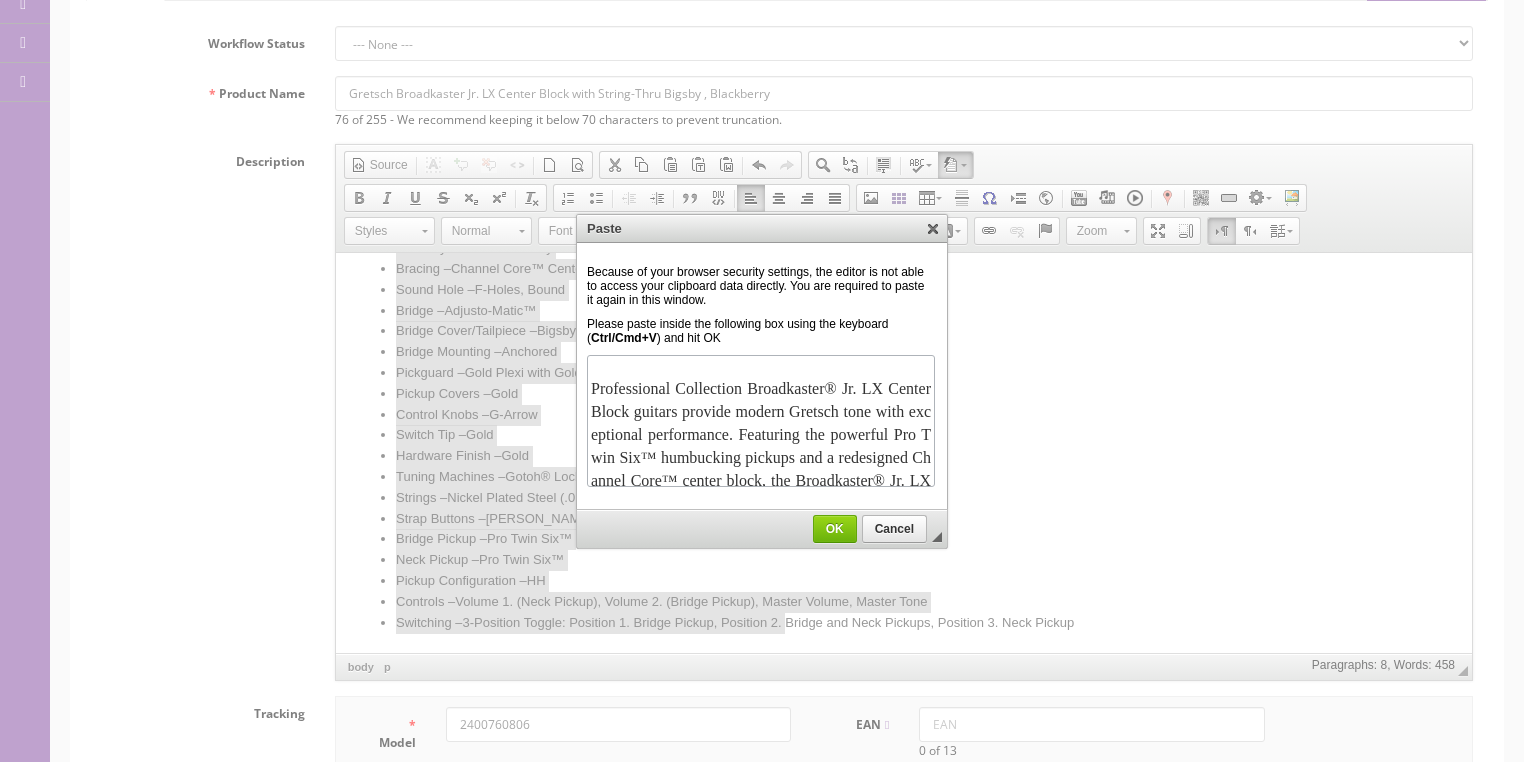 scroll, scrollTop: 1264, scrollLeft: 0, axis: vertical 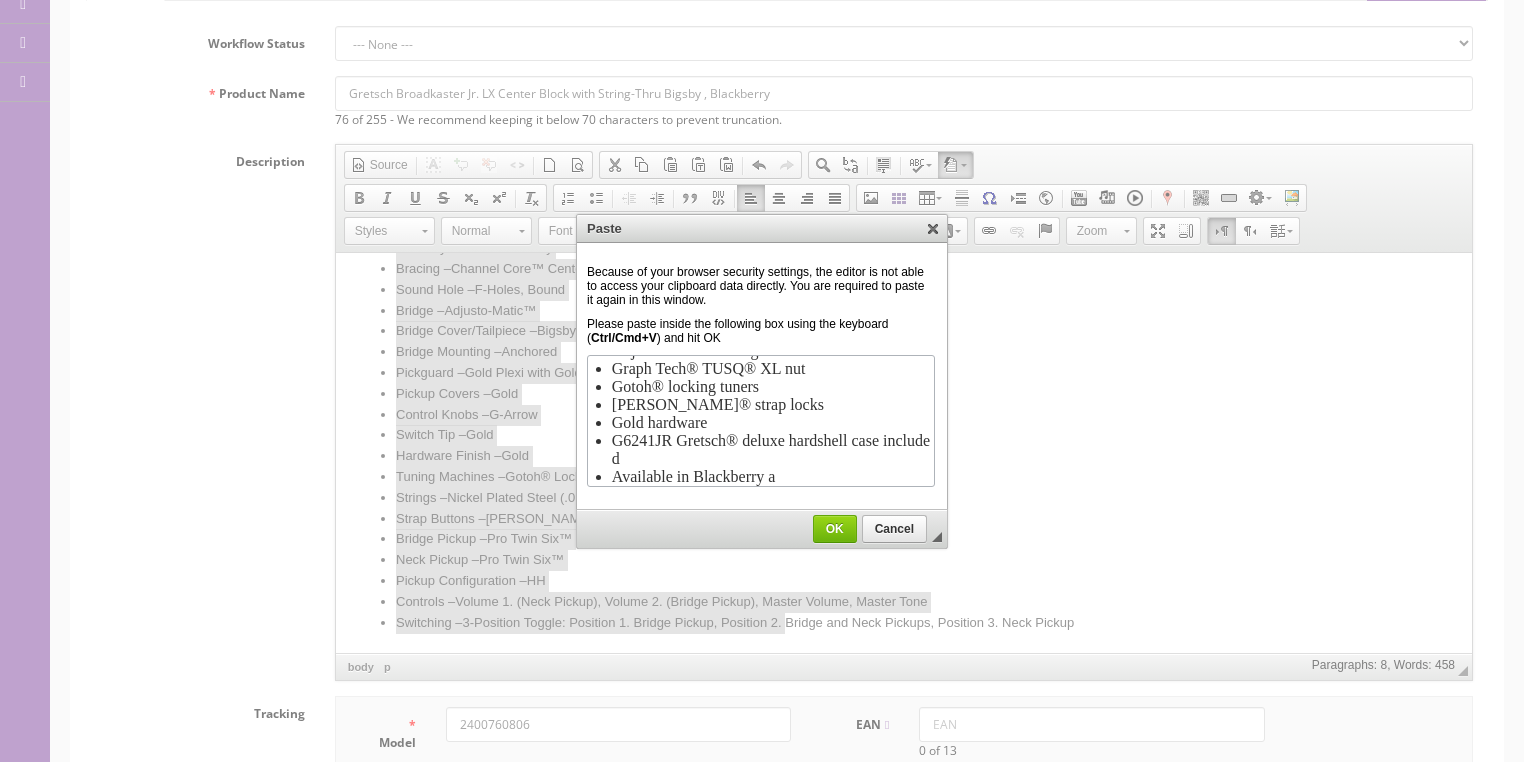 click on "OK" at bounding box center [835, 529] 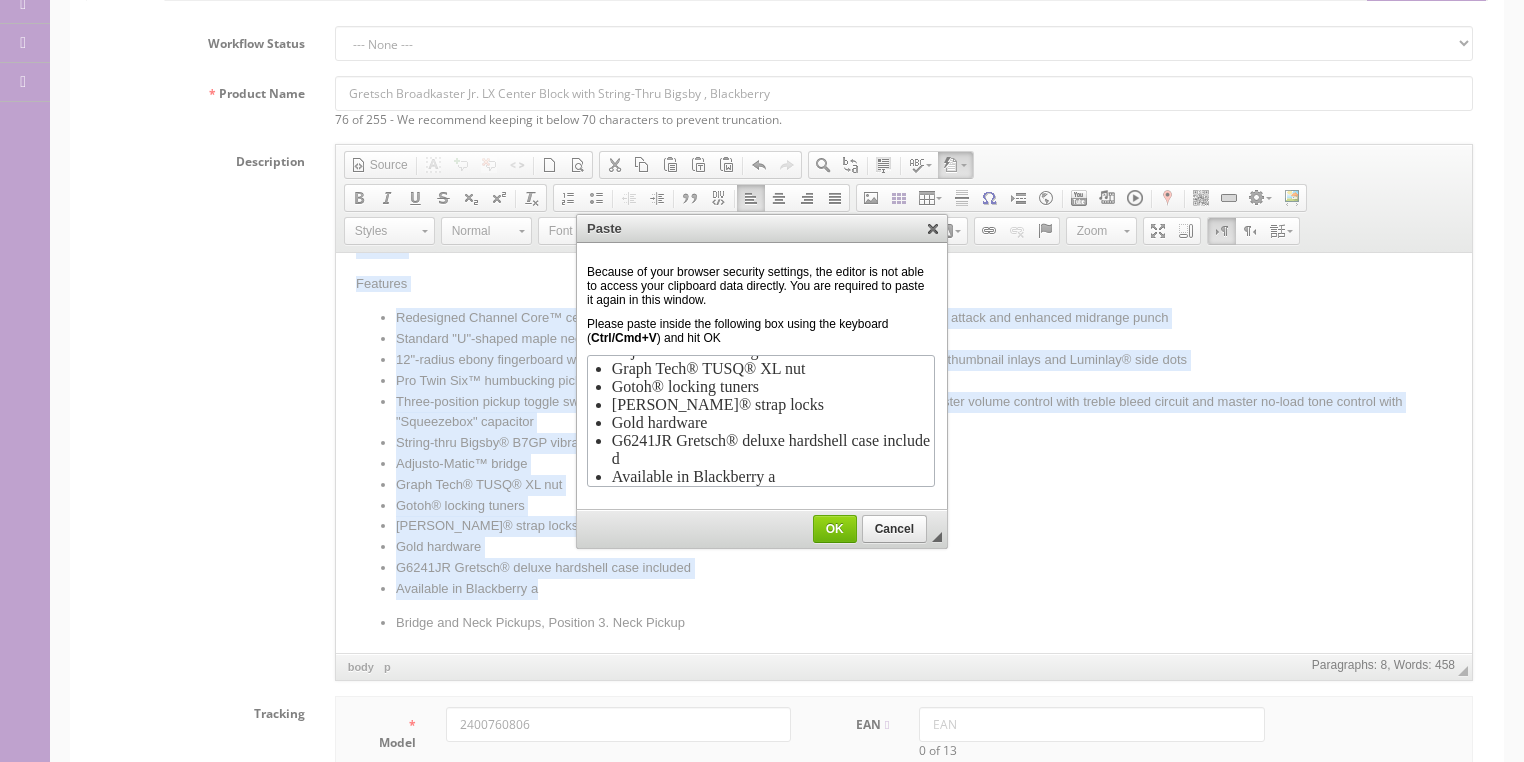 scroll, scrollTop: 558, scrollLeft: 0, axis: vertical 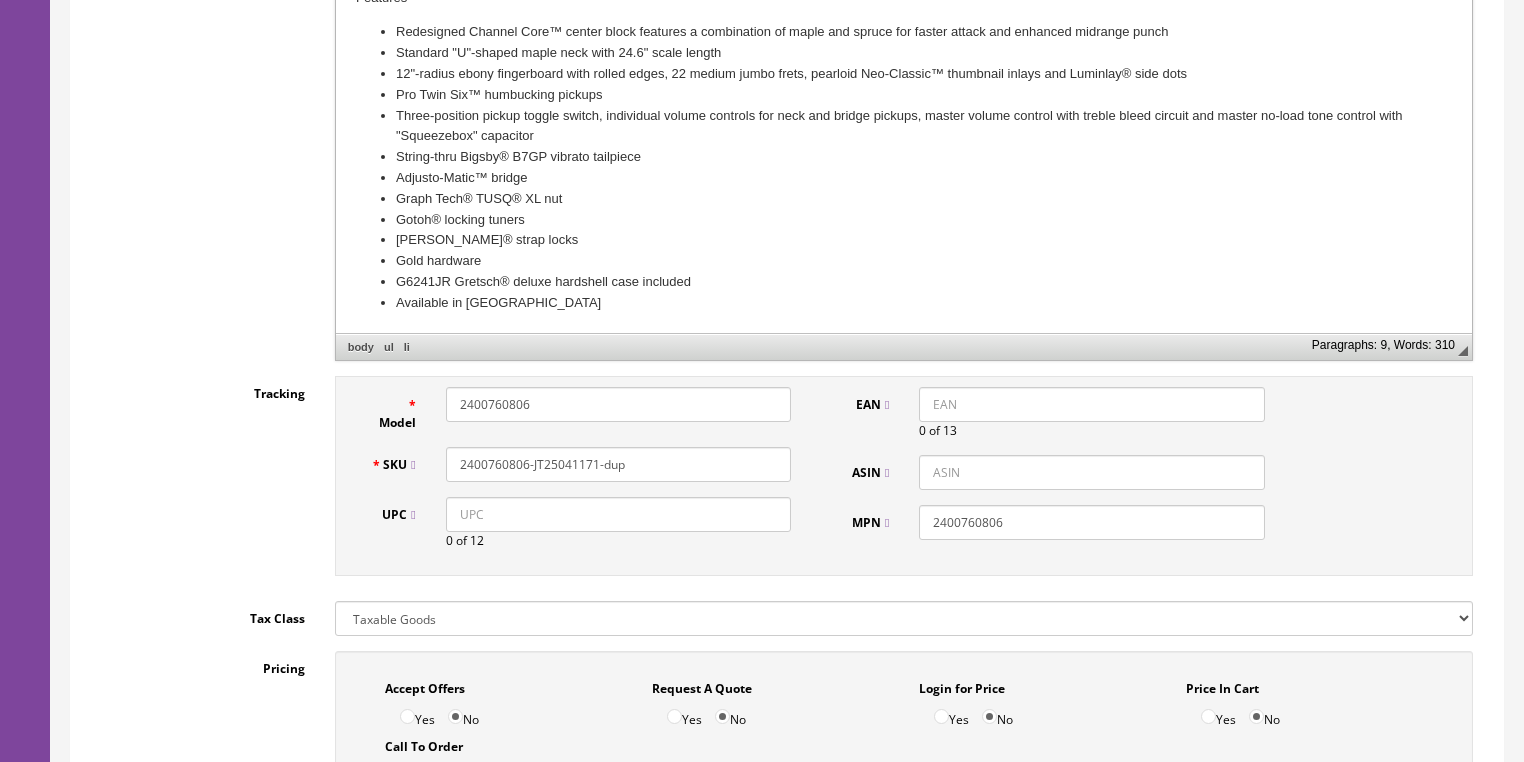 click on "UPC" at bounding box center [618, 514] 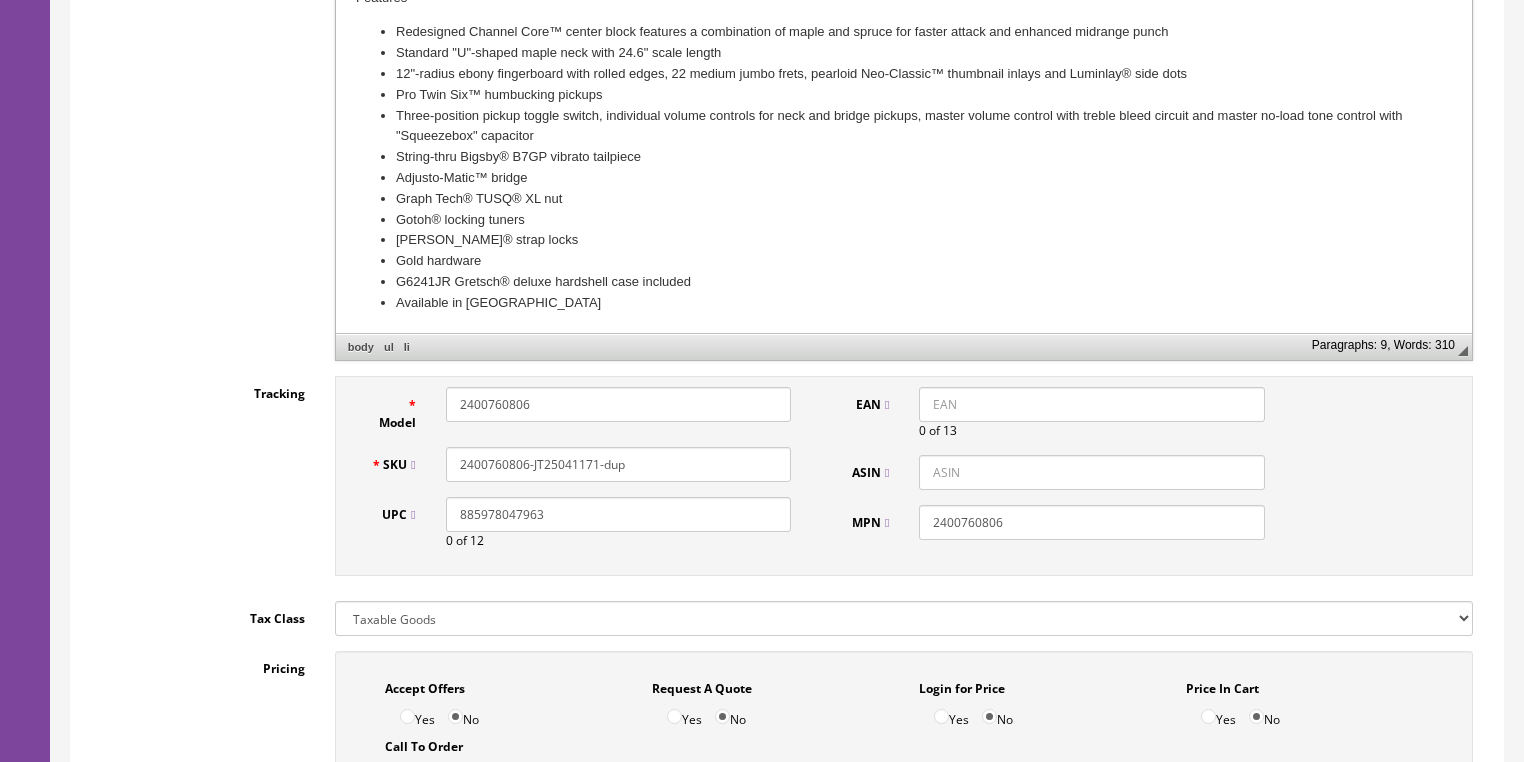 drag, startPoint x: 456, startPoint y: 532, endPoint x: 292, endPoint y: 502, distance: 166.72133 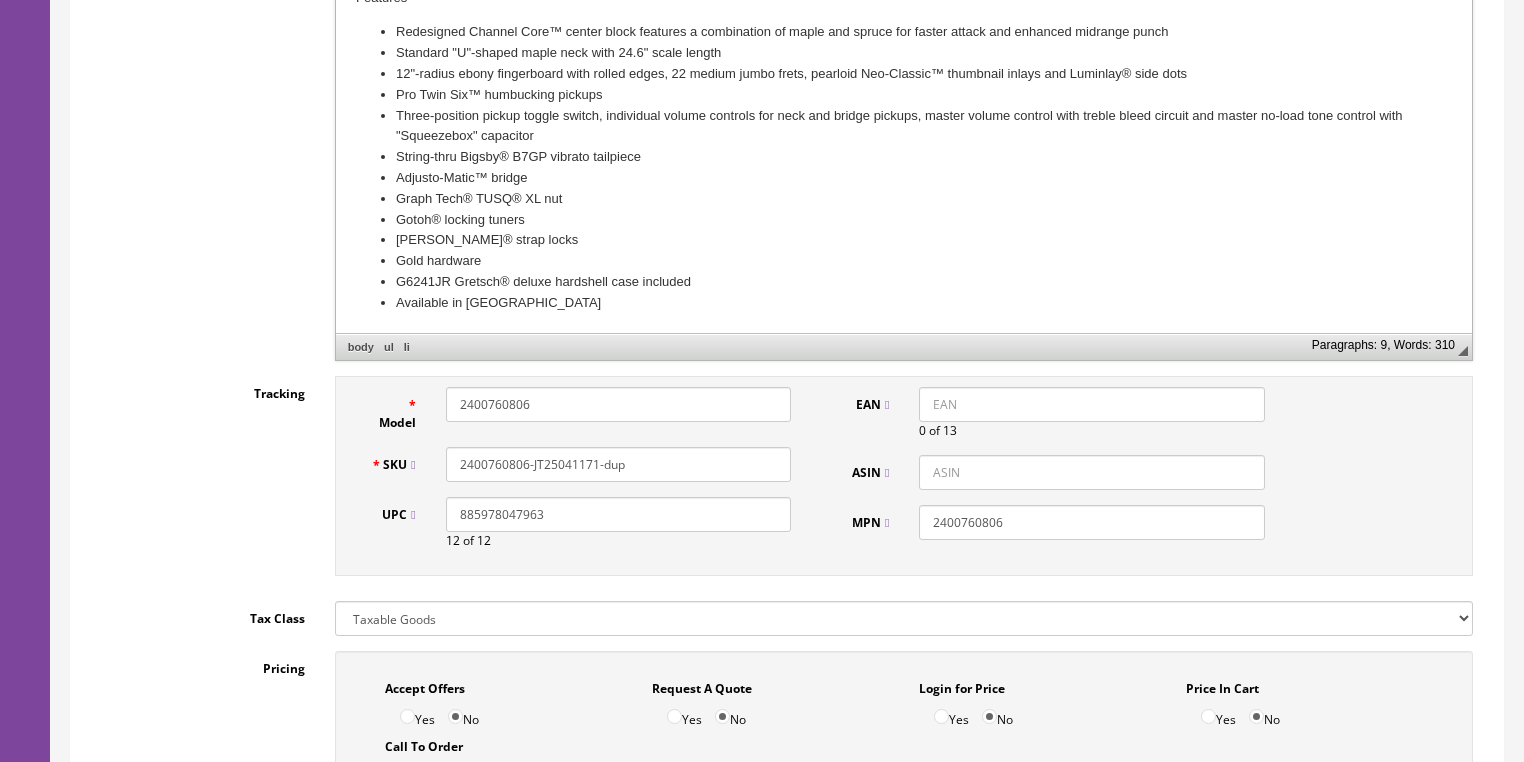 click on "EAN" at bounding box center (1091, 404) 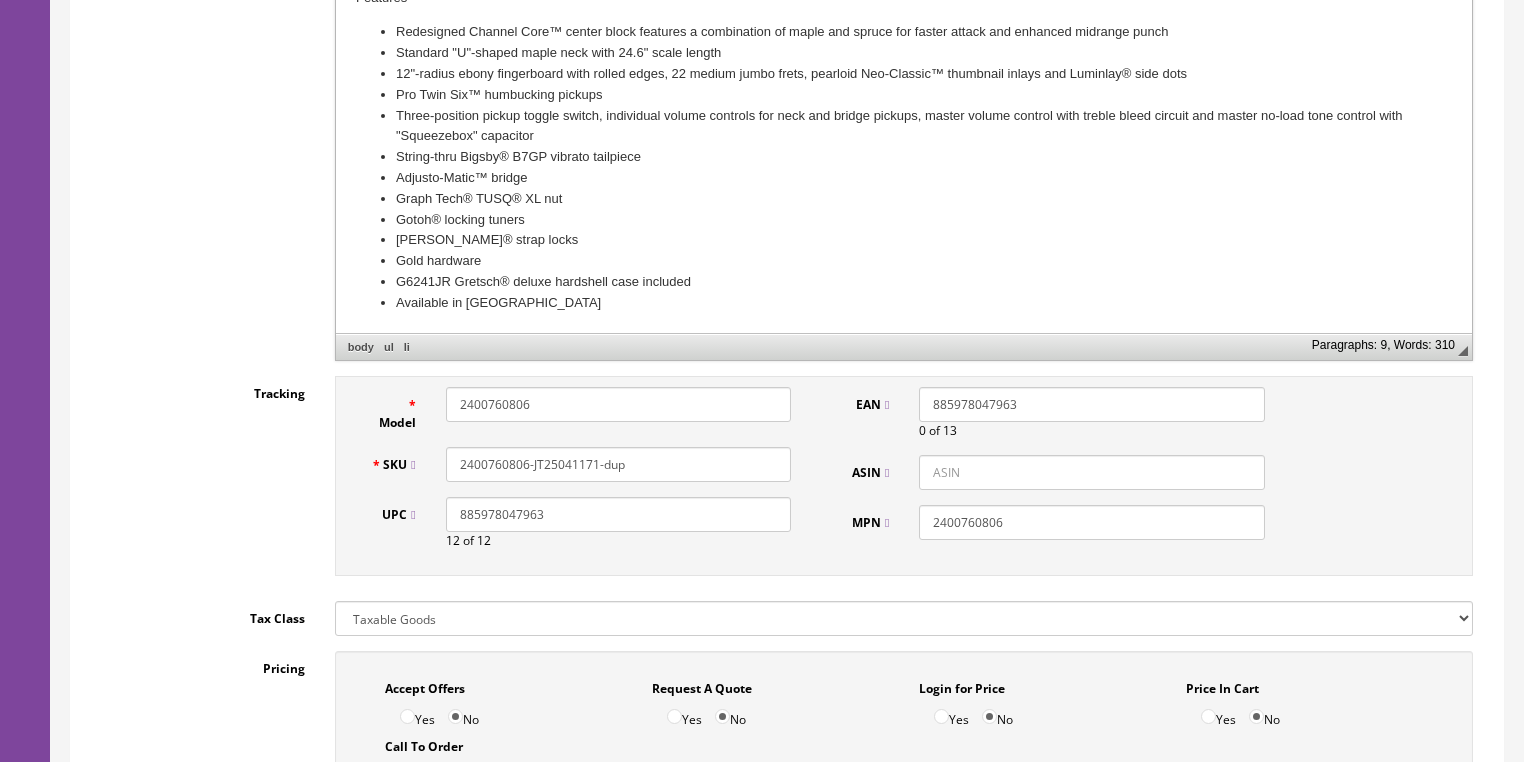 click on "885978047963" at bounding box center (1091, 404) 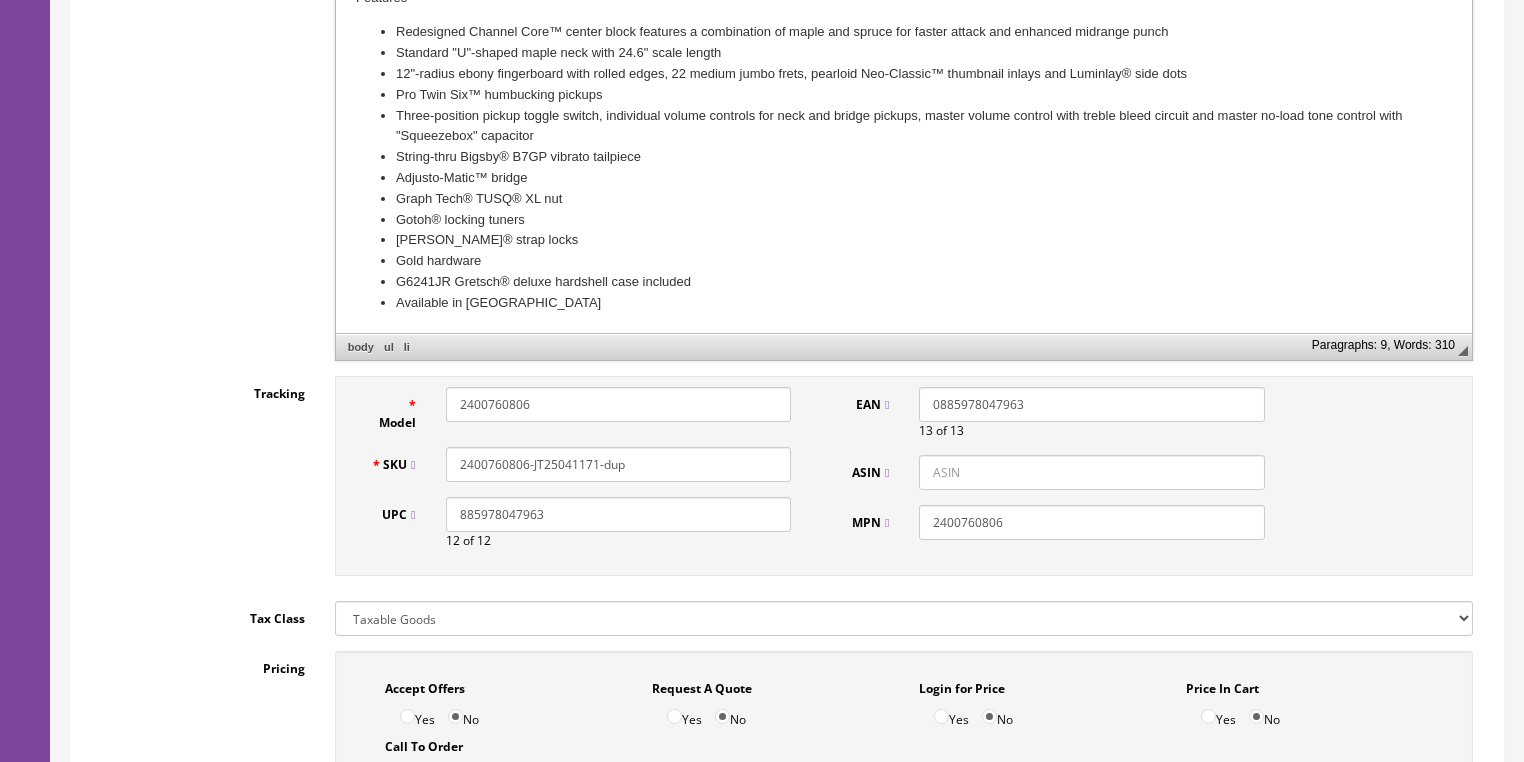 type on "0885978047963" 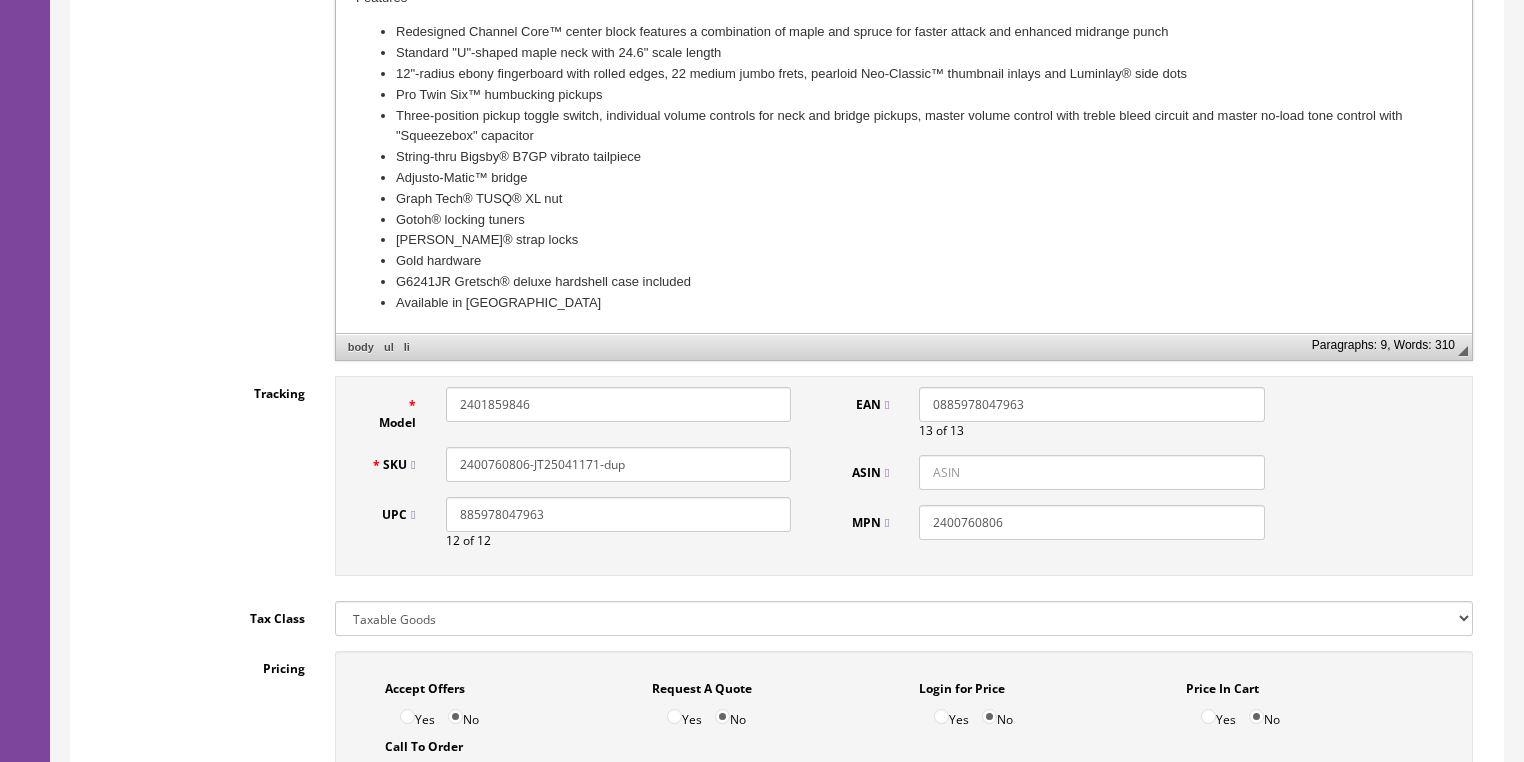 type on "2401859846" 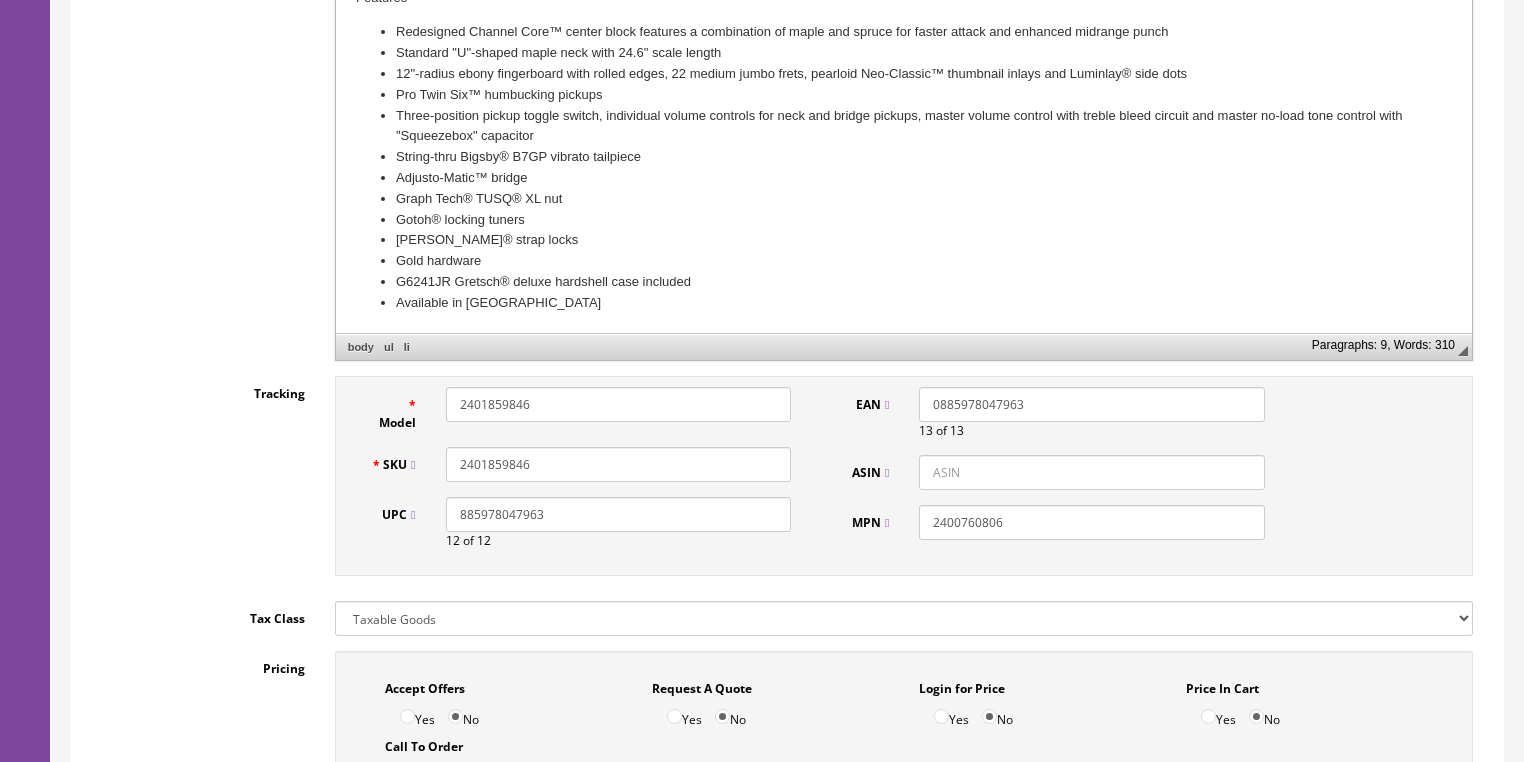 type on "2401859846" 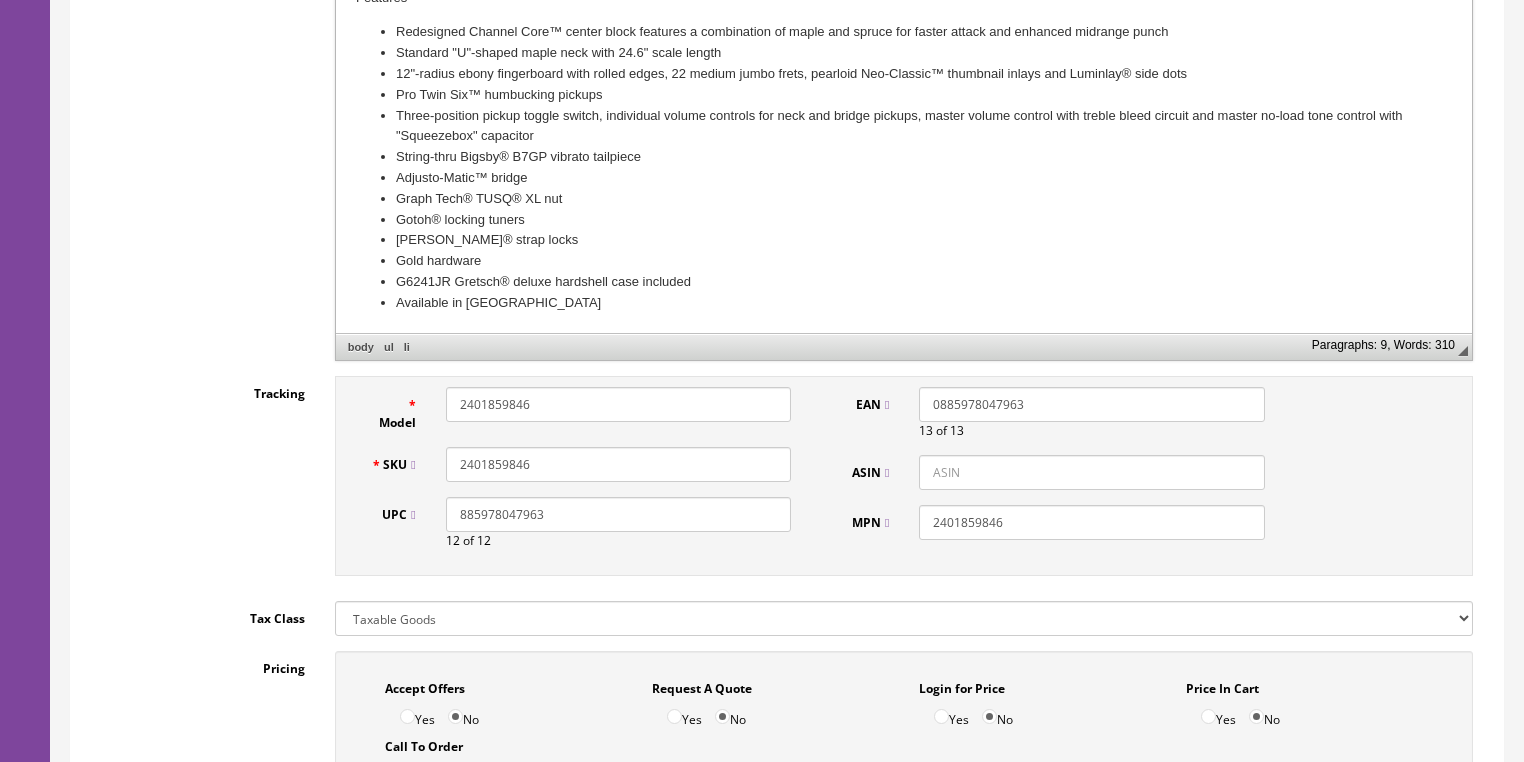 type on "2401859846" 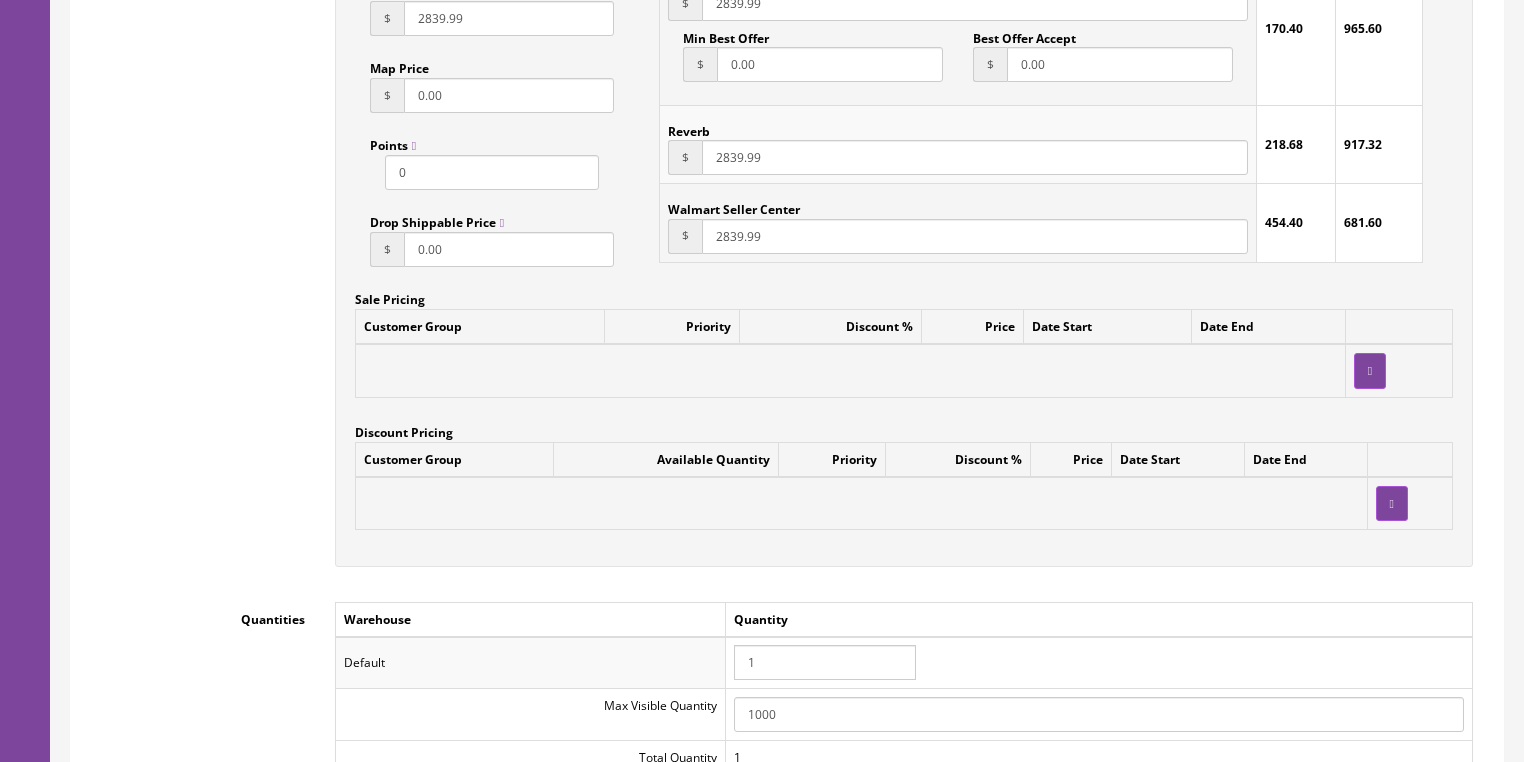 scroll, scrollTop: 1698, scrollLeft: 0, axis: vertical 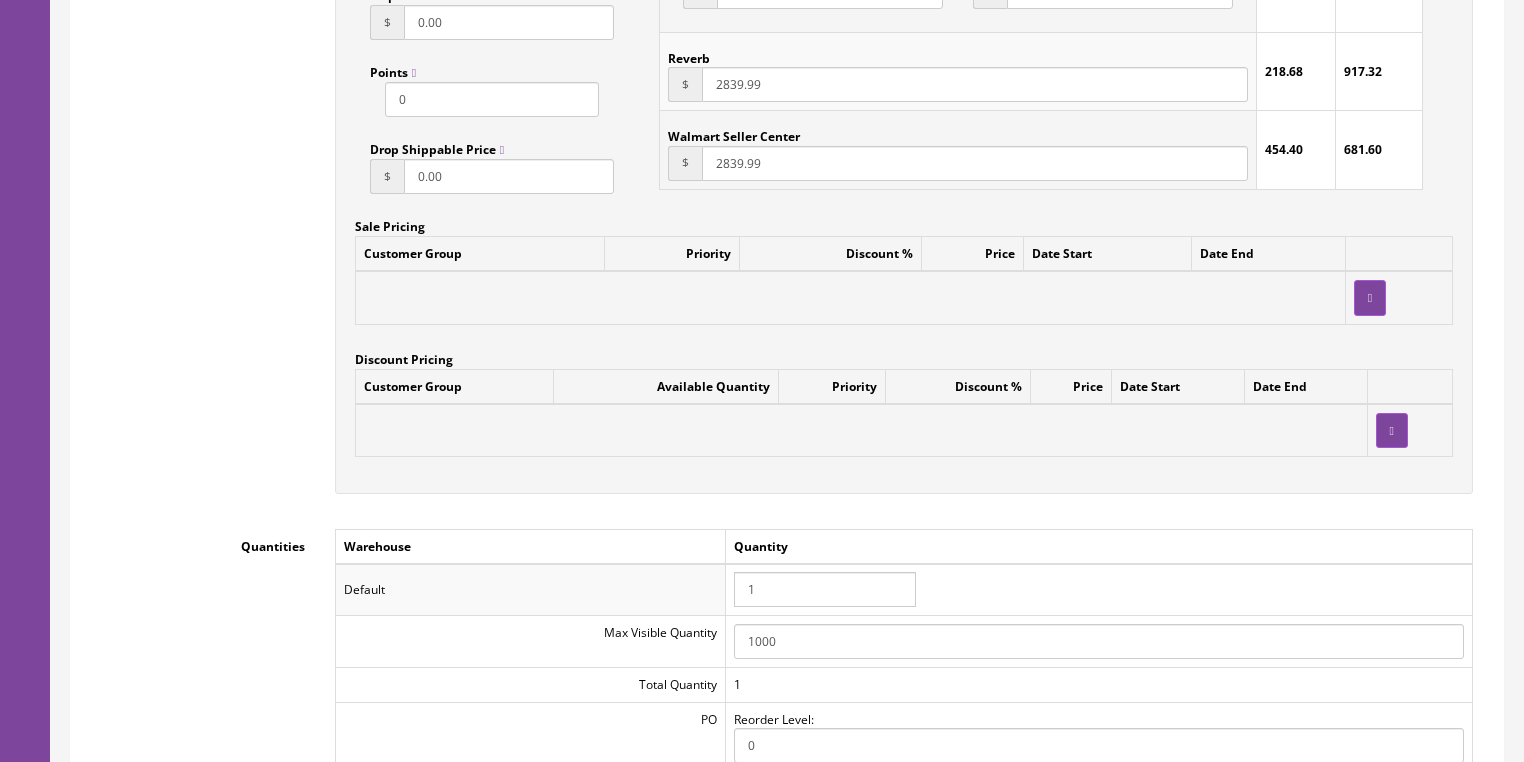type on "2401859846-JT25041149" 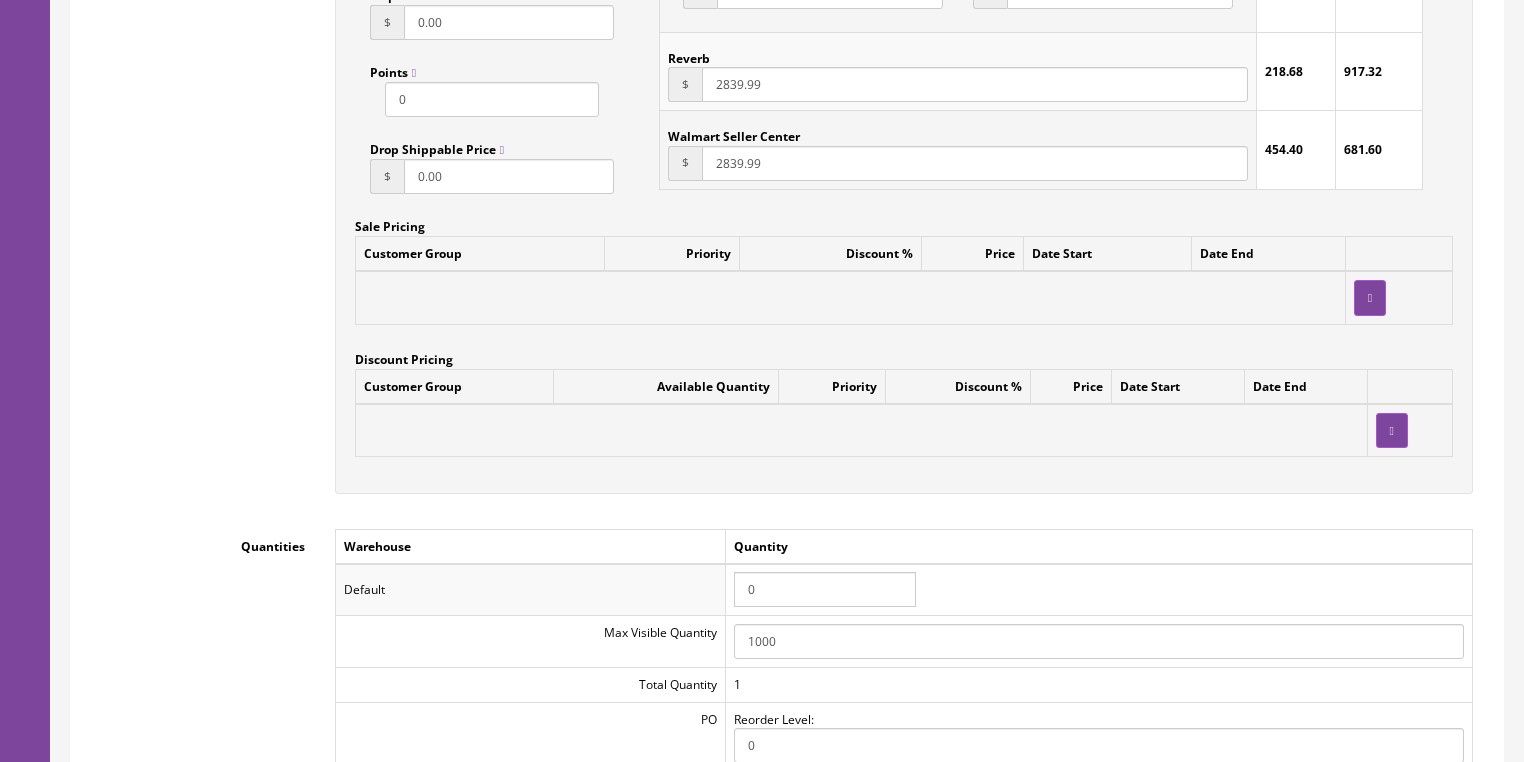 type on "0" 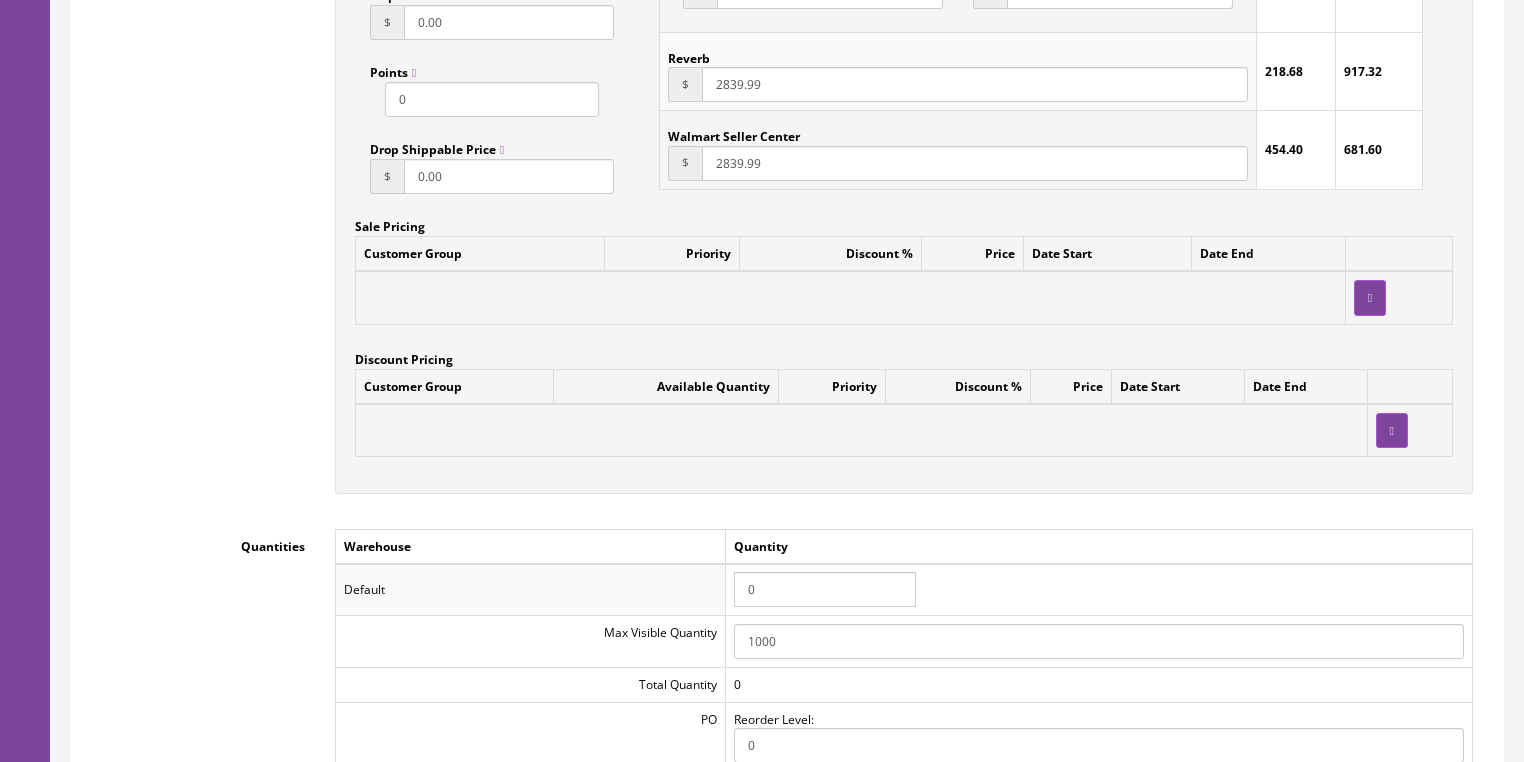 click on "Pricing
Accept Offers
Yes
No
Request A Quote
Yes
No
Login for Price
Yes
No
Price In Cart
Yes
No
Call To Order
Yes
No
Price
$ 2839.99
$ $" at bounding box center [787, 62] 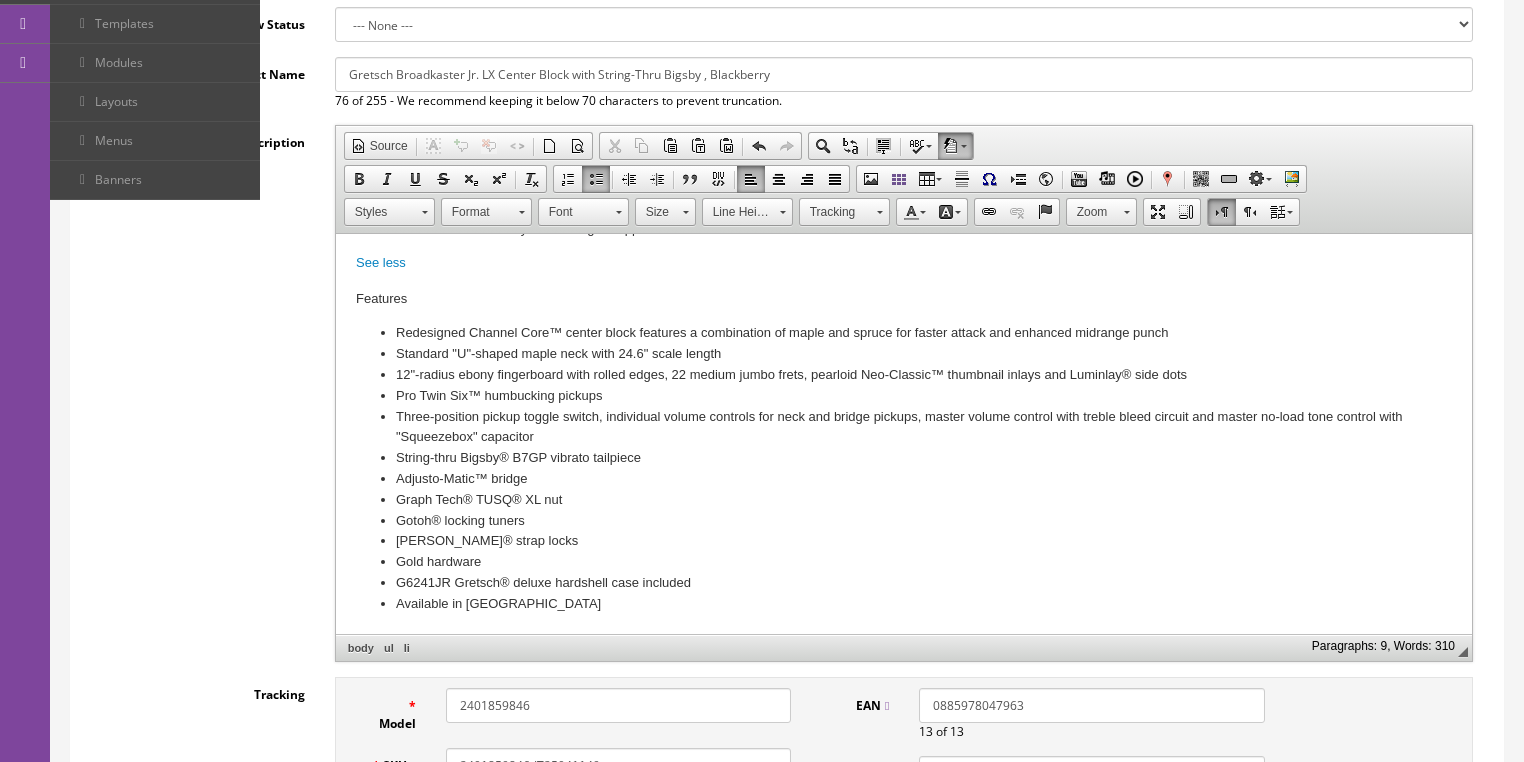 scroll, scrollTop: 338, scrollLeft: 0, axis: vertical 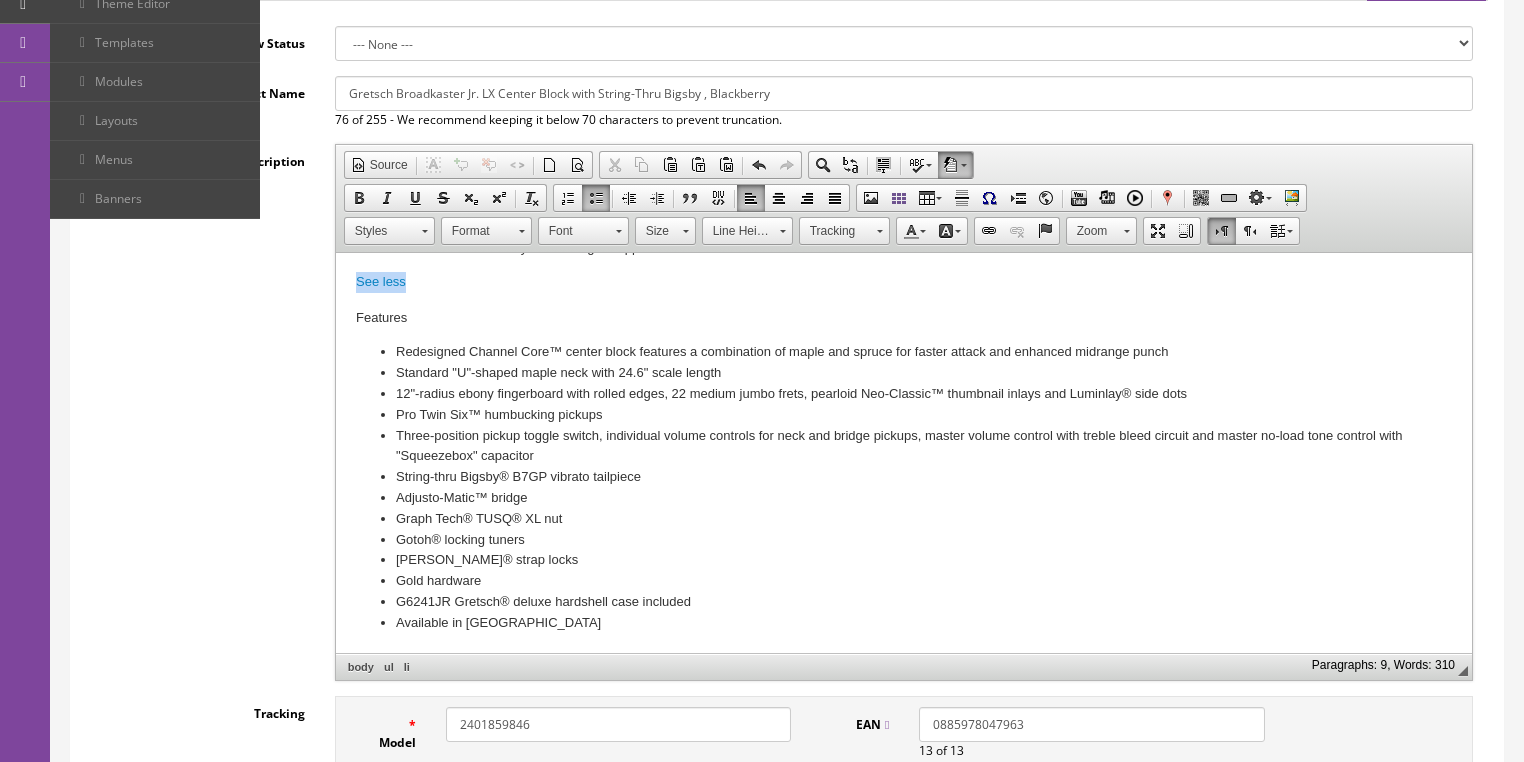drag, startPoint x: 416, startPoint y: 283, endPoint x: 314, endPoint y: 280, distance: 102.044106 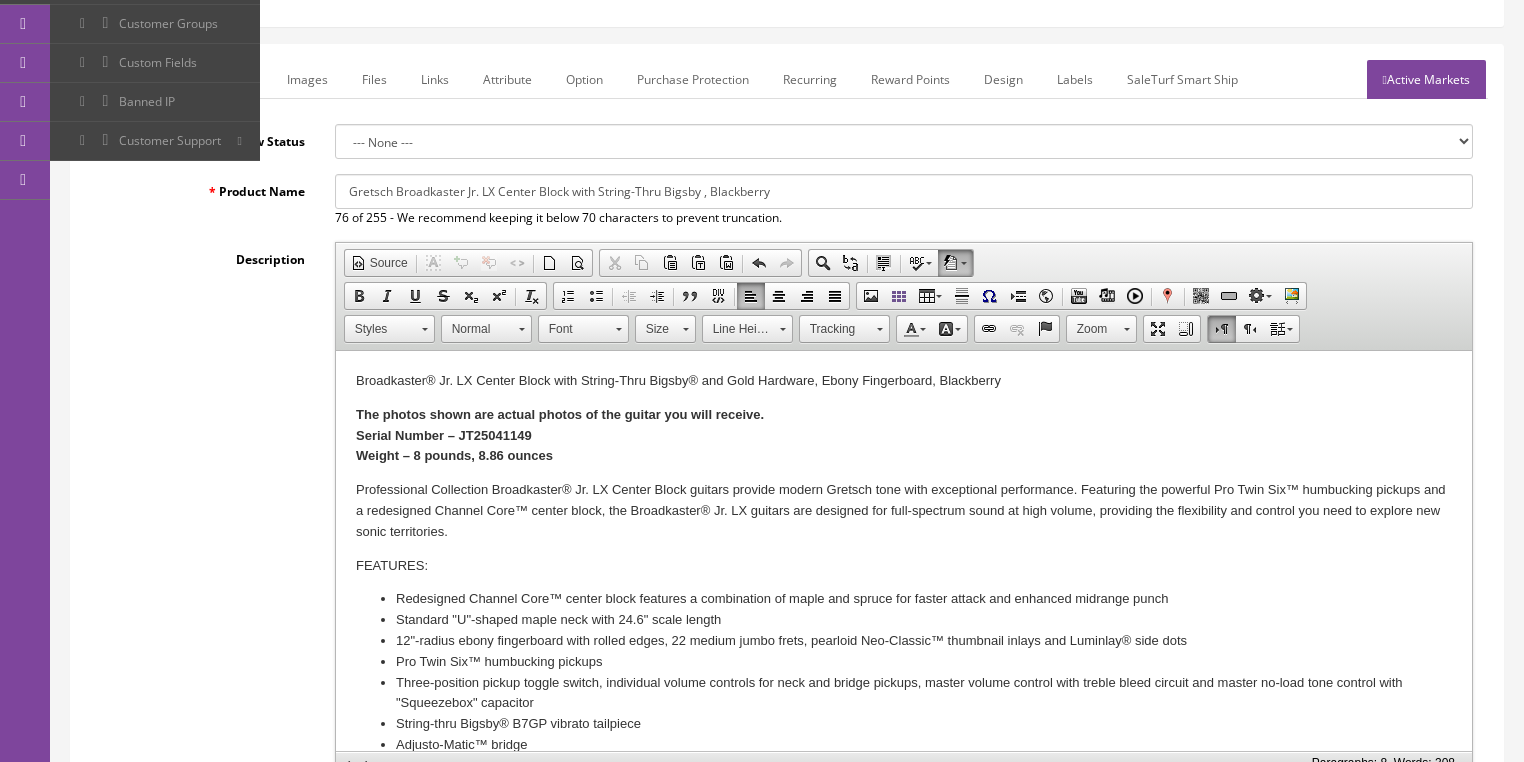 scroll, scrollTop: 98, scrollLeft: 0, axis: vertical 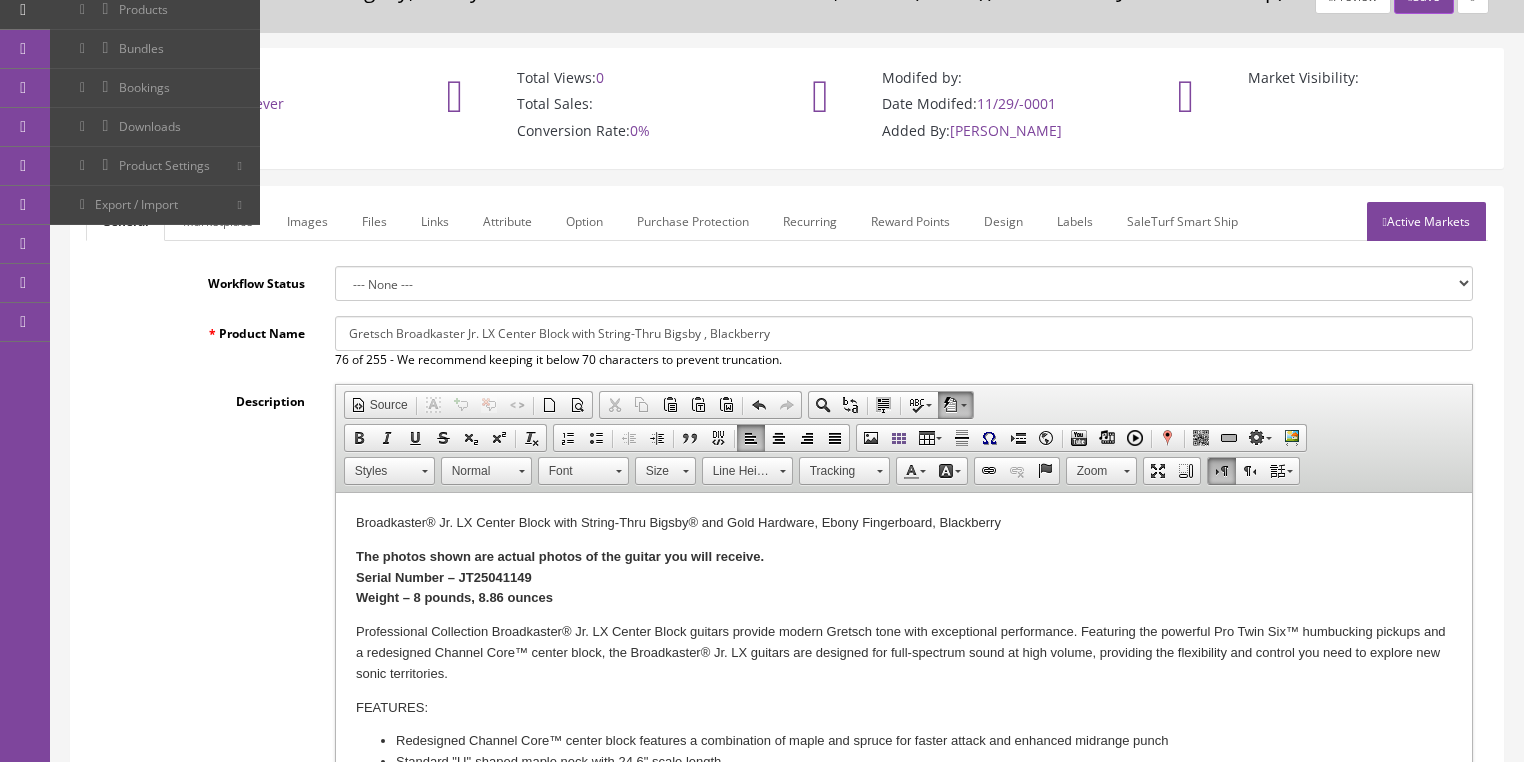 click on "Marketplace" at bounding box center (218, 221) 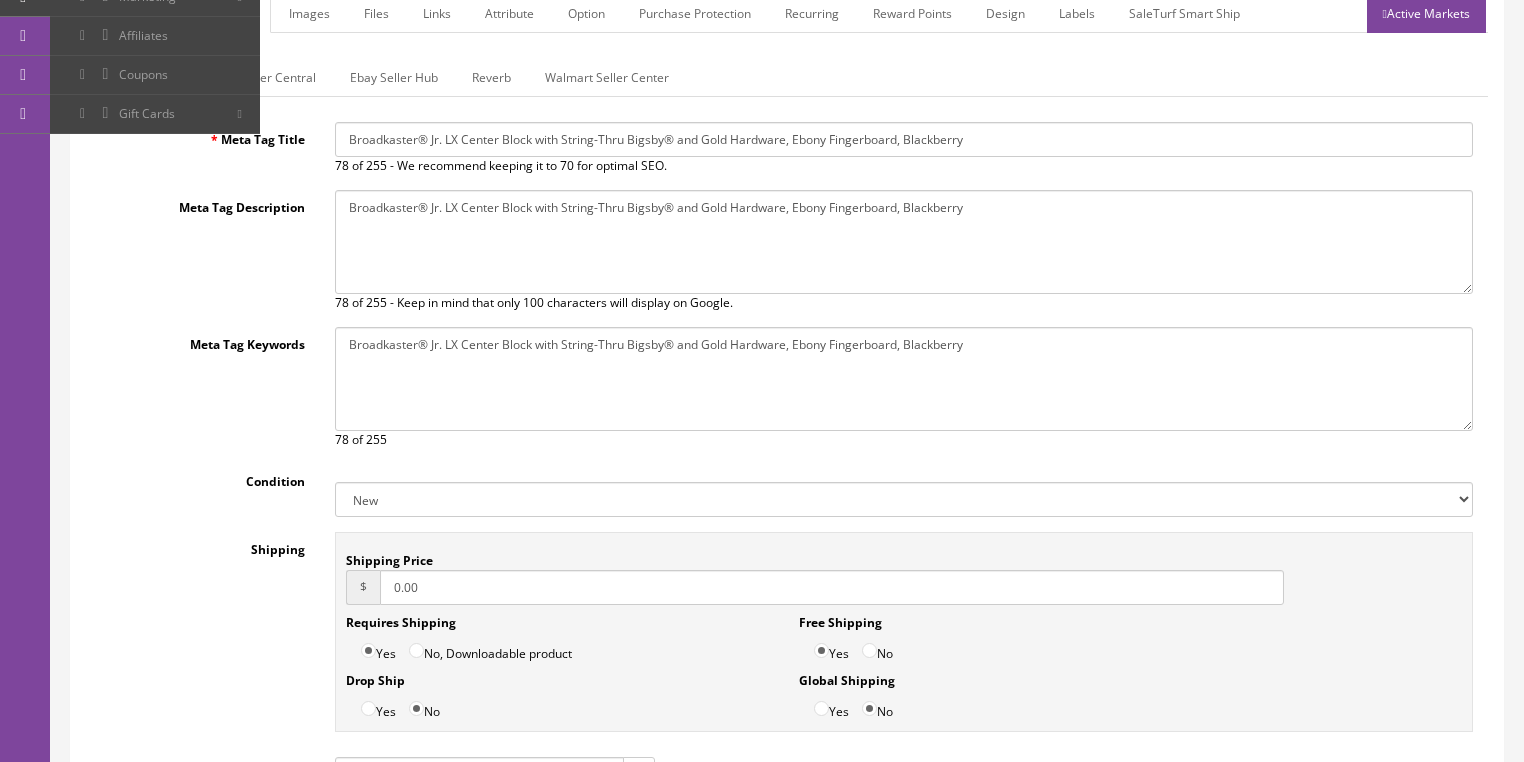 scroll, scrollTop: 418, scrollLeft: 0, axis: vertical 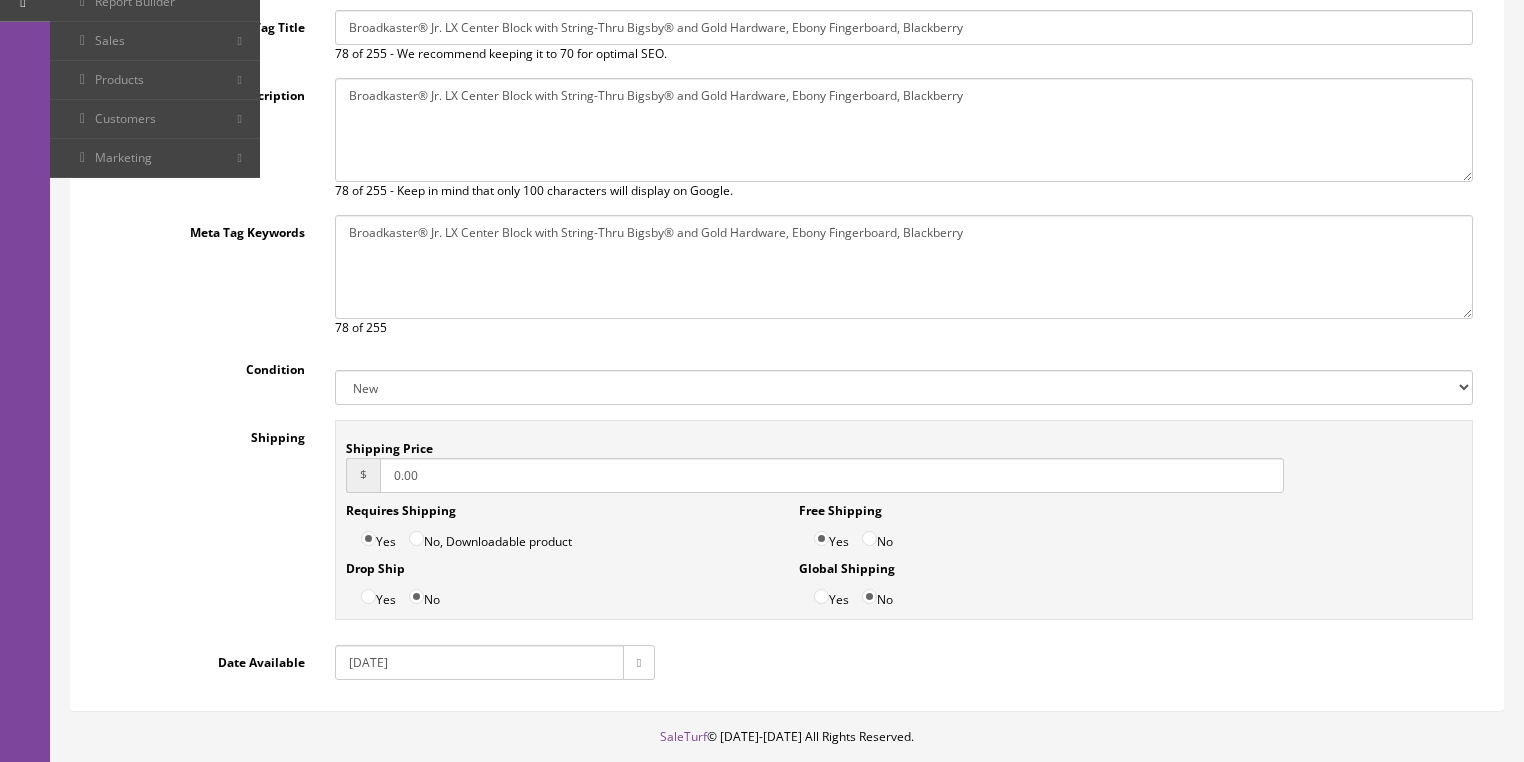 click on "2025-04-15" at bounding box center (479, 662) 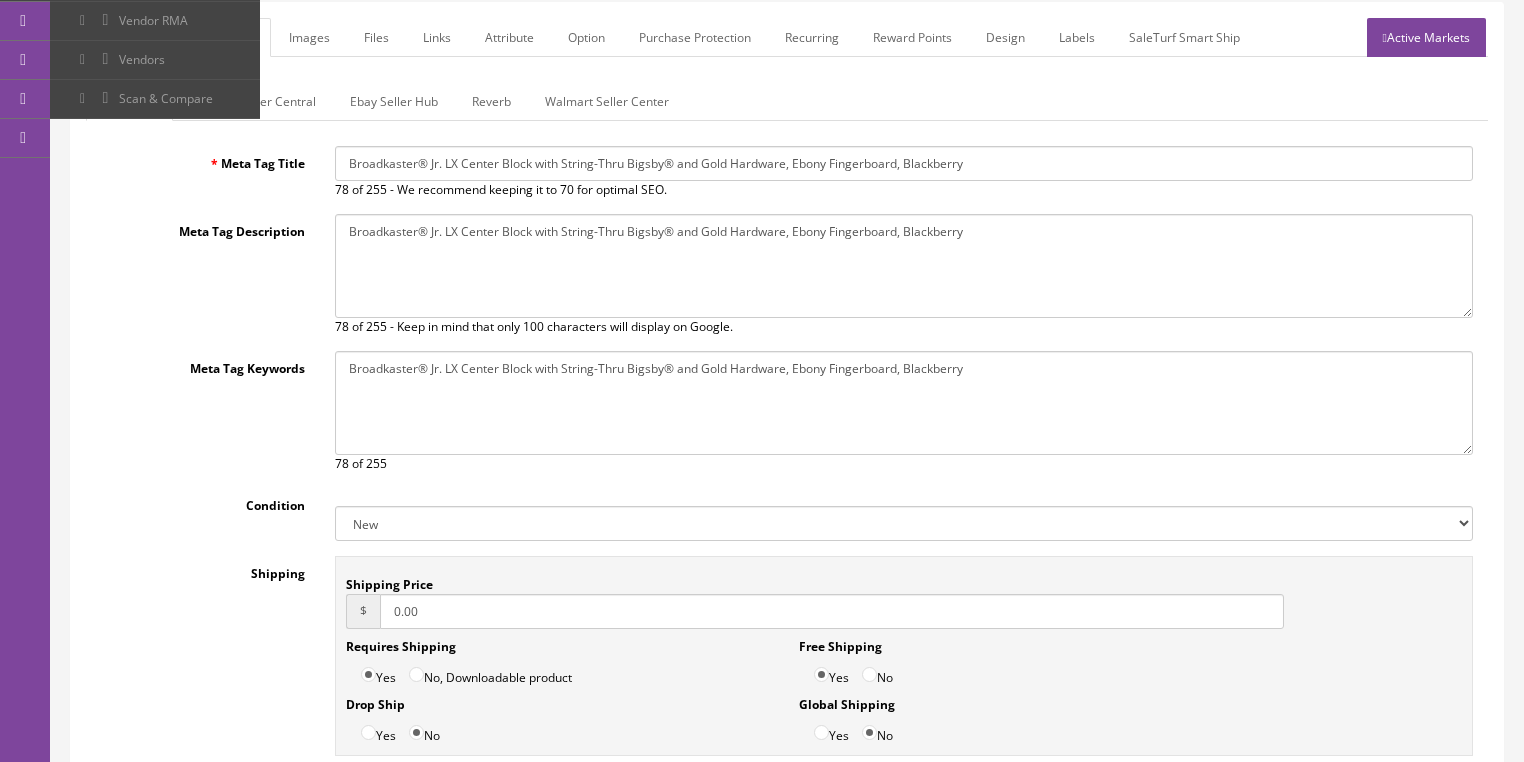 scroll, scrollTop: 178, scrollLeft: 0, axis: vertical 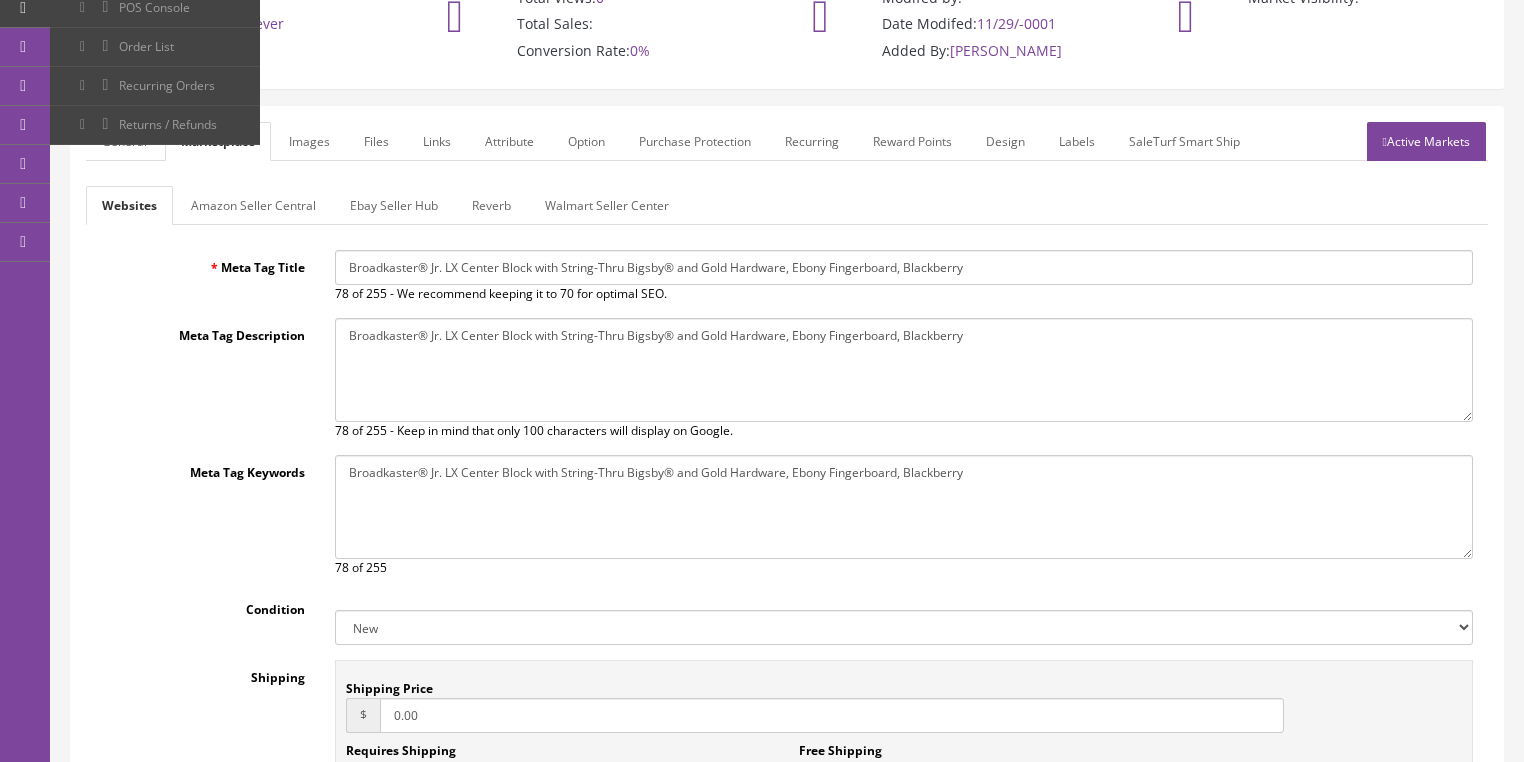 type on "2025-07-15" 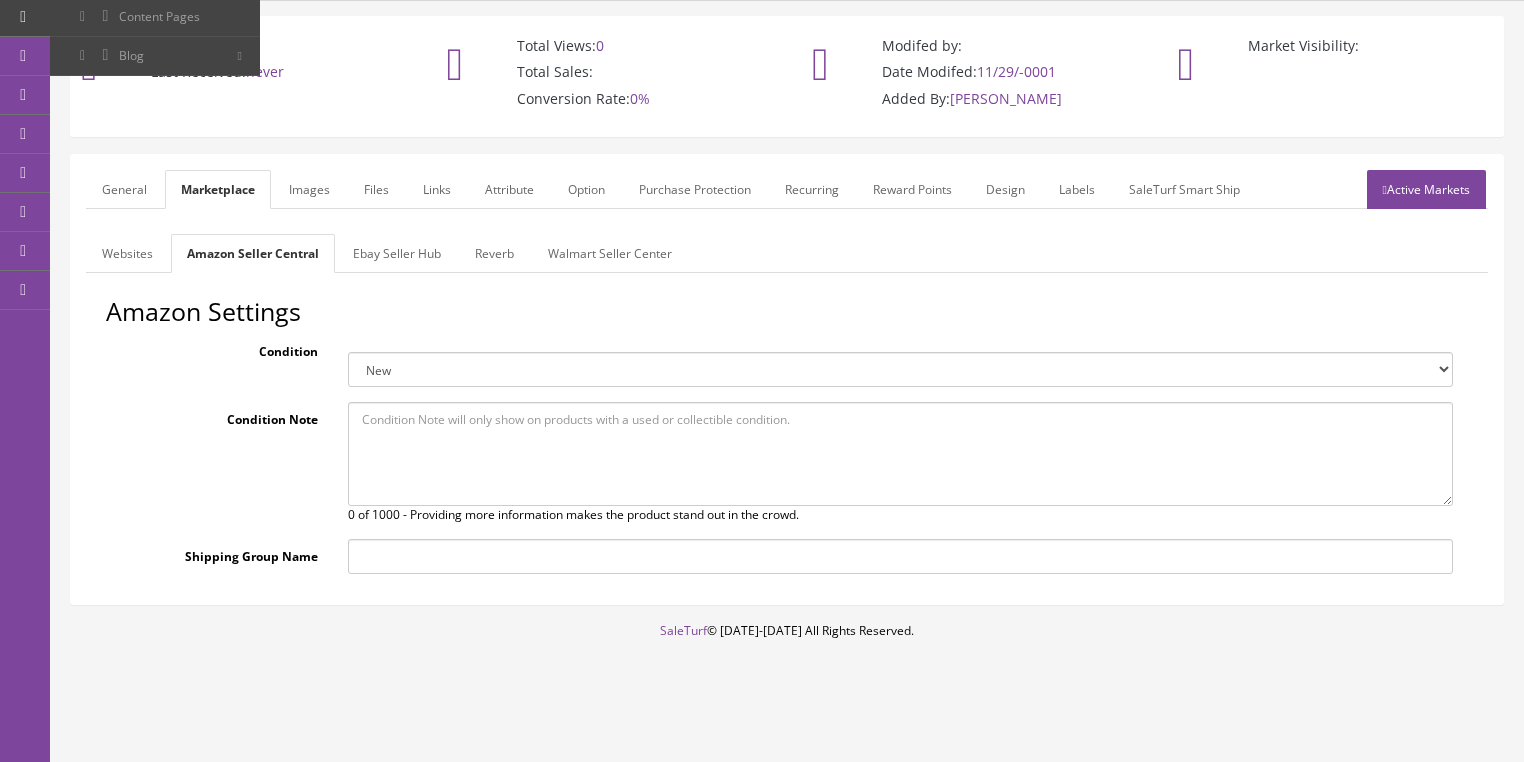 scroll, scrollTop: 128, scrollLeft: 0, axis: vertical 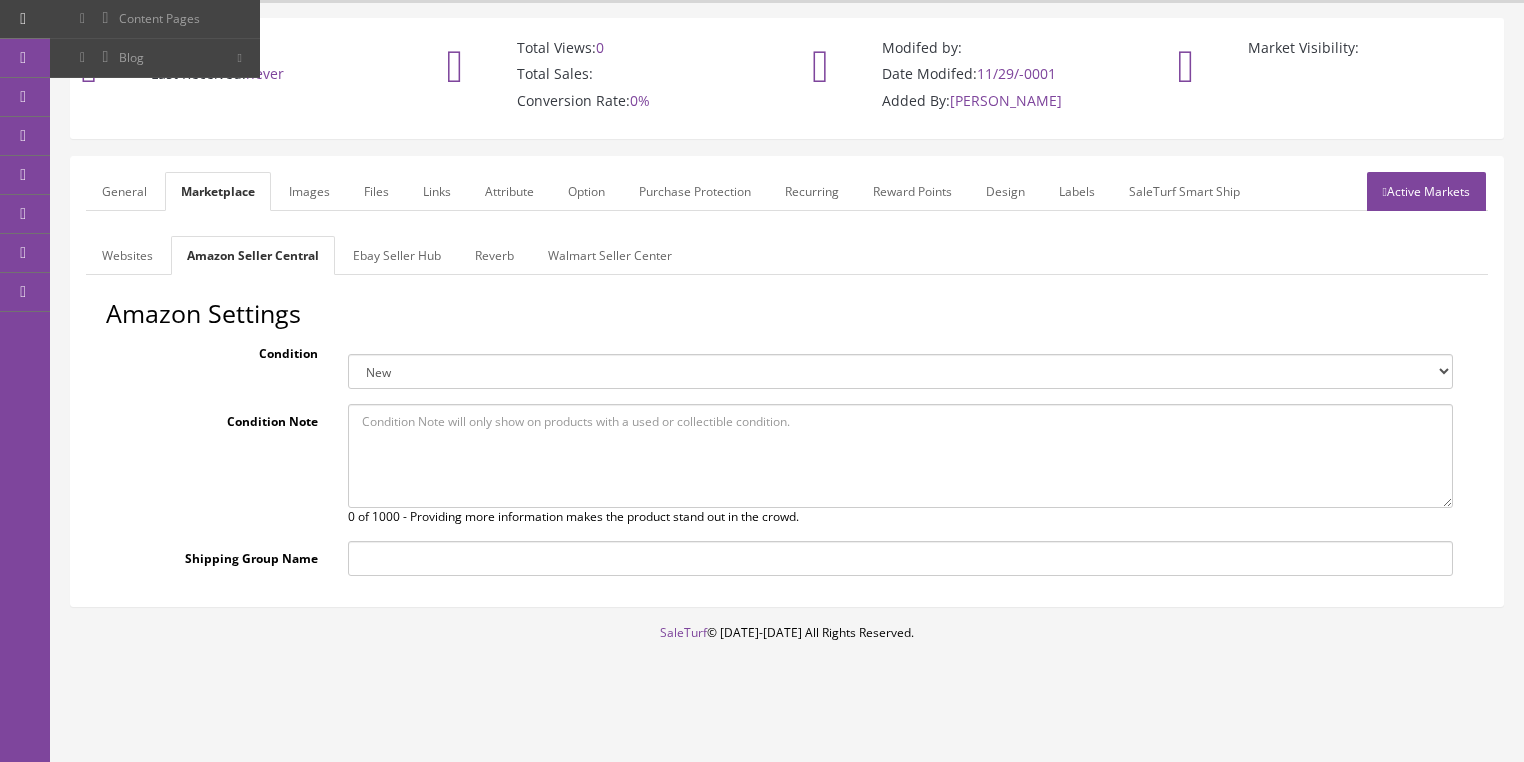 click on "Ebay Seller Hub" at bounding box center [397, 255] 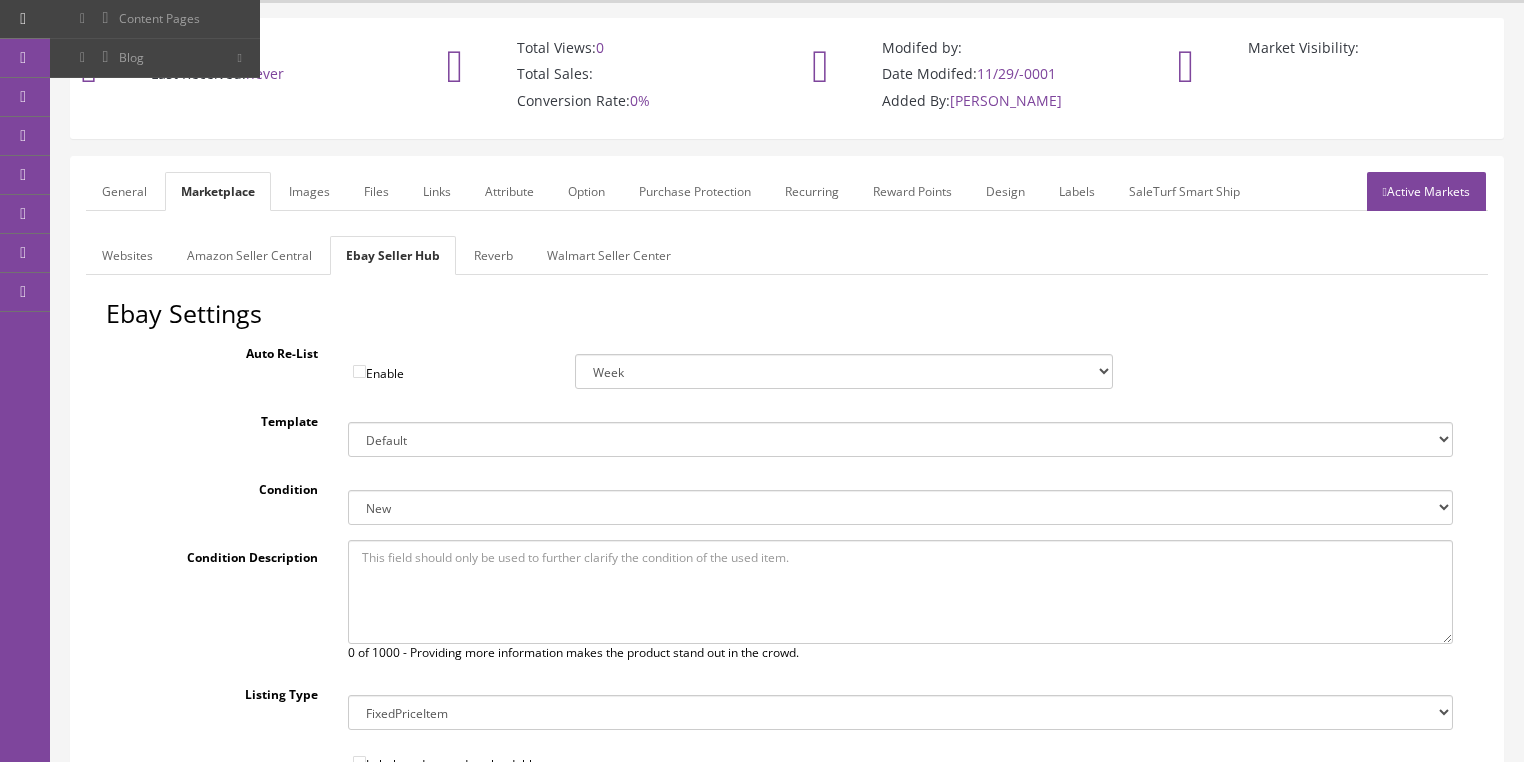 click on "Reverb" at bounding box center [493, 255] 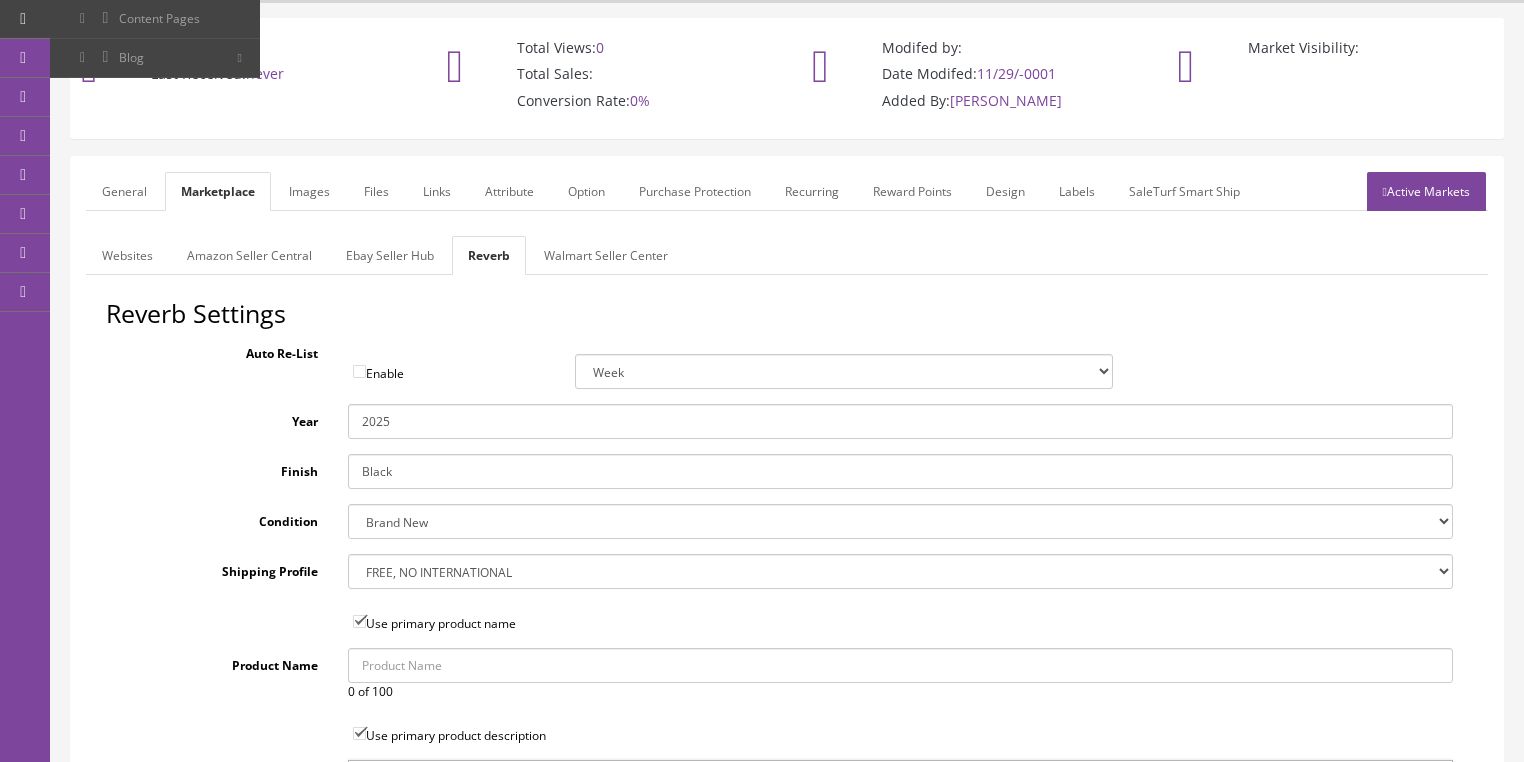 click on "Black" at bounding box center [900, 471] 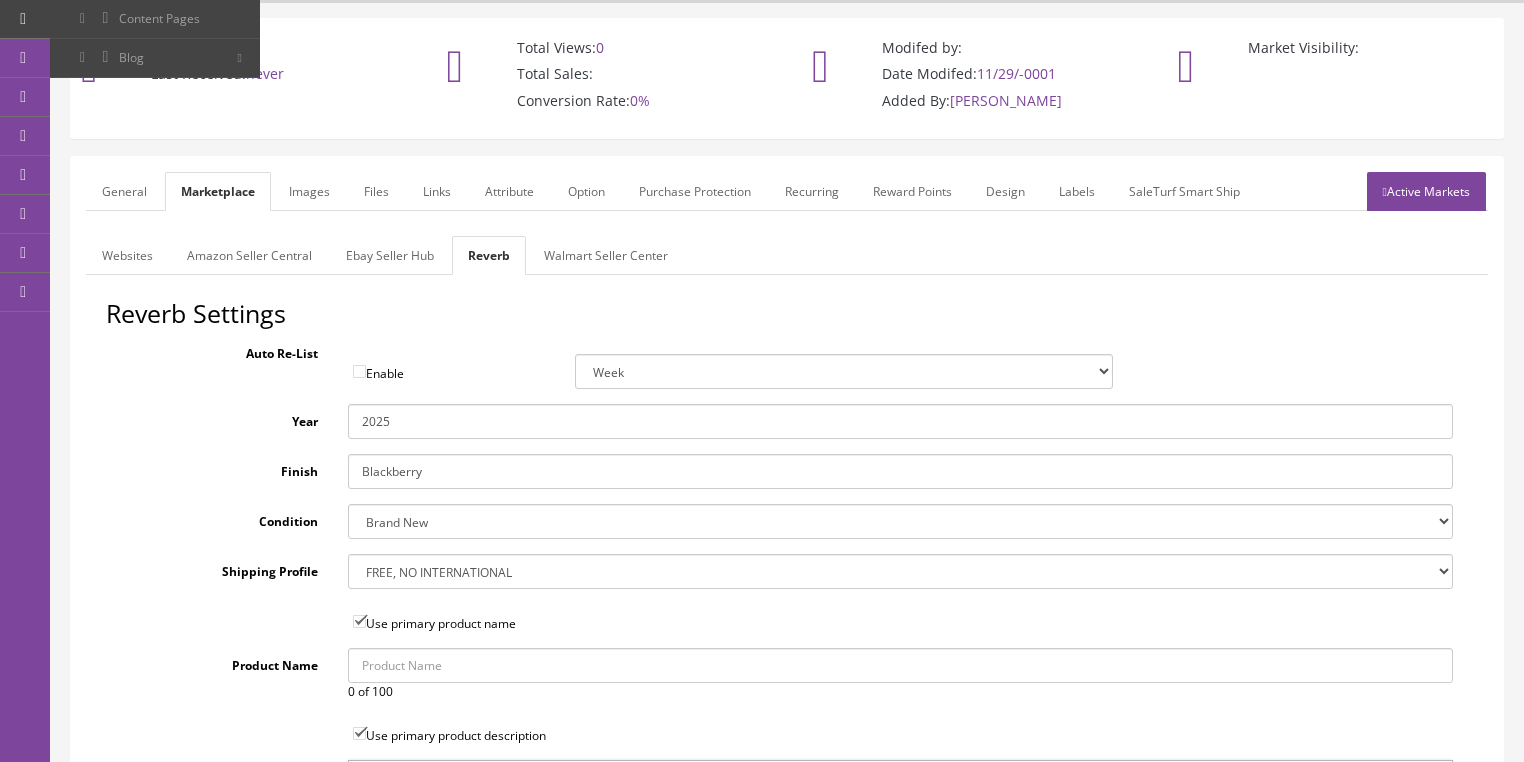 type on "Blackberry" 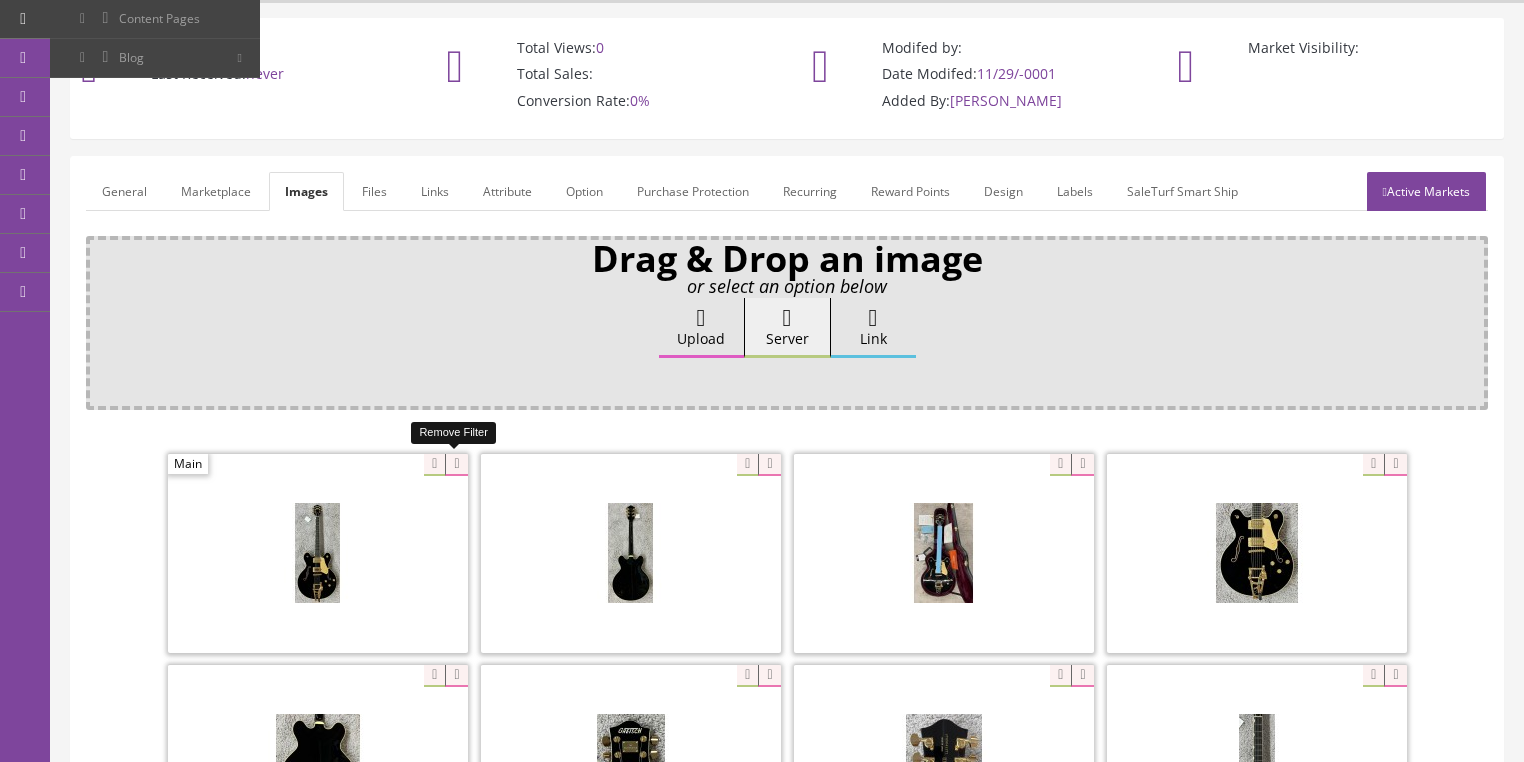 click at bounding box center [456, 465] 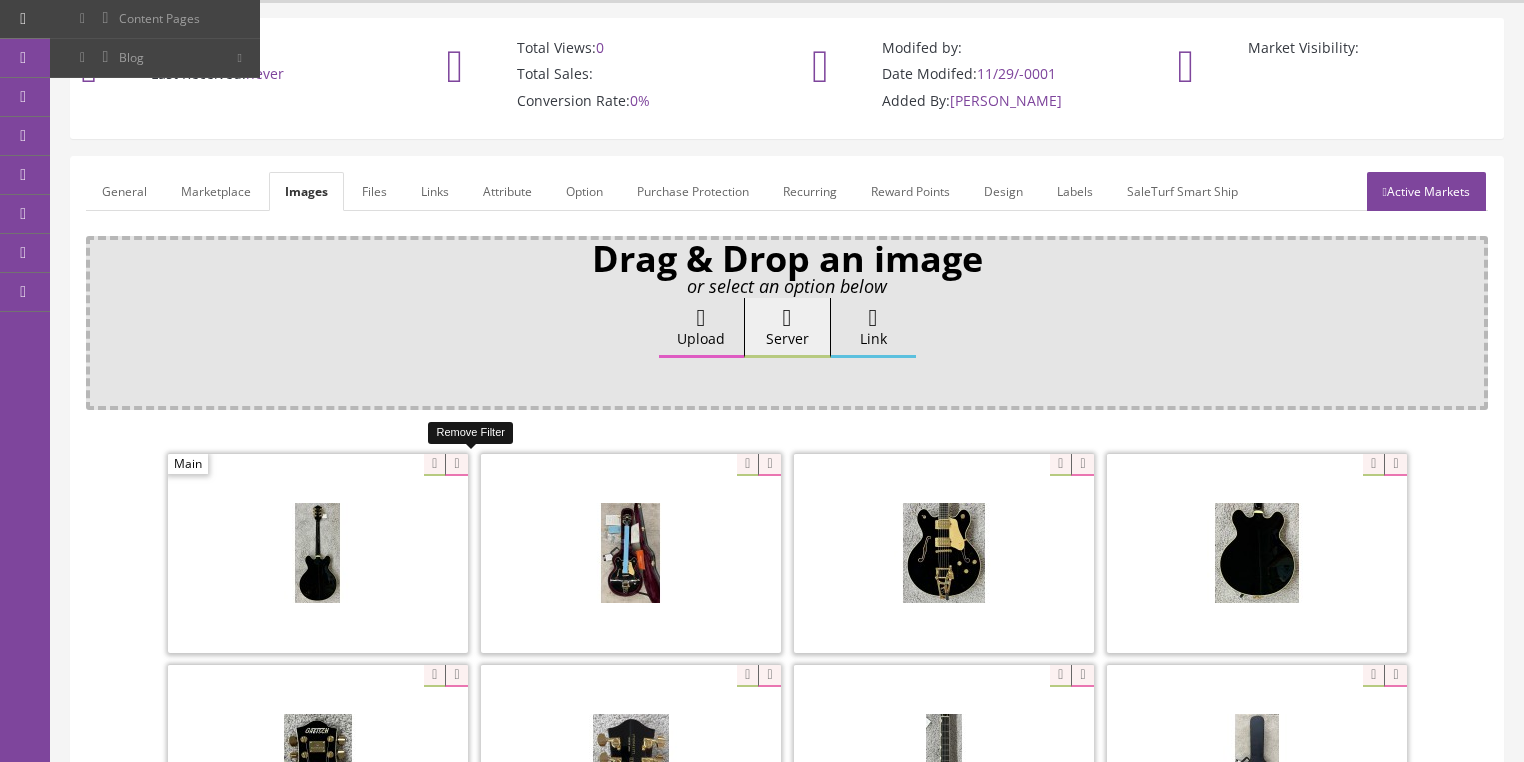 drag, startPoint x: 460, startPoint y: 468, endPoint x: 403, endPoint y: 481, distance: 58.463665 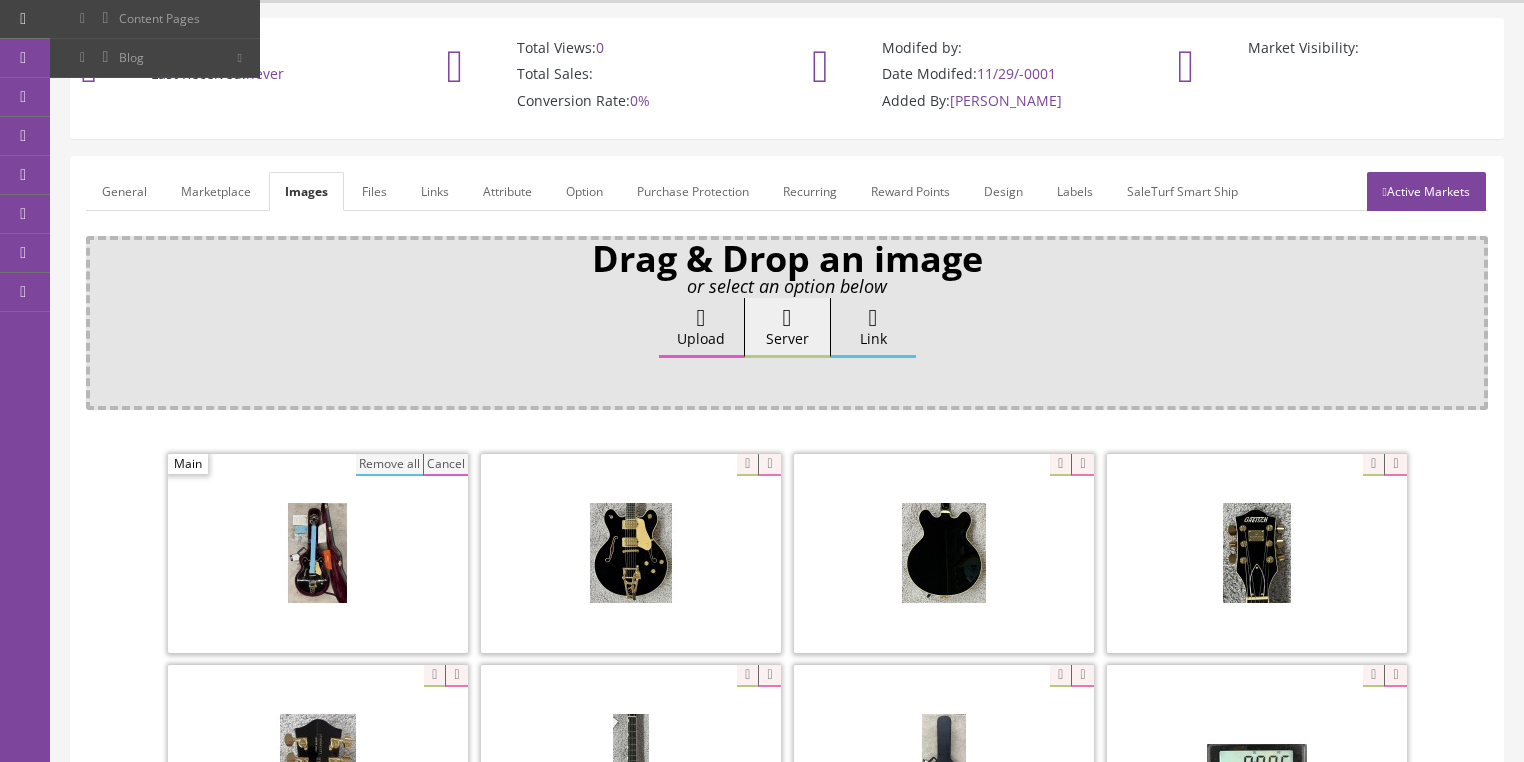 click on "Remove all" at bounding box center [389, 465] 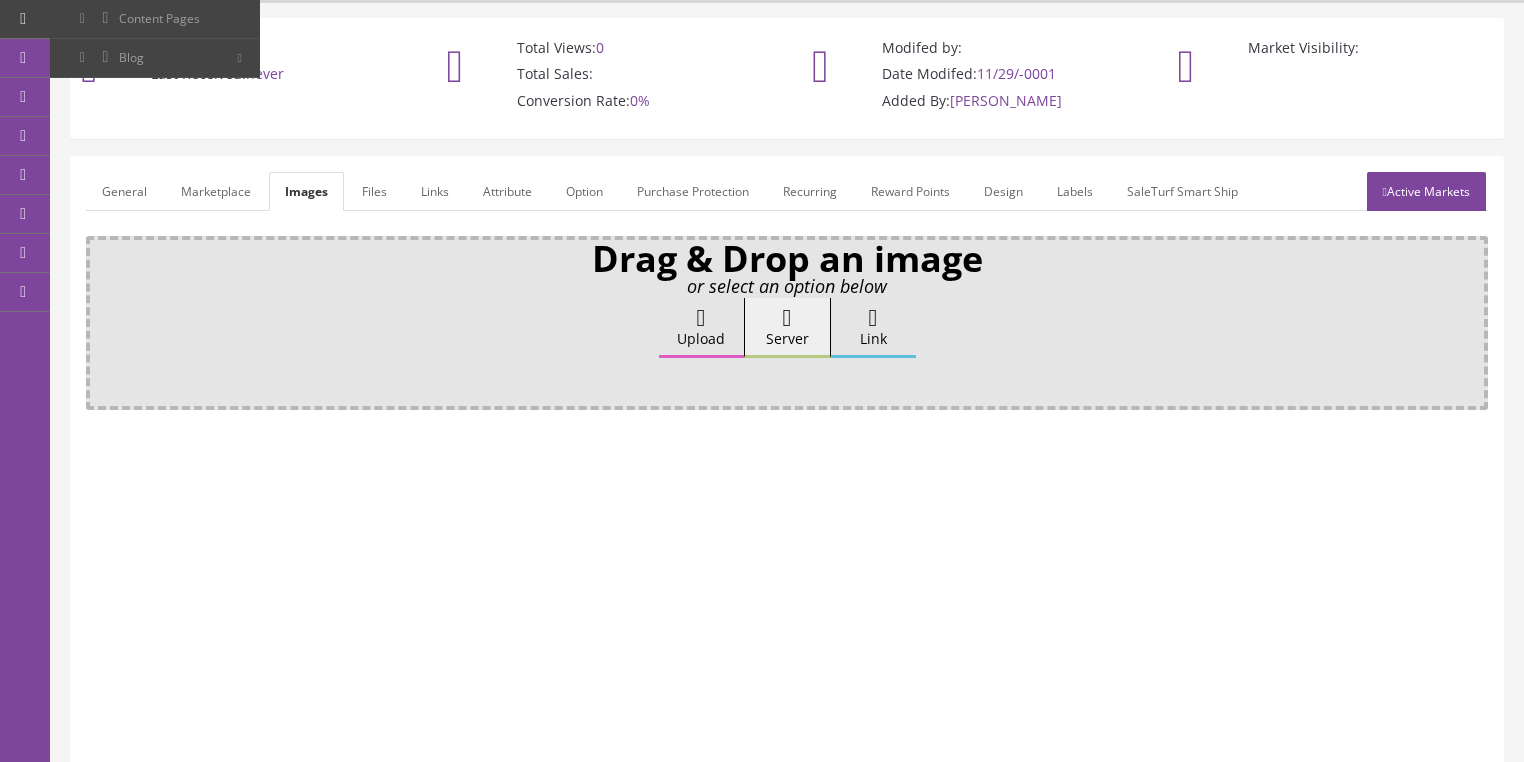 click on "Attribute" at bounding box center [507, 191] 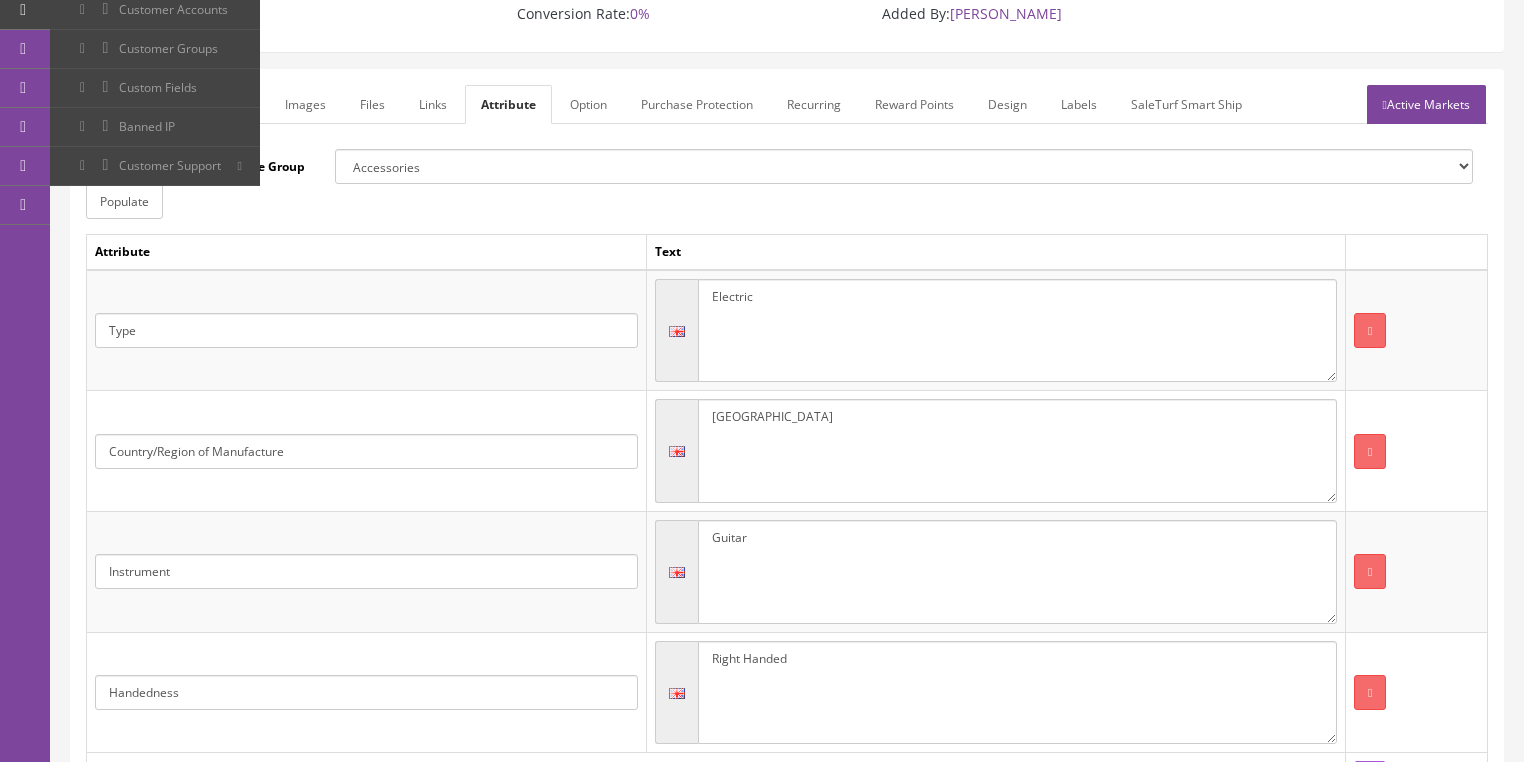 scroll, scrollTop: 203, scrollLeft: 0, axis: vertical 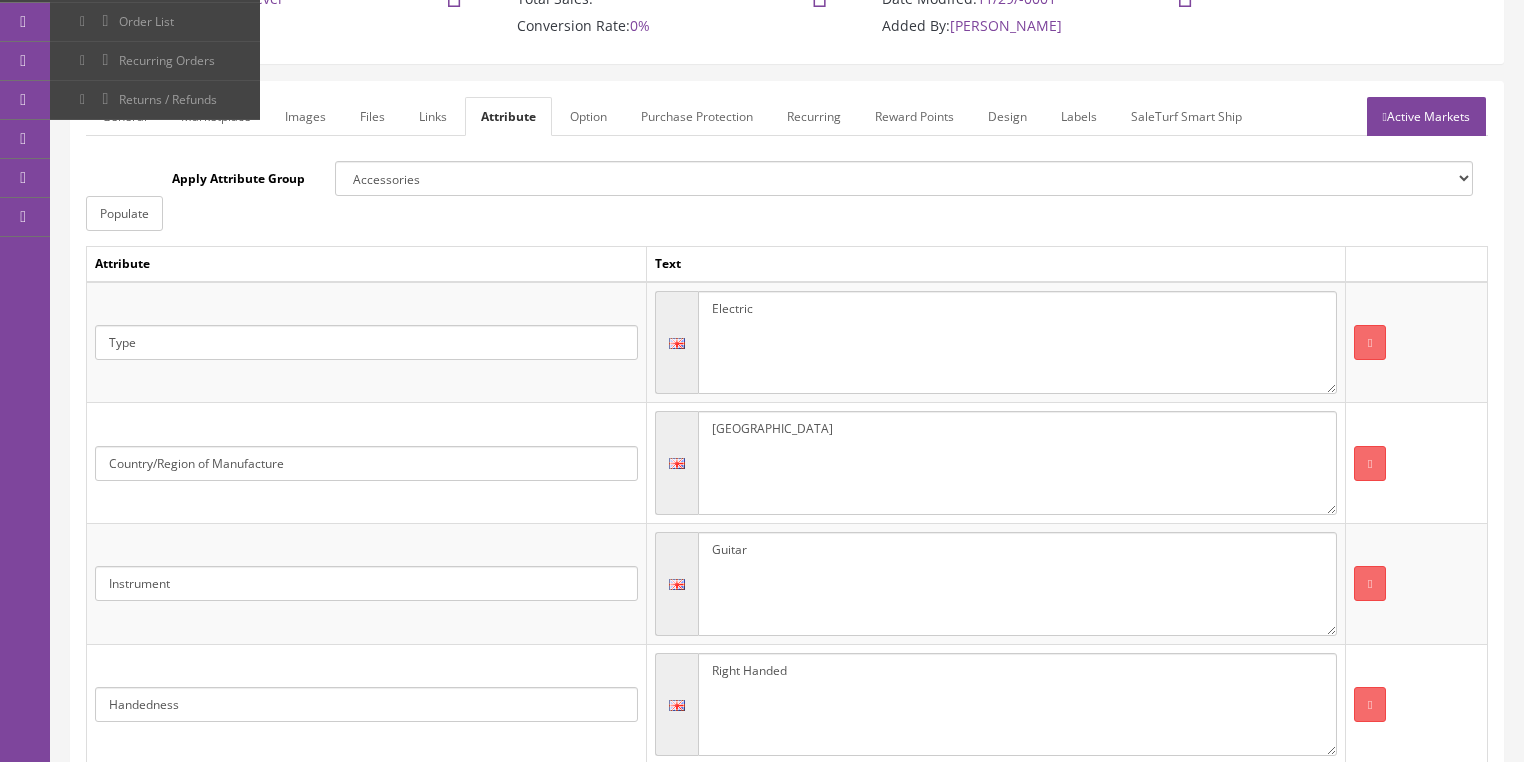click on "Active Markets" at bounding box center [1426, 116] 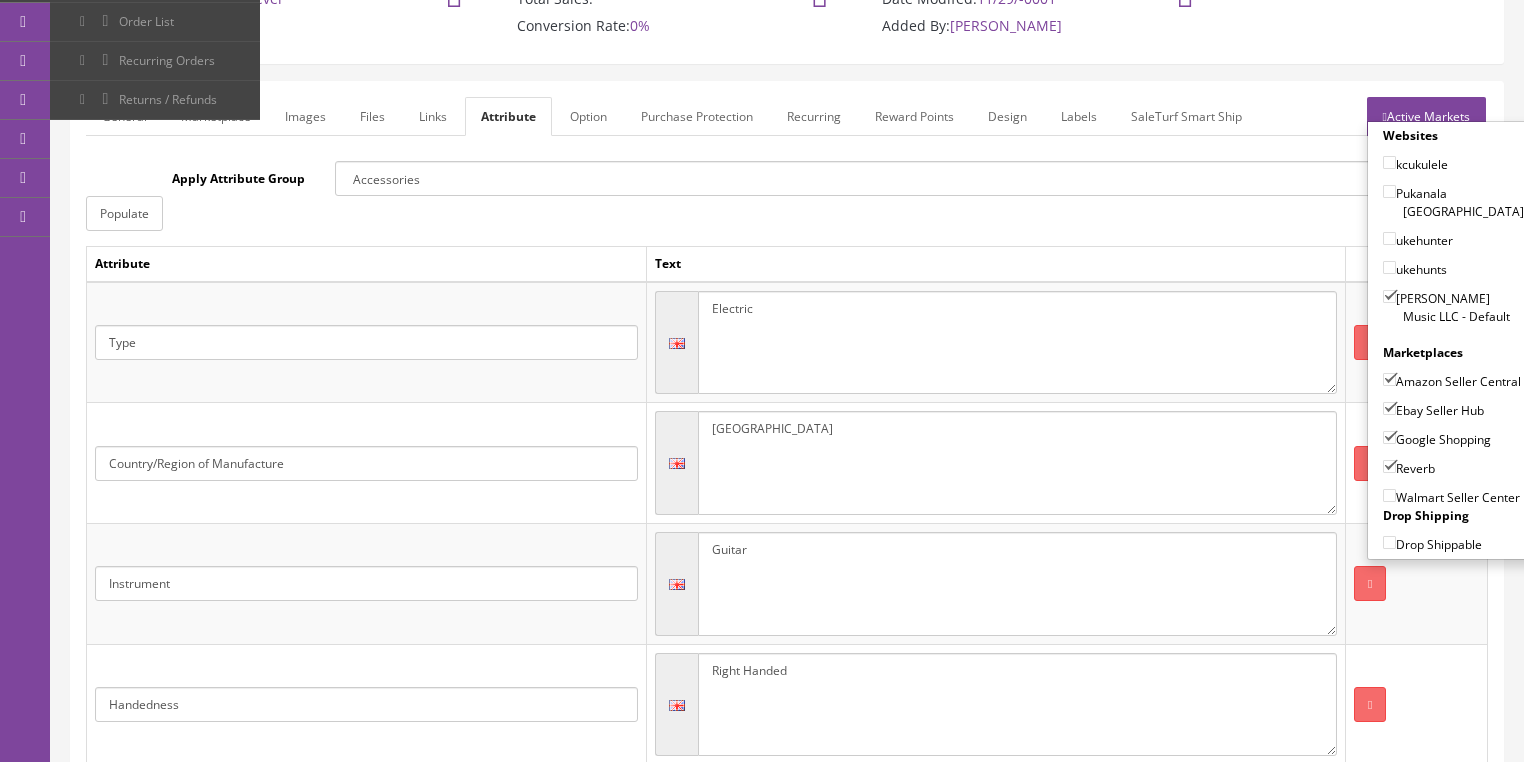 click on "Active Markets" at bounding box center (1426, 116) 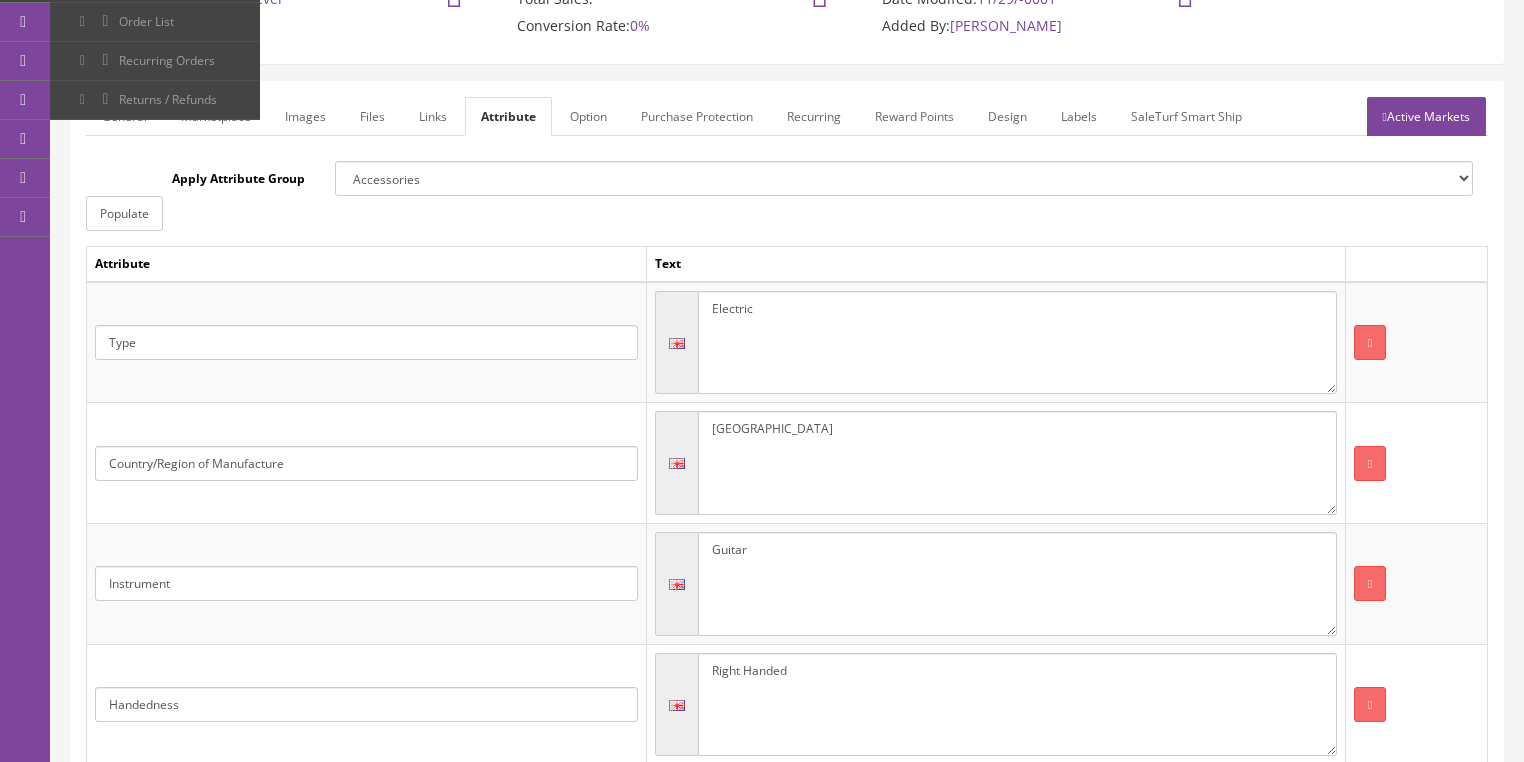 click on "General" at bounding box center (124, 116) 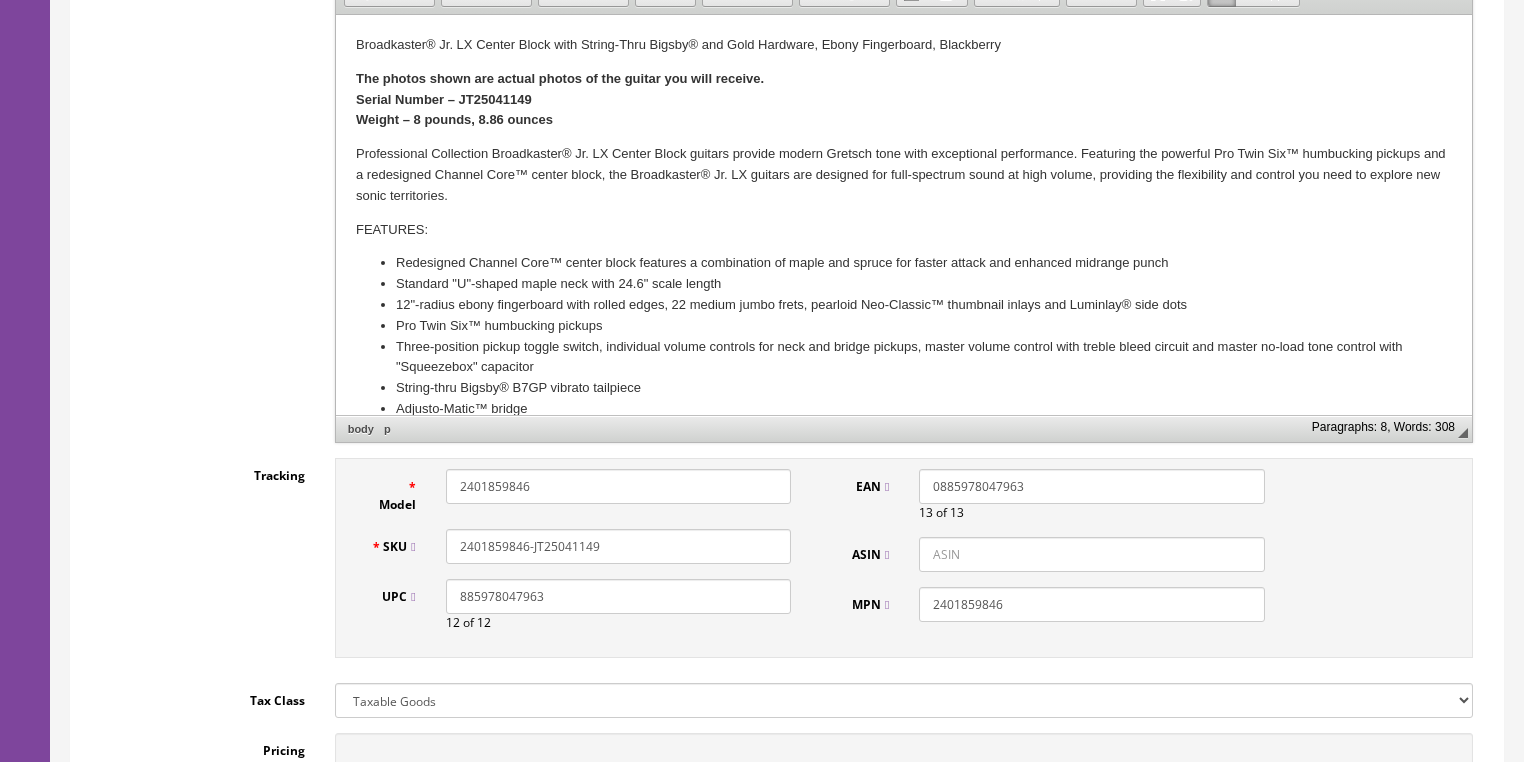scroll, scrollTop: 763, scrollLeft: 0, axis: vertical 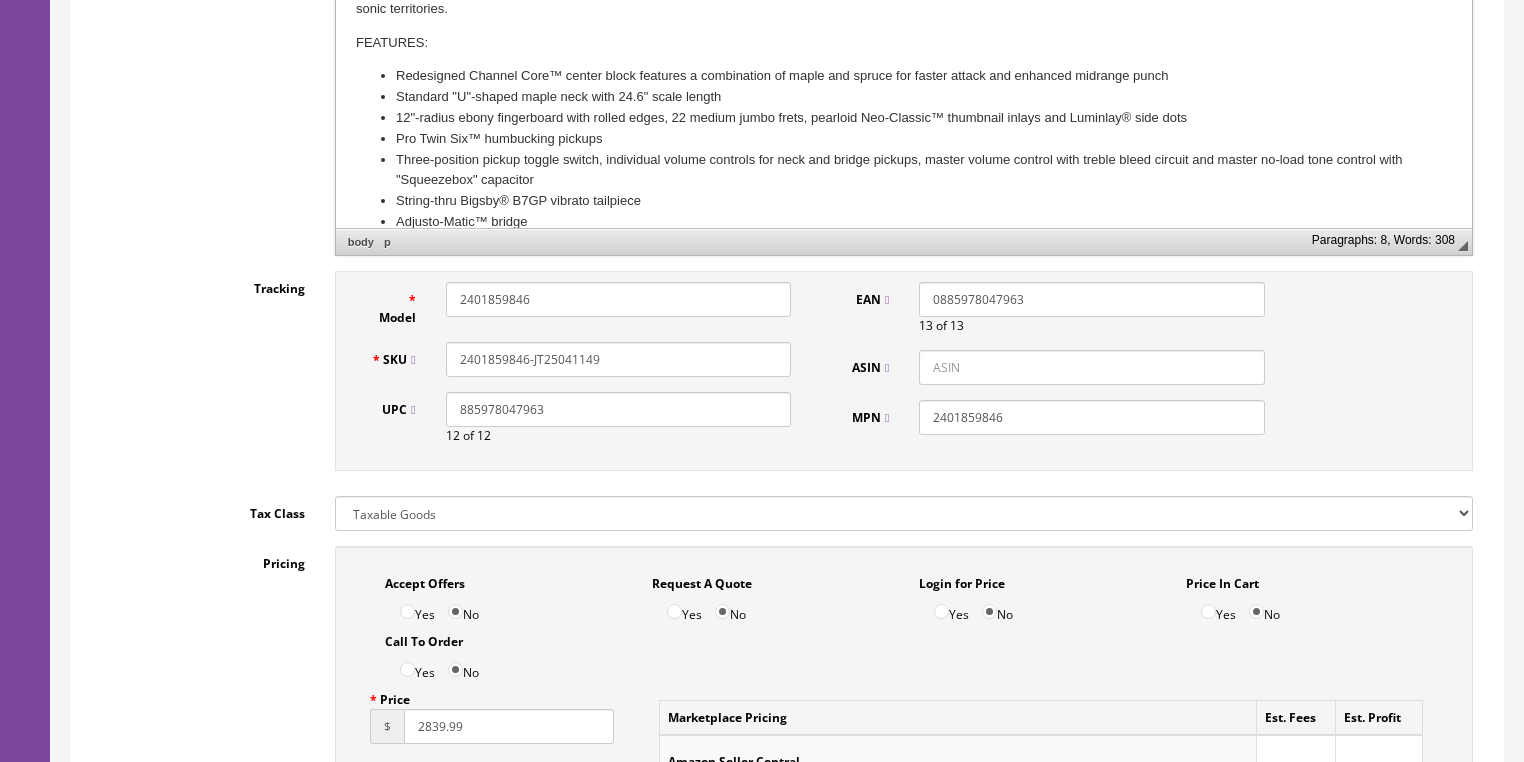 drag, startPoint x: 599, startPoint y: 356, endPoint x: 445, endPoint y: 366, distance: 154.32434 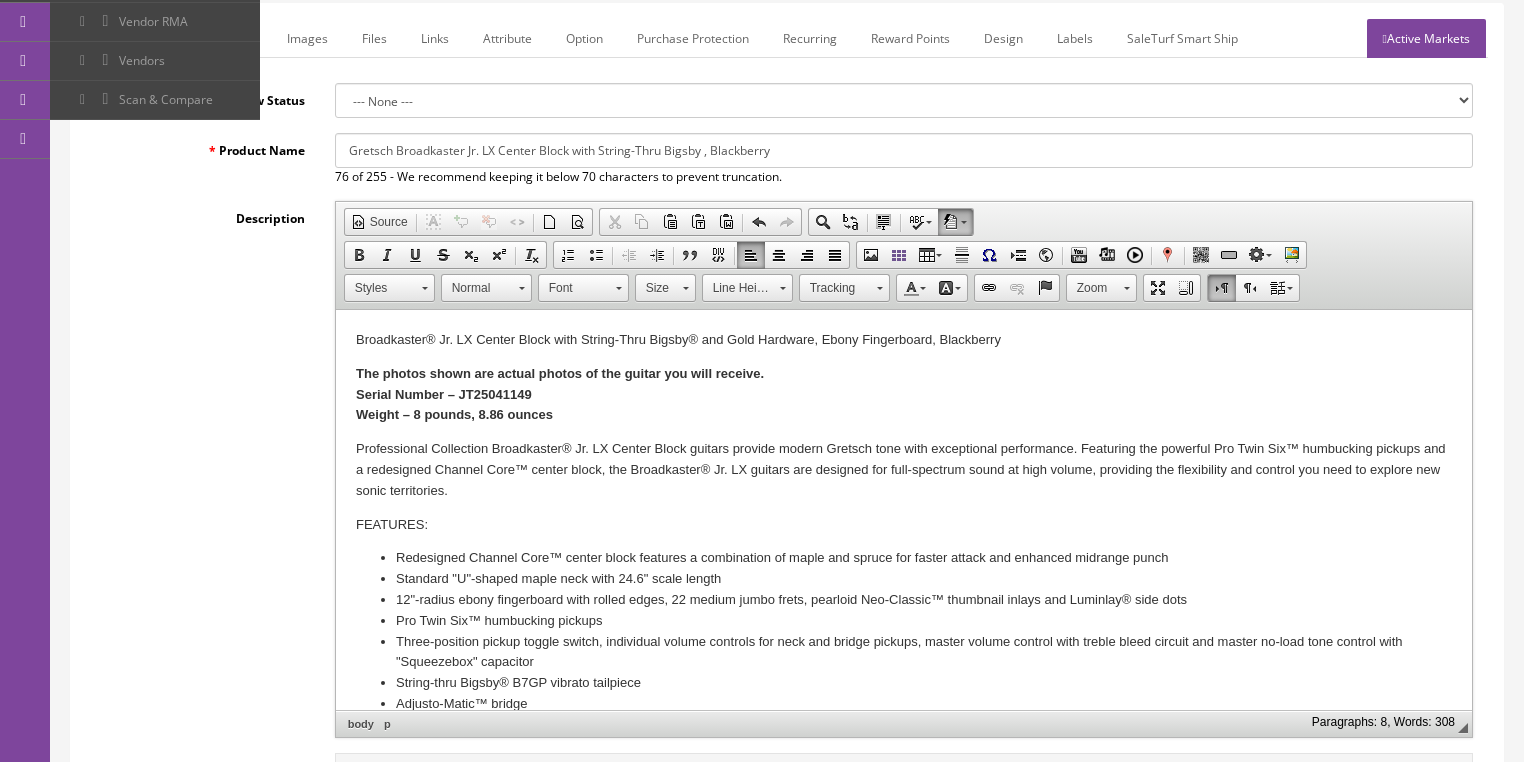 scroll, scrollTop: 283, scrollLeft: 0, axis: vertical 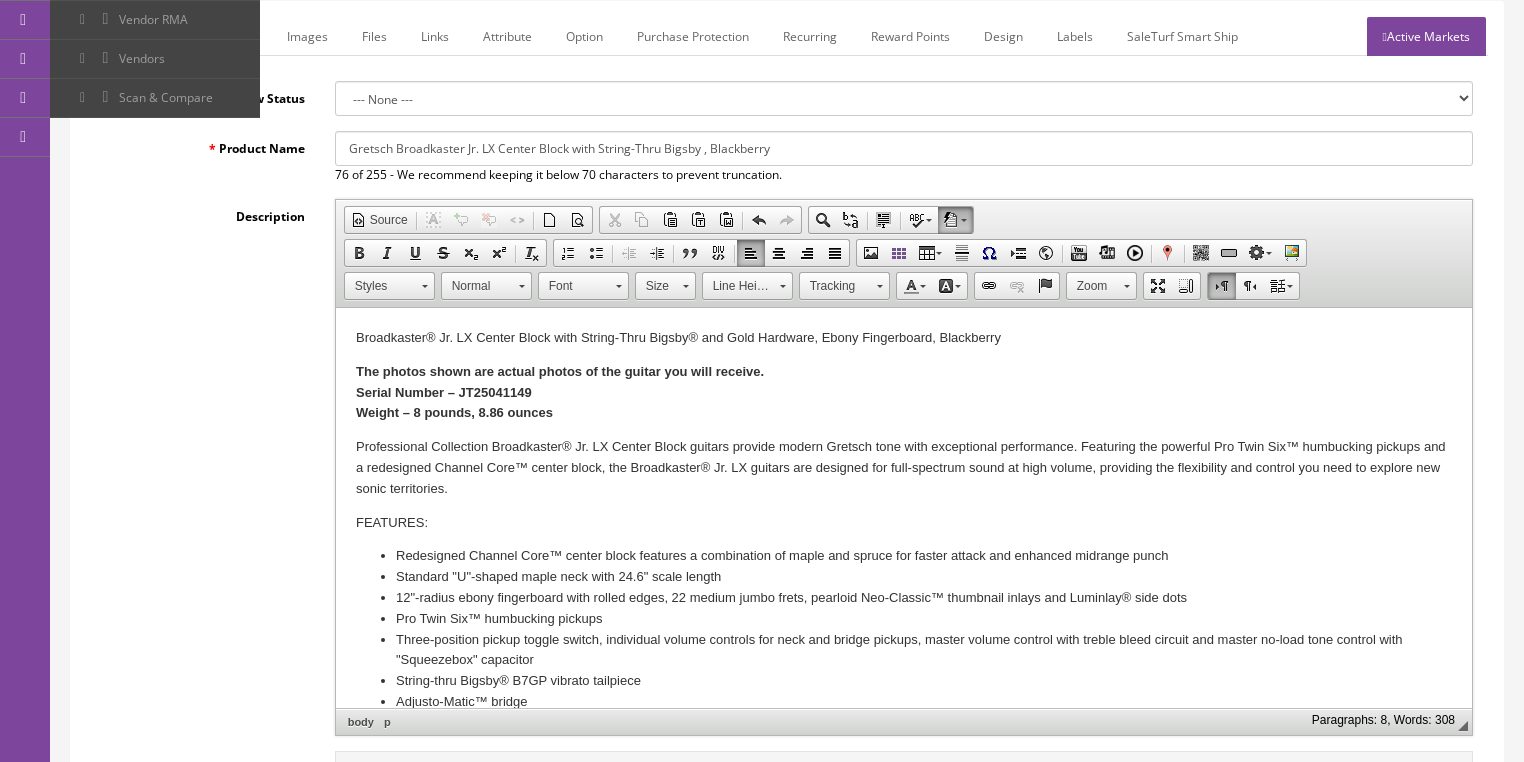 click on "Active Markets" at bounding box center [1426, 36] 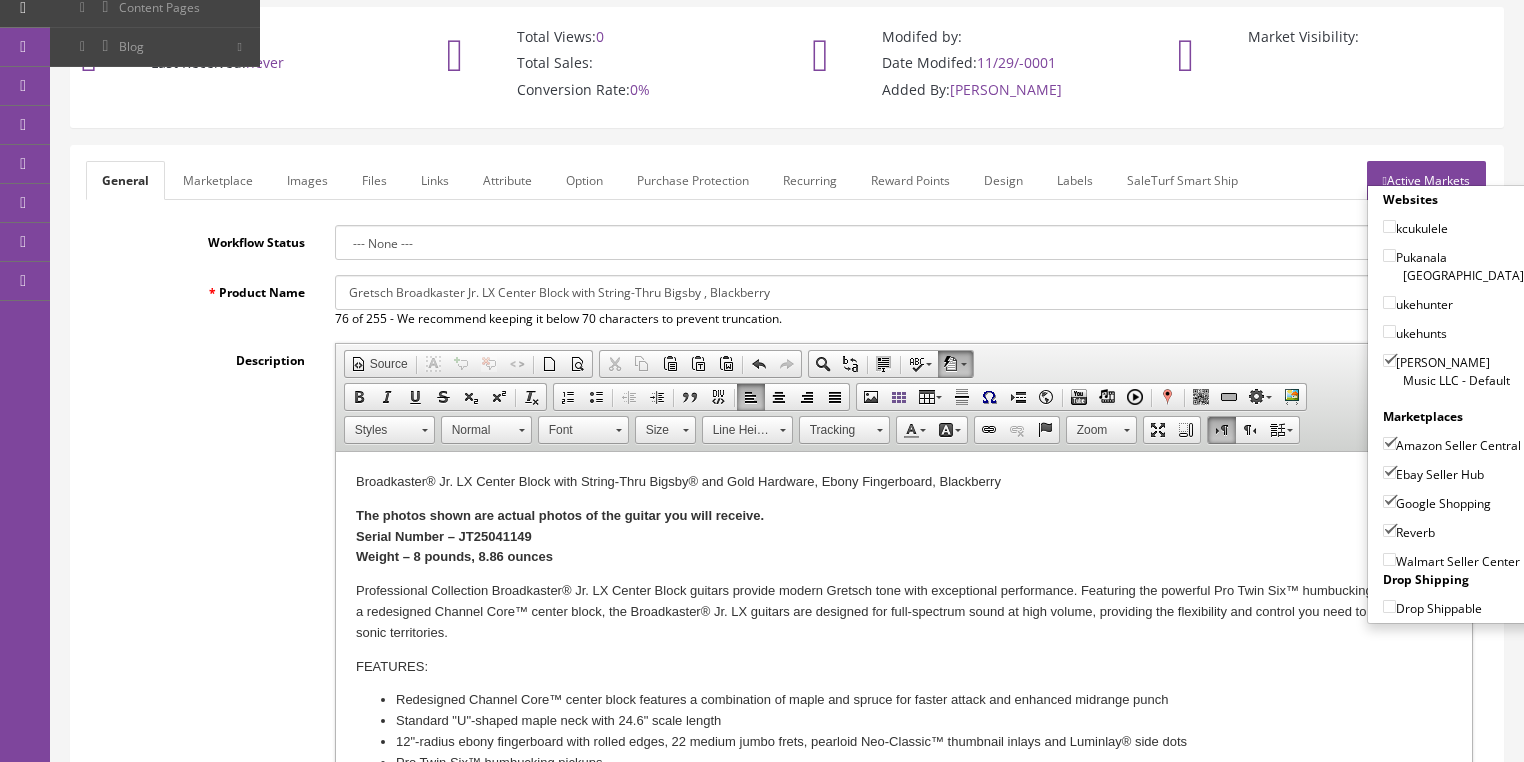 scroll, scrollTop: 43, scrollLeft: 0, axis: vertical 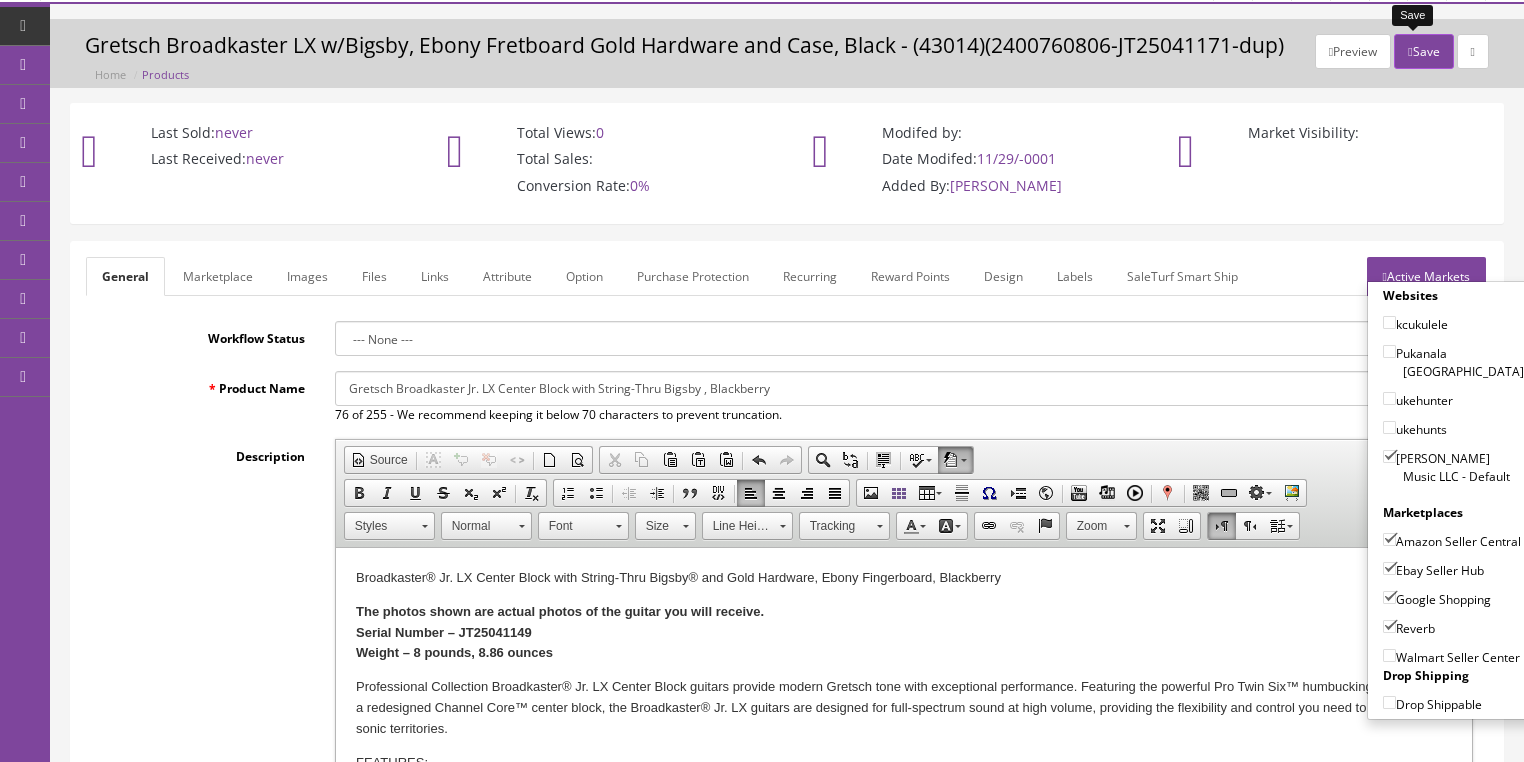 click at bounding box center (1410, 52) 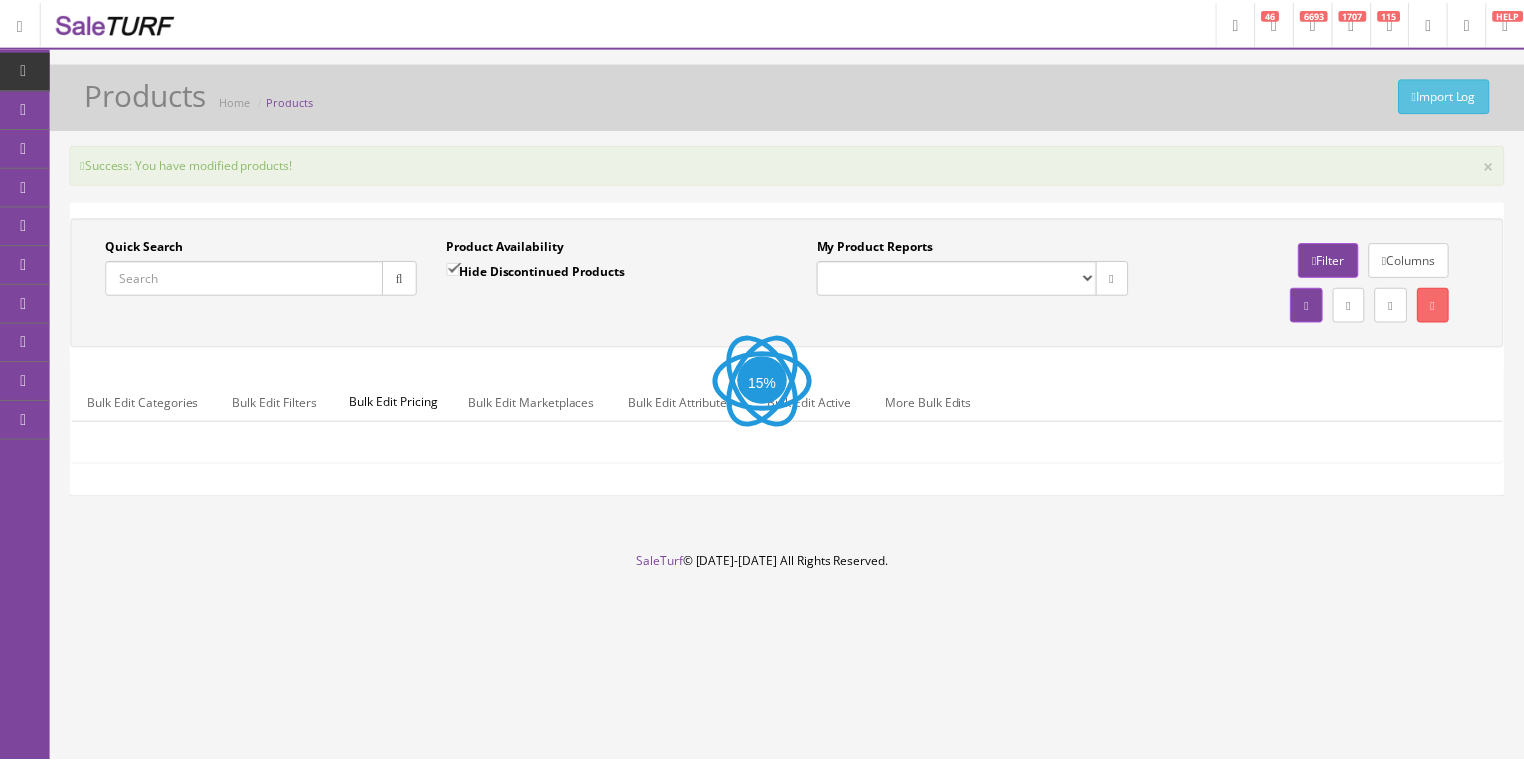 scroll, scrollTop: 0, scrollLeft: 0, axis: both 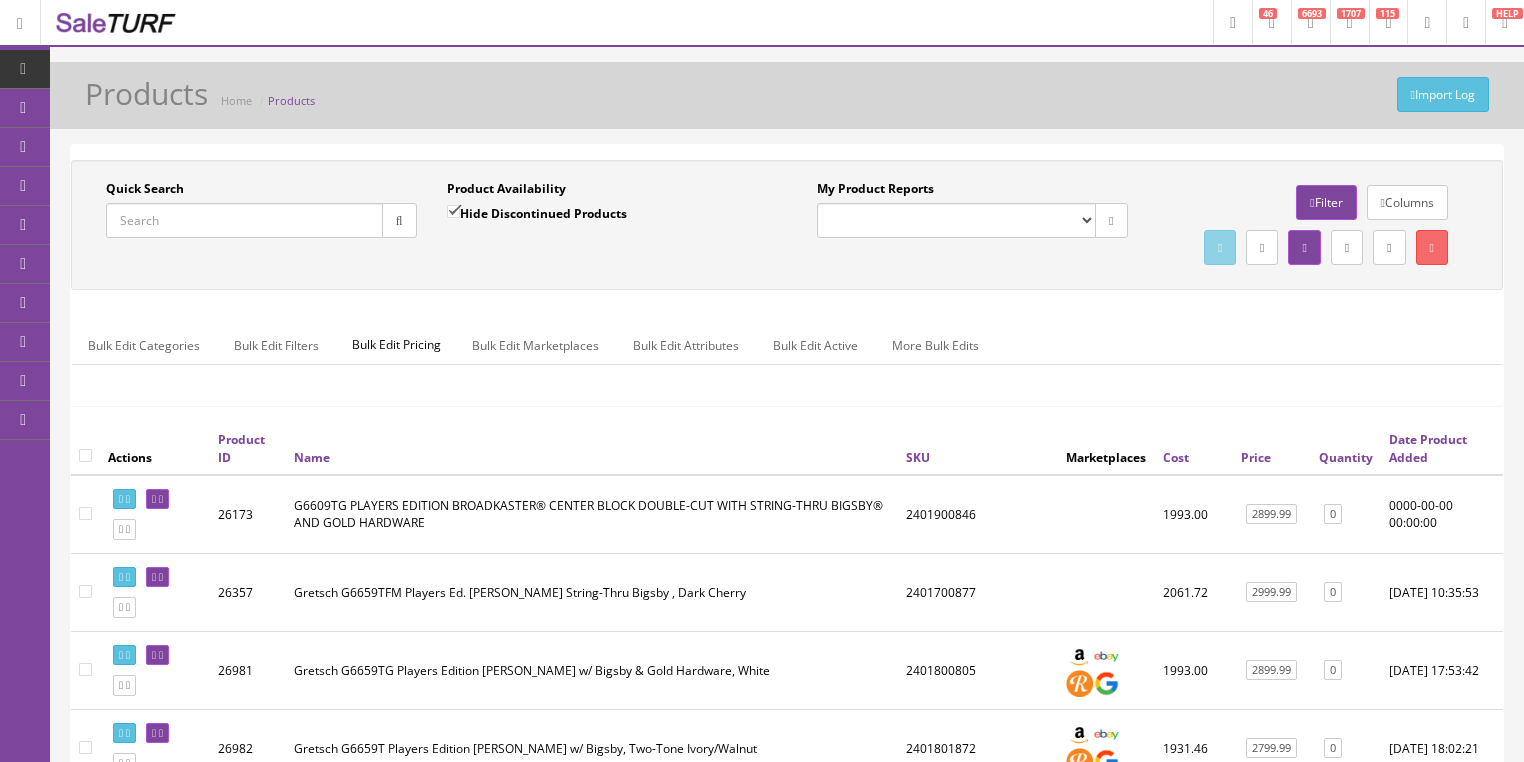 click on "Quick Search" at bounding box center [244, 220] 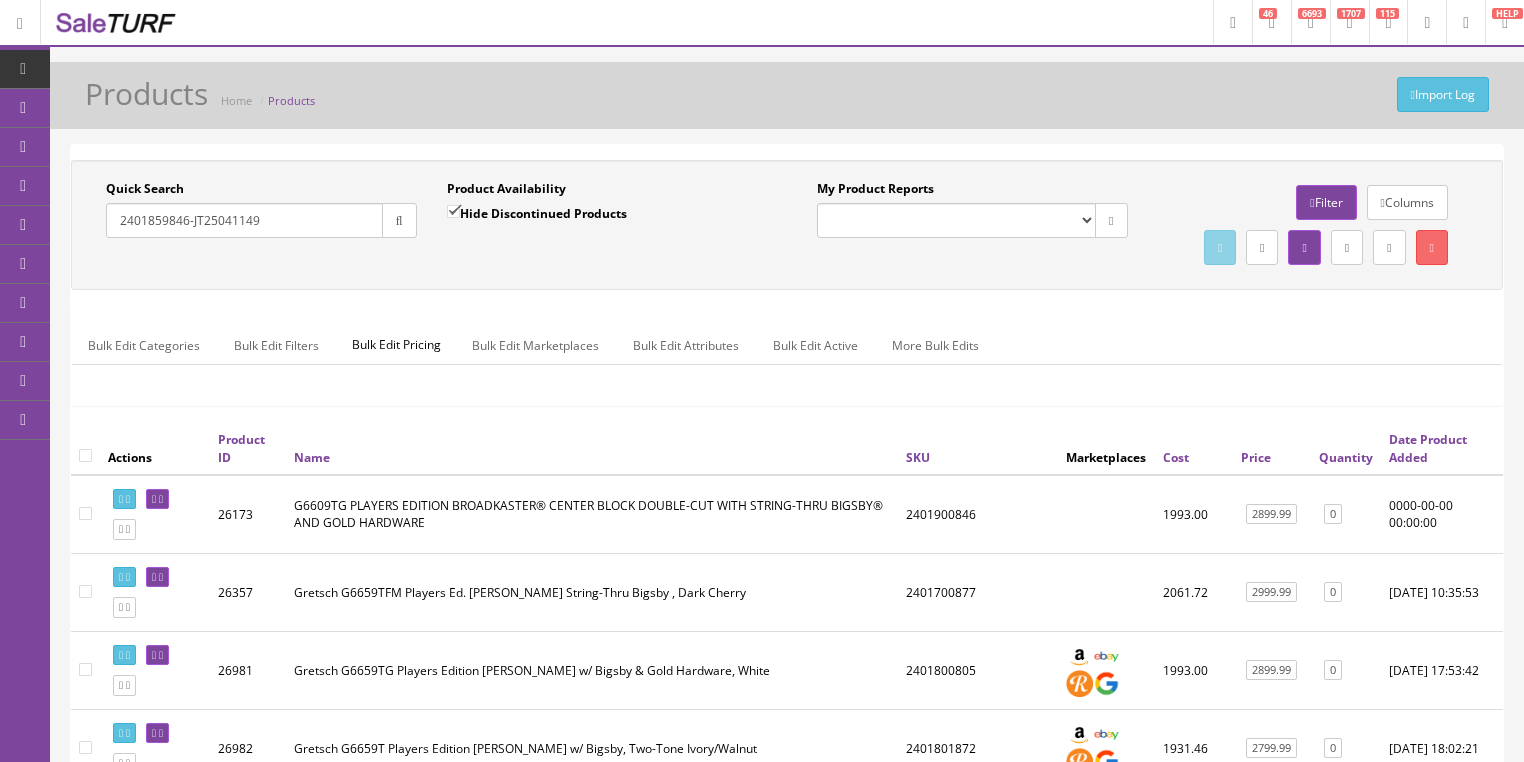 type on "2401859846-JT25041149" 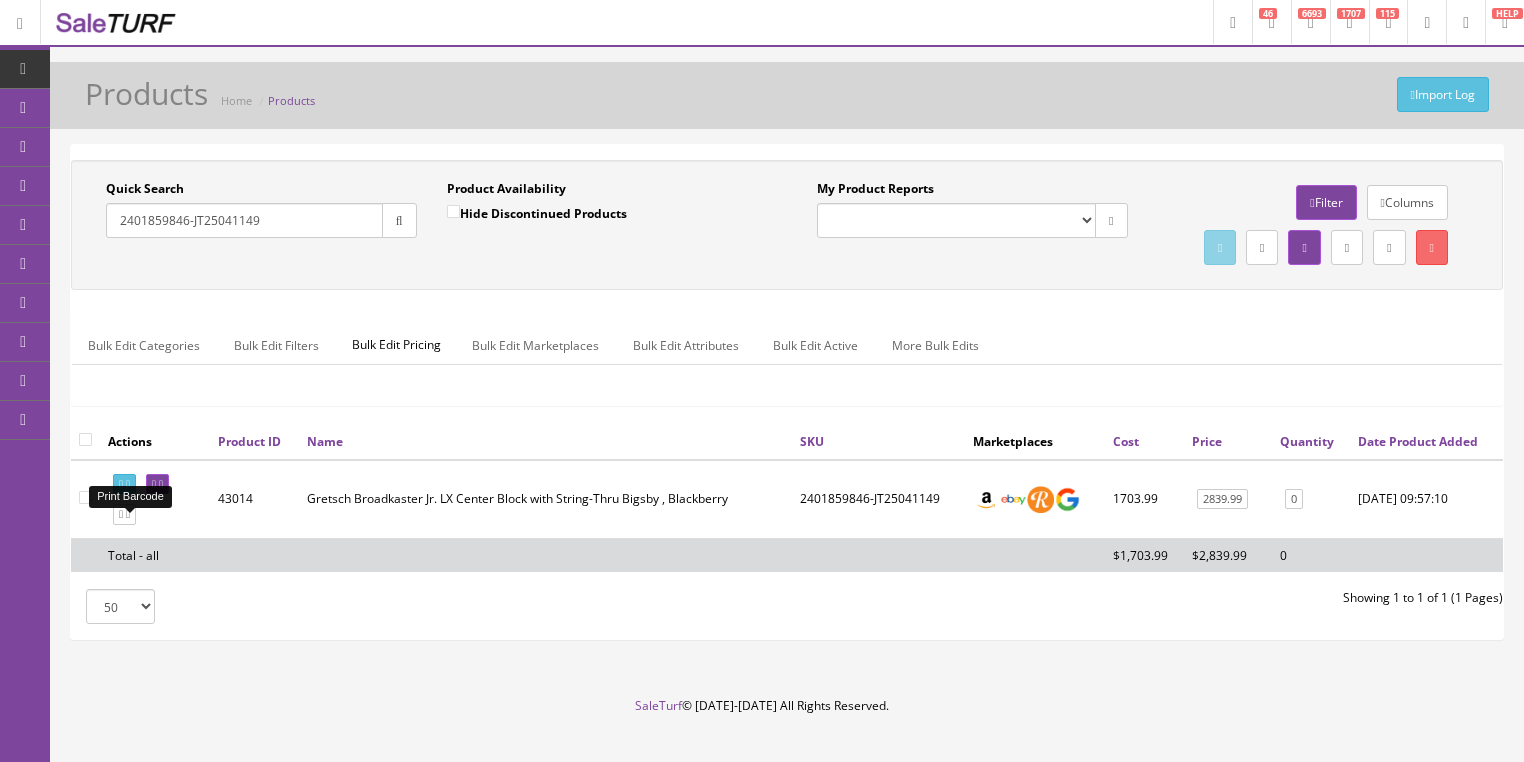 click at bounding box center [121, 484] 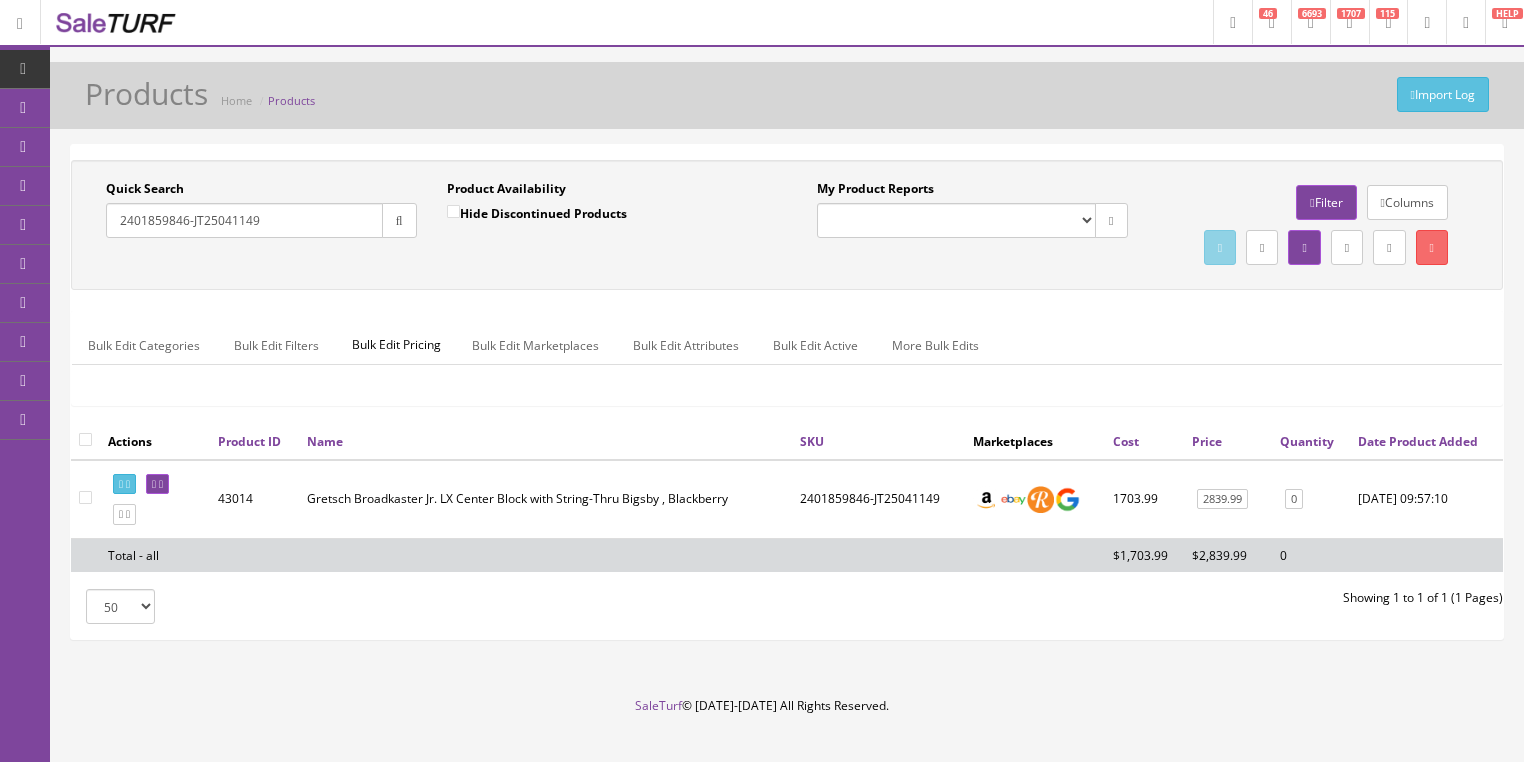drag, startPoint x: 264, startPoint y: 220, endPoint x: 74, endPoint y: 255, distance: 193.1968 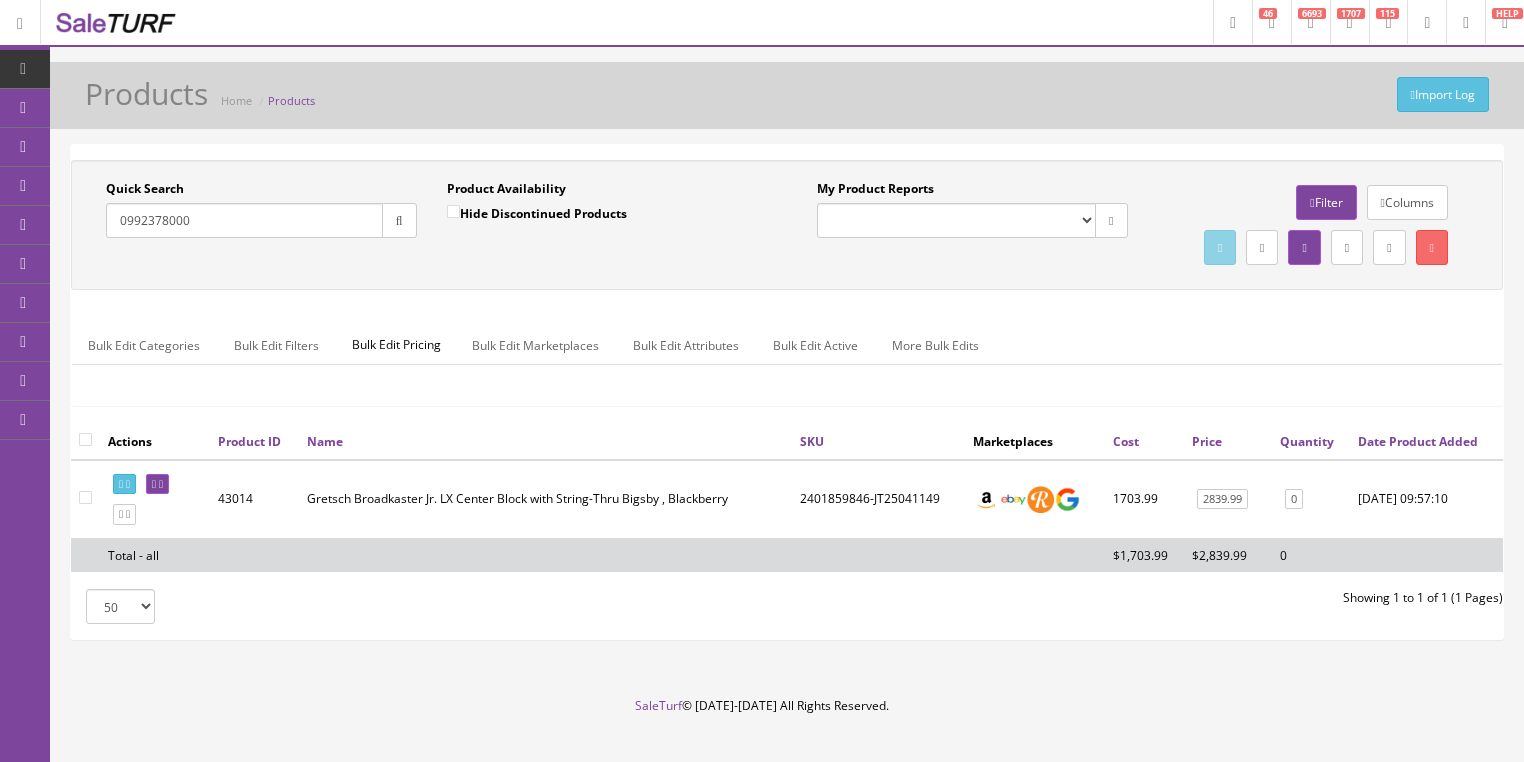 click at bounding box center (399, 220) 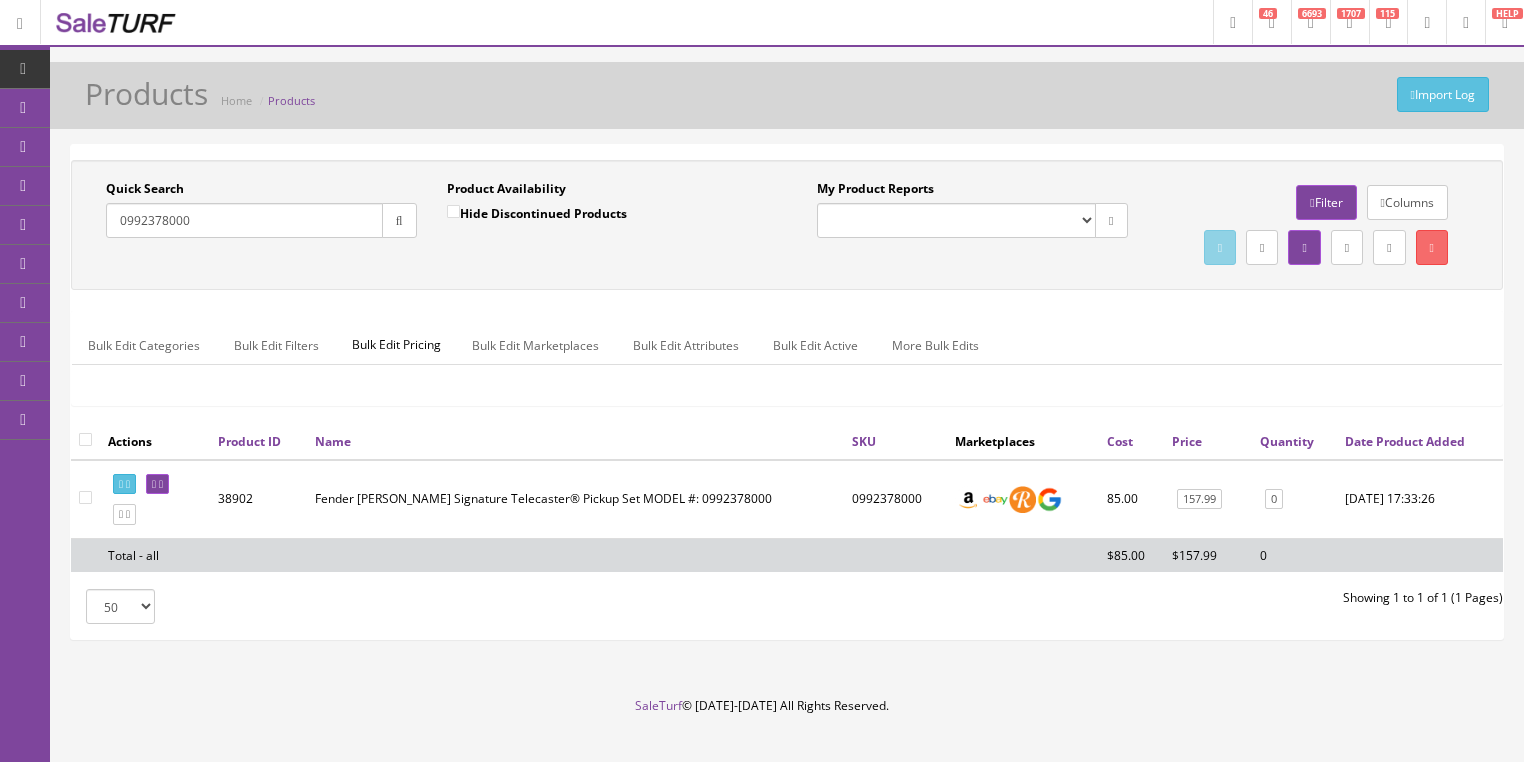 drag, startPoint x: 288, startPoint y: 224, endPoint x: 120, endPoint y: 260, distance: 171.81386 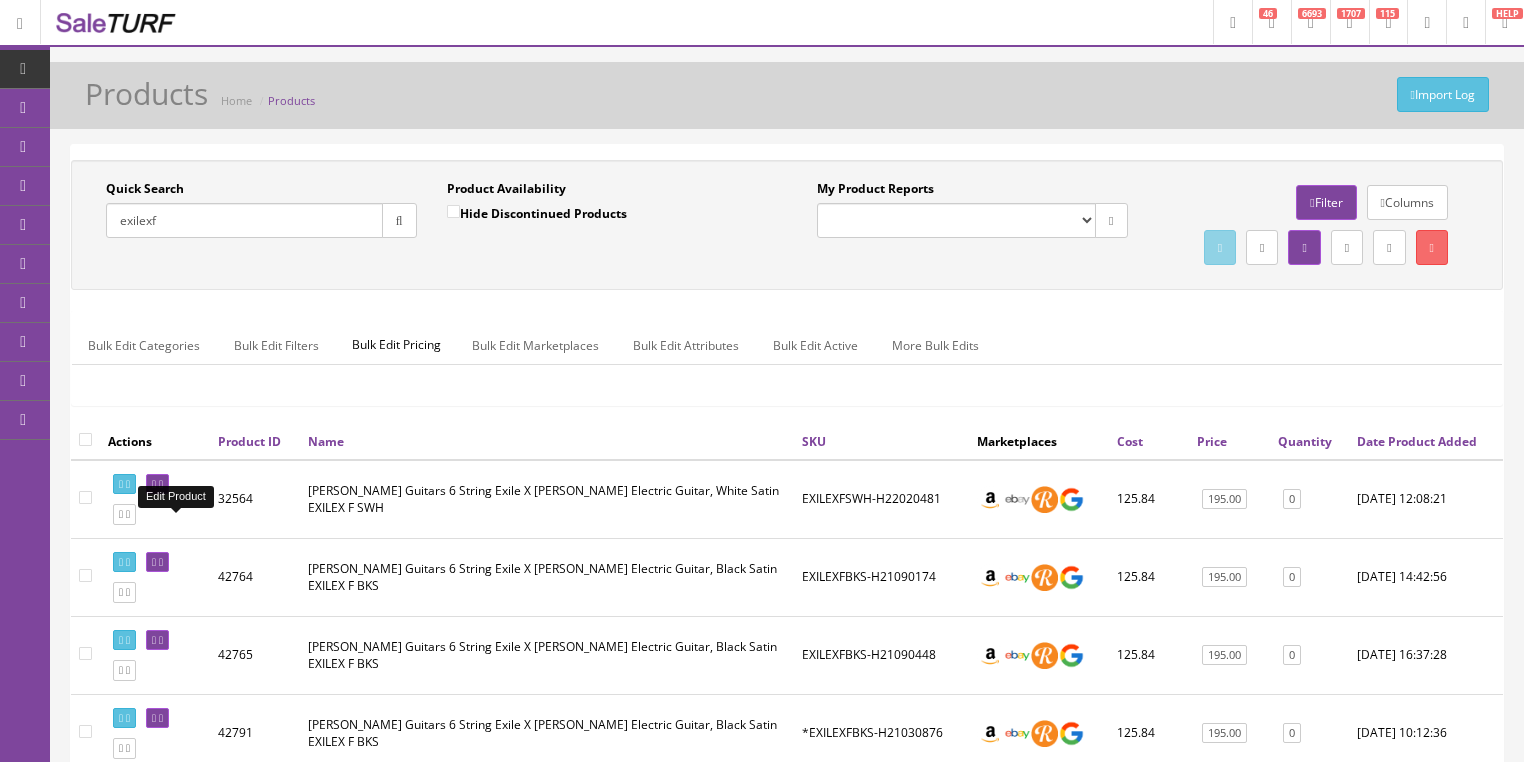type on "exilexf" 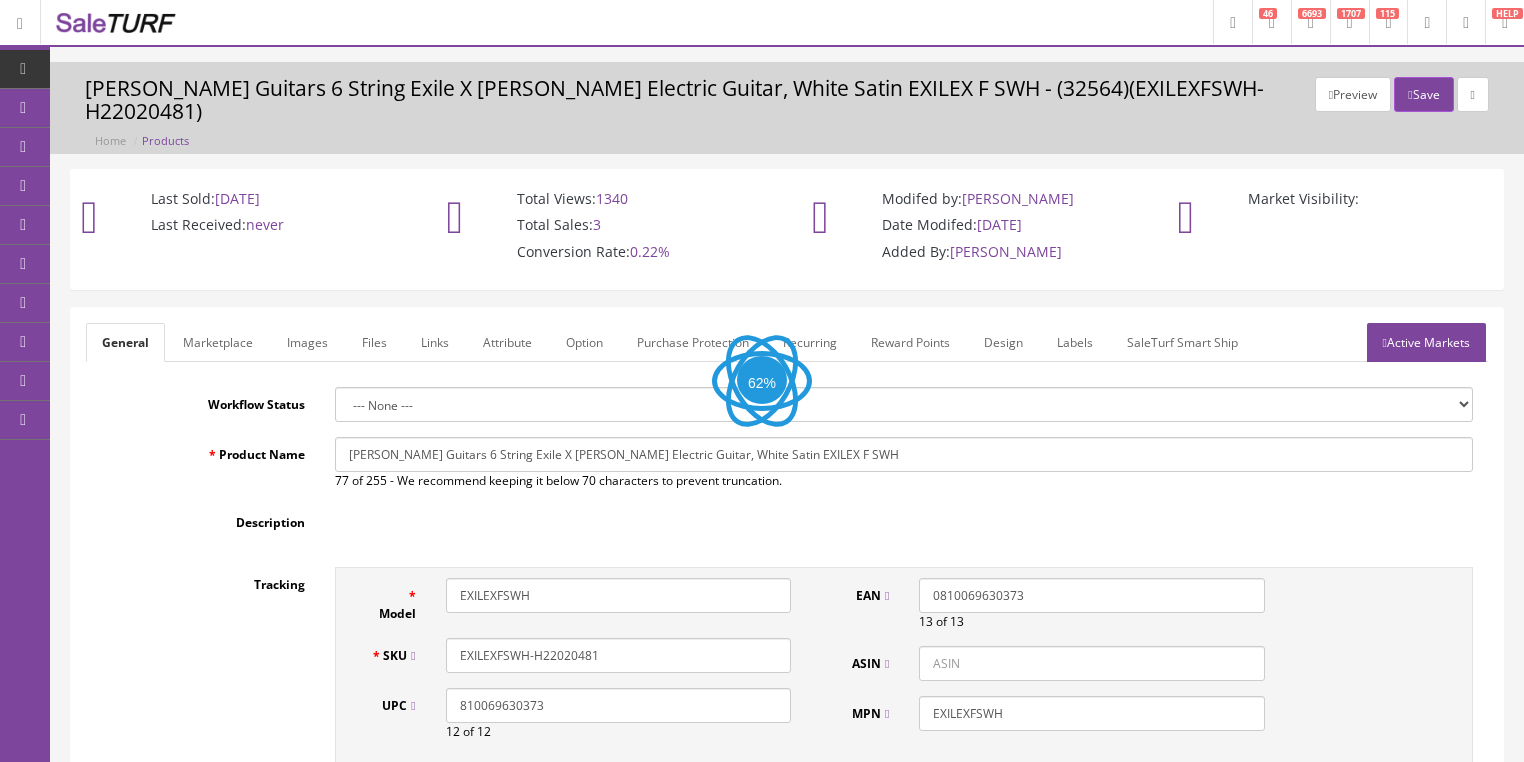 click on "Images" at bounding box center (307, 342) 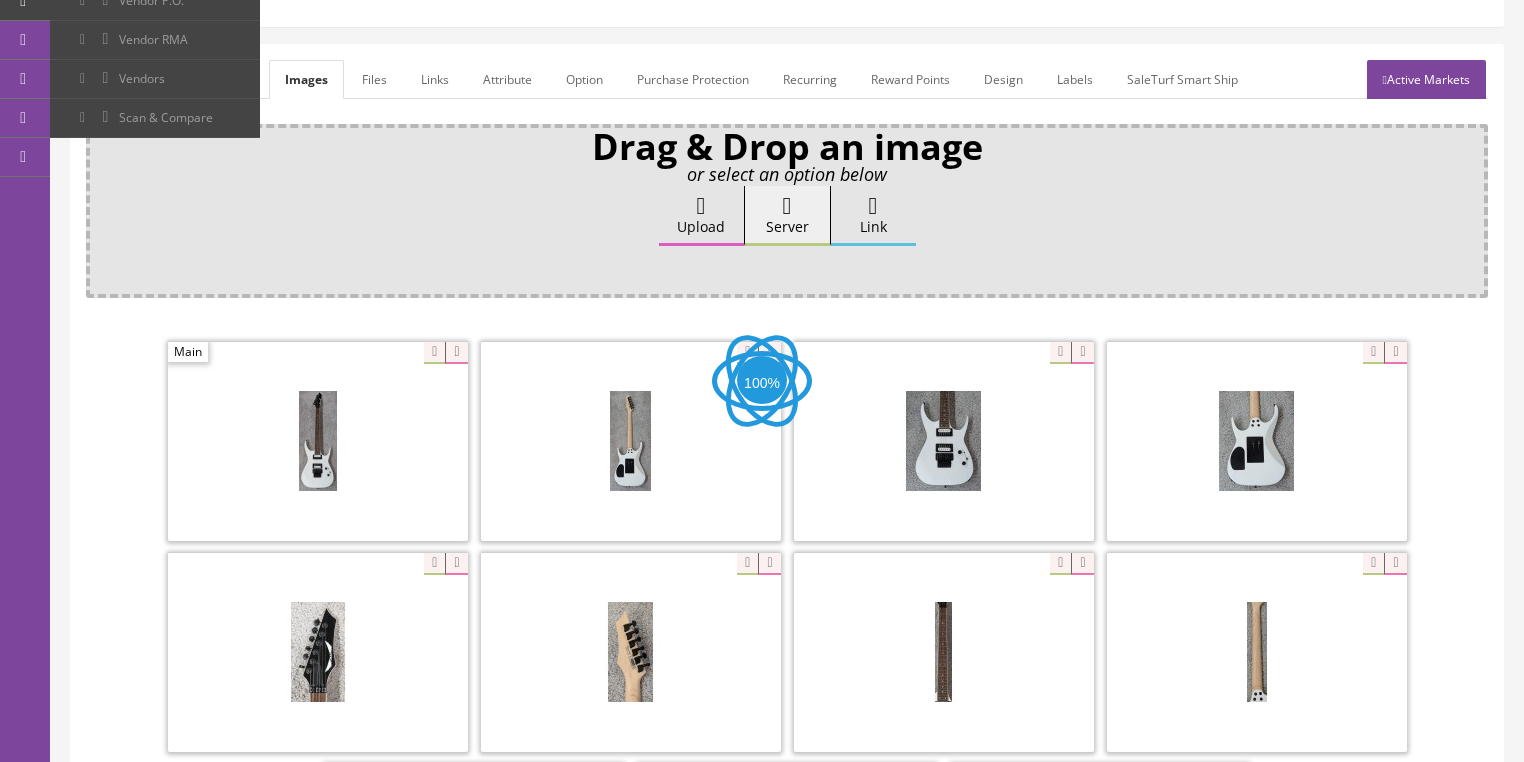 scroll, scrollTop: 320, scrollLeft: 0, axis: vertical 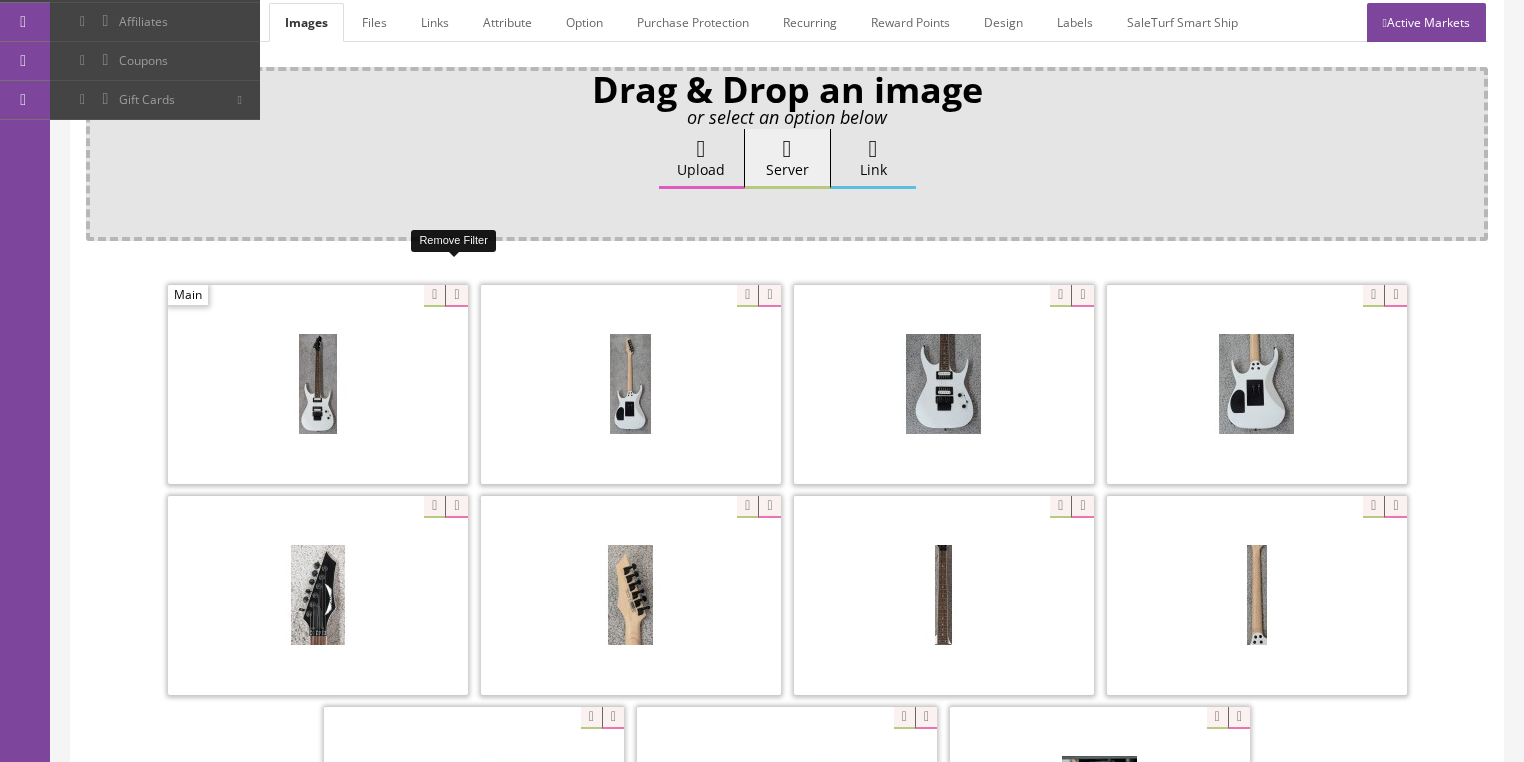 click at bounding box center (456, 296) 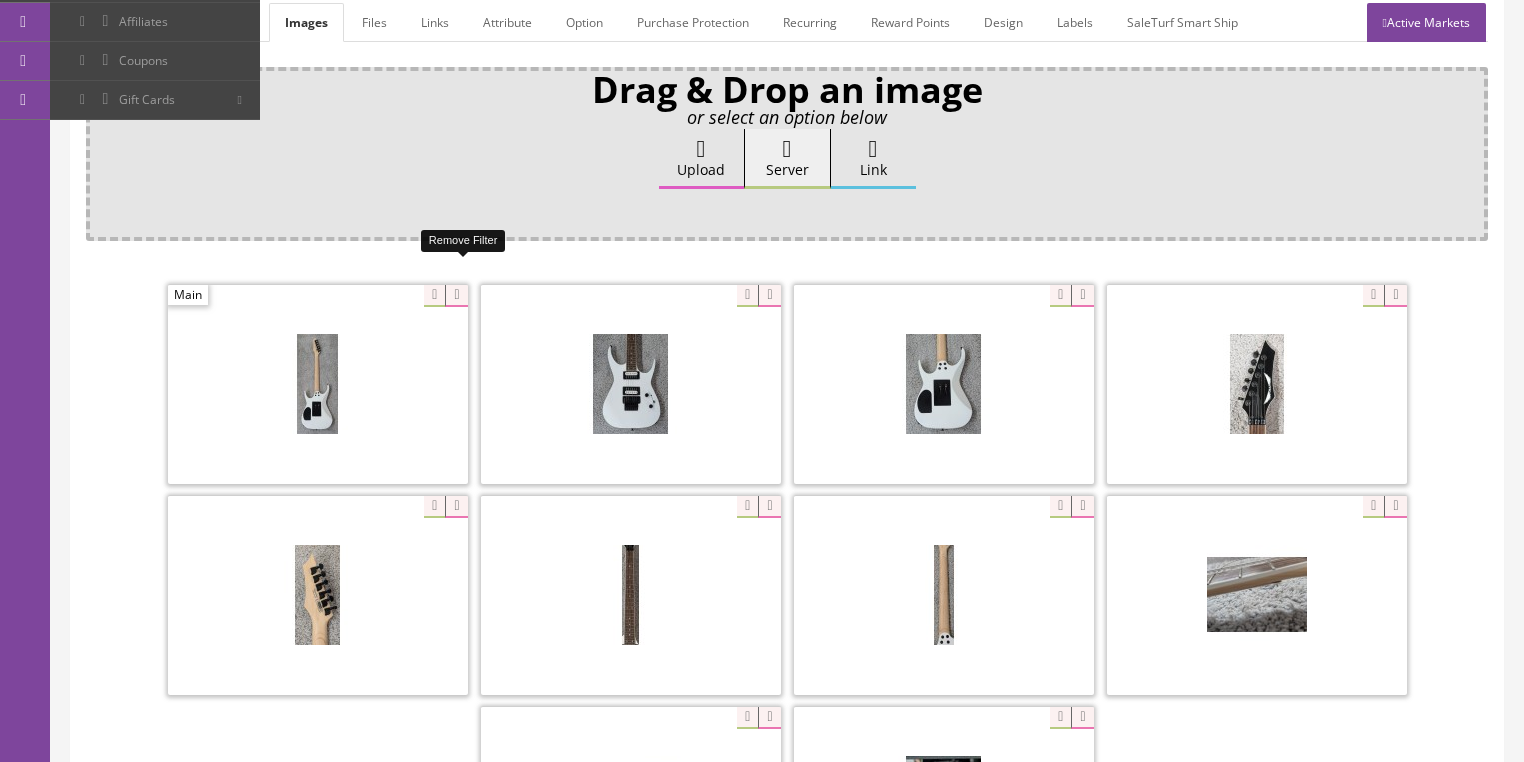 click at bounding box center [456, 296] 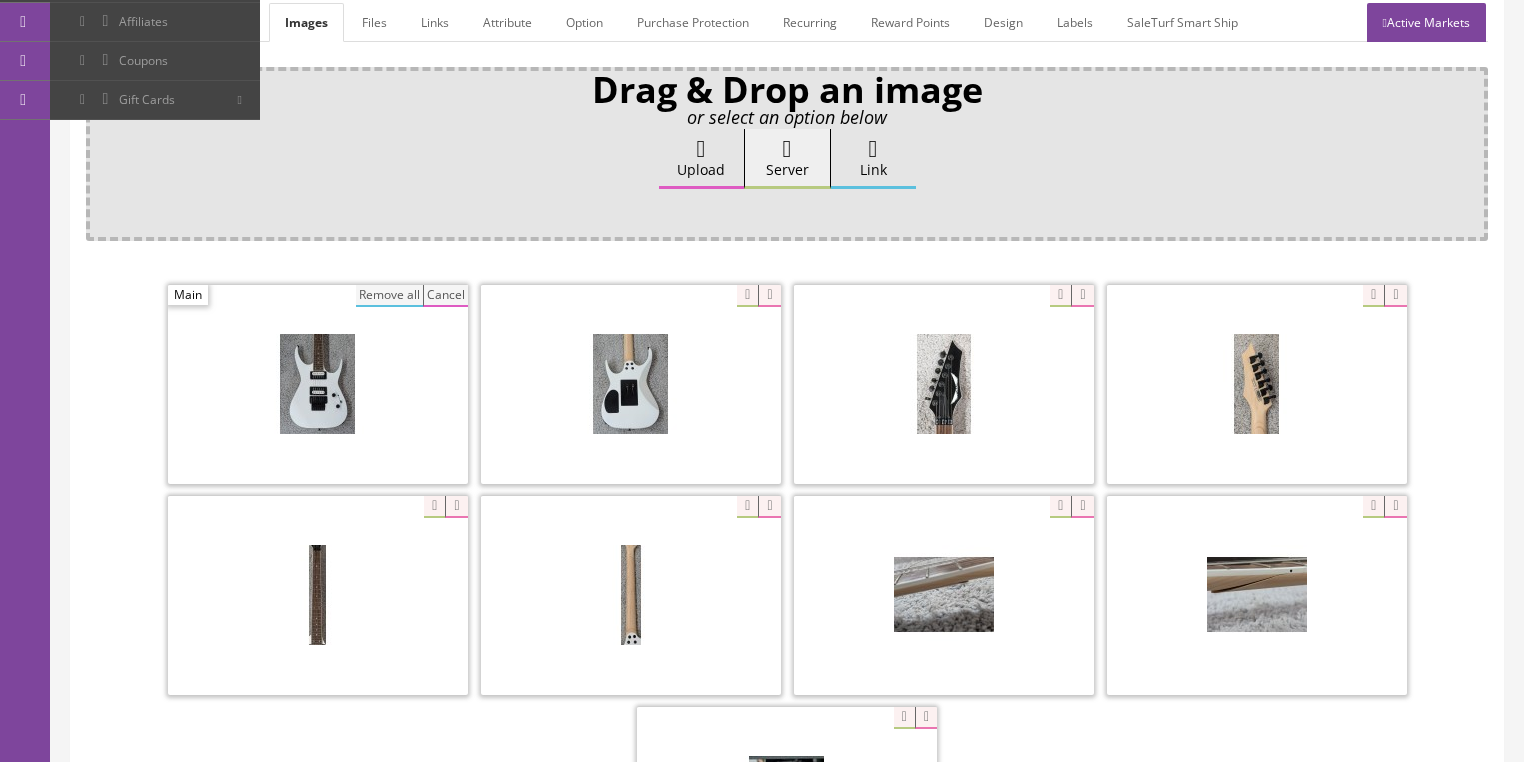 click on "Remove all" at bounding box center [389, 296] 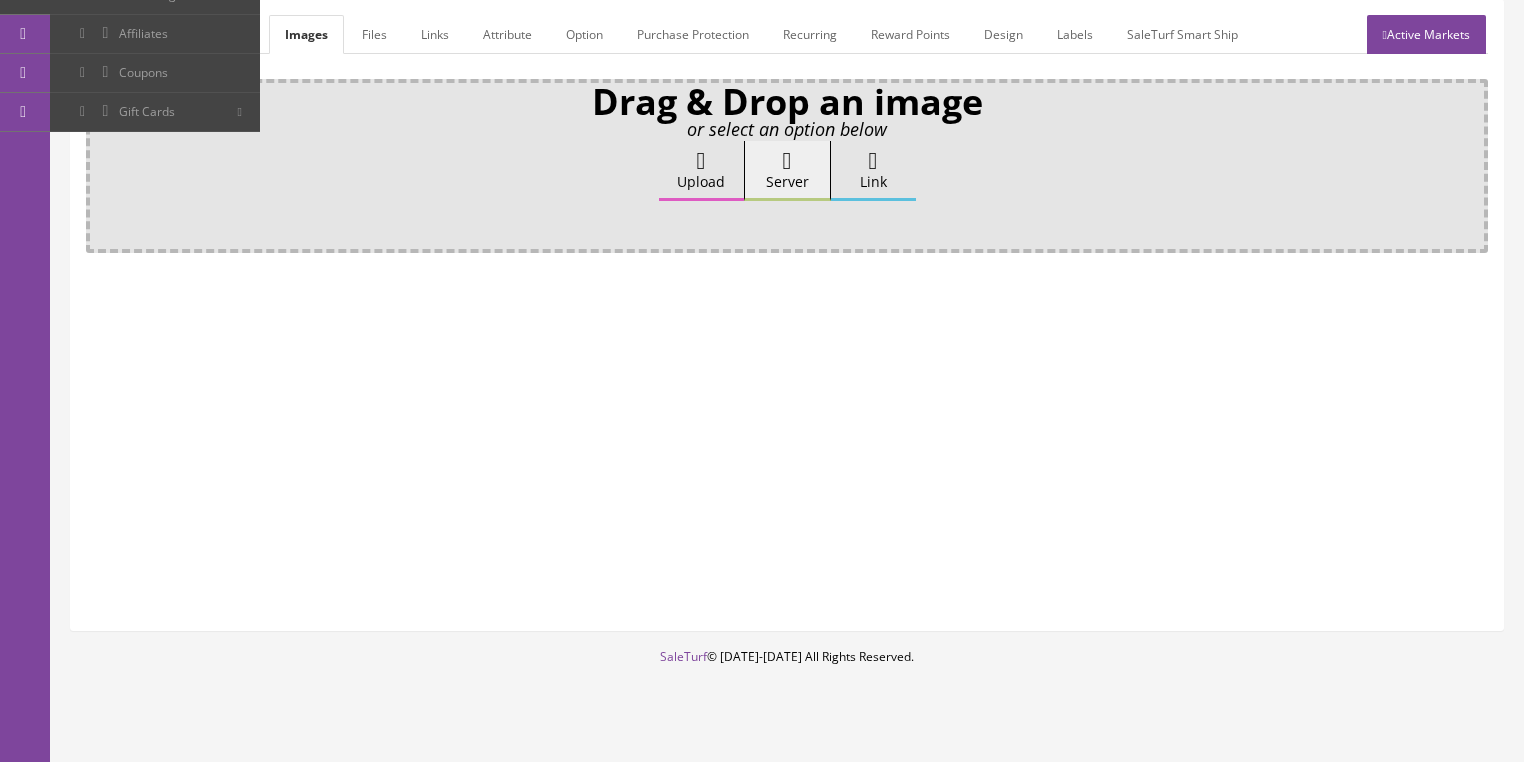 click on "Upload" at bounding box center (701, 171) 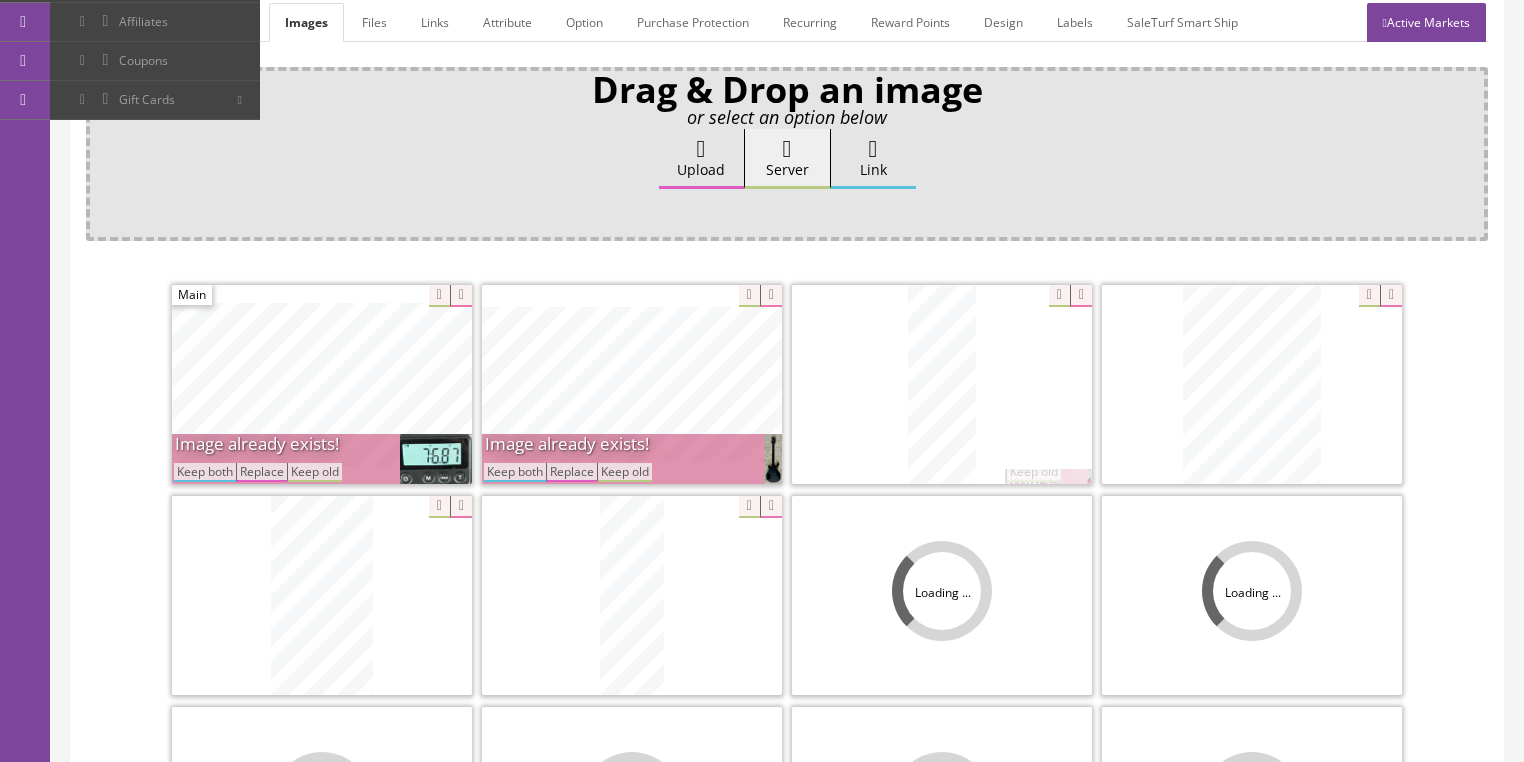 scroll, scrollTop: 400, scrollLeft: 0, axis: vertical 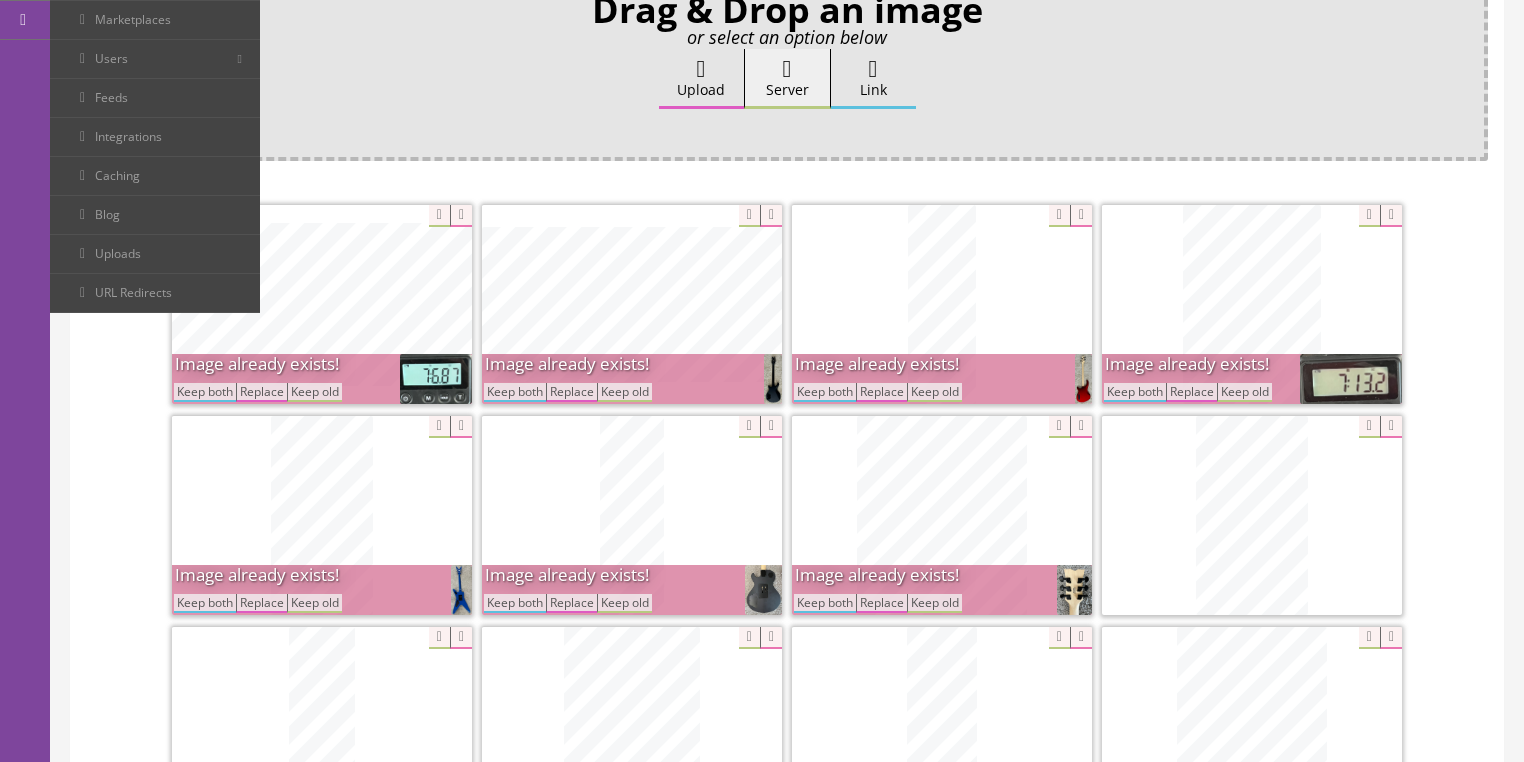 click on "Keep both" at bounding box center (515, 392) 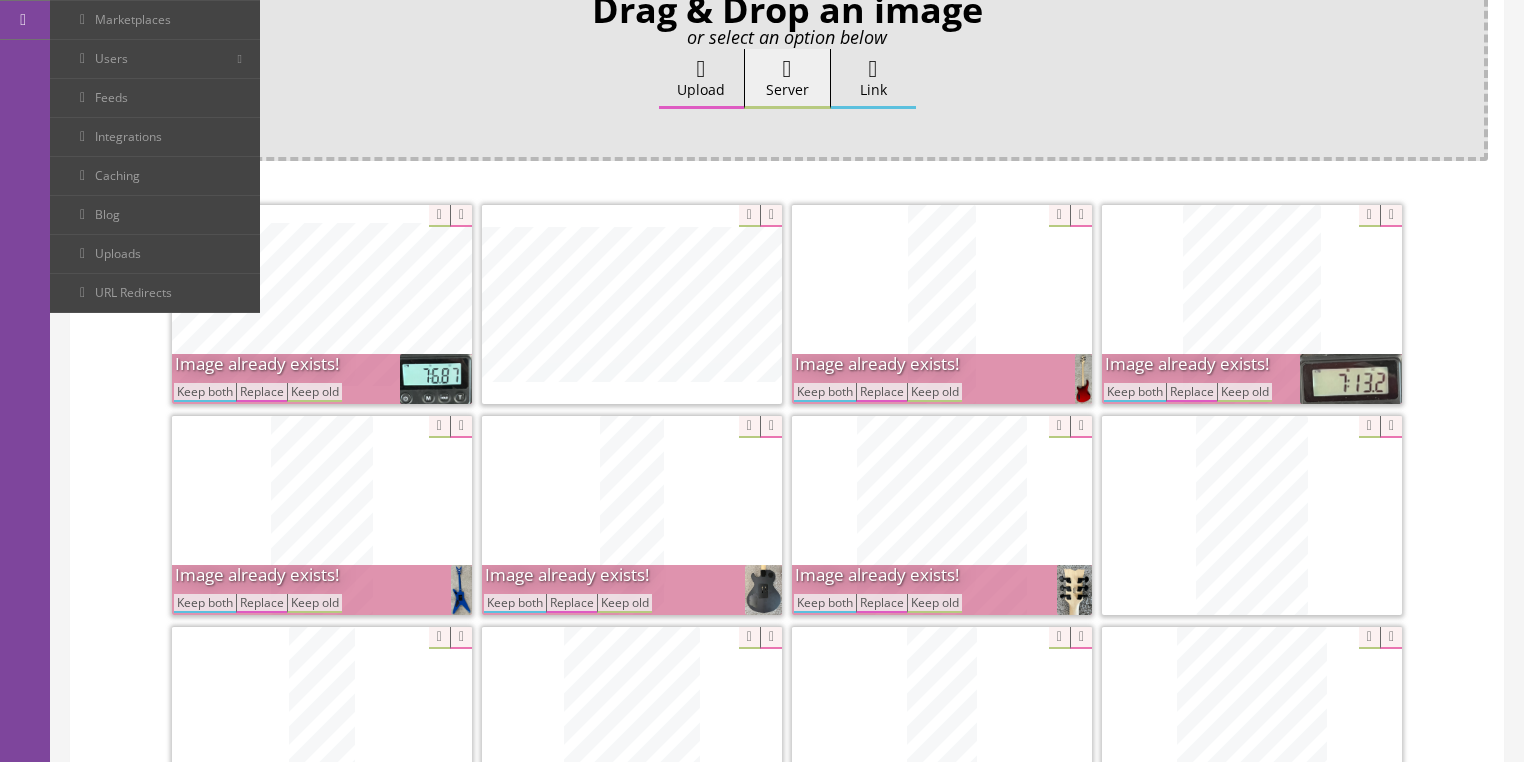 click on "Keep both" at bounding box center (205, 392) 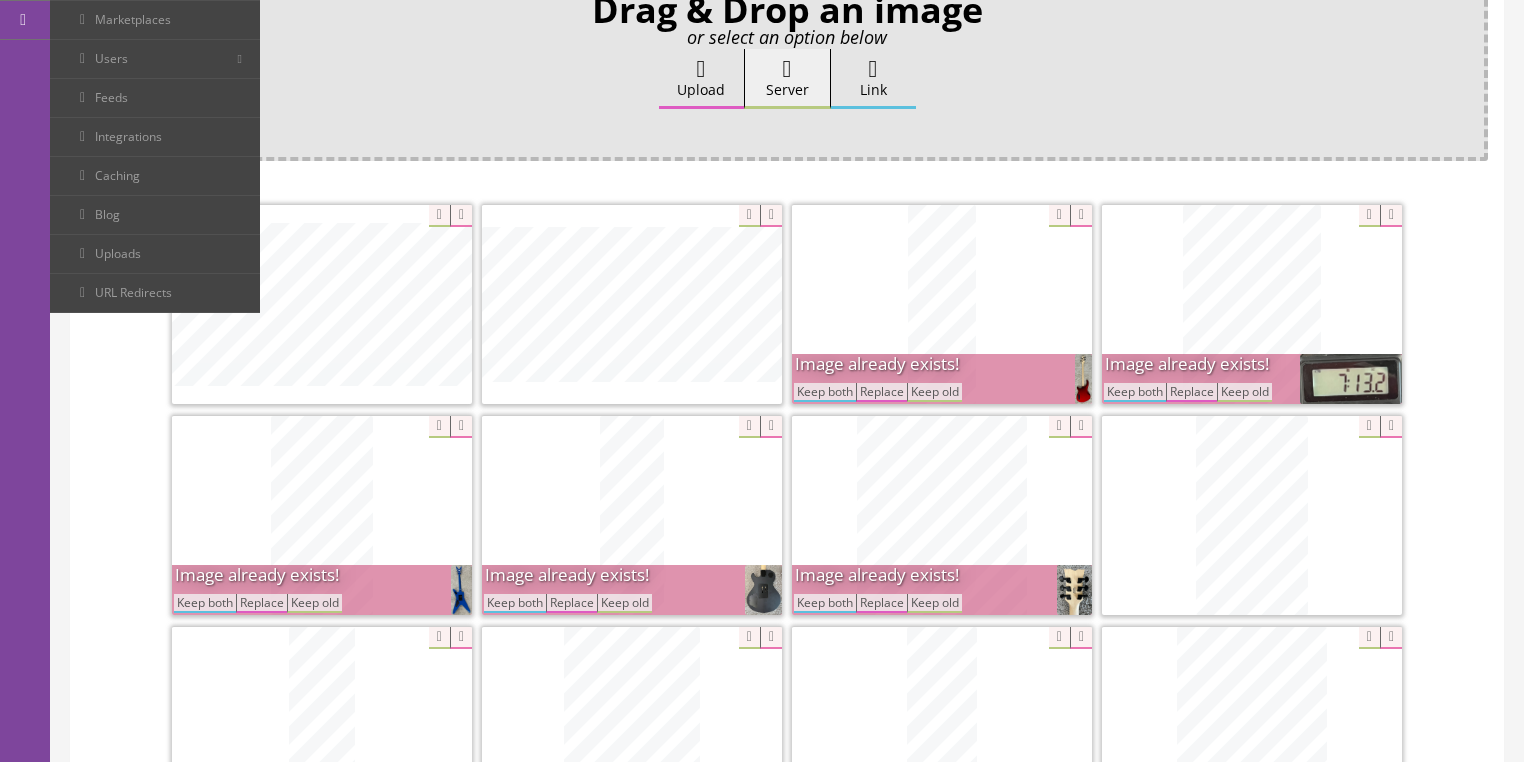 drag, startPoint x: 826, startPoint y: 368, endPoint x: 896, endPoint y: 371, distance: 70.064255 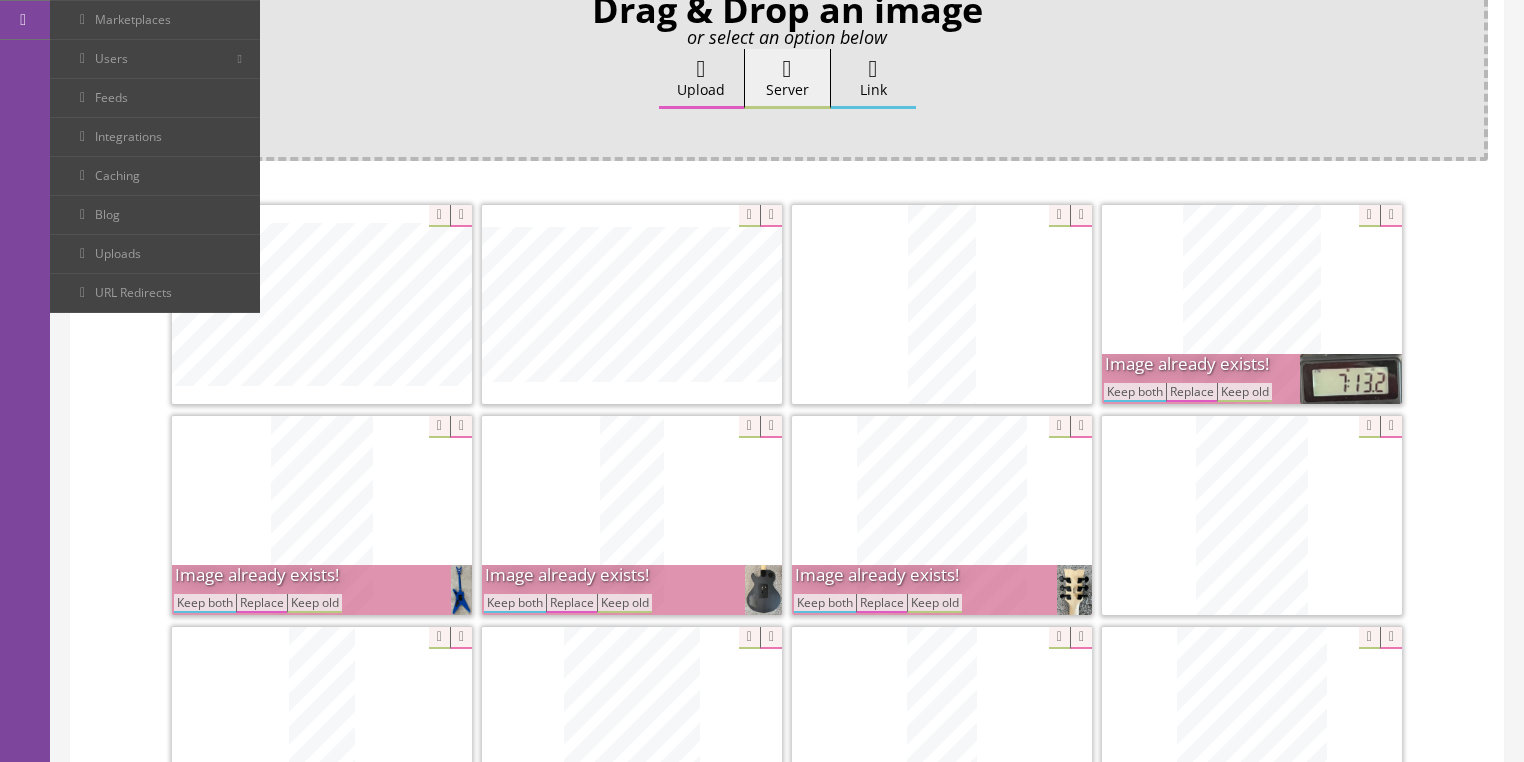 click on "Keep both" at bounding box center [1135, 392] 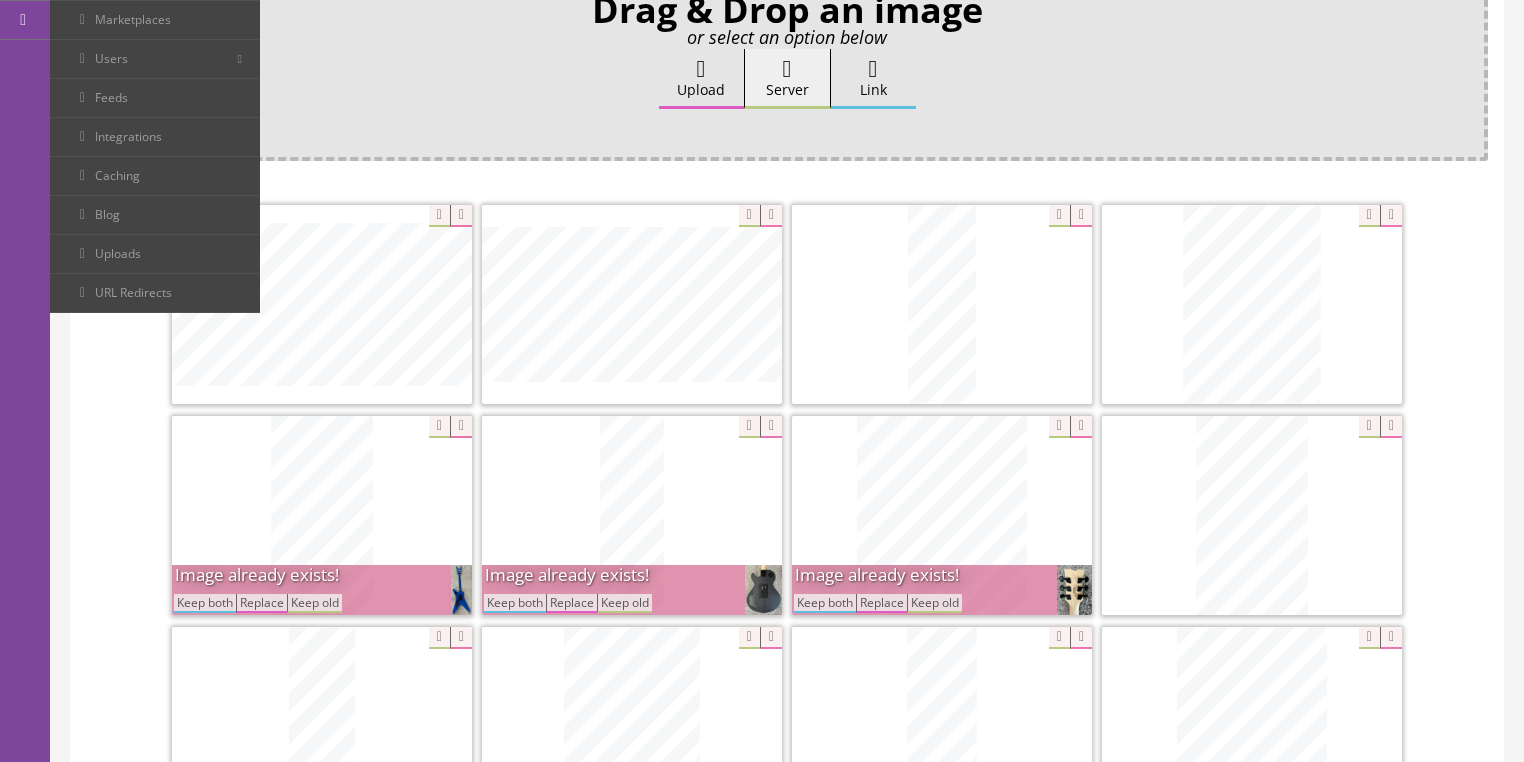 click on "Keep both" at bounding box center [825, 603] 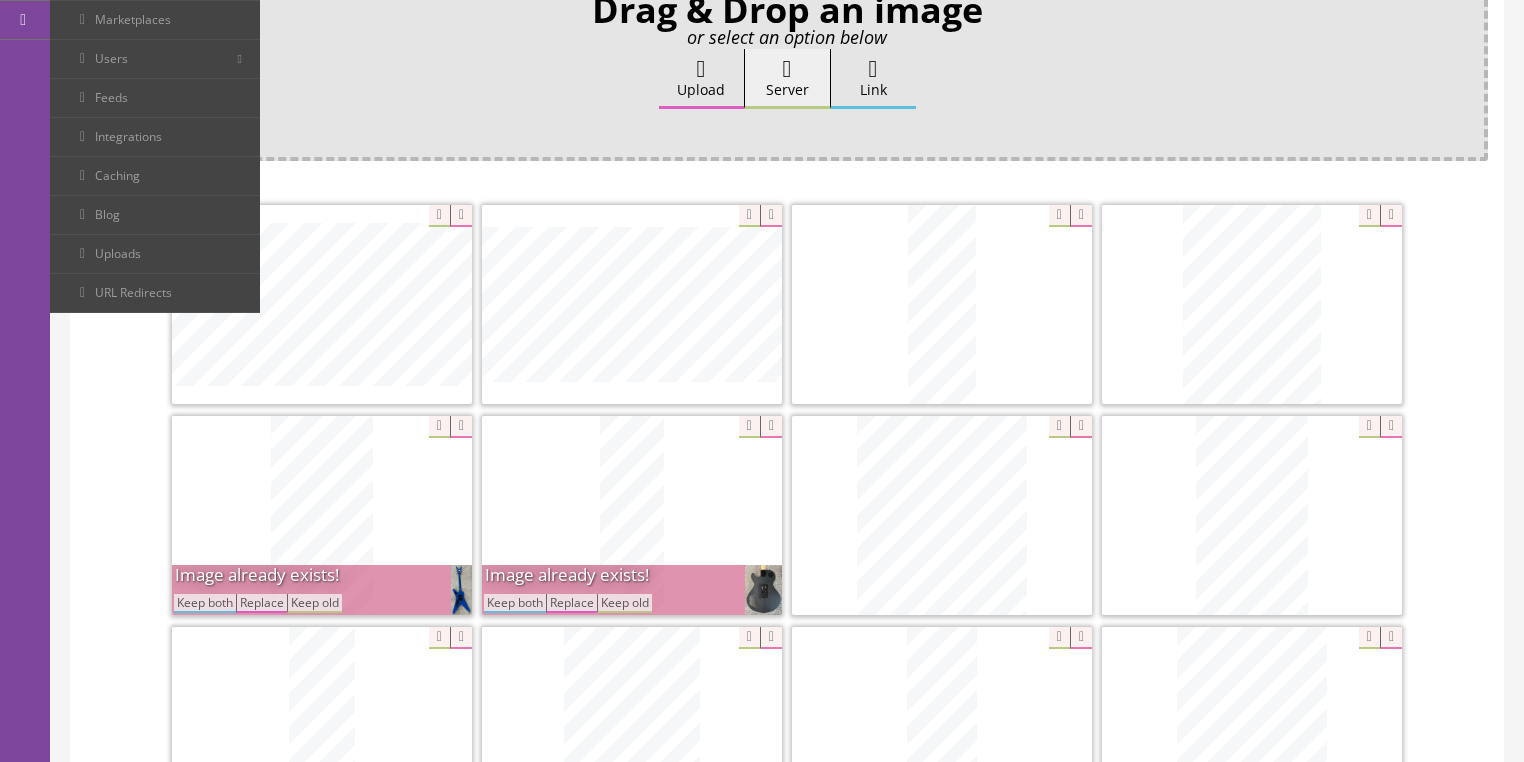 drag, startPoint x: 516, startPoint y: 576, endPoint x: 411, endPoint y: 579, distance: 105.04285 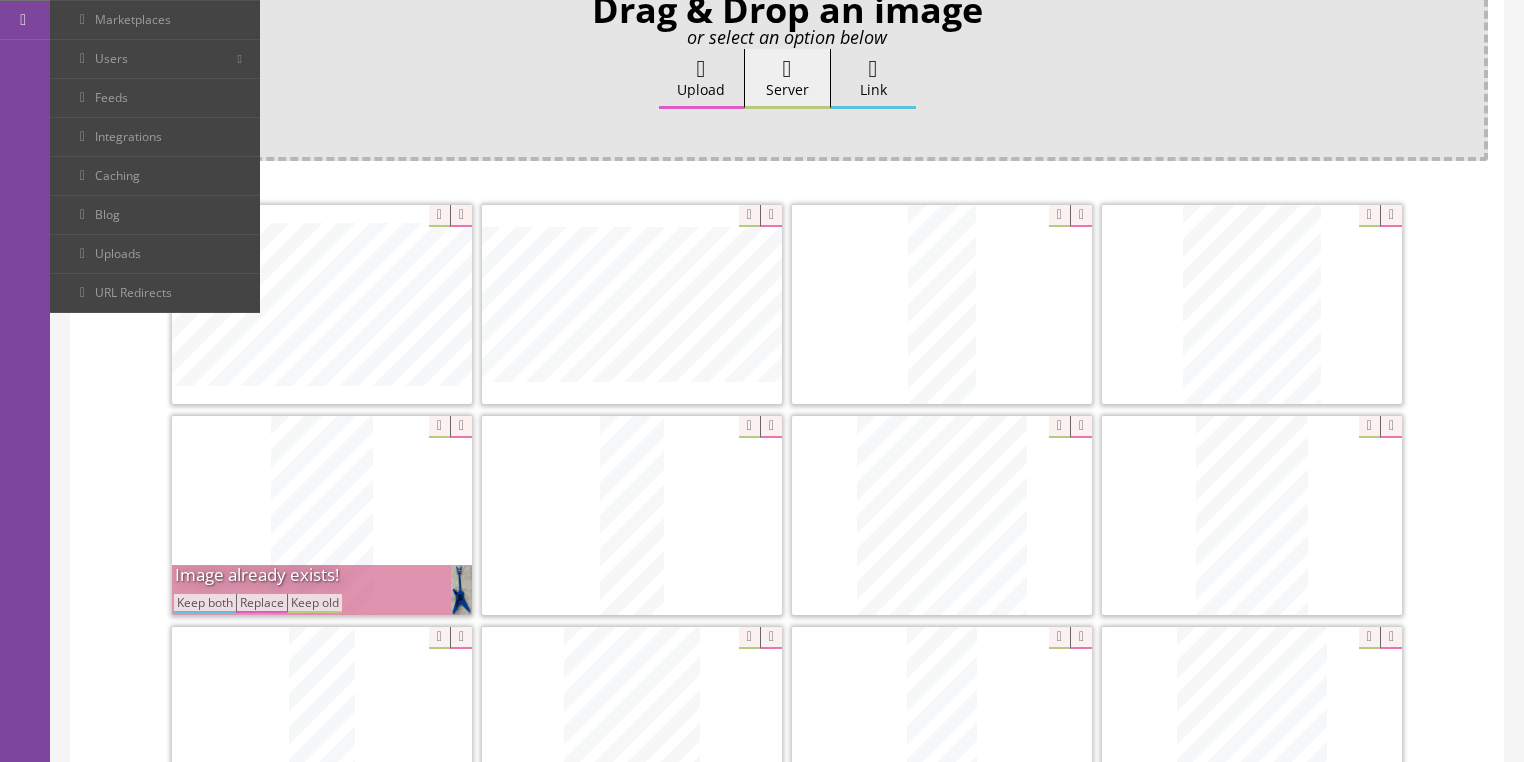 click on "Keep both" at bounding box center (205, 603) 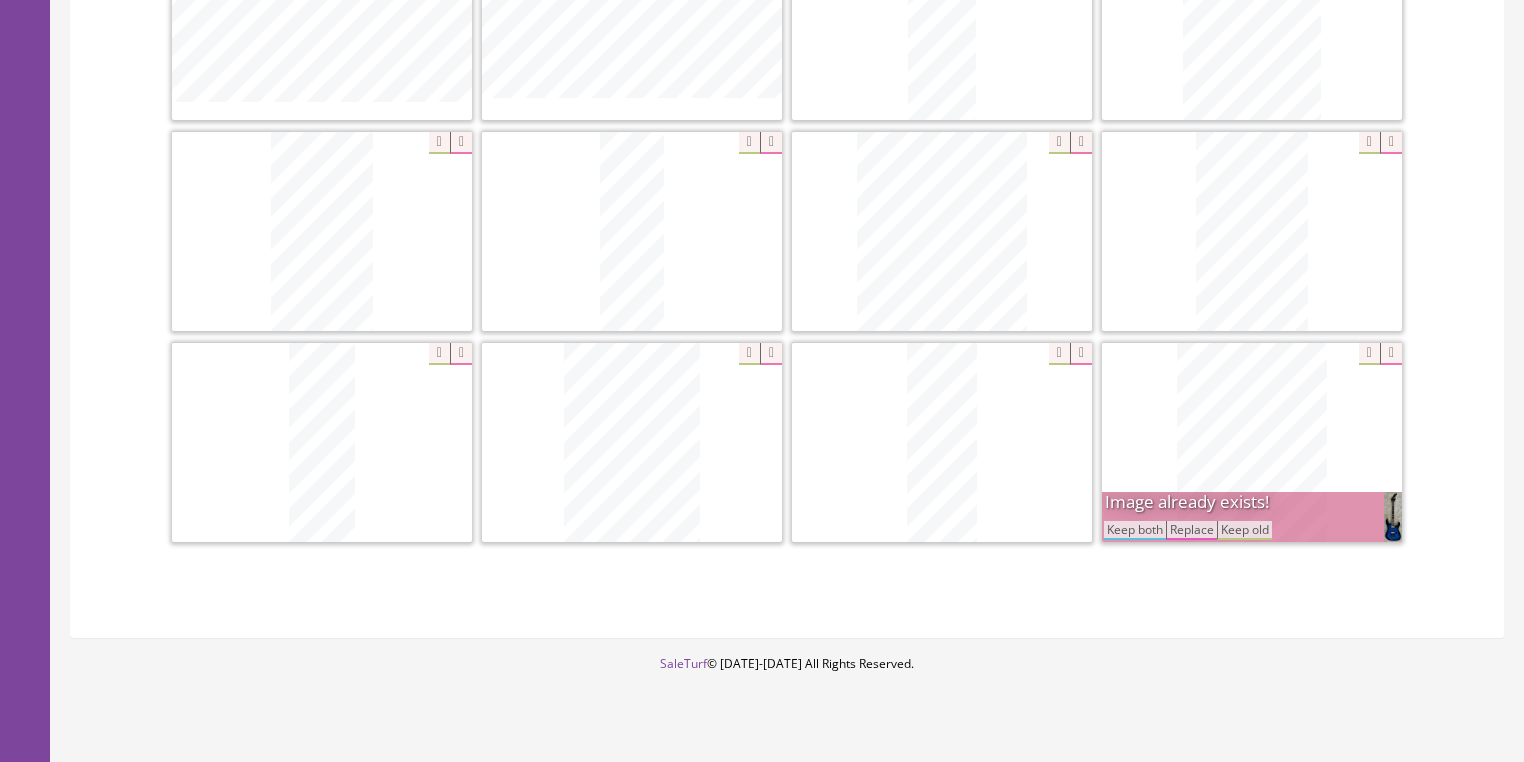 scroll, scrollTop: 688, scrollLeft: 0, axis: vertical 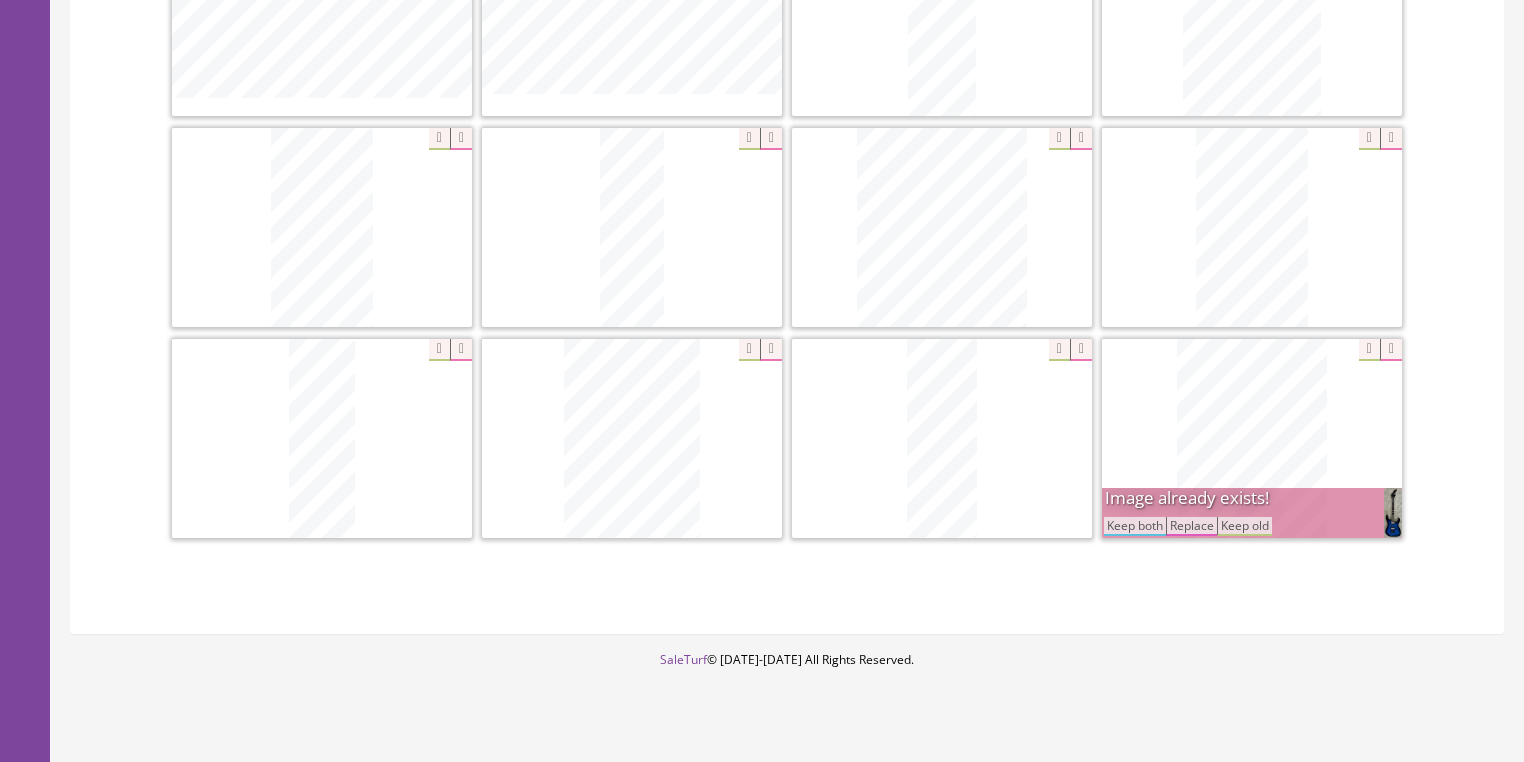 click on "Keep both" at bounding box center (1135, 526) 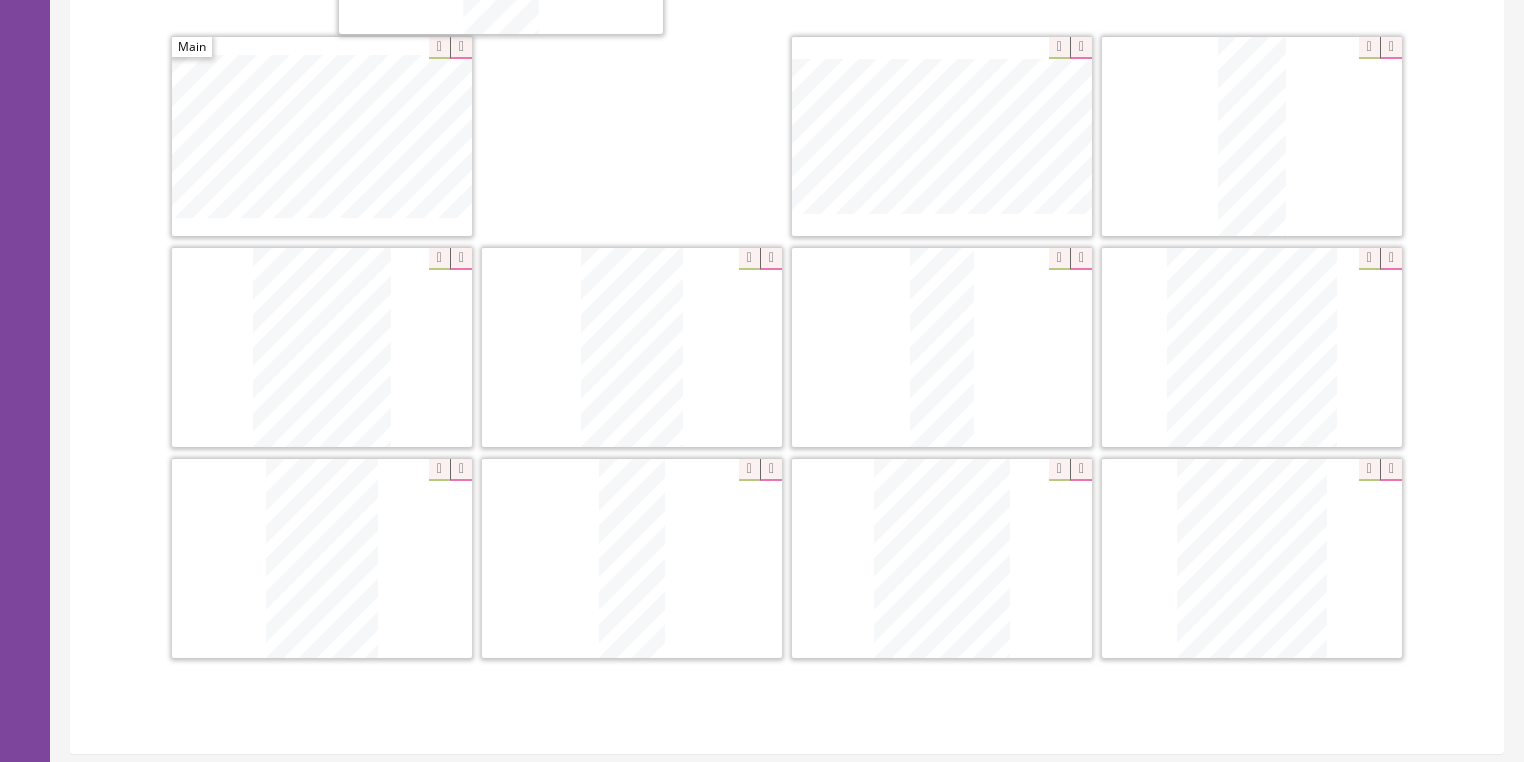 scroll, scrollTop: 520, scrollLeft: 0, axis: vertical 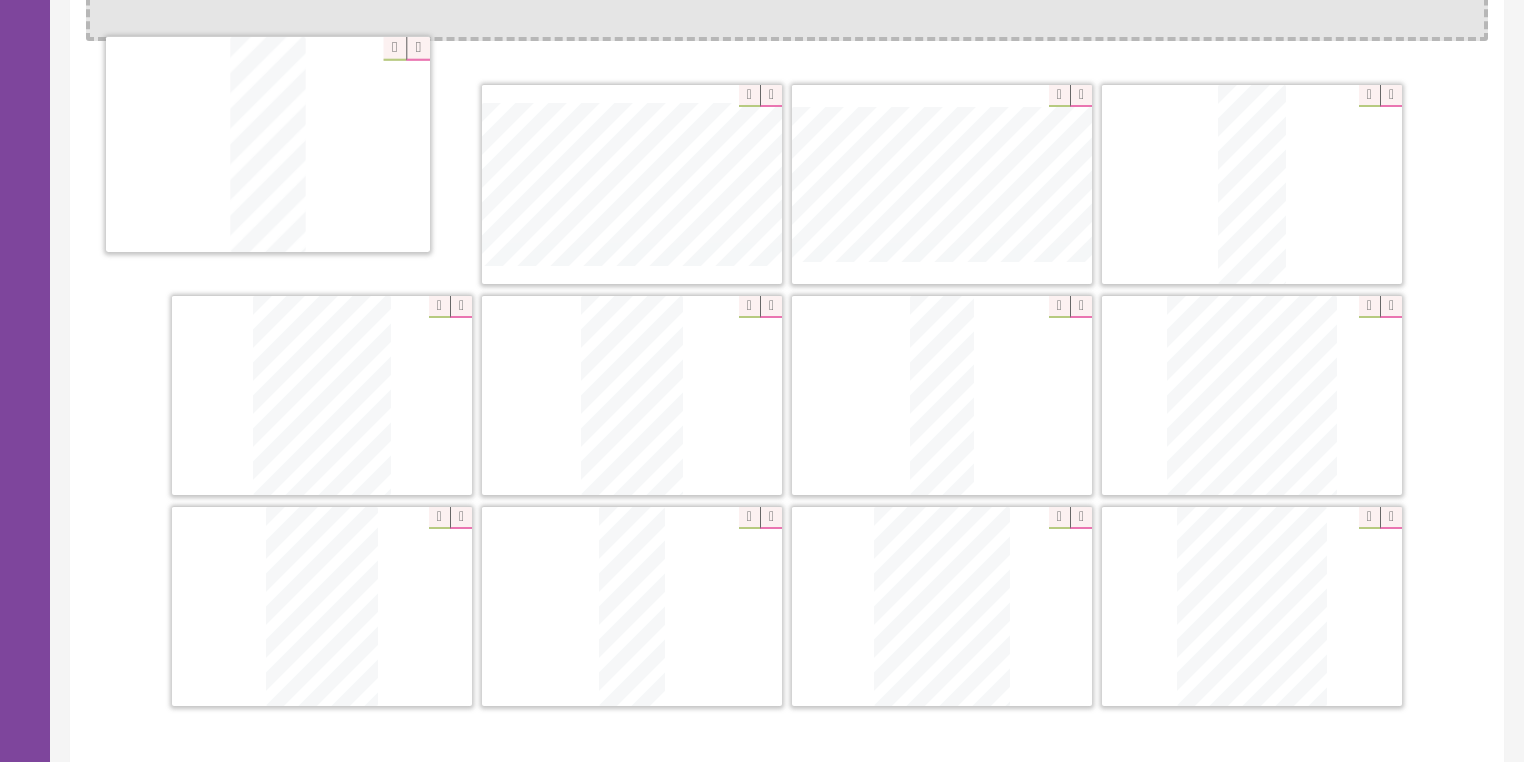 drag, startPoint x: 954, startPoint y: 433, endPoint x: 302, endPoint y: 146, distance: 712.3714 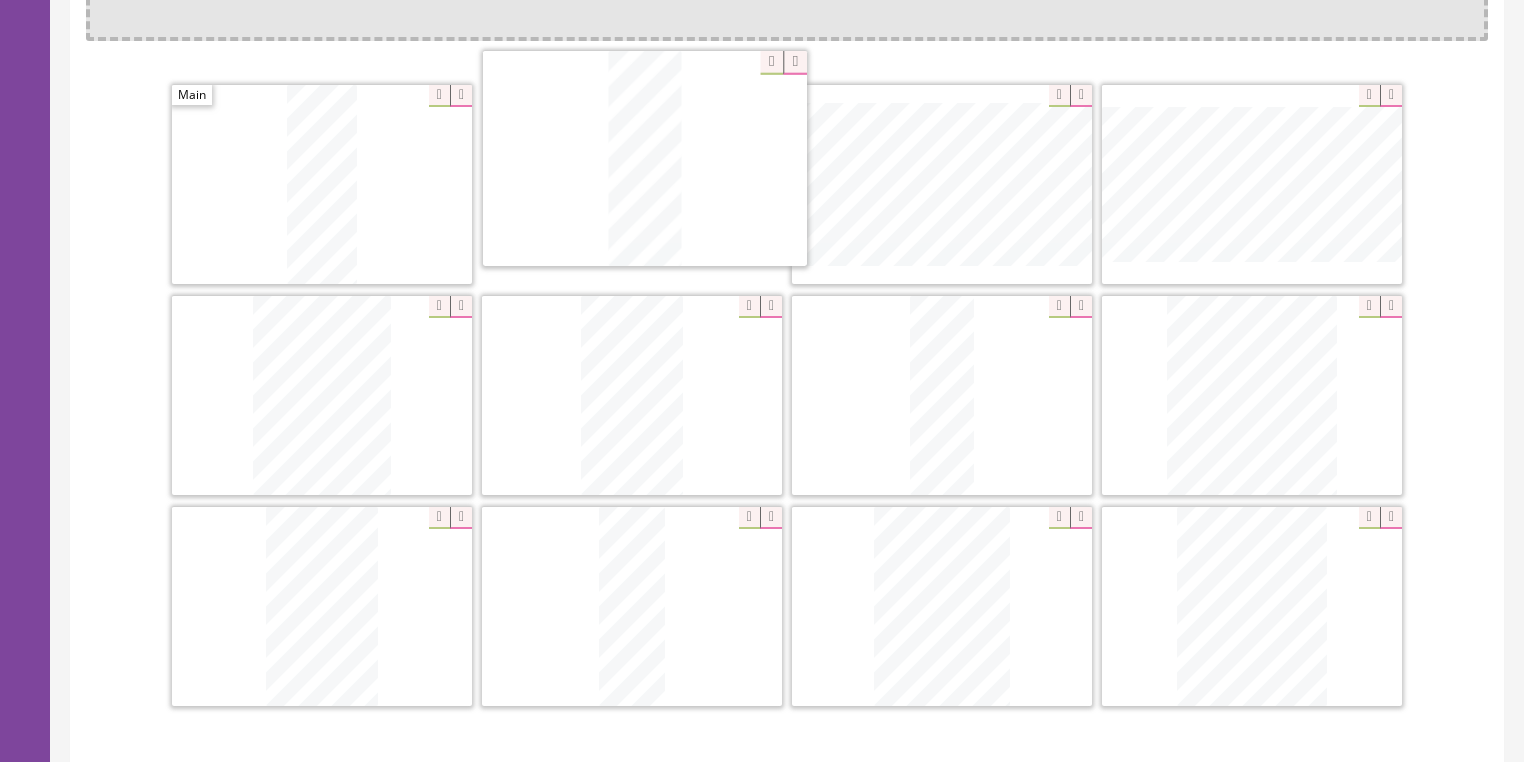 drag, startPoint x: 1197, startPoint y: 193, endPoint x: 640, endPoint y: 184, distance: 557.0727 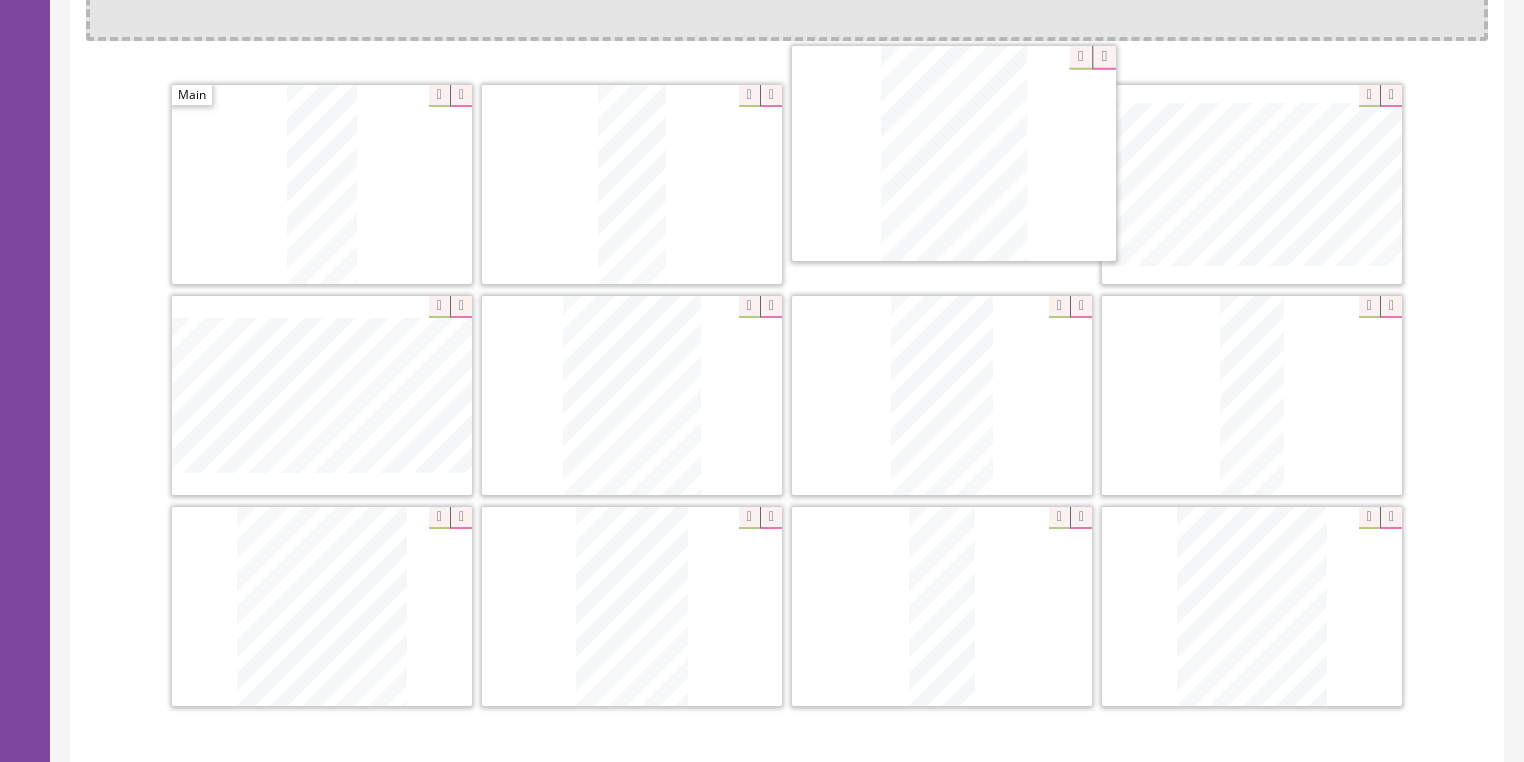 drag, startPoint x: 890, startPoint y: 487, endPoint x: 824, endPoint y: 192, distance: 302.2929 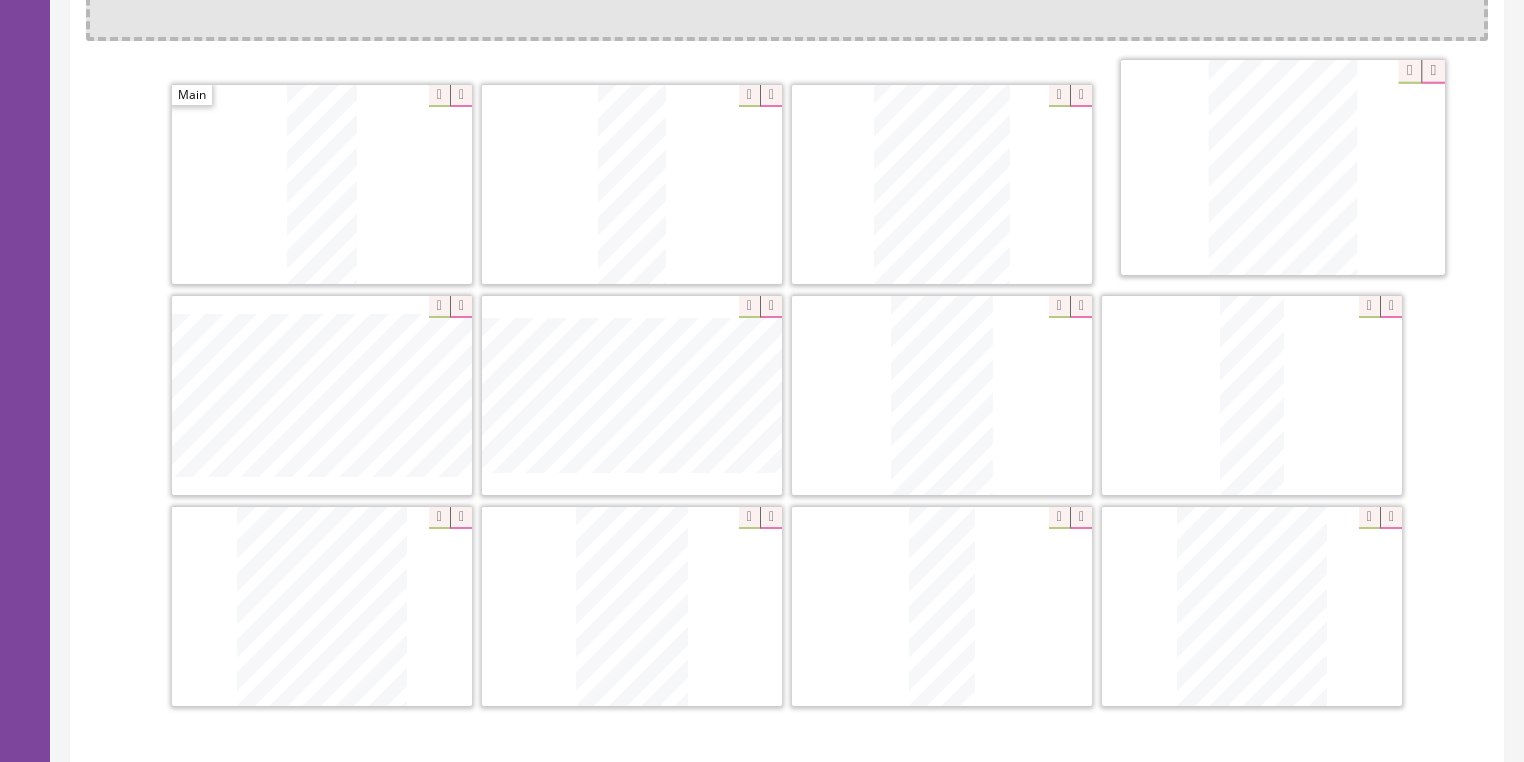 drag, startPoint x: 737, startPoint y: 264, endPoint x: 1251, endPoint y: 108, distance: 537.15173 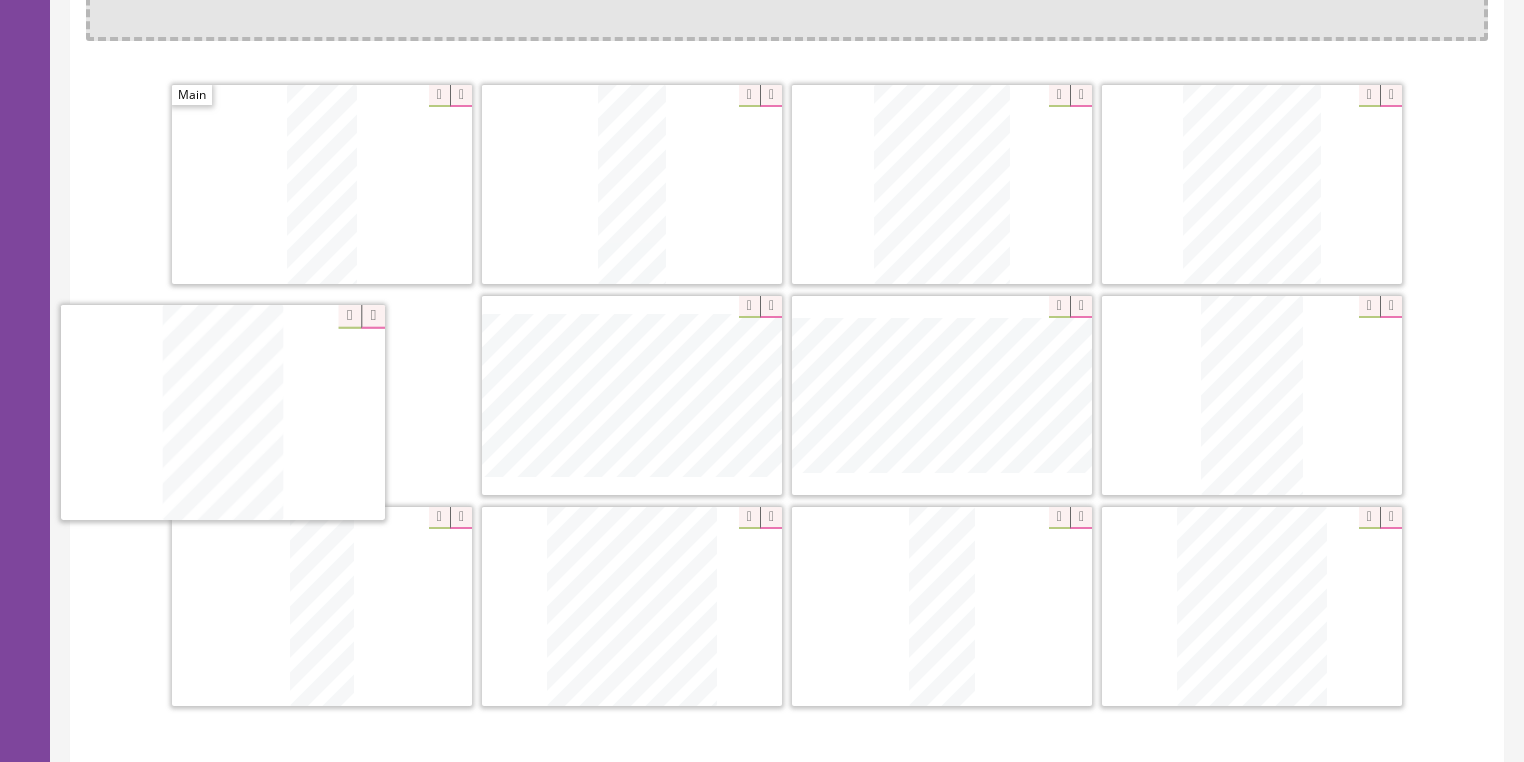 drag, startPoint x: 592, startPoint y: 576, endPoint x: 474, endPoint y: 374, distance: 233.94017 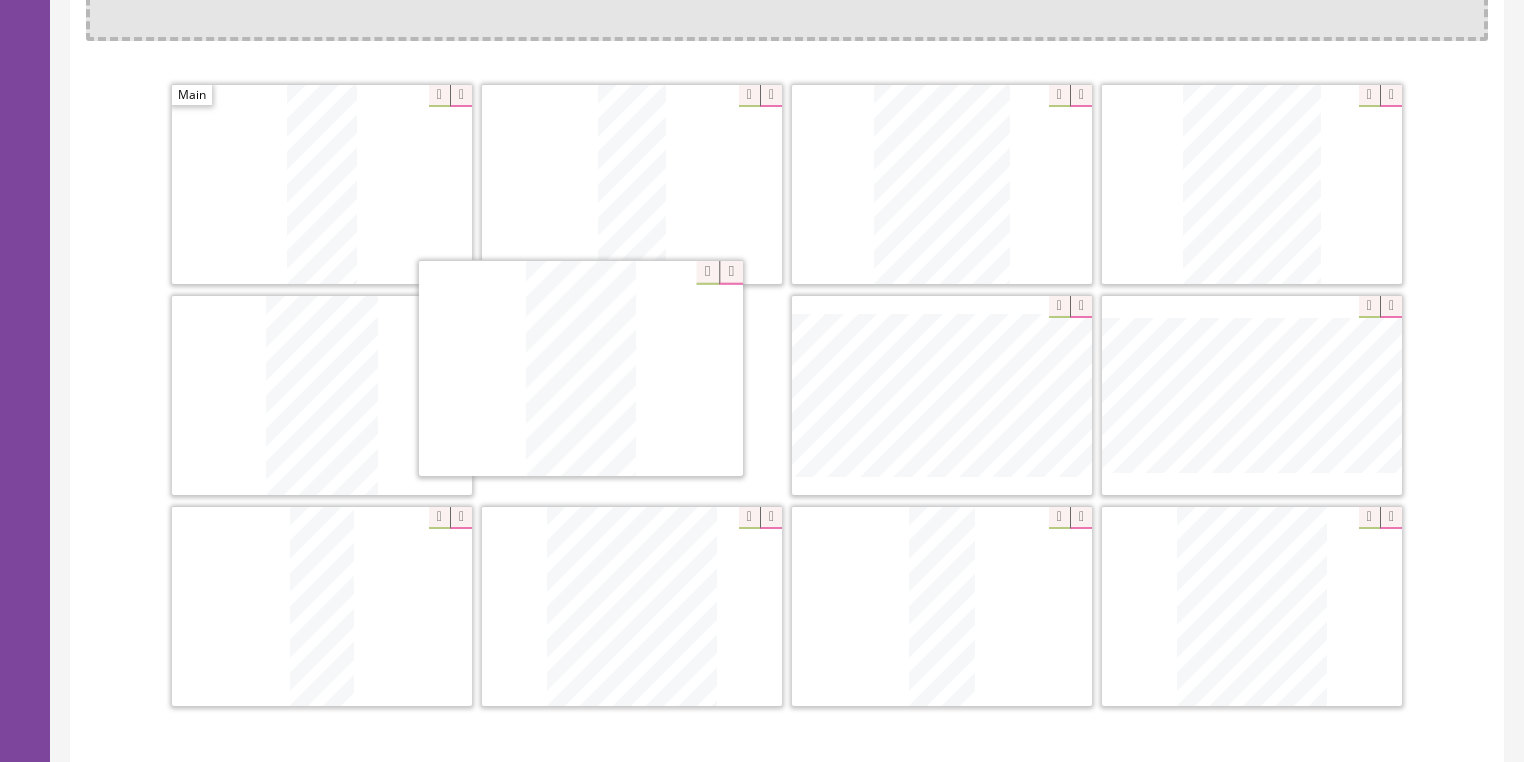 drag, startPoint x: 1124, startPoint y: 347, endPoint x: 547, endPoint y: 331, distance: 577.2218 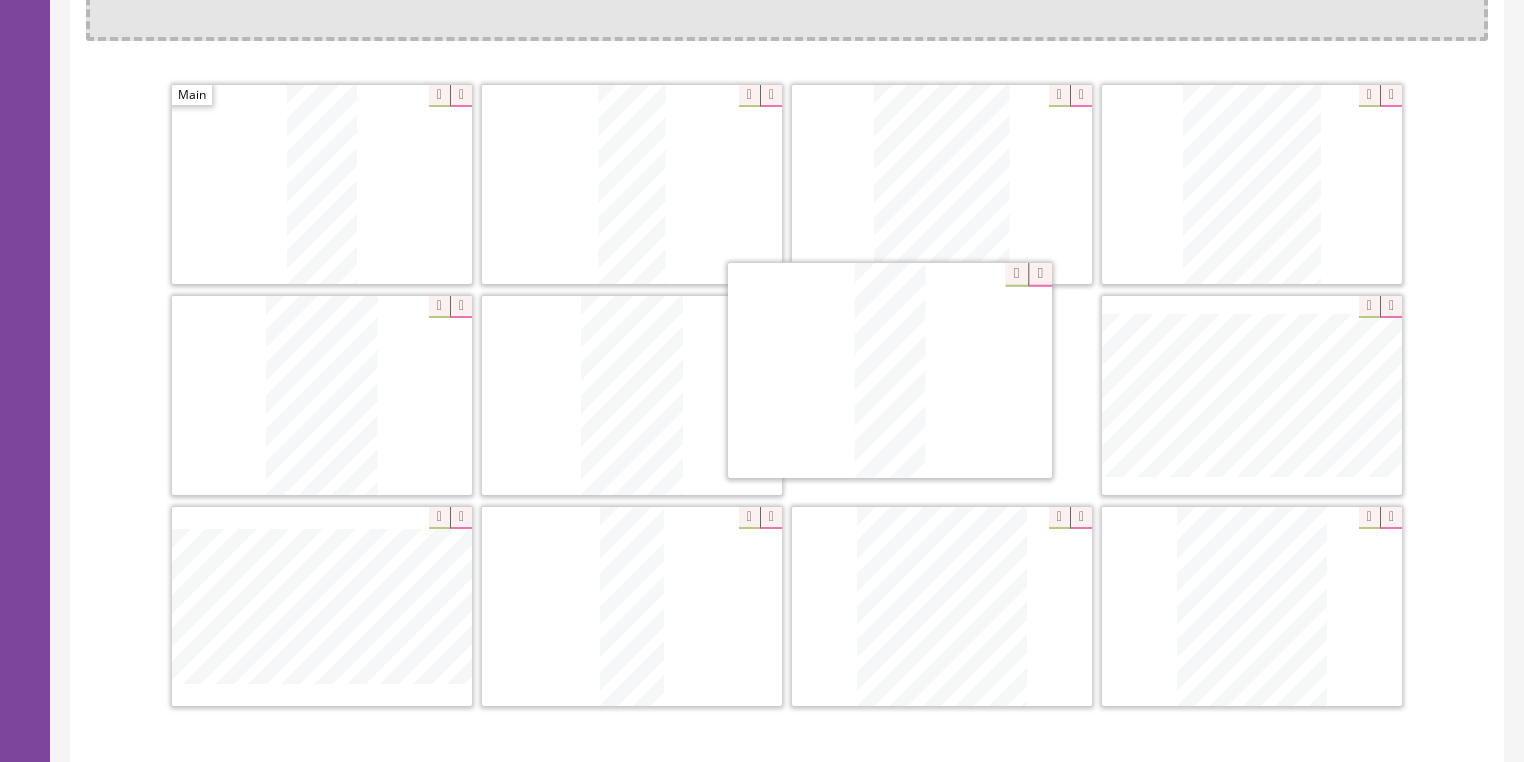 drag, startPoint x: 936, startPoint y: 500, endPoint x: 874, endPoint y: 301, distance: 208.43465 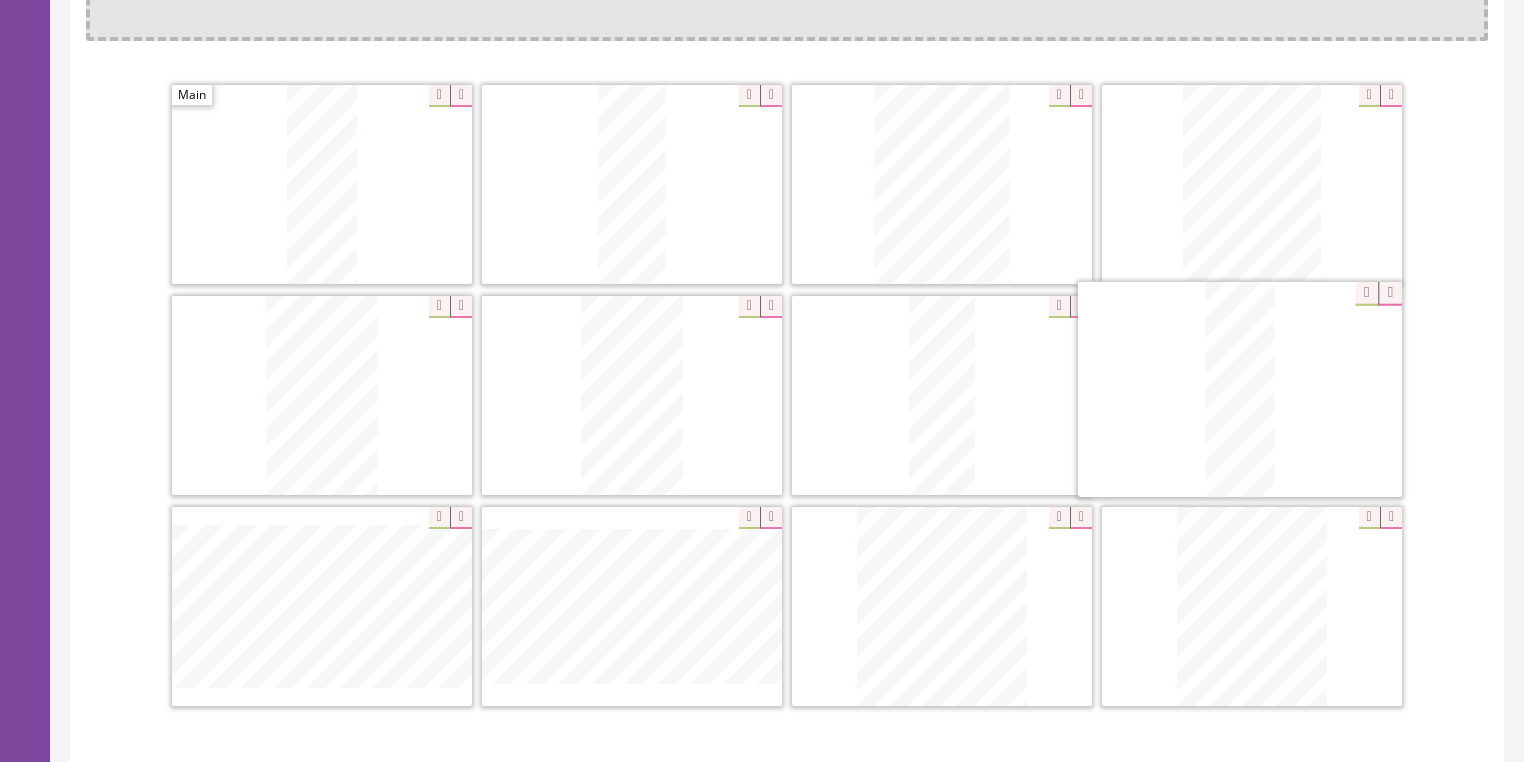 drag, startPoint x: 672, startPoint y: 514, endPoint x: 1283, endPoint y: 300, distance: 647.39246 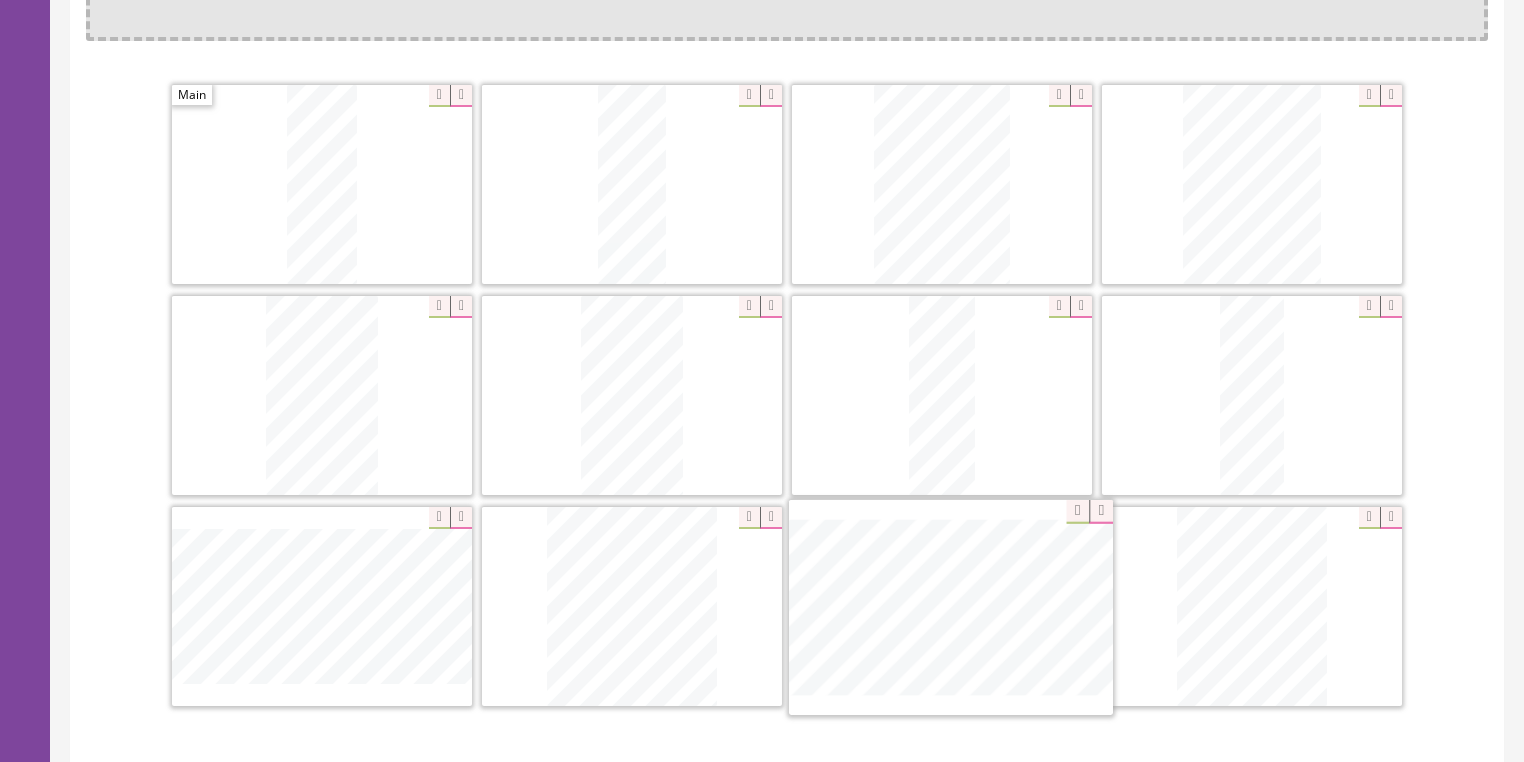 drag, startPoint x: 299, startPoint y: 584, endPoint x: 938, endPoint y: 587, distance: 639.007 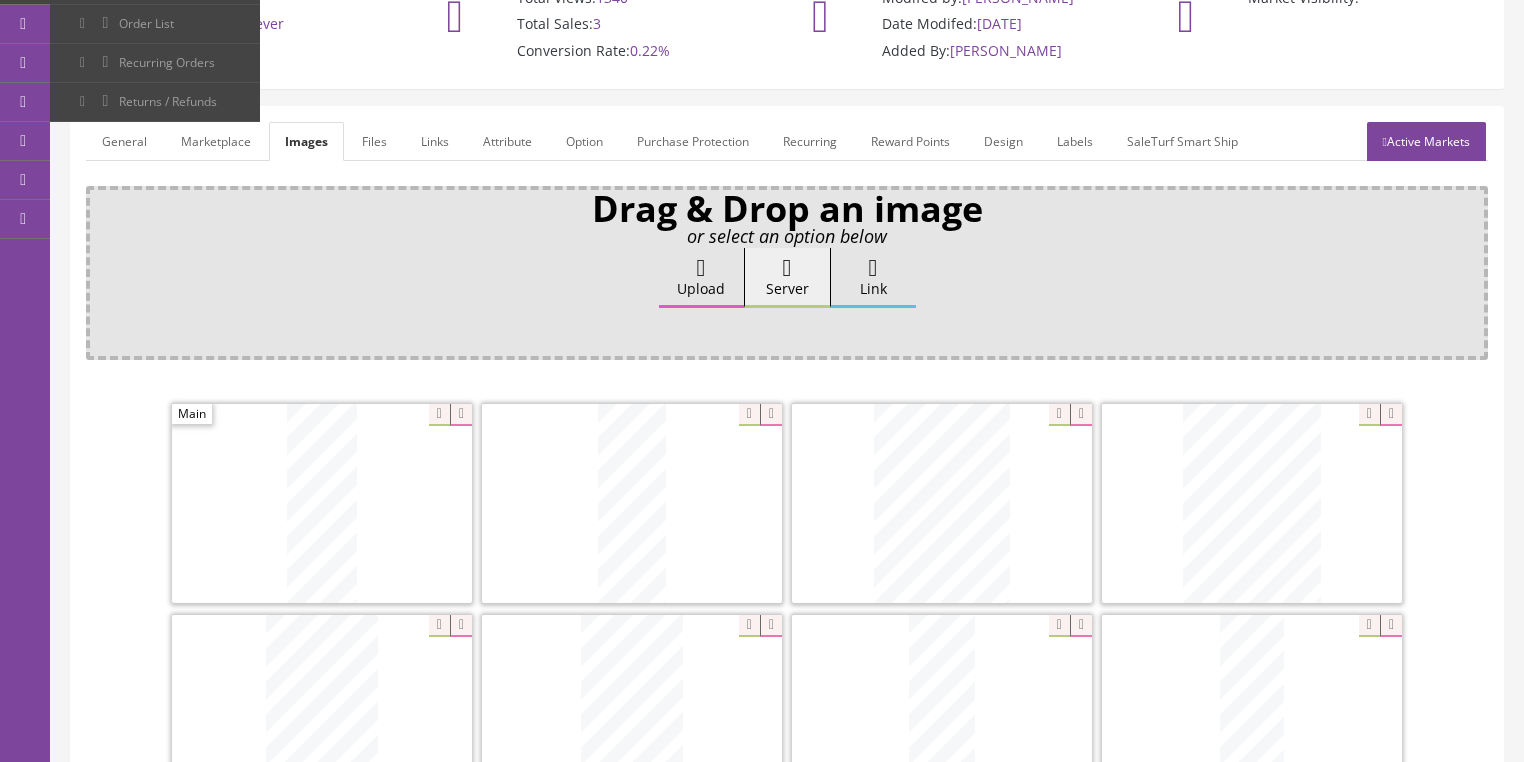 scroll, scrollTop: 200, scrollLeft: 0, axis: vertical 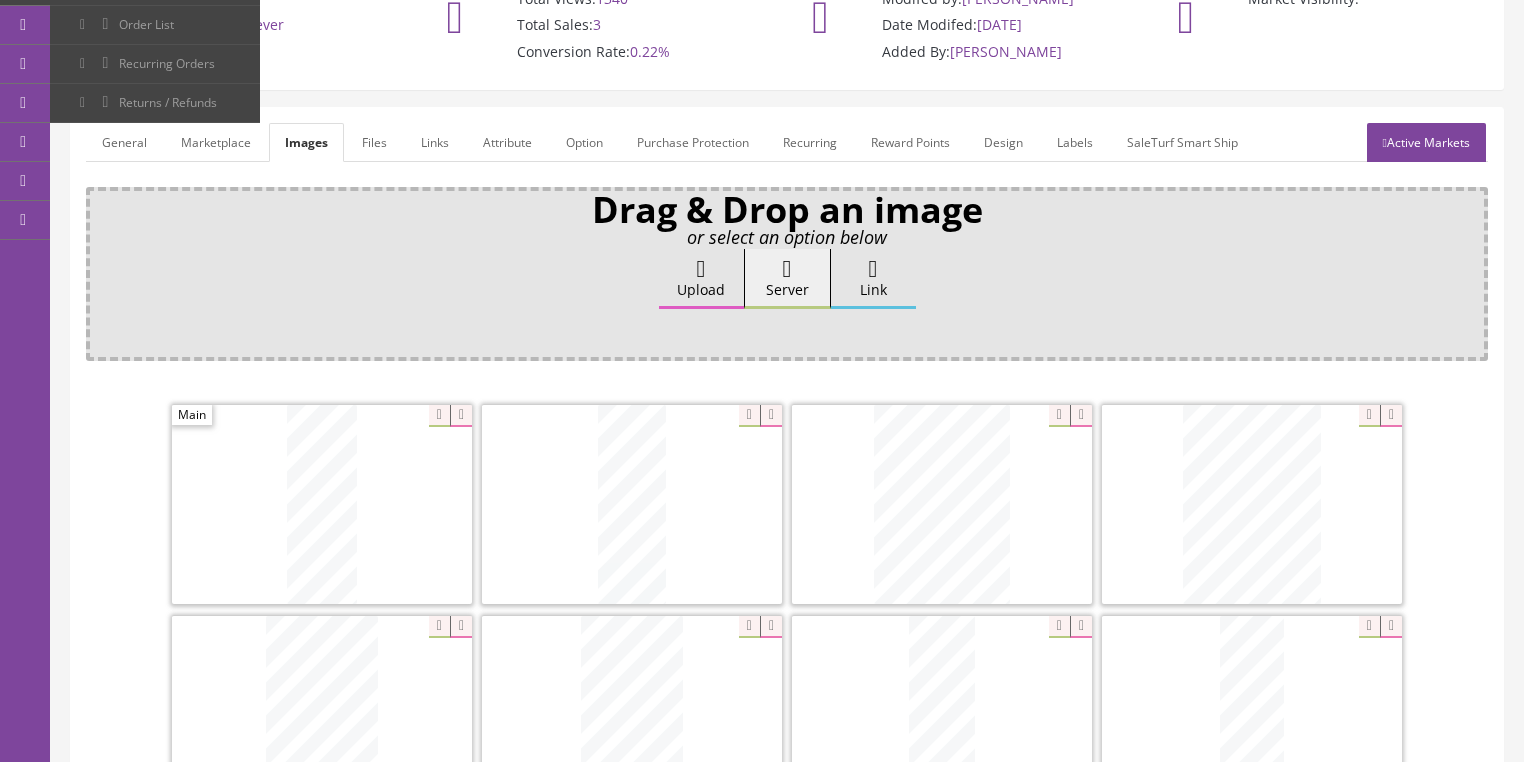 click on "General" at bounding box center (124, 142) 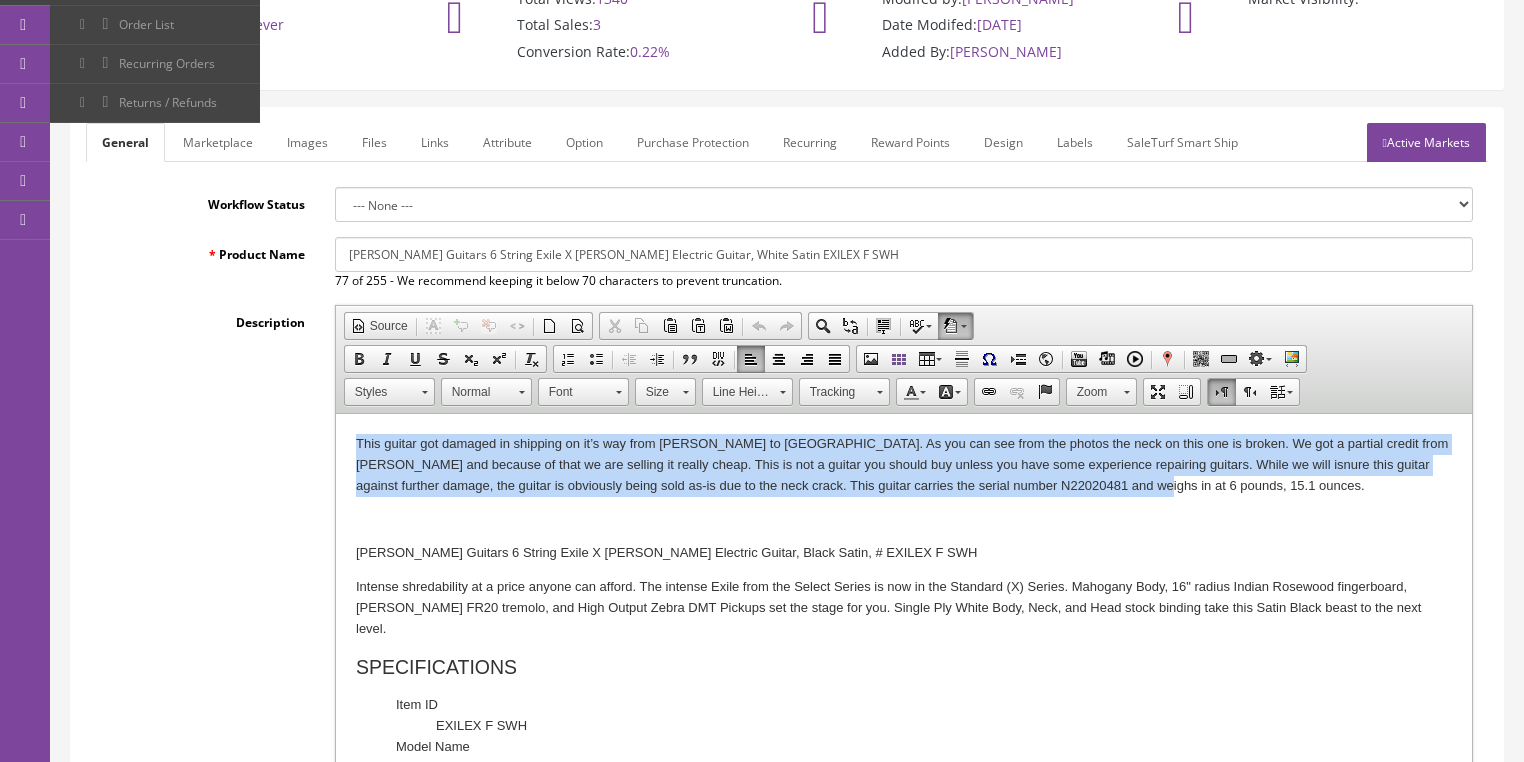 drag, startPoint x: 346, startPoint y: 443, endPoint x: 1174, endPoint y: 477, distance: 828.69775 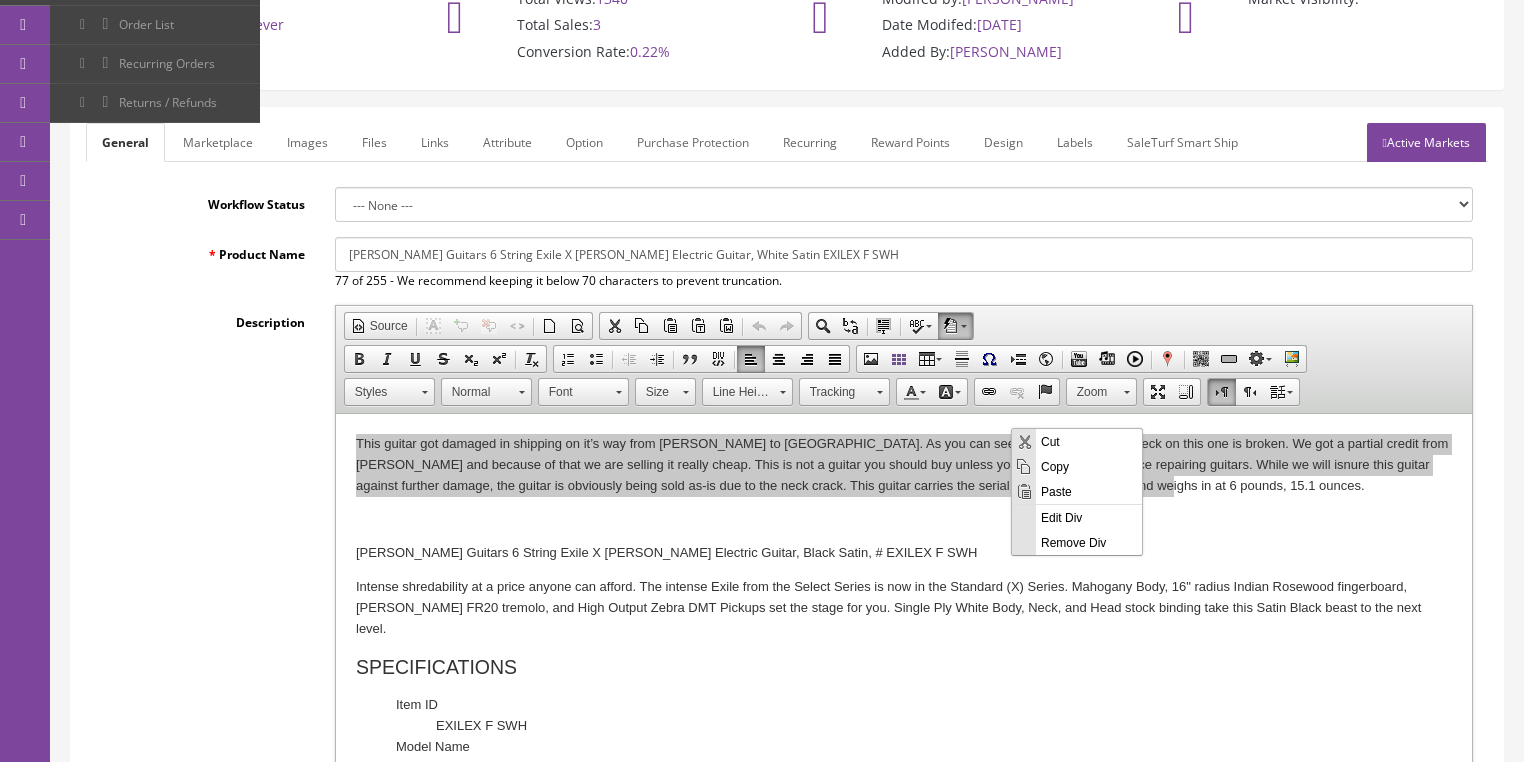 scroll, scrollTop: 0, scrollLeft: 0, axis: both 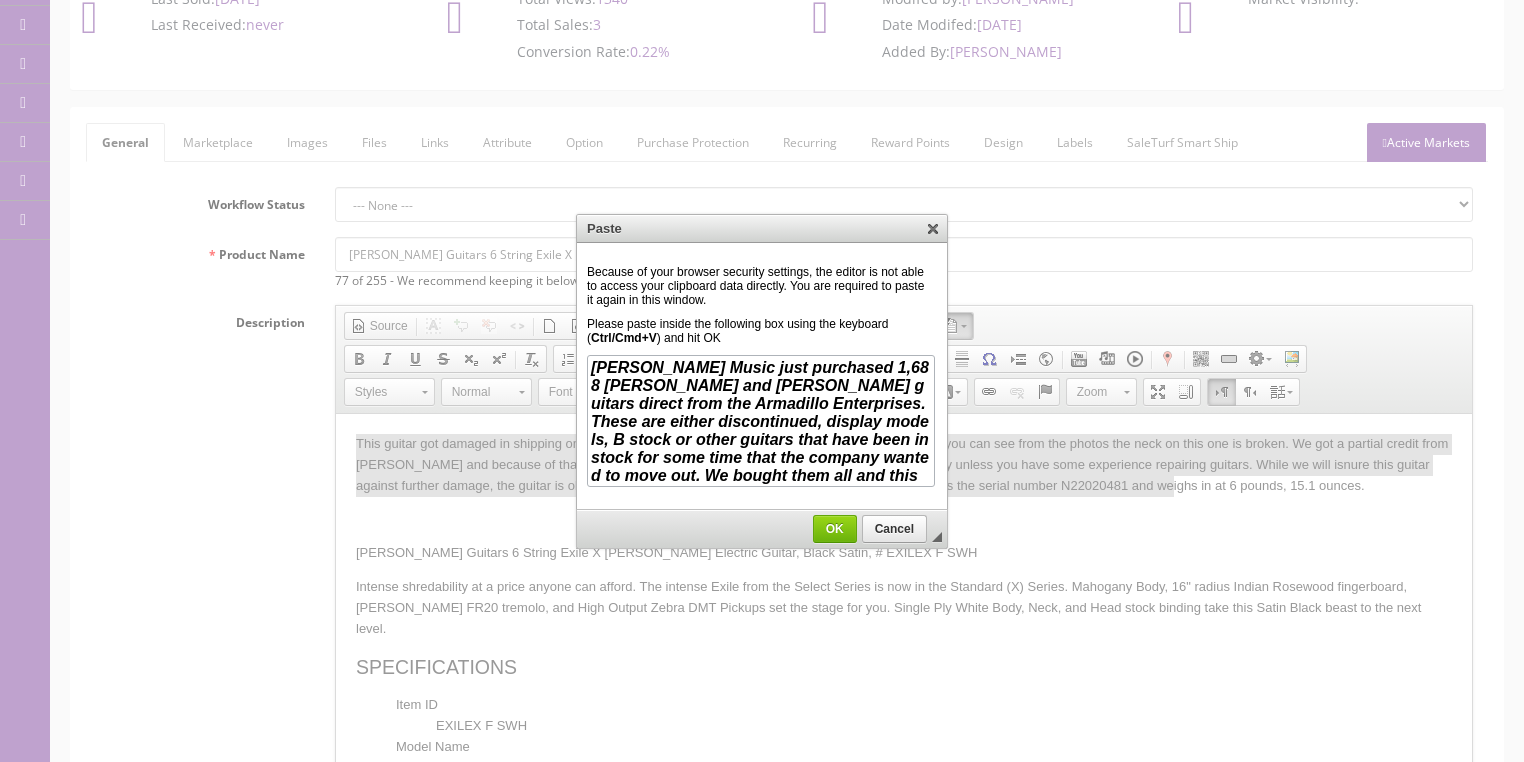 click on "OK" at bounding box center (835, 529) 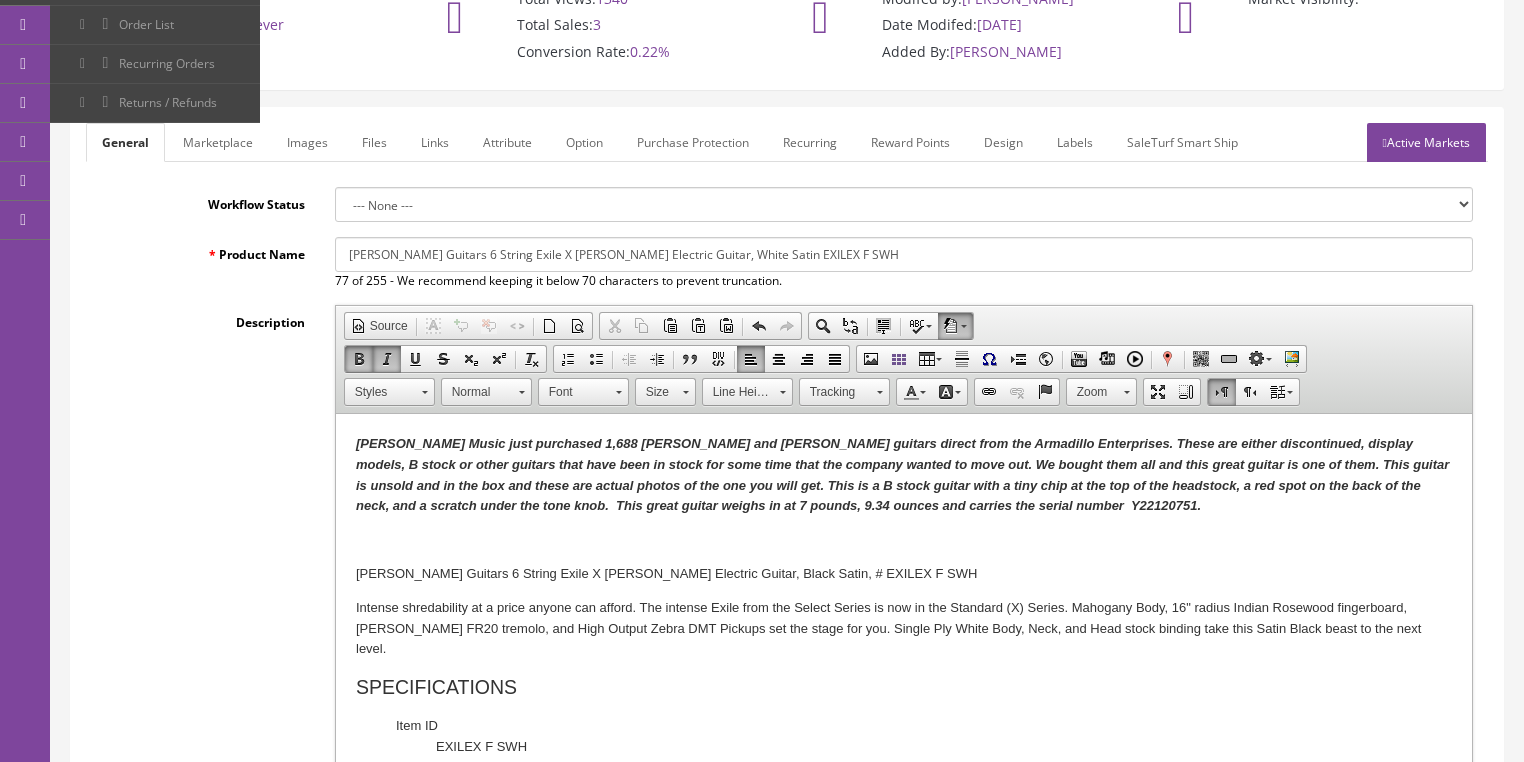 drag, startPoint x: 787, startPoint y: 485, endPoint x: 788, endPoint y: 502, distance: 17.029387 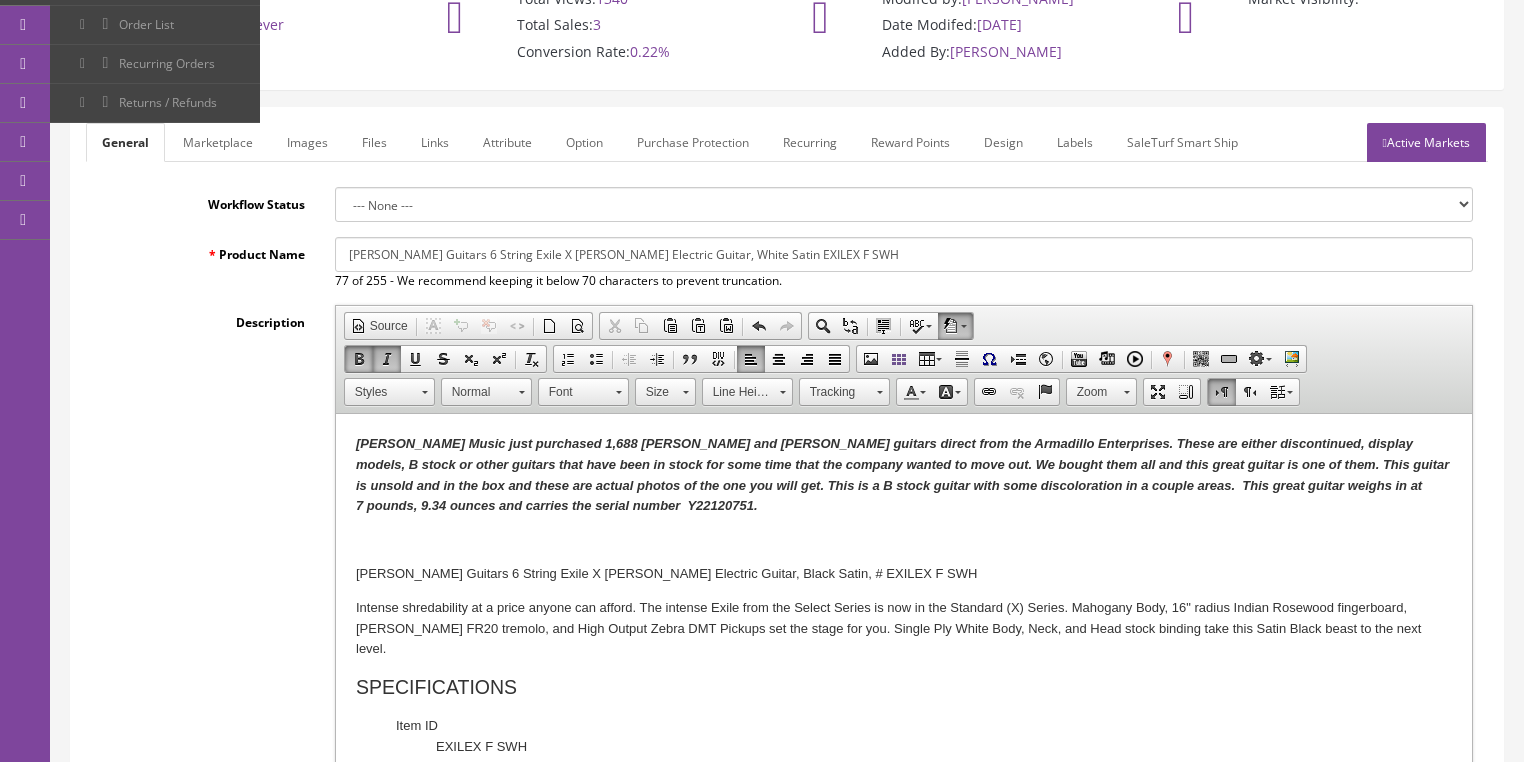 click on "Images" at bounding box center [307, 142] 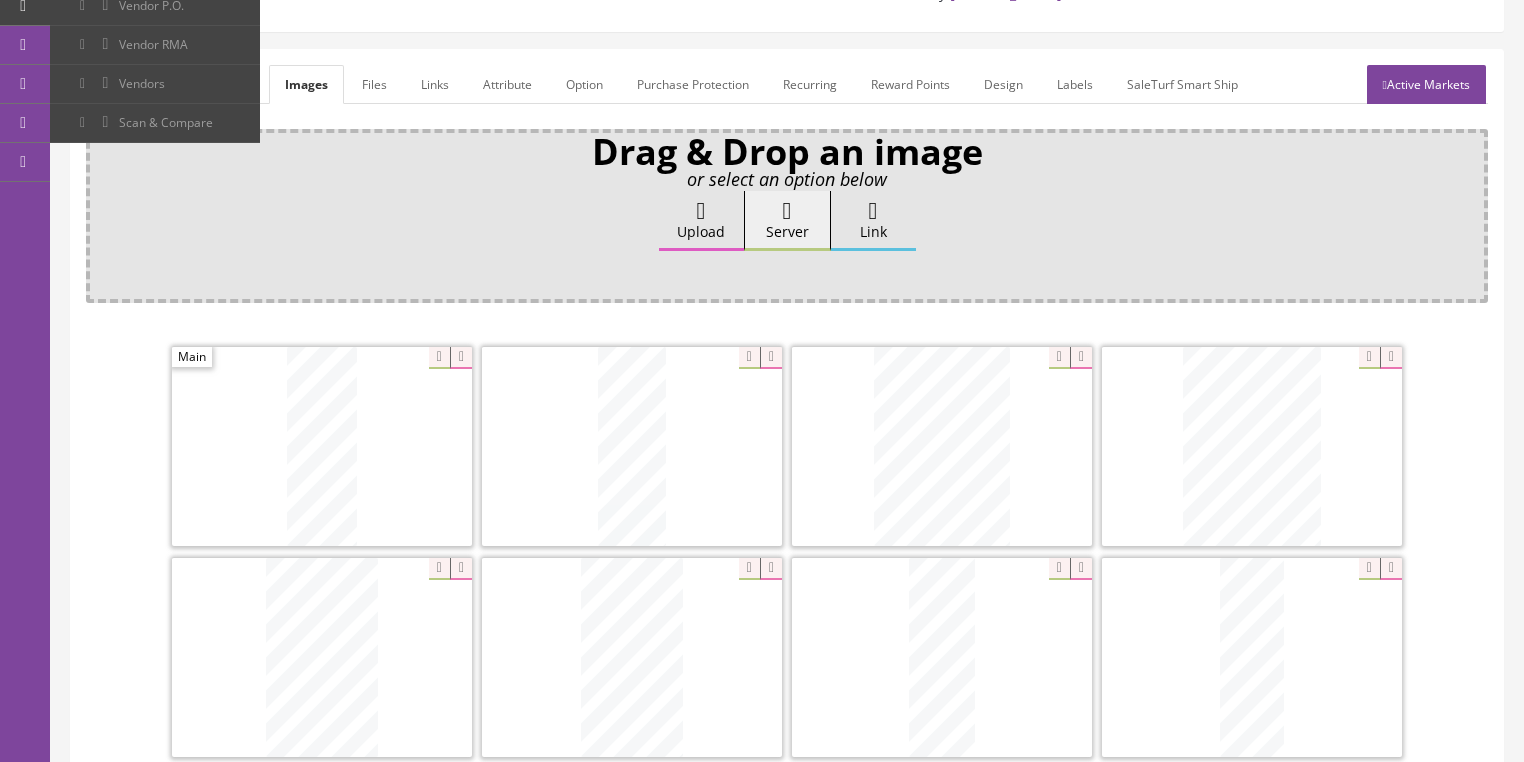 scroll, scrollTop: 200, scrollLeft: 0, axis: vertical 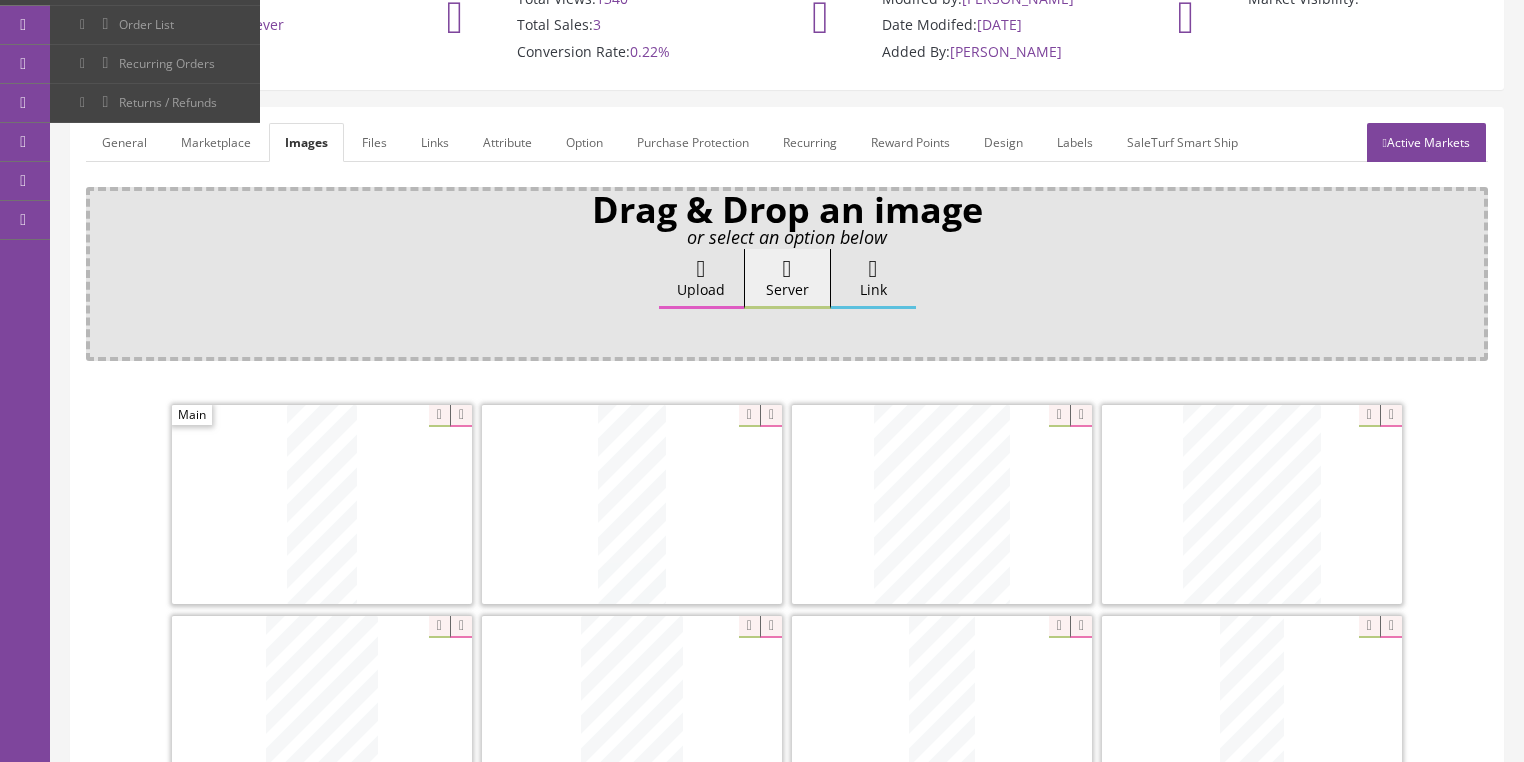 drag, startPoint x: 120, startPoint y: 120, endPoint x: 137, endPoint y: 128, distance: 18.788294 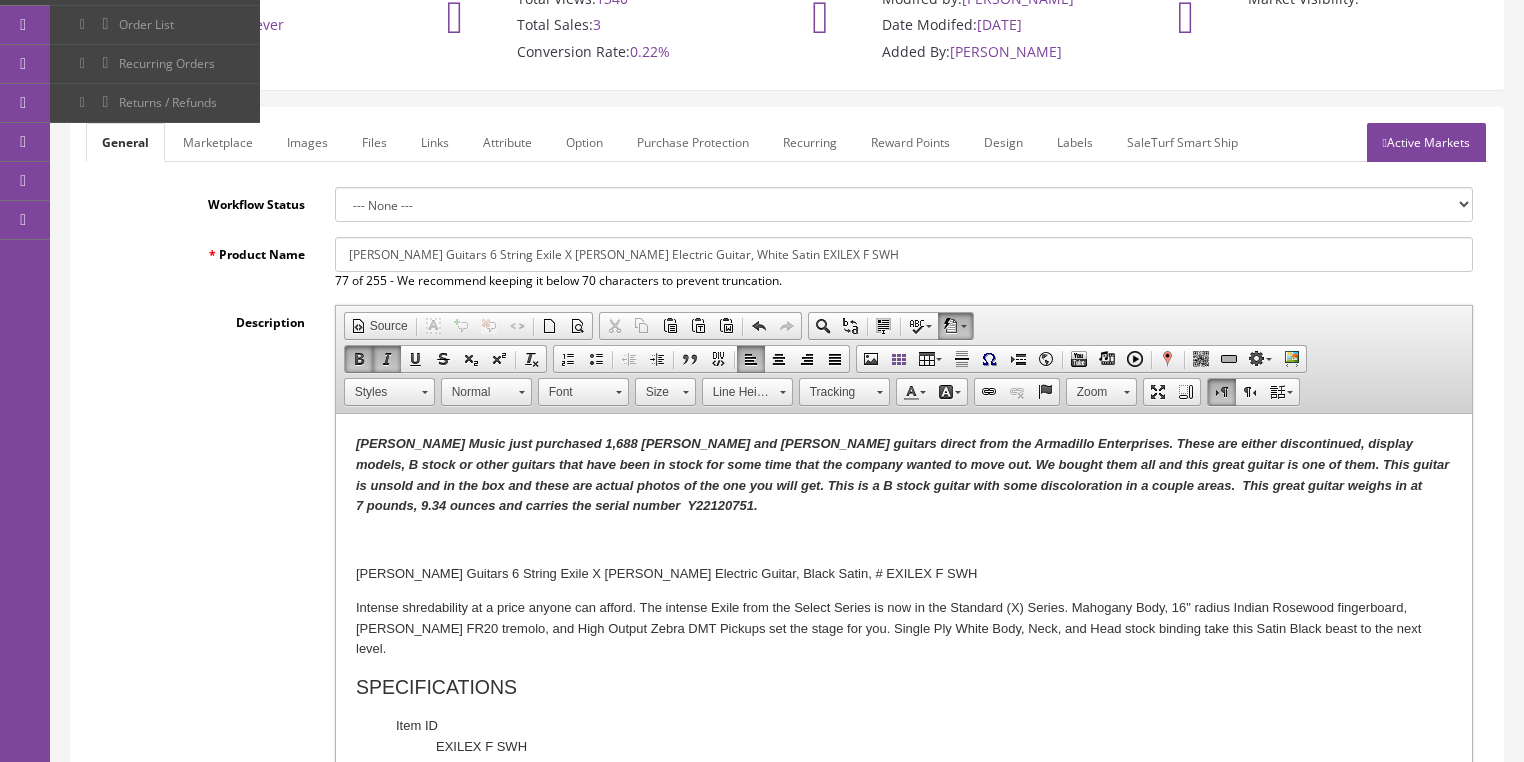 click on "Butler Music just purchased 1,688 Dean and Luna guitars direct from the Armadillo Enterprises. These are either discontinued, display models, B stock or other guitars that have been in stock for some time that the company wanted to move out. We bought them all and this great guitar is one of them. This guitar is unsold and in the box and these are actual photos of the one you will get. This is a B stock guitar with some discoloration in a couple areas .  This great guitar weighs in at 7 pounds, 9.34 ounces and carries the serial number  Y22120751." at bounding box center (901, 474) 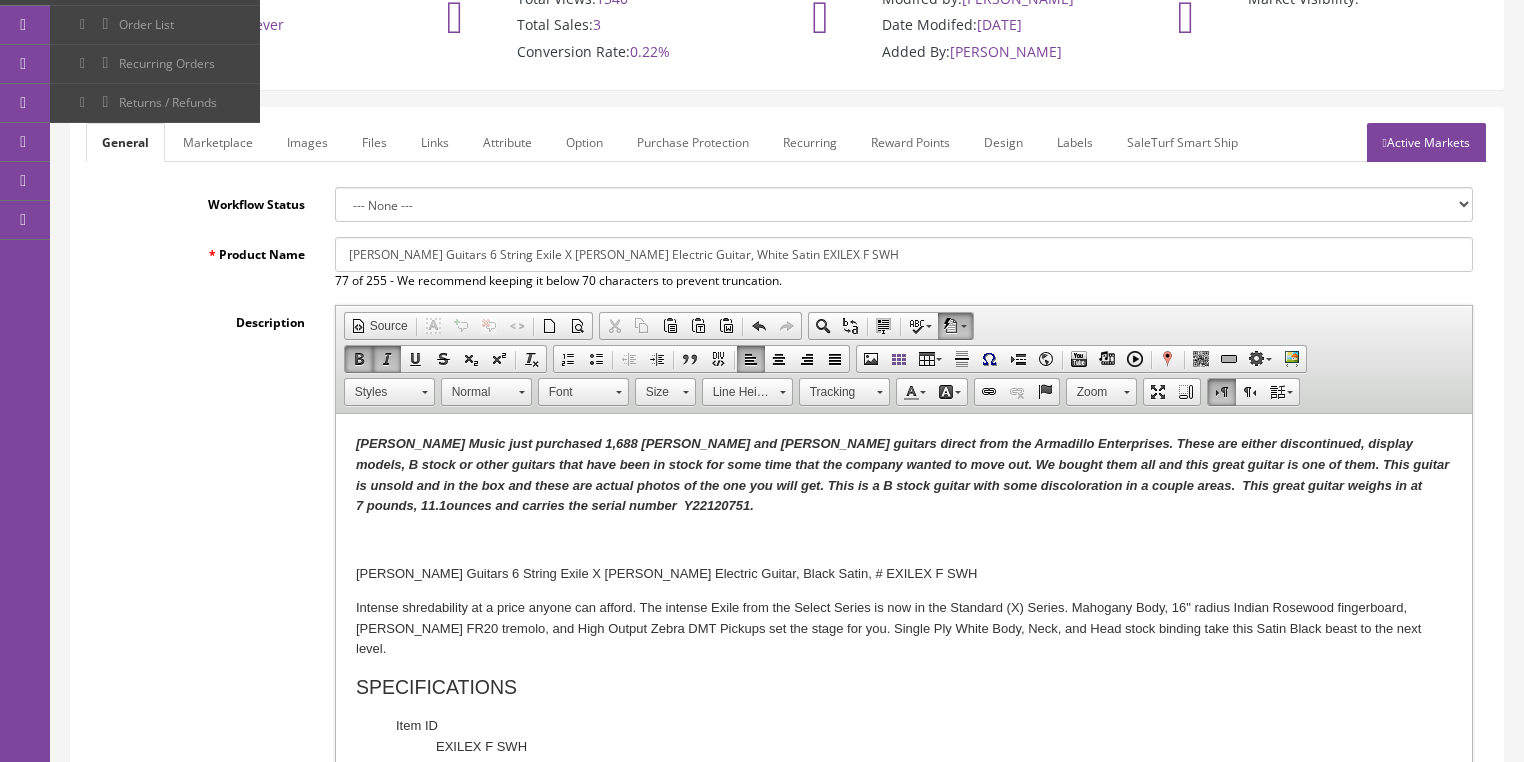 click on "Butler Music just purchased 1,688 Dean and Luna guitars direct from the Armadillo Enterprises. These are either discontinued, display models, B stock or other guitars that have been in stock for some time that the company wanted to move out. We bought them all and this great guitar is one of them. This guitar is unsold and in the box and these are actual photos of the one you will get. This is a B stock guitar with some discoloration in a couple areas .  This great guitar weighs in at 7 pounds, 11.1  ounces and carries the serial number  Y22120751." at bounding box center [901, 474] 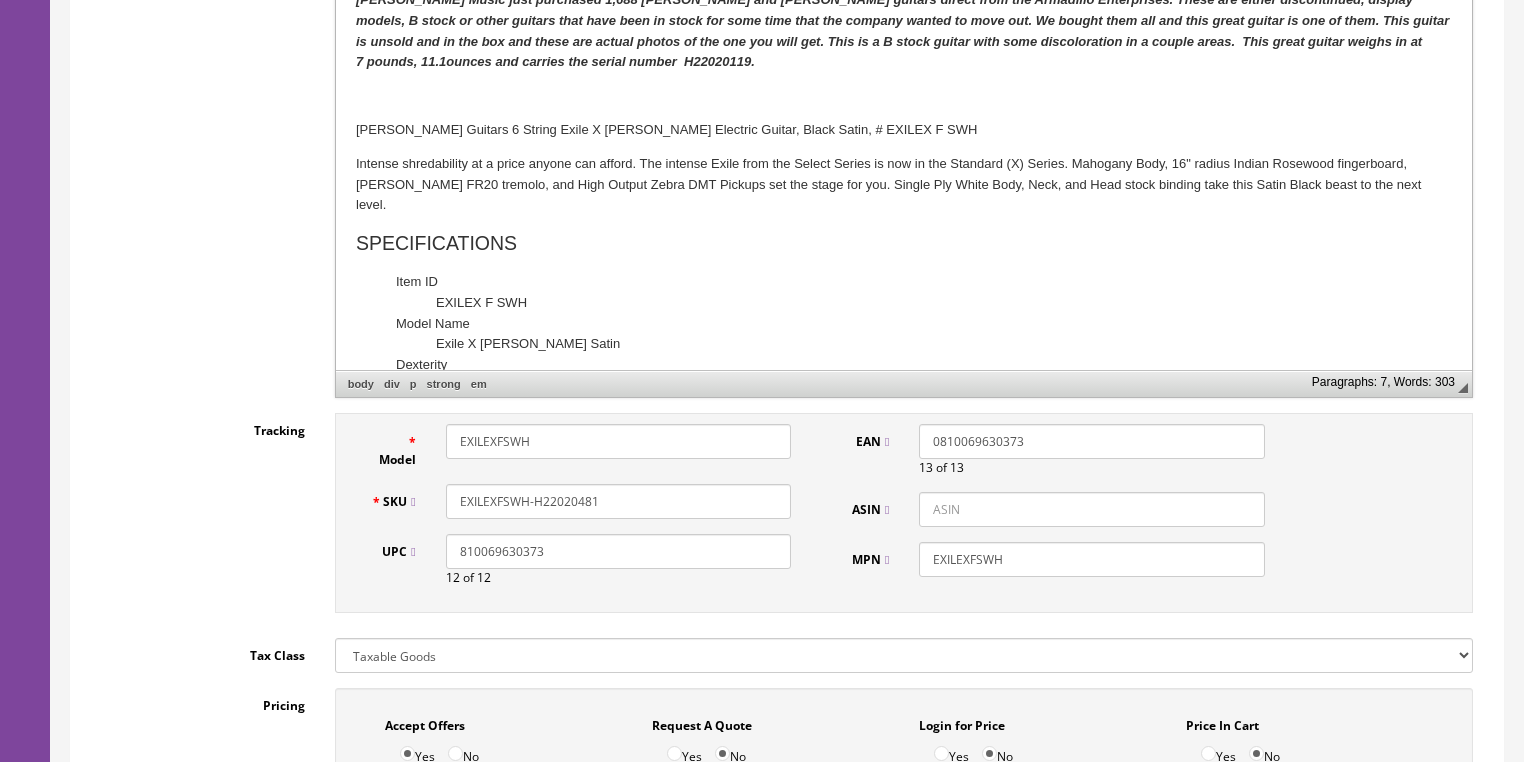 scroll, scrollTop: 680, scrollLeft: 0, axis: vertical 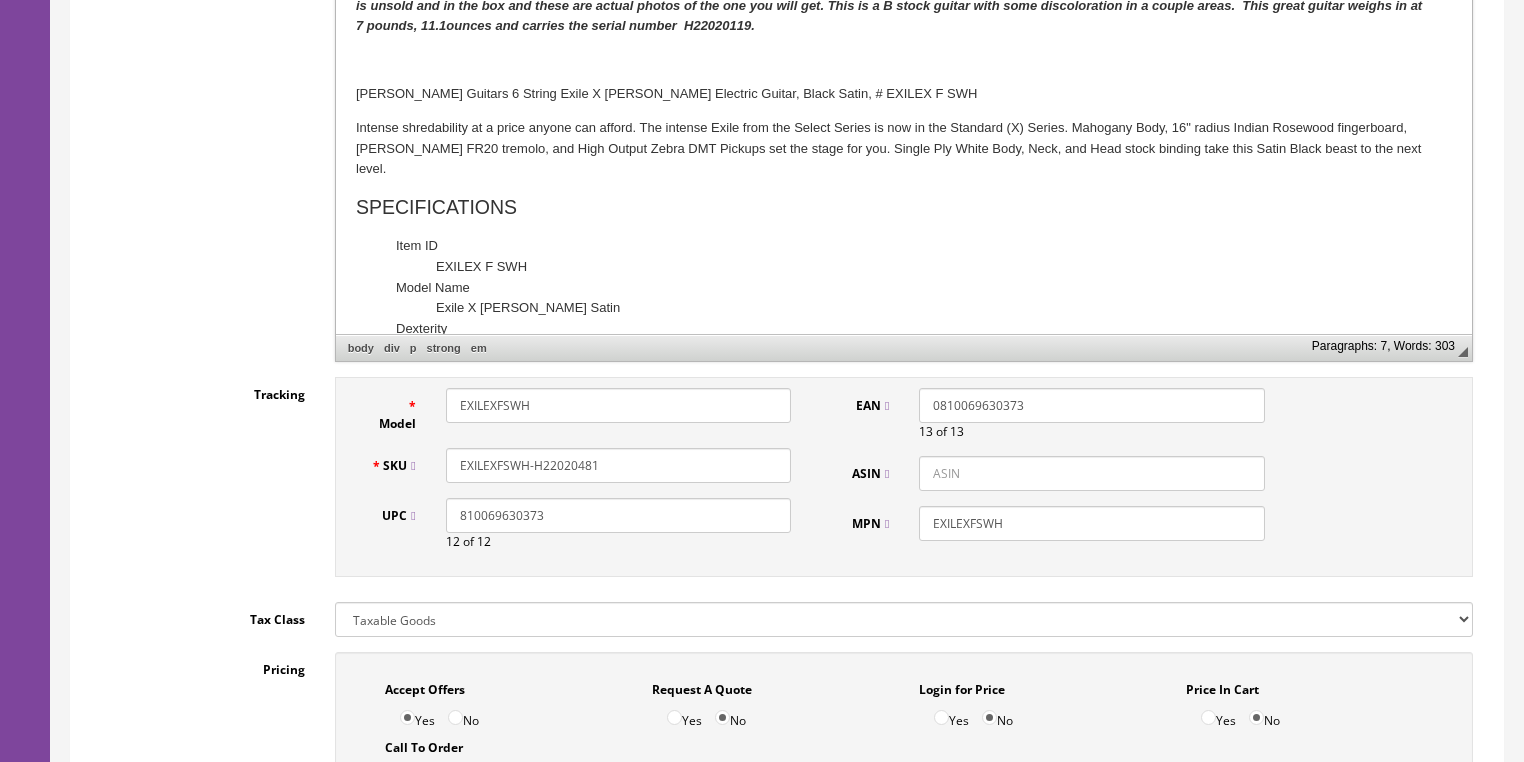 drag, startPoint x: 579, startPoint y: 446, endPoint x: 640, endPoint y: 445, distance: 61.008198 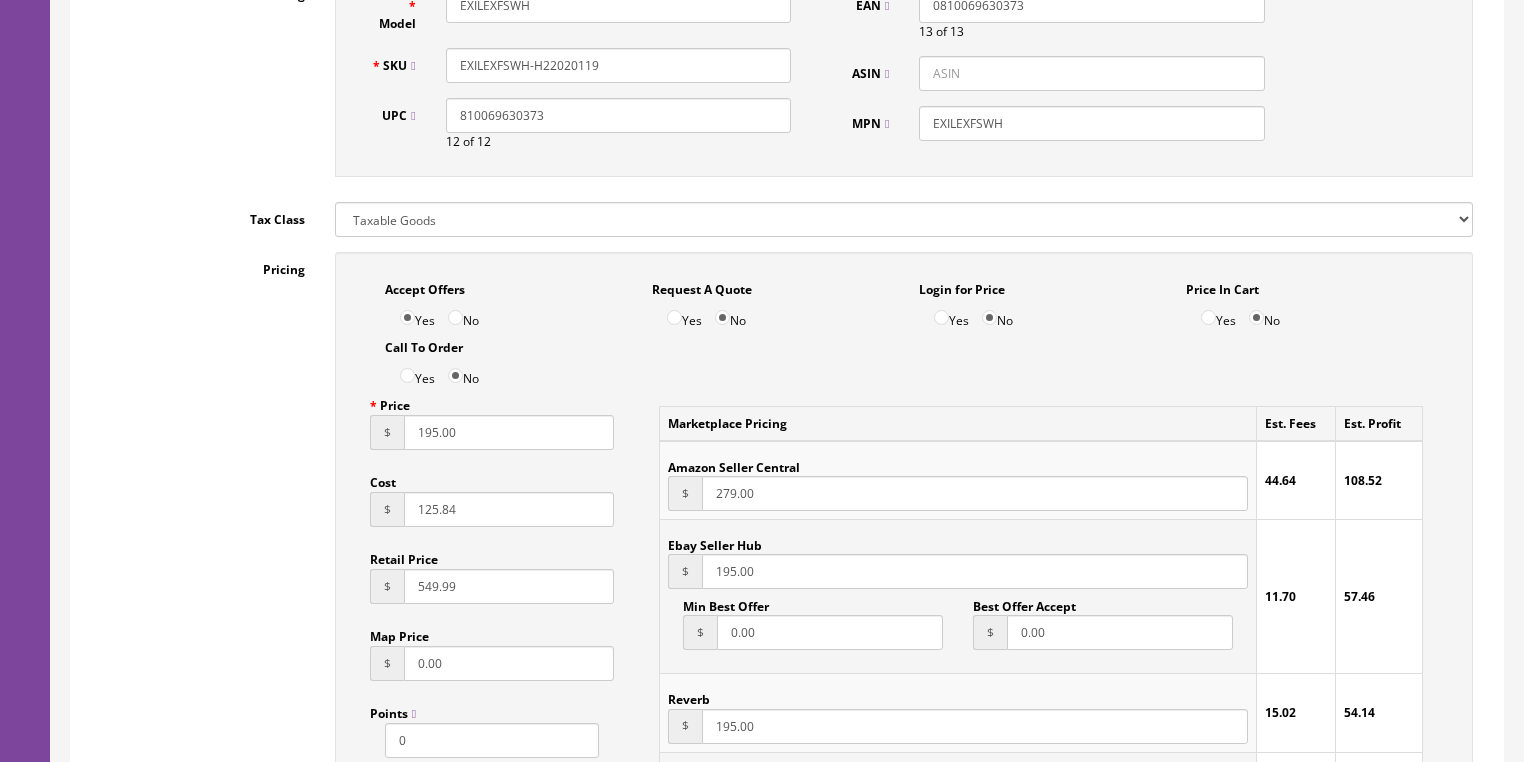 scroll, scrollTop: 1080, scrollLeft: 0, axis: vertical 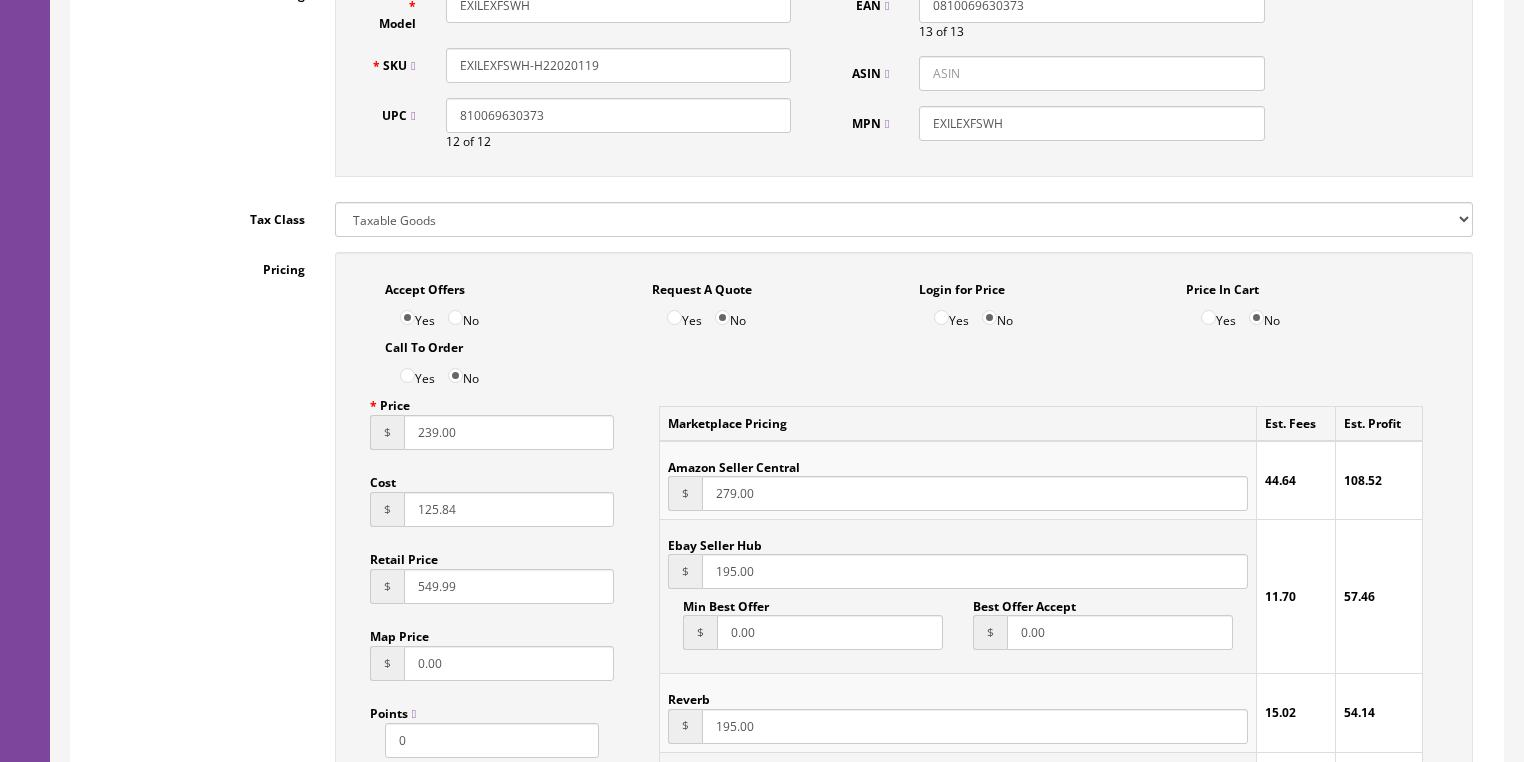 type on "239.00" 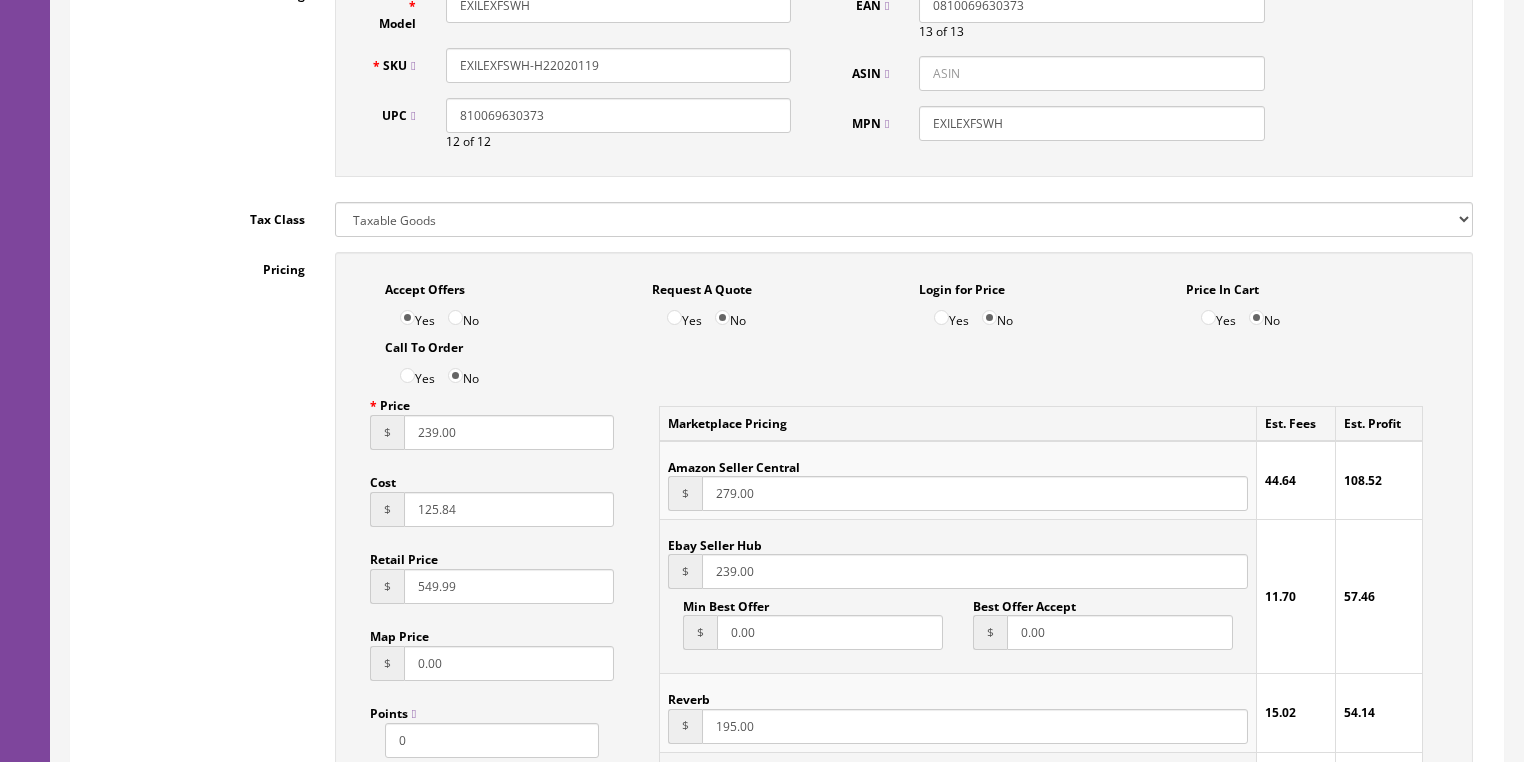 type on "239.00" 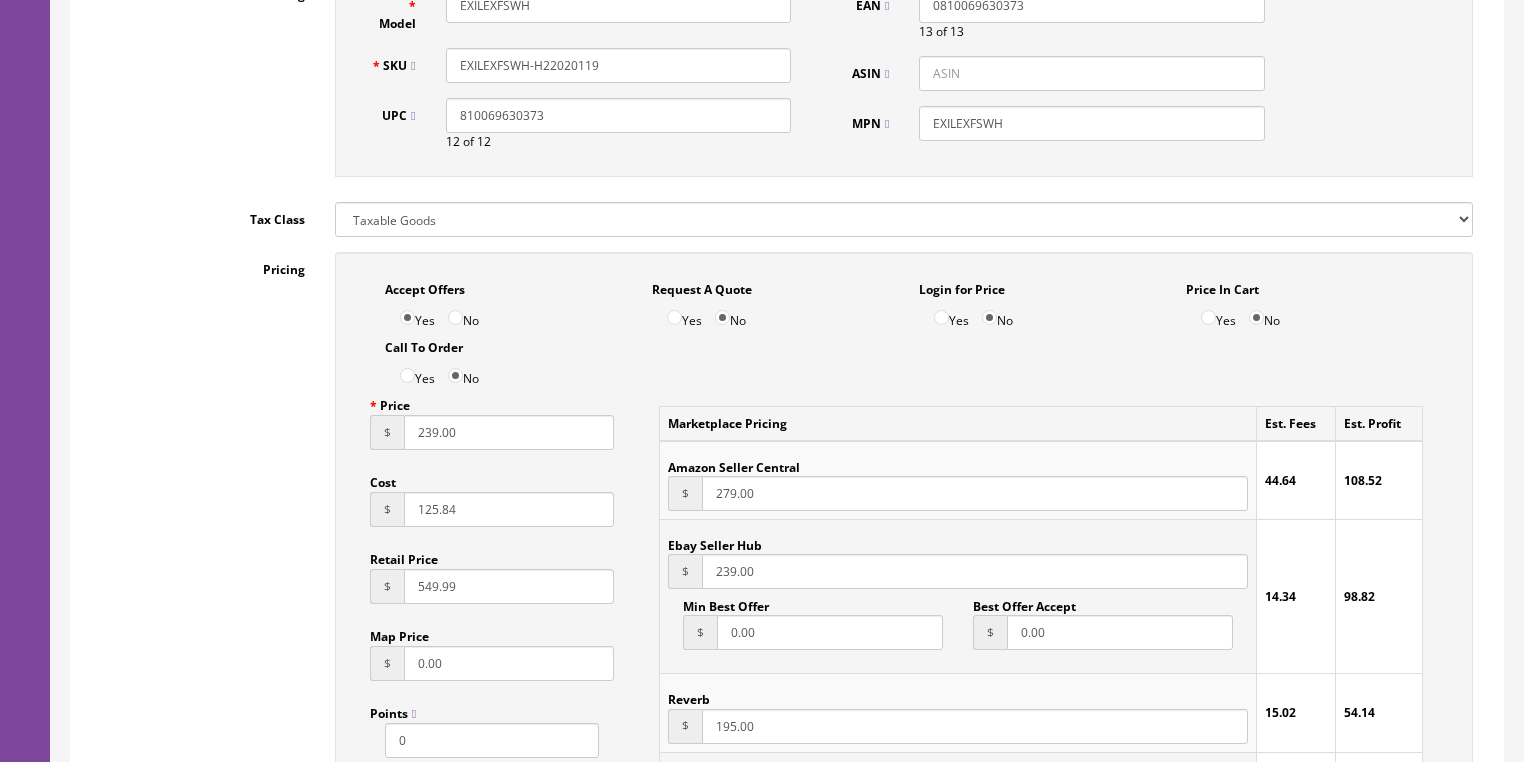 drag, startPoint x: 778, startPoint y: 715, endPoint x: 706, endPoint y: 721, distance: 72.249565 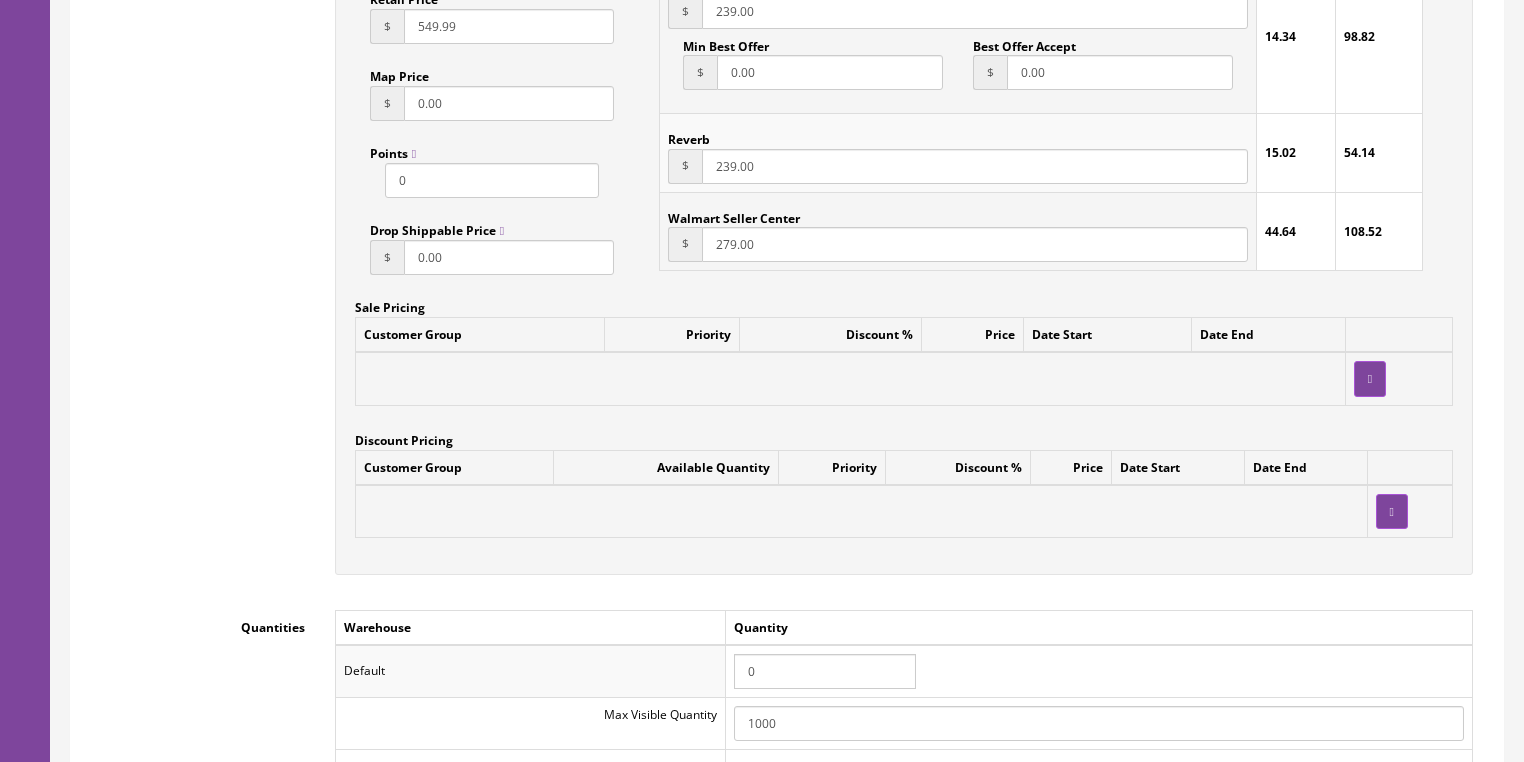scroll, scrollTop: 1640, scrollLeft: 0, axis: vertical 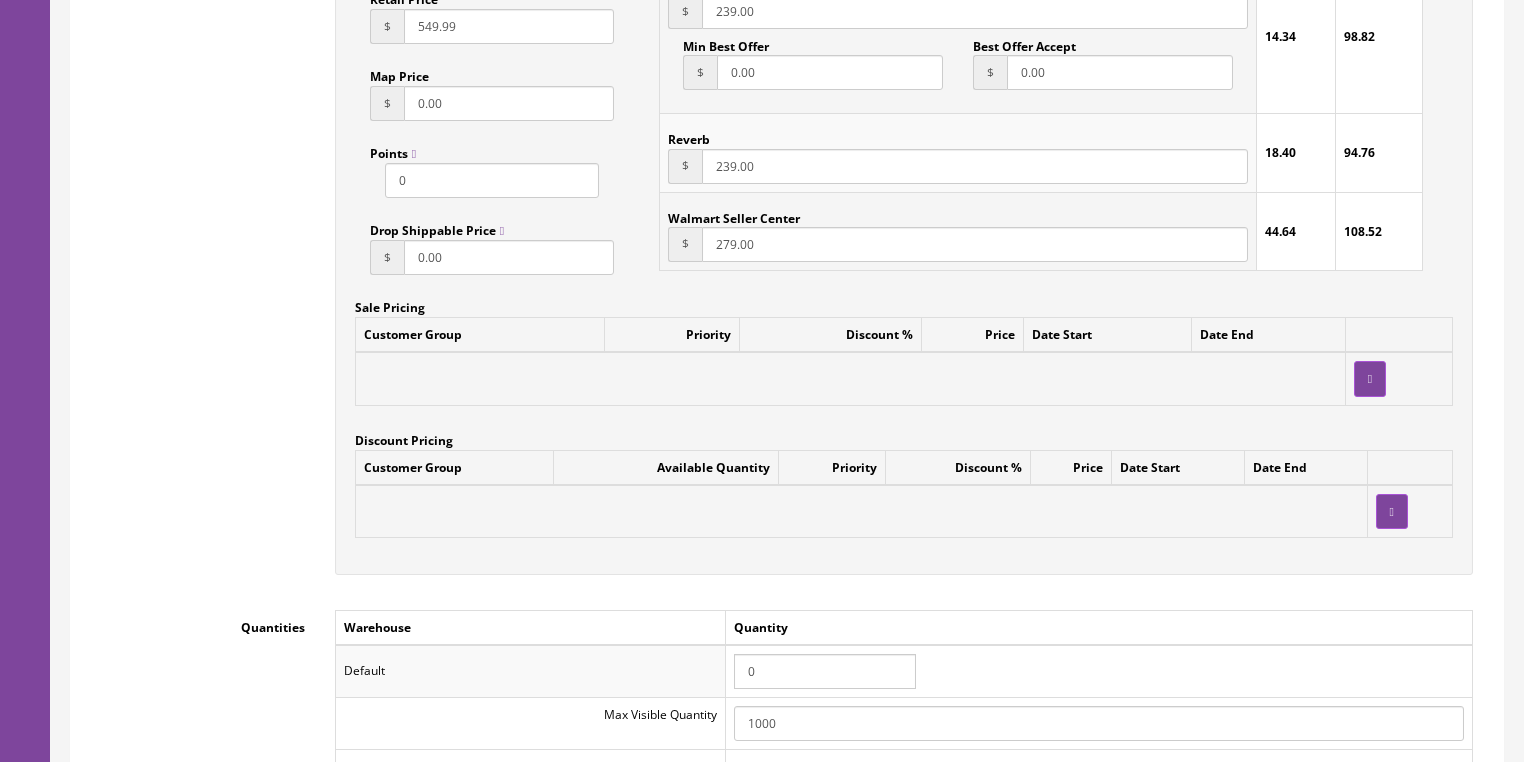 drag, startPoint x: 790, startPoint y: 655, endPoint x: 730, endPoint y: 656, distance: 60.00833 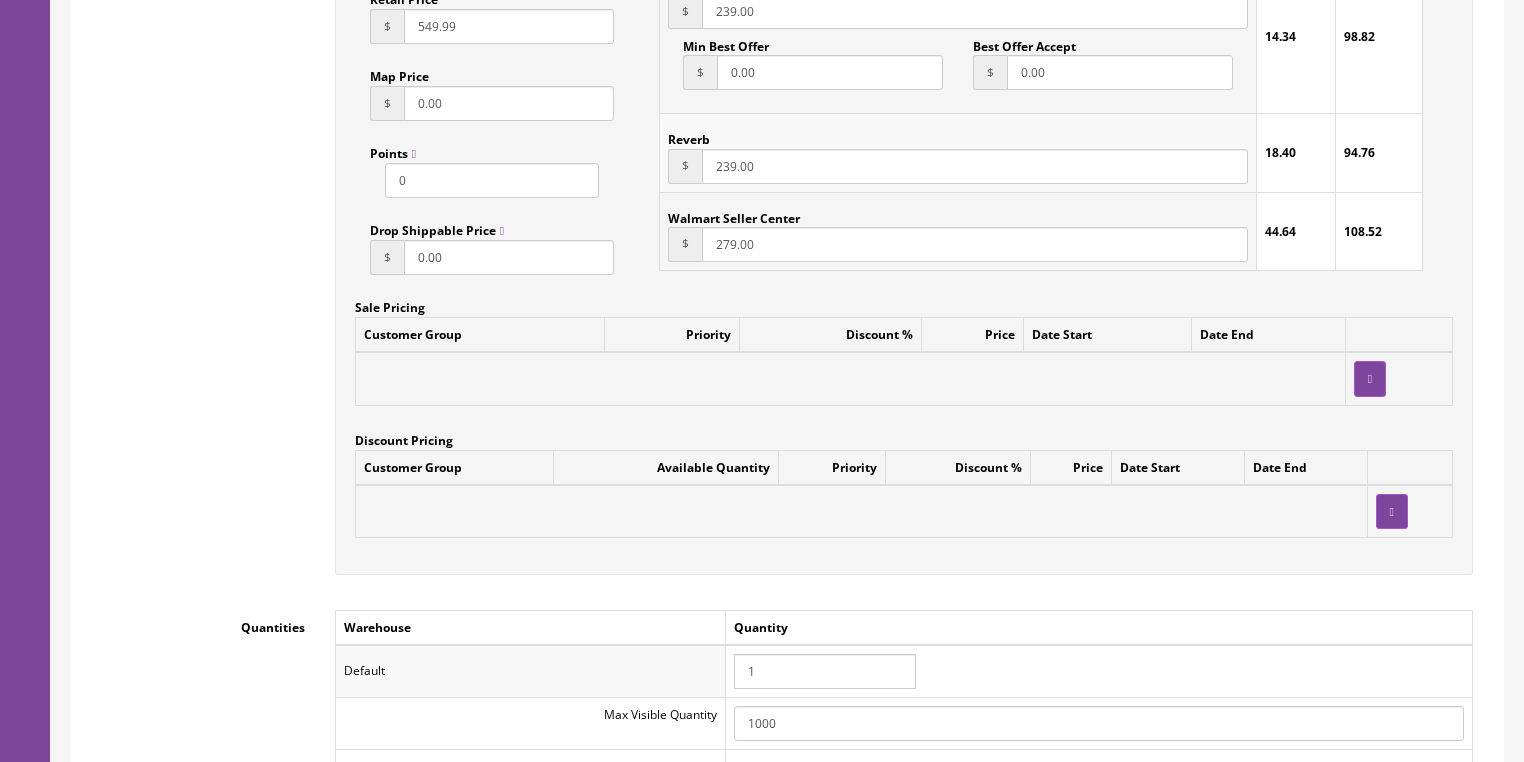 type on "1" 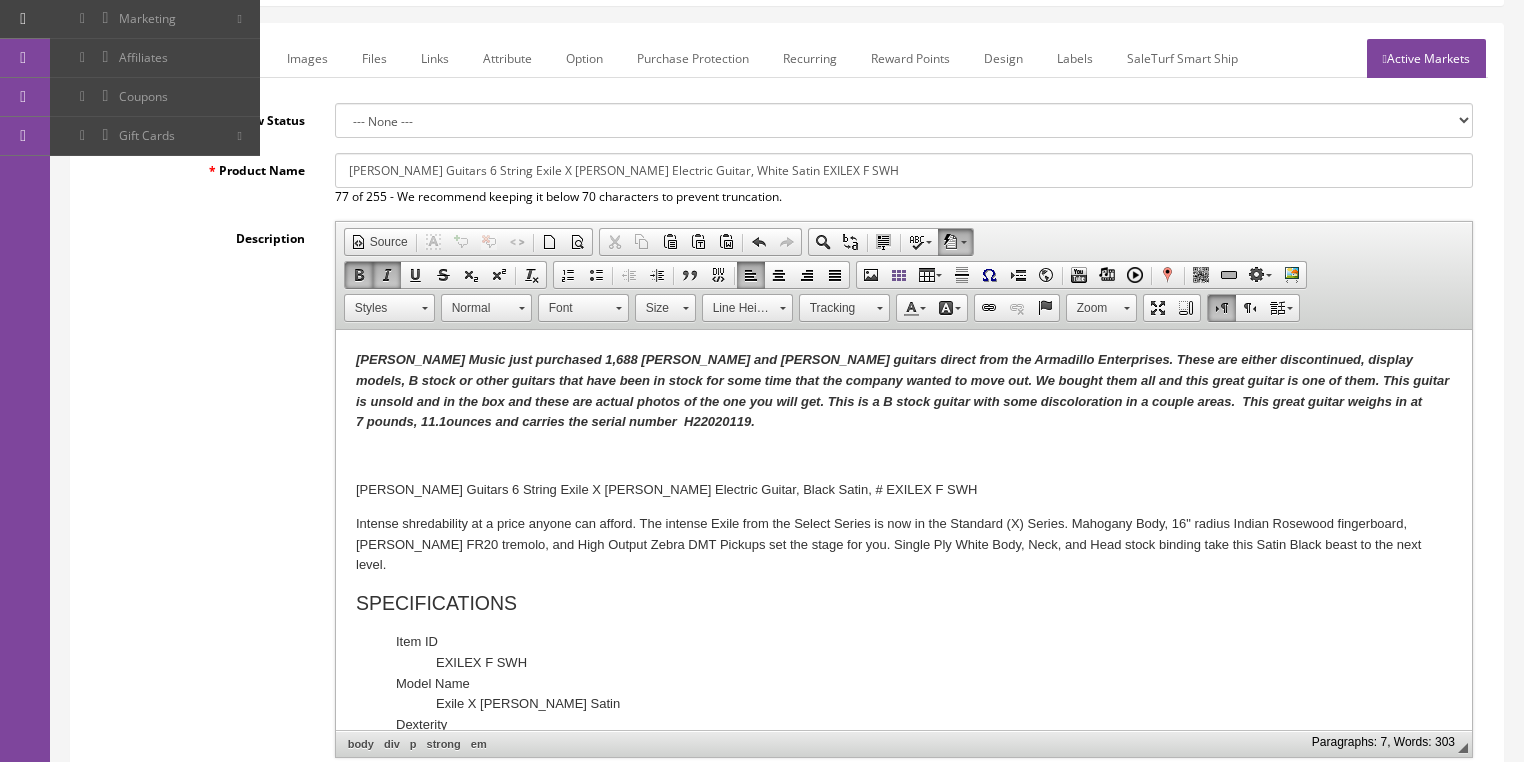 scroll, scrollTop: 280, scrollLeft: 0, axis: vertical 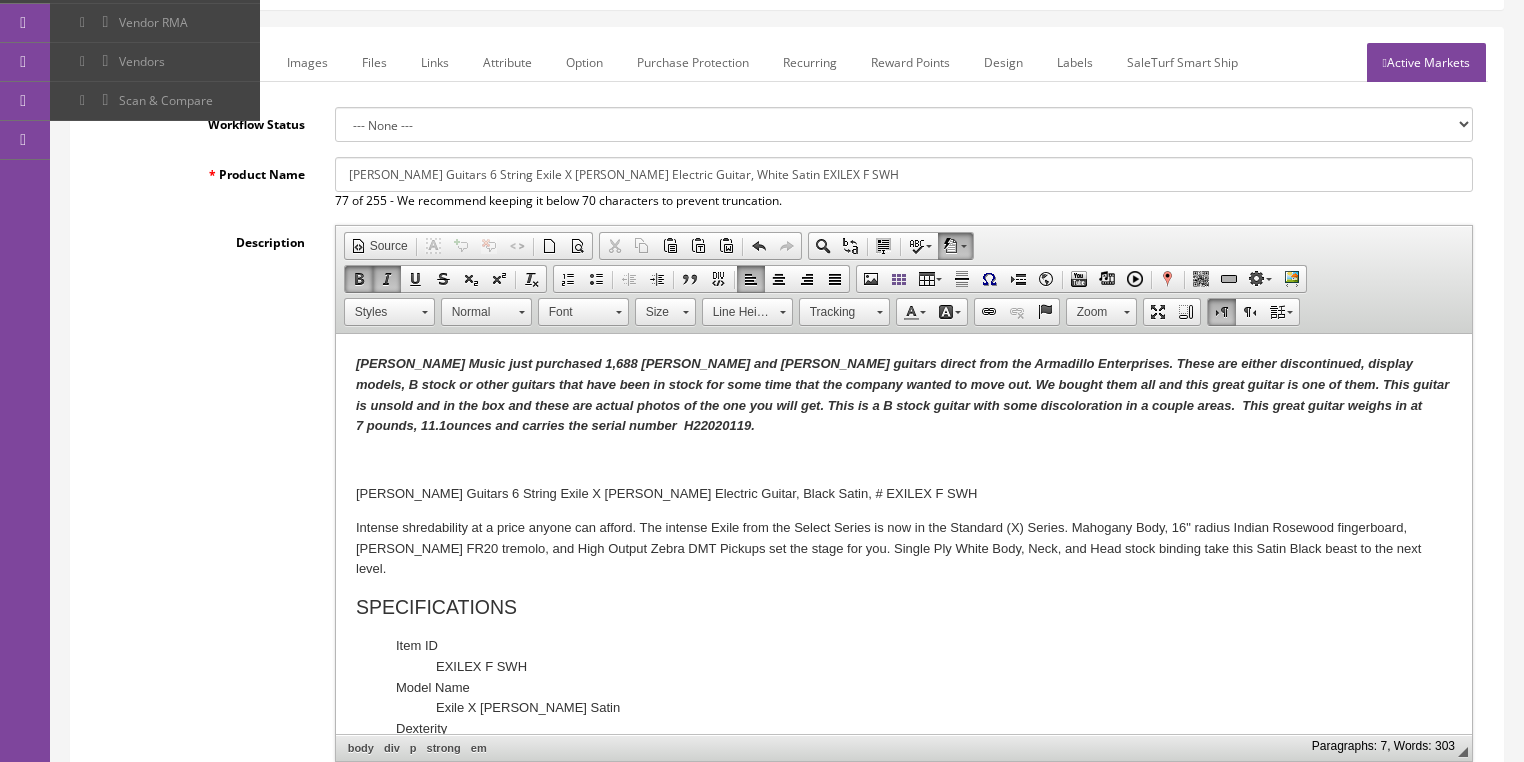 click on "Active Markets" at bounding box center [1426, 62] 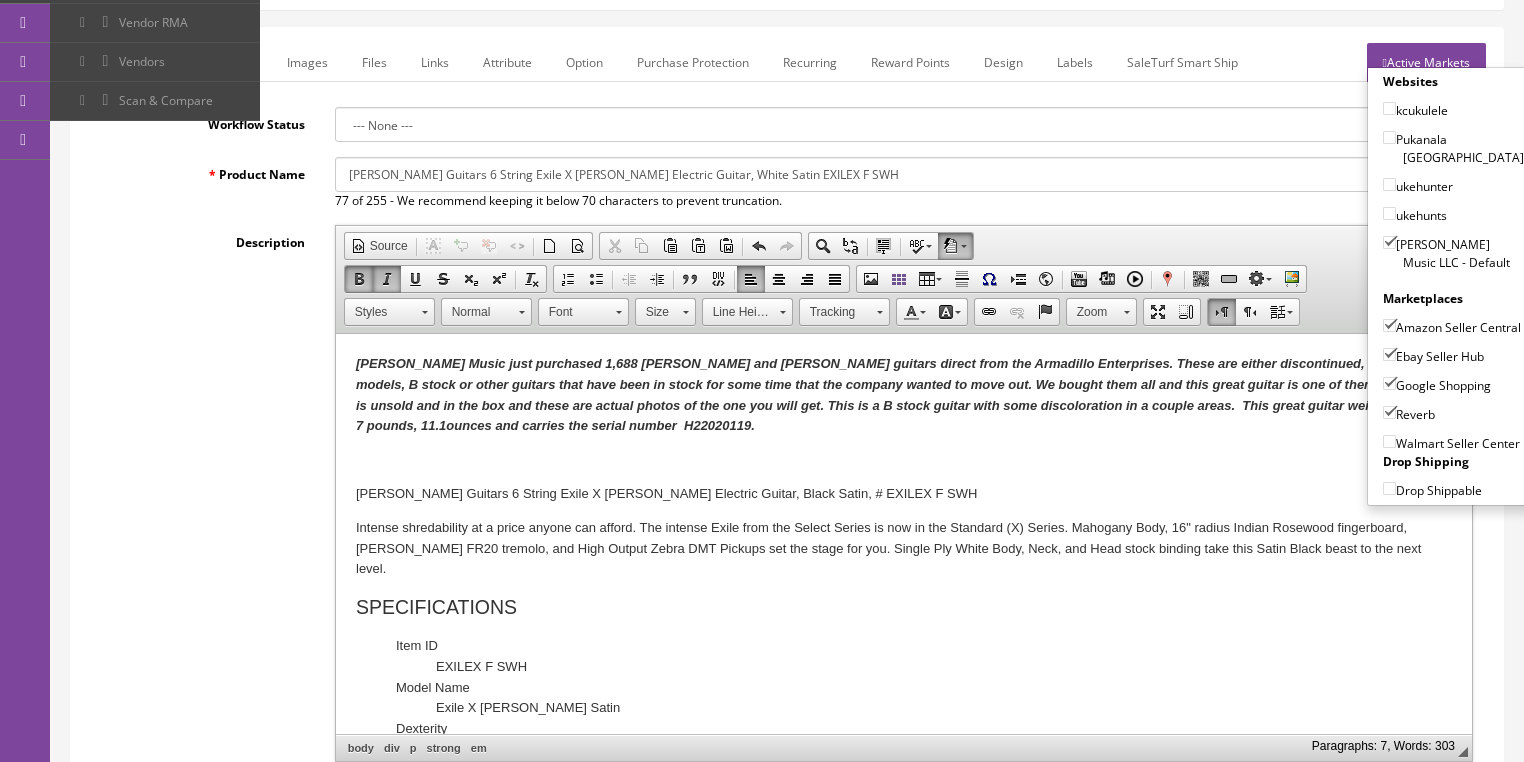 click on "Active Markets" at bounding box center (1426, 62) 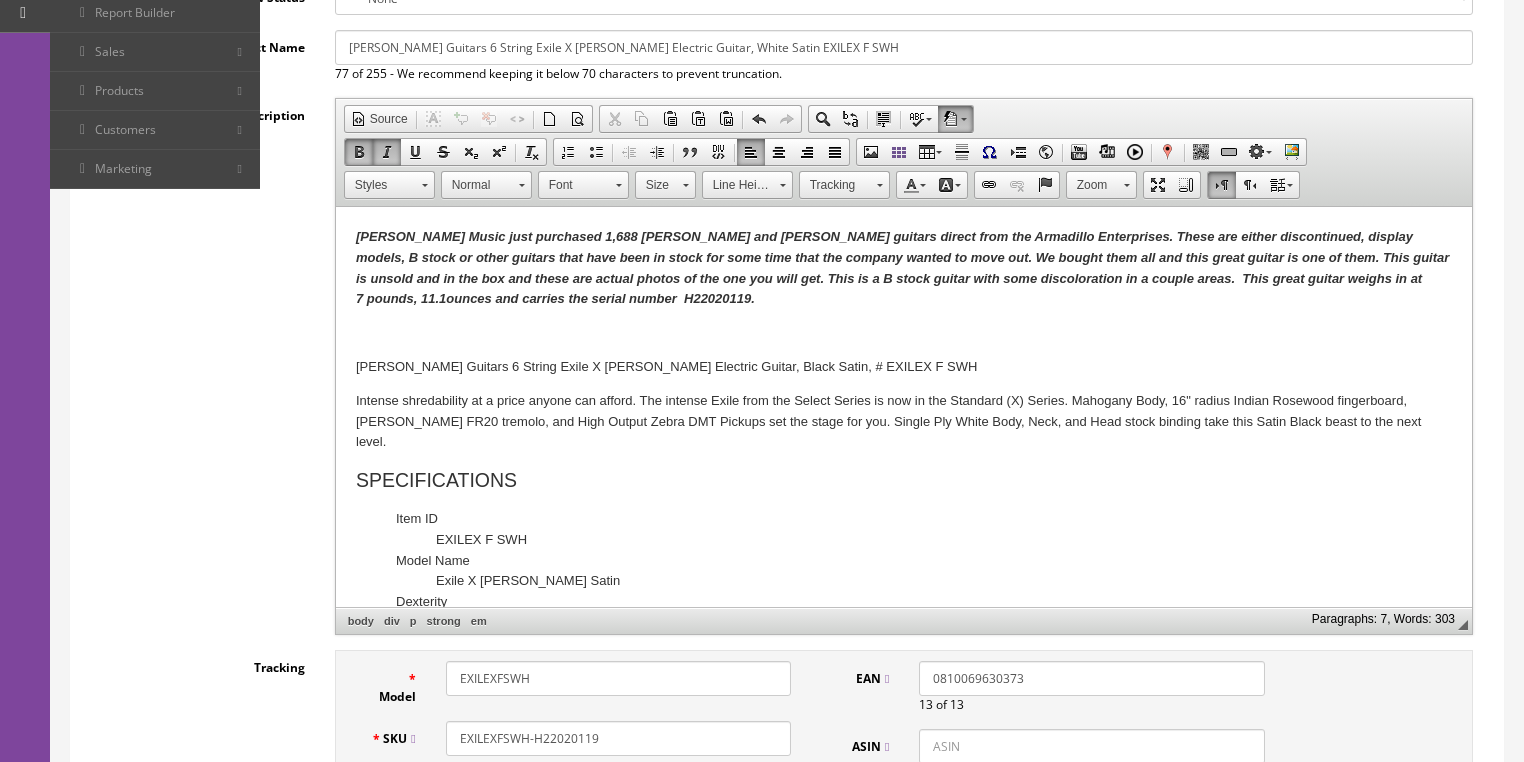 scroll, scrollTop: 360, scrollLeft: 0, axis: vertical 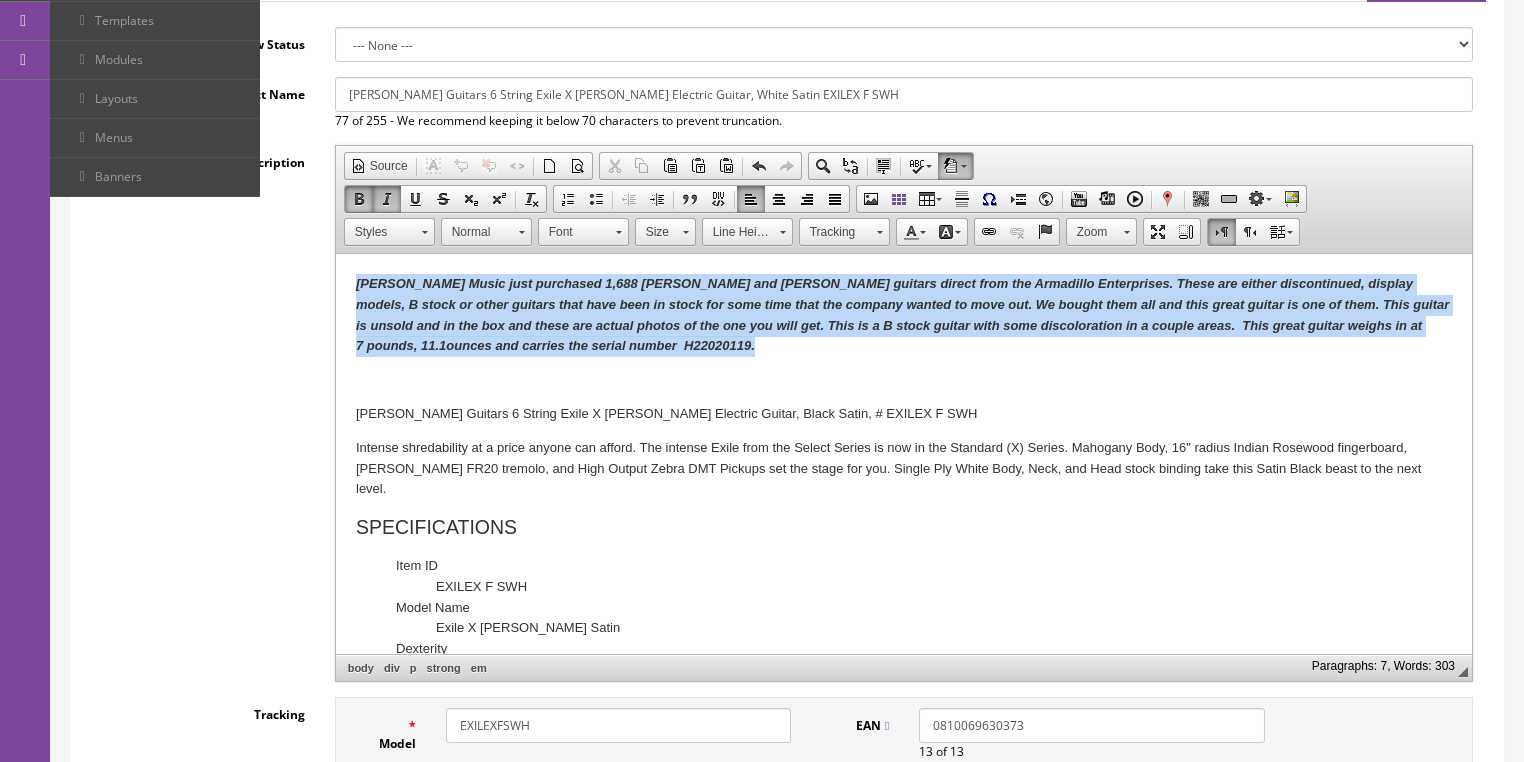 drag, startPoint x: 350, startPoint y: 289, endPoint x: 609, endPoint y: 341, distance: 264.16852 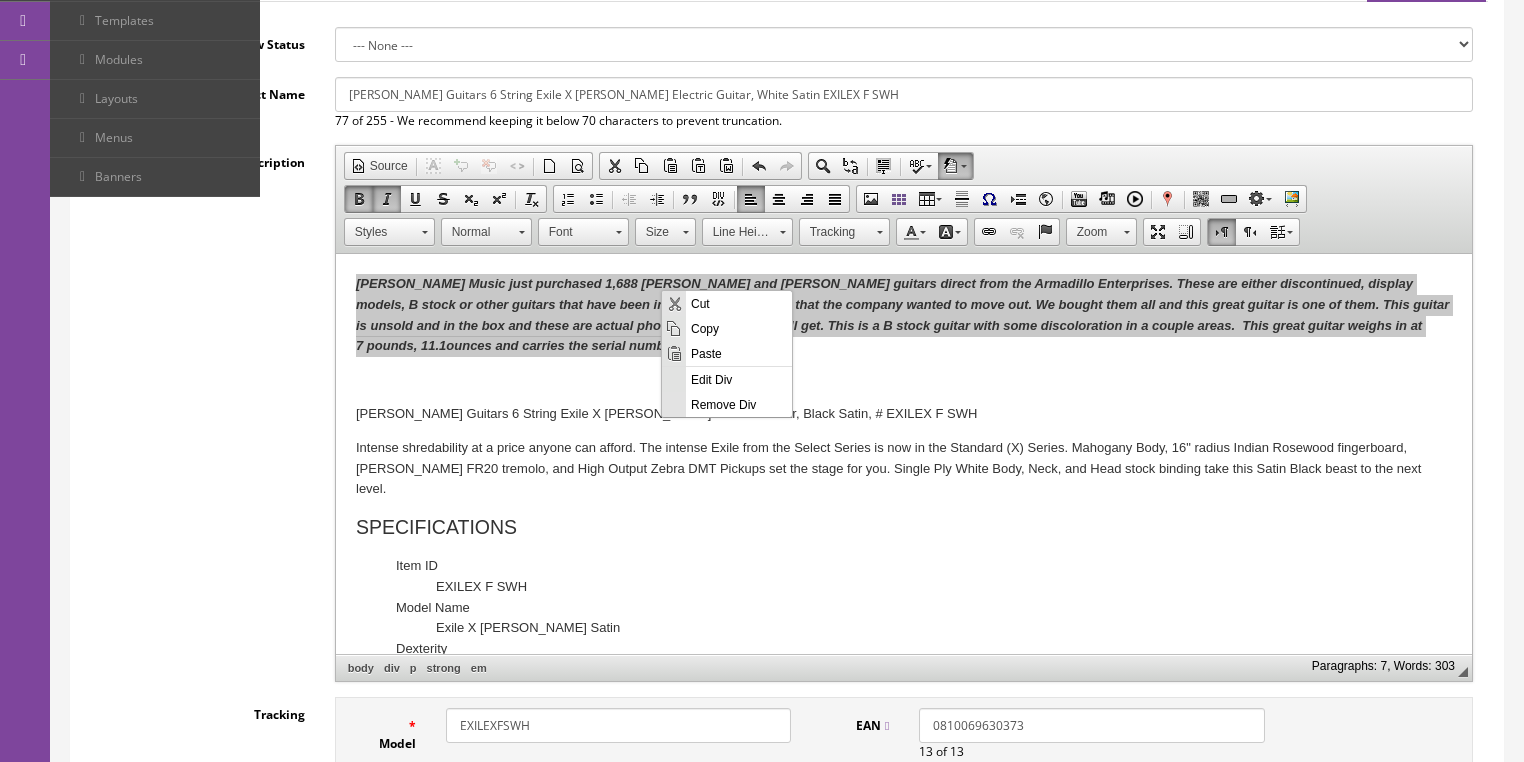 click on "Copy" at bounding box center [739, 327] 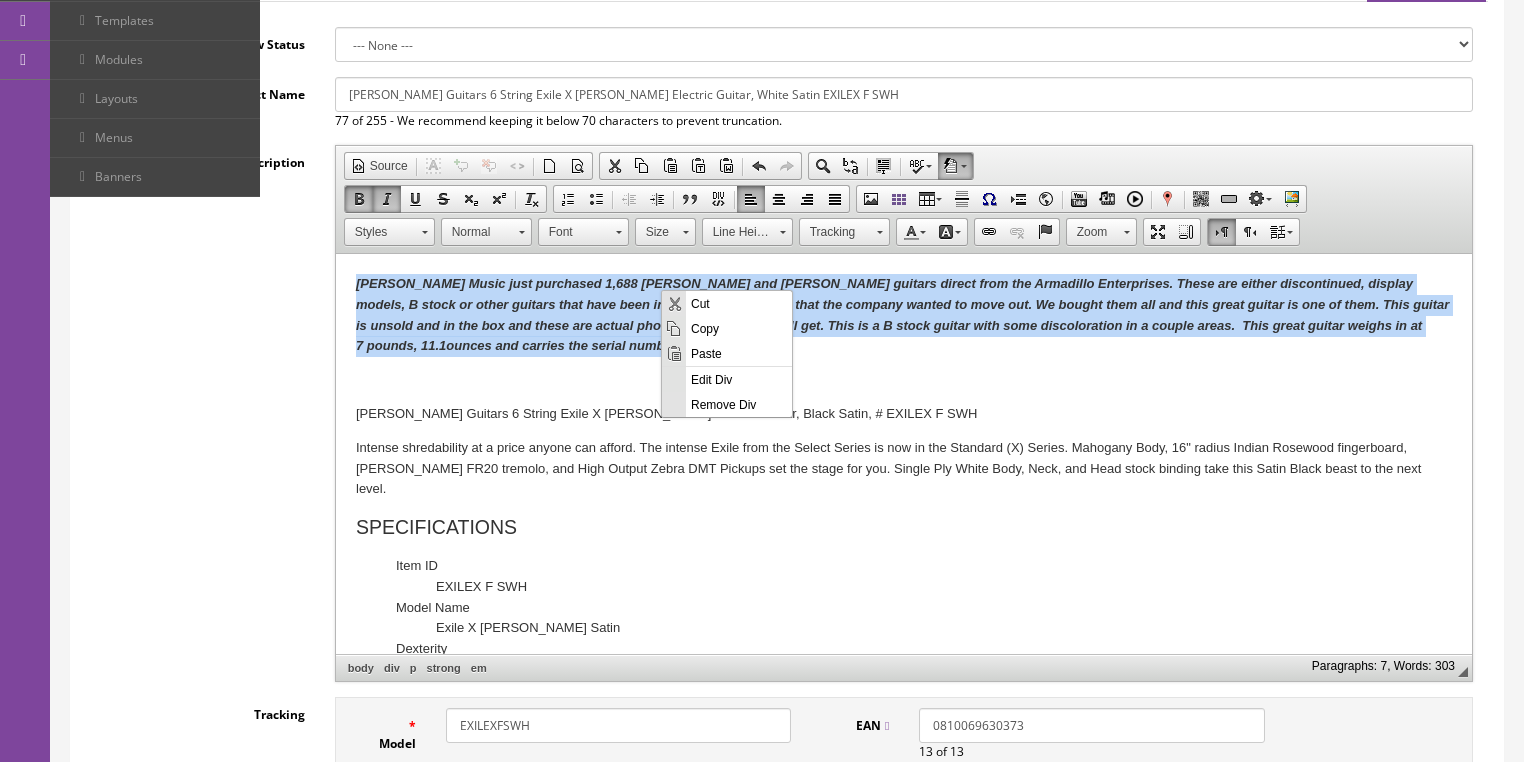 copy on "Butler Music just purchased 1,688 Dean and Luna guitars direct from the Armadillo Enterprises. These are either discontinued, display models, B stock or other guitars that have been in stock for some time that the company wanted to move out. We bought them all and this great guitar is one of them. This guitar is unsold and in the box and these are actual photos of the one you will get. This is a B stock guitar with some discoloration in a couple areas .  This great guitar weighs in at 7 pounds, 11.1  ounces and carries the serial number  H22020119 ." 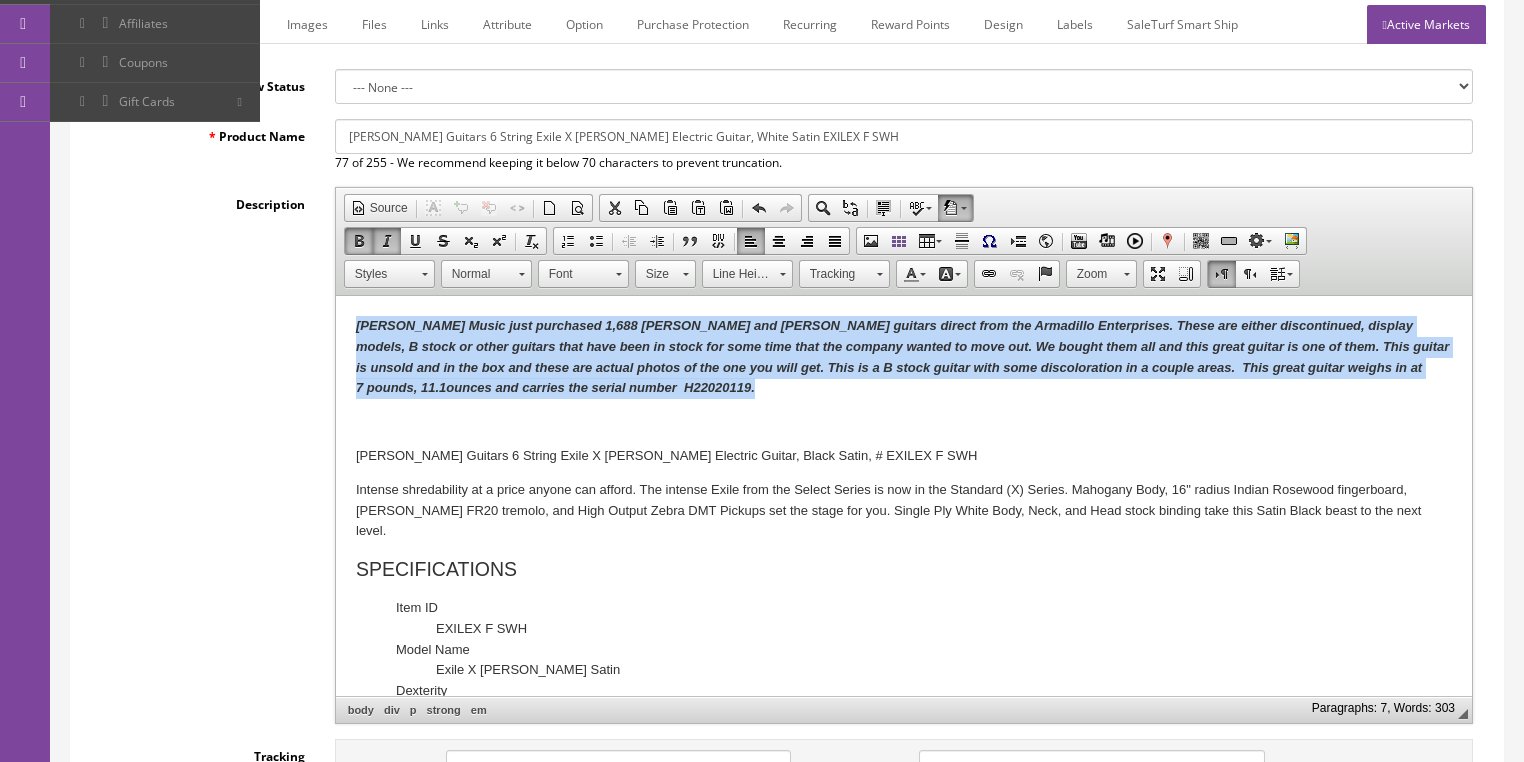 scroll, scrollTop: 40, scrollLeft: 0, axis: vertical 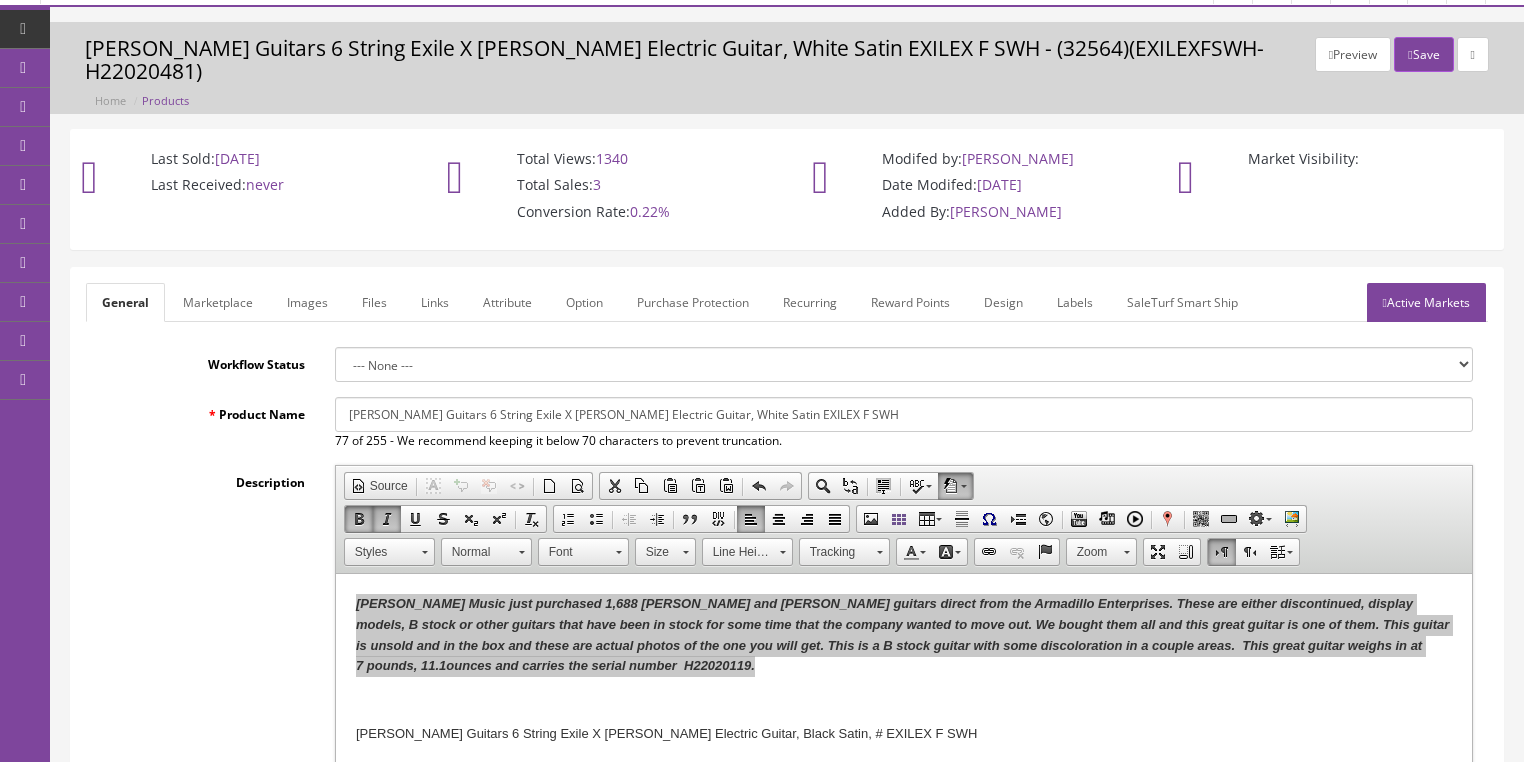 click on "Marketplace" at bounding box center (218, 302) 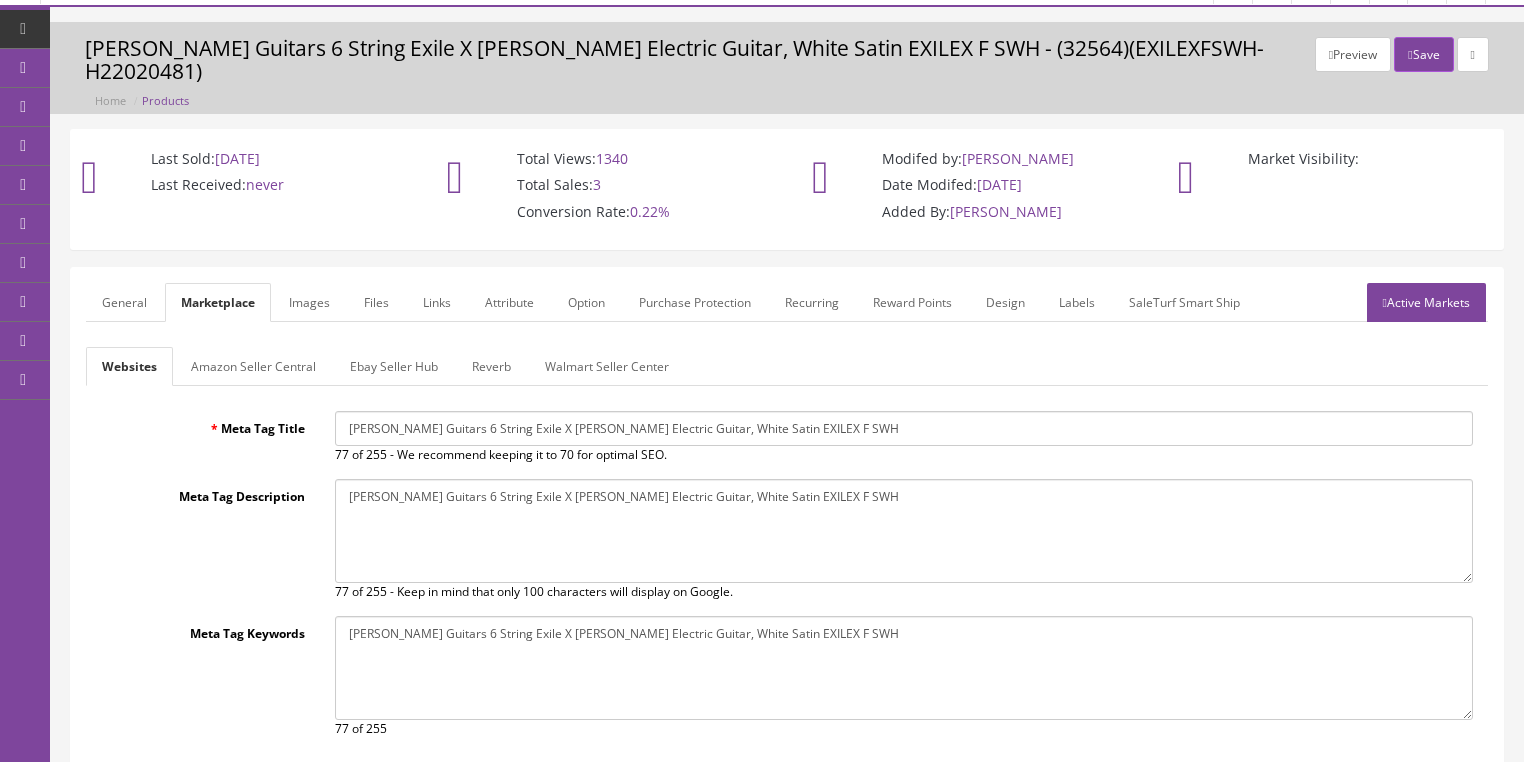 drag, startPoint x: 243, startPoint y: 336, endPoint x: 245, endPoint y: 349, distance: 13.152946 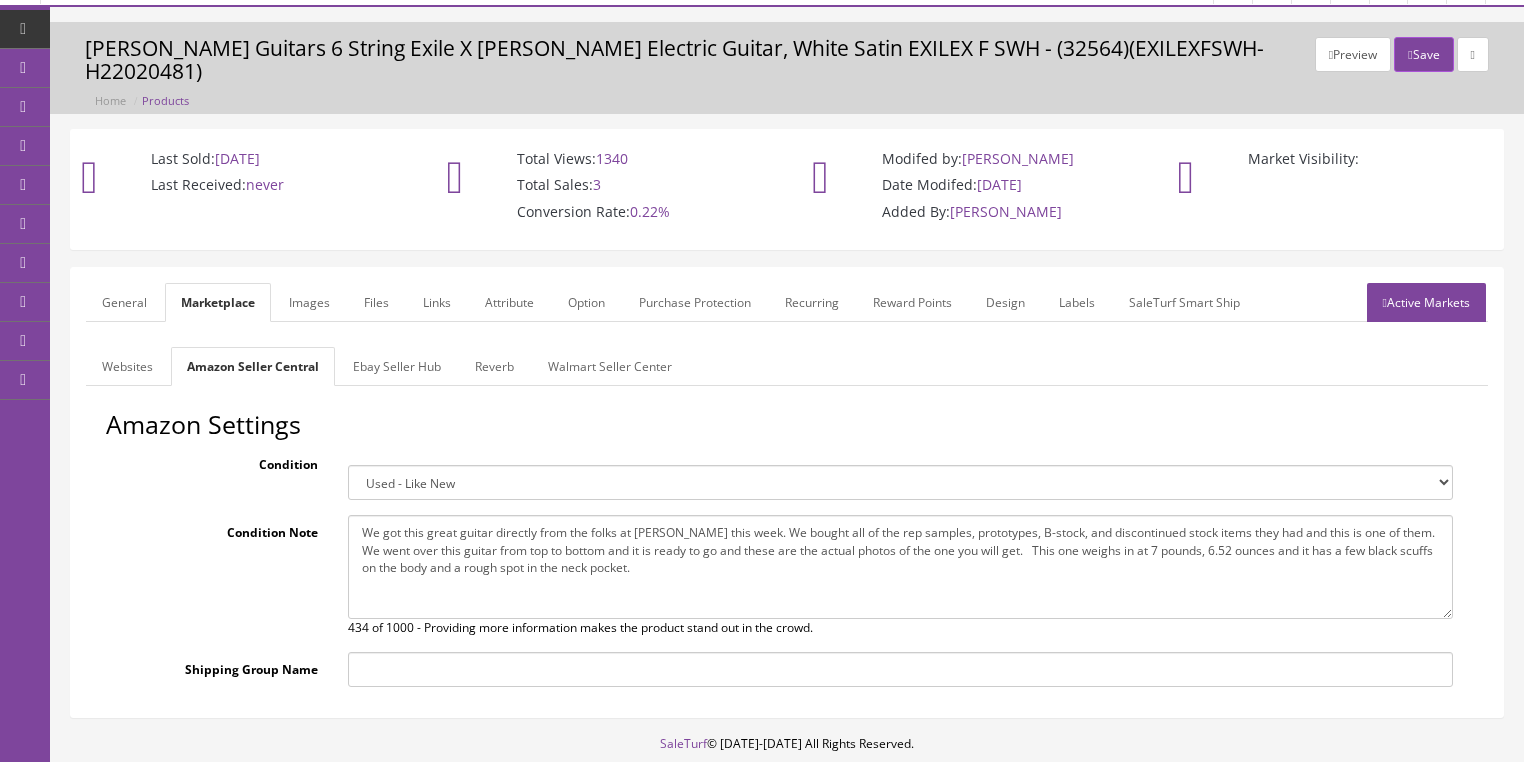 drag, startPoint x: 433, startPoint y: 523, endPoint x: 596, endPoint y: 551, distance: 165.38742 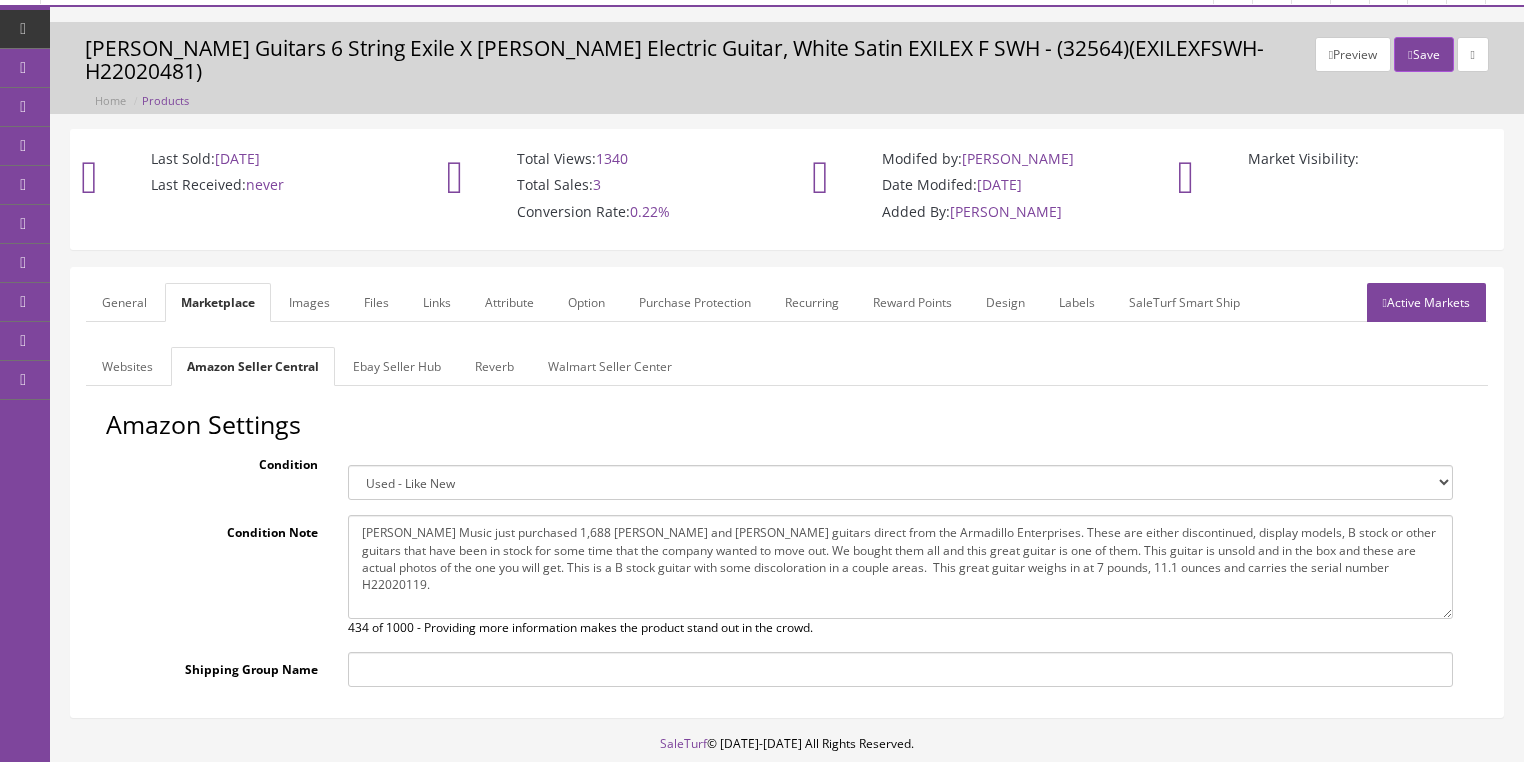 type on "Butler Music just purchased 1,688 Dean and Luna guitars direct from the Armadillo Enterprises. These are either discontinued, display models, B stock or other guitars that have been in stock for some time that the company wanted to move out. We bought them all and this great guitar is one of them. This guitar is unsold and in the box and these are actual photos of the one you will get. This is a B stock guitar with some discoloration in a couple areas.  This great guitar weighs in at 7 pounds, 11.1 ounces and carries the serial number  H22020119." 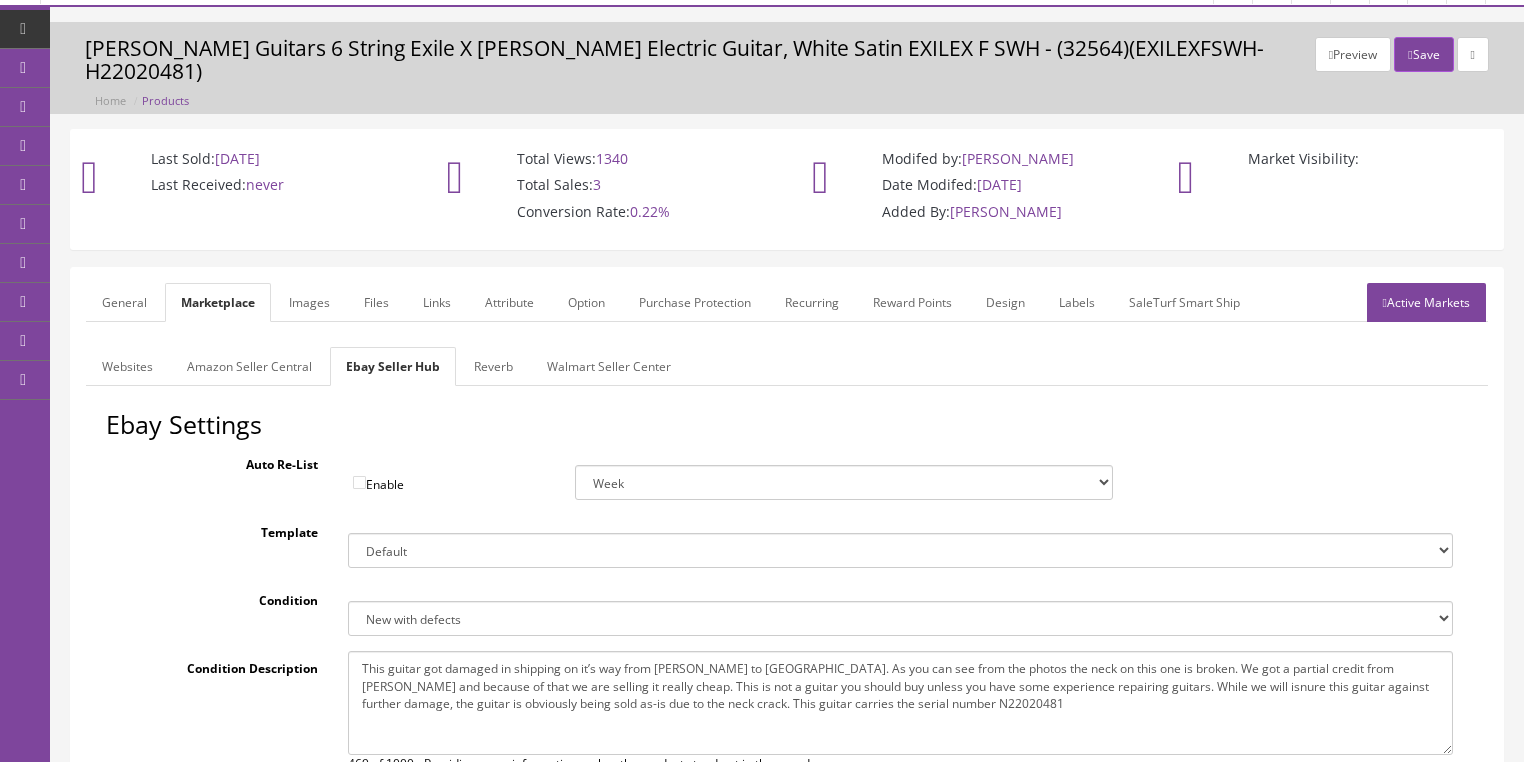 drag, startPoint x: 441, startPoint y: 662, endPoint x: 856, endPoint y: 698, distance: 416.55853 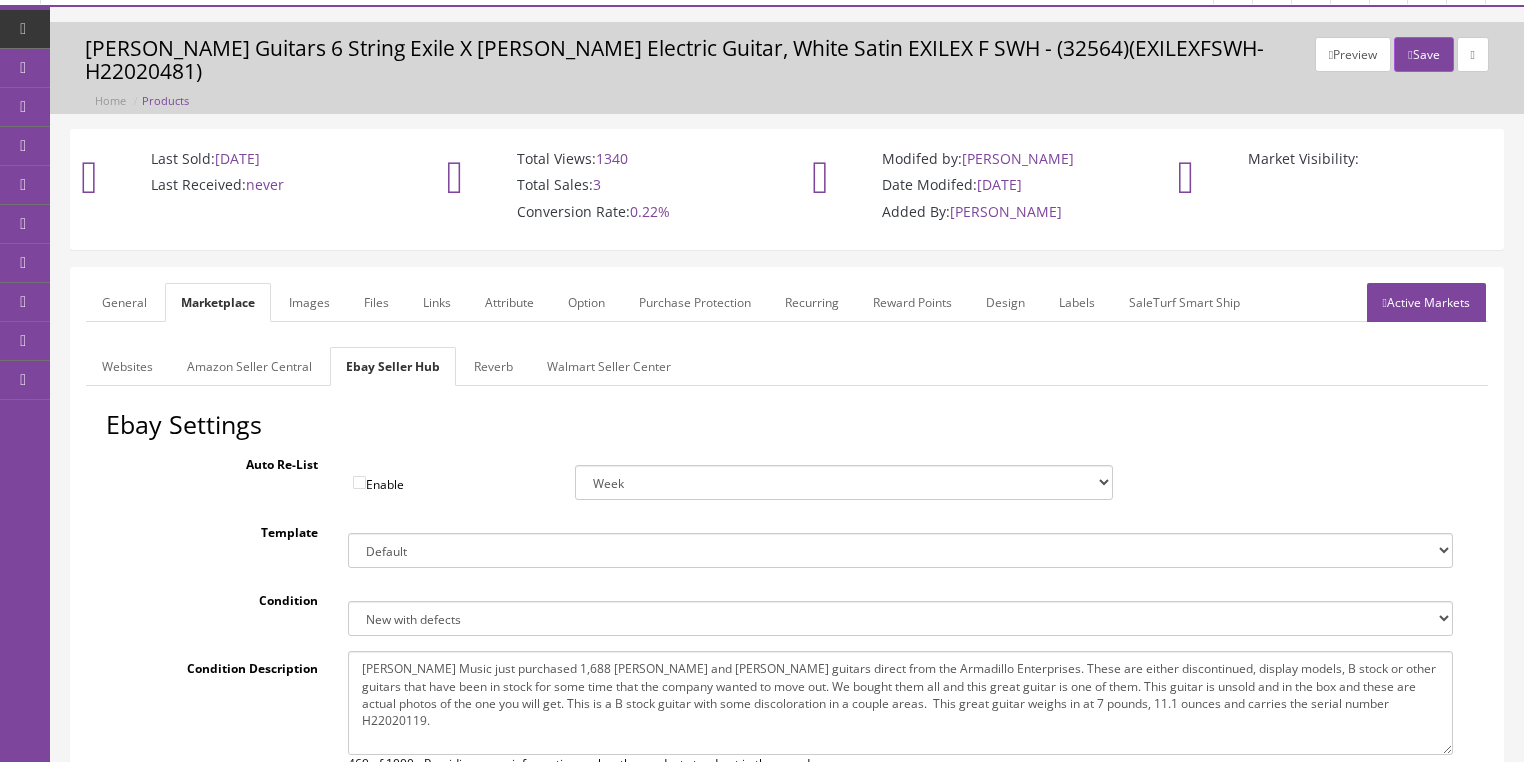 type on "Butler Music just purchased 1,688 Dean and Luna guitars direct from the Armadillo Enterprises. These are either discontinued, display models, B stock or other guitars that have been in stock for some time that the company wanted to move out. We bought them all and this great guitar is one of them. This guitar is unsold and in the box and these are actual photos of the one you will get. This is a B stock guitar with some discoloration in a couple areas.  This great guitar weighs in at 7 pounds, 11.1 ounces and carries the serial number  H22020119." 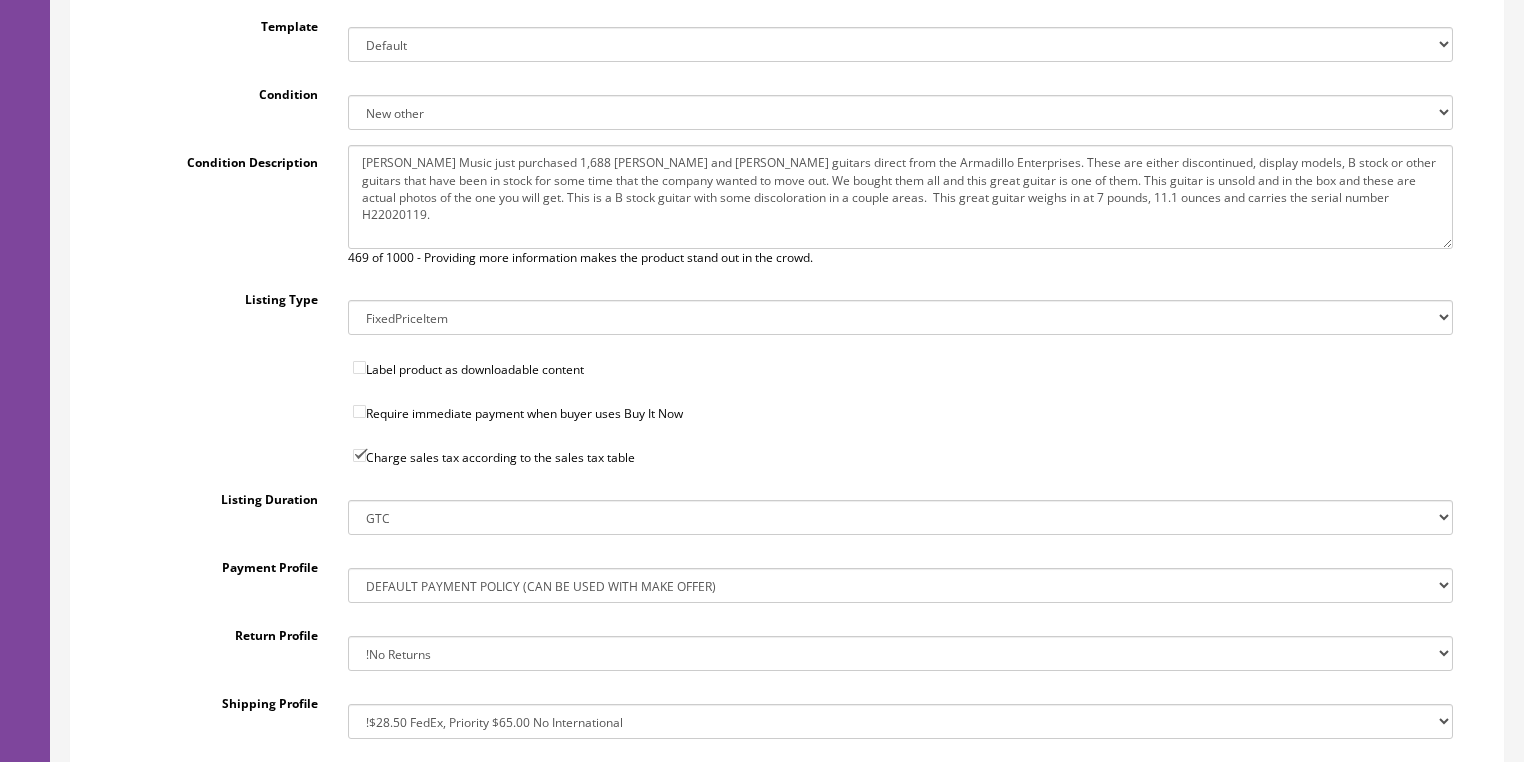 scroll, scrollTop: 684, scrollLeft: 0, axis: vertical 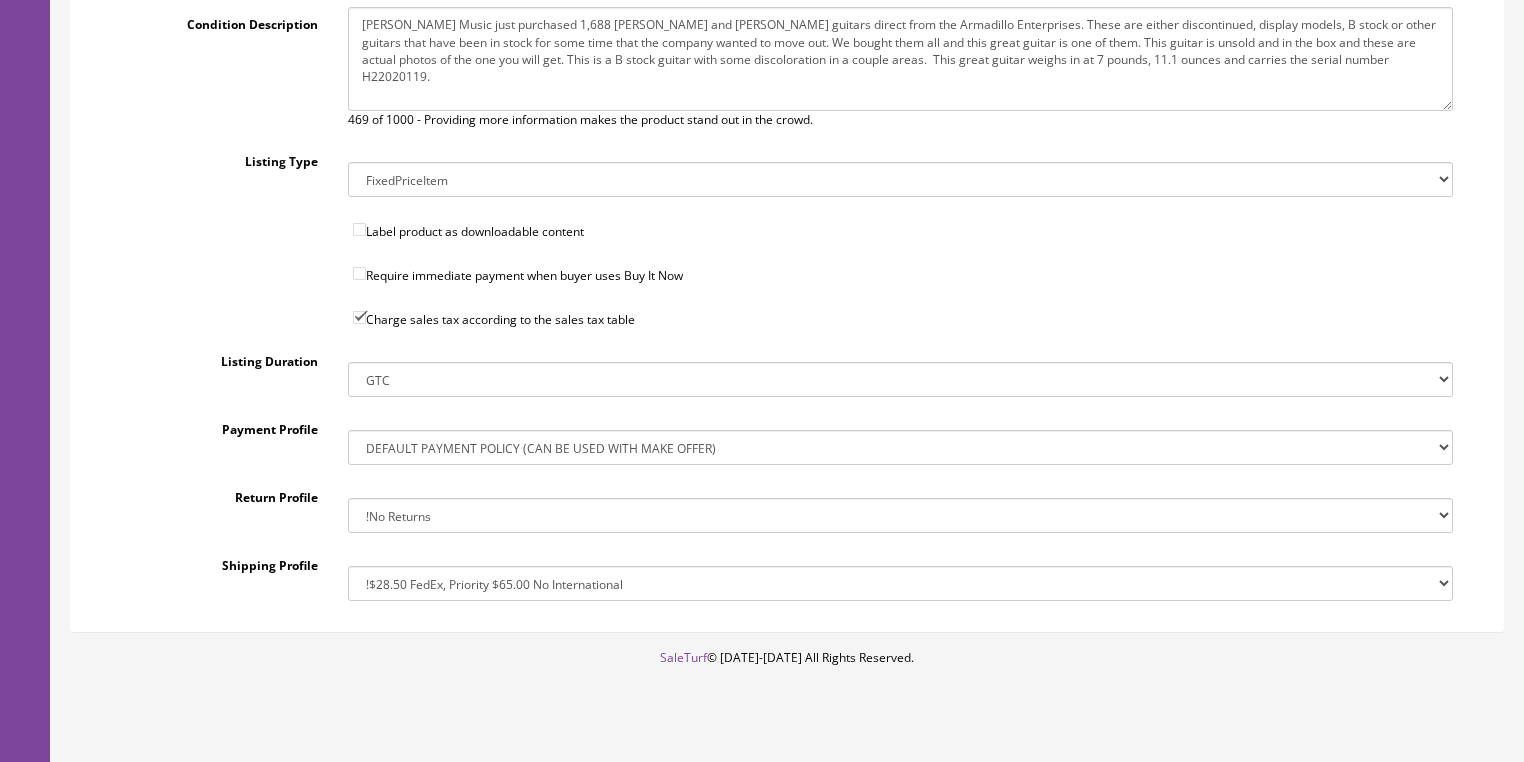 click on "!30-Day Return Policy Default
!No Returns
14-Day Return Policy, Money Back, Return Shipping Paid by Buyer
30 days money back 40333cfbc203000
30 days money back or replacement - Internatio 4308b97c4fc0000
30 days money back or replacement 479ef09d14be000
No Return Accepted 51b38d6f3249000
Returns Accepted,Buyer,30 Days,Money Back
Returns Accepted,Buyer,30 Days,Money back or
Returns Accepted,Buyer,30 Days,Money Back#17" at bounding box center [900, 515] 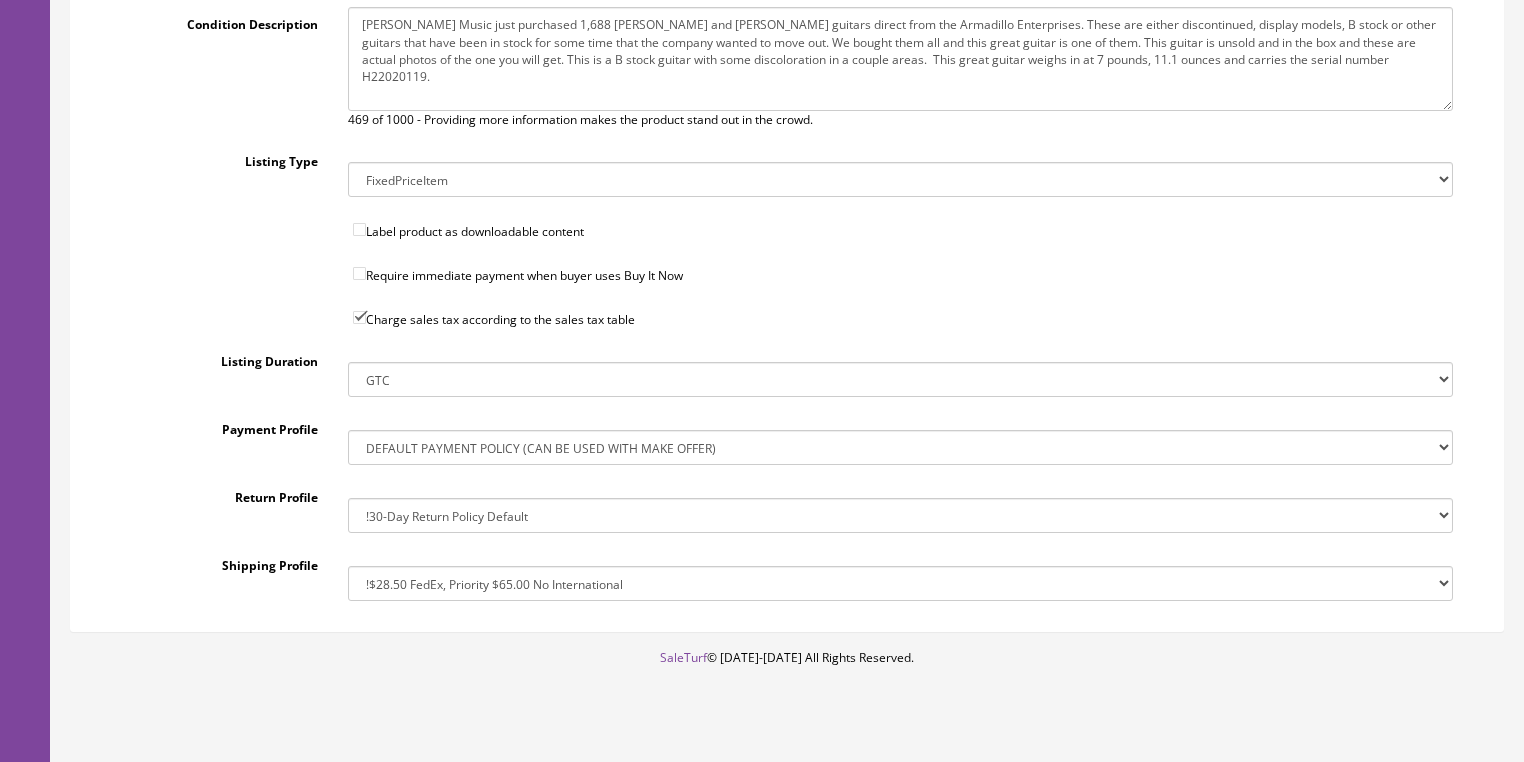 click on "!30-Day Return Policy Default
!No Returns
14-Day Return Policy, Money Back, Return Shipping Paid by Buyer
30 days money back 40333cfbc203000
30 days money back or replacement - Internatio 4308b97c4fc0000
30 days money back or replacement 479ef09d14be000
No Return Accepted 51b38d6f3249000
Returns Accepted,Buyer,30 Days,Money Back
Returns Accepted,Buyer,30 Days,Money back or
Returns Accepted,Buyer,30 Days,Money Back#17" at bounding box center (900, 515) 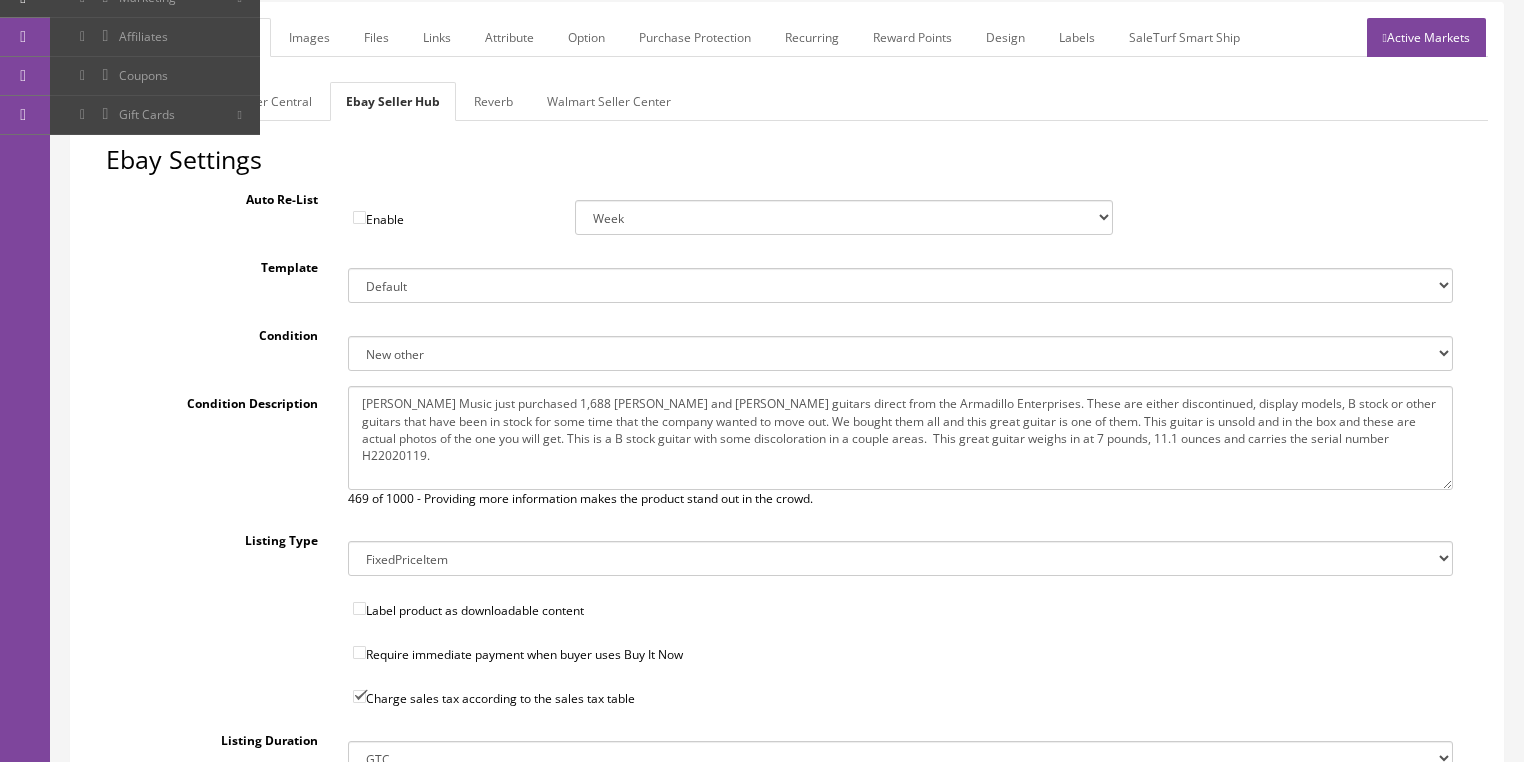 scroll, scrollTop: 124, scrollLeft: 0, axis: vertical 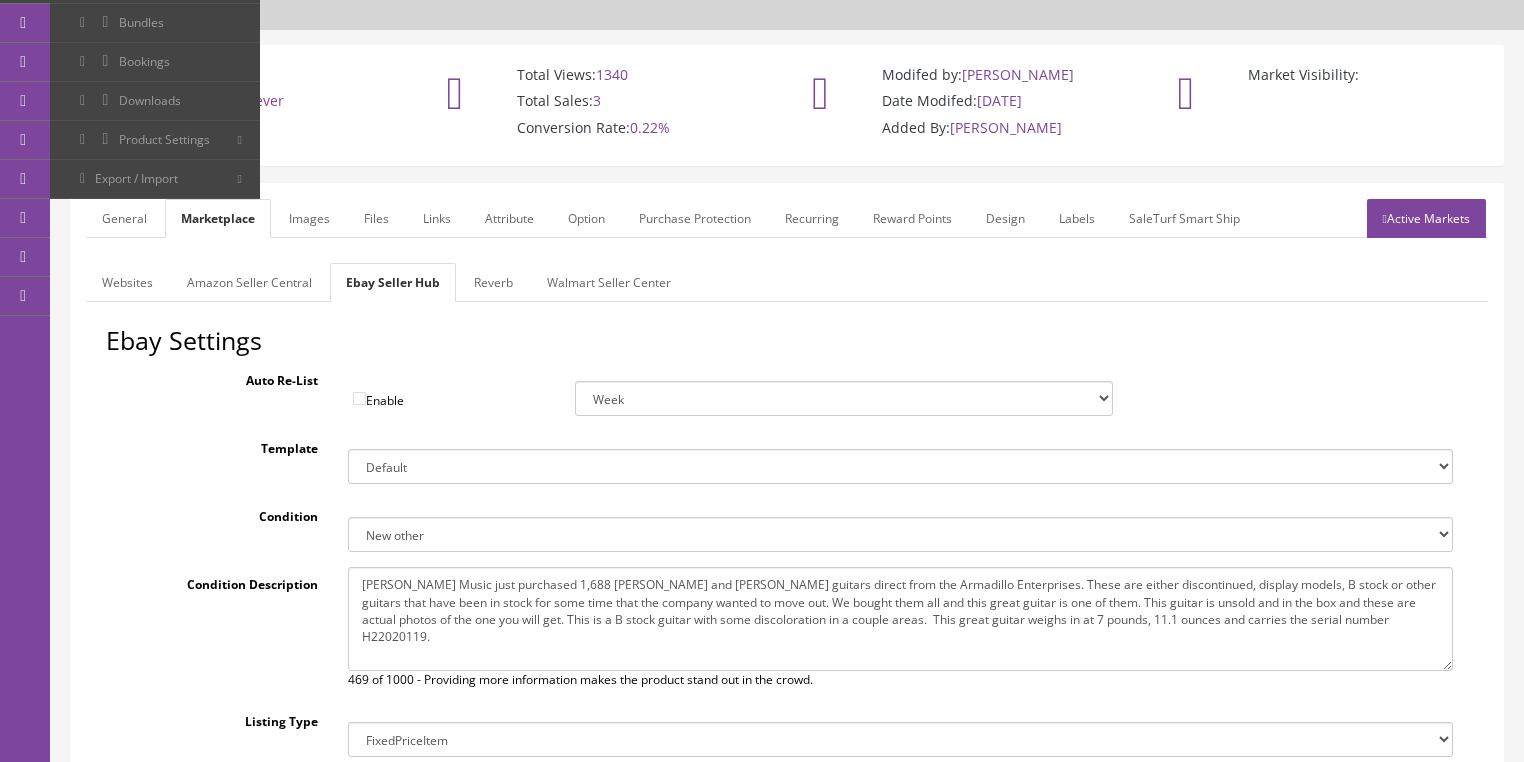 drag, startPoint x: 495, startPoint y: 264, endPoint x: 495, endPoint y: 276, distance: 12 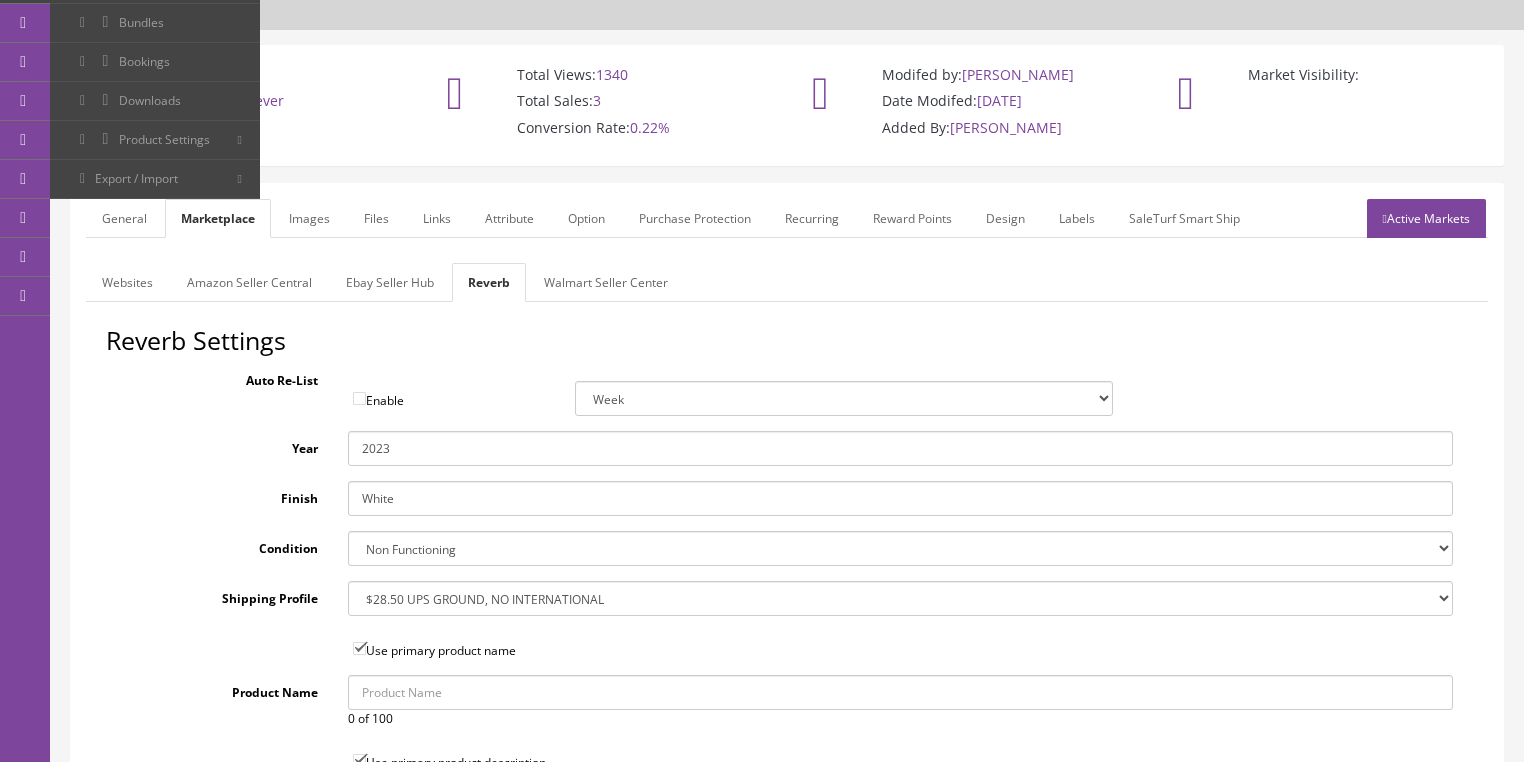 click on "Brand New
Mint
Excellent
Very Good
Good
Fair
Poor
B-Stock
Non Functioning" at bounding box center (900, 548) 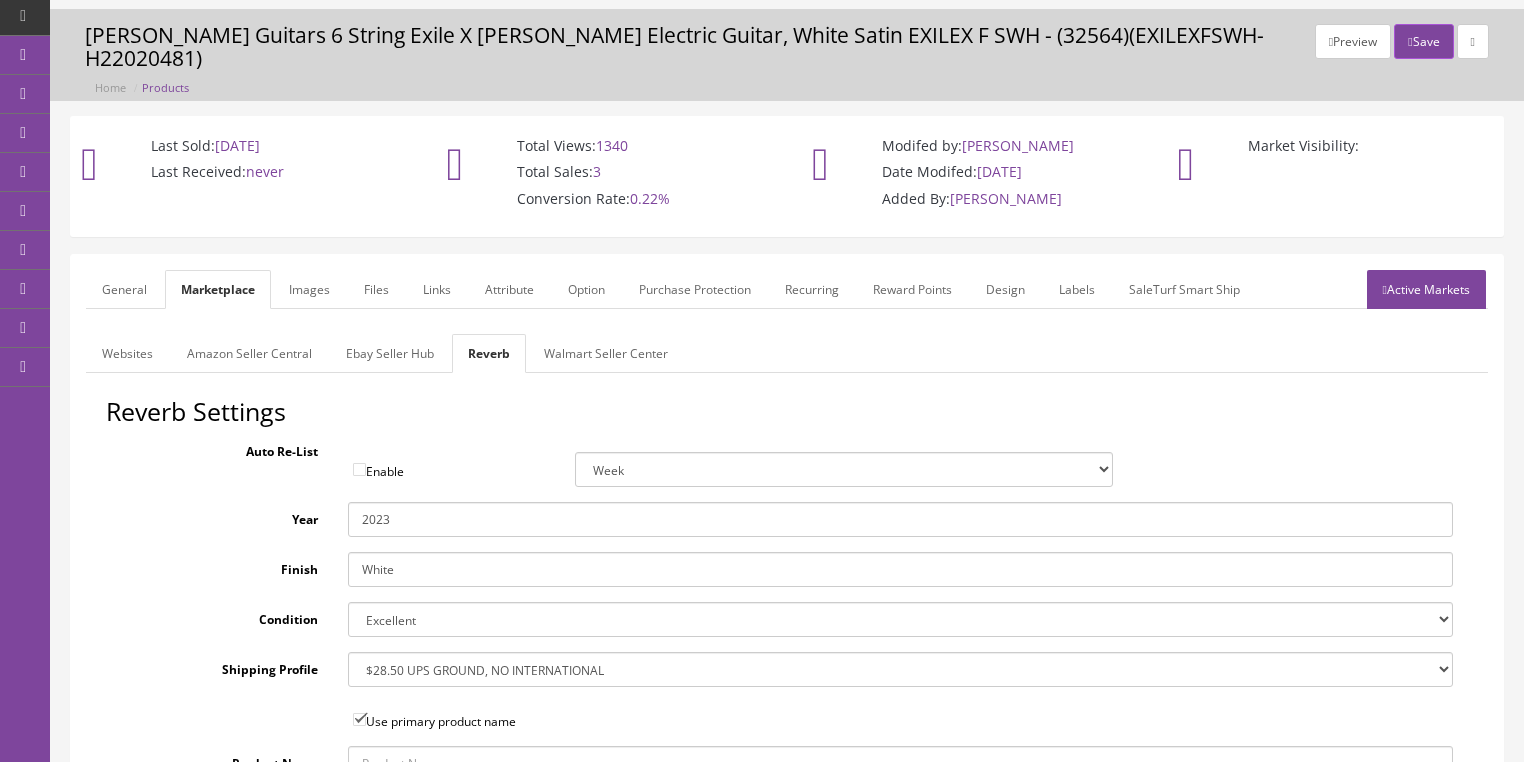 scroll, scrollTop: 44, scrollLeft: 0, axis: vertical 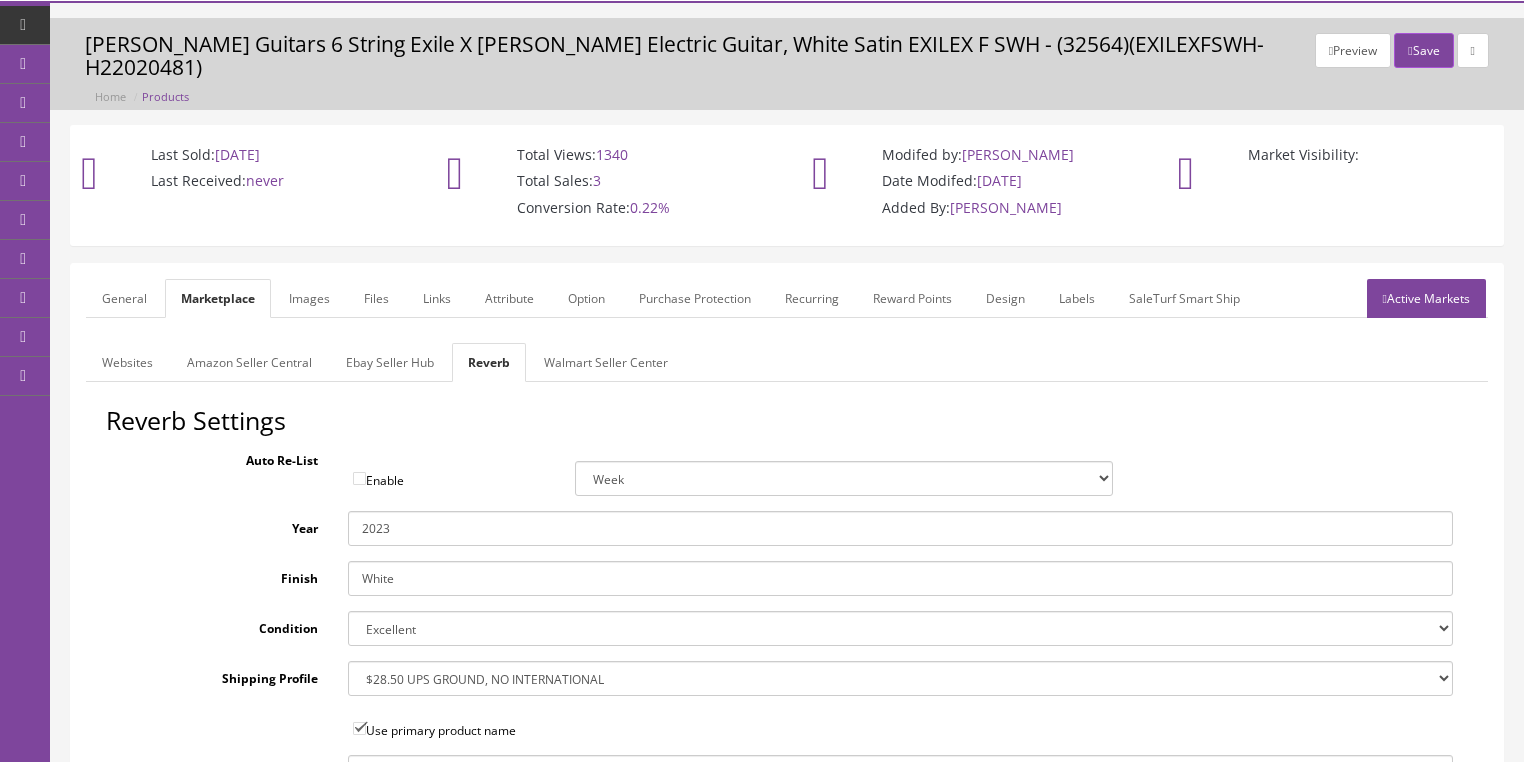 click on "Images" at bounding box center (309, 298) 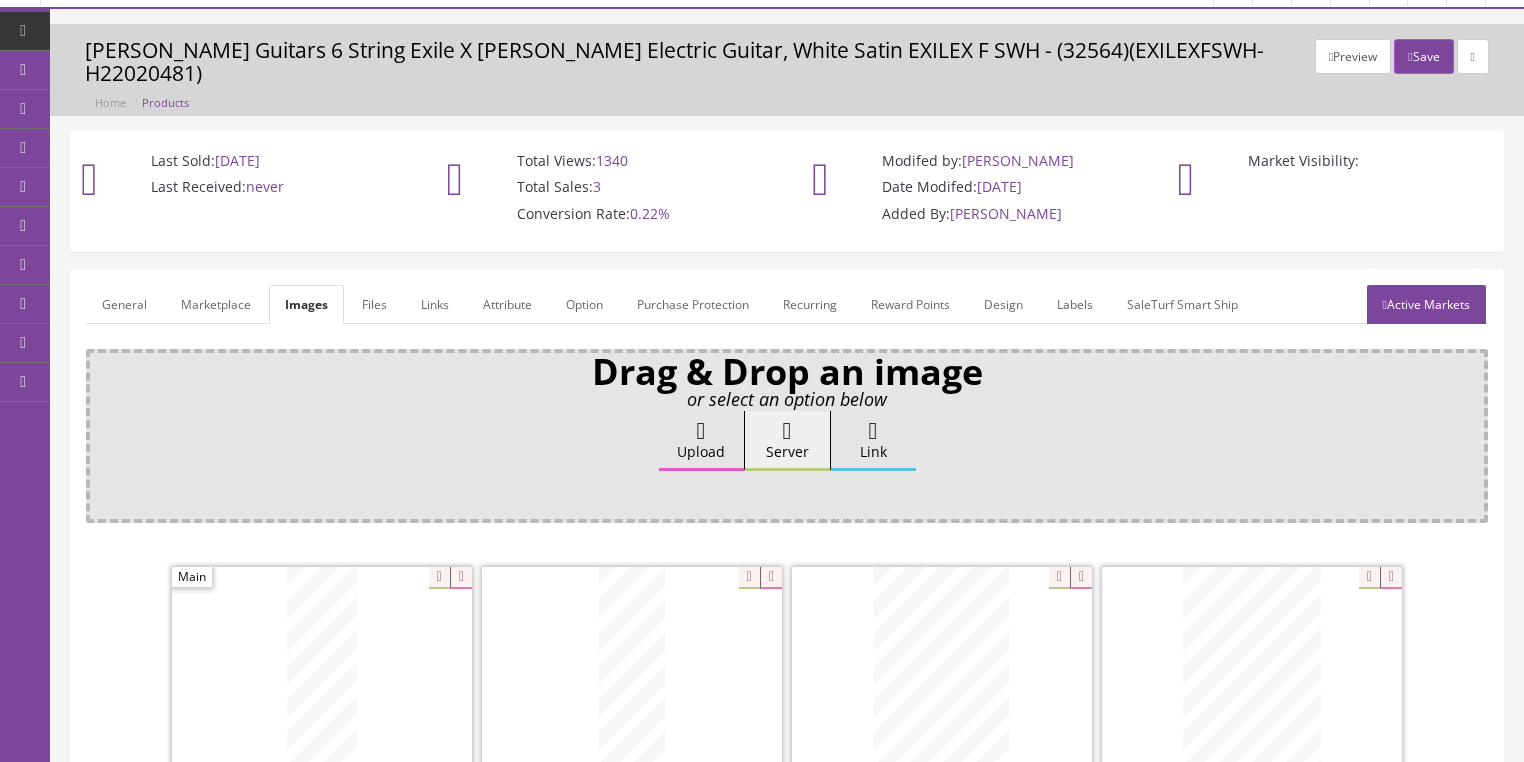 scroll, scrollTop: 0, scrollLeft: 0, axis: both 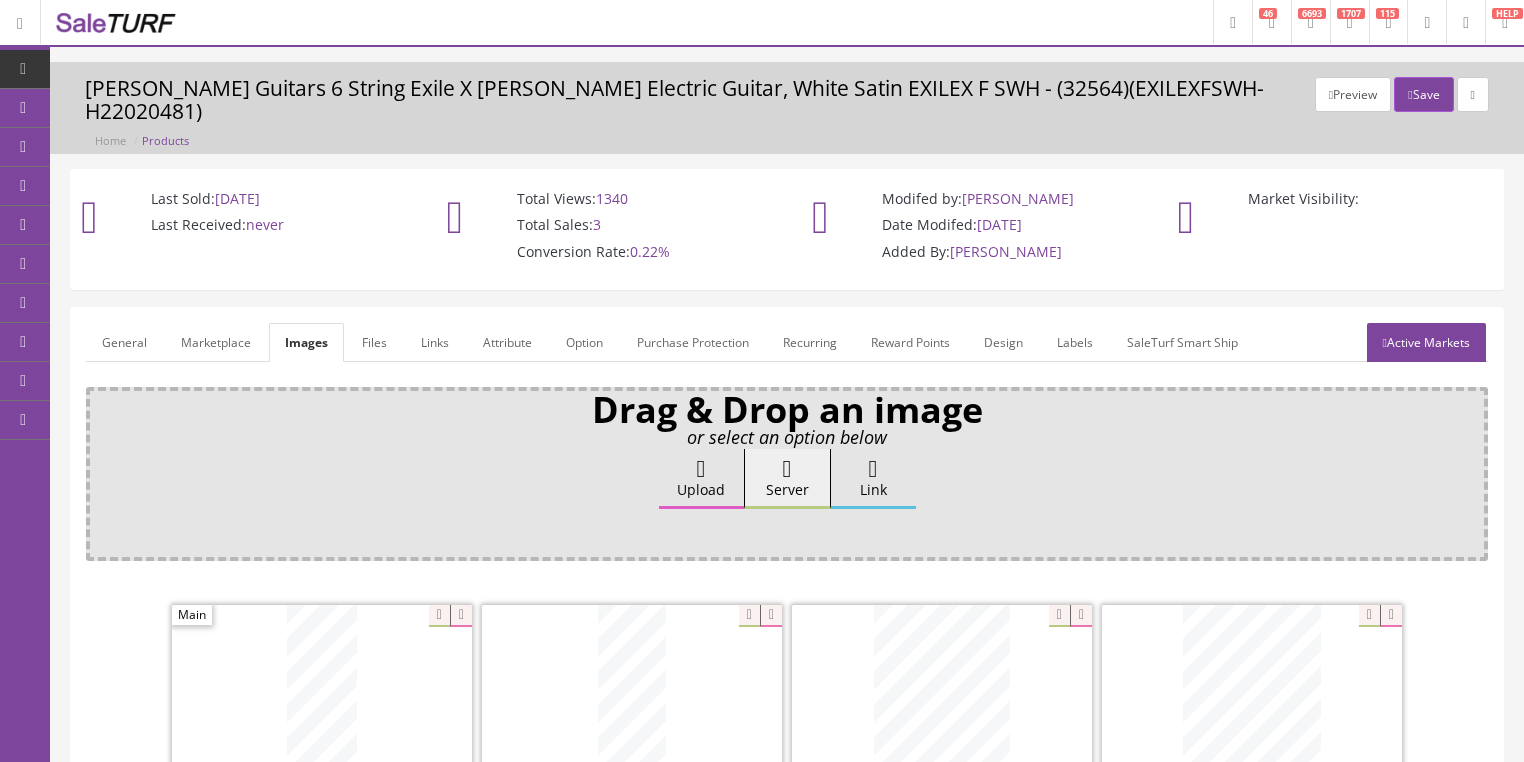 click on "Attribute" at bounding box center [507, 342] 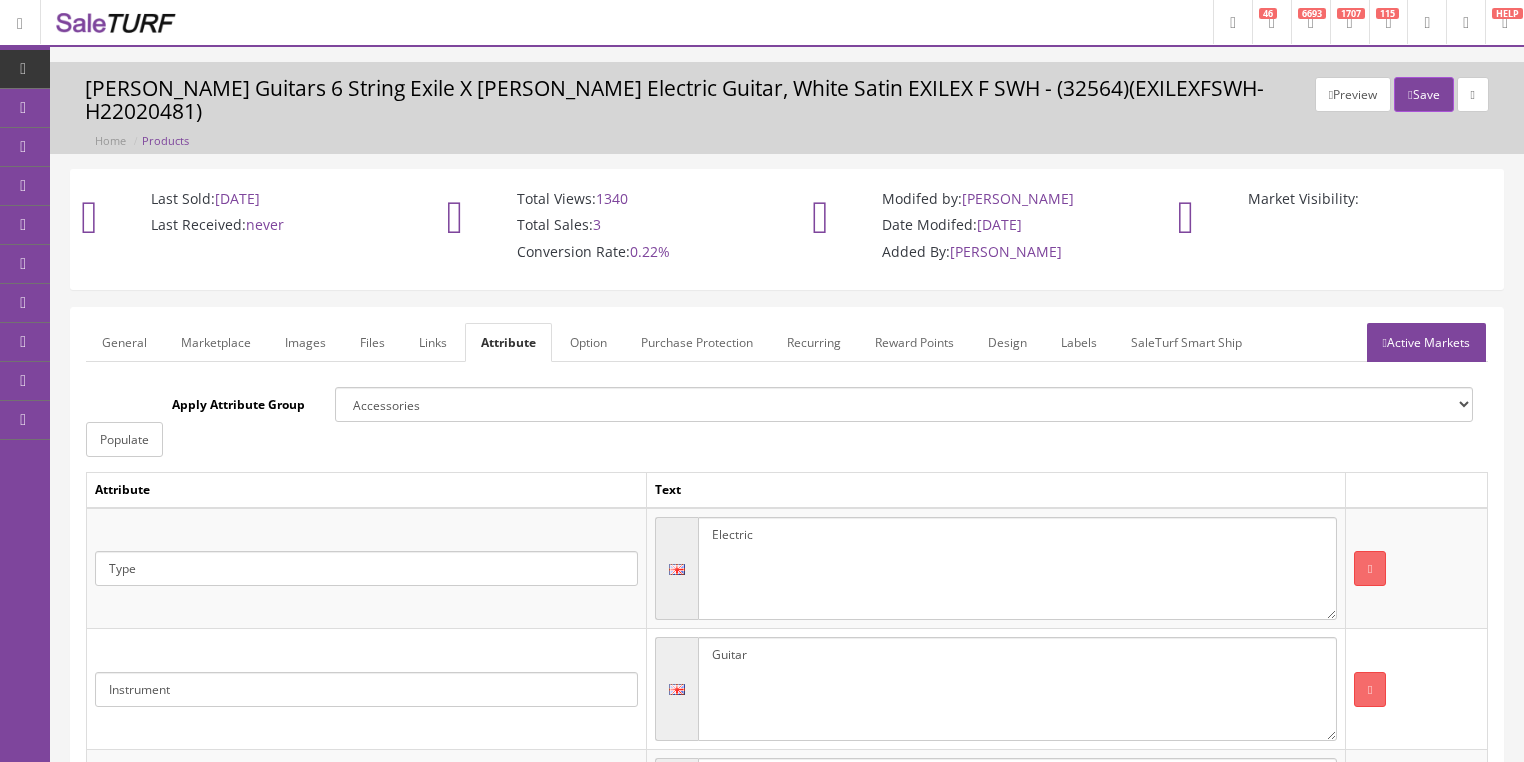 click on "Active Markets" at bounding box center (1426, 342) 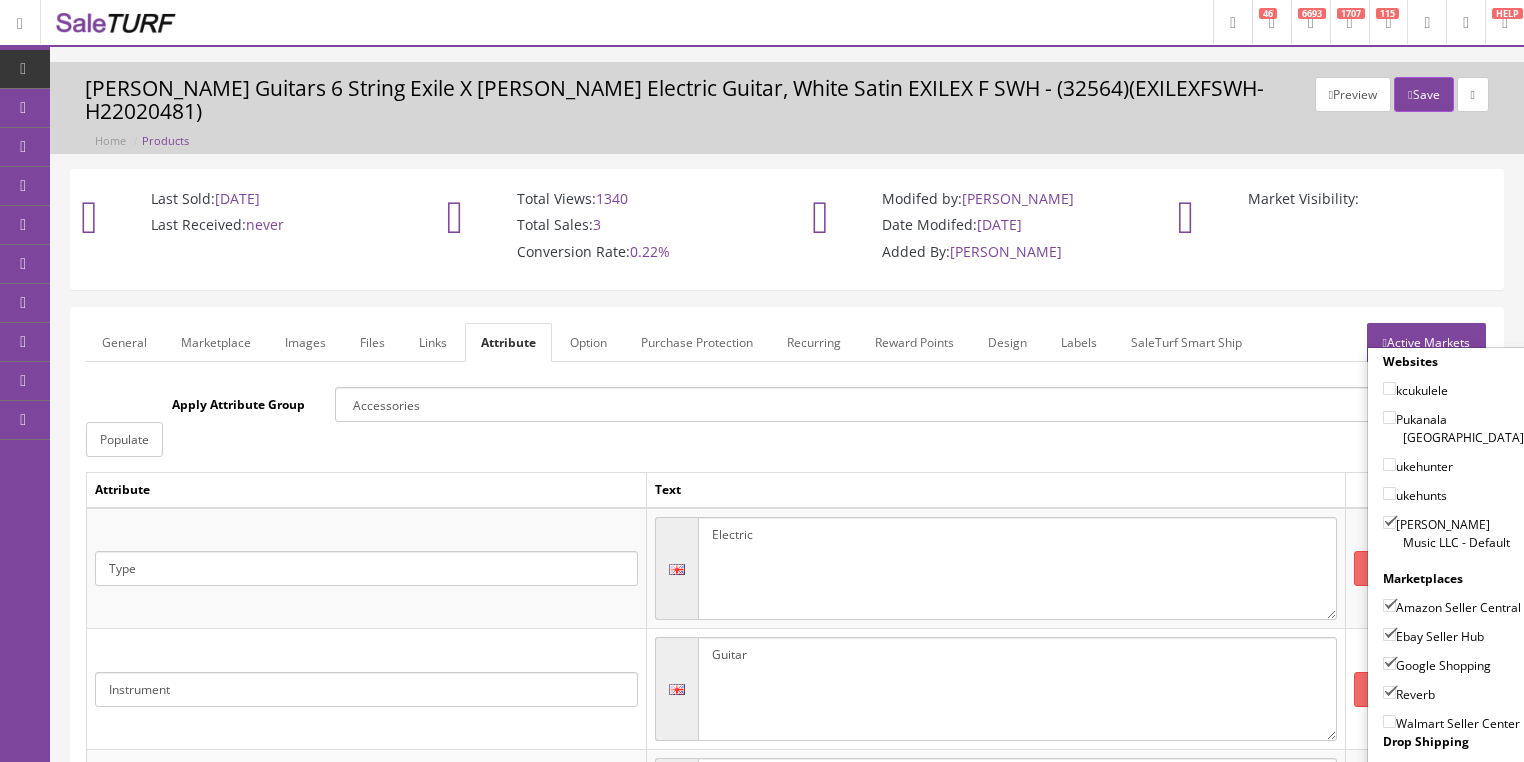 click on "Active Markets" at bounding box center (1426, 342) 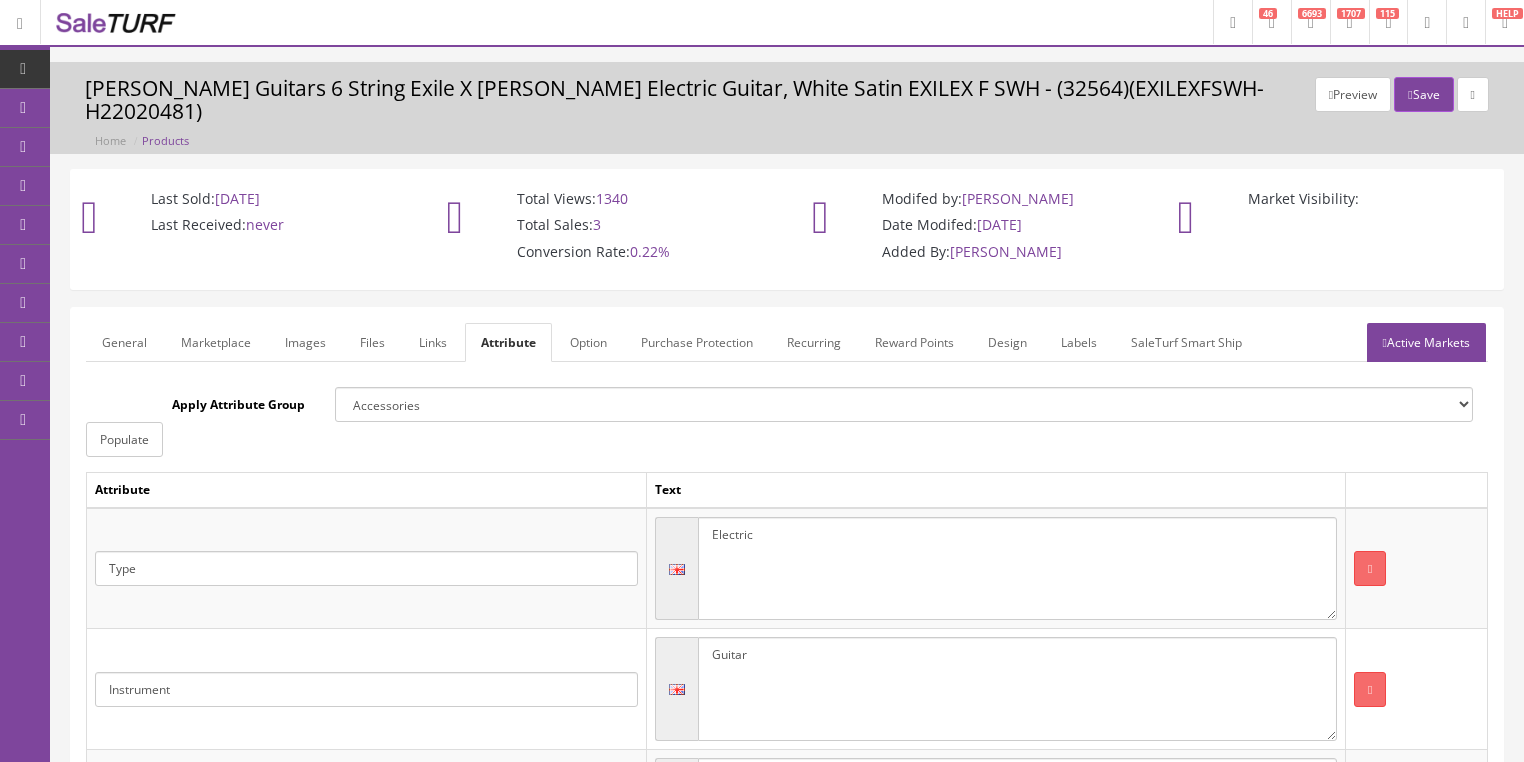 click on "General" at bounding box center [124, 342] 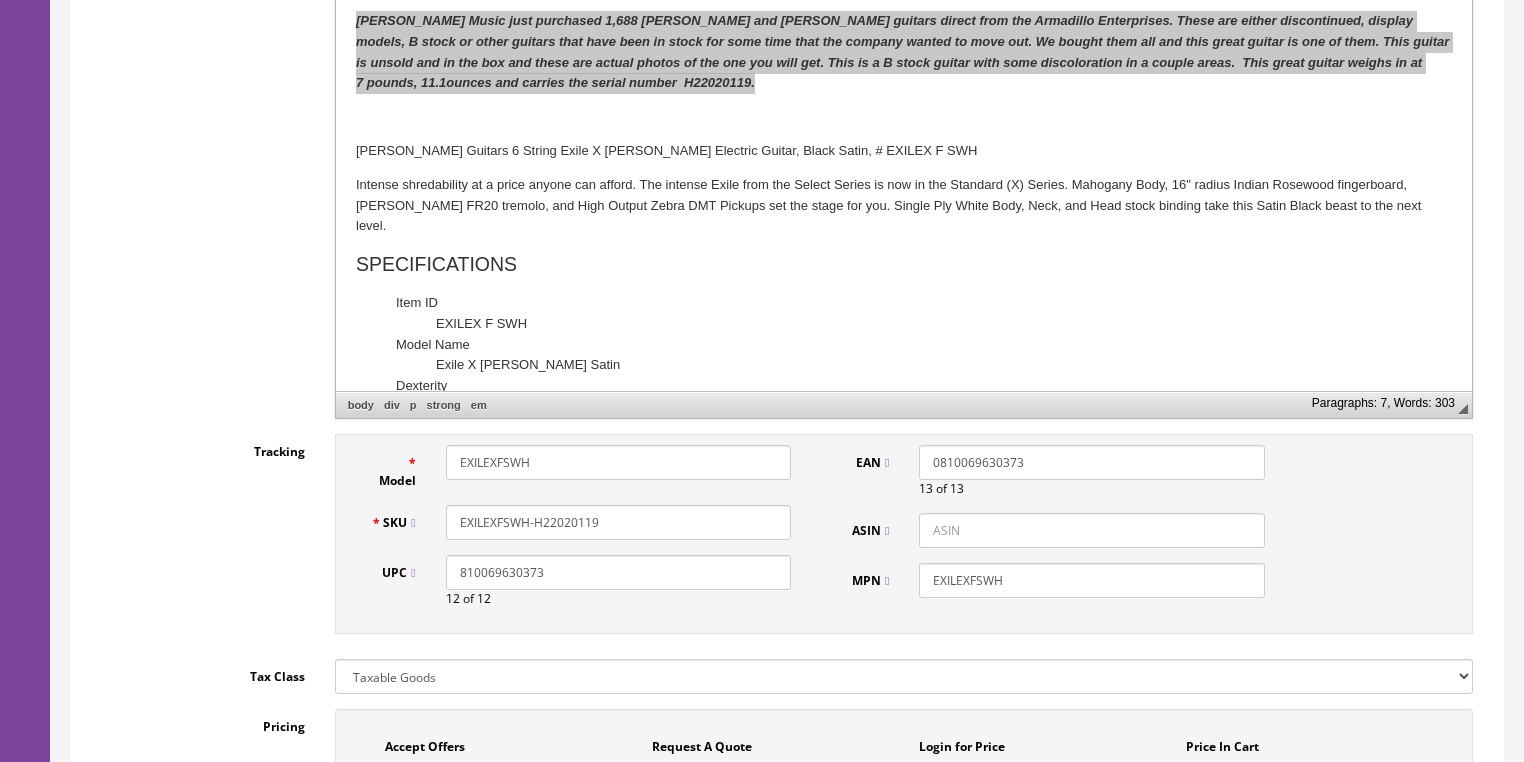 scroll, scrollTop: 720, scrollLeft: 0, axis: vertical 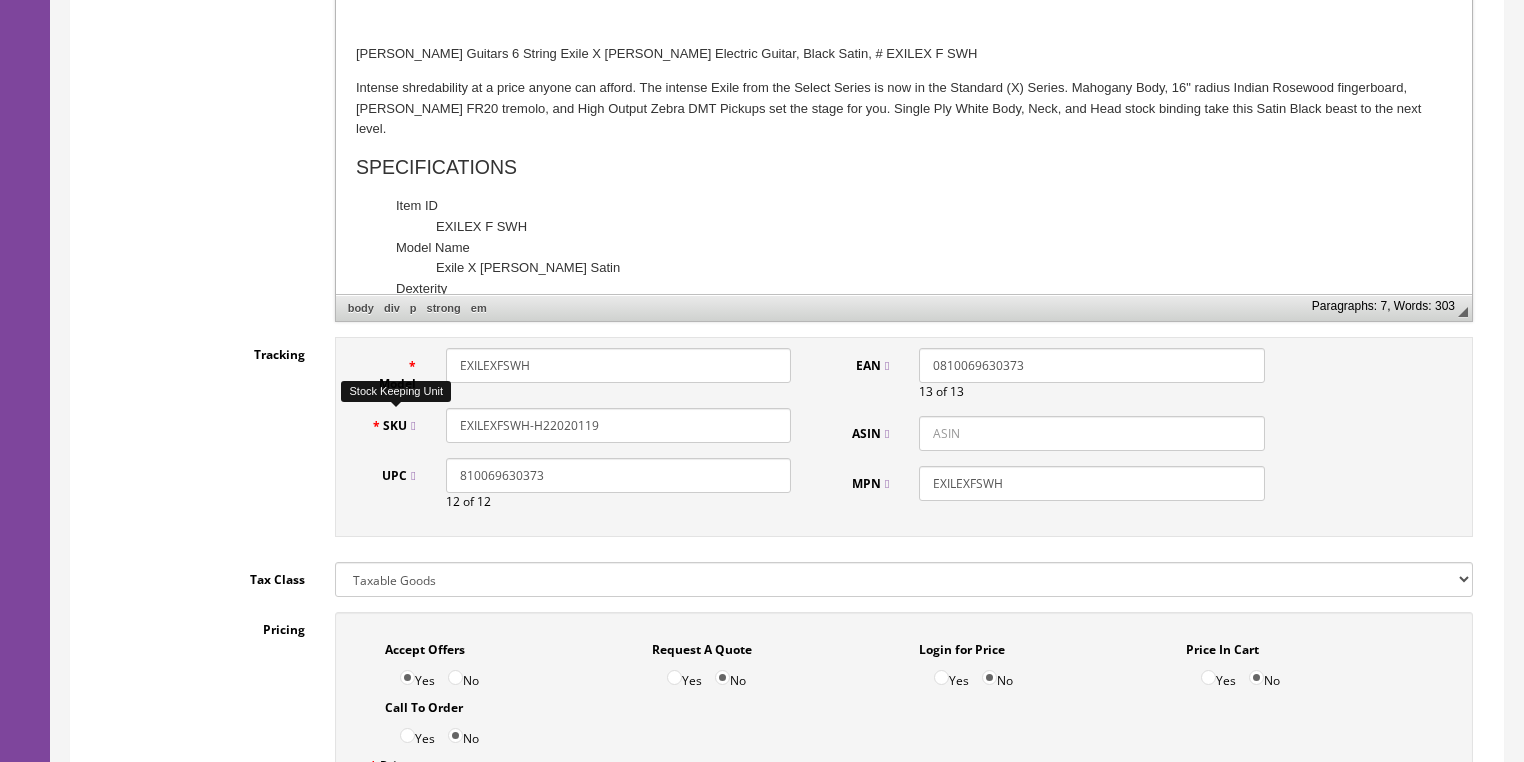 drag, startPoint x: 606, startPoint y: 404, endPoint x: 401, endPoint y: 425, distance: 206.0728 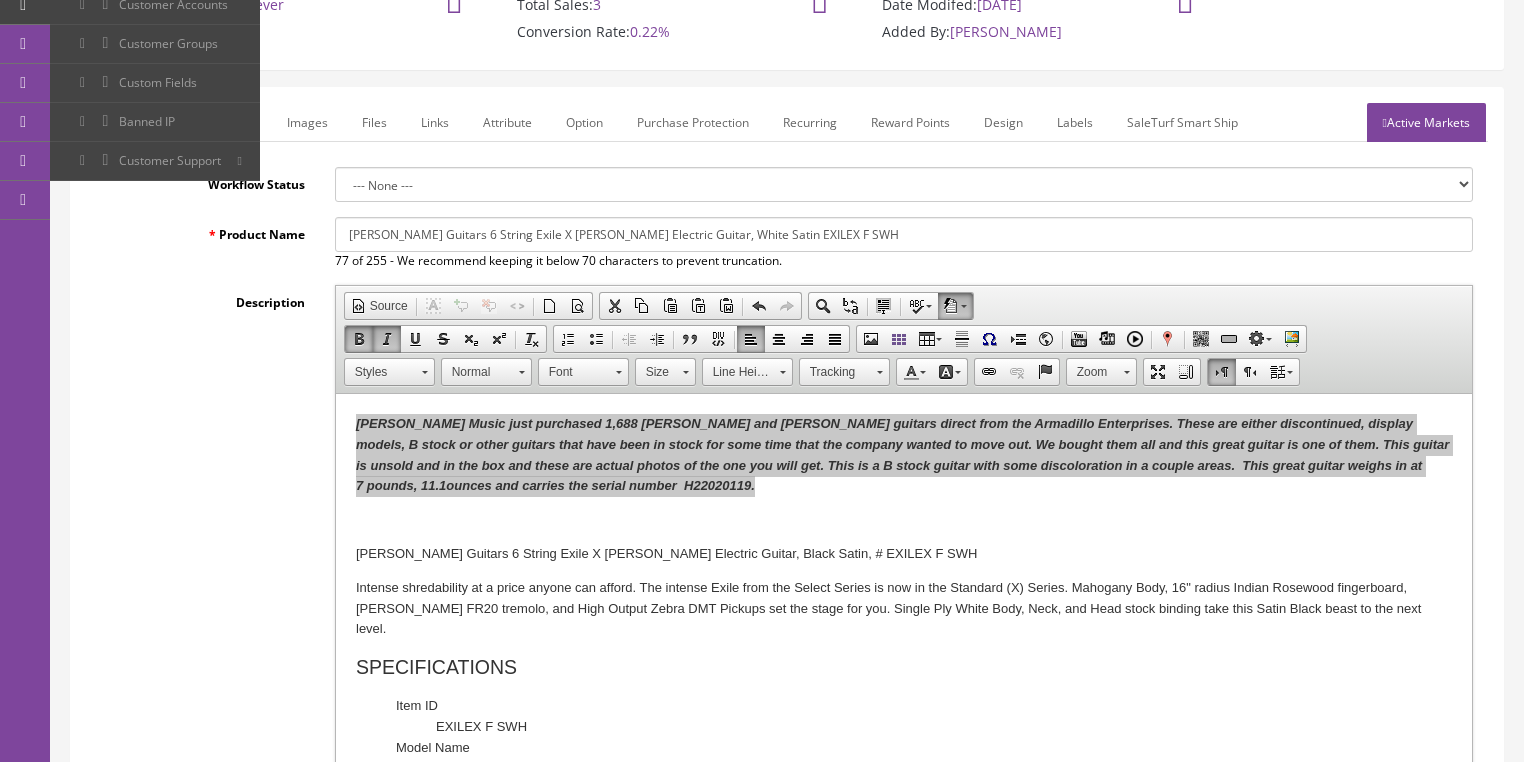 scroll, scrollTop: 0, scrollLeft: 0, axis: both 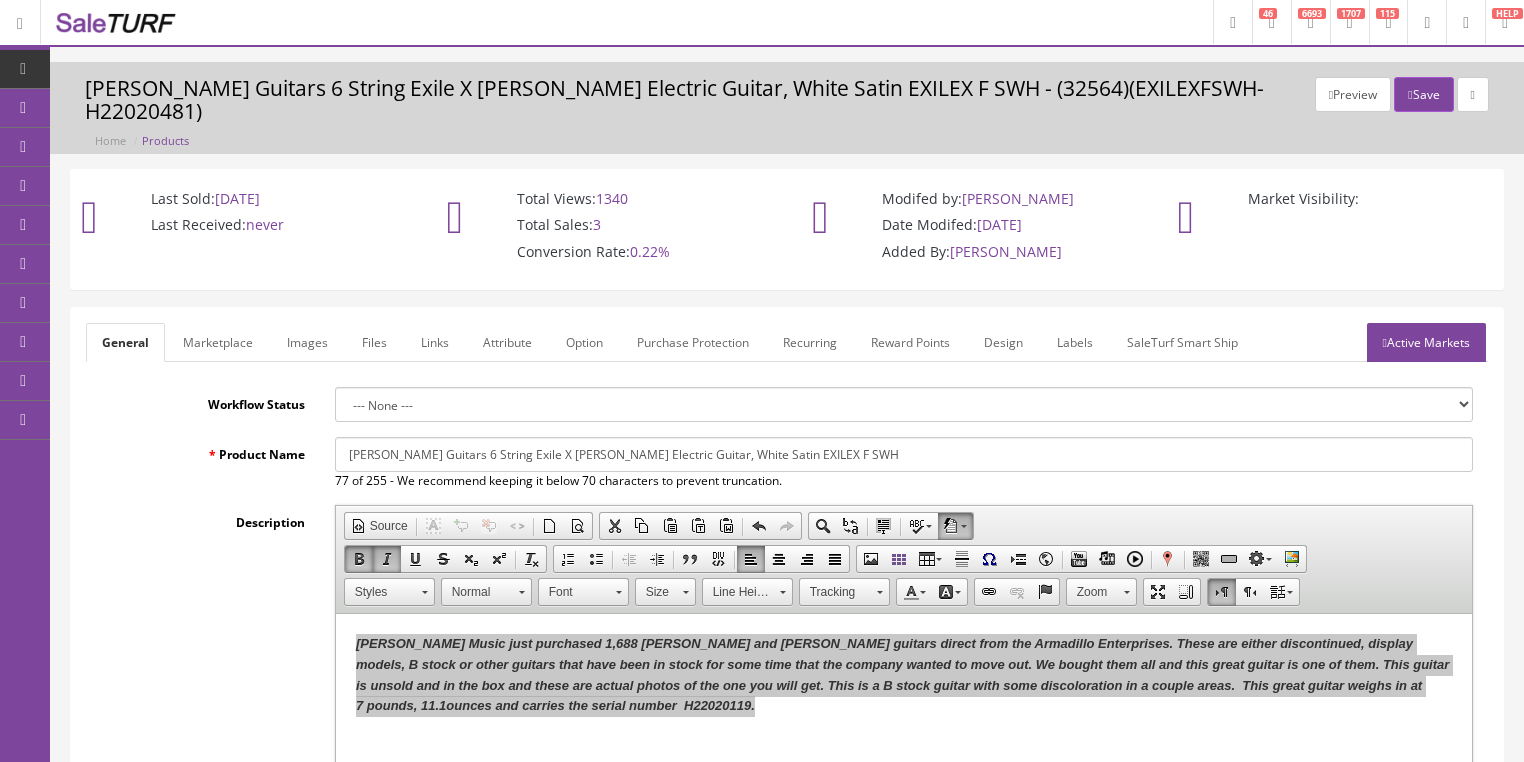 click on "Active Markets" at bounding box center (1426, 342) 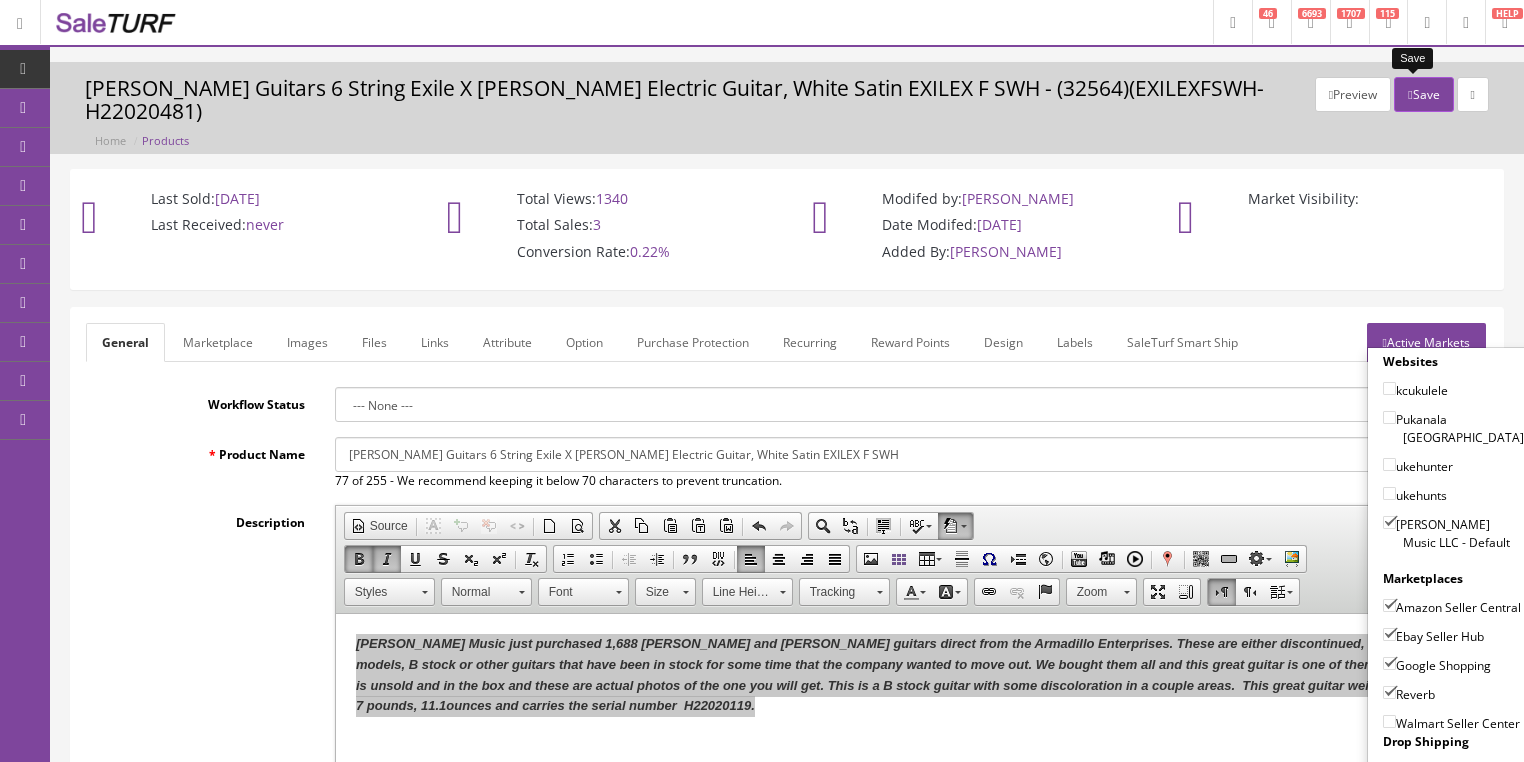 click on "Save" at bounding box center [1423, 94] 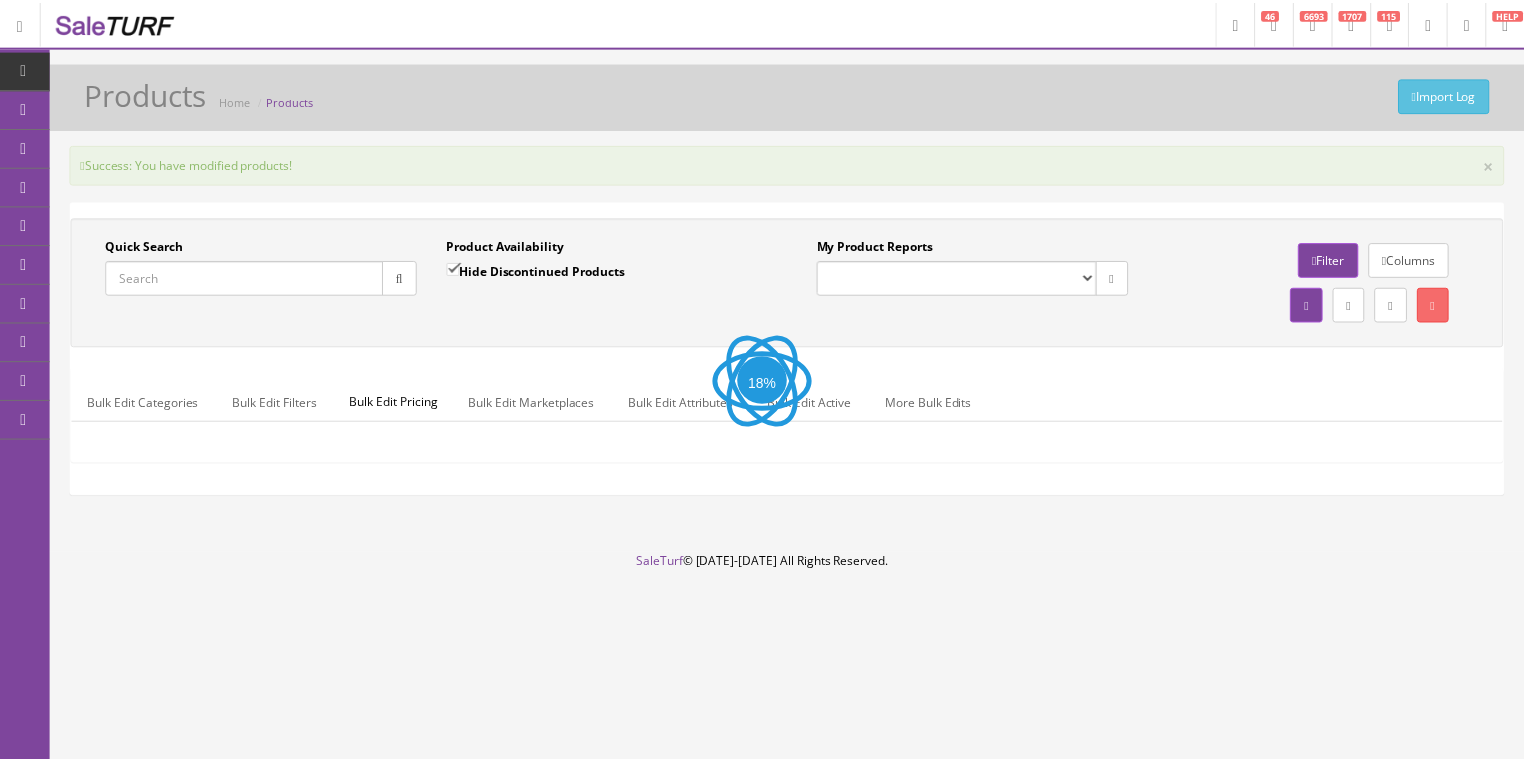 scroll, scrollTop: 0, scrollLeft: 0, axis: both 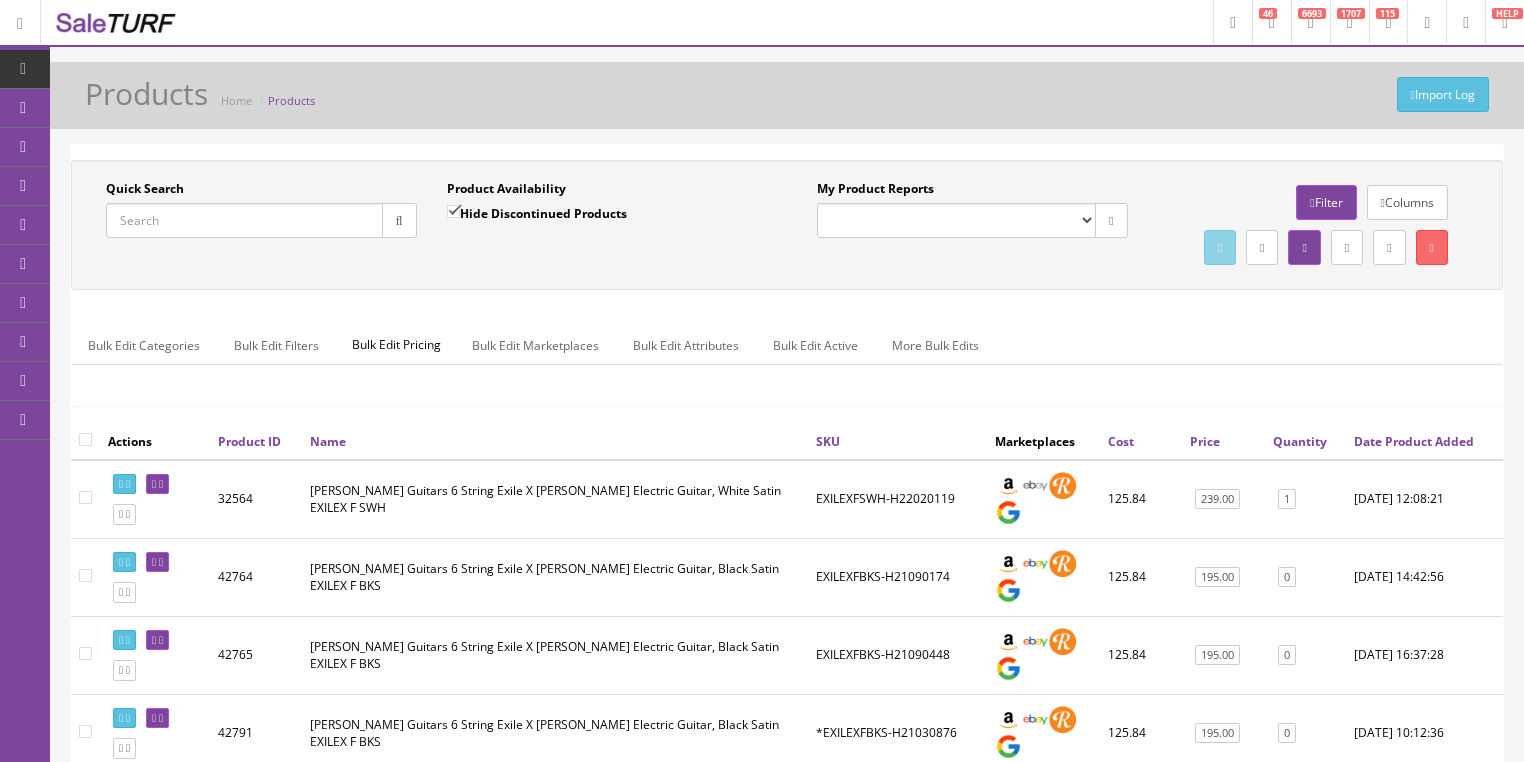 click on "Quick Search" at bounding box center [244, 220] 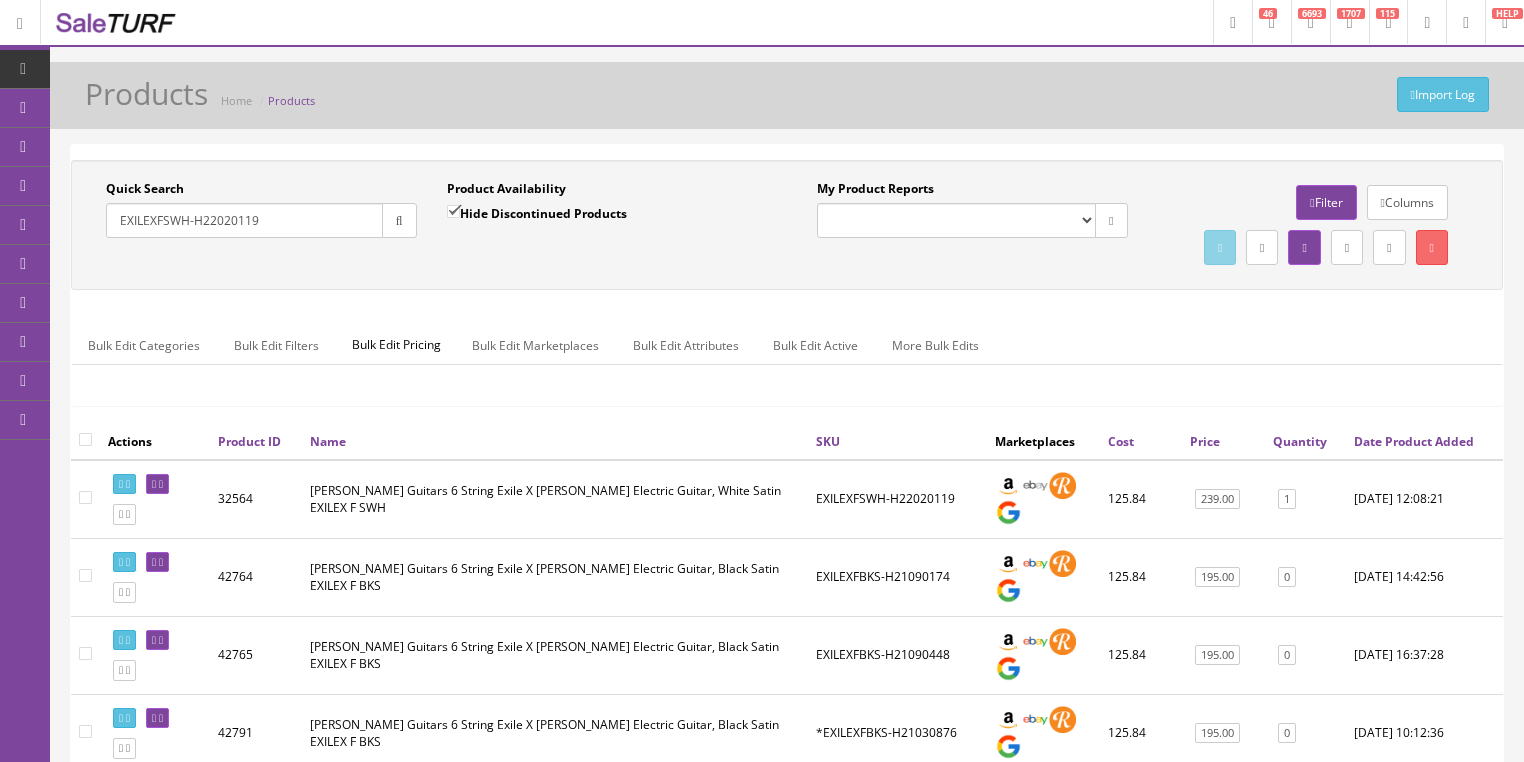 click at bounding box center [399, 220] 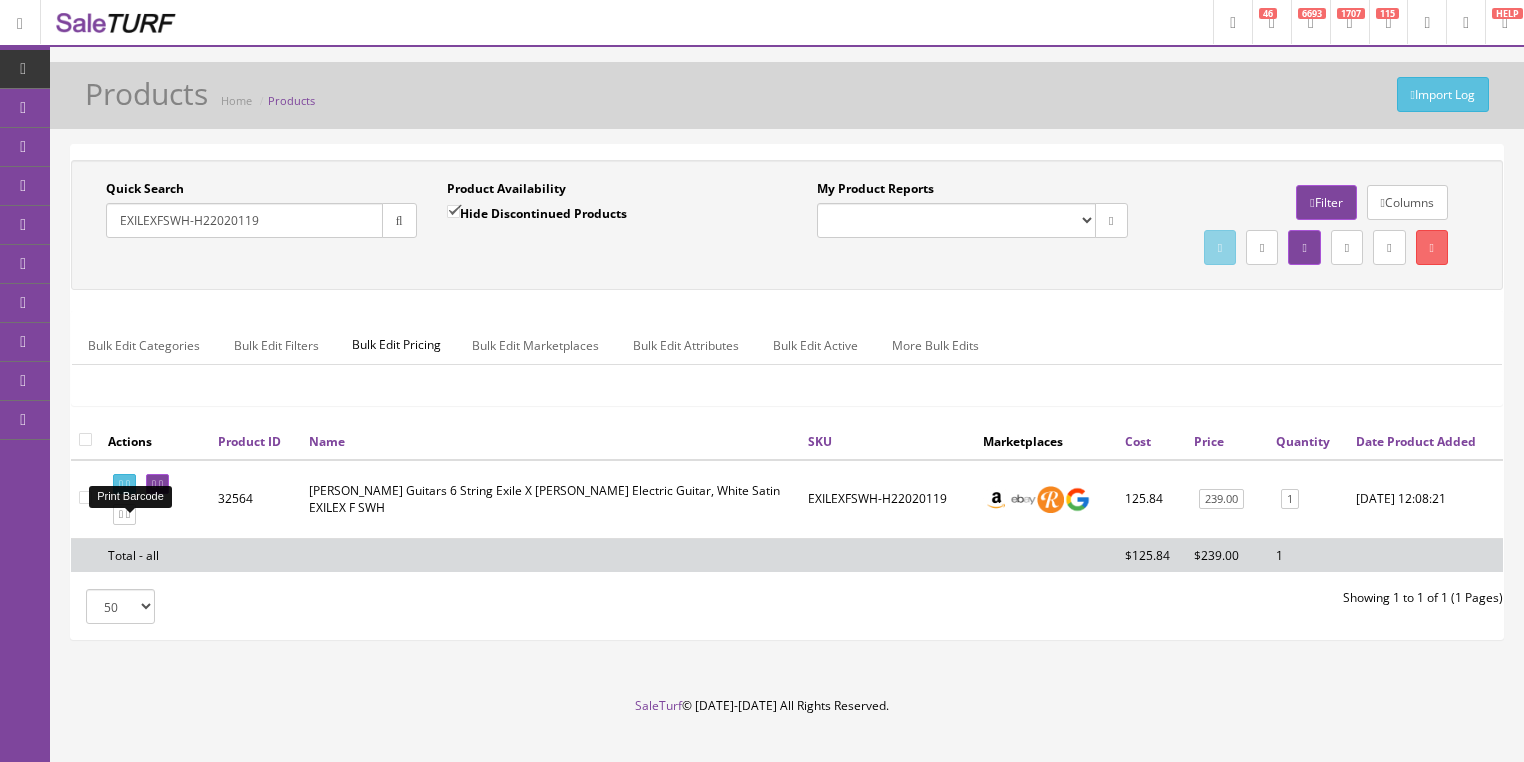 click at bounding box center (124, 484) 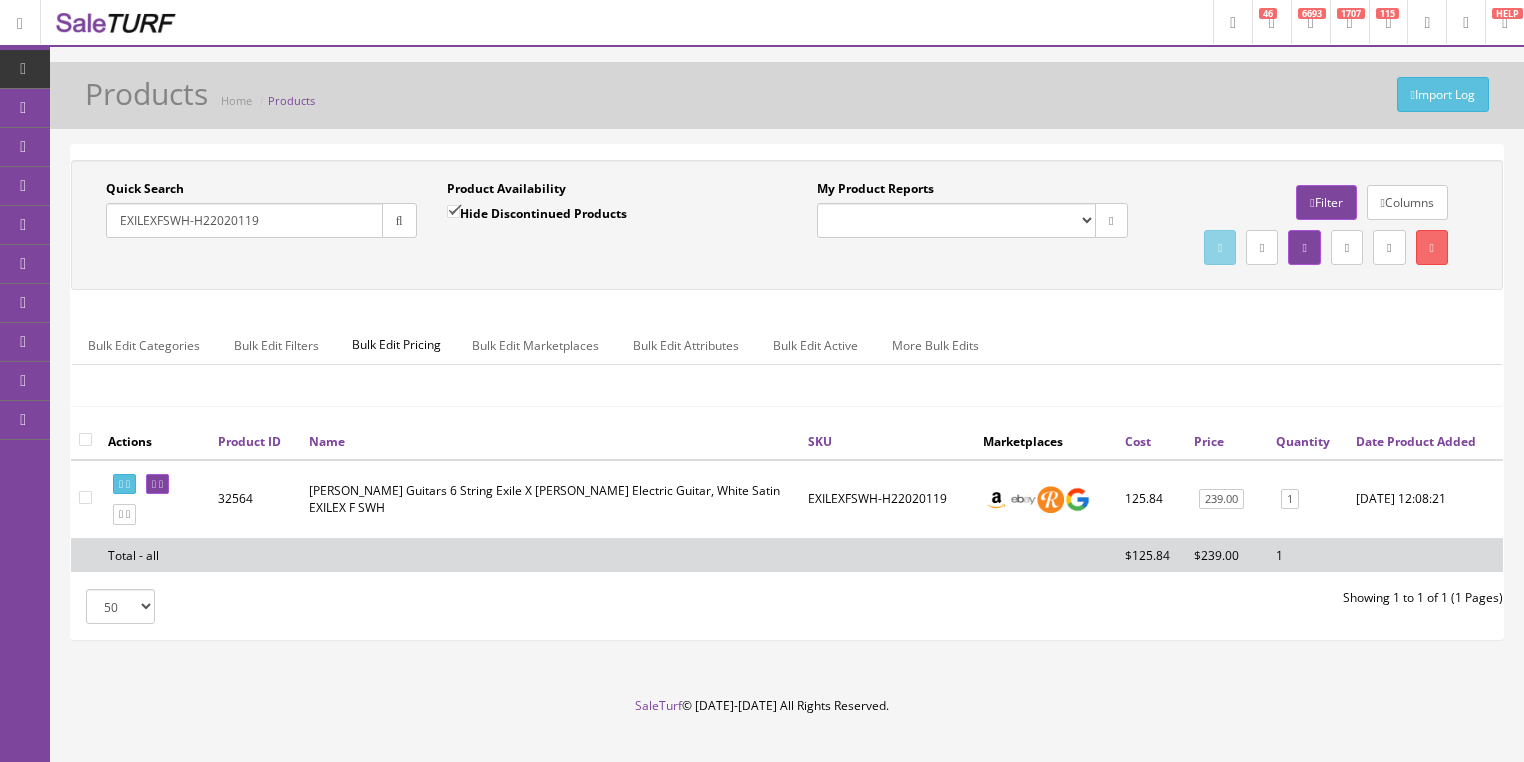 drag, startPoint x: 164, startPoint y: 222, endPoint x: 276, endPoint y: 224, distance: 112.01785 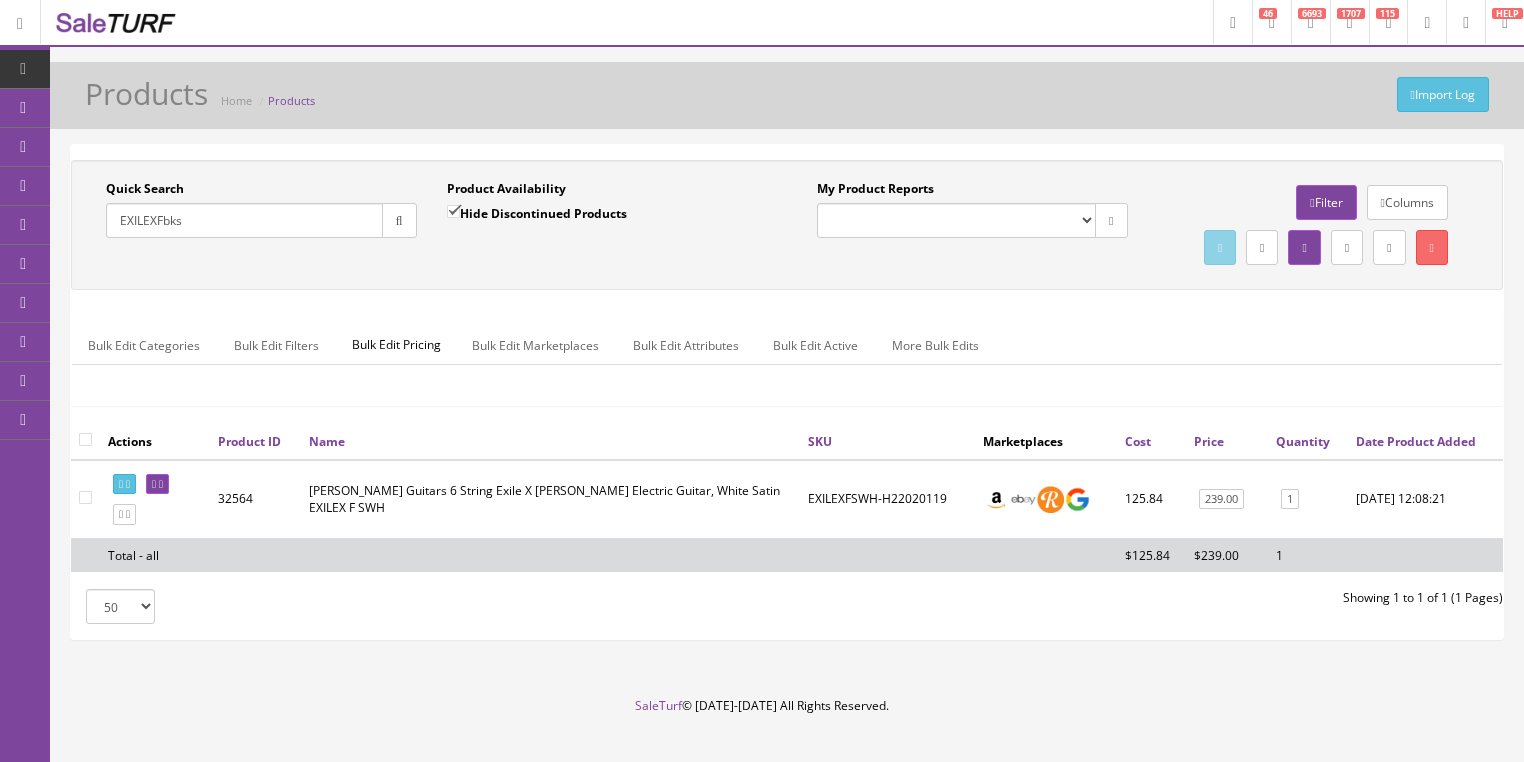 type on "EXILEXFbks" 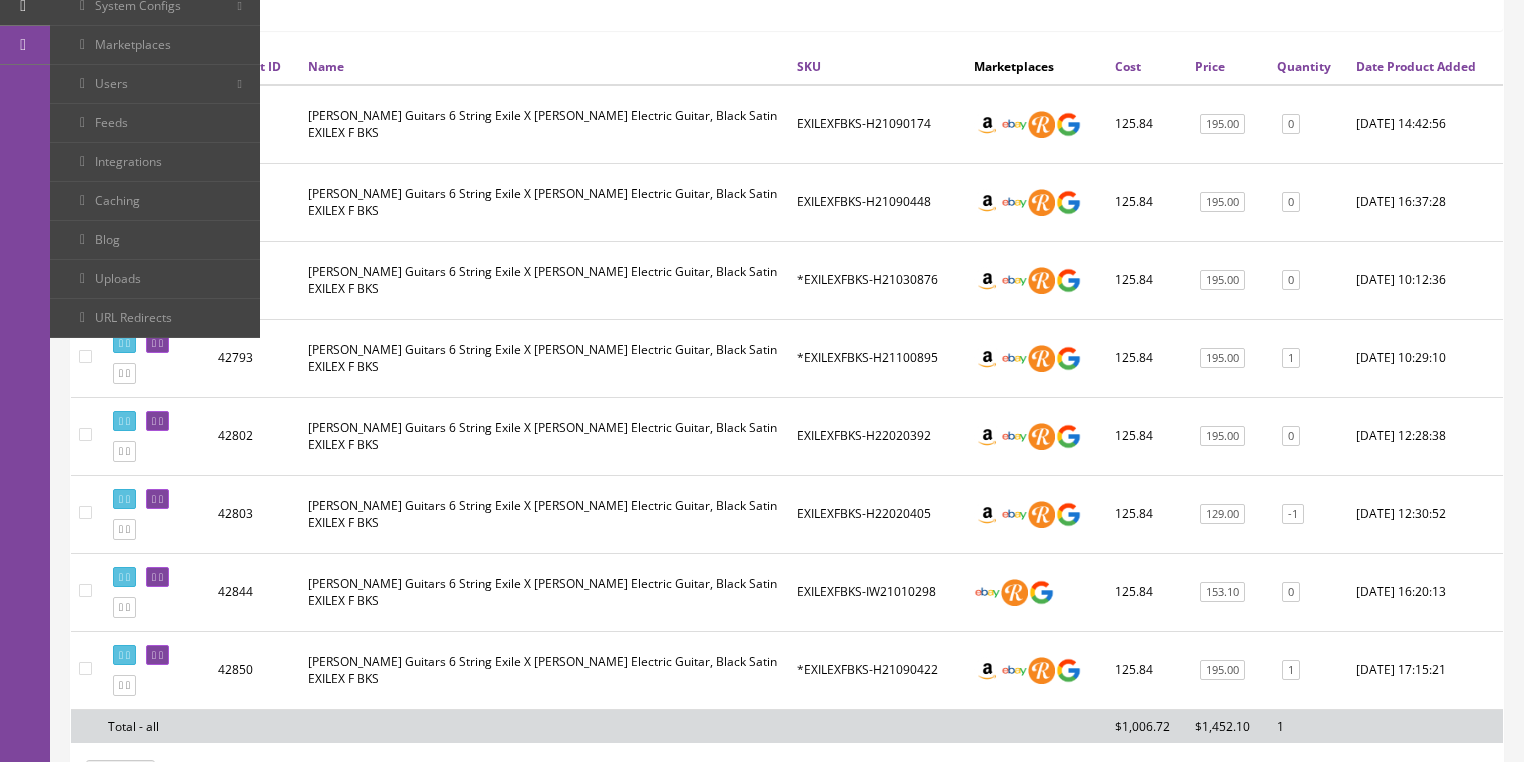 scroll, scrollTop: 400, scrollLeft: 0, axis: vertical 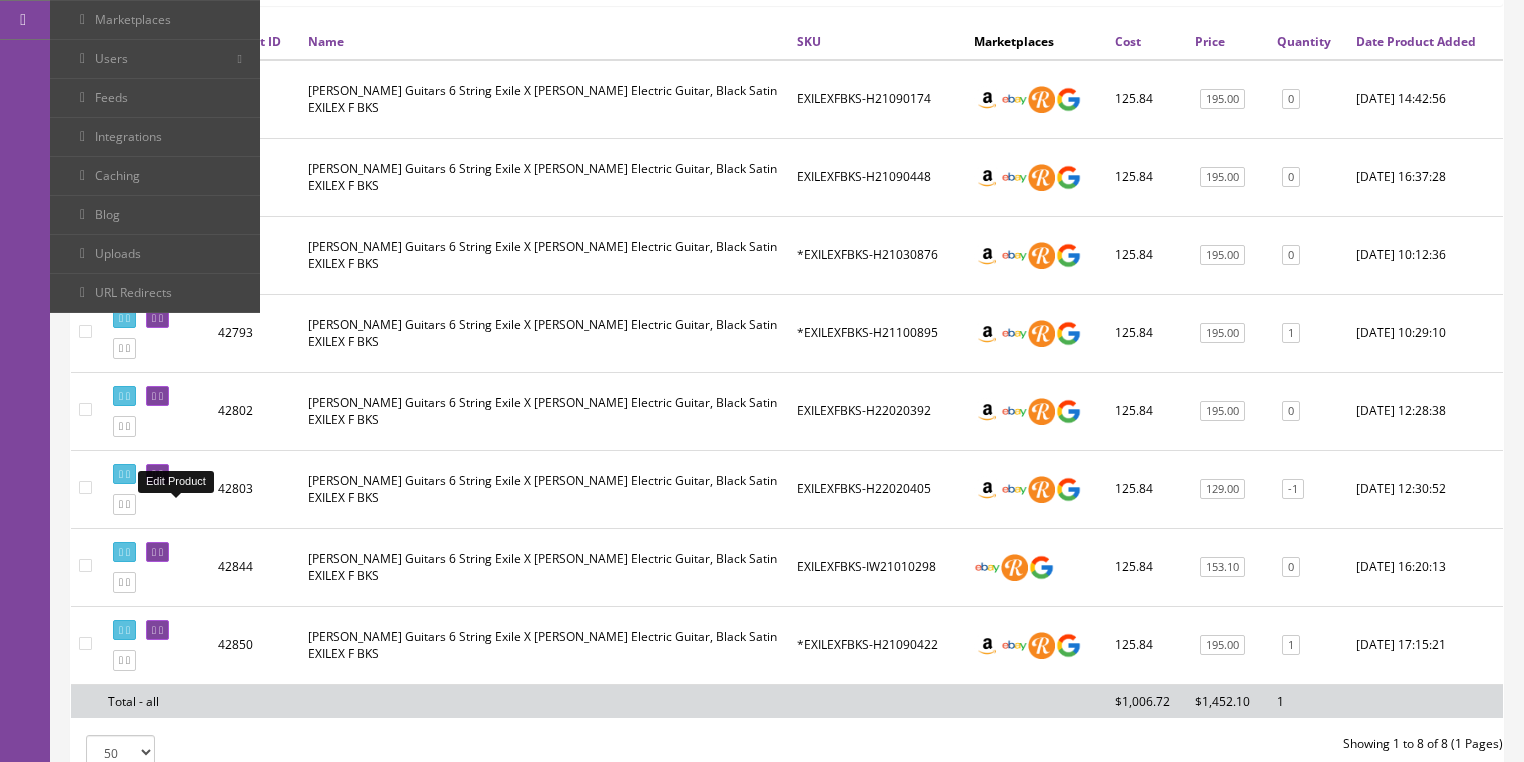 click at bounding box center [157, 474] 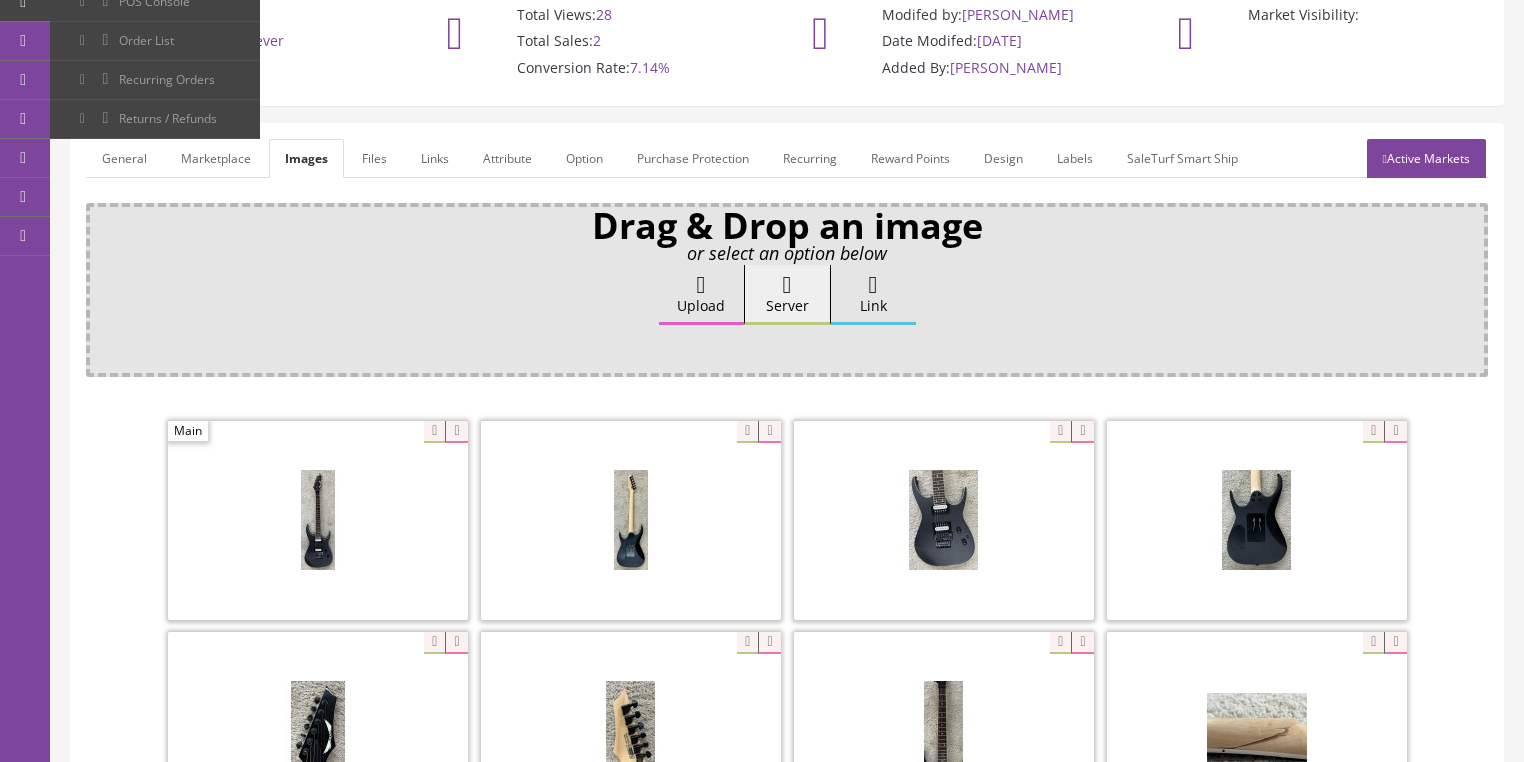 scroll, scrollTop: 240, scrollLeft: 0, axis: vertical 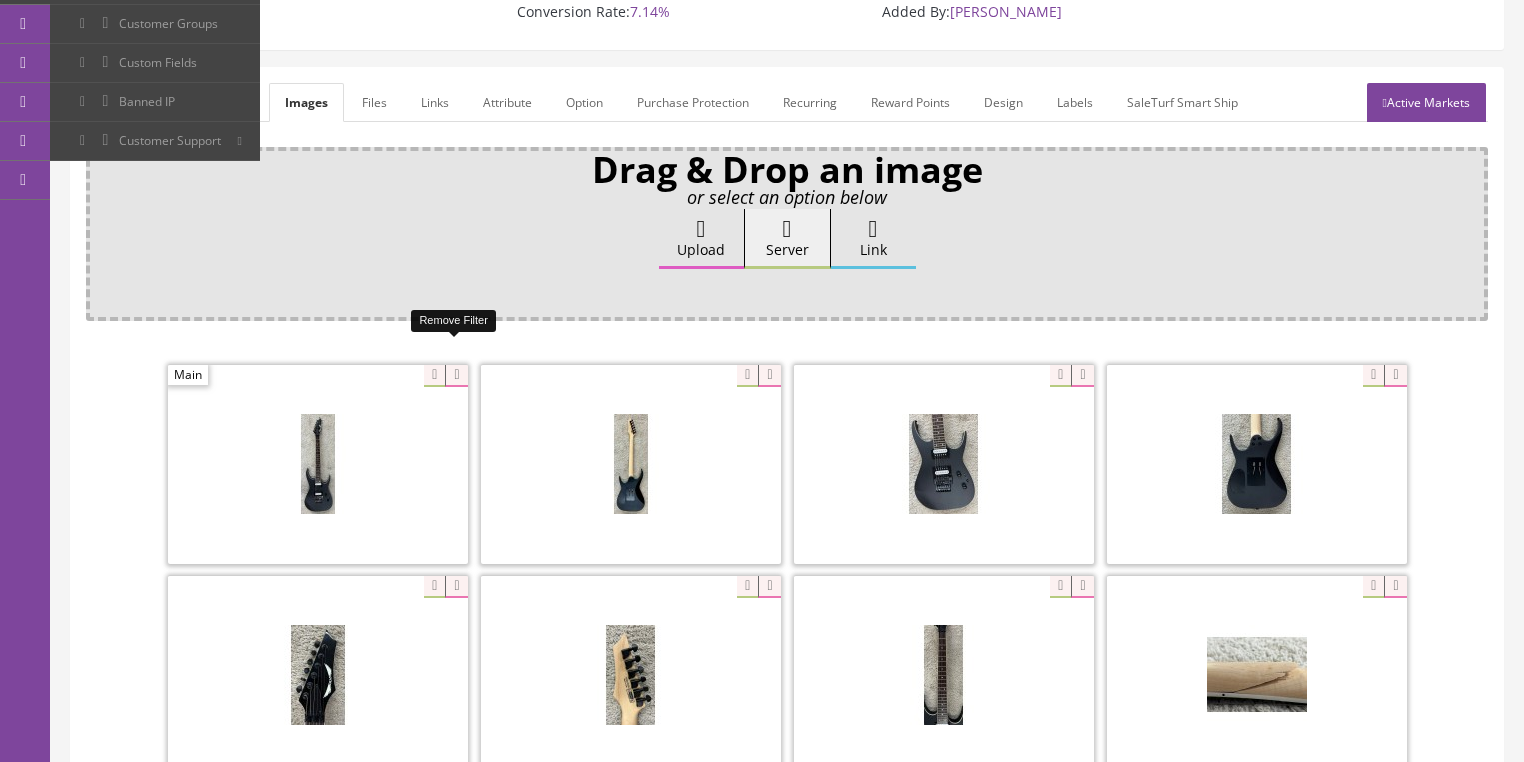 click at bounding box center [456, 376] 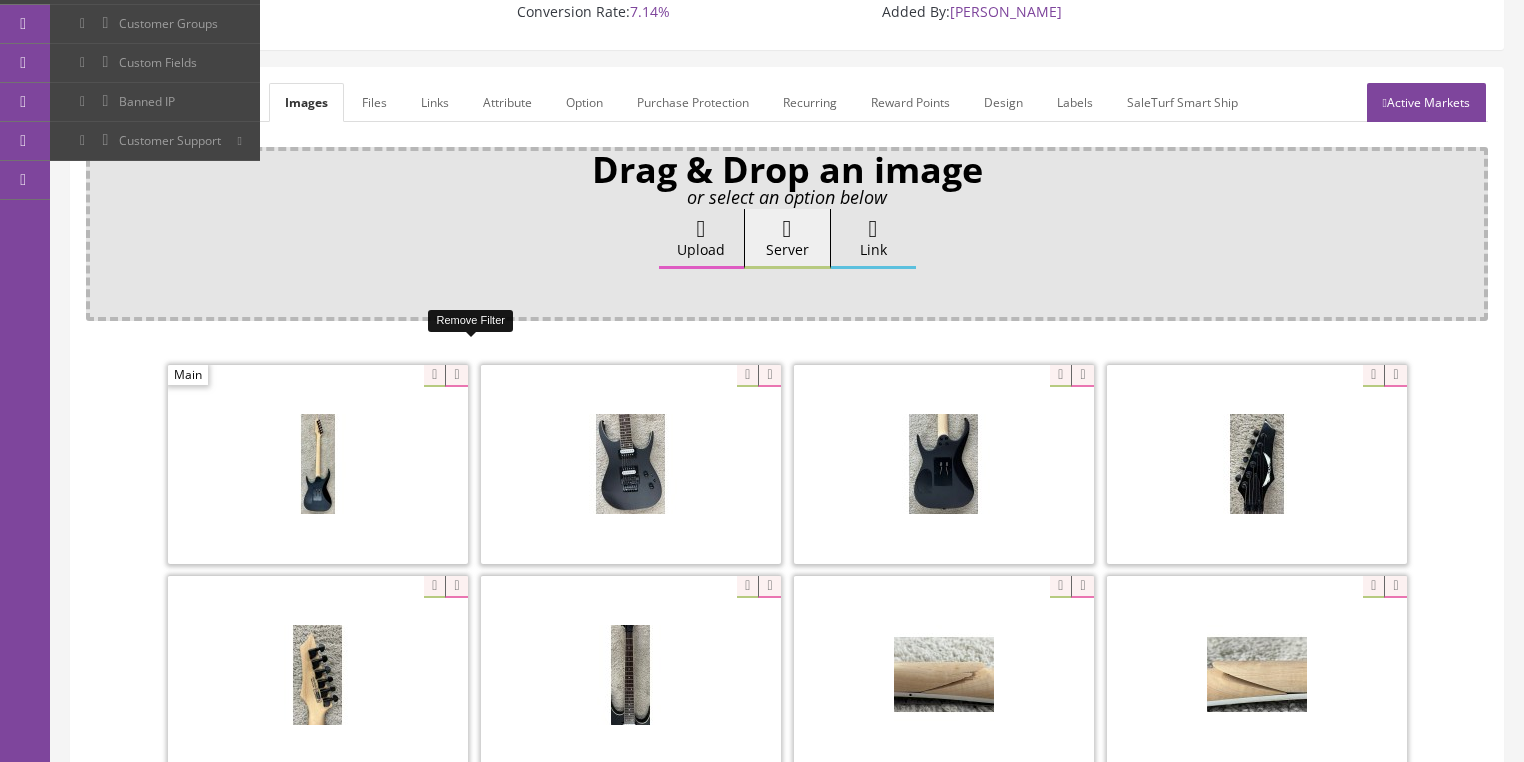 click at bounding box center (456, 376) 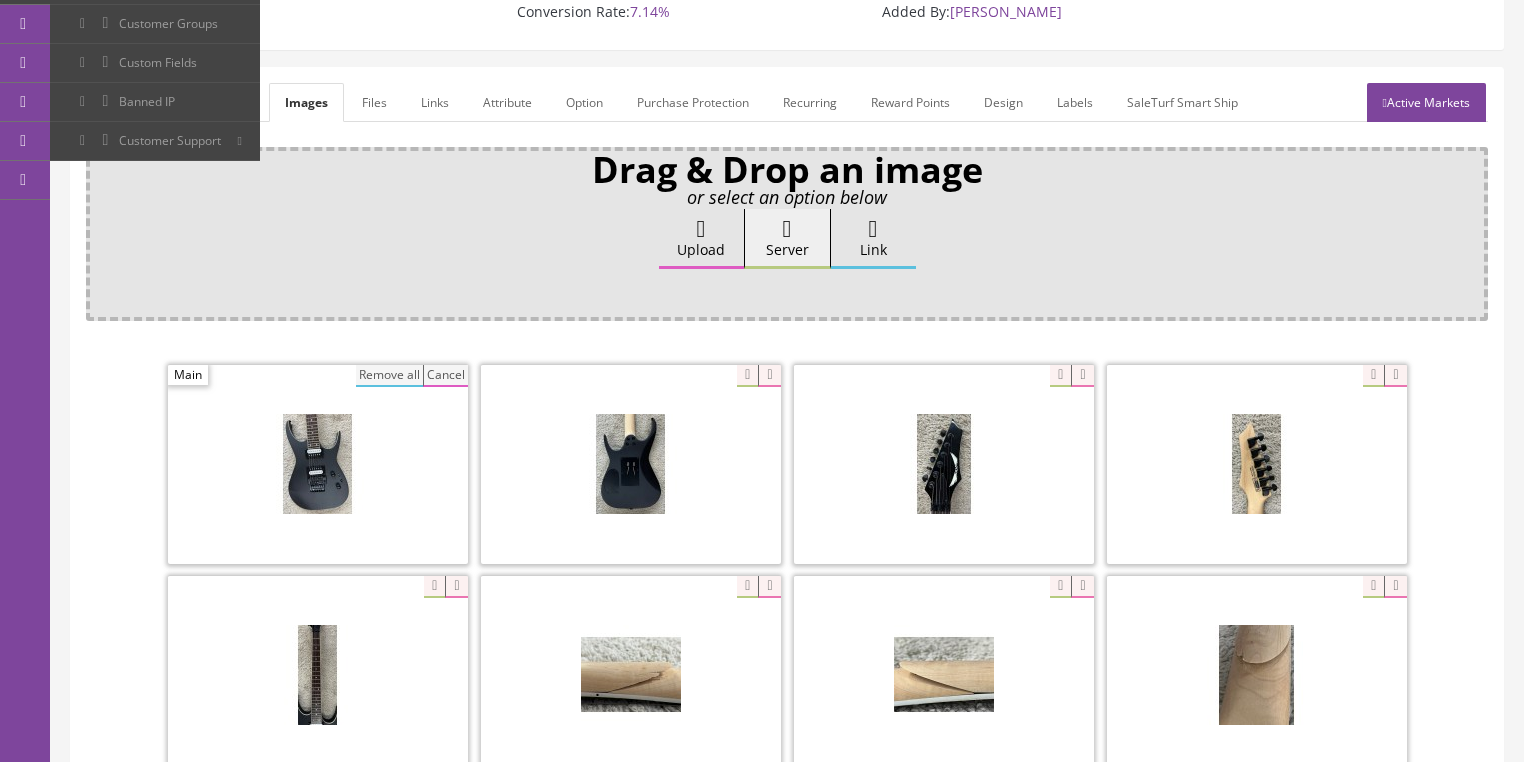 click on "Remove all" at bounding box center [389, 376] 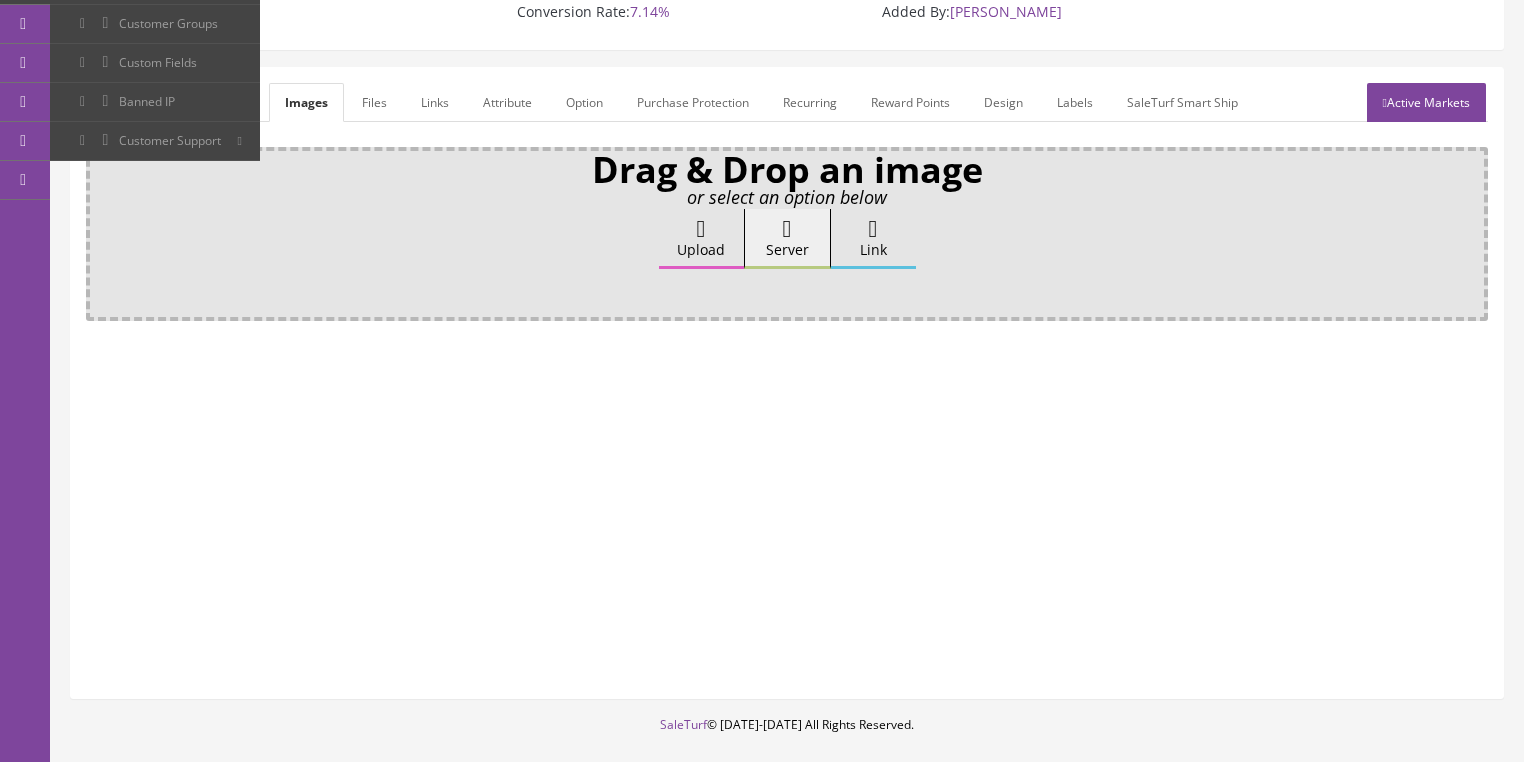 click on "Upload" at bounding box center [701, 239] 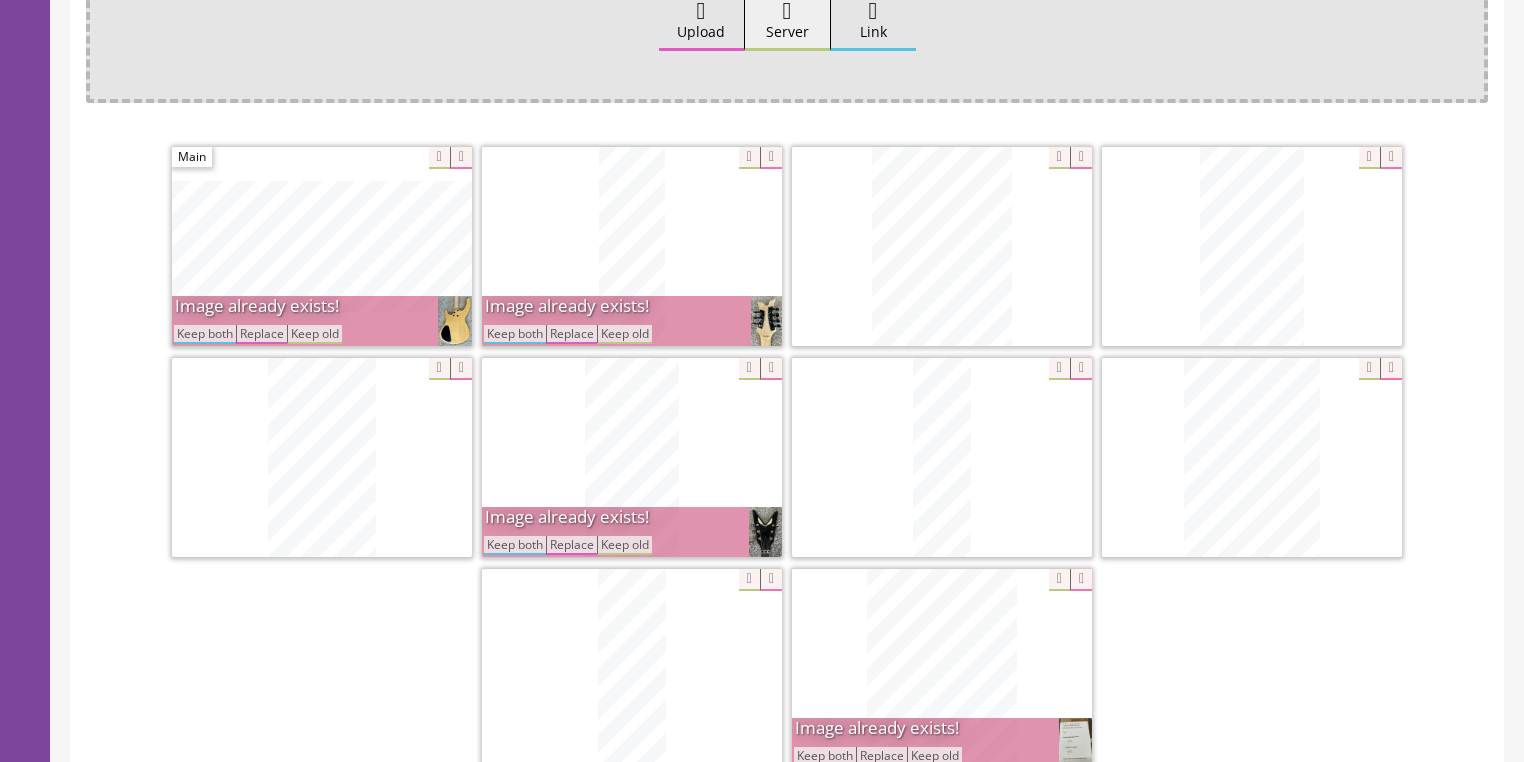 scroll, scrollTop: 480, scrollLeft: 0, axis: vertical 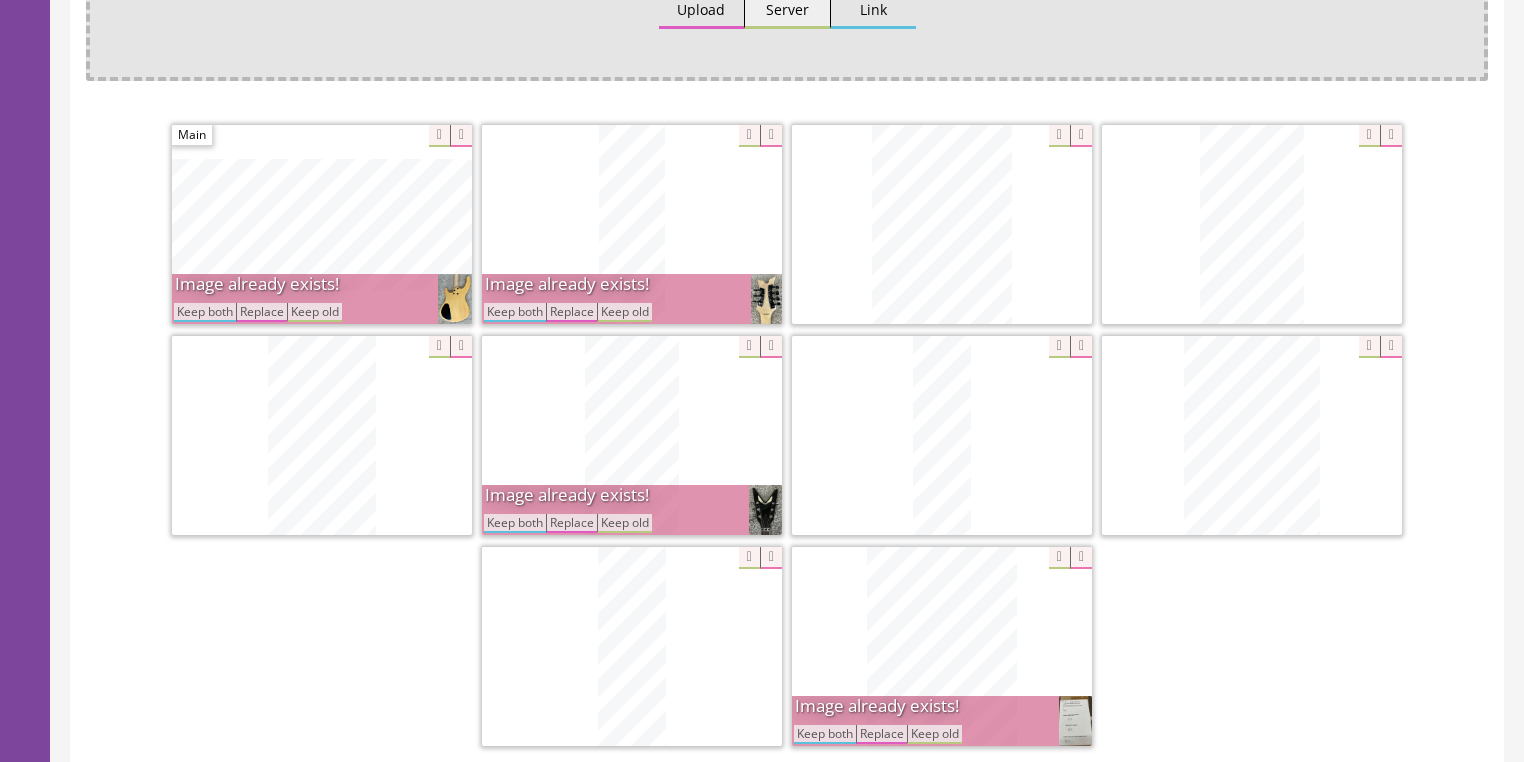 click on "Keep both" at bounding box center [515, 312] 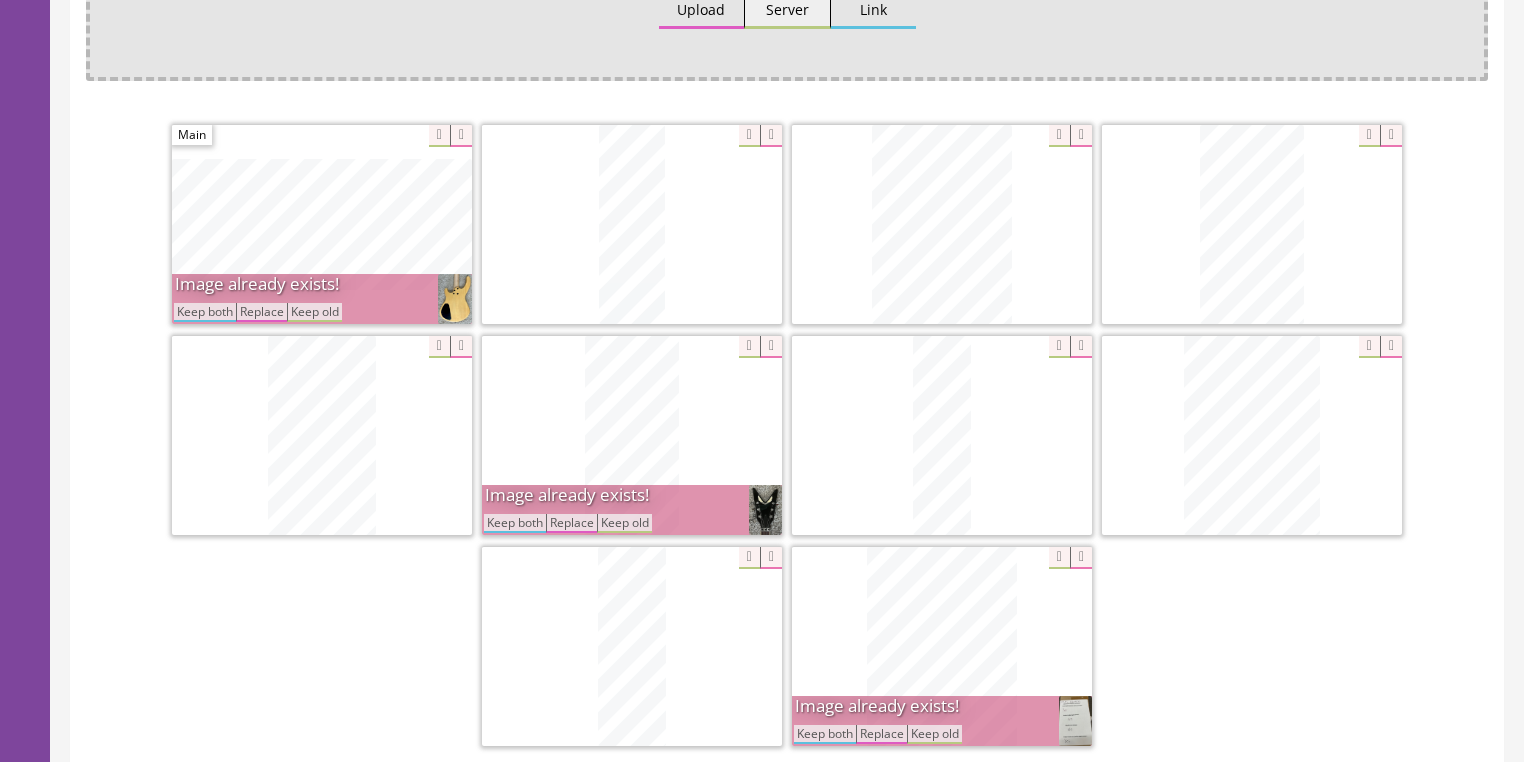 click on "Keep both" at bounding box center [205, 312] 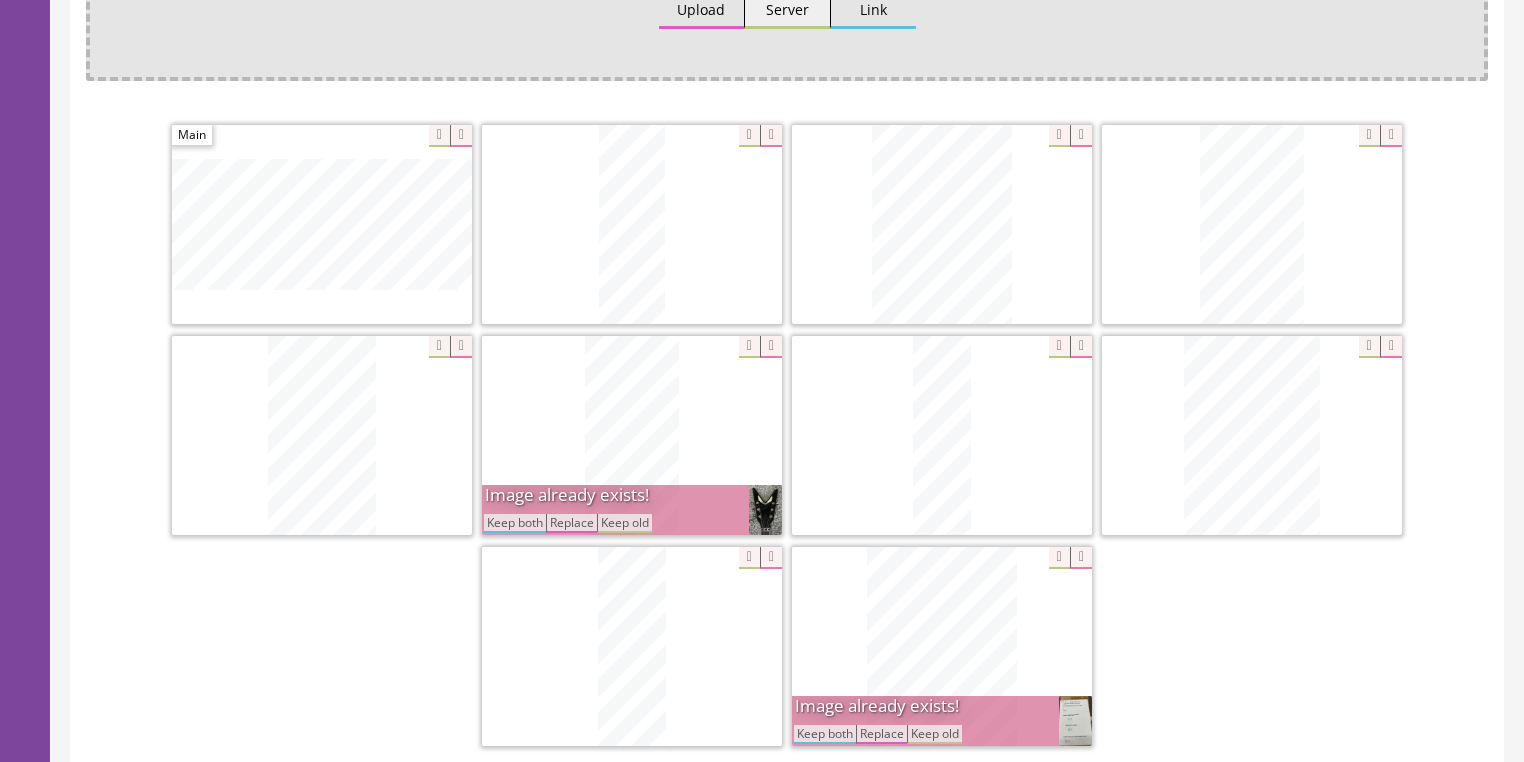 drag, startPoint x: 507, startPoint y: 502, endPoint x: 530, endPoint y: 520, distance: 29.206163 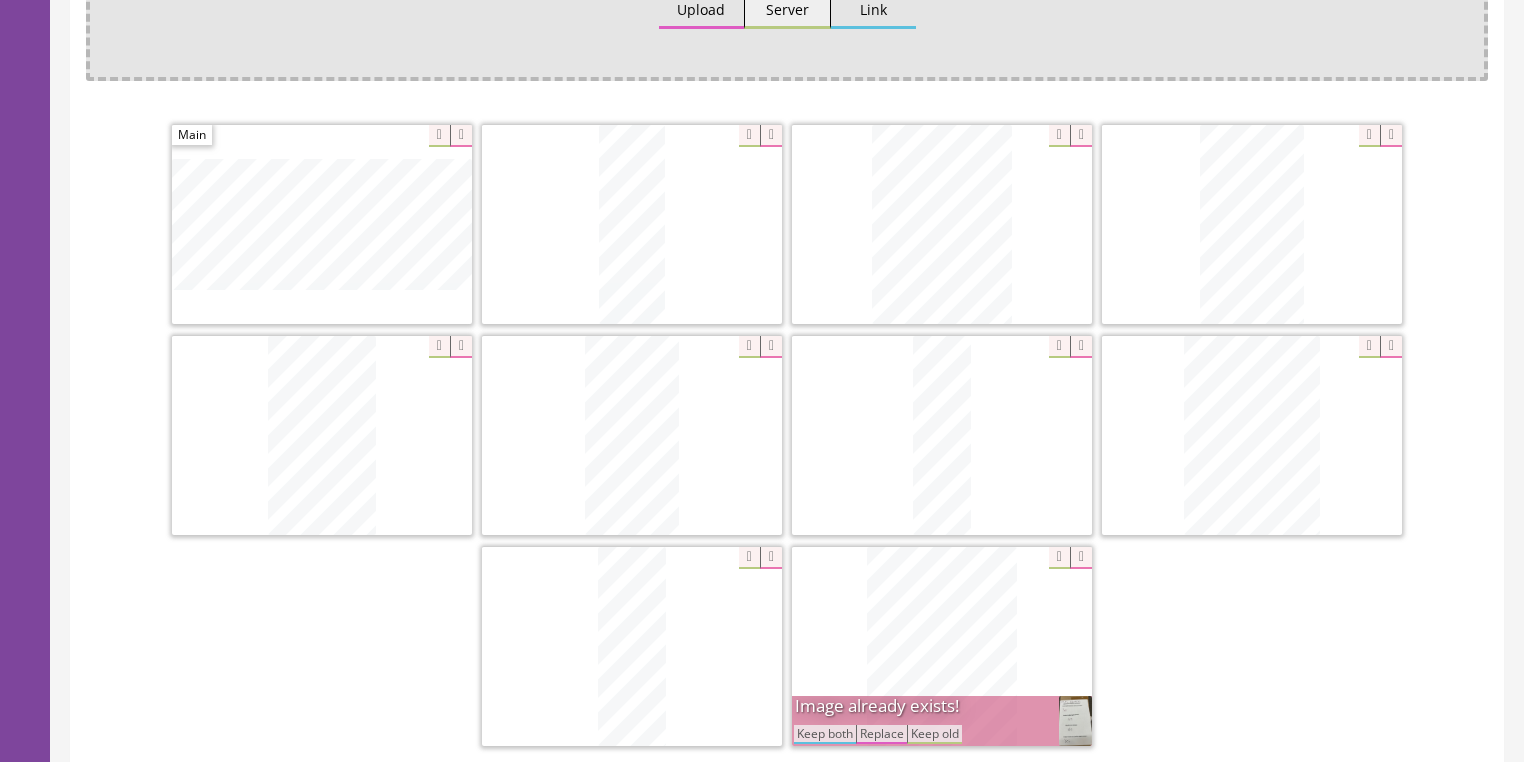 click on "Keep both" at bounding box center (825, 734) 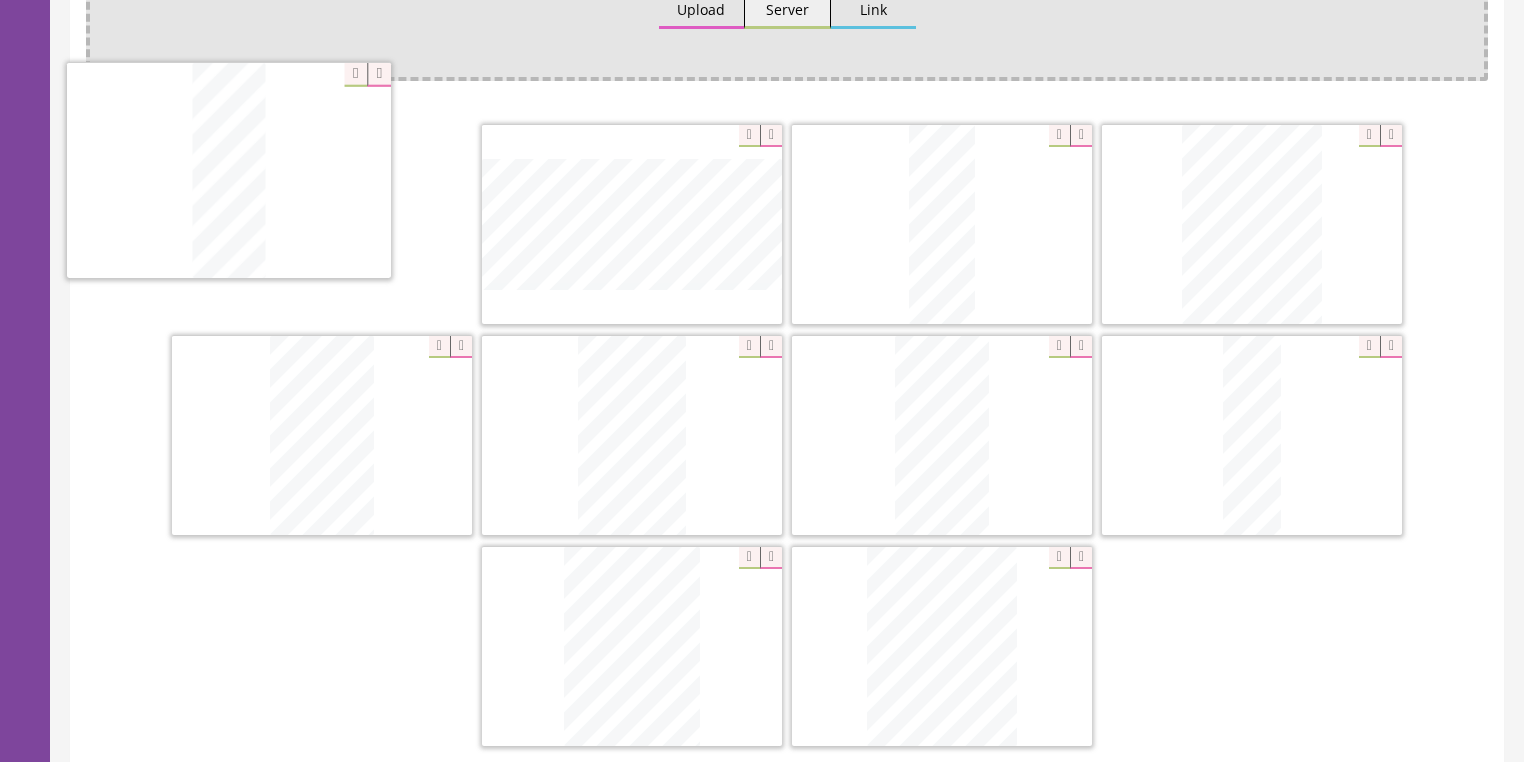 drag, startPoint x: 575, startPoint y: 655, endPoint x: 391, endPoint y: 223, distance: 469.55298 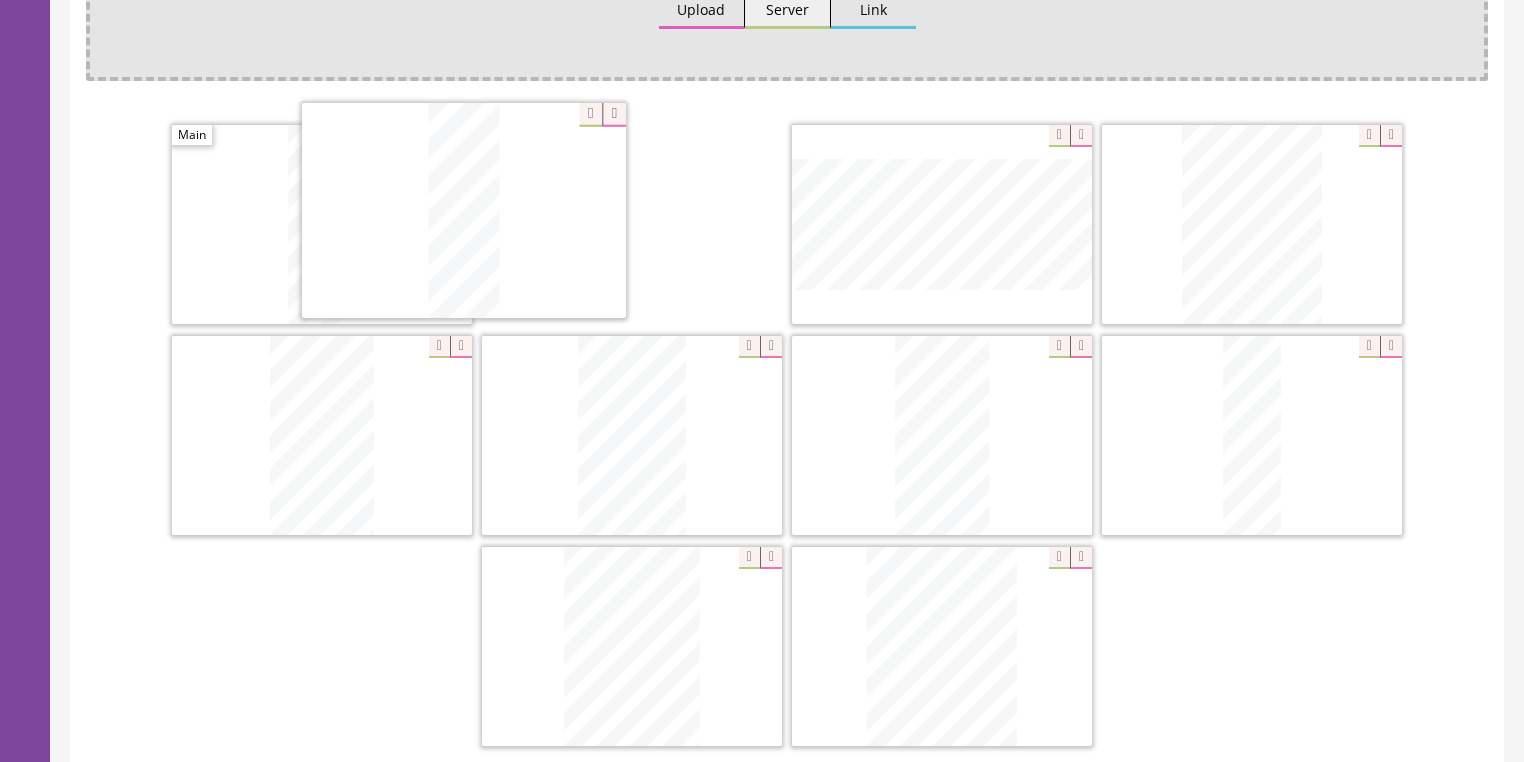 drag, startPoint x: 960, startPoint y: 207, endPoint x: 518, endPoint y: 199, distance: 442.0724 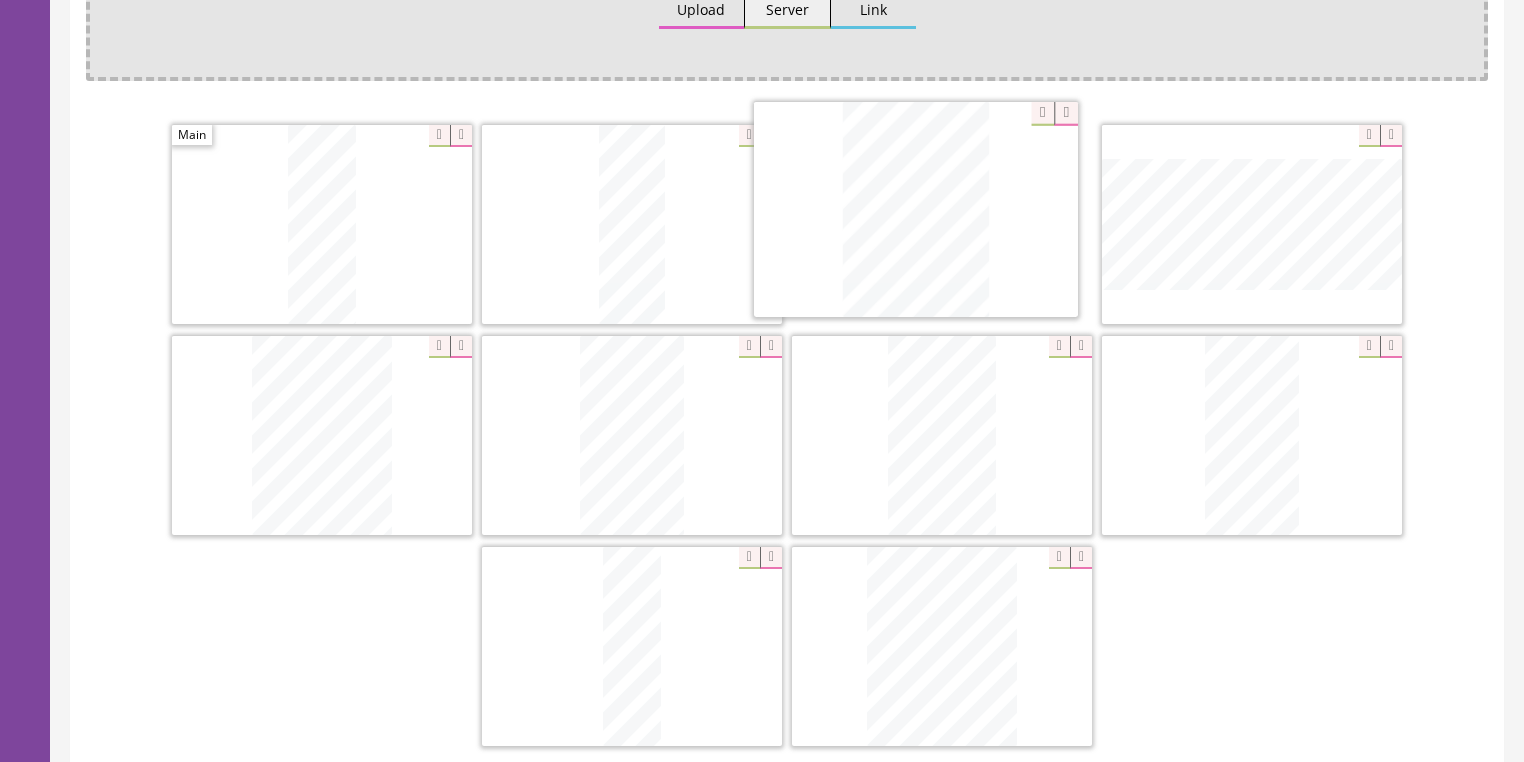 drag, startPoint x: 661, startPoint y: 571, endPoint x: 608, endPoint y: 308, distance: 268.28717 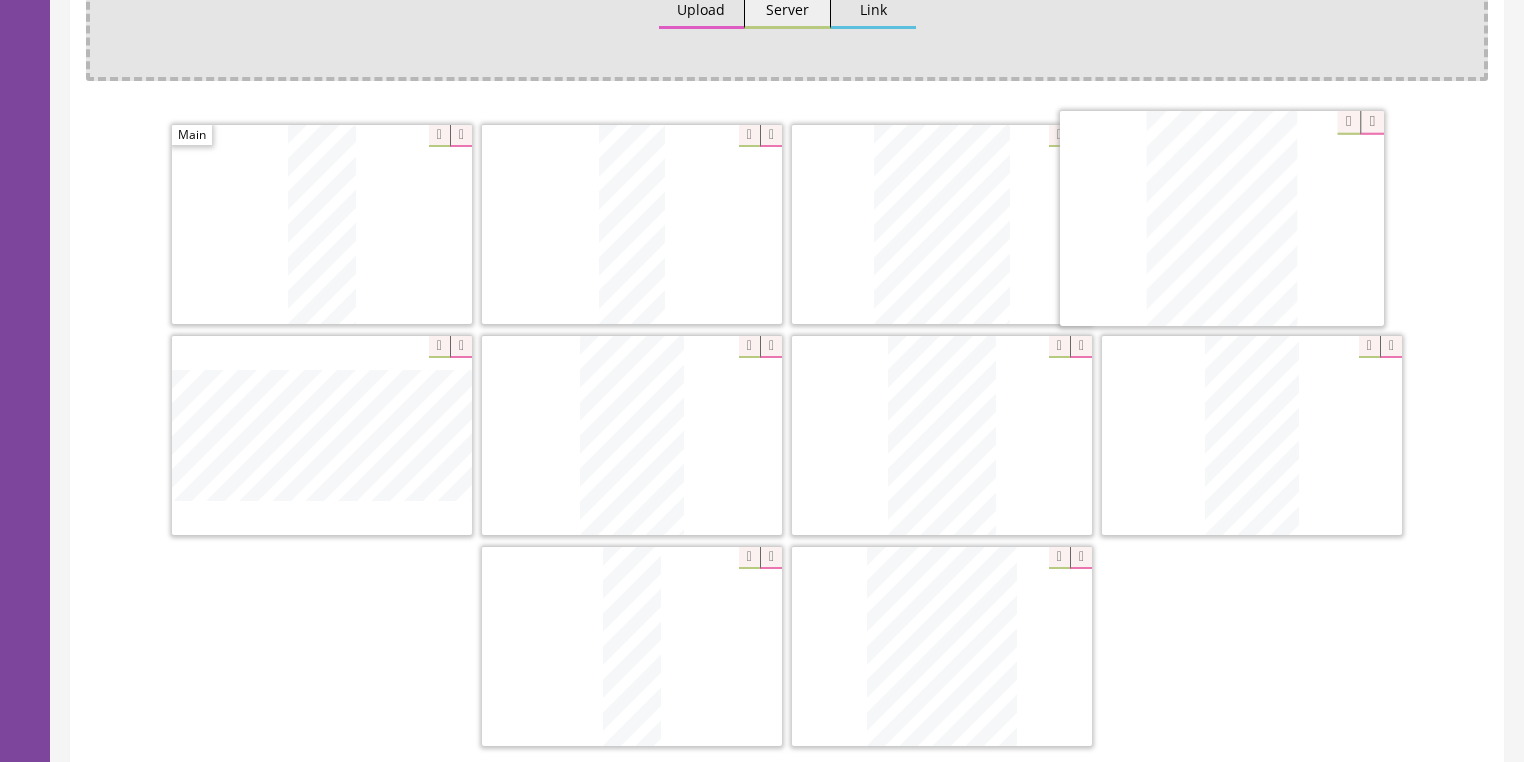 drag, startPoint x: 375, startPoint y: 383, endPoint x: 1220, endPoint y: 219, distance: 860.7677 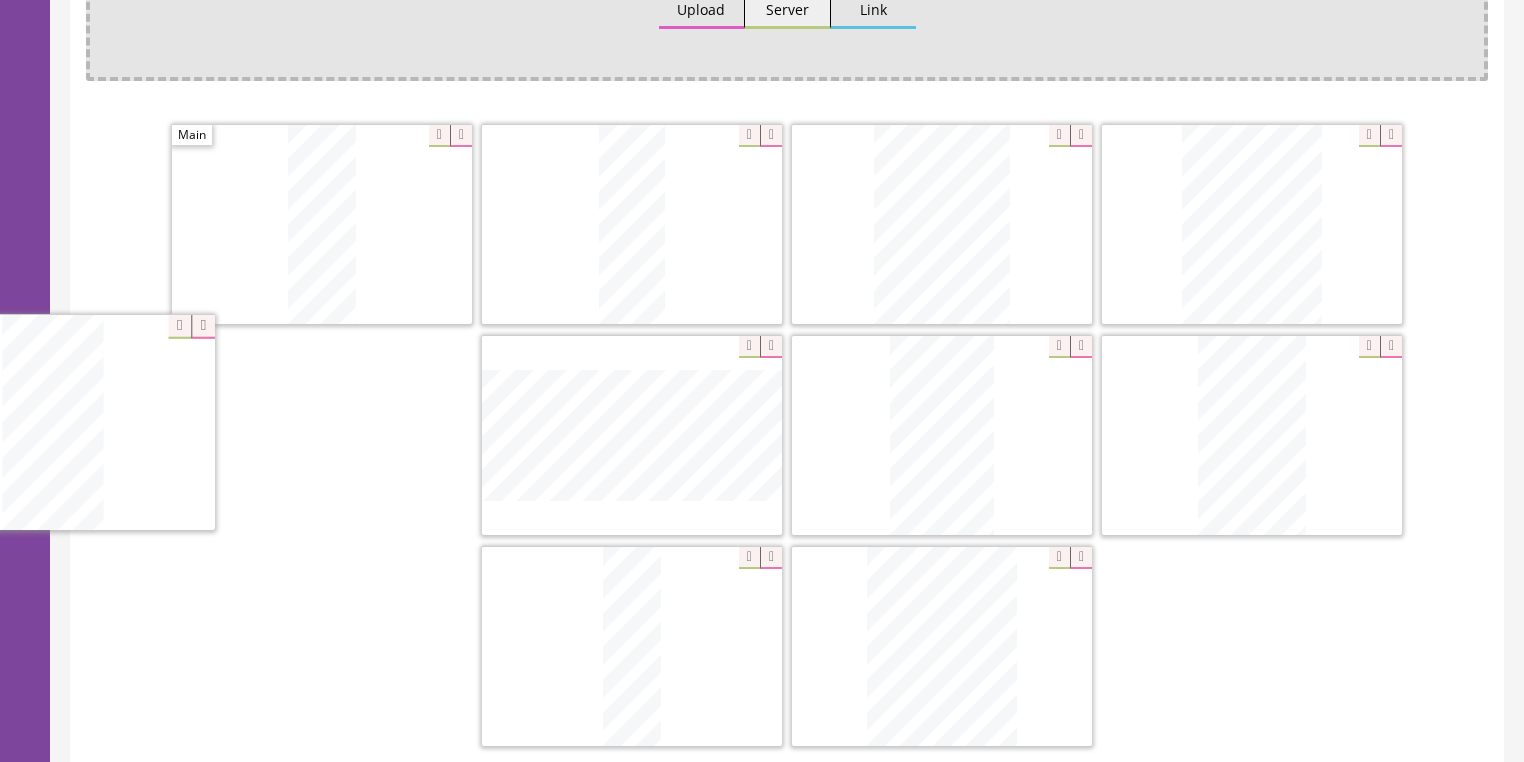 drag, startPoint x: 1245, startPoint y: 450, endPoint x: 92, endPoint y: 445, distance: 1153.0109 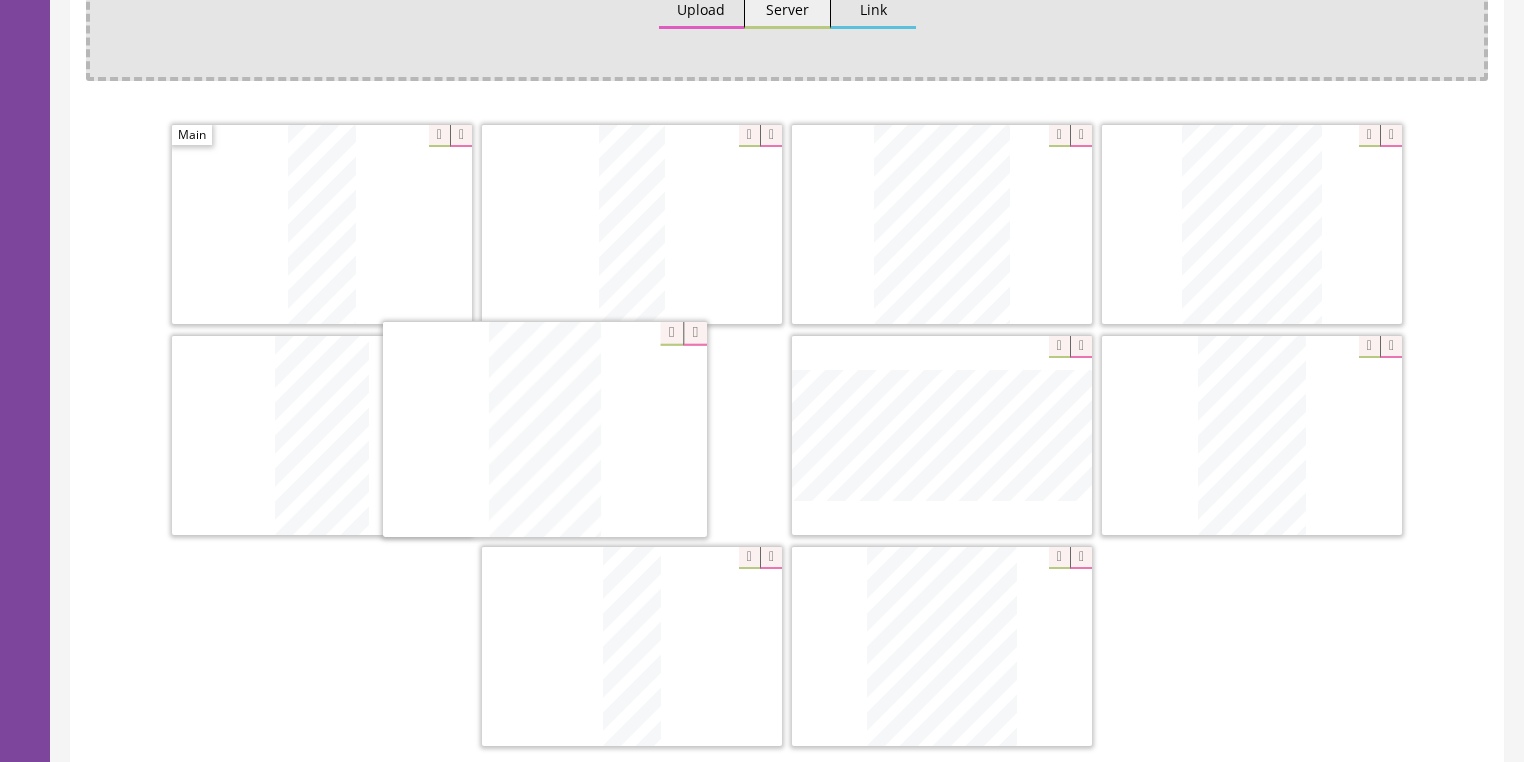 drag, startPoint x: 925, startPoint y: 444, endPoint x: 528, endPoint y: 441, distance: 397.01132 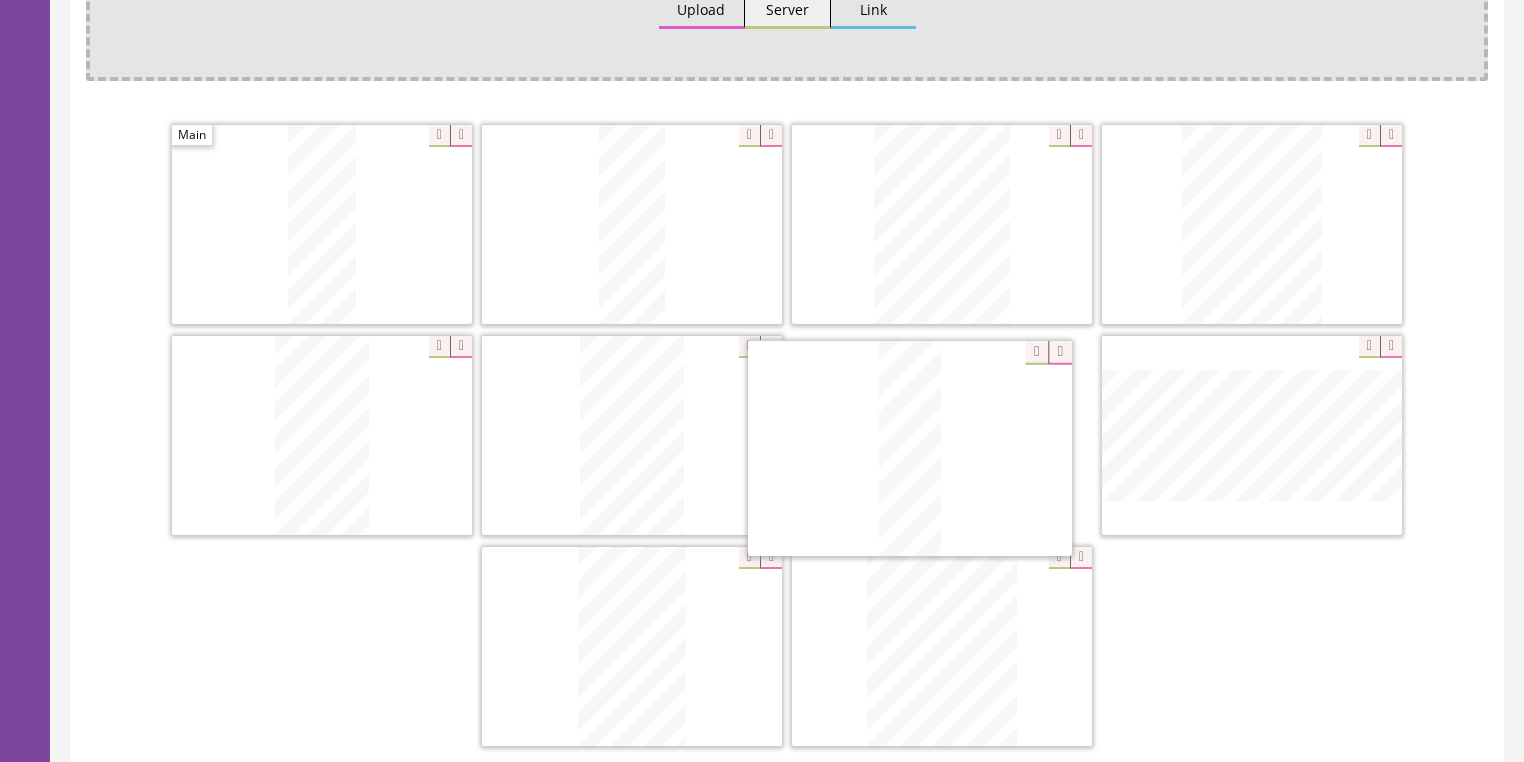 drag, startPoint x: 616, startPoint y: 593, endPoint x: 894, endPoint y: 398, distance: 339.57178 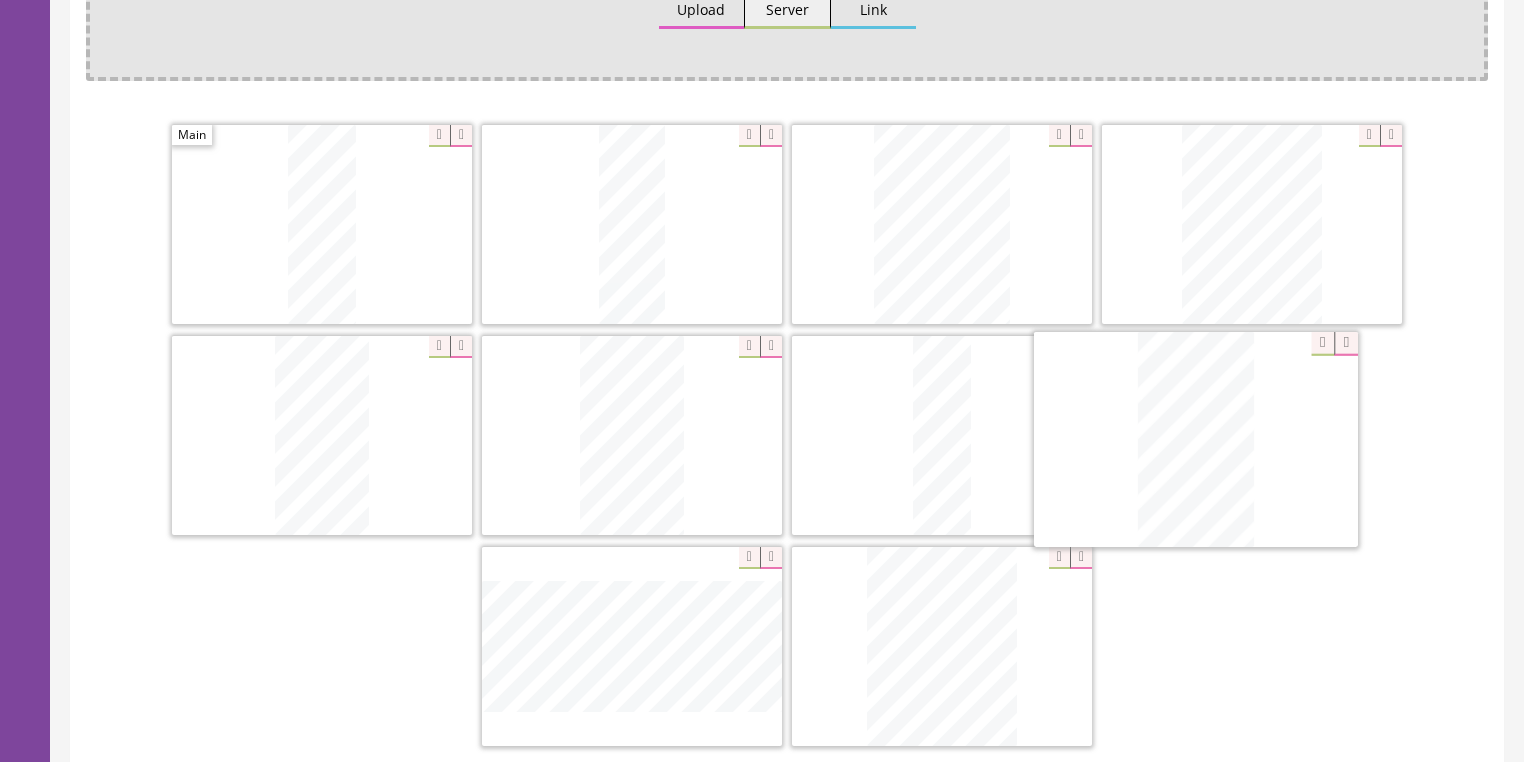 drag, startPoint x: 678, startPoint y: 612, endPoint x: 1261, endPoint y: 408, distance: 617.6609 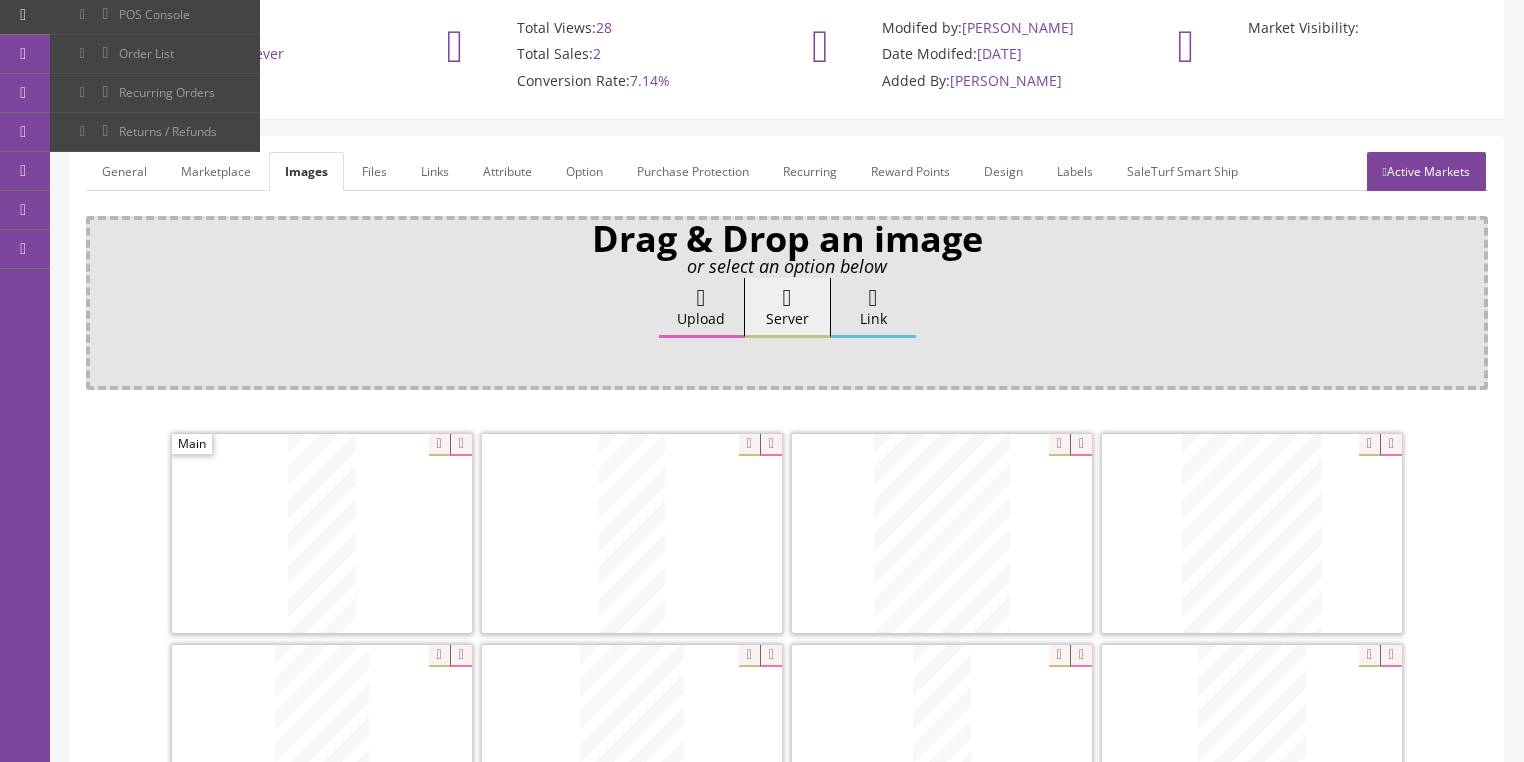 scroll, scrollTop: 160, scrollLeft: 0, axis: vertical 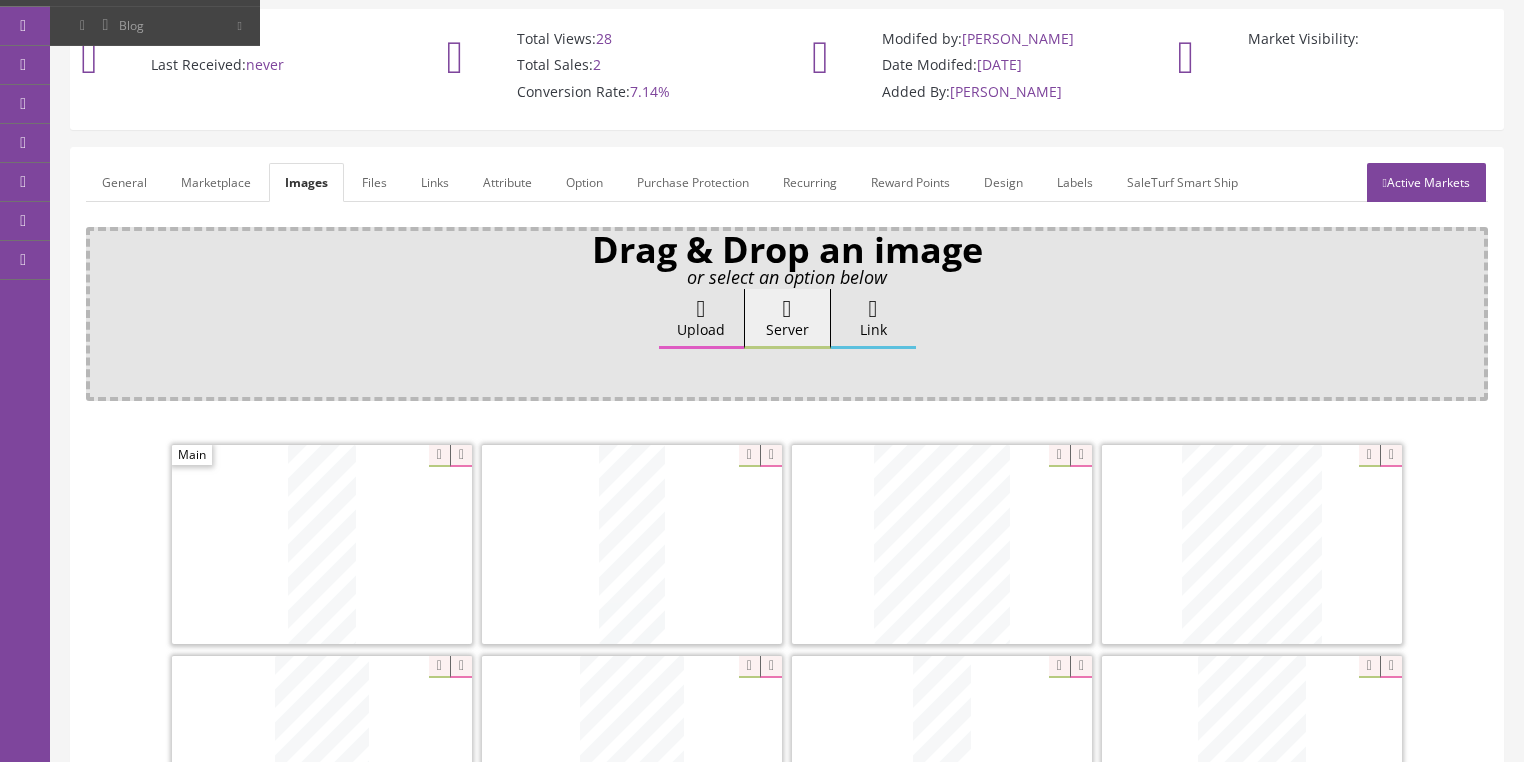 click on "General" at bounding box center [124, 182] 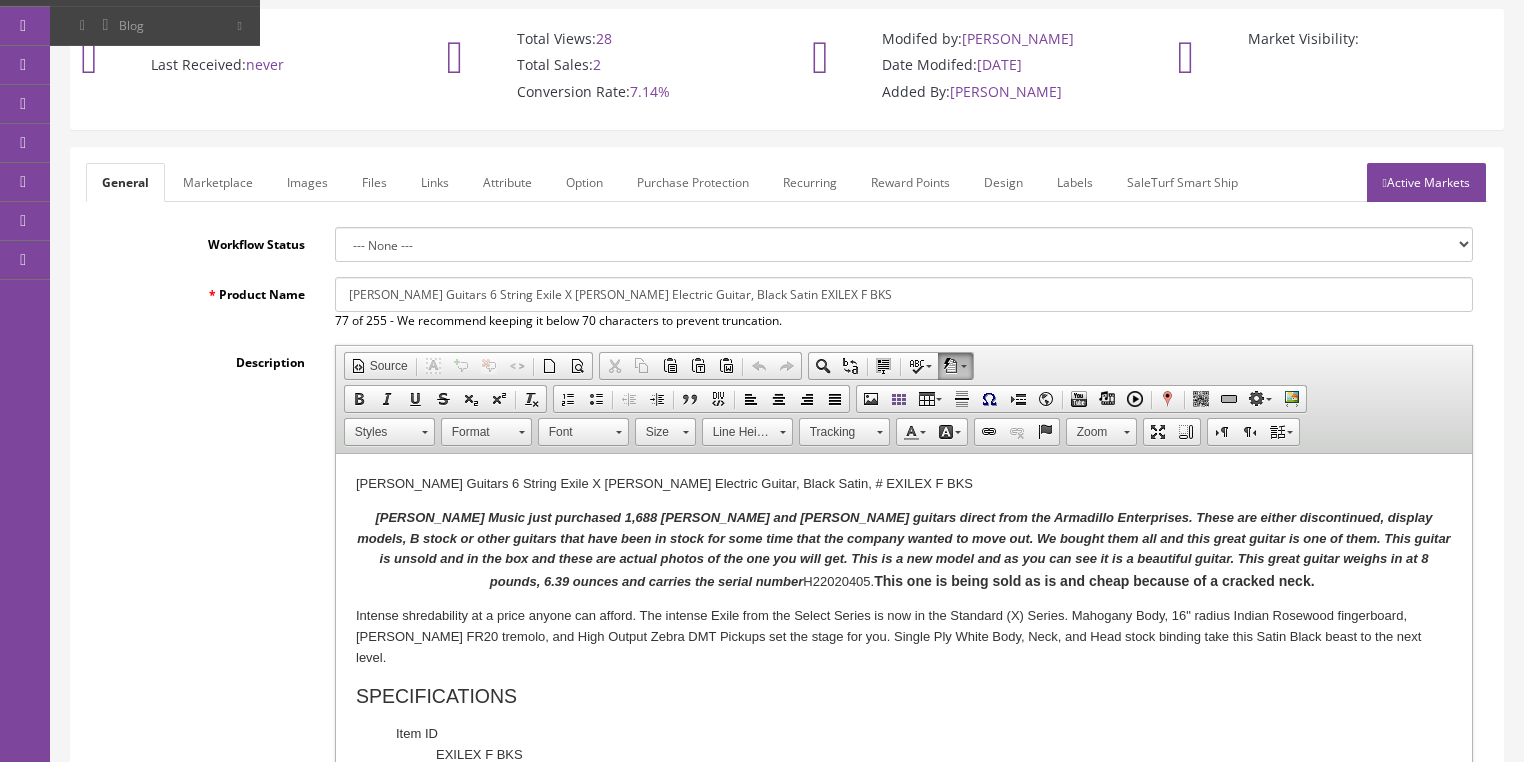 click on "Butler Music just purchased 1,688 Dean and Luna guitars direct from the Armadillo Enterprises. These are either discontinued, display models, B stock or other guitars that have been in stock for some time that the company wanted to move out. We bought them all and this great guitar is one of them. This guitar is unsold and in the box and these are actual photos of the one you will get. This is a new model and as you can see it is a beautiful guitar. This great guitar weighs in at 8 pounds, 6.39 ounces and carries the serial number" at bounding box center (902, 549) 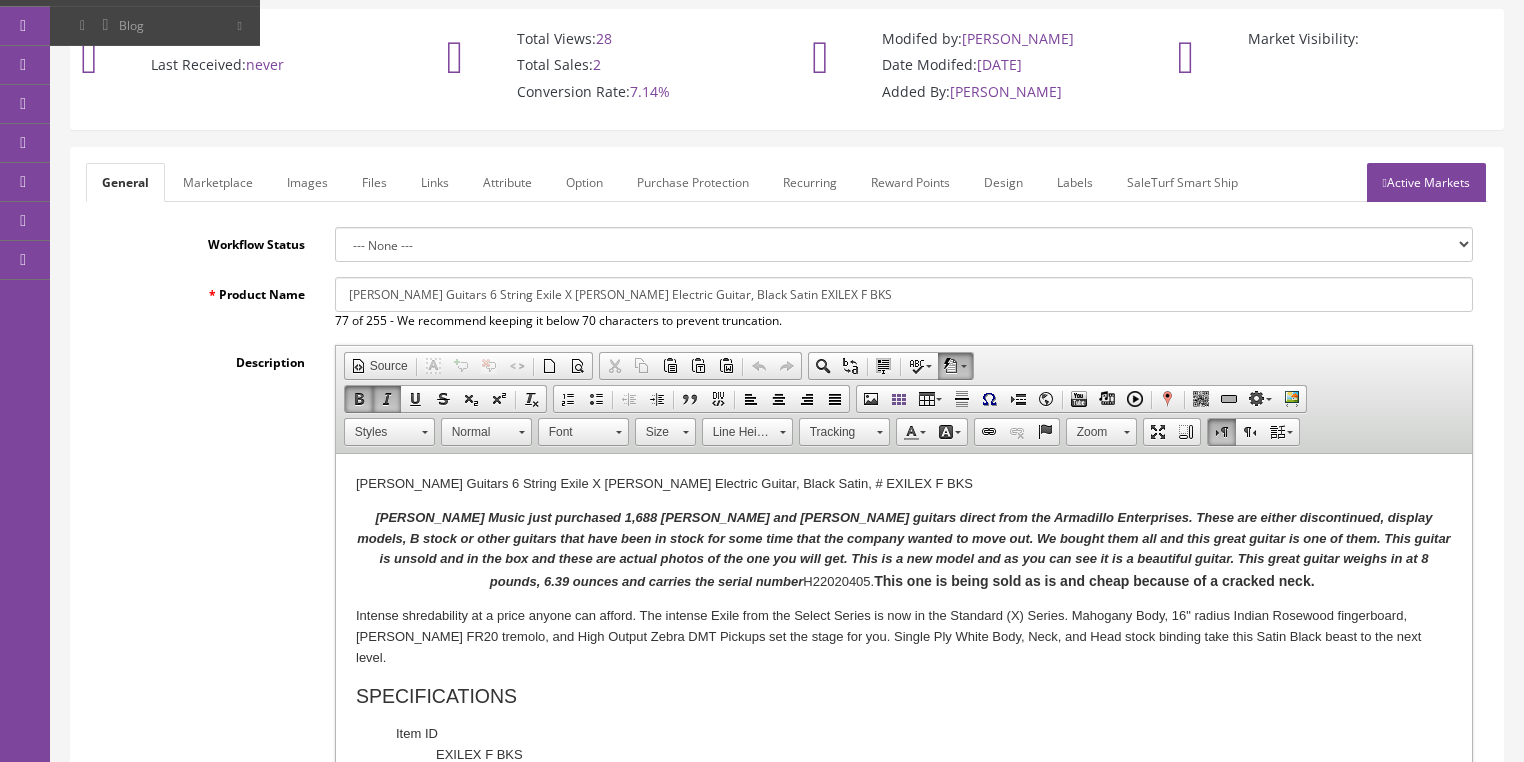 type 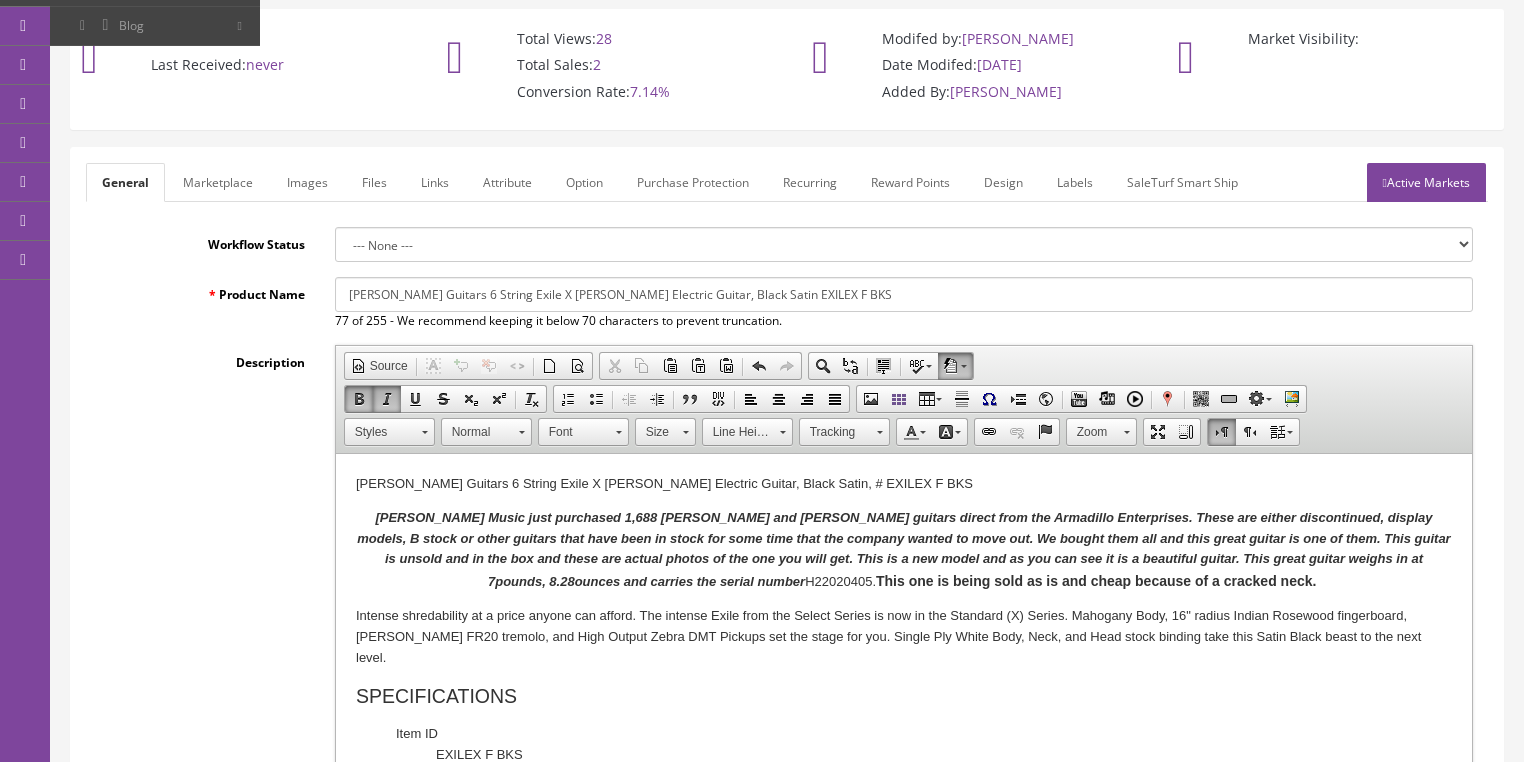 click on "Butler Music just purchased 1,688 Dean and Luna guitars direct from the Armadillo Enterprises. These are either discontinued, display models, B stock or other guitars that have been in stock for some time that the company wanted to move out. We bought them all and this great guitar is one of them. This guitar is unsold and in the box and these are actual photos of the one you will get. This is a new model and as you can see it is a beautiful guitar. This great guitar weighs in at 7  pounds, 8.28  ounces and carries the serial number  H22020405.  This one is being sold as is and cheap because of a cracked neck." at bounding box center [903, 550] 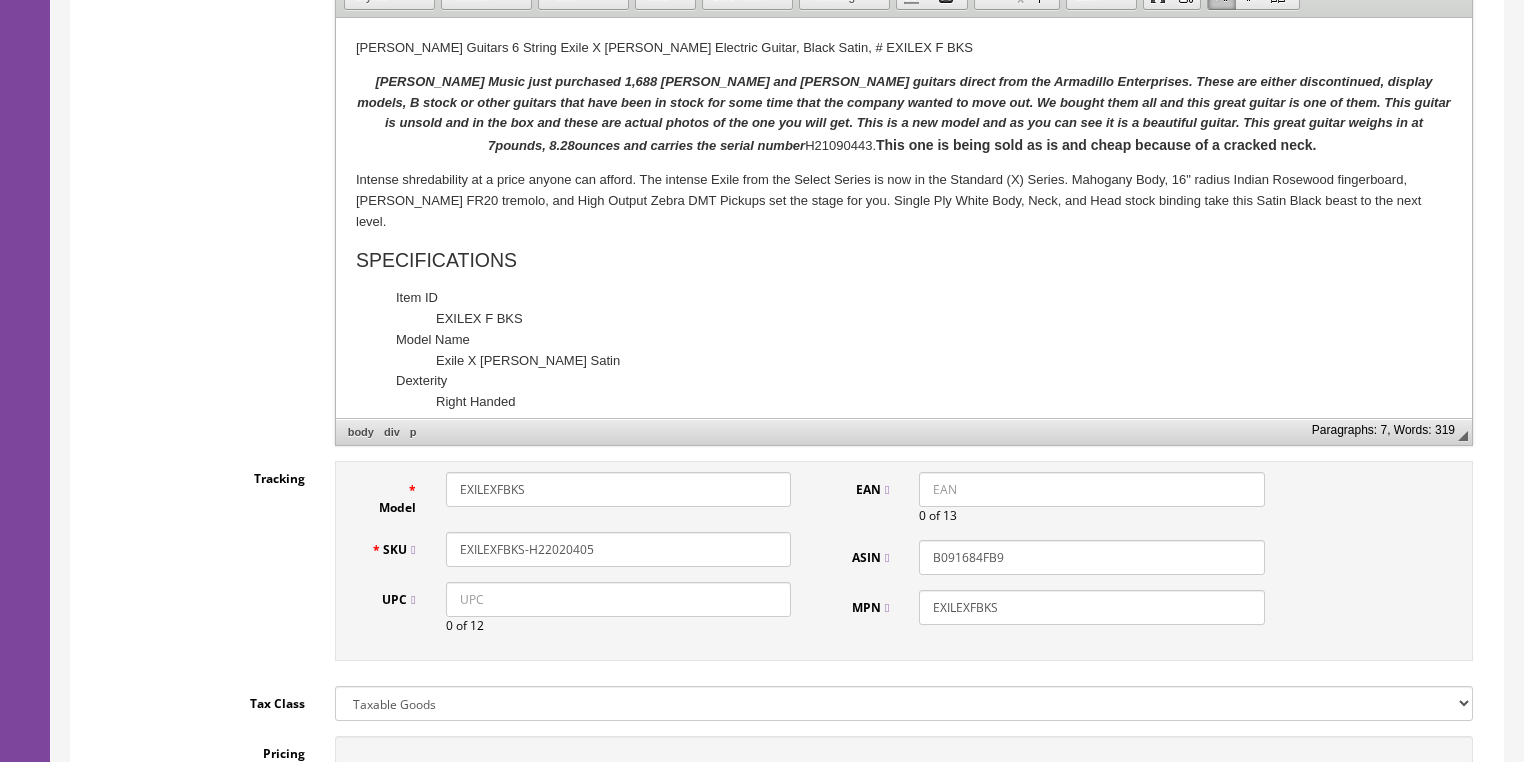 scroll, scrollTop: 640, scrollLeft: 0, axis: vertical 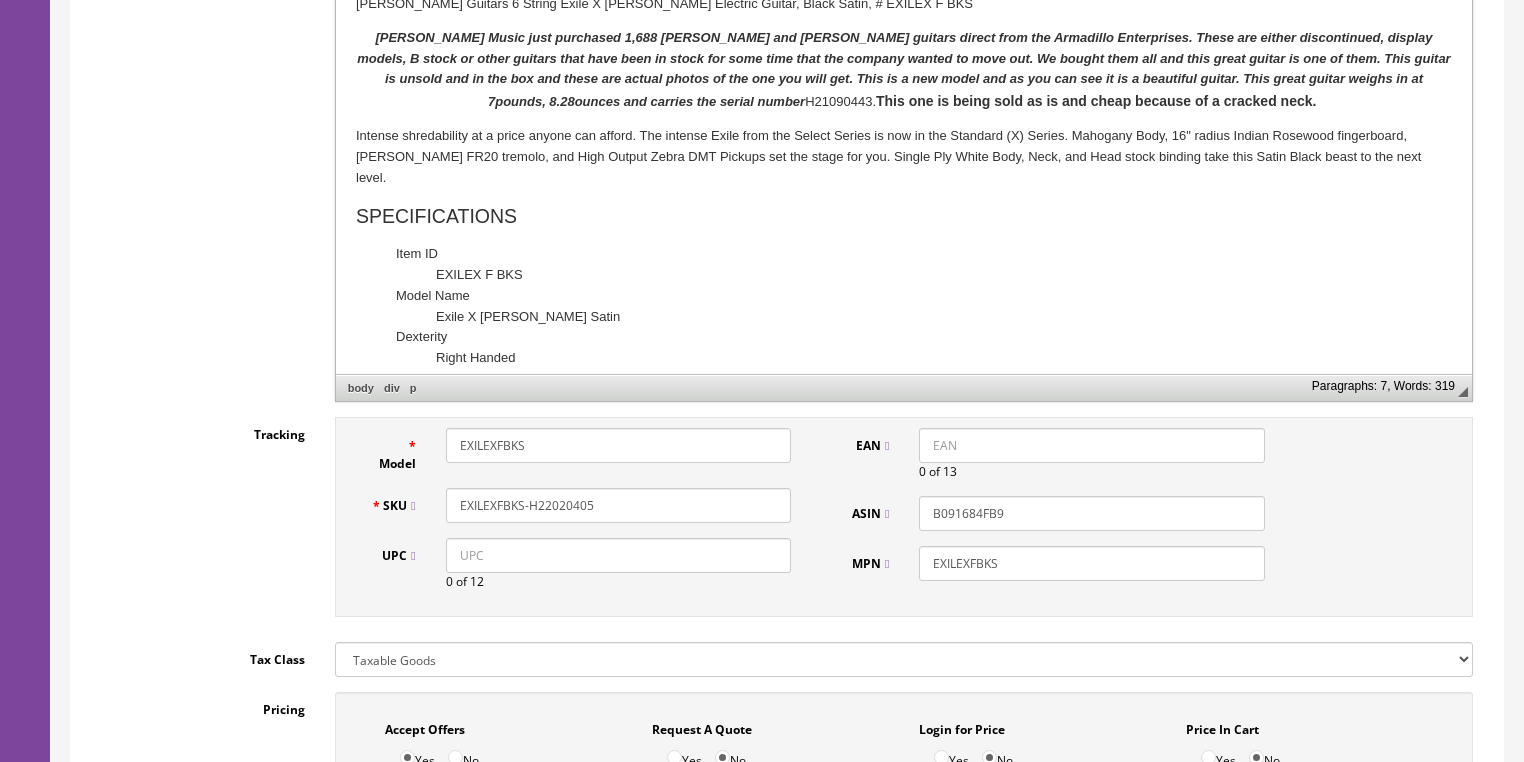 drag, startPoint x: 543, startPoint y: 483, endPoint x: 674, endPoint y: 492, distance: 131.30879 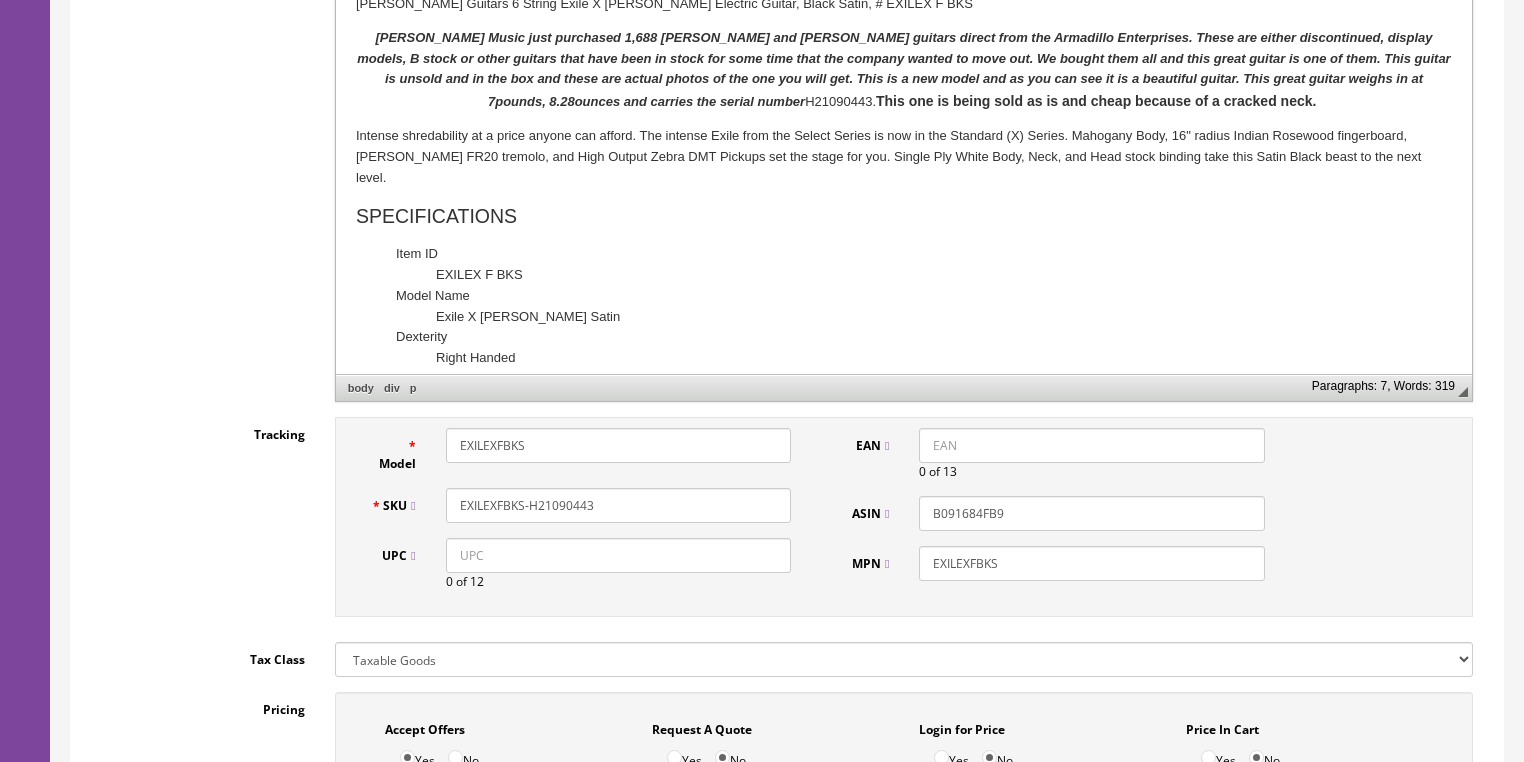 type on "EXILEXFBKS-H21090443" 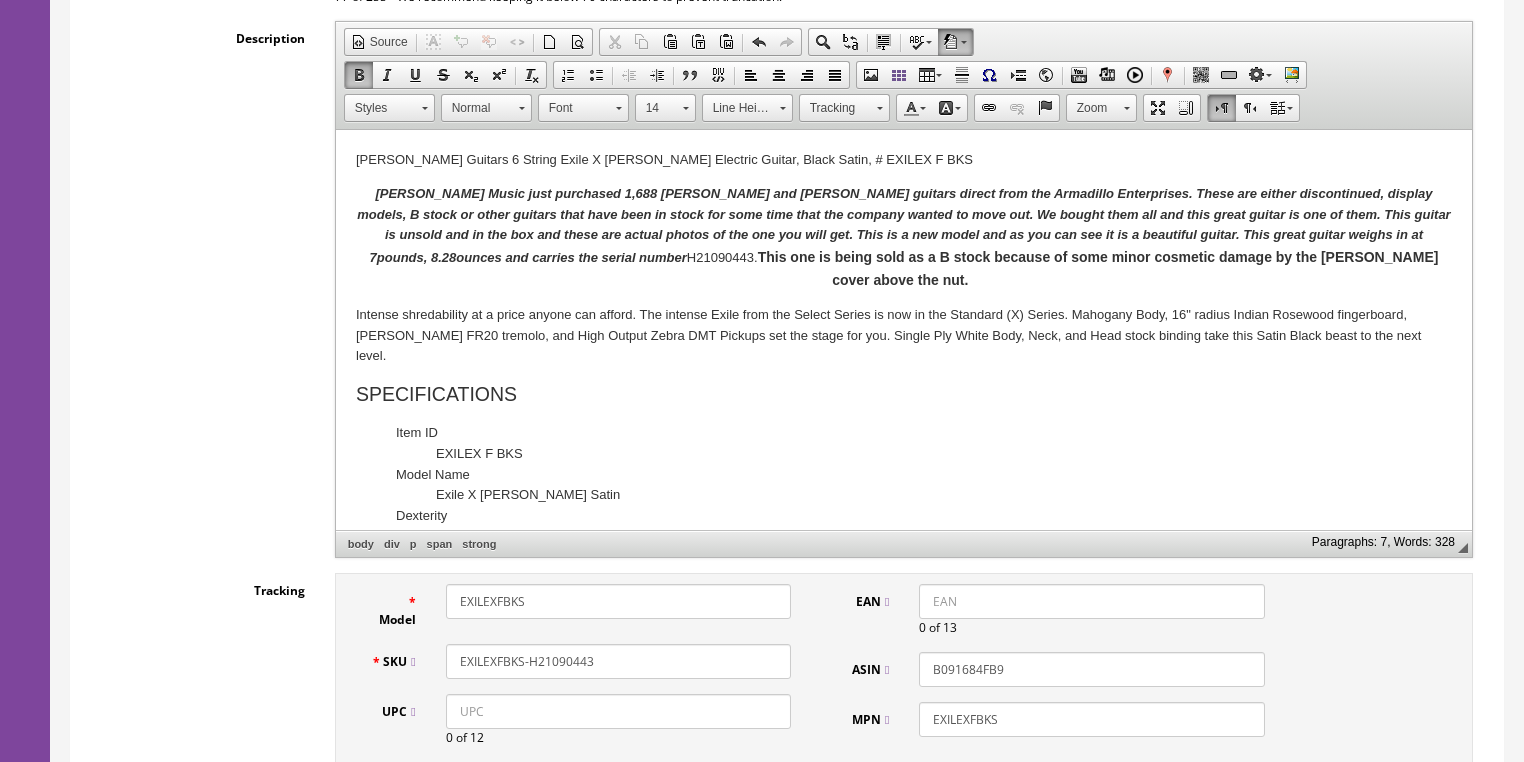 scroll, scrollTop: 480, scrollLeft: 0, axis: vertical 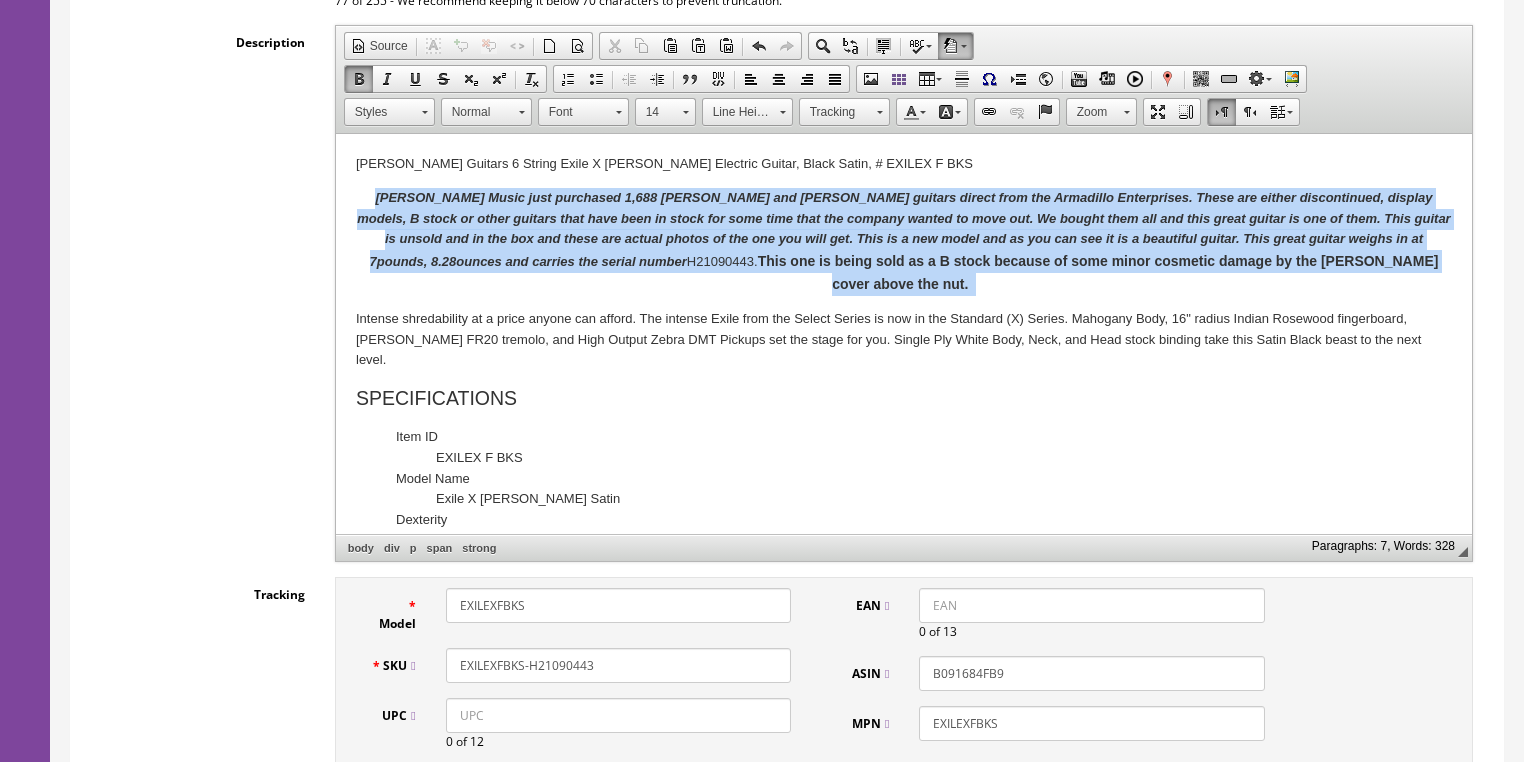 drag, startPoint x: 362, startPoint y: 196, endPoint x: 1387, endPoint y: 263, distance: 1027.1874 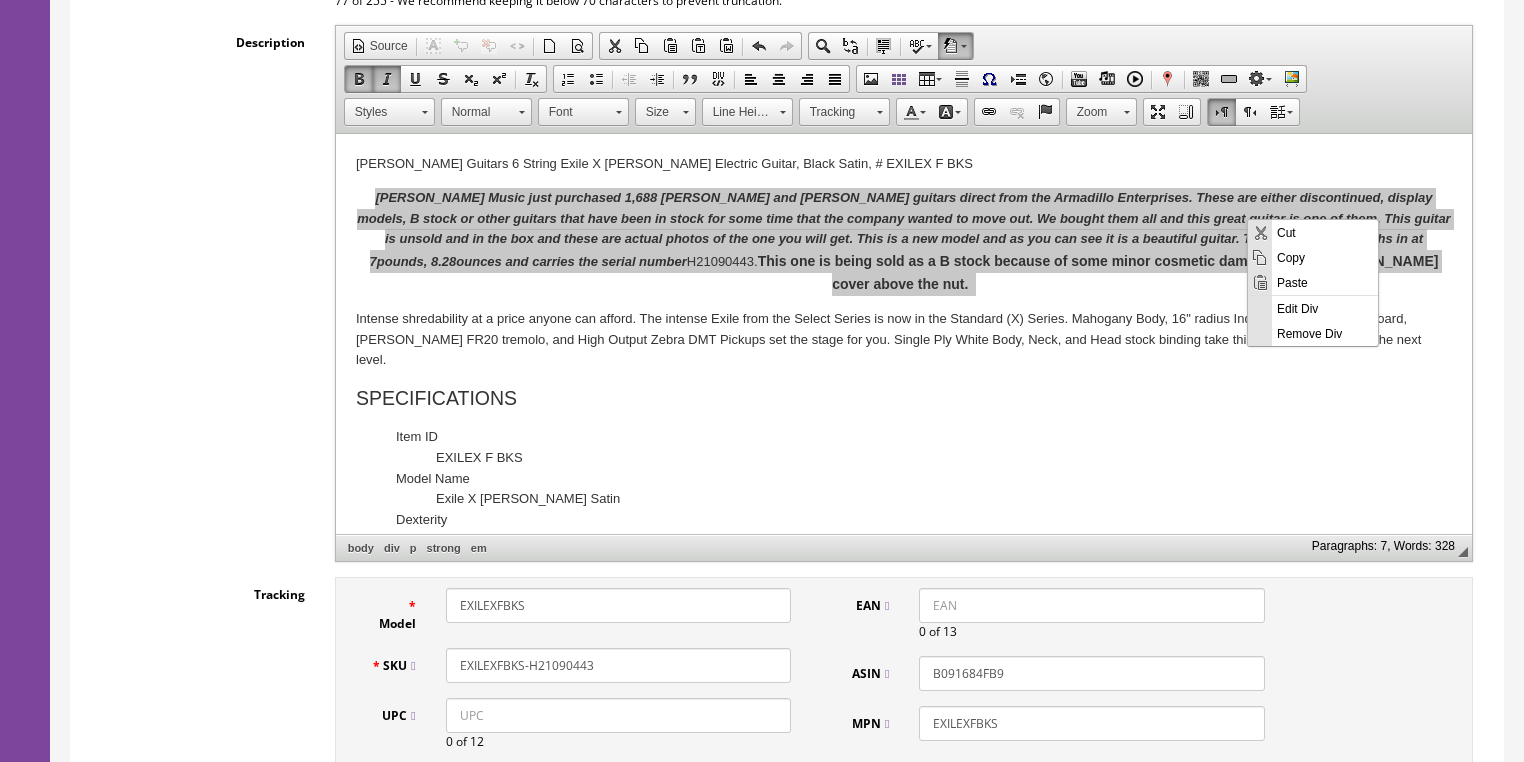 scroll, scrollTop: 0, scrollLeft: 0, axis: both 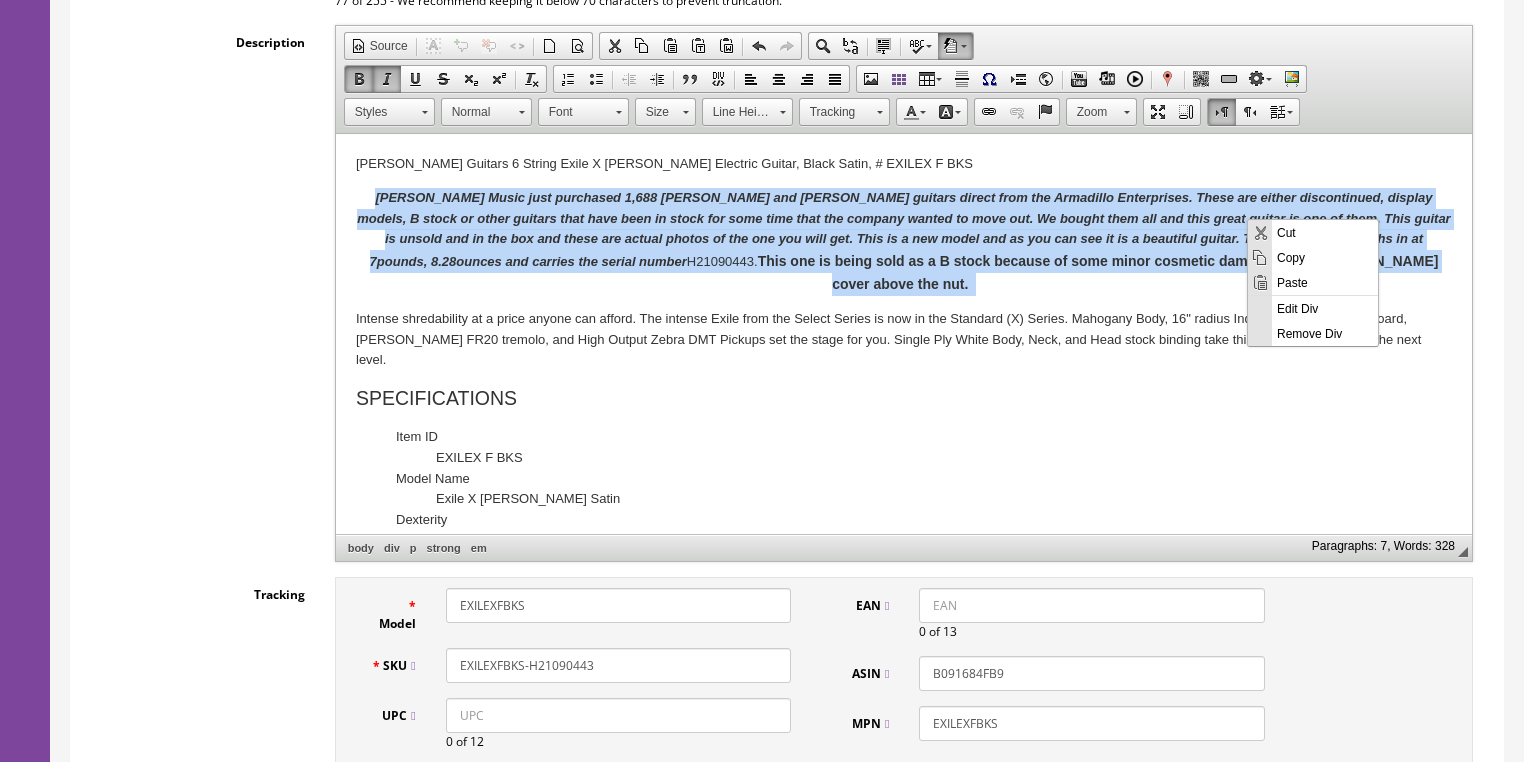 copy on "Butler Music just purchased 1,688 Dean and Luna guitars direct from the Armadillo Enterprises. These are either discontinued, display models, B stock or other guitars that have been in stock for some time that the company wanted to move out. We bought them all and this great guitar is one of them. This guitar is unsold and in the box and these are actual photos of the one you will get. This is a new model and as you can see it is a beautiful guitar. This great guitar weighs in at 7  pounds, 8.28  ounces and carries the serial number  H21090443 .  This one is being sold as a B stock because of some minor cosmetic damage by the truss rod cover above the nut." 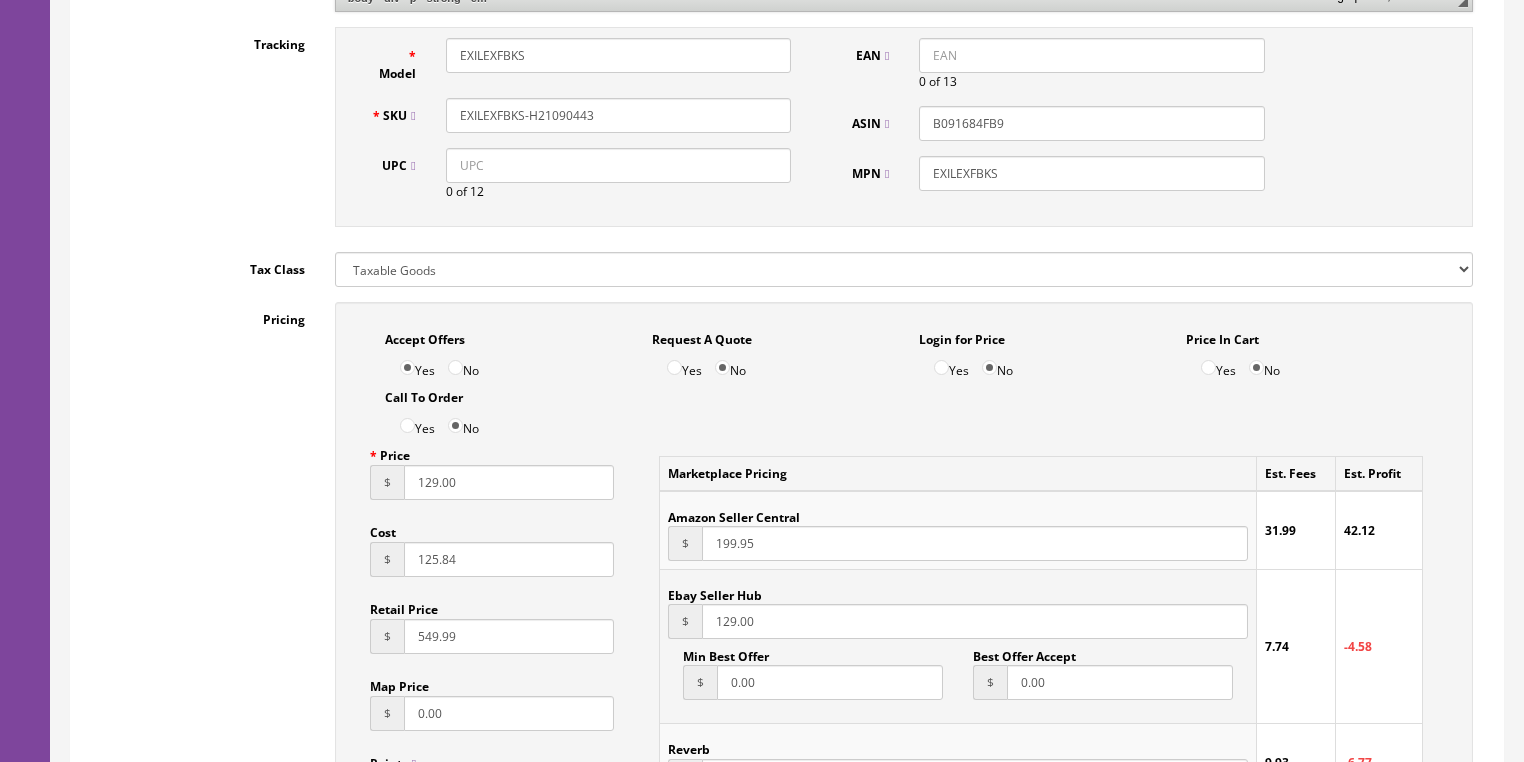 scroll, scrollTop: 1040, scrollLeft: 0, axis: vertical 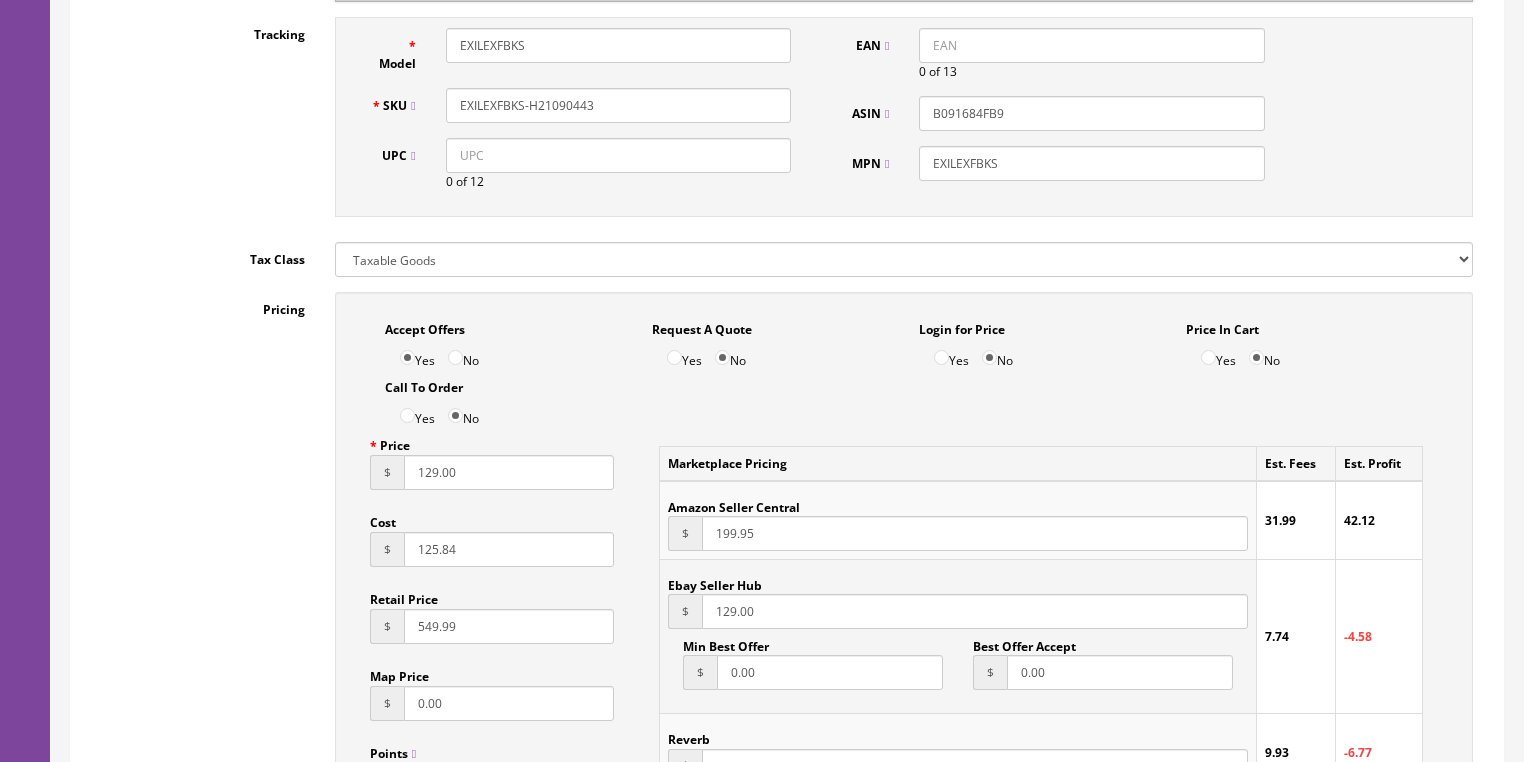 drag, startPoint x: 474, startPoint y: 454, endPoint x: 332, endPoint y: 467, distance: 142.59383 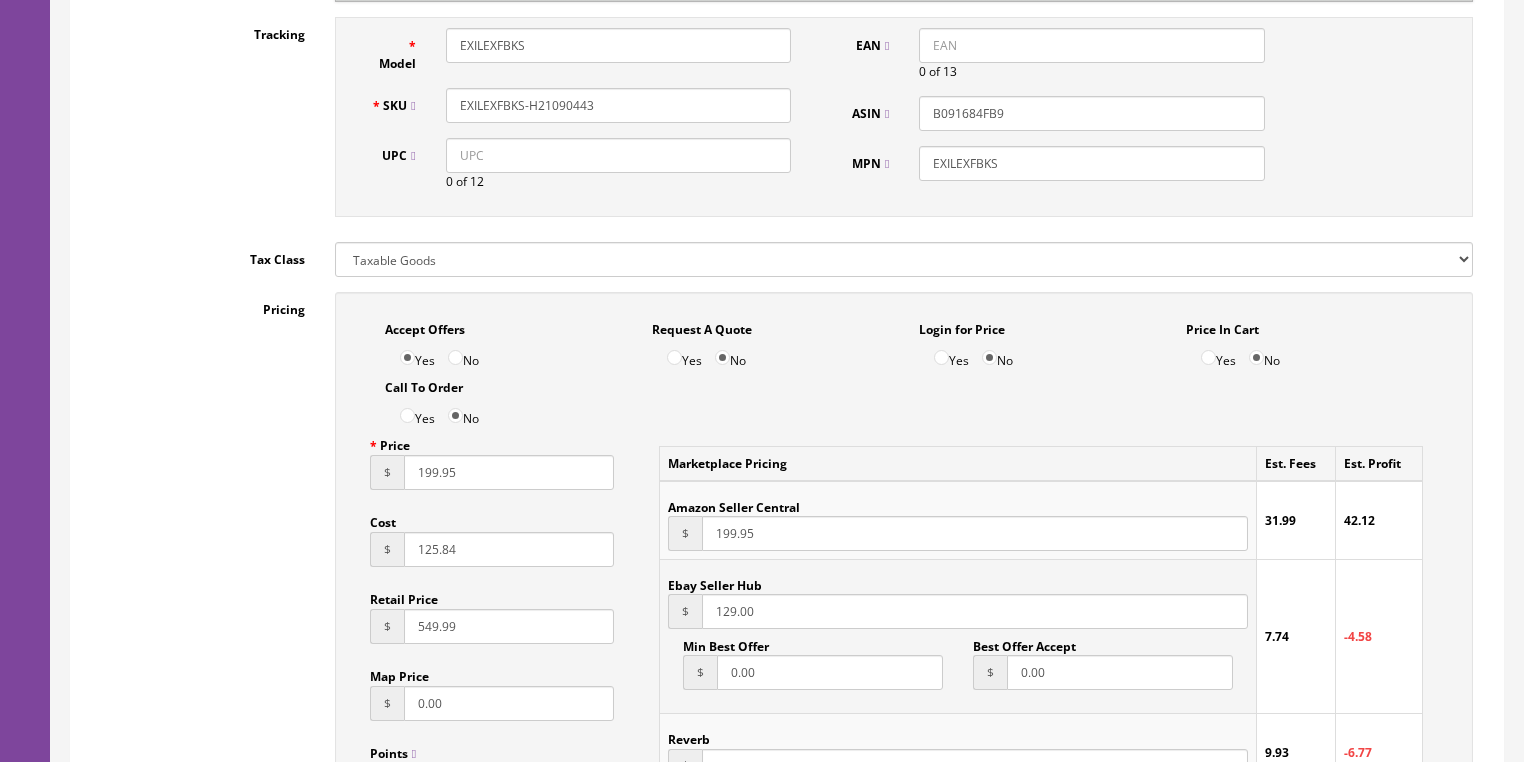 type on "199.95" 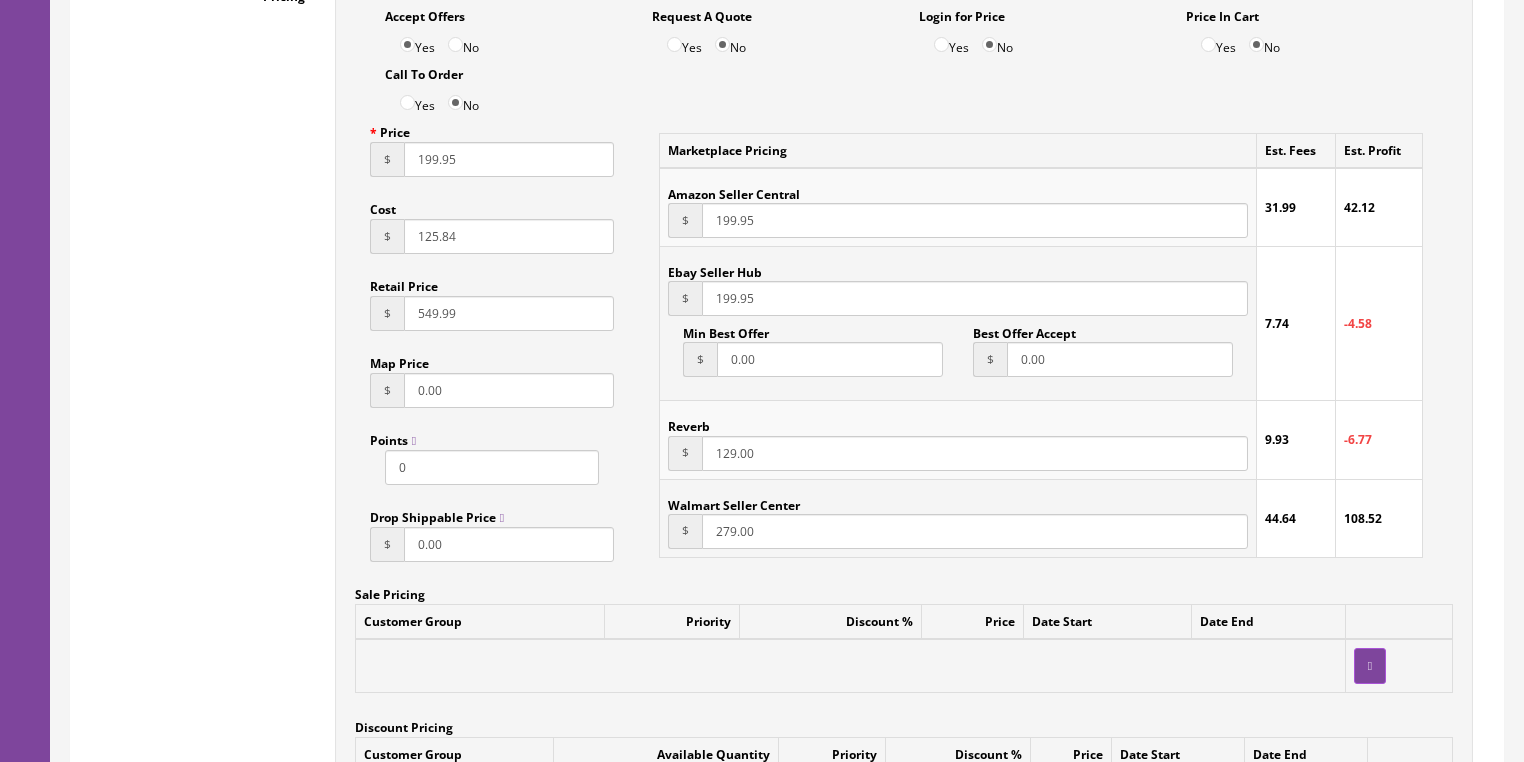 scroll, scrollTop: 1360, scrollLeft: 0, axis: vertical 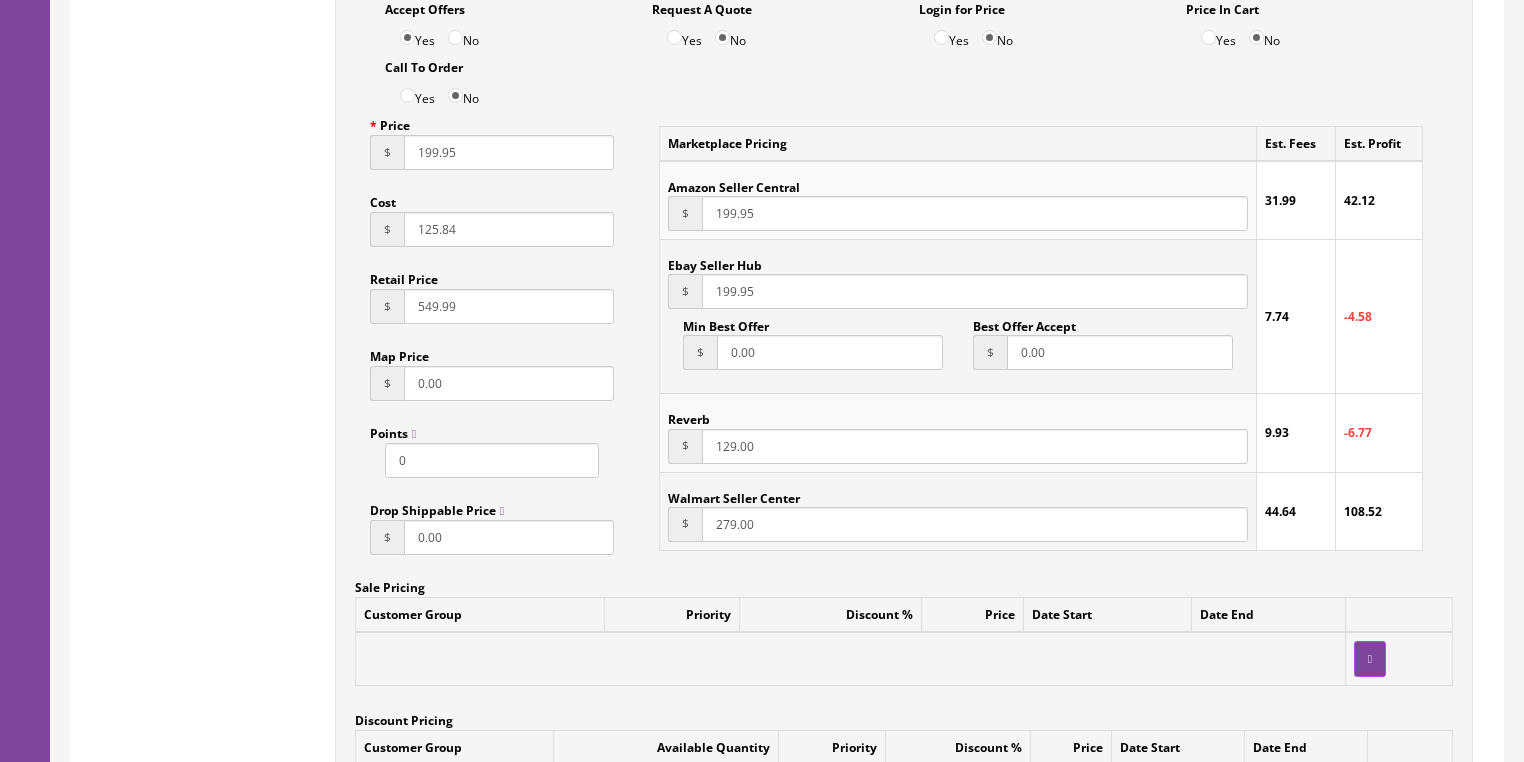type on "199.95" 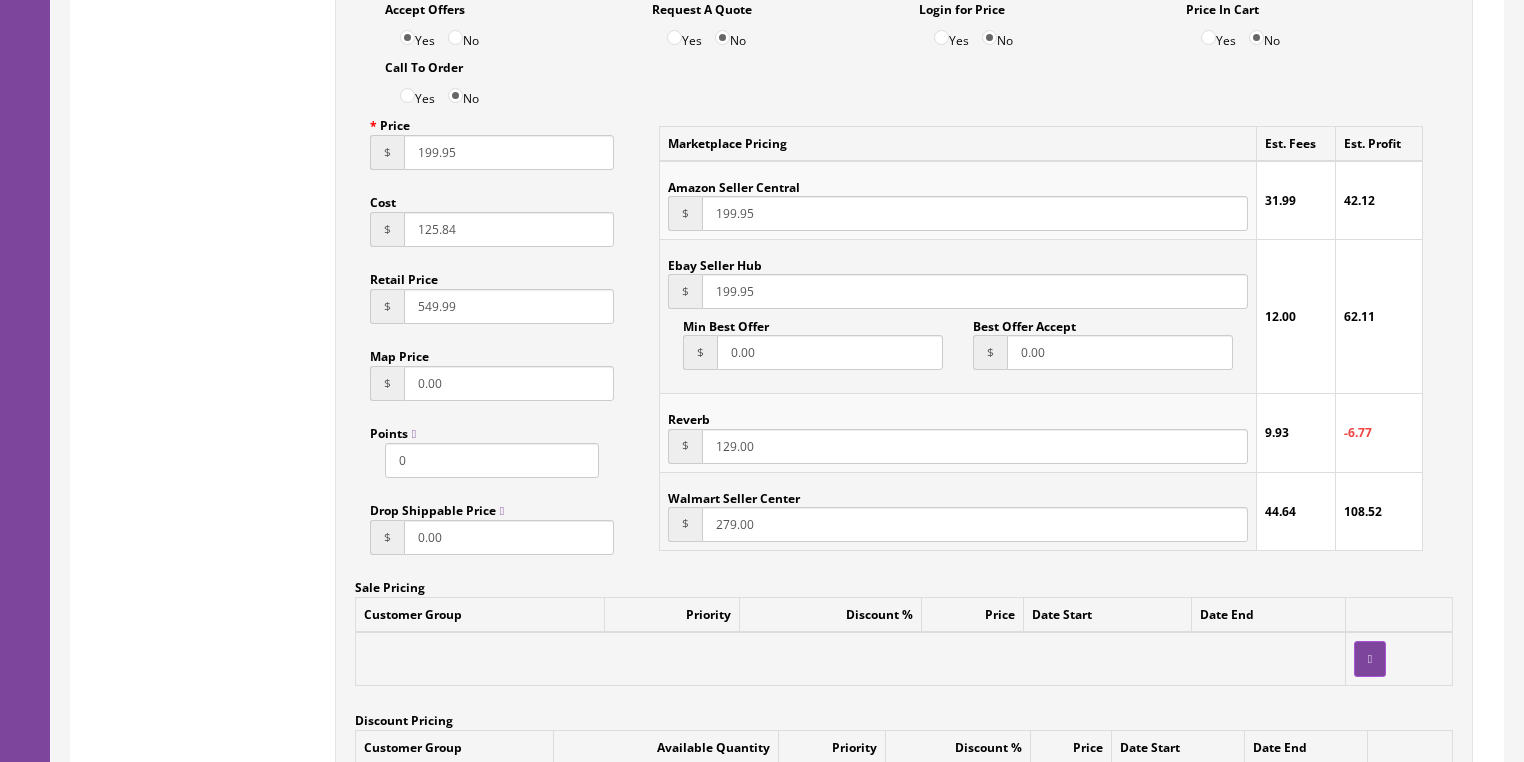 drag, startPoint x: 760, startPoint y: 433, endPoint x: 637, endPoint y: 440, distance: 123.19903 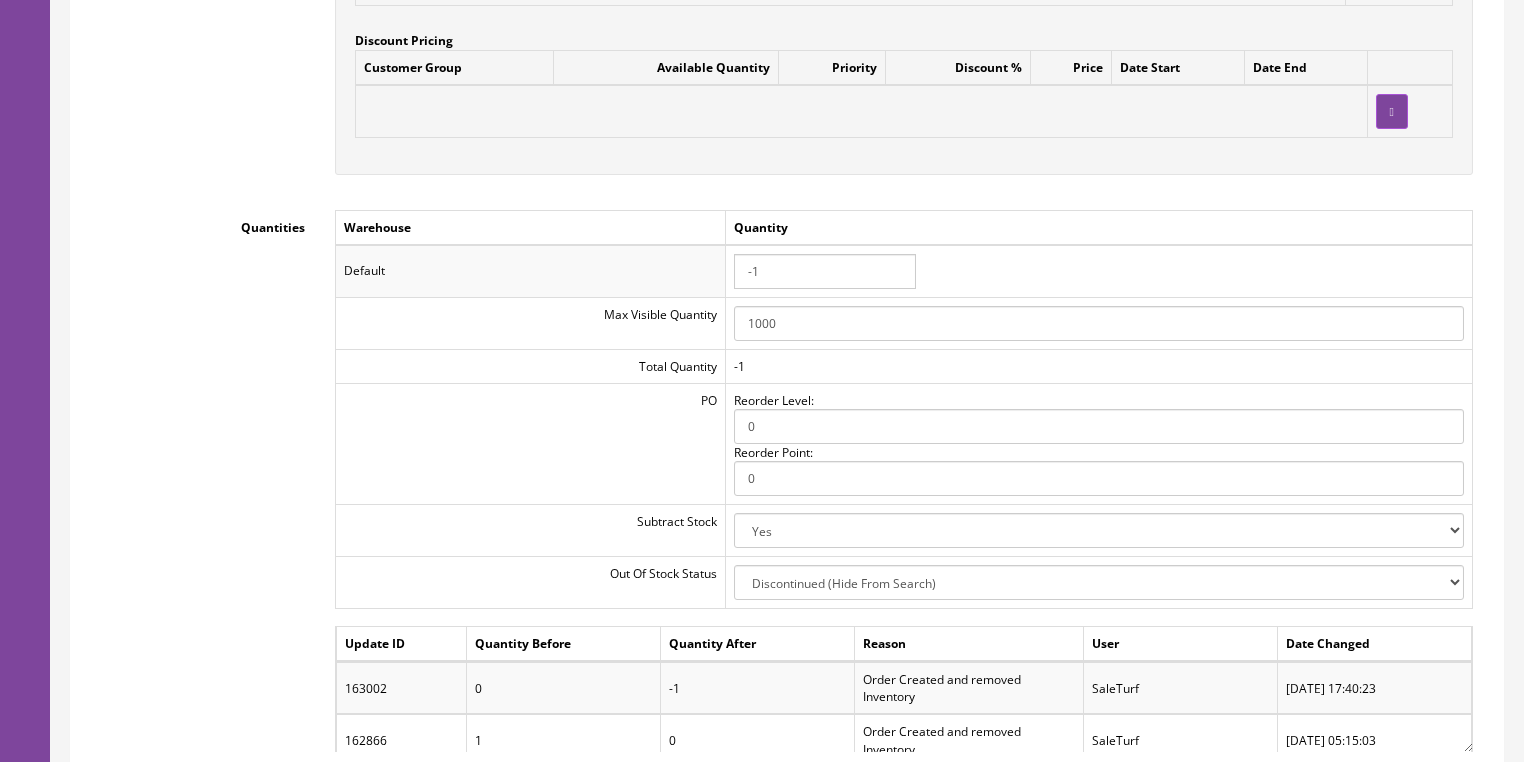scroll, scrollTop: 2080, scrollLeft: 0, axis: vertical 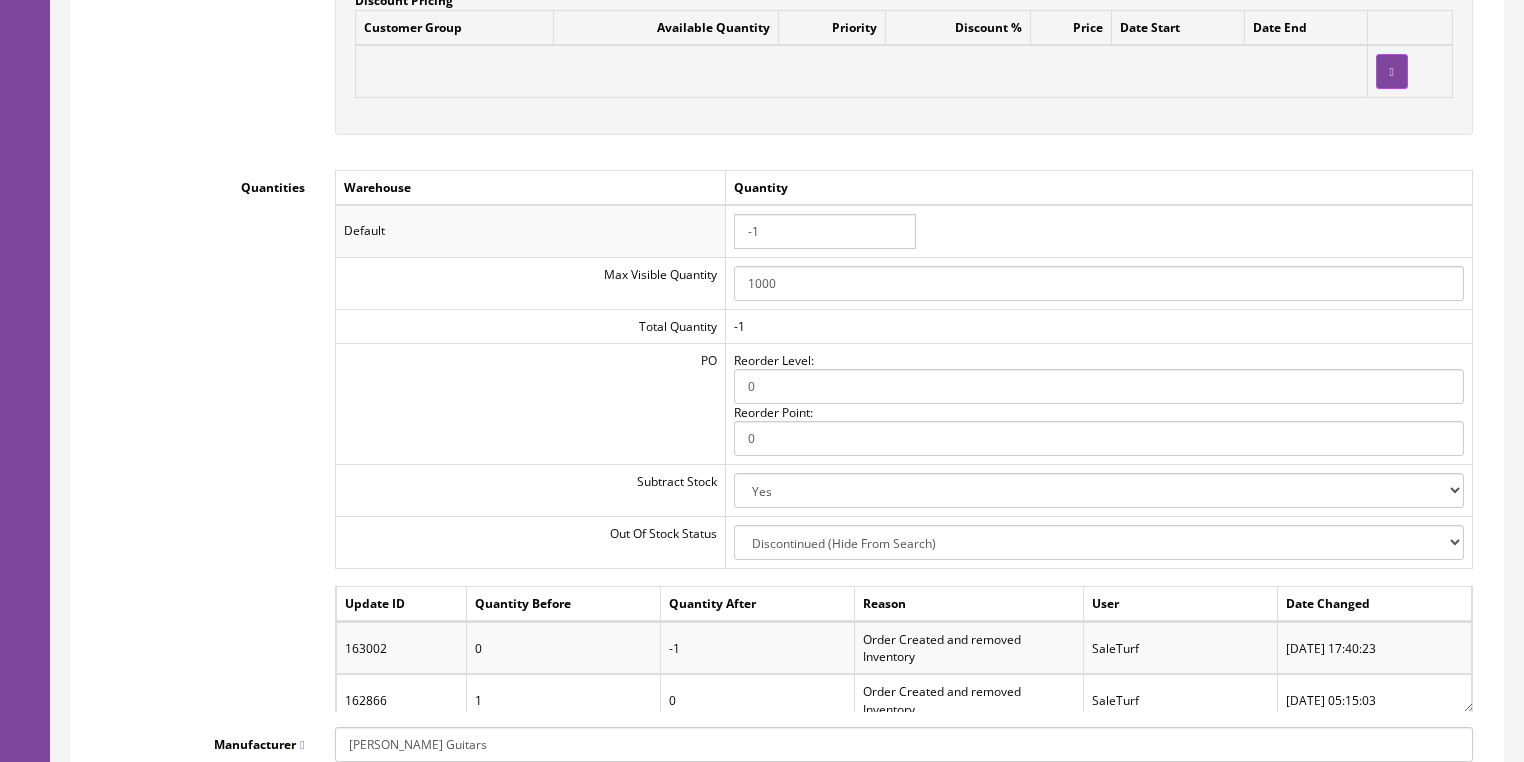 type on "199.95" 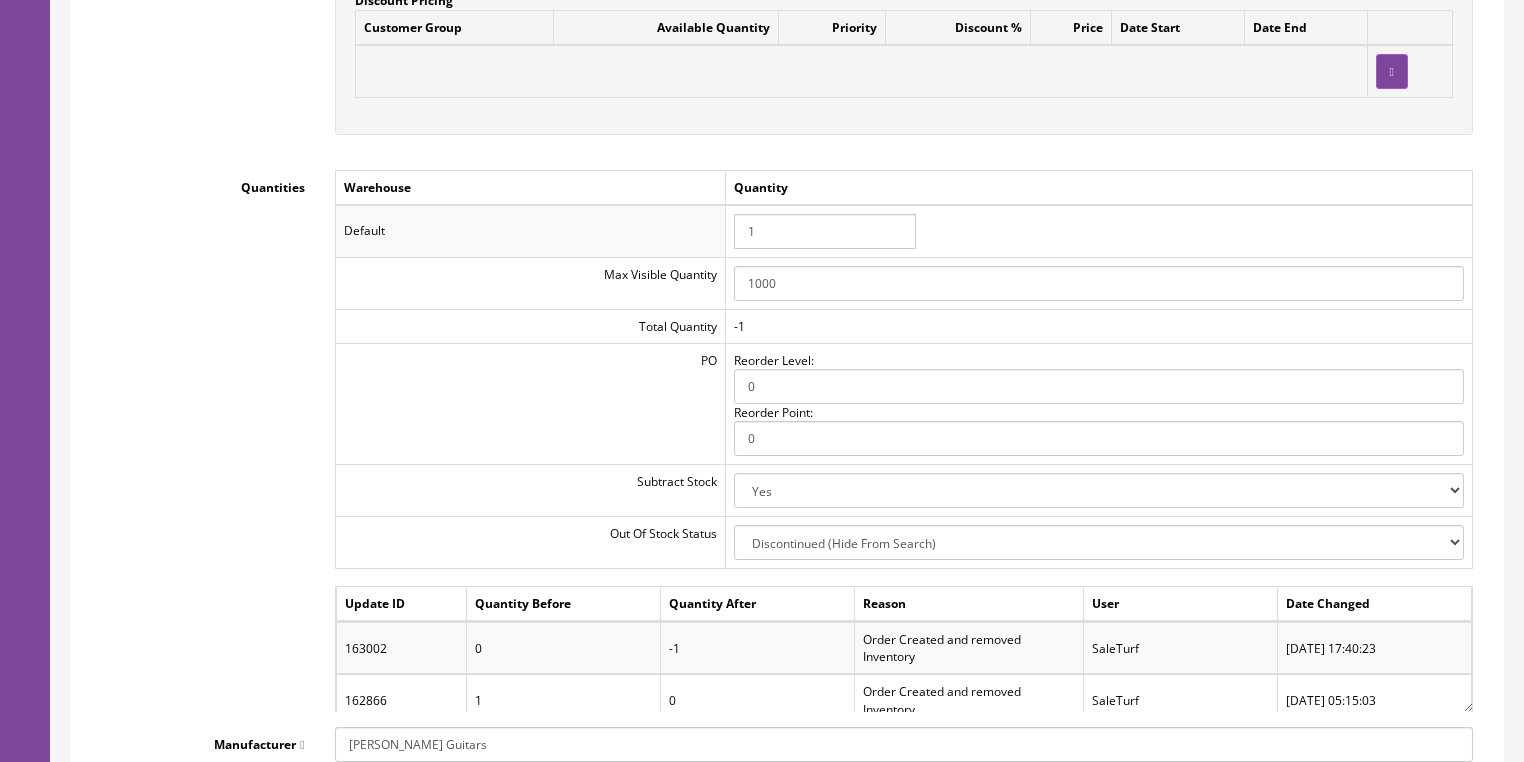 type on "1" 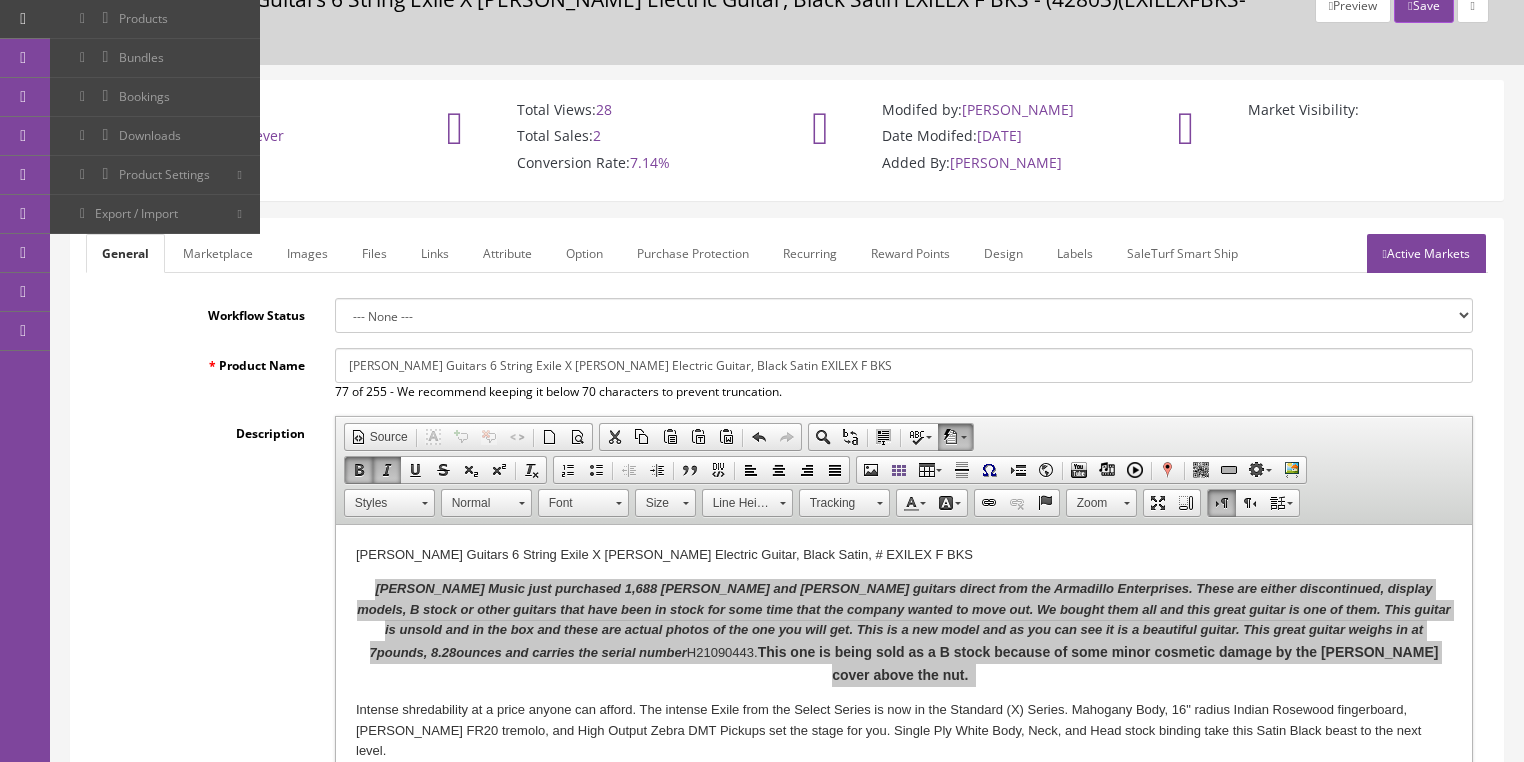 scroll, scrollTop: 80, scrollLeft: 0, axis: vertical 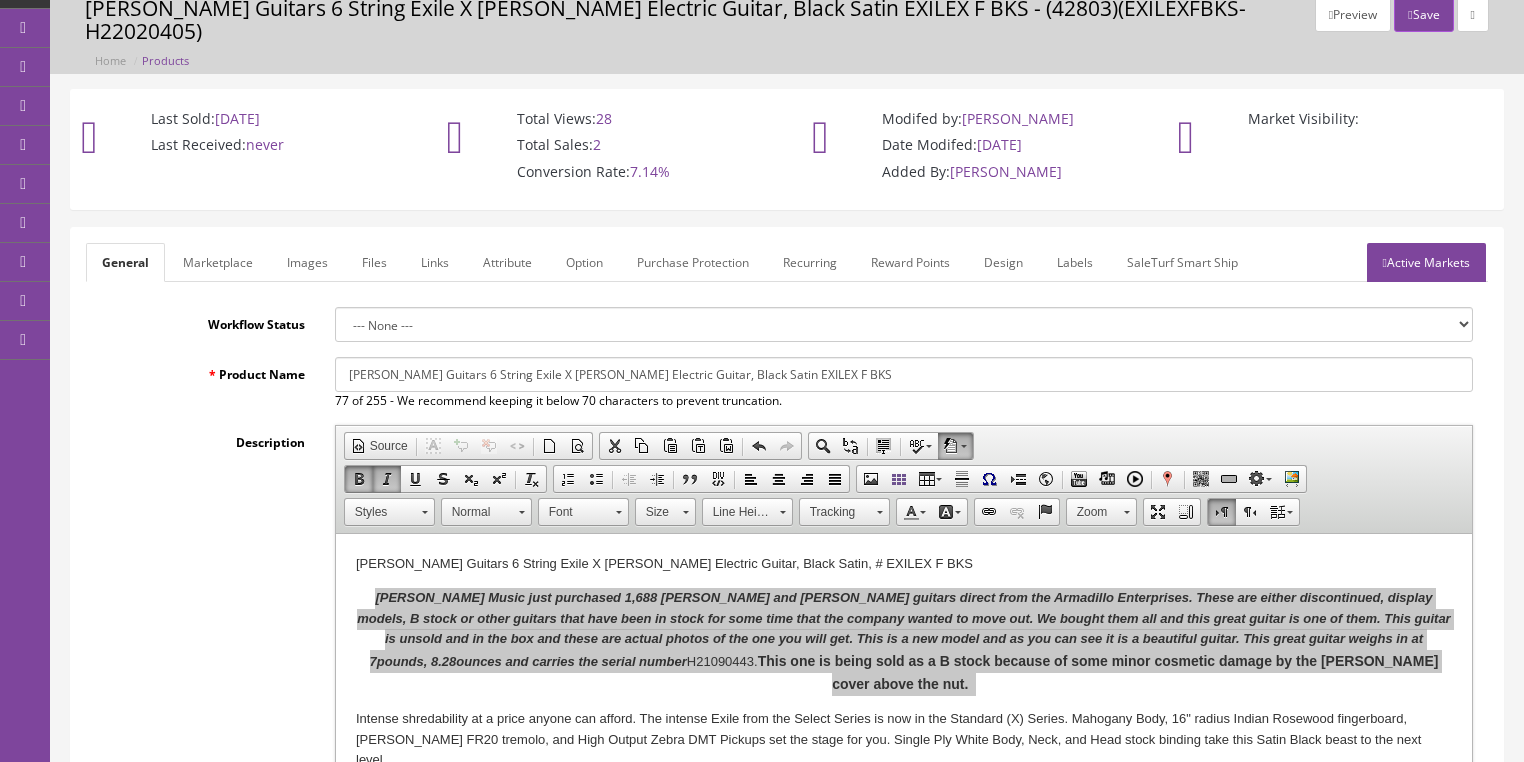 click on "Marketplace" at bounding box center (218, 262) 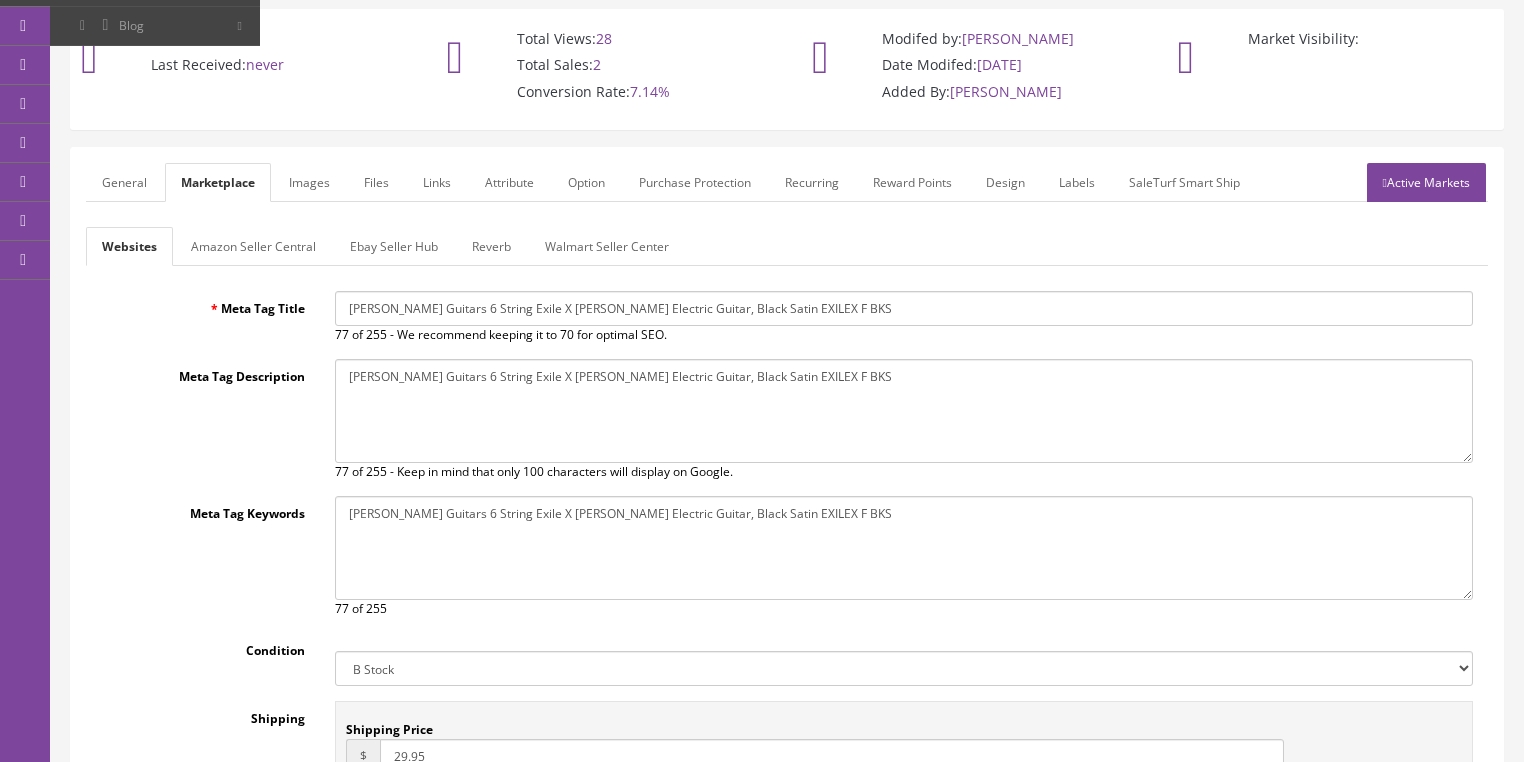 click on "Amazon Seller Central" at bounding box center (253, 246) 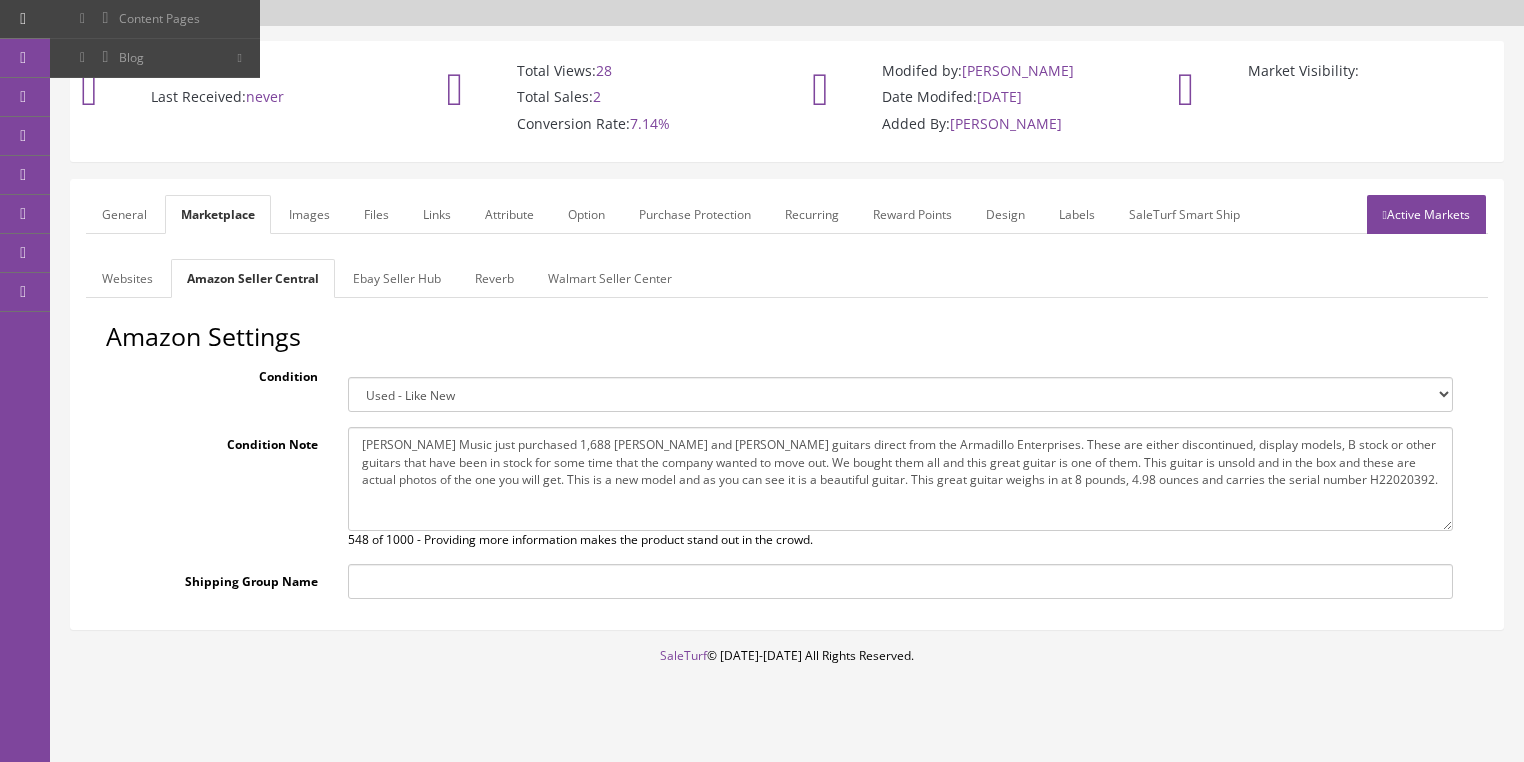 drag, startPoint x: 357, startPoint y: 420, endPoint x: 1302, endPoint y: 459, distance: 945.80444 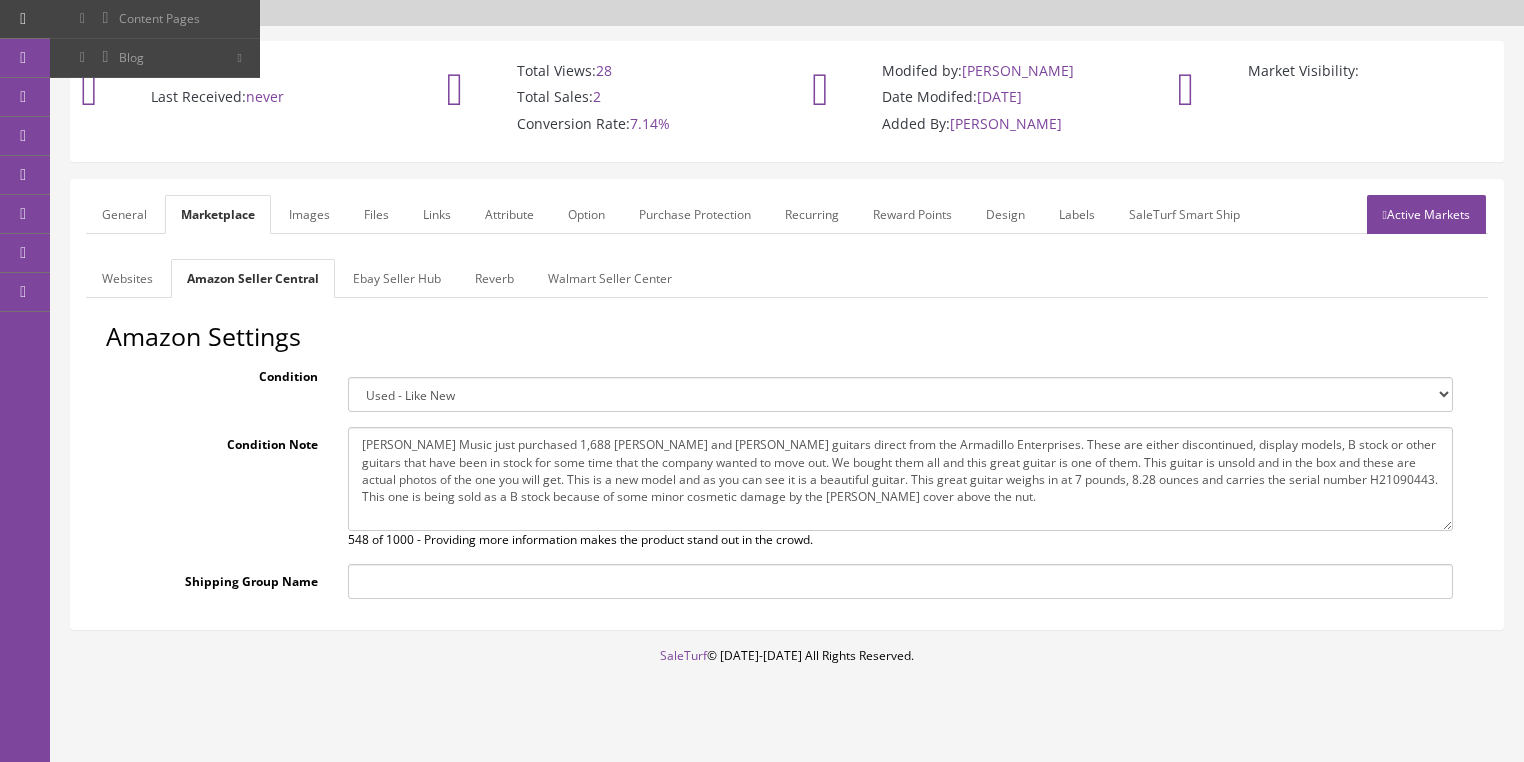 type on "[PERSON_NAME] Music just purchased 1,688 [PERSON_NAME] and [PERSON_NAME] guitars direct from the Armadillo Enterprises. These are either discontinued, display models, B stock or other guitars that have been in stock for some time that the company wanted to move out. We bought them all and this great guitar is one of them. This guitar is unsold and in the box and these are actual photos of the one you will get. This is a new model and as you can see it is a beautiful guitar. This great guitar weighs in at 7 pounds, 8.28 ounces and carries the serial number H21090443. This one is being sold as a B stock because of some minor cosmetic damage by the [PERSON_NAME] cover above the nut." 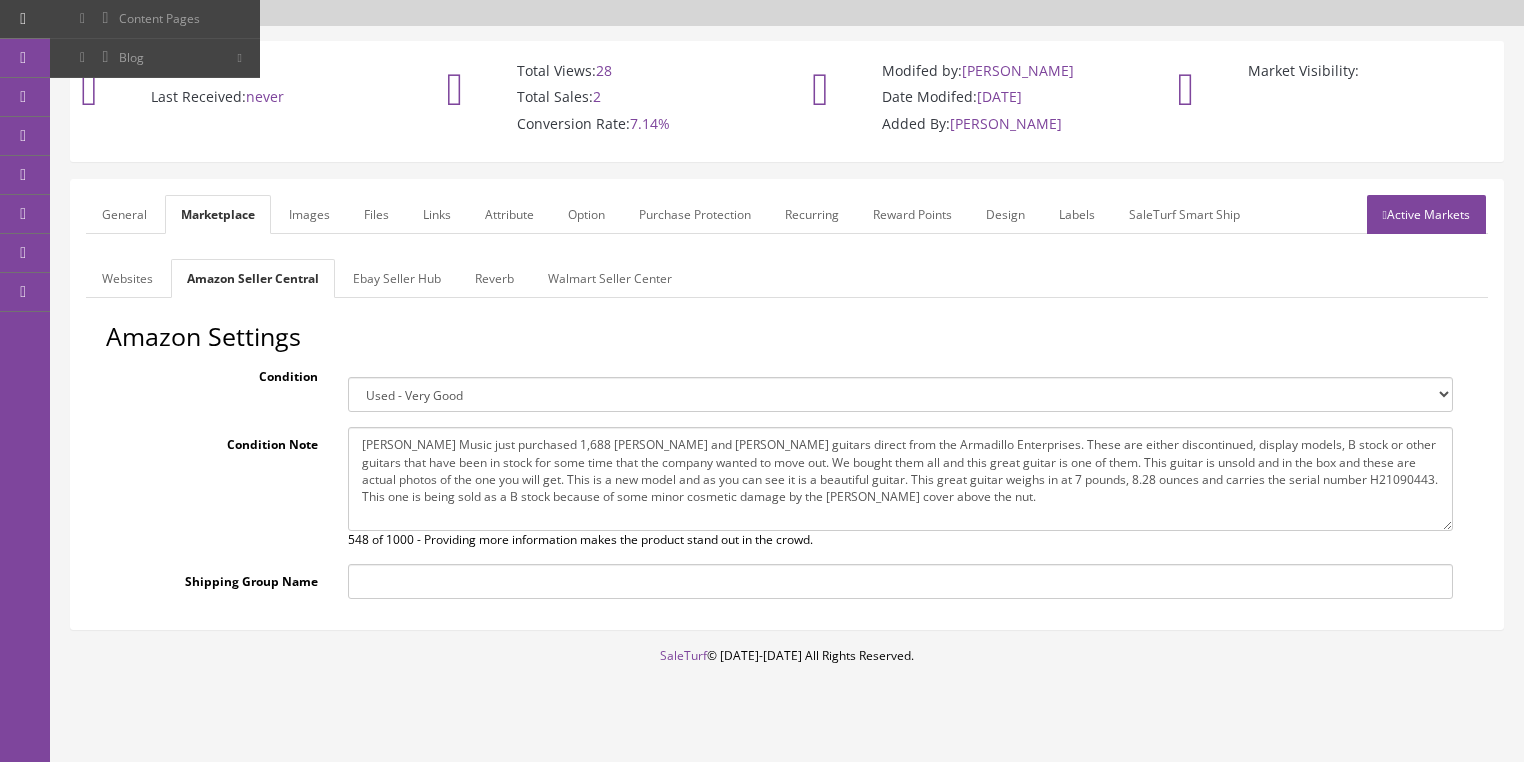 click on "Ebay Seller Hub" at bounding box center (397, 278) 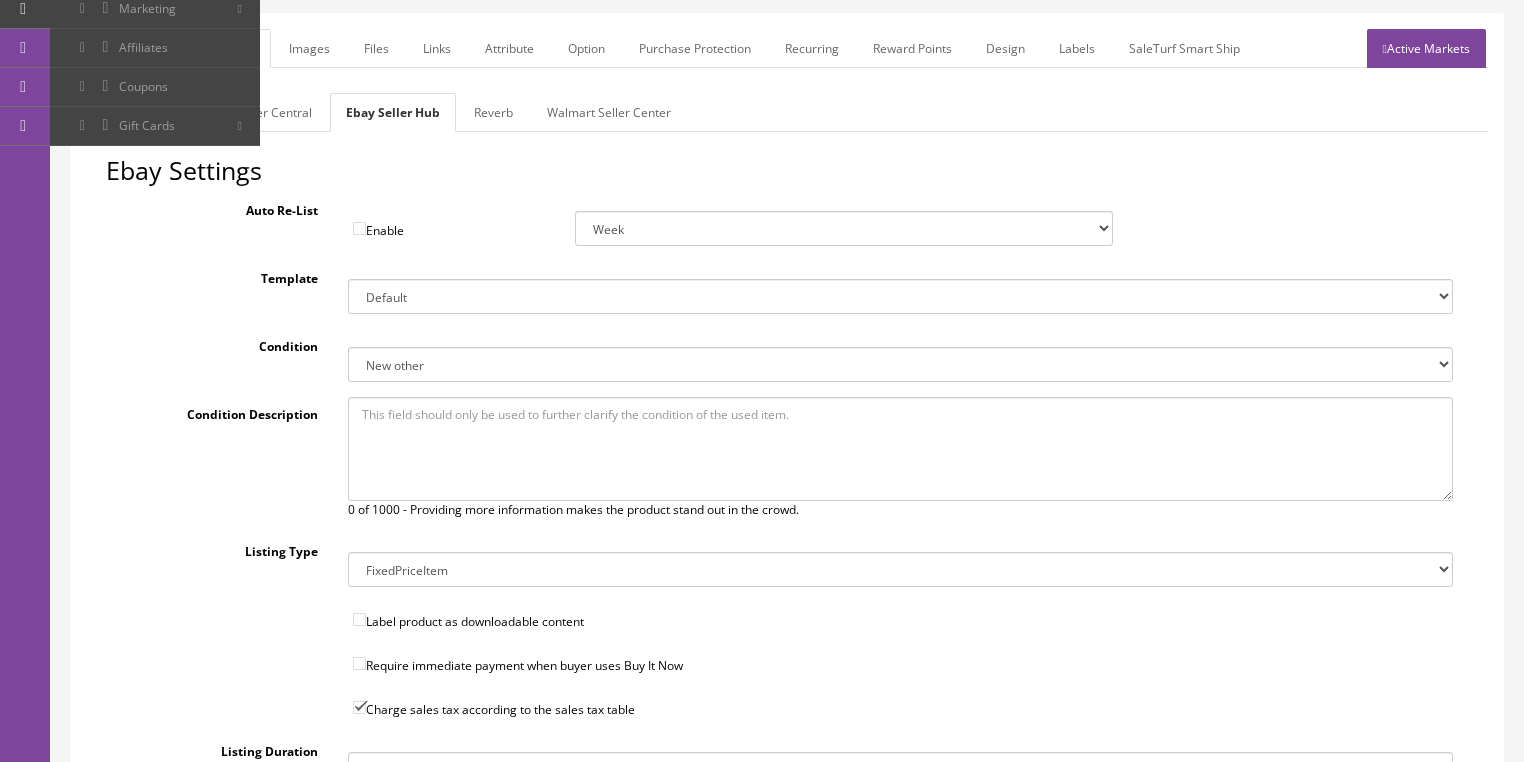 scroll, scrollTop: 44, scrollLeft: 0, axis: vertical 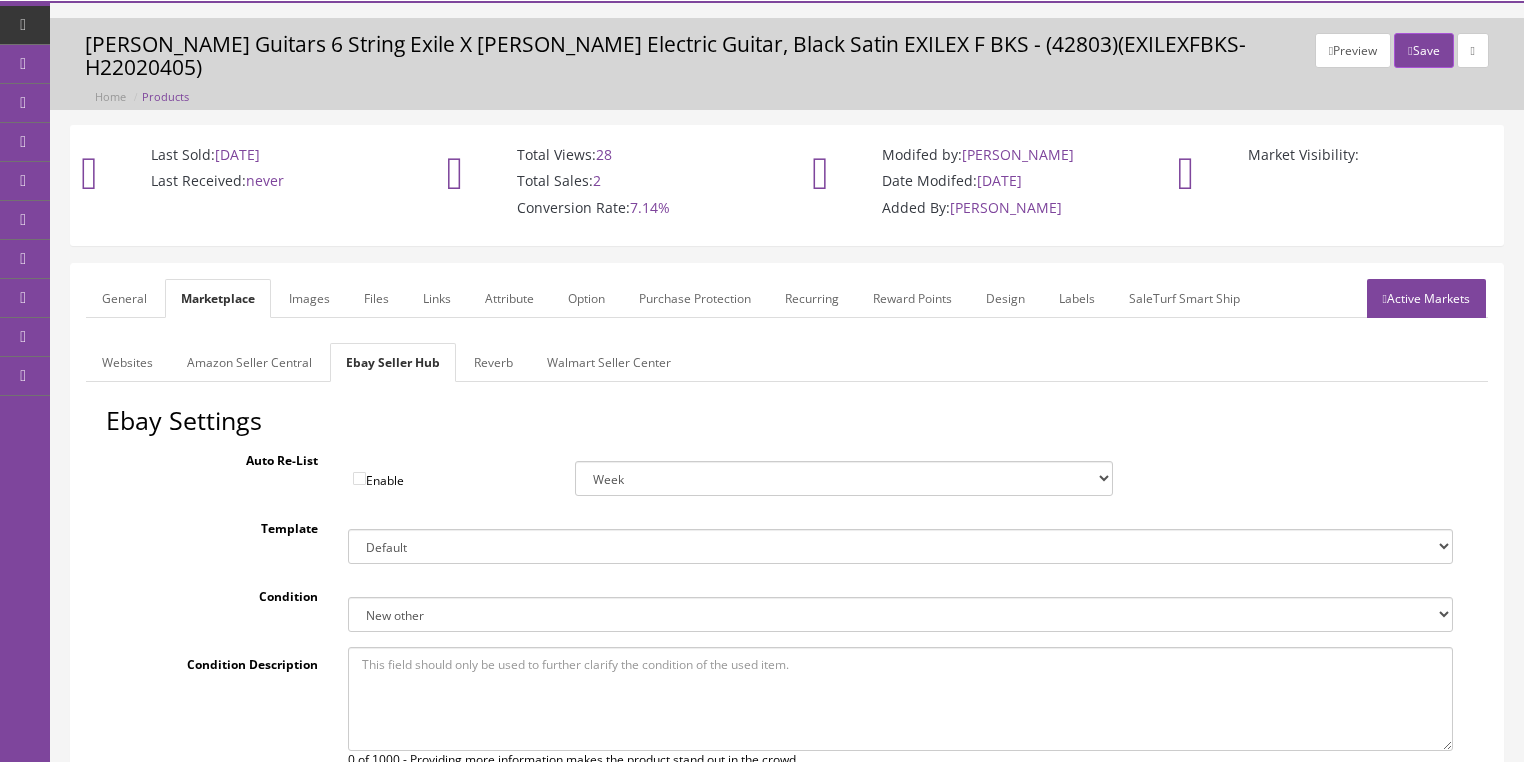 drag, startPoint x: 484, startPoint y: 335, endPoint x: 488, endPoint y: 348, distance: 13.601471 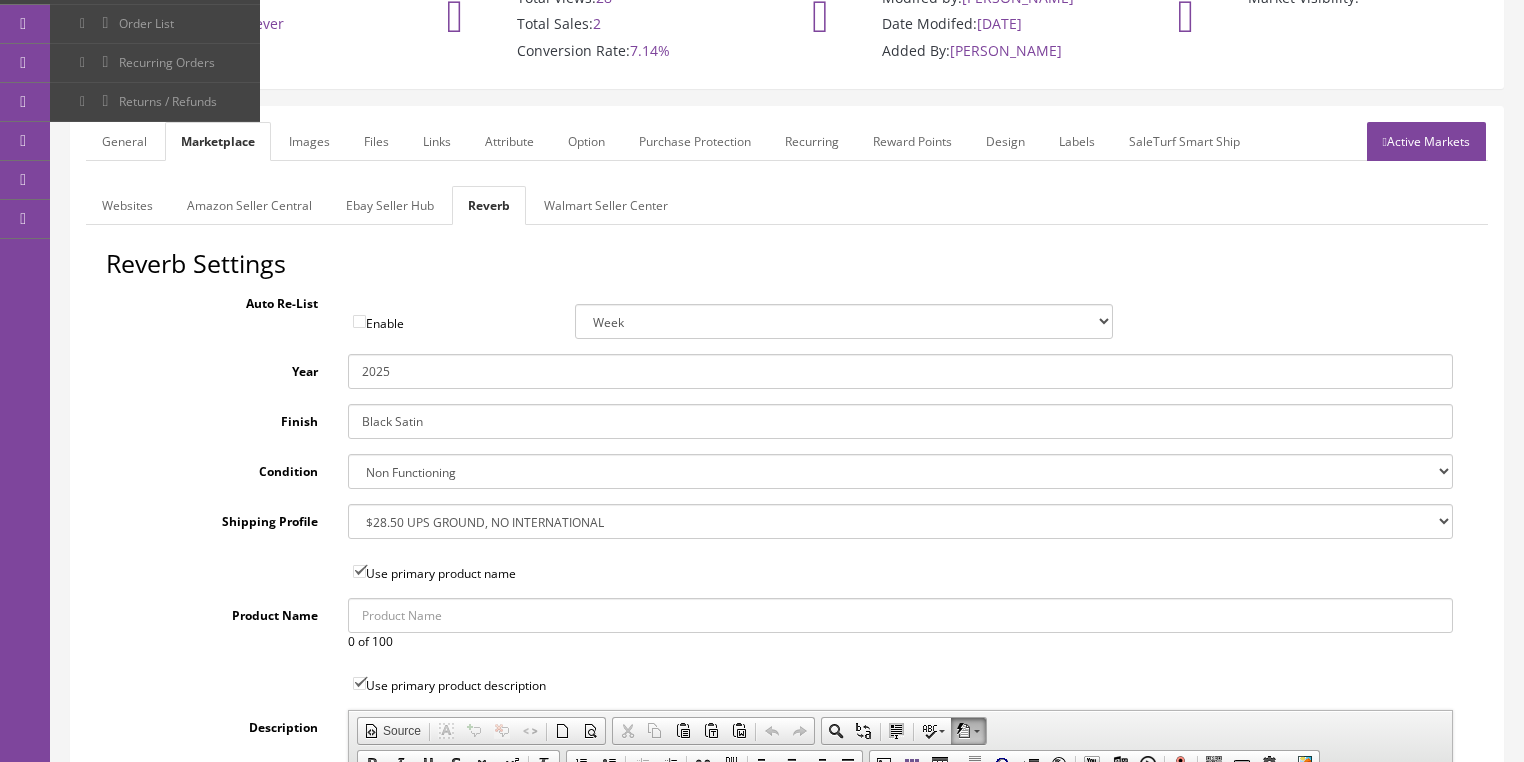 scroll, scrollTop: 204, scrollLeft: 0, axis: vertical 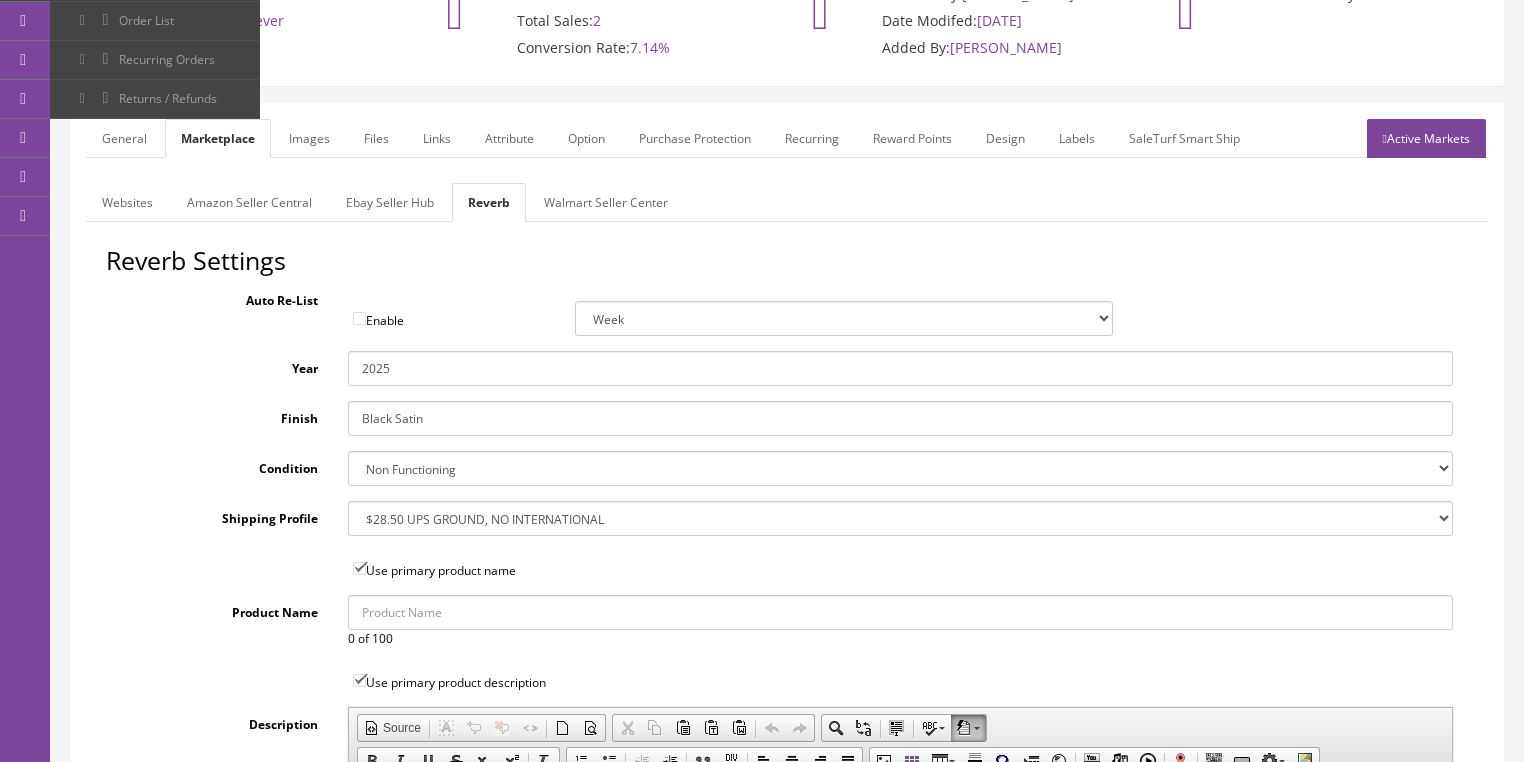 click on "Brand New
Mint
Excellent
Very Good
Good
Fair
Poor
B-Stock
Non Functioning" at bounding box center [900, 468] 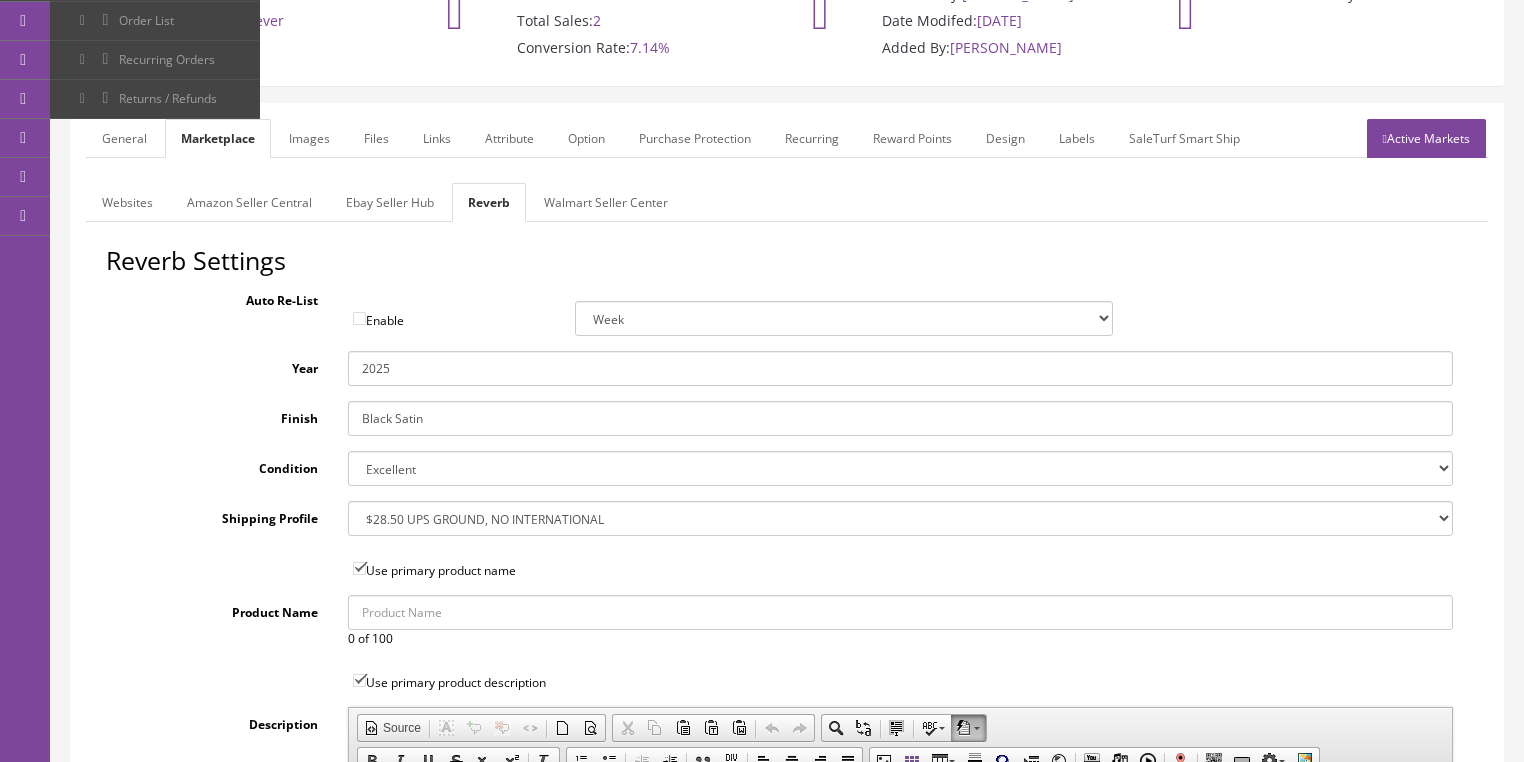 click on "Black Satin" at bounding box center (900, 418) 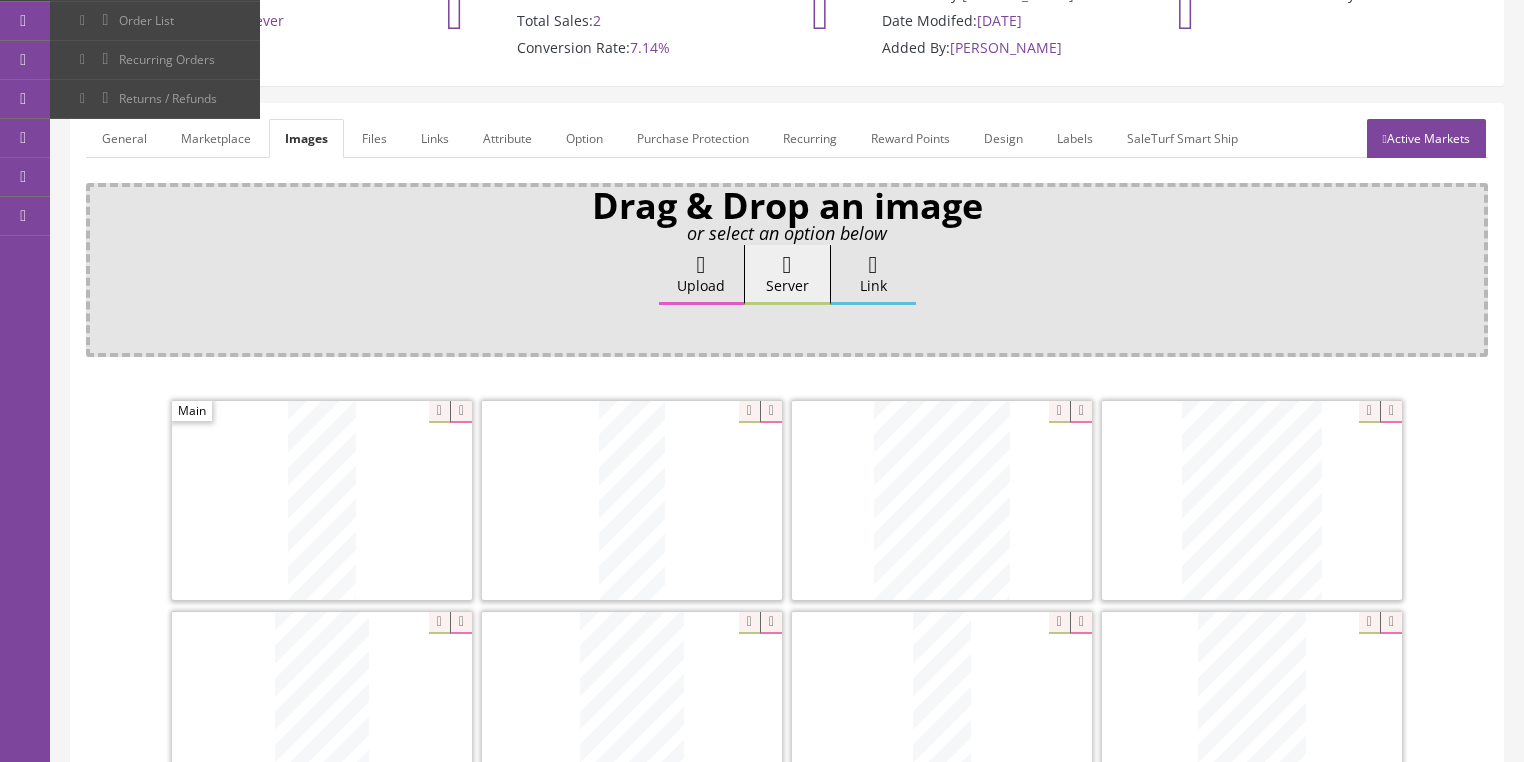 drag, startPoint x: 479, startPoint y: 123, endPoint x: 583, endPoint y: 163, distance: 111.42711 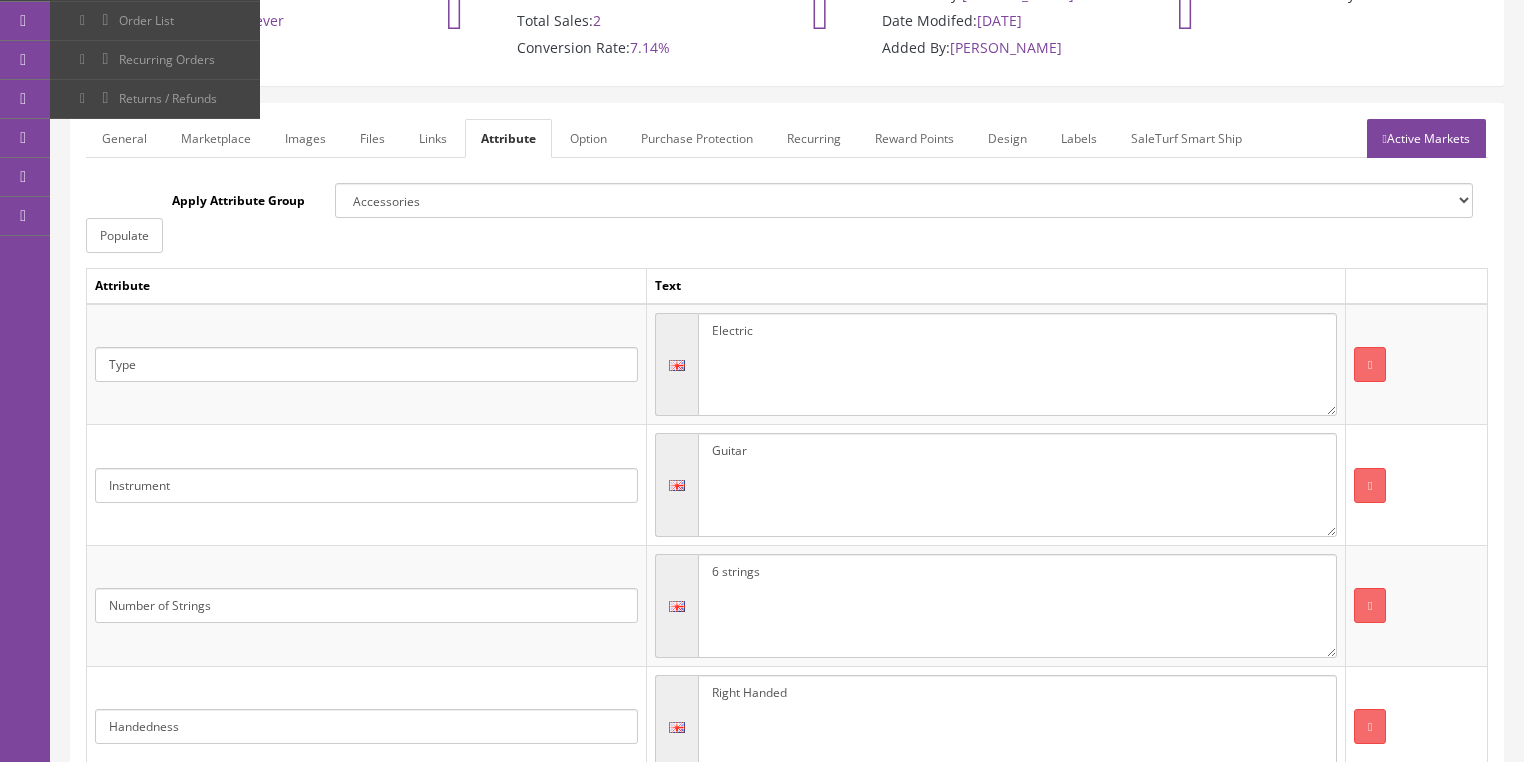 drag, startPoint x: 1424, startPoint y: 114, endPoint x: 1386, endPoint y: 147, distance: 50.32892 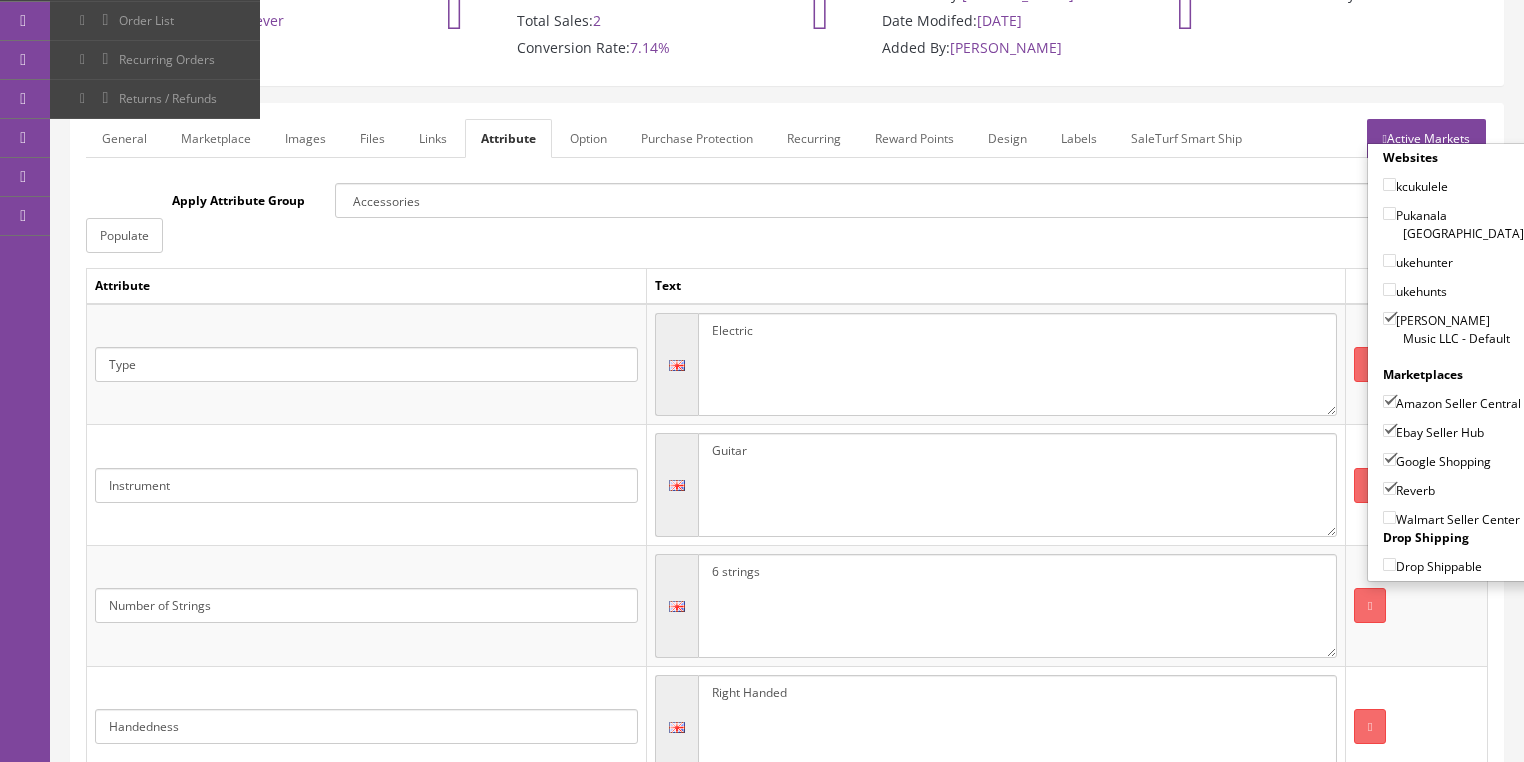 click on "Active Markets" at bounding box center [1426, 138] 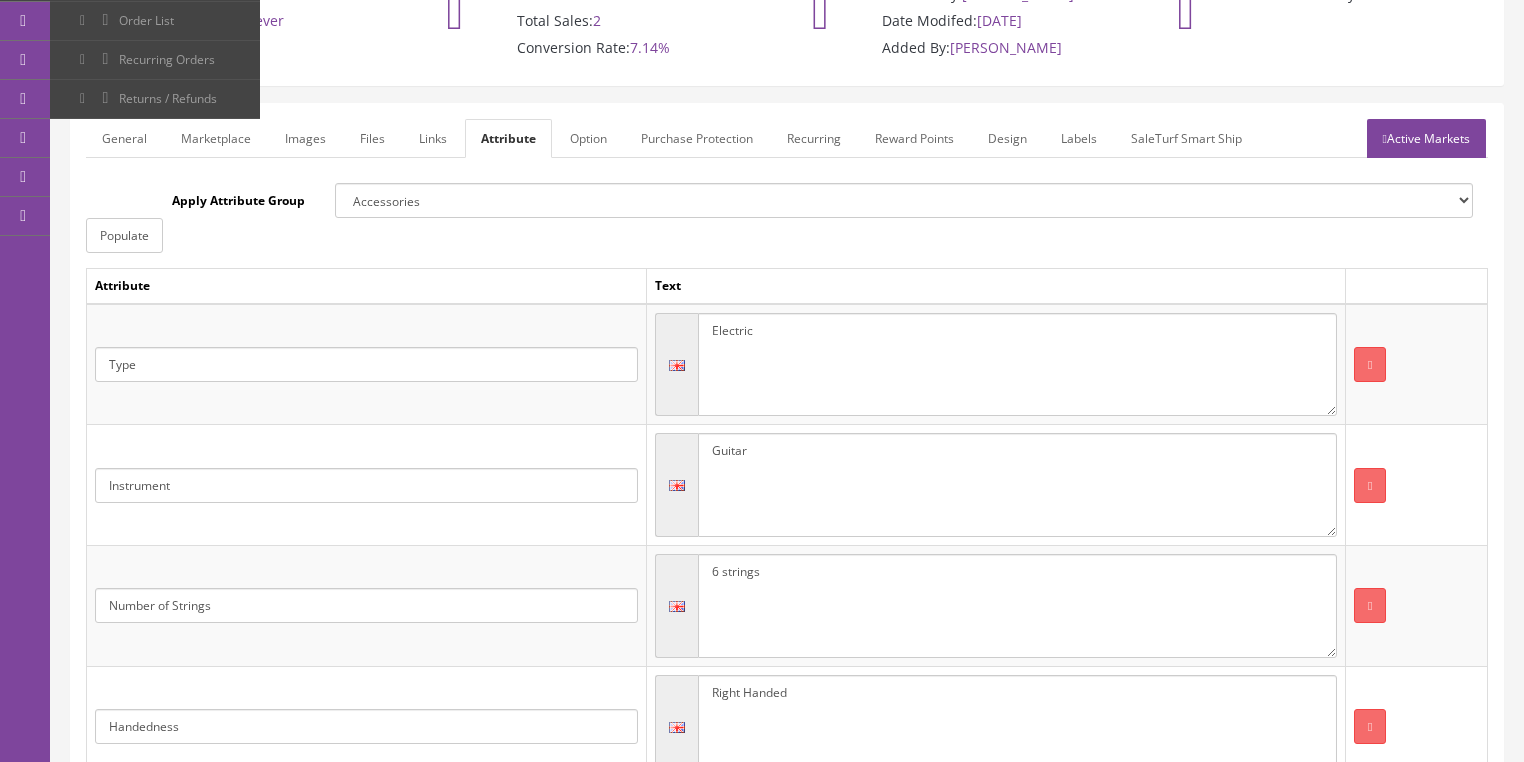 click on "General" at bounding box center (124, 138) 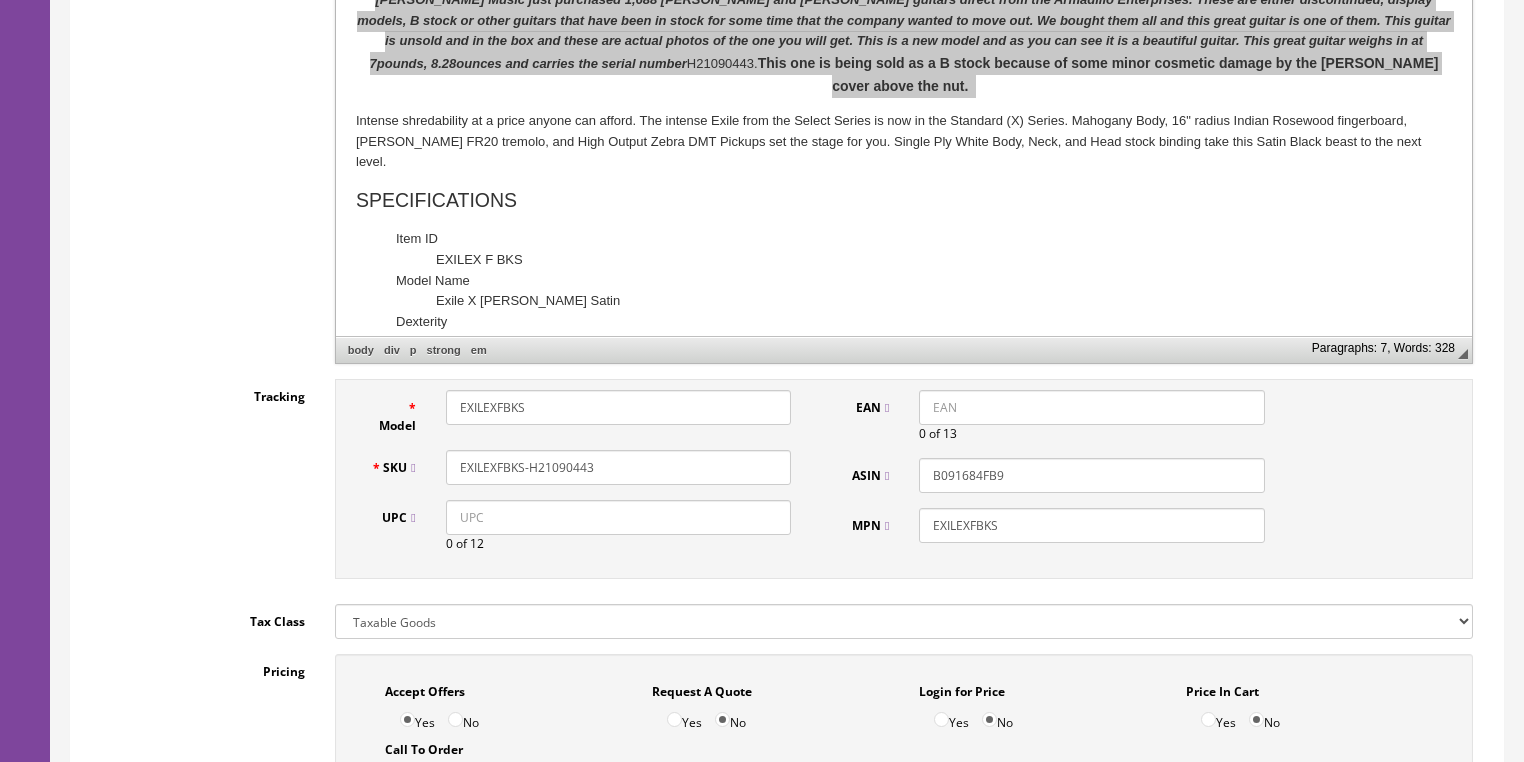 scroll, scrollTop: 684, scrollLeft: 0, axis: vertical 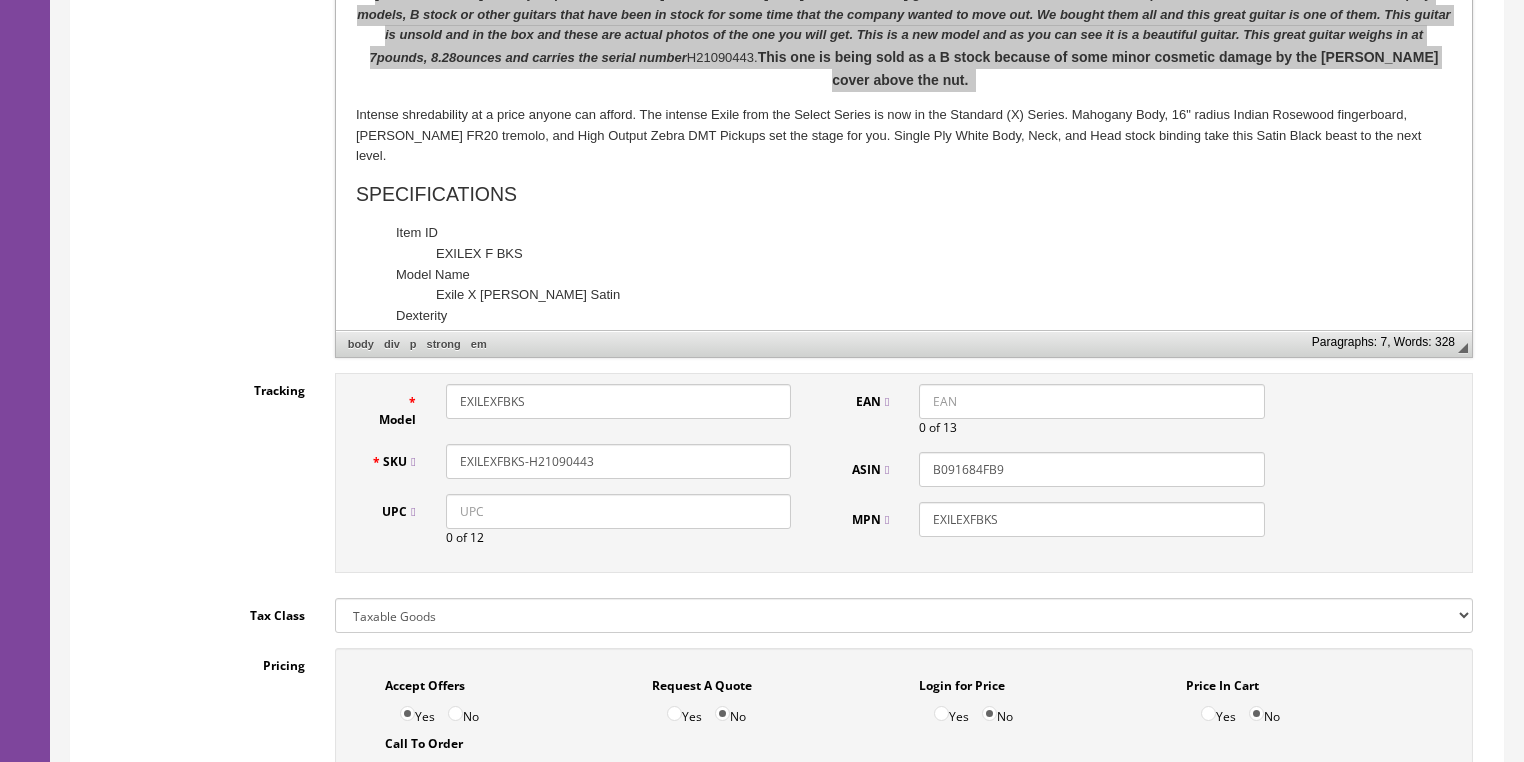 drag, startPoint x: 602, startPoint y: 436, endPoint x: 462, endPoint y: 442, distance: 140.12851 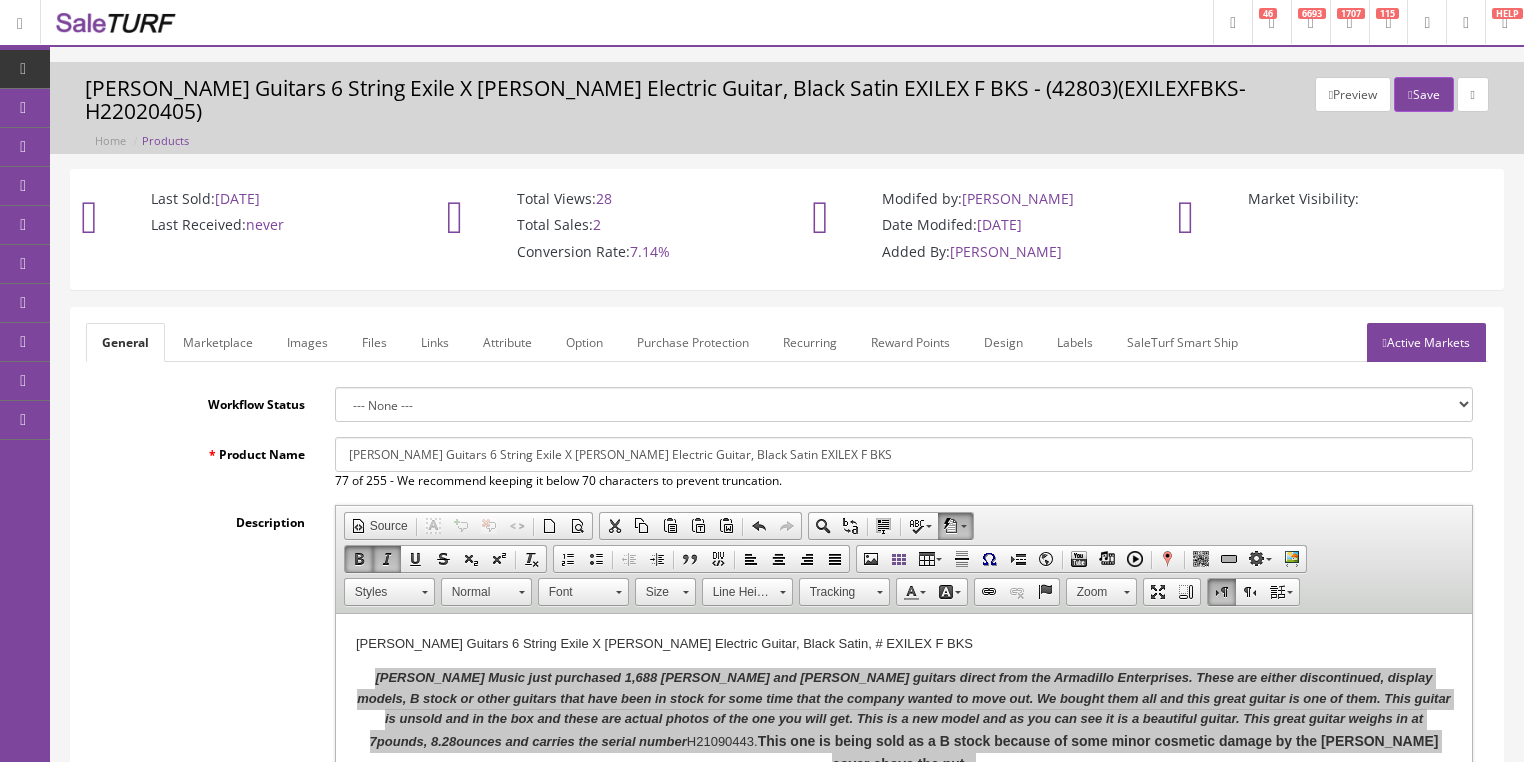 scroll, scrollTop: 0, scrollLeft: 0, axis: both 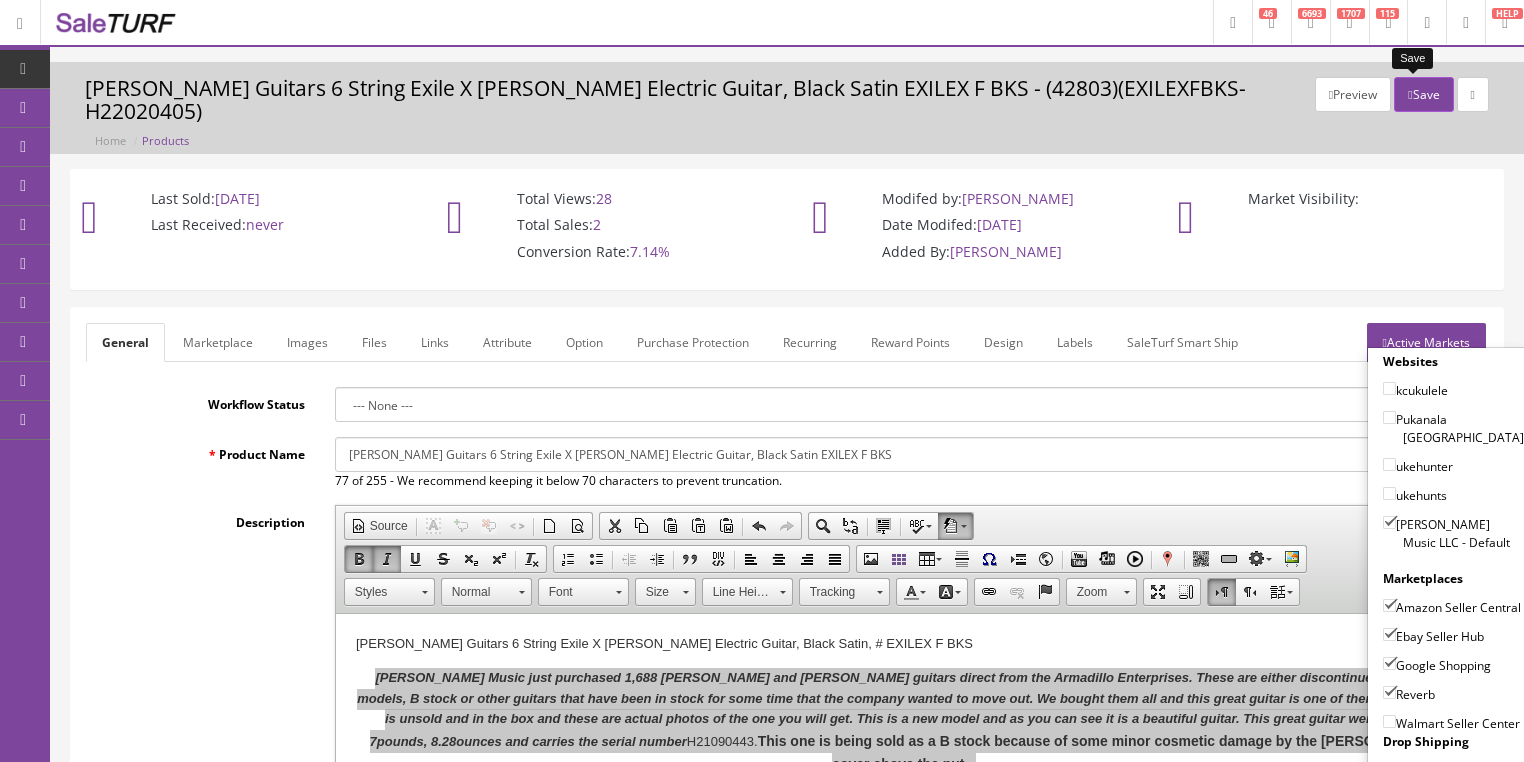 click on "Save" at bounding box center (1423, 94) 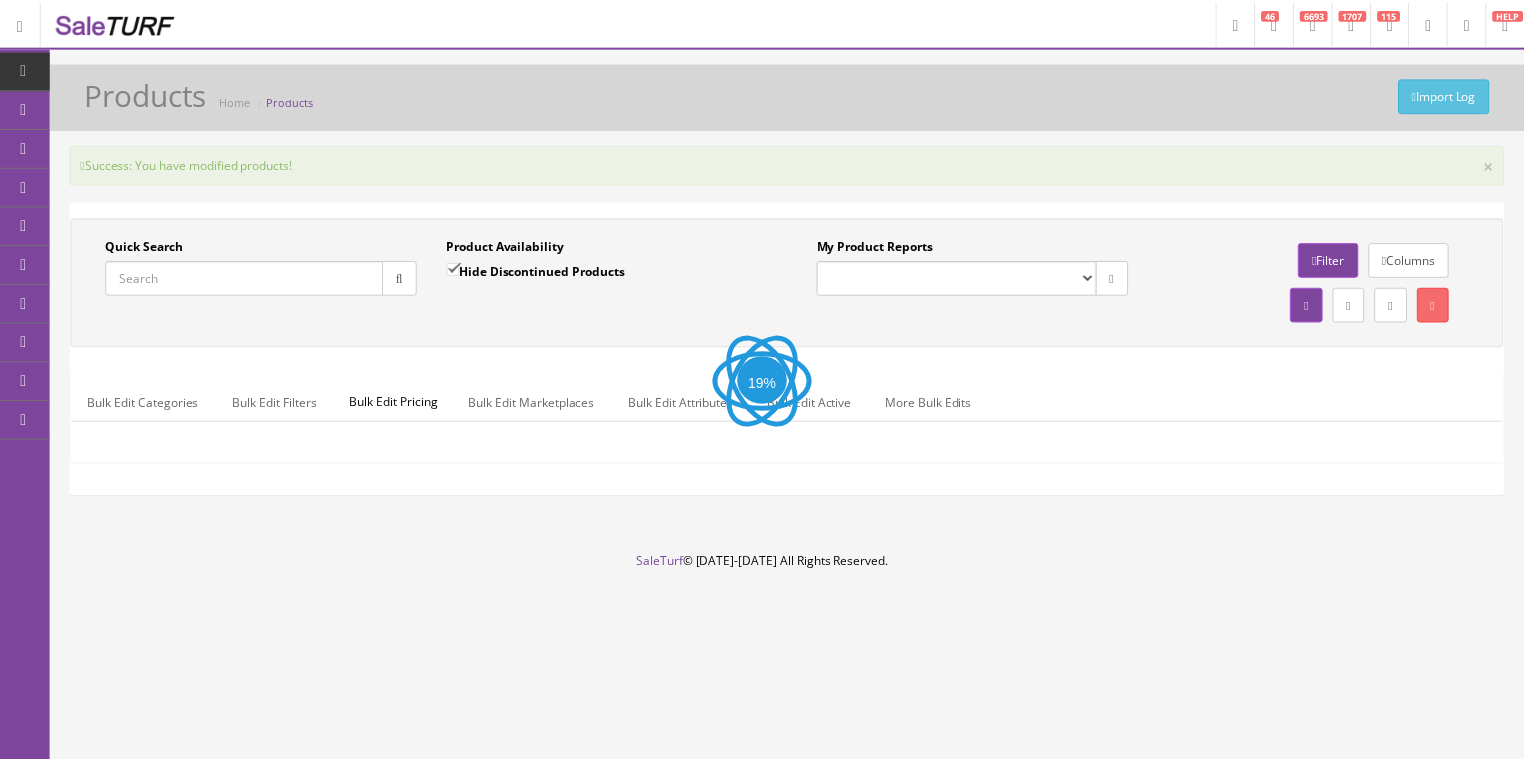 scroll, scrollTop: 0, scrollLeft: 0, axis: both 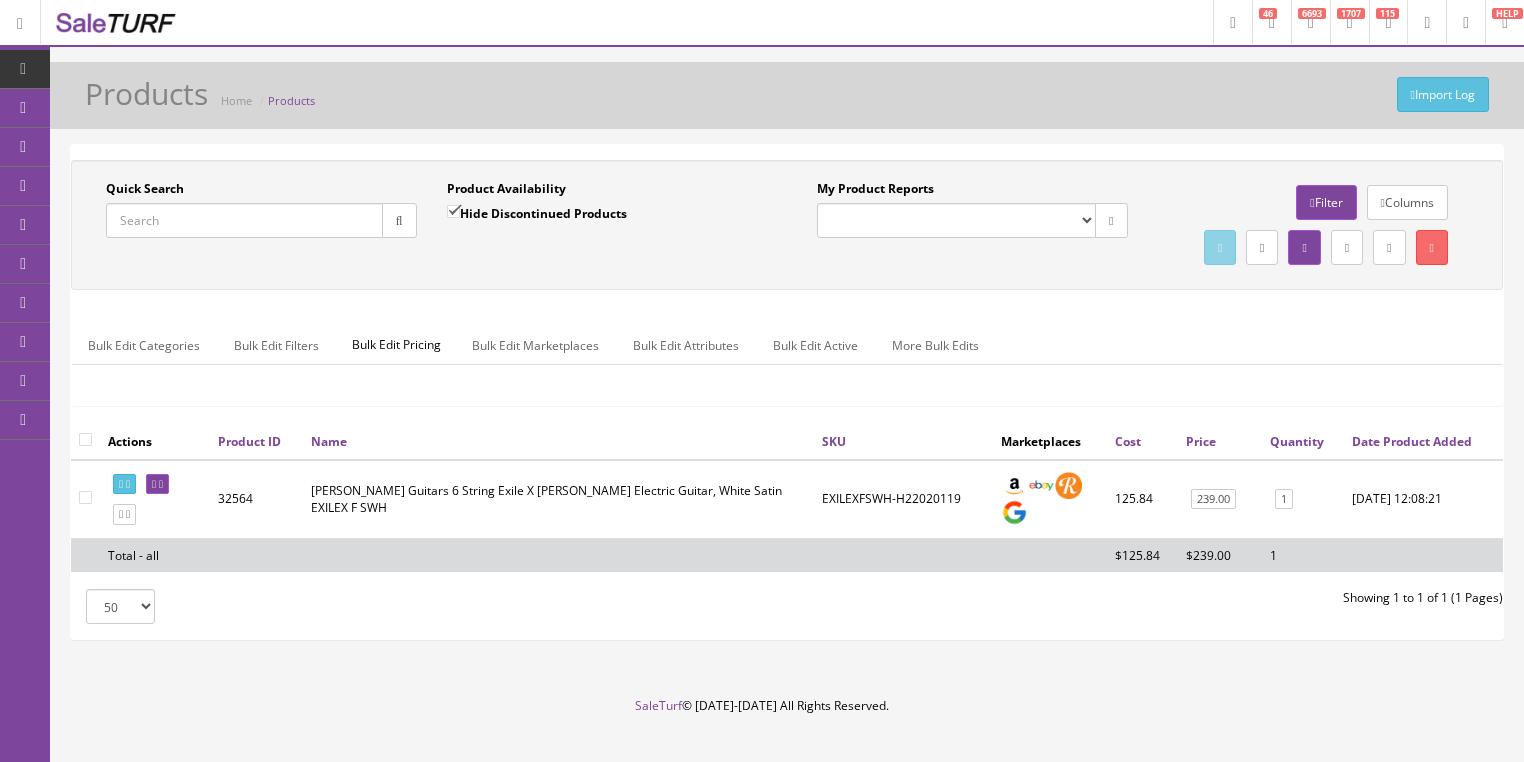 click on "Quick Search" at bounding box center (244, 220) 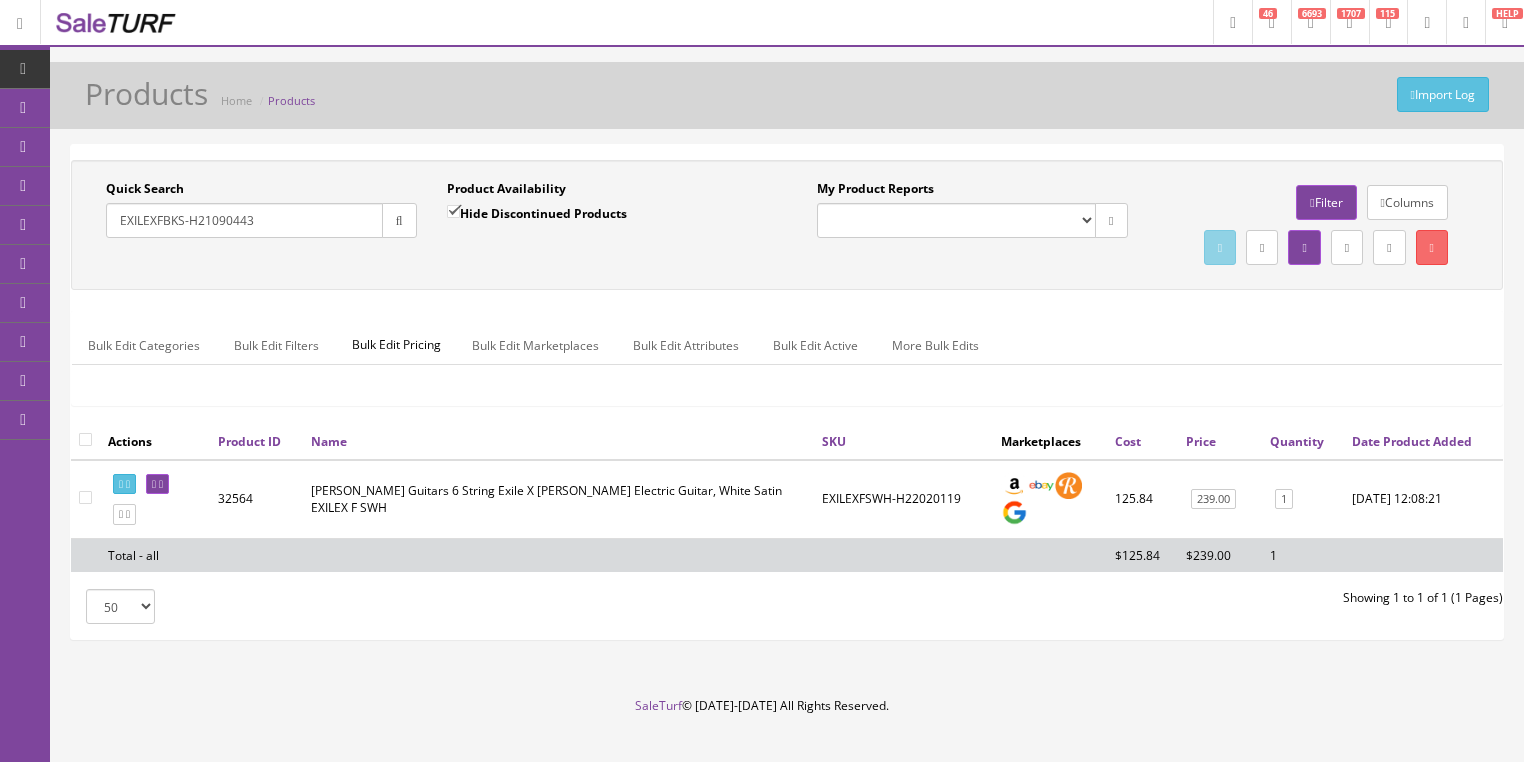 type on "EXILEXFBKS-H21090443" 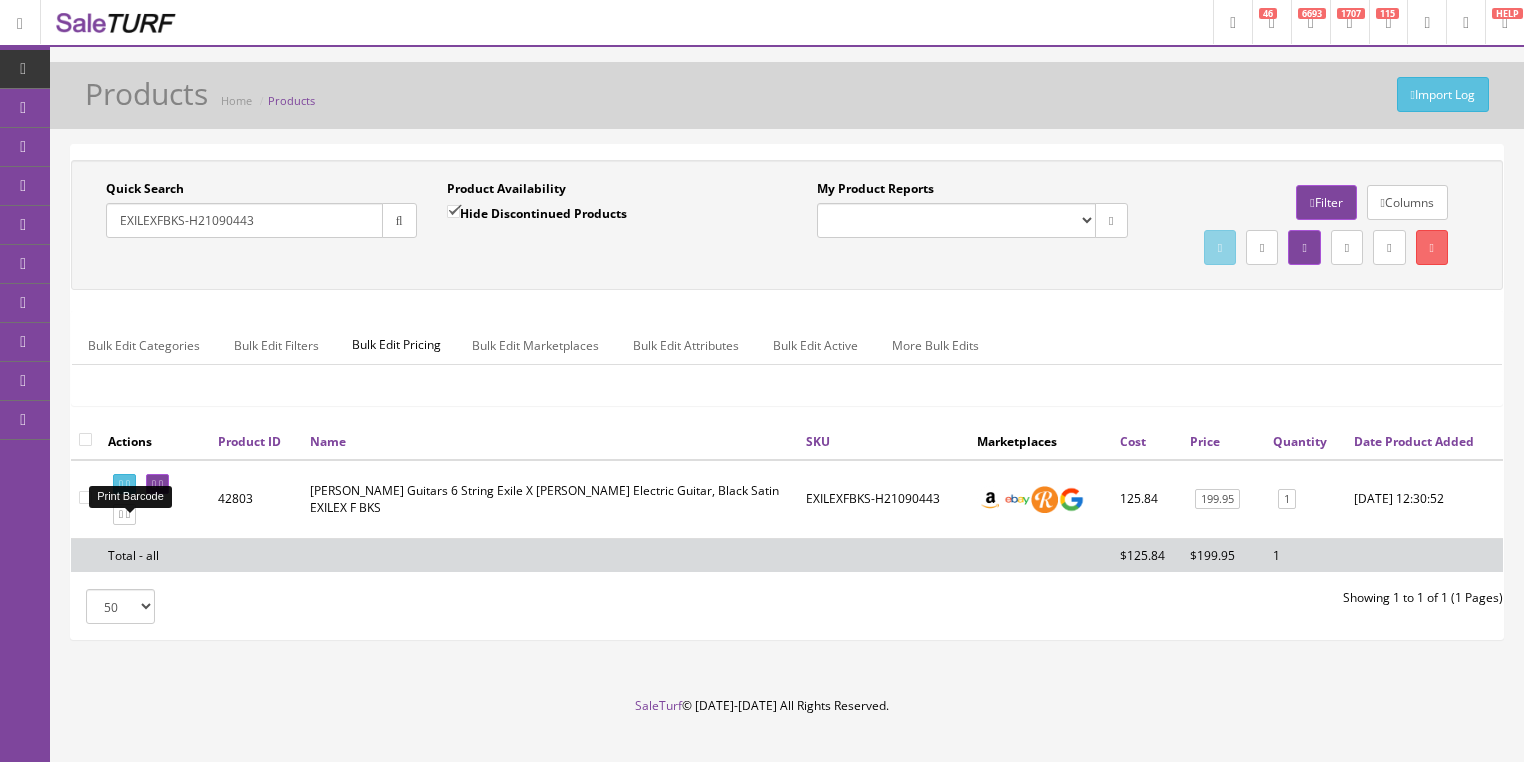 click at bounding box center [124, 484] 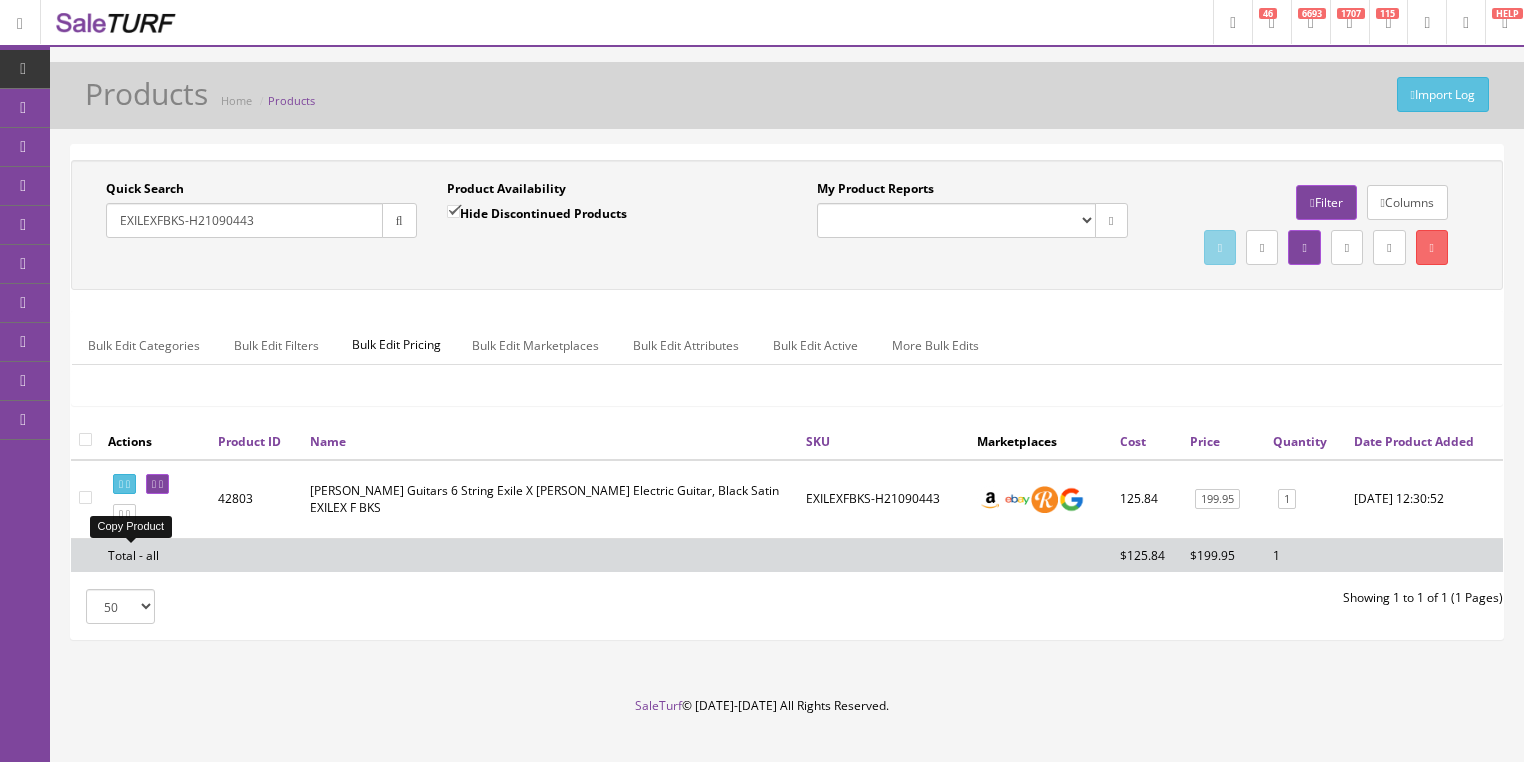 drag, startPoint x: 132, startPoint y: 552, endPoint x: 162, endPoint y: 549, distance: 30.149628 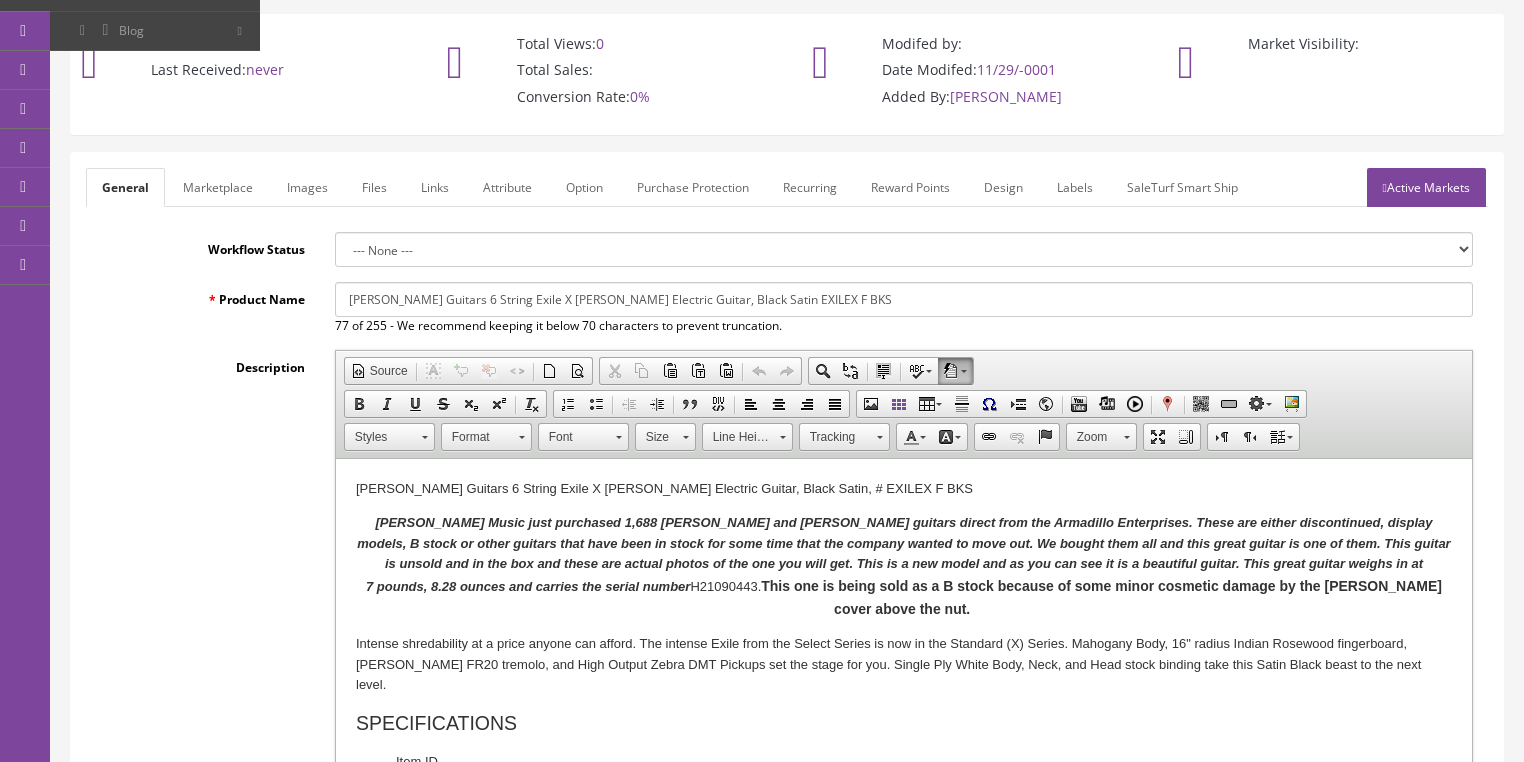 scroll, scrollTop: 320, scrollLeft: 0, axis: vertical 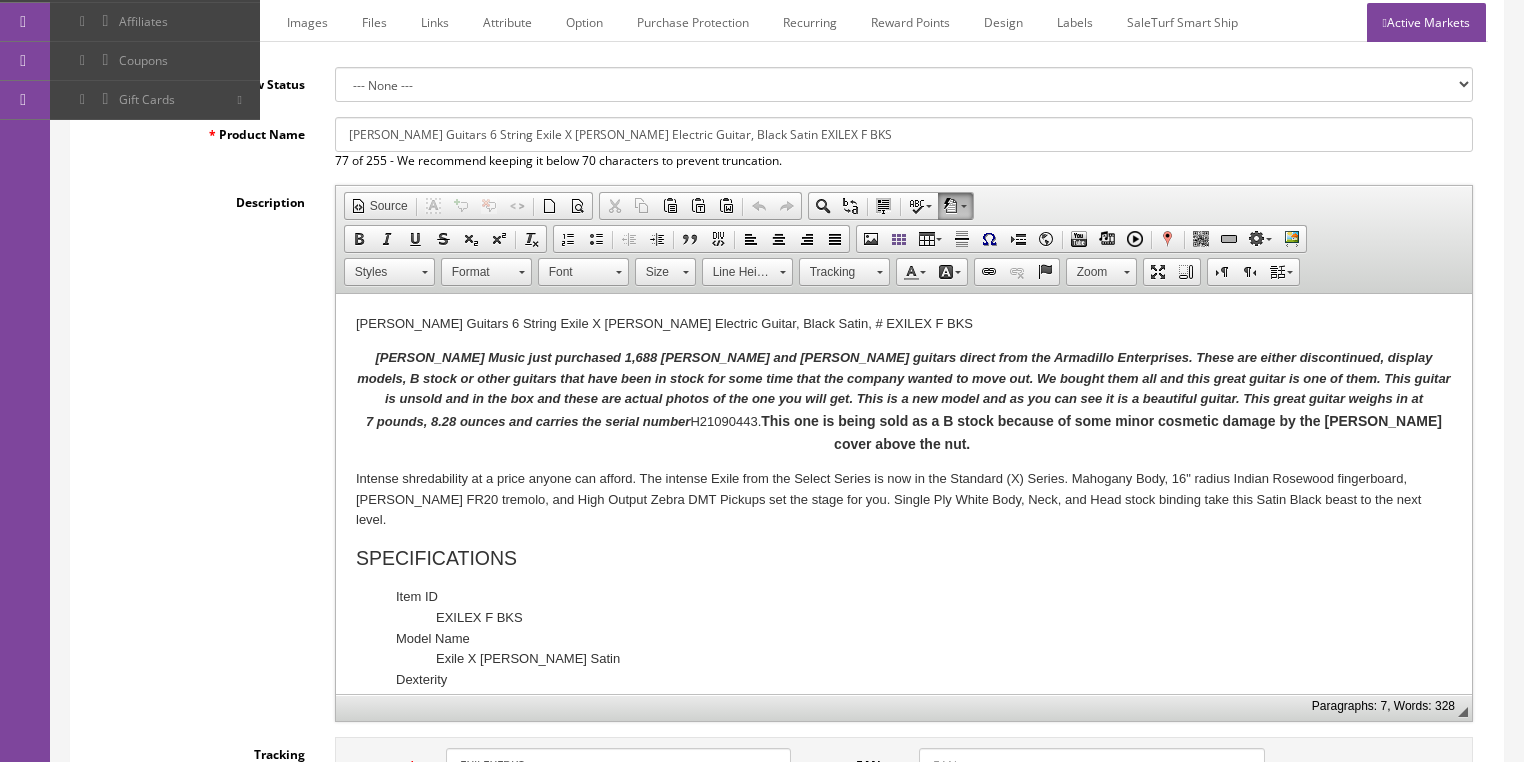 click on "[PERSON_NAME] Music just purchased 1,688 [PERSON_NAME] and [PERSON_NAME] guitars direct from the Armadillo Enterprises. These are either discontinued, display models, B stock or other guitars that have been in stock for some time that the company wanted to move out. We bought them all and this great guitar is one of them. This guitar is unsold and in the box and these are actual photos of the one you will get. This is a new model and as you can see it is a beautiful guitar. This great guitar weighs in at 7 pounds, 8.28 ounces and carries the serial number  H21090443.  This one is being sold as a B stock because of some minor cosmetic damage by the [PERSON_NAME] cover above the nut." at bounding box center (903, 402) 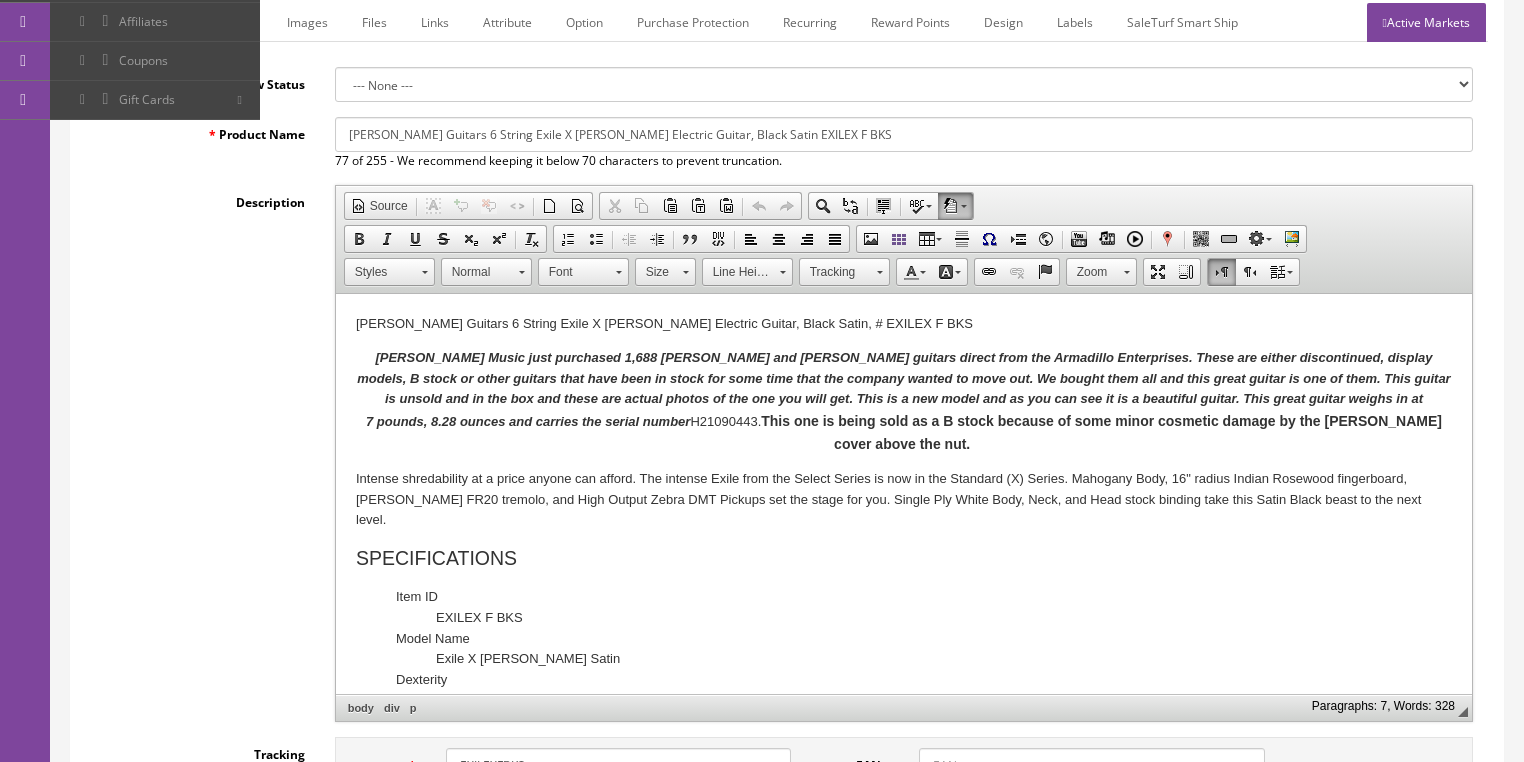 type 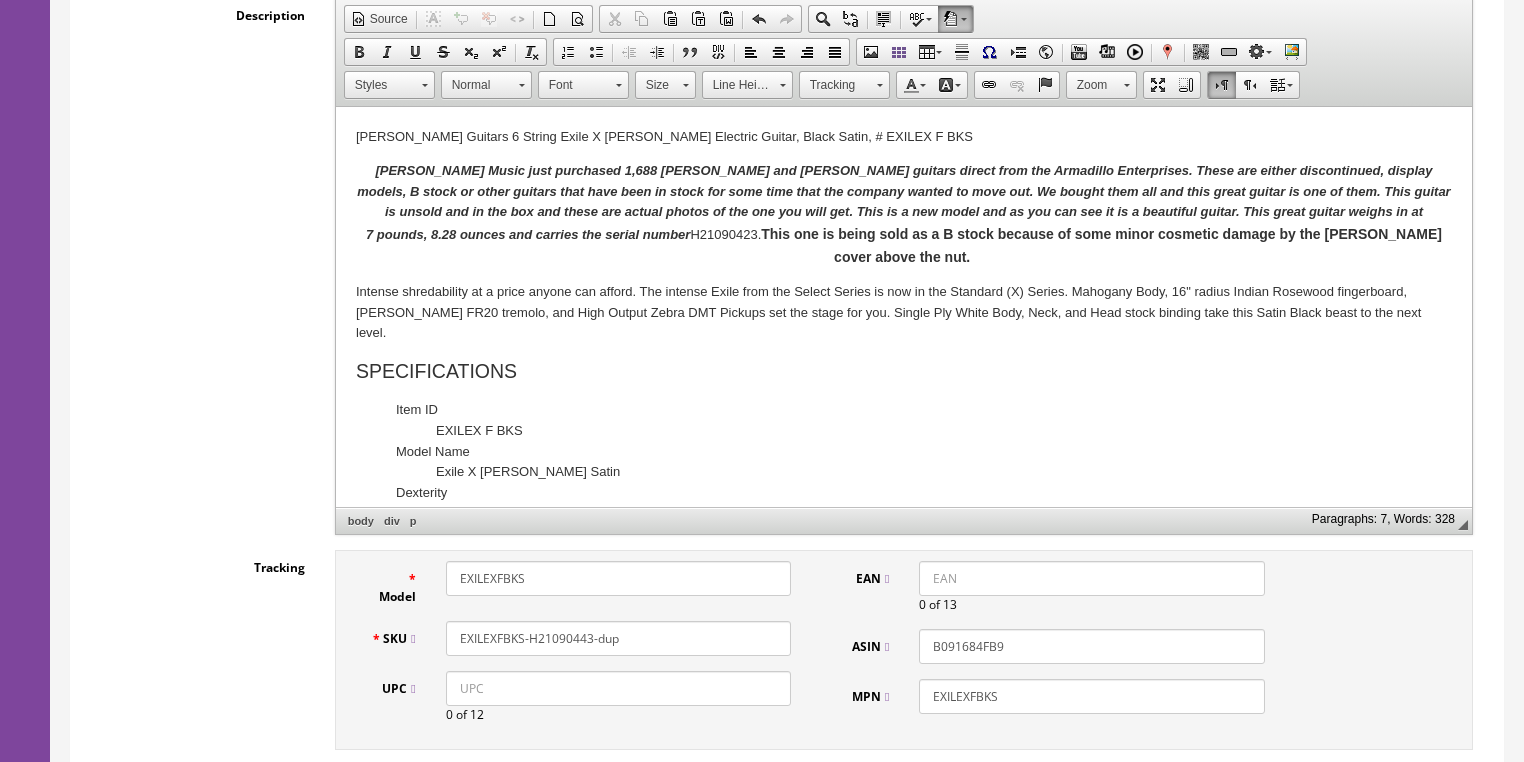 scroll, scrollTop: 560, scrollLeft: 0, axis: vertical 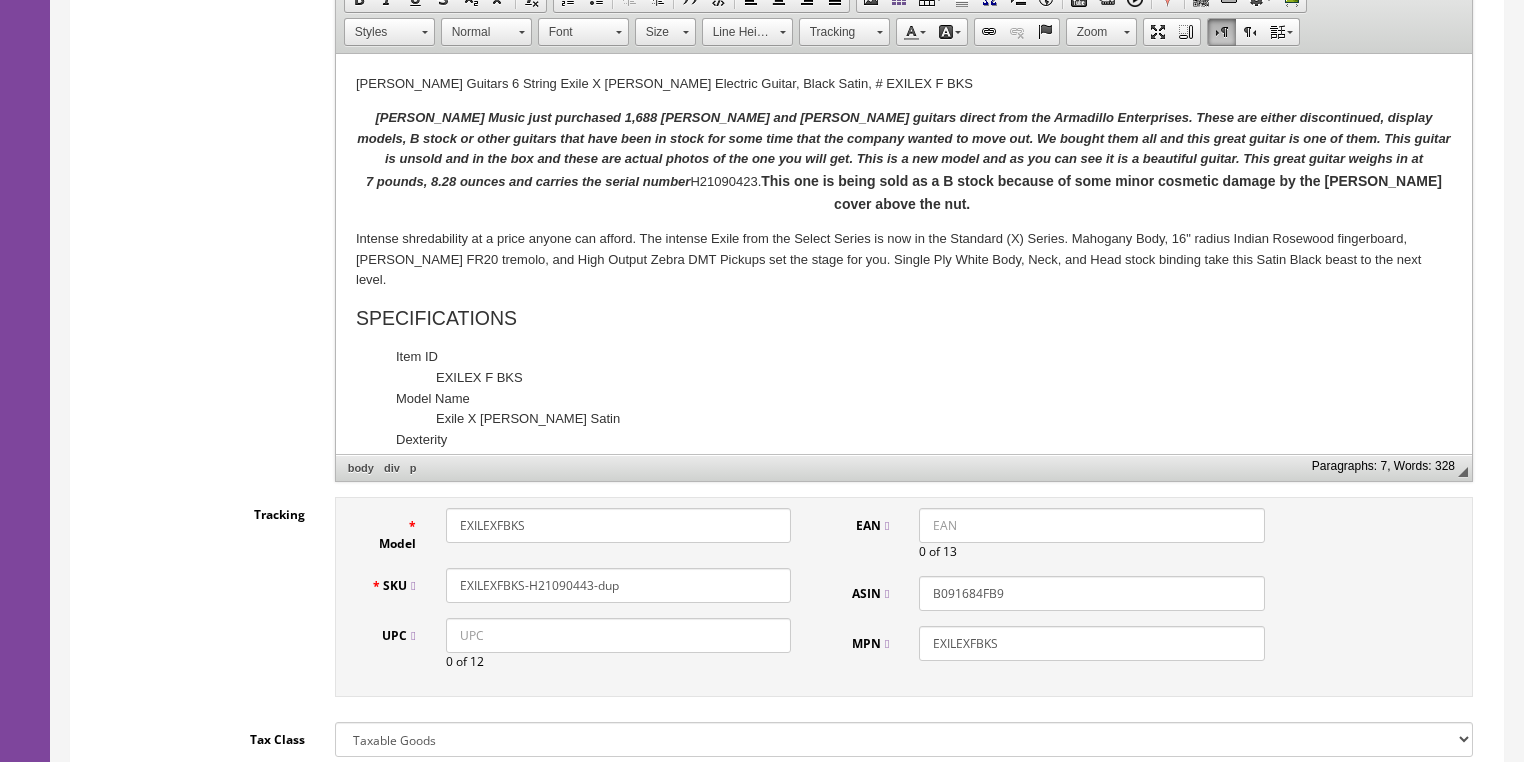 click on "EXILEXFBKS-H21090443-dup" at bounding box center [618, 585] 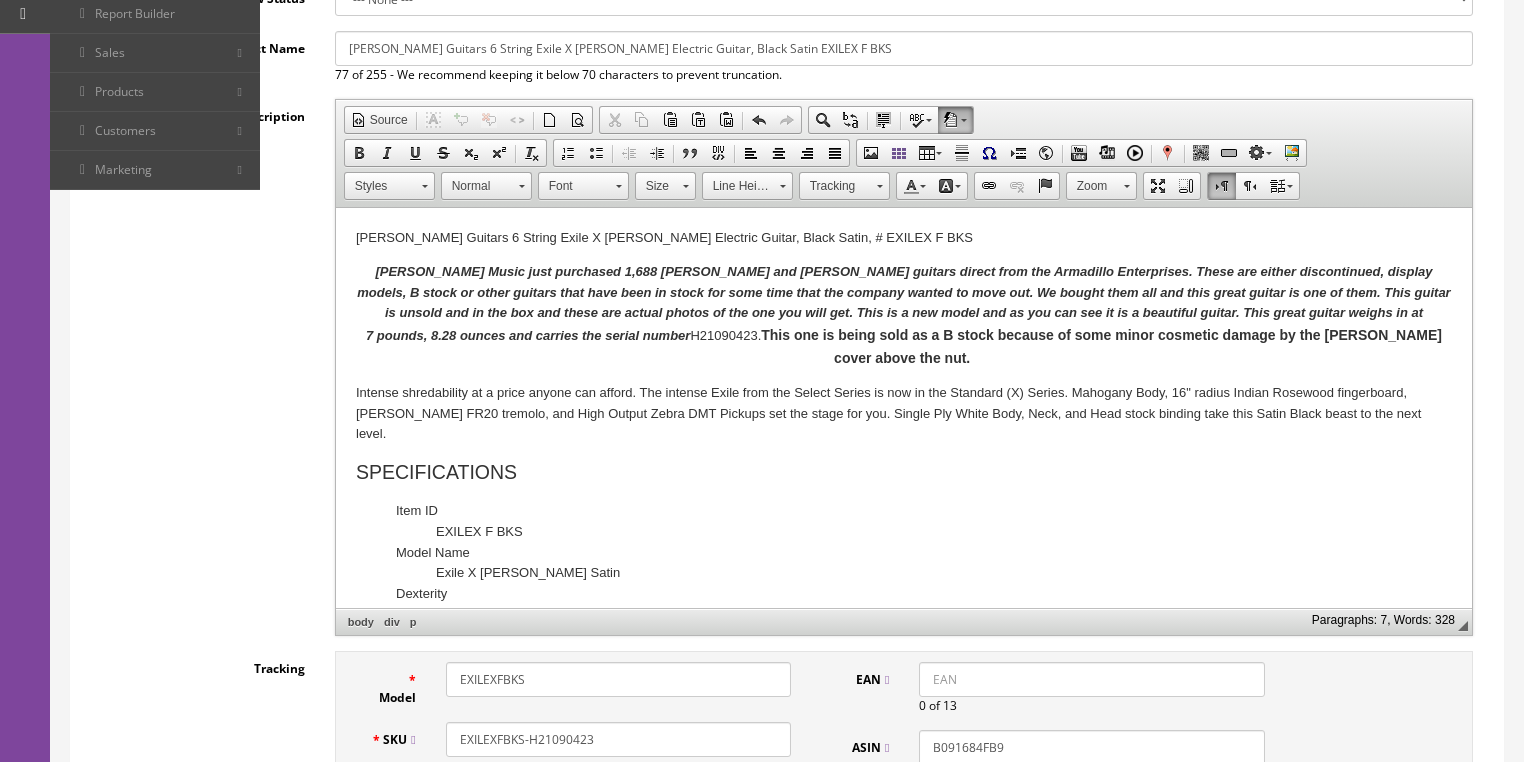 scroll, scrollTop: 240, scrollLeft: 0, axis: vertical 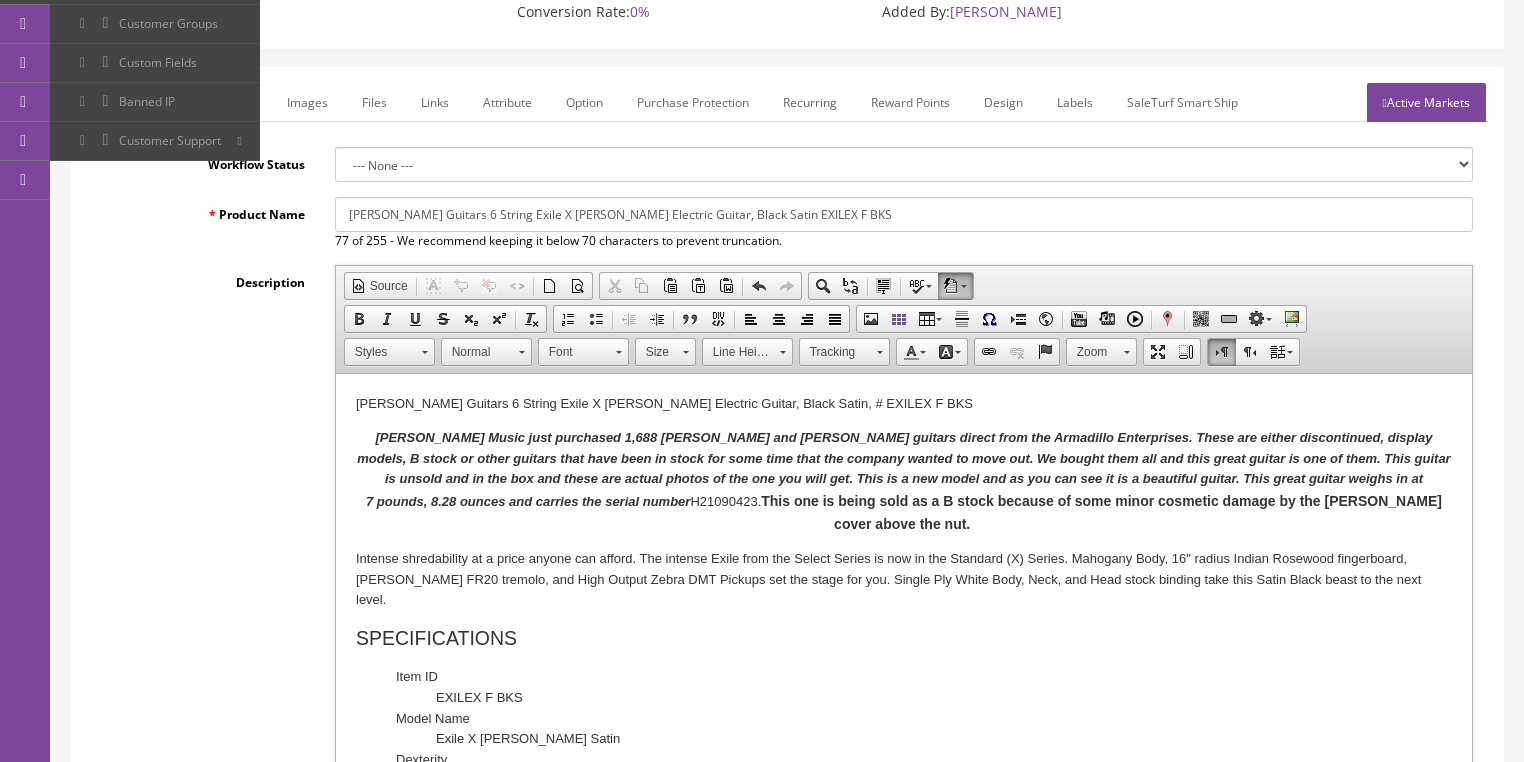 type on "EXILEXFBKS-H21090423" 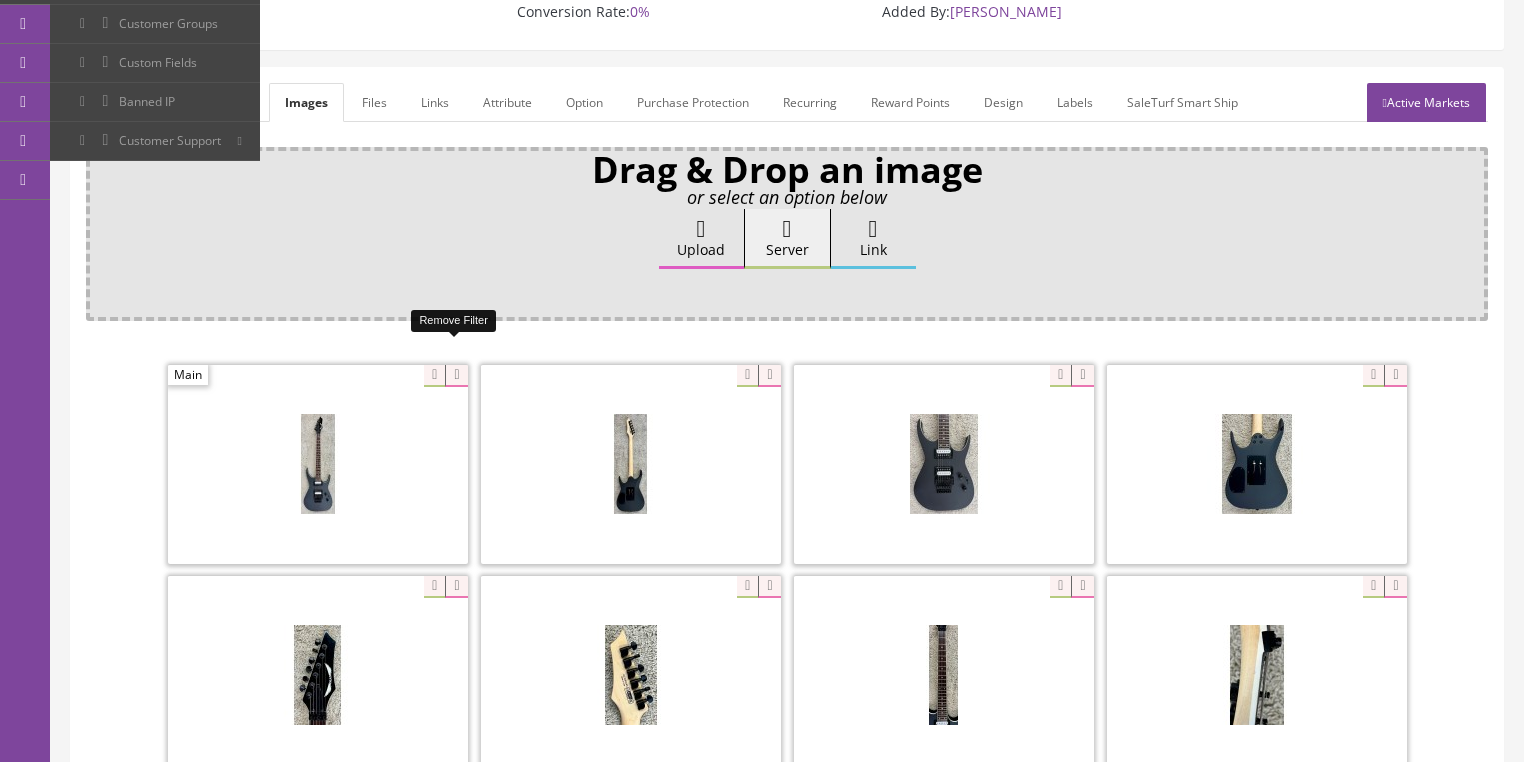 click at bounding box center [456, 376] 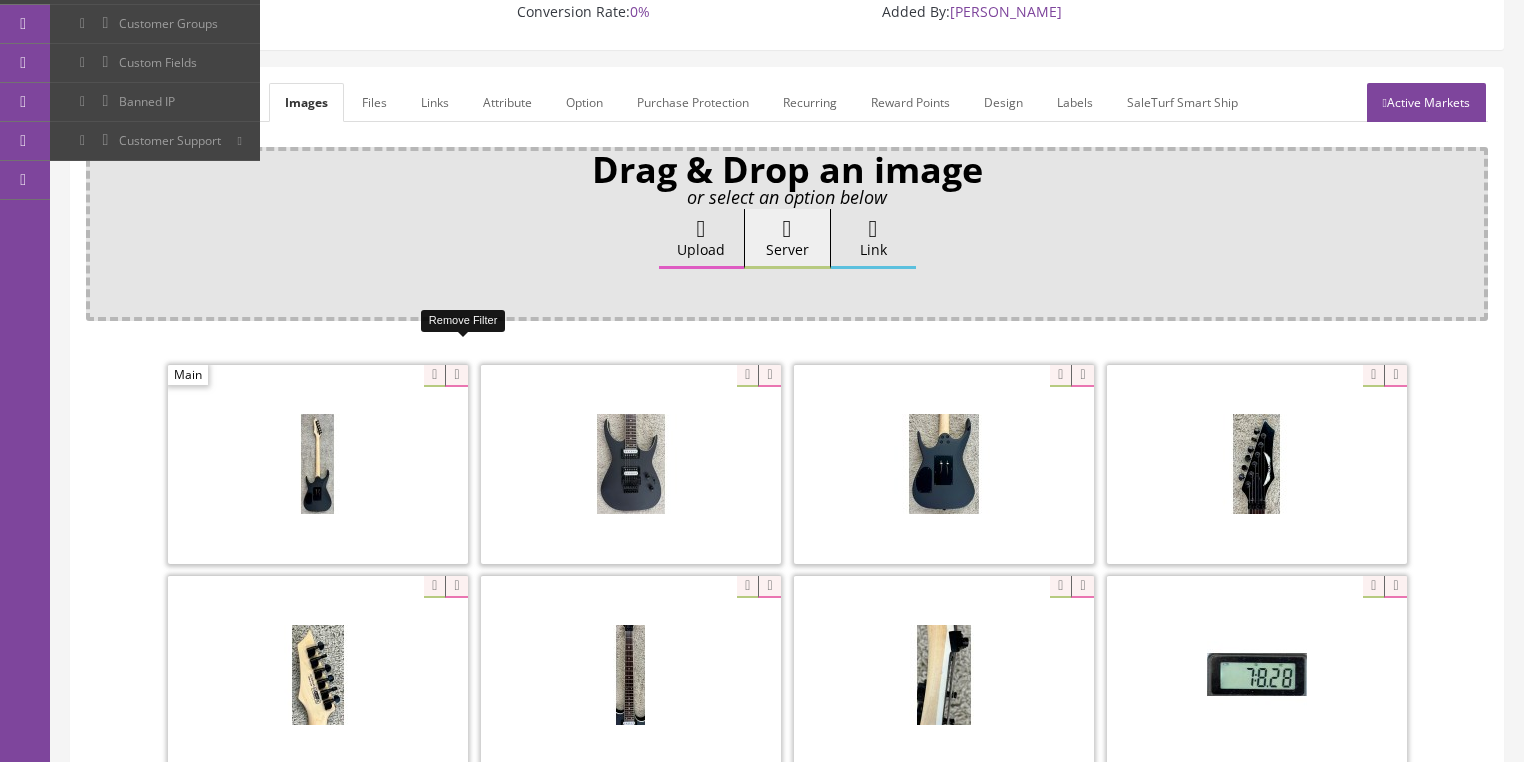 click at bounding box center (456, 376) 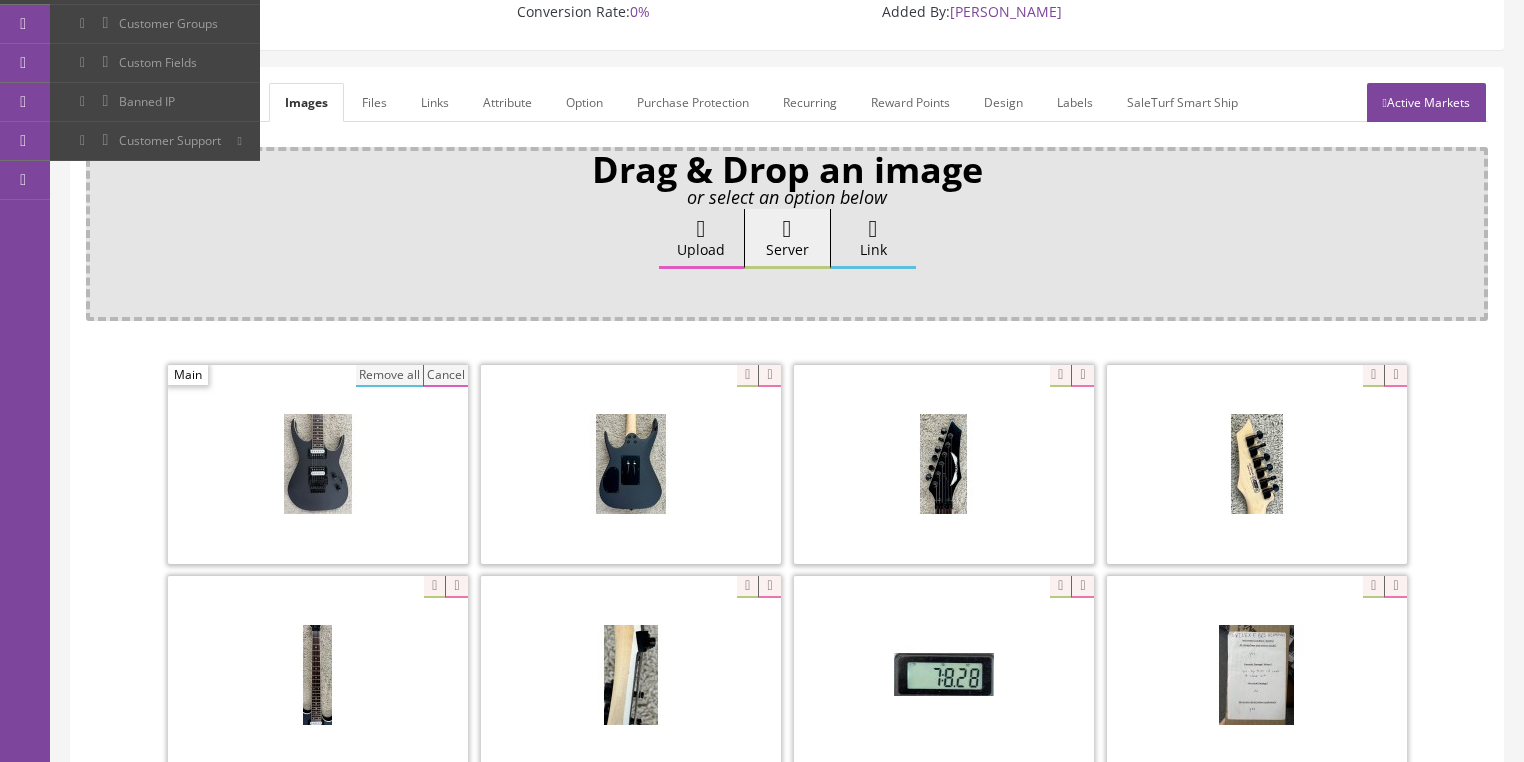 click on "Remove all" at bounding box center (389, 376) 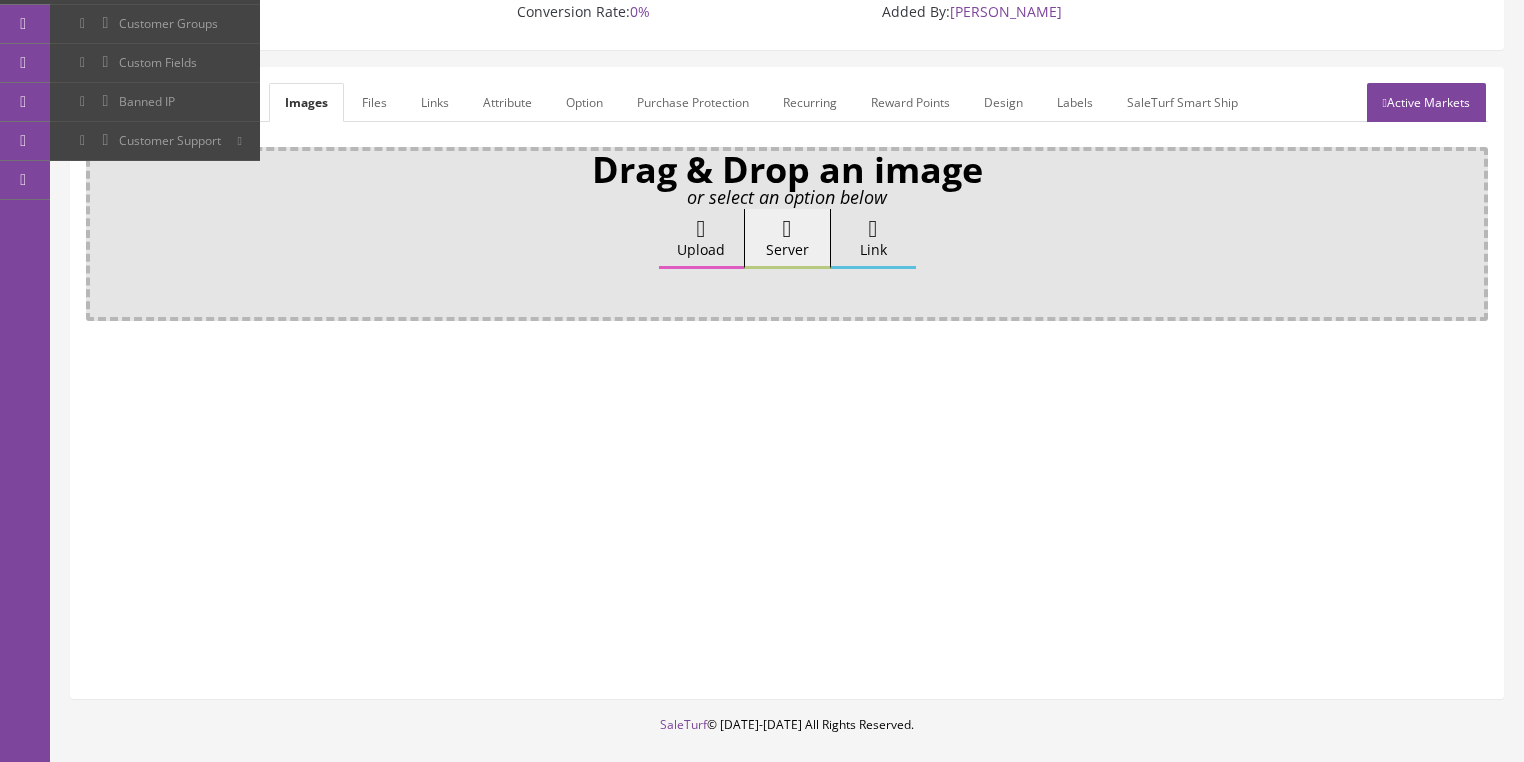 click on "Upload" at bounding box center (701, 239) 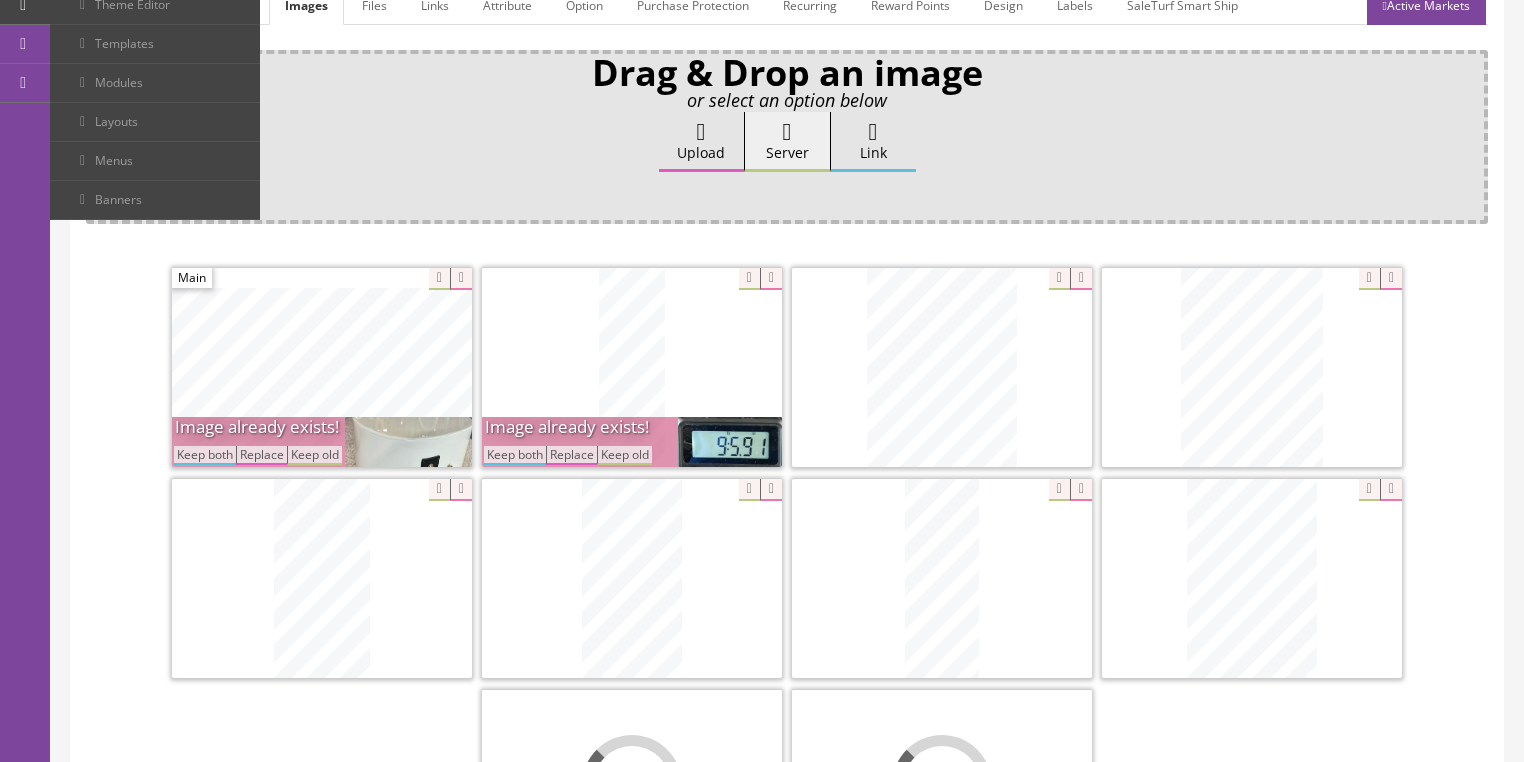 scroll, scrollTop: 400, scrollLeft: 0, axis: vertical 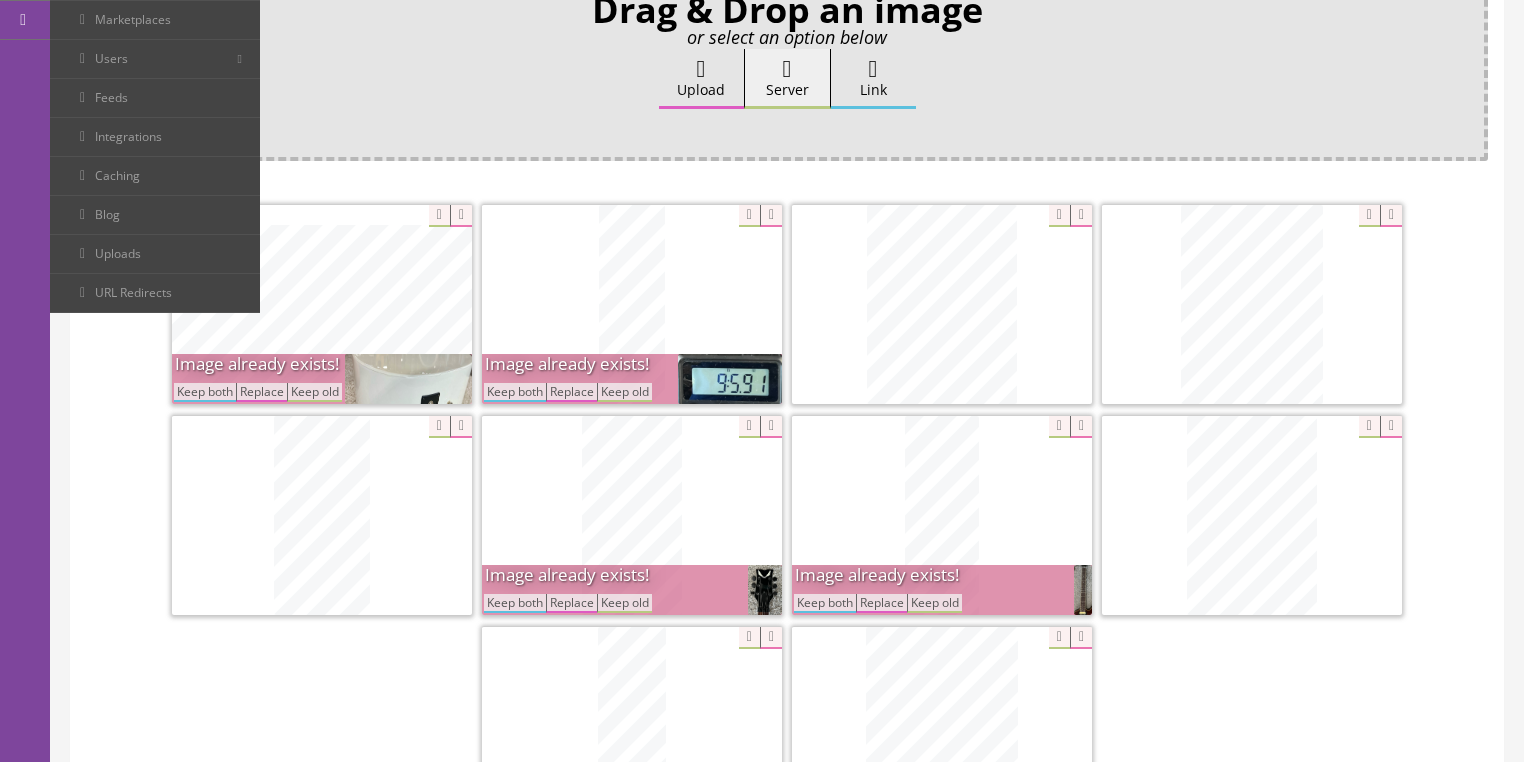 drag, startPoint x: 504, startPoint y: 365, endPoint x: 276, endPoint y: 376, distance: 228.2652 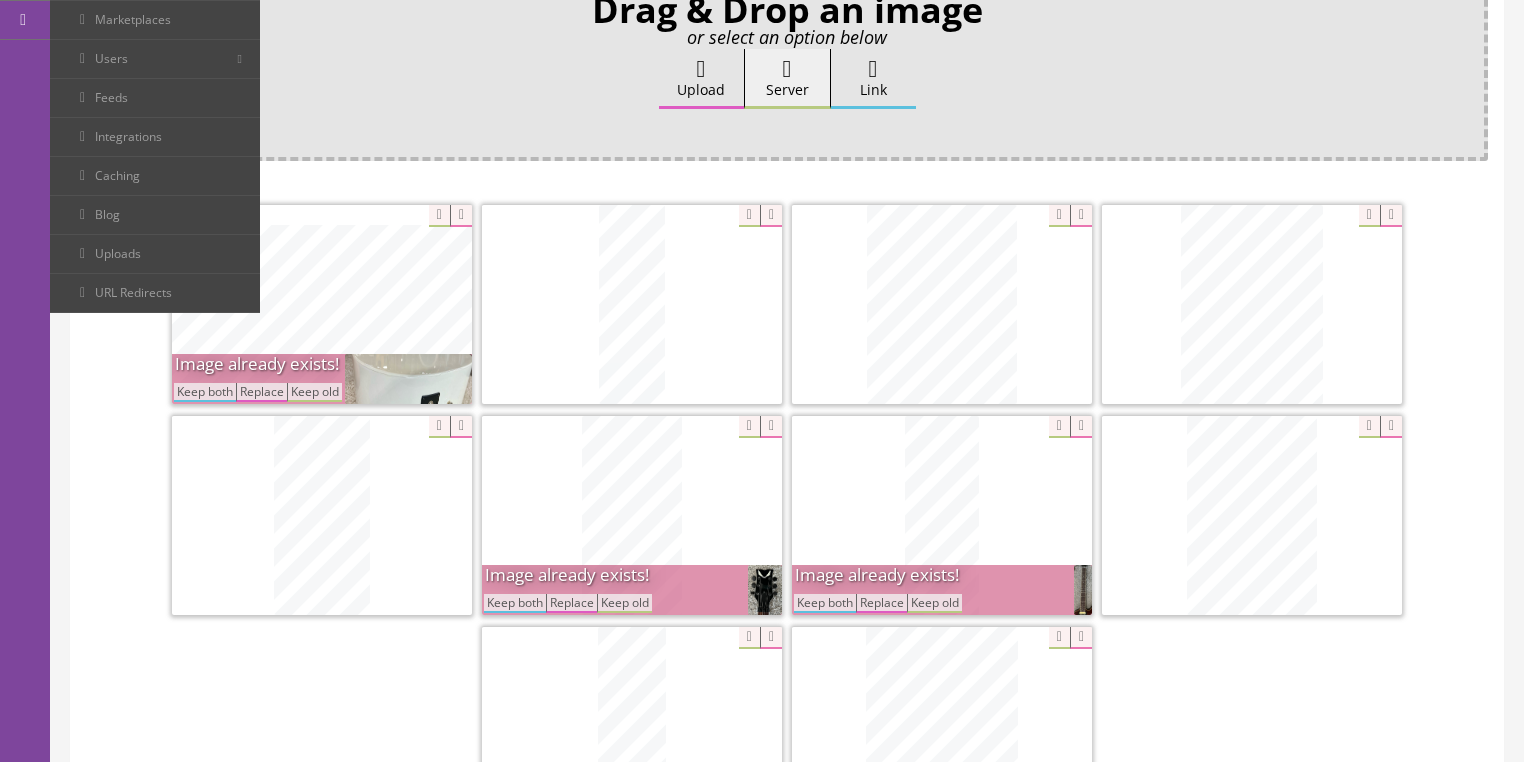 drag, startPoint x: 208, startPoint y: 367, endPoint x: 222, endPoint y: 377, distance: 17.20465 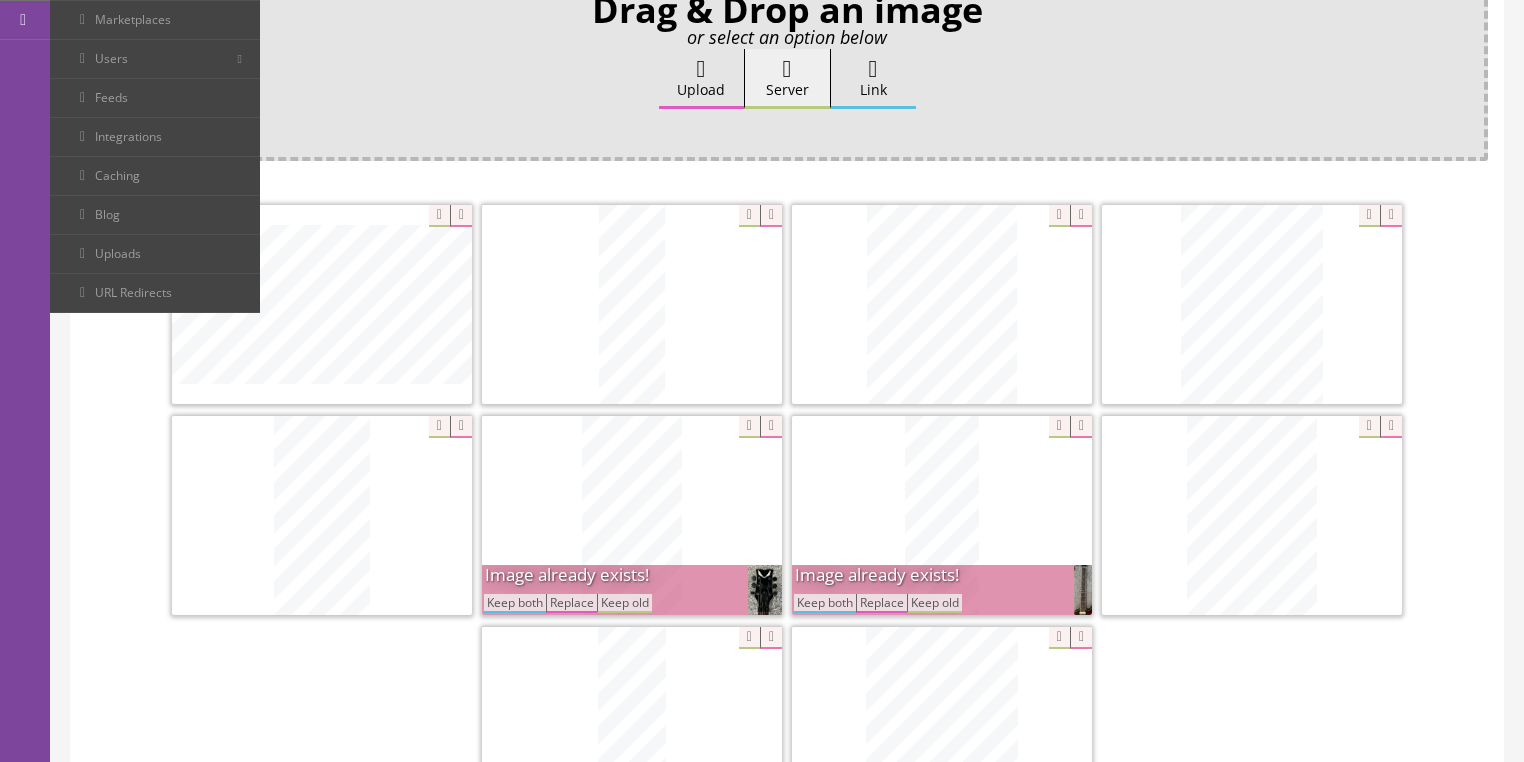 click on "Keep both" at bounding box center [515, 603] 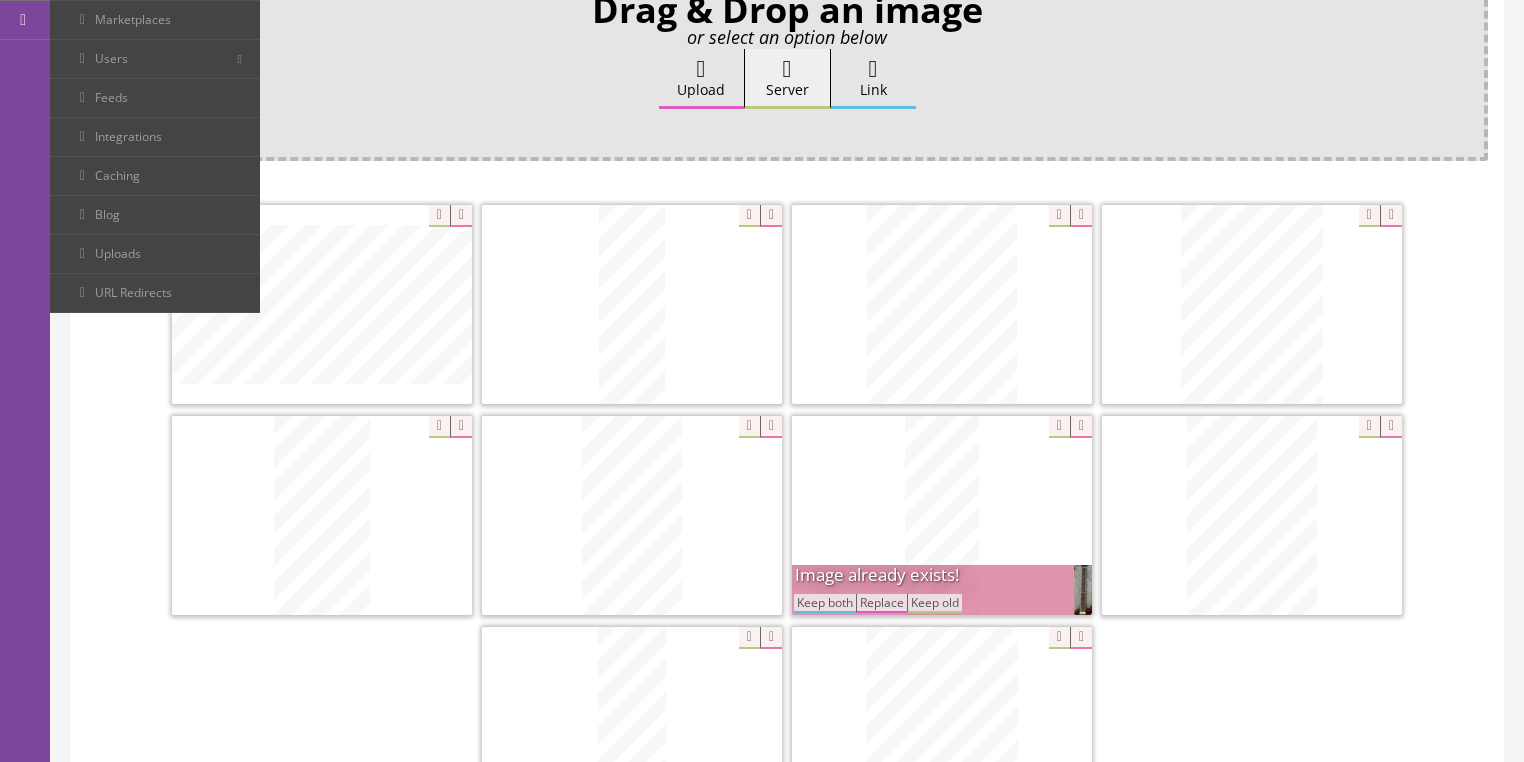 click on "Keep both" at bounding box center [825, 603] 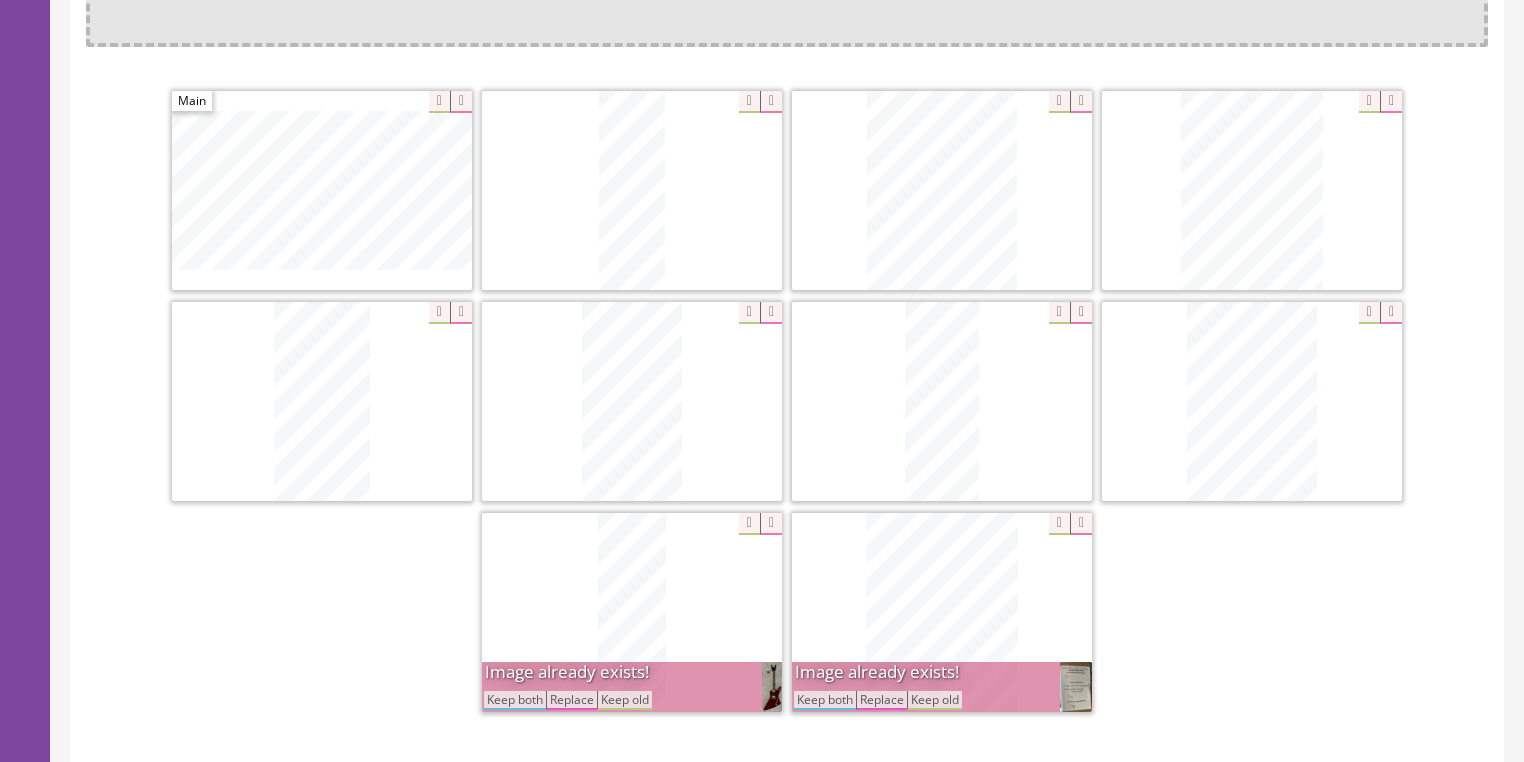 scroll, scrollTop: 560, scrollLeft: 0, axis: vertical 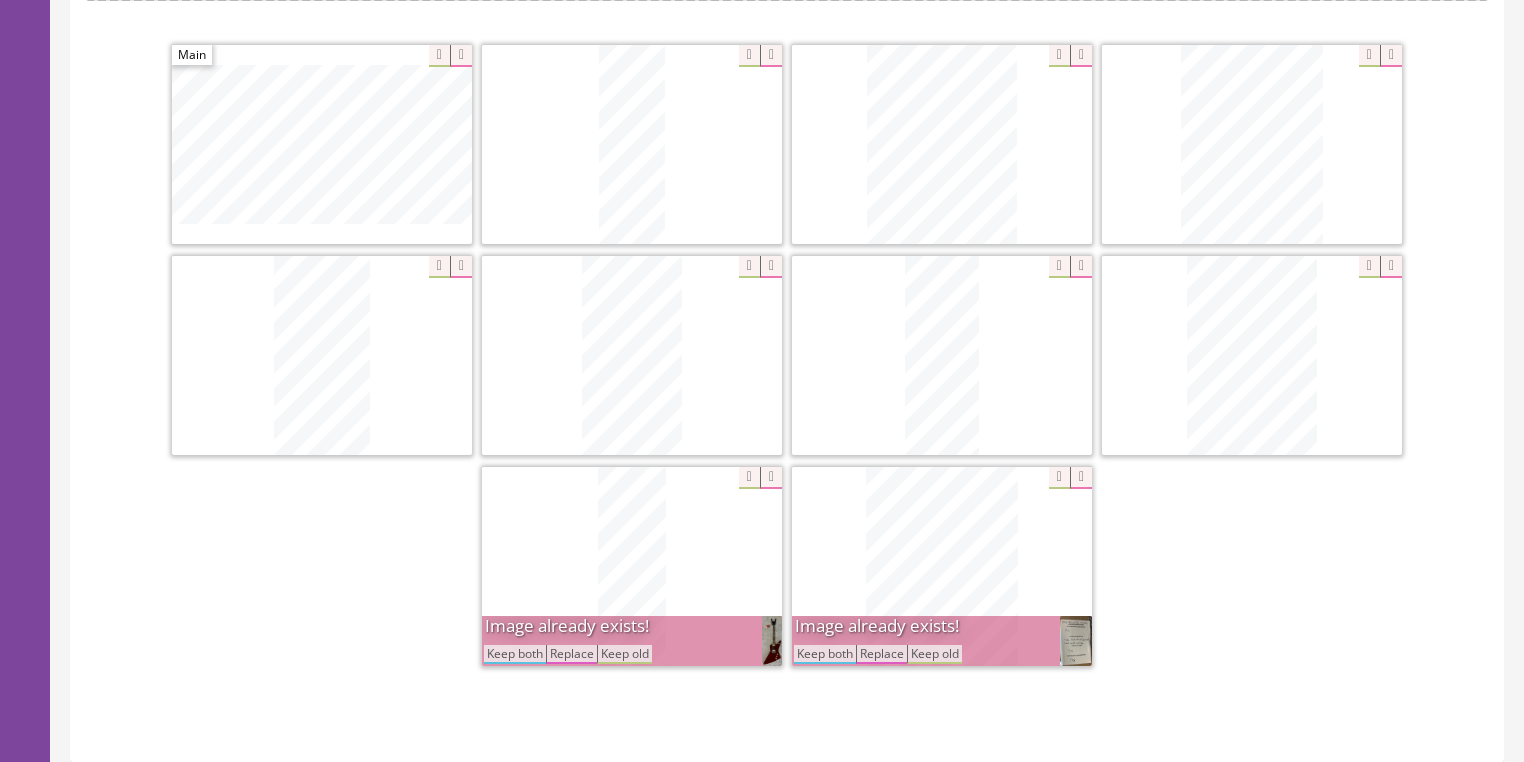 click on "Keep both" at bounding box center (825, 654) 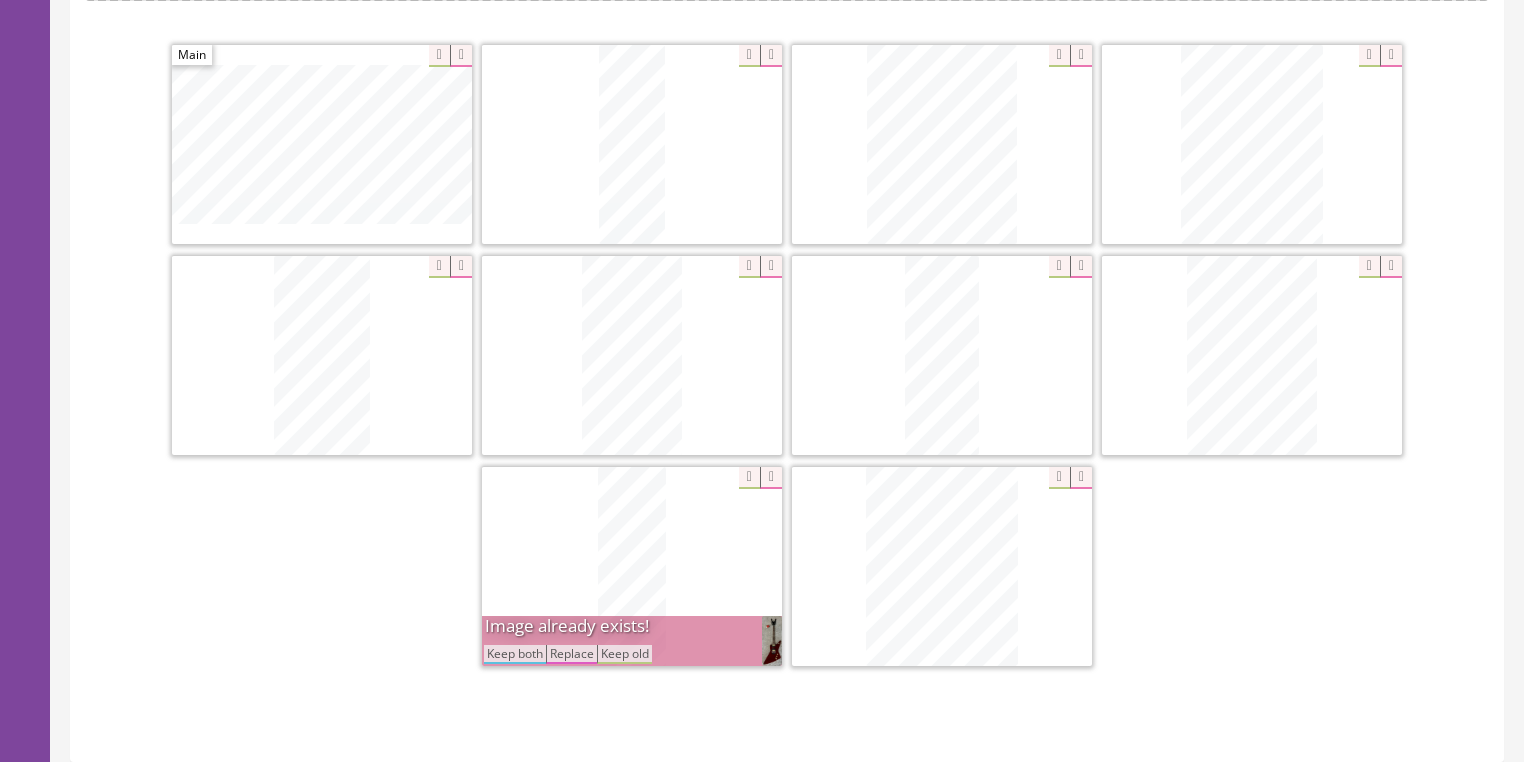 click on "Keep both" at bounding box center (515, 654) 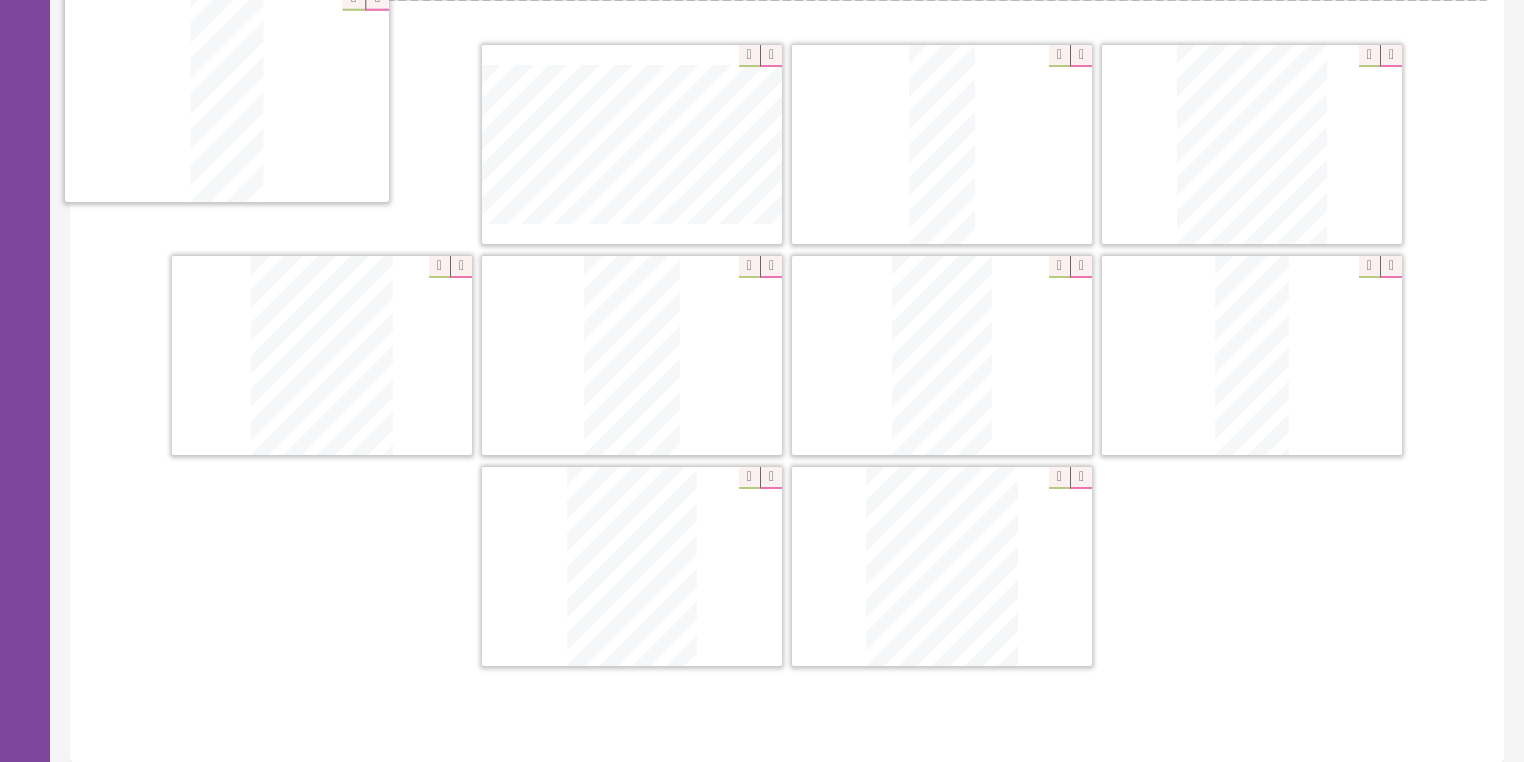 drag, startPoint x: 661, startPoint y: 586, endPoint x: 307, endPoint y: 139, distance: 570.1973 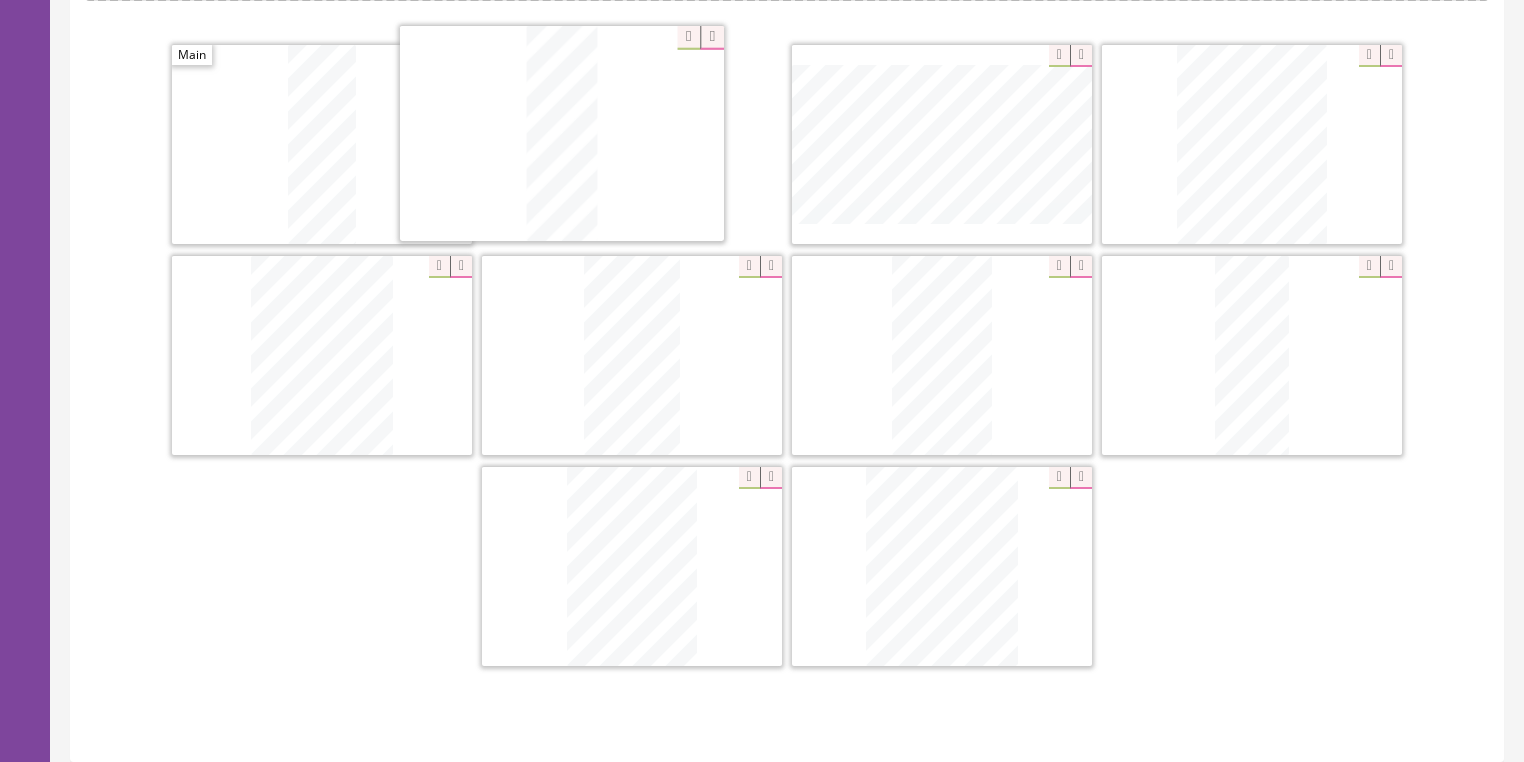 drag, startPoint x: 928, startPoint y: 137, endPoint x: 566, endPoint y: 213, distance: 369.89188 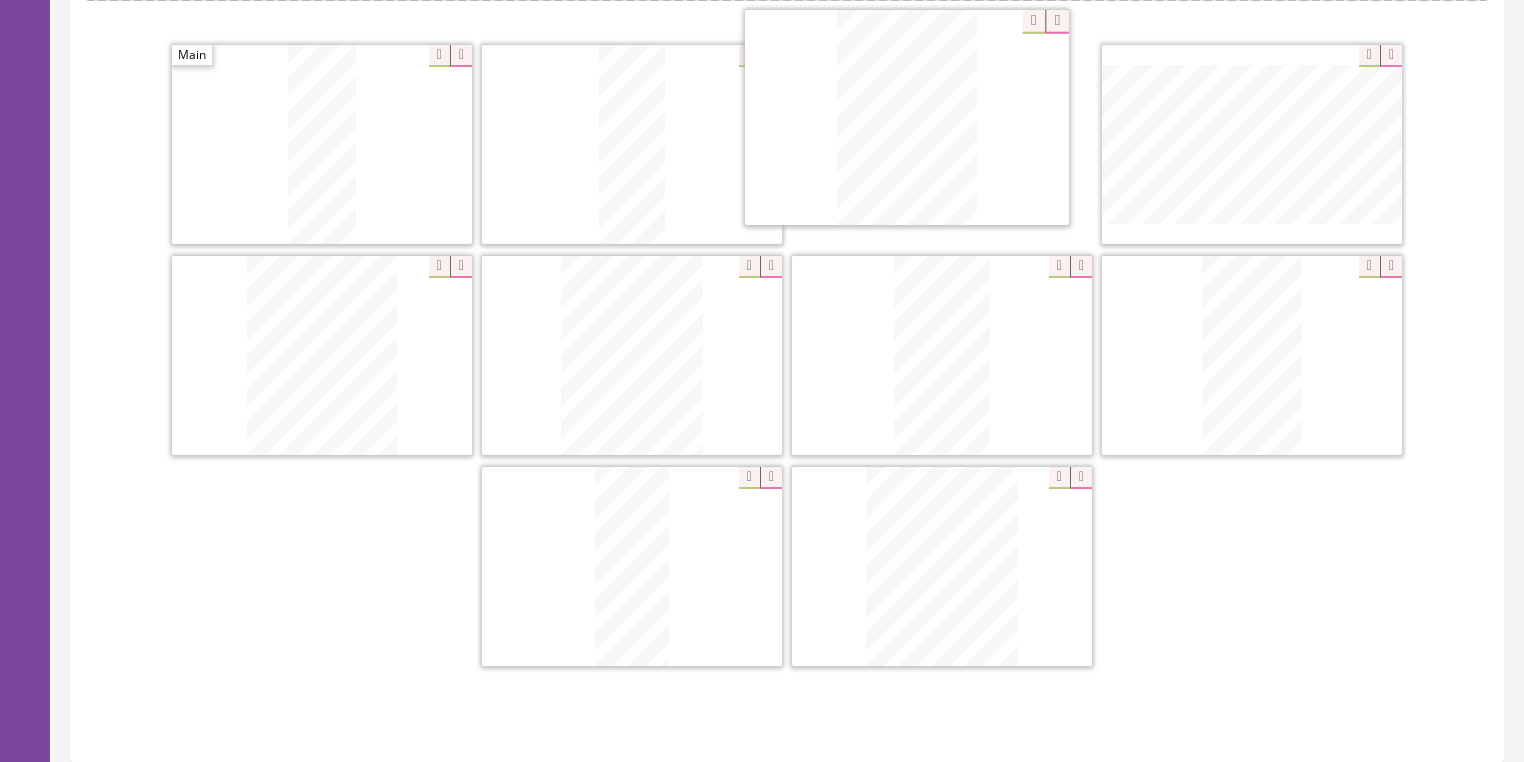 drag, startPoint x: 605, startPoint y: 506, endPoint x: 885, endPoint y: 88, distance: 503.1143 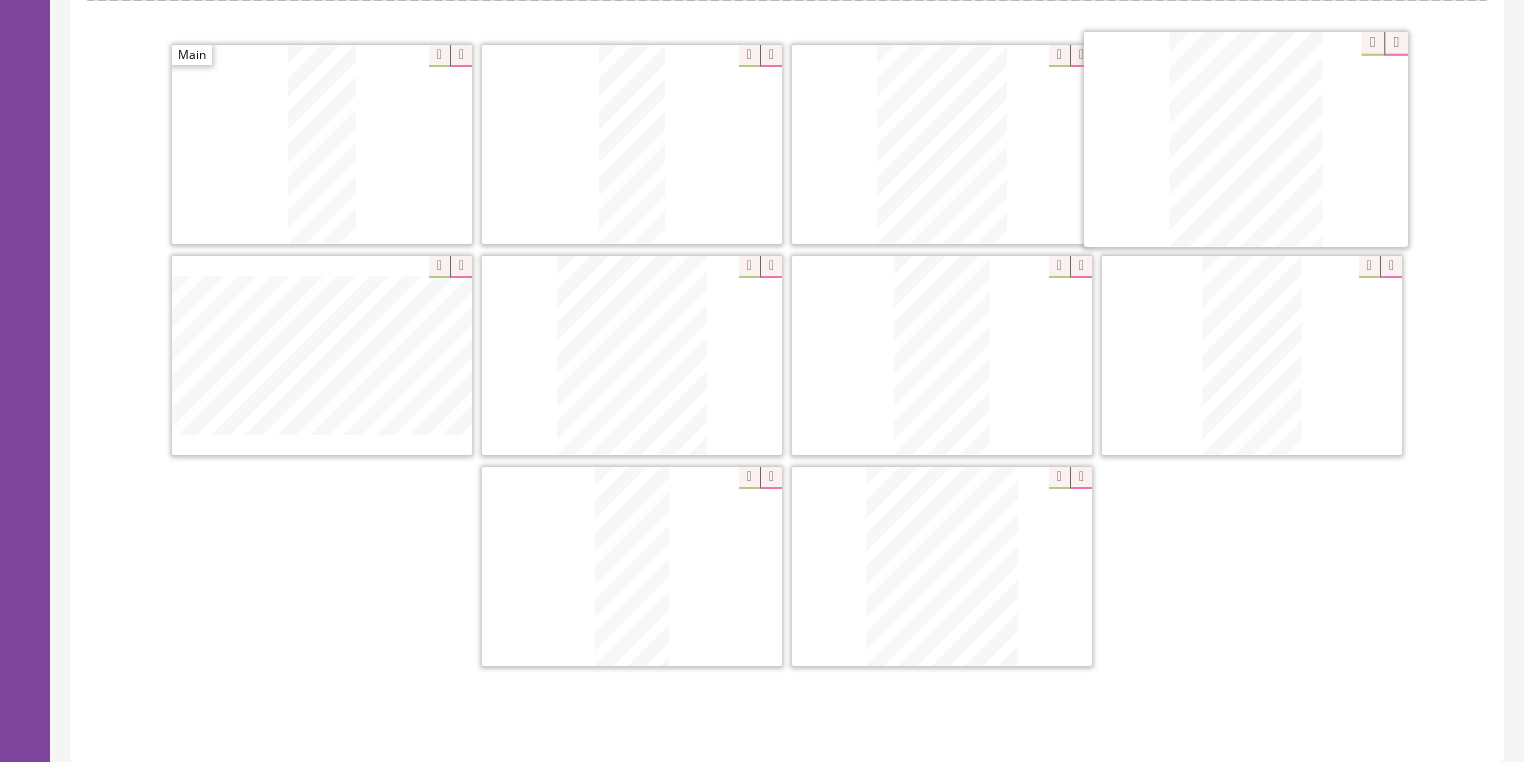 drag, startPoint x: 807, startPoint y: 224, endPoint x: 1292, endPoint y: 77, distance: 506.78793 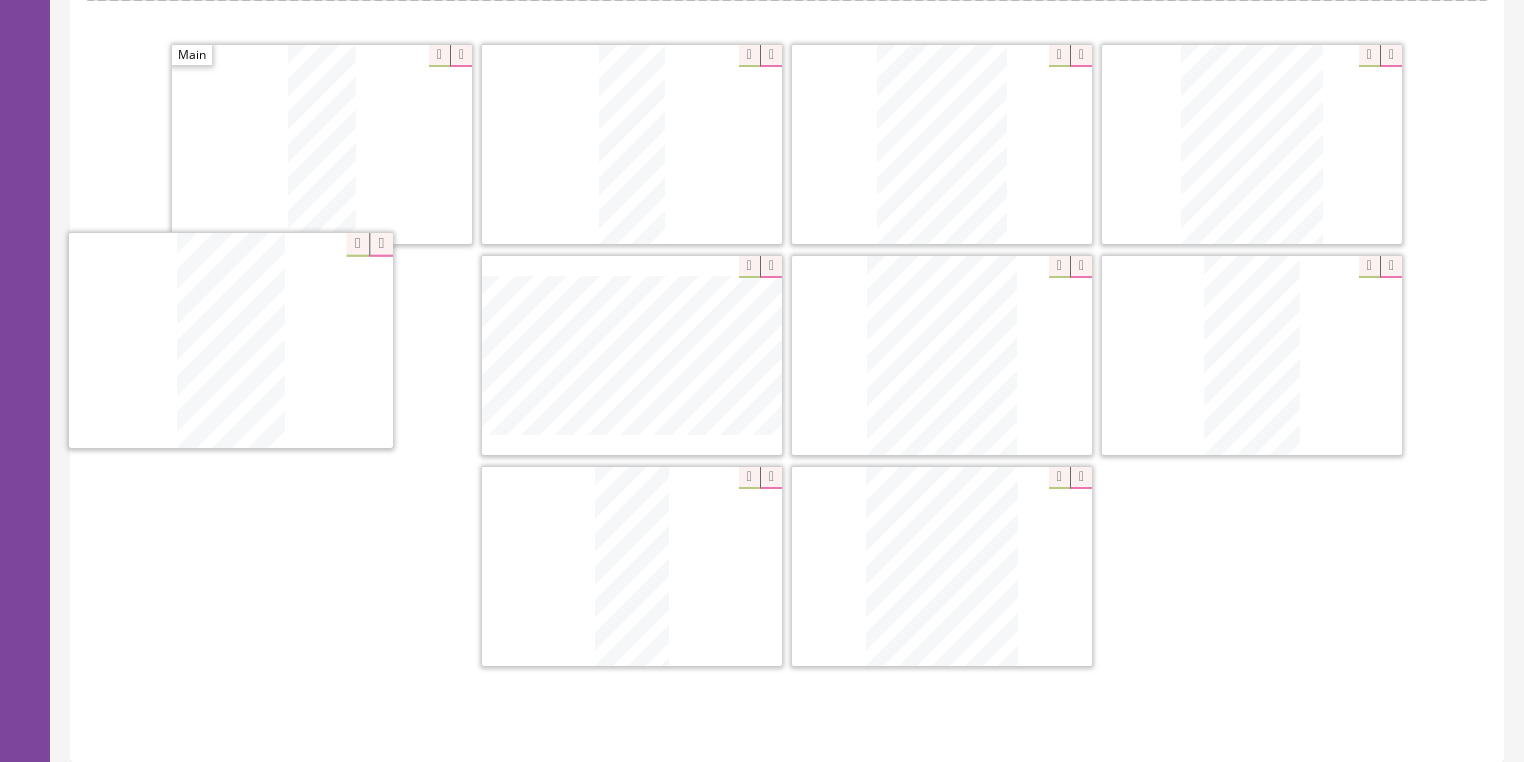 drag, startPoint x: 1080, startPoint y: 292, endPoint x: 560, endPoint y: 288, distance: 520.0154 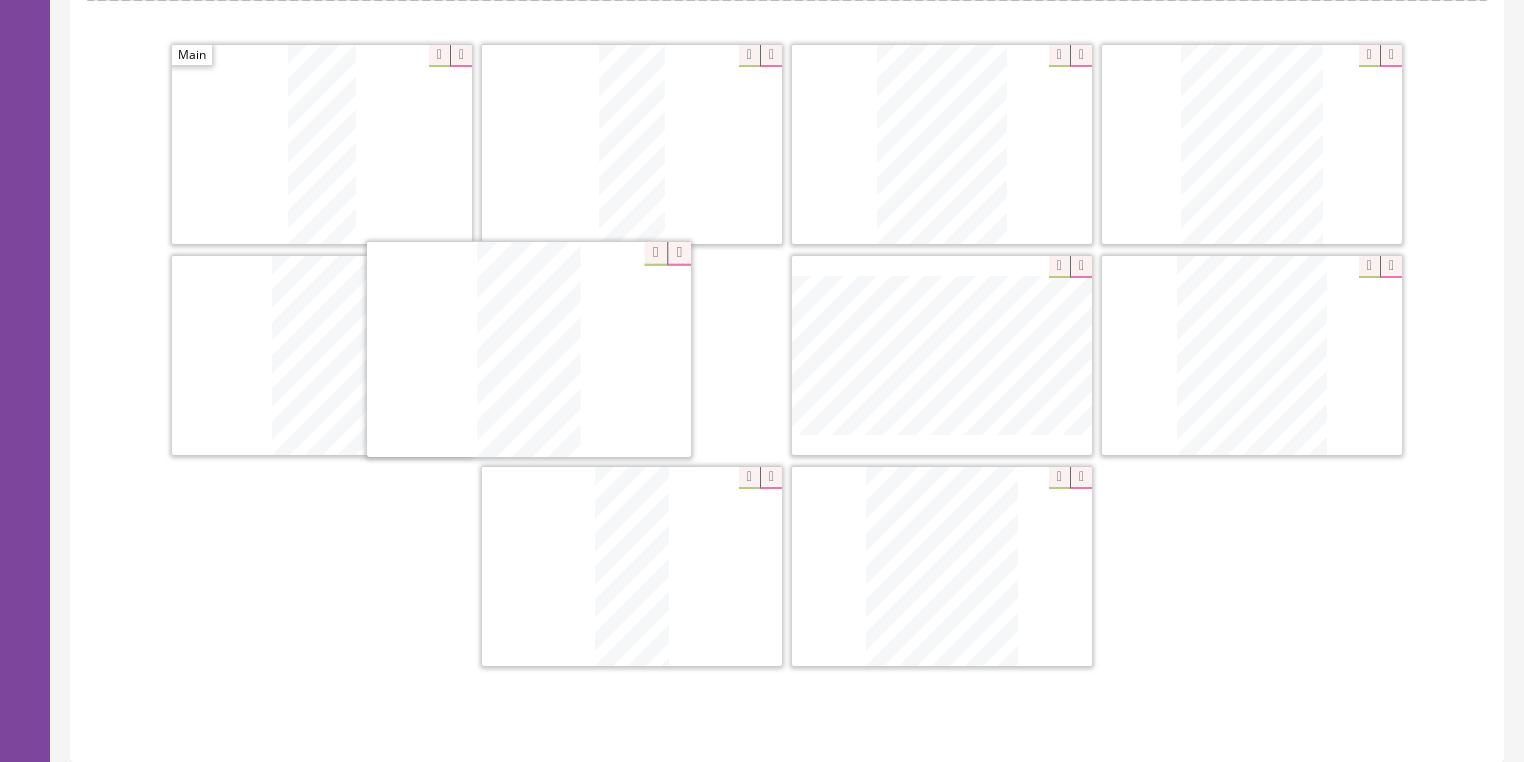 drag, startPoint x: 1204, startPoint y: 323, endPoint x: 534, endPoint y: 346, distance: 670.39465 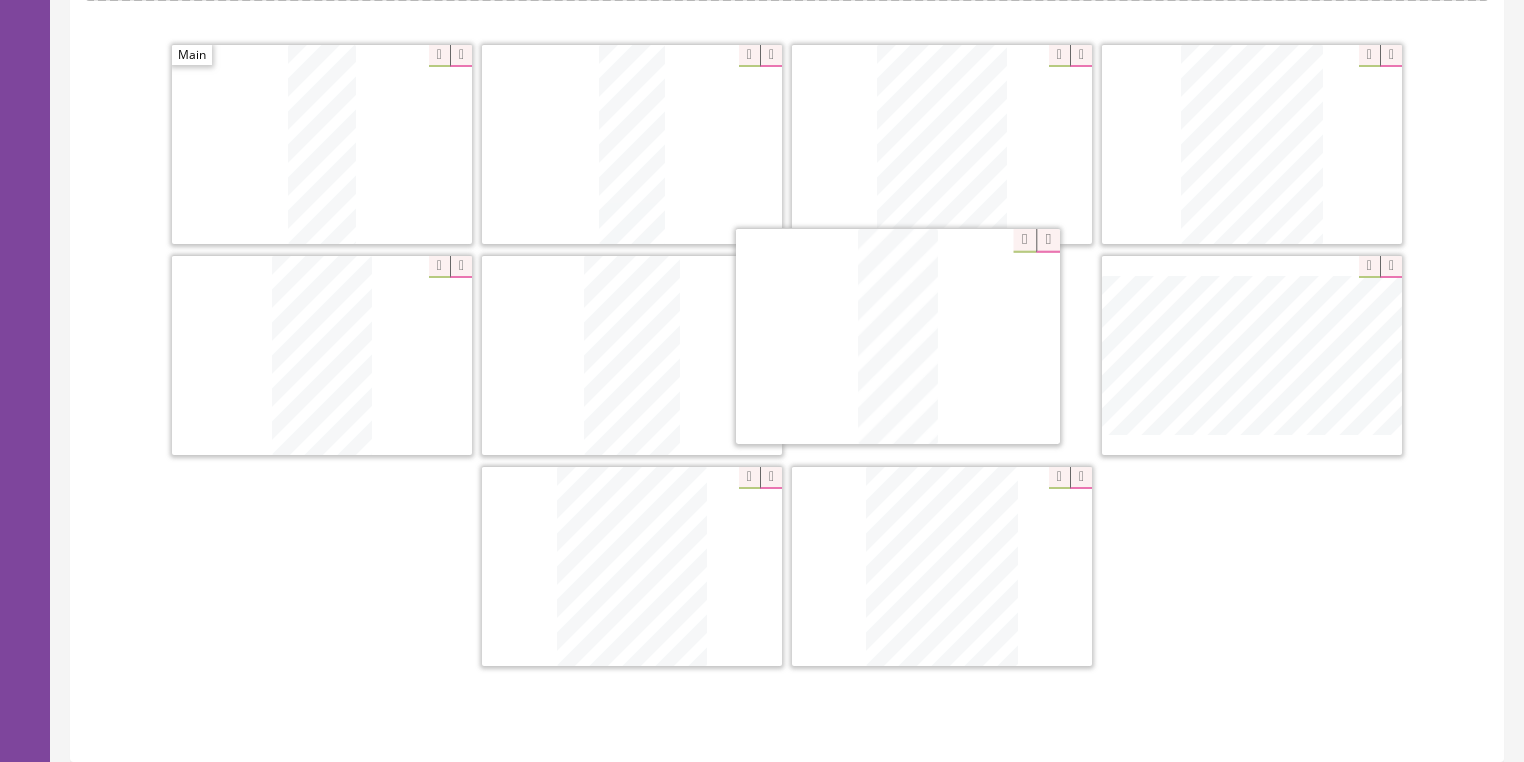 drag, startPoint x: 674, startPoint y: 472, endPoint x: 917, endPoint y: 292, distance: 302.40536 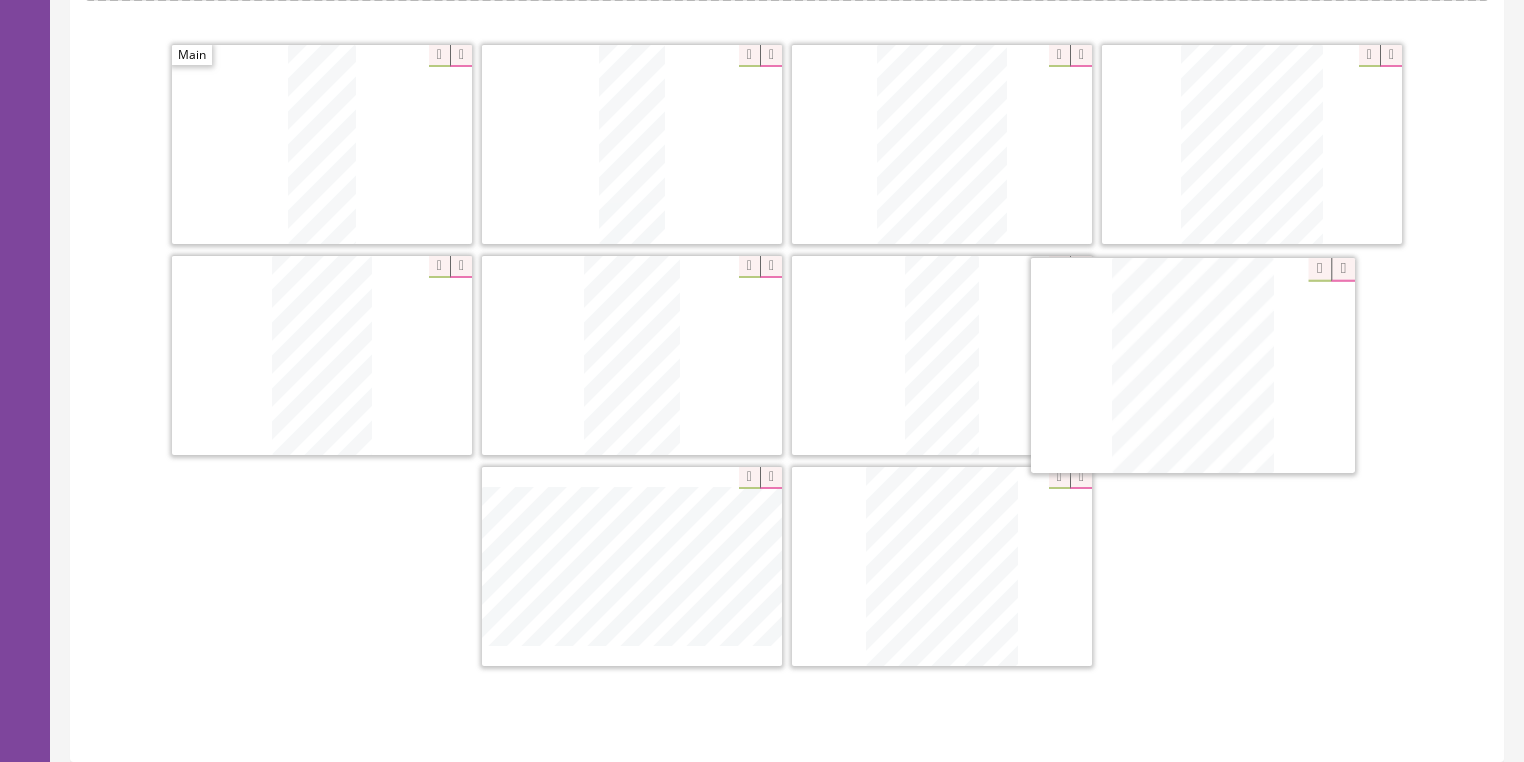 drag, startPoint x: 825, startPoint y: 433, endPoint x: 1273, endPoint y: 295, distance: 468.77286 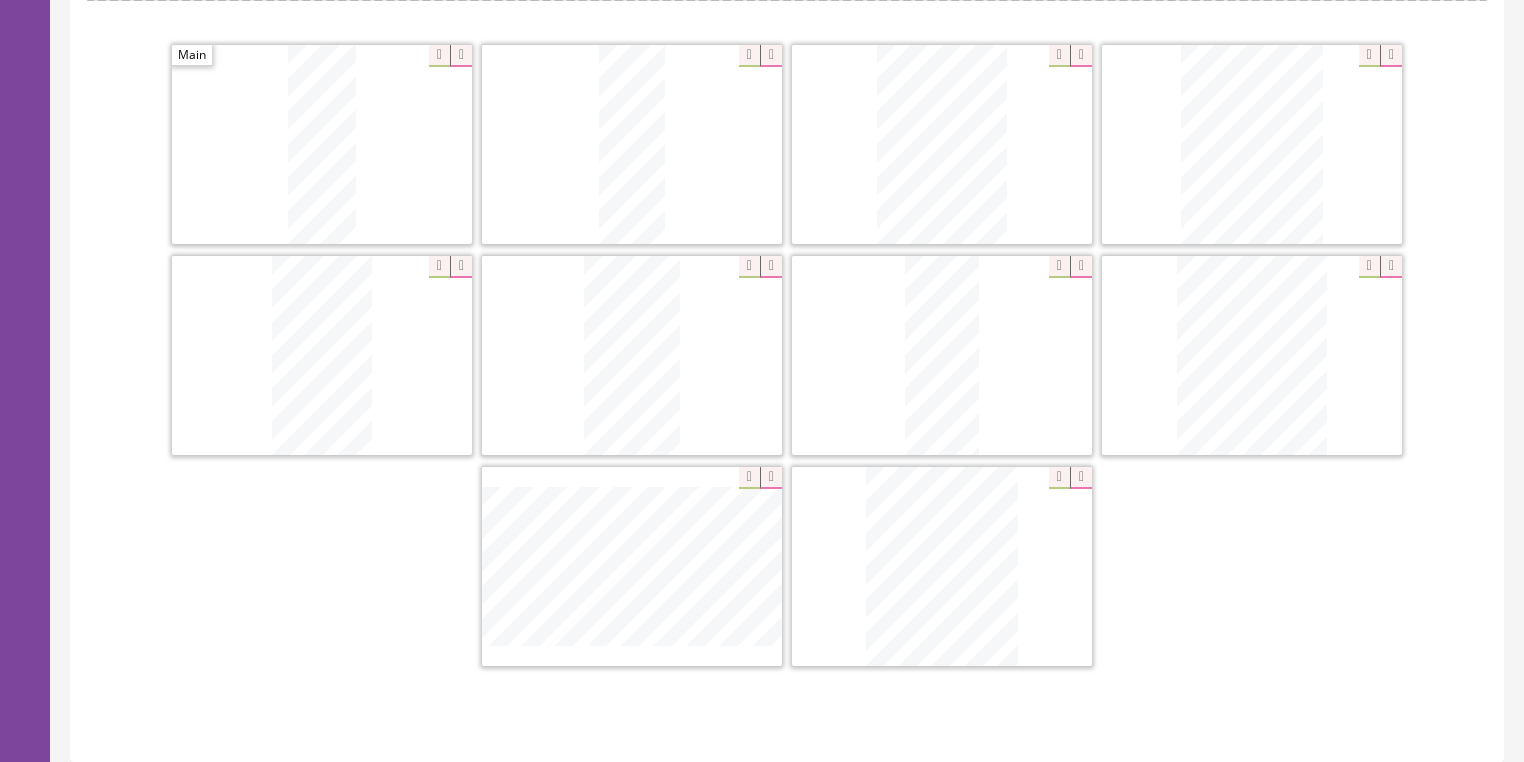 click at bounding box center (1081, 478) 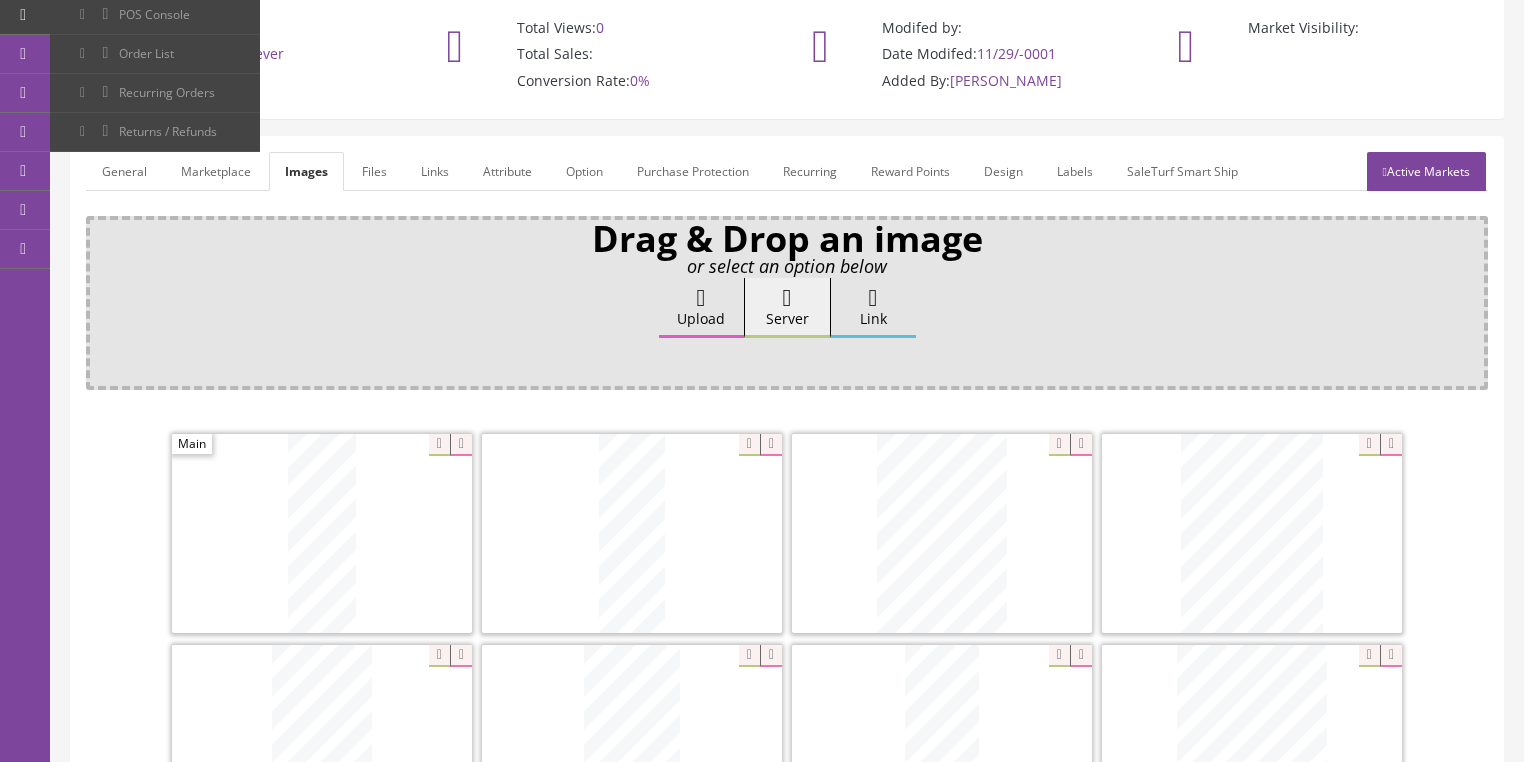 scroll, scrollTop: 160, scrollLeft: 0, axis: vertical 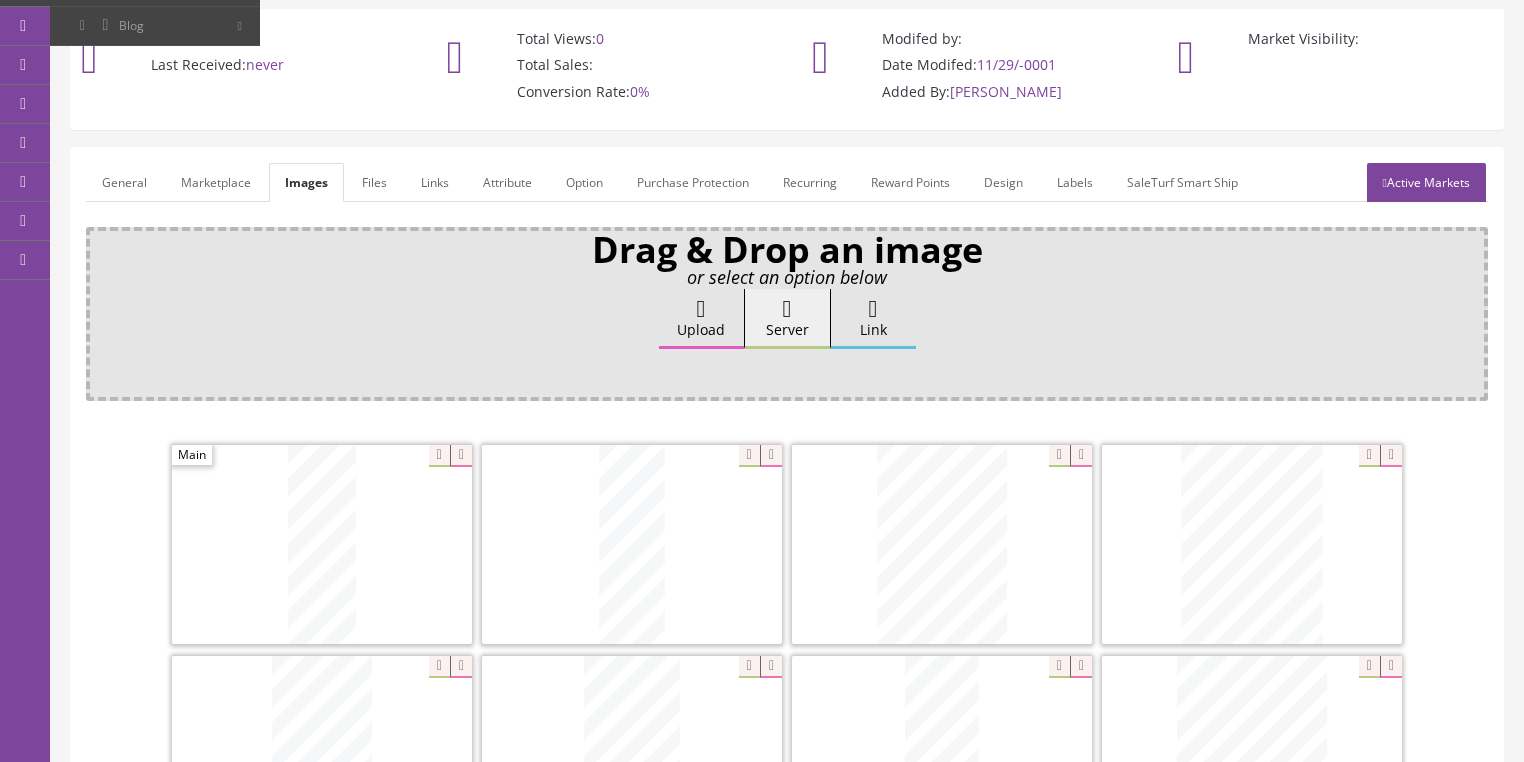click on "General" at bounding box center (124, 182) 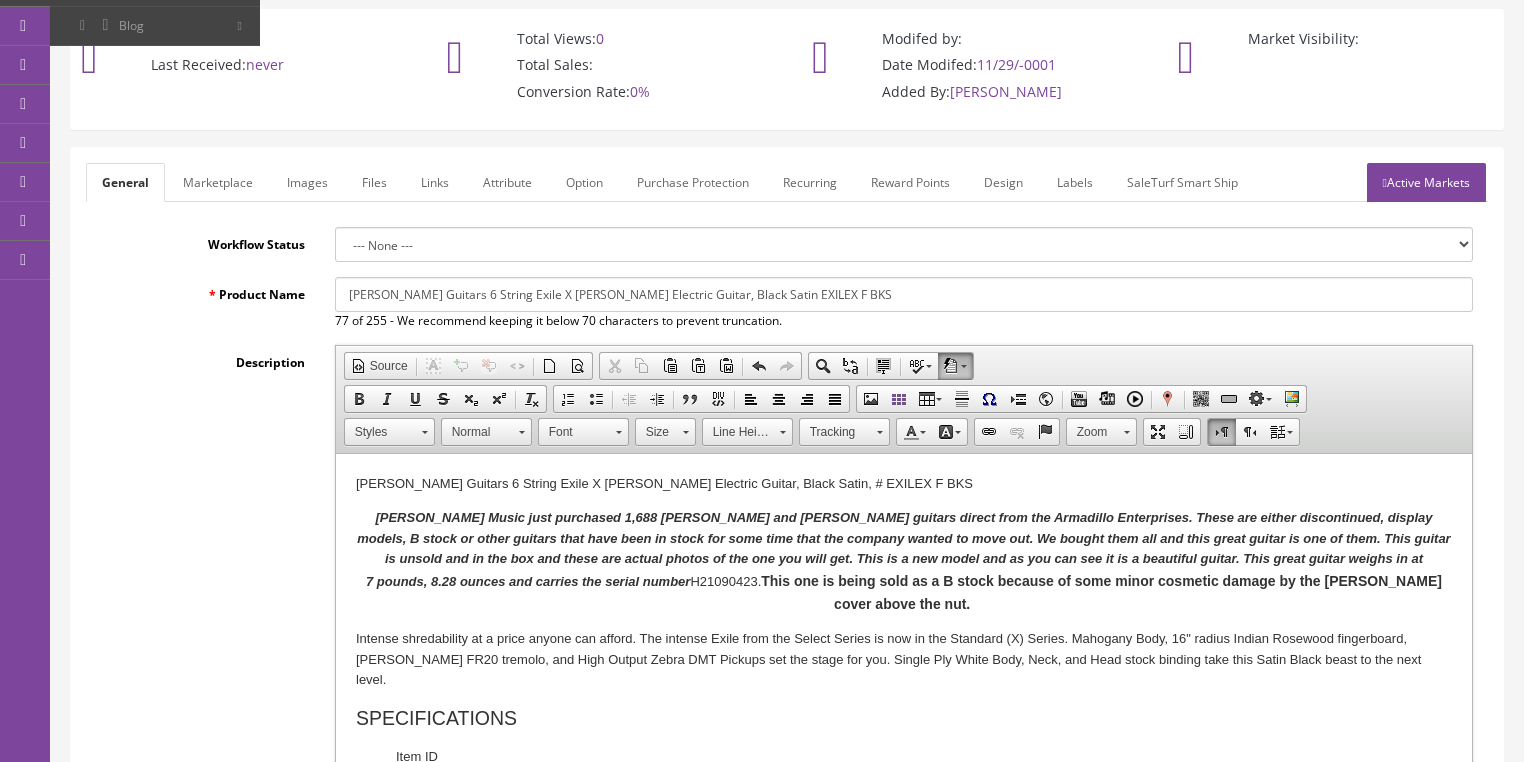 click on "[PERSON_NAME] Music just purchased 1,688 [PERSON_NAME] and [PERSON_NAME] guitars direct from the Armadillo Enterprises. These are either discontinued, display models, B stock or other guitars that have been in stock for some time that the company wanted to move out. We bought them all and this great guitar is one of them. This guitar is unsold and in the box and these are actual photos of the one you will get. This is a new model and as you can see it is a beautiful guitar. This great guitar weighs in at 7 pounds, 8.28 ounces and carries the serial number" at bounding box center [902, 549] 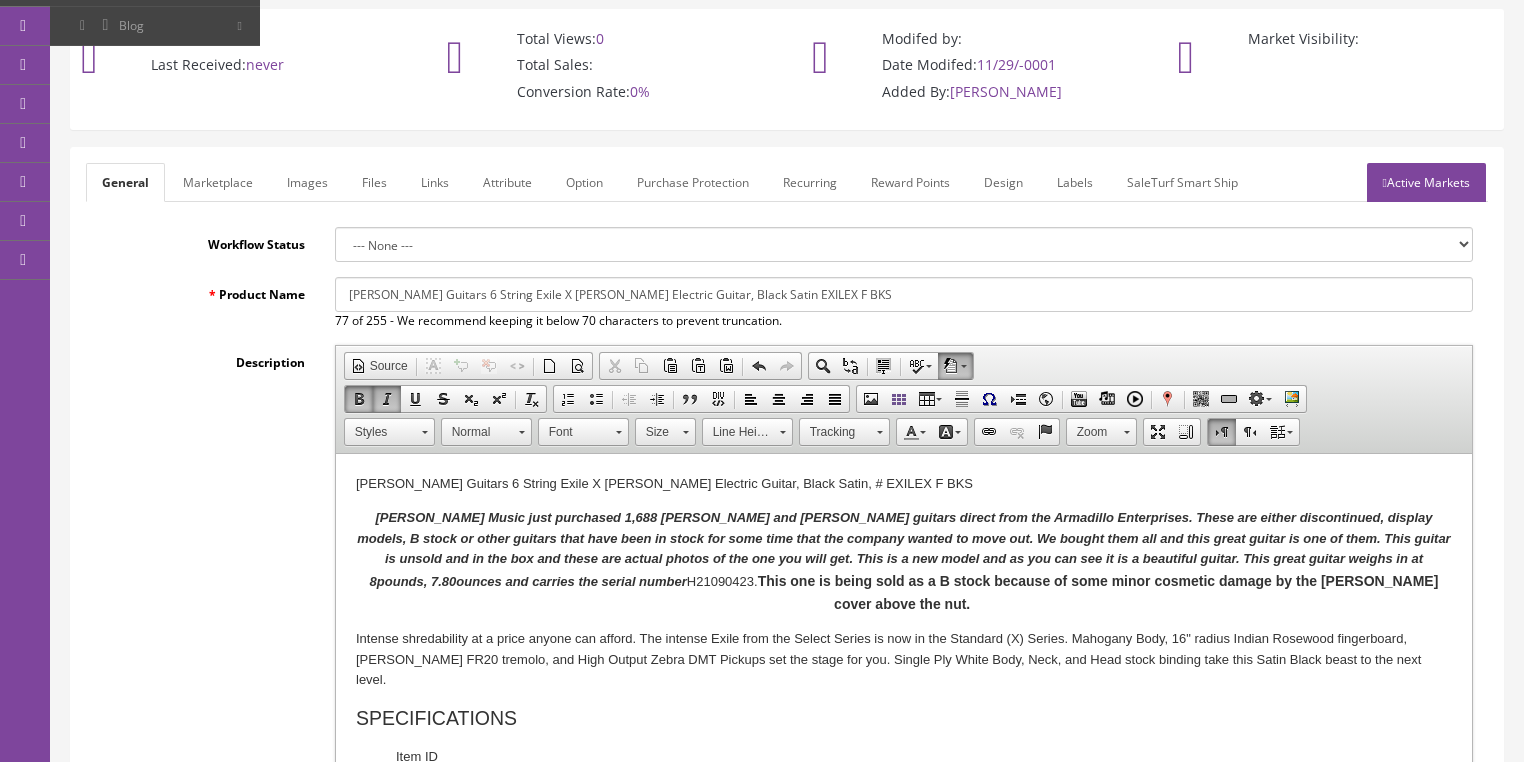 click on "This one is being sold as a B stock because of some minor cosmetic damage by the [PERSON_NAME] cover above the nut." at bounding box center [1097, 592] 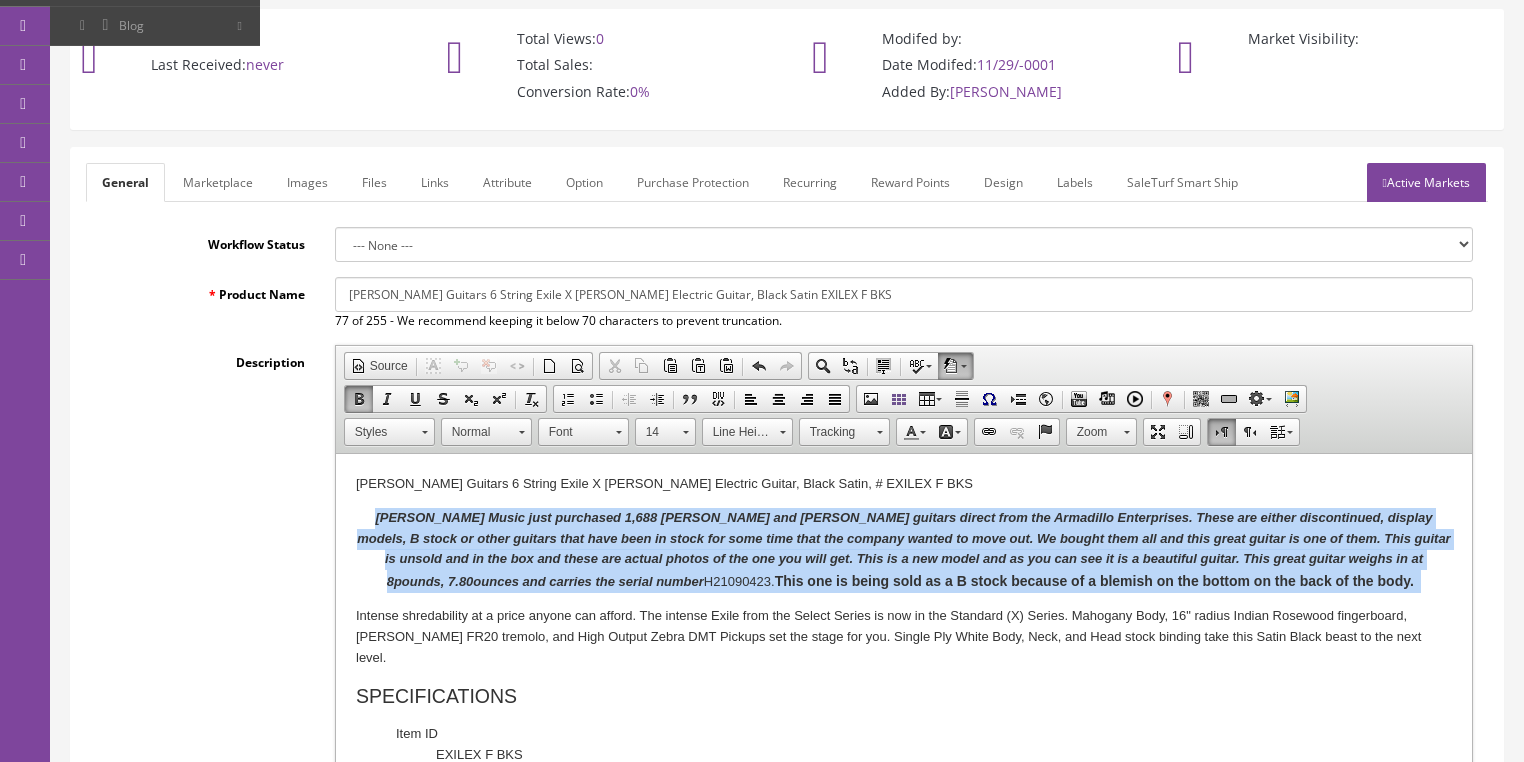 drag, startPoint x: 361, startPoint y: 509, endPoint x: 1356, endPoint y: 577, distance: 997.3209 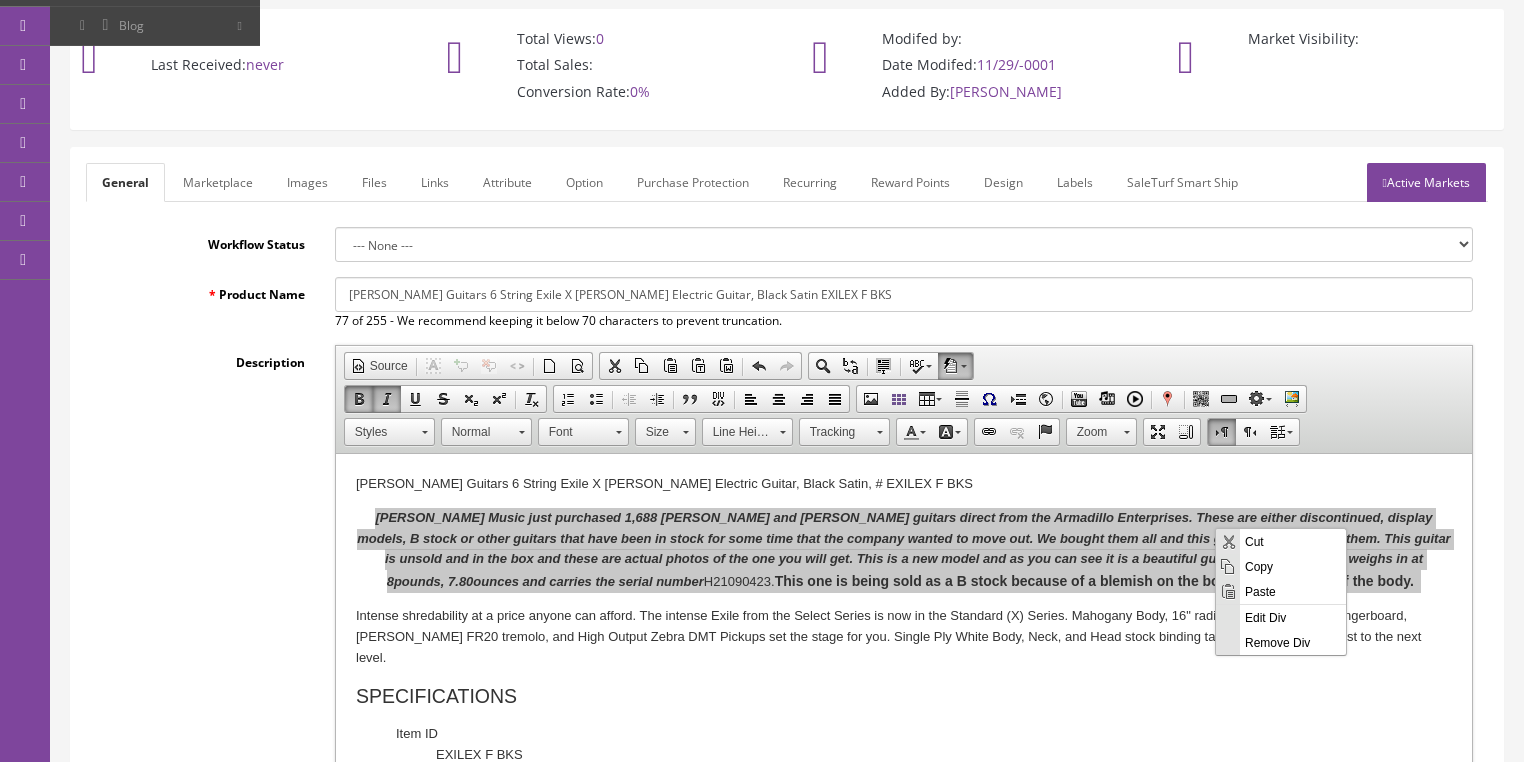 scroll, scrollTop: 0, scrollLeft: 0, axis: both 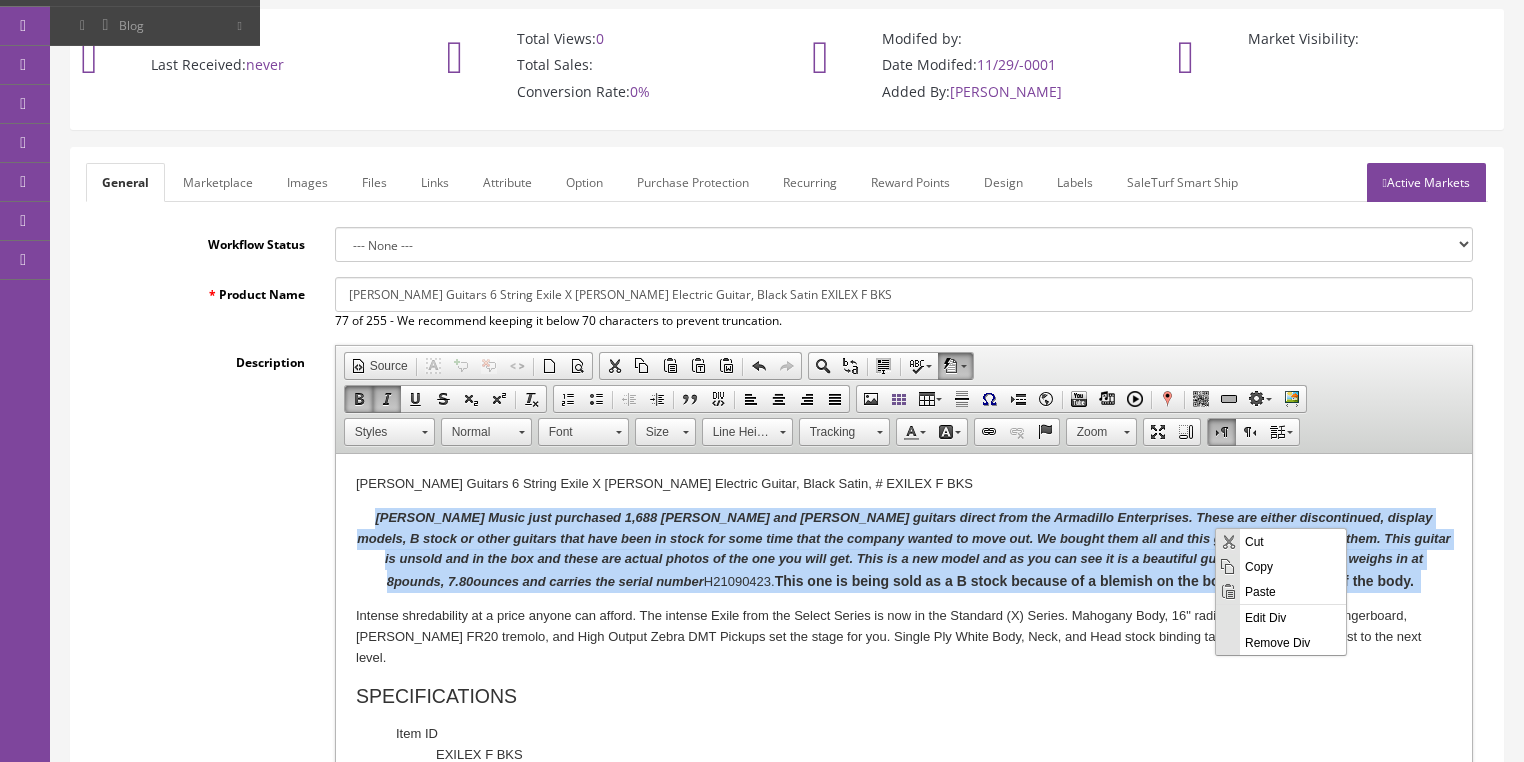 copy on "[PERSON_NAME] Music just purchased 1,688 [PERSON_NAME] and [PERSON_NAME] guitars direct from the Armadillo Enterprises. These are either discontinued, display models, B stock or other guitars that have been in stock for some time that the company wanted to move out. We bought them all and this great guitar is one of them. This guitar is unsold and in the box and these are actual photos of the one you will get. This is a new model and as you can see it is a beautiful guitar. This great guitar weighs in at 8  pounds, 7.80  ounces and carries the serial number  H2109042 3.  This one is being sold as a B stock because of a blemish on the bottom on the back of the body." 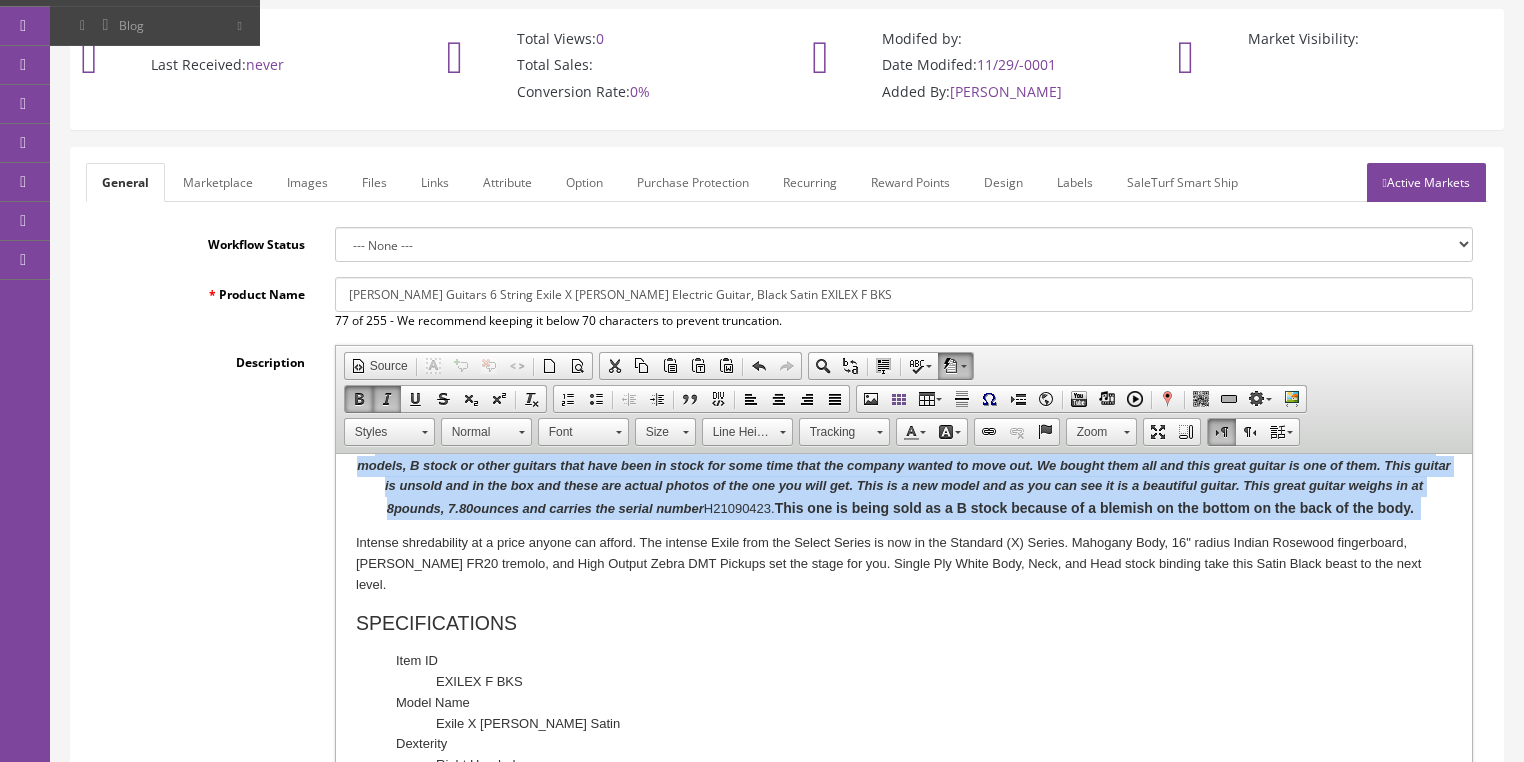scroll, scrollTop: 80, scrollLeft: 0, axis: vertical 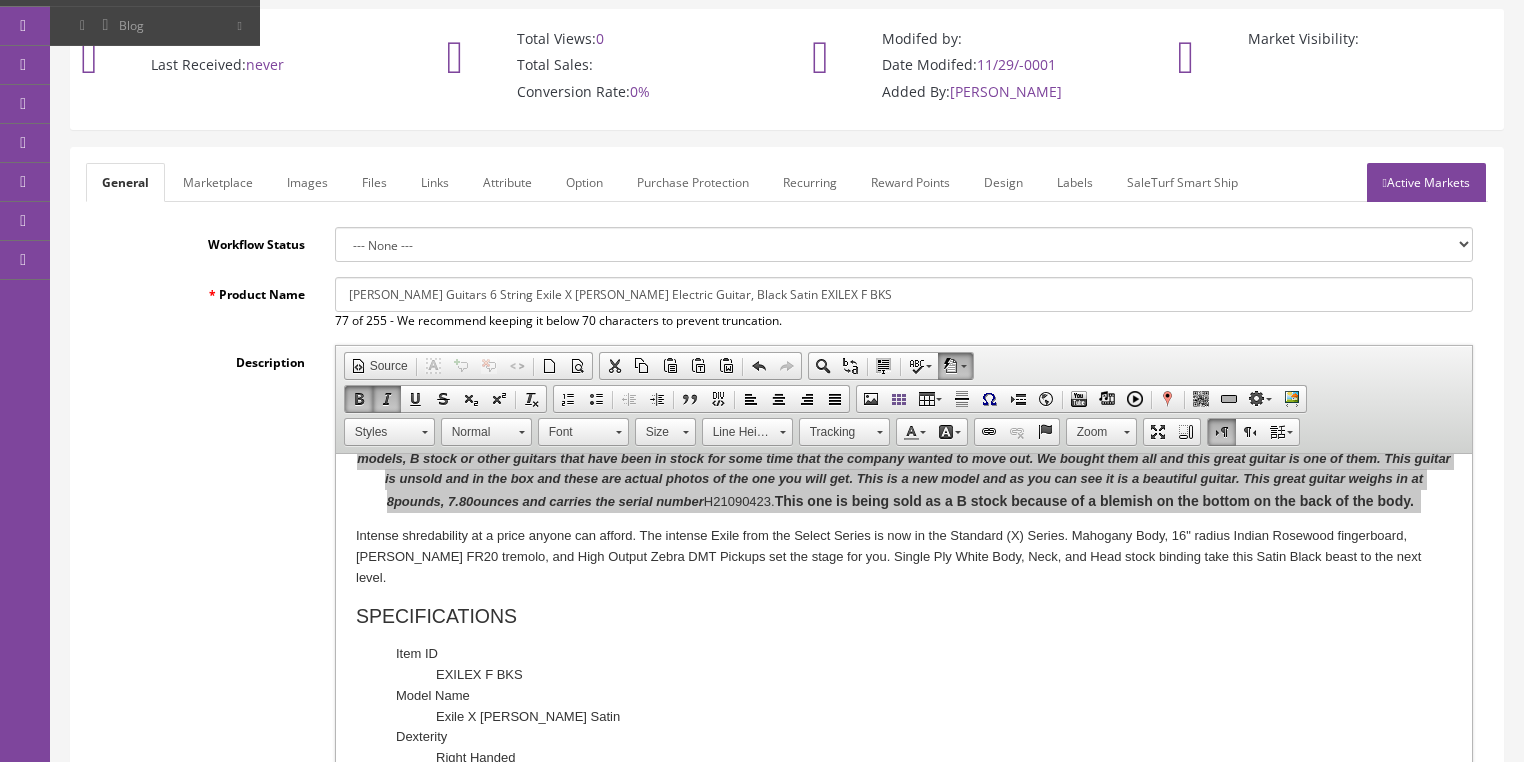 click on "Marketplace" at bounding box center [218, 182] 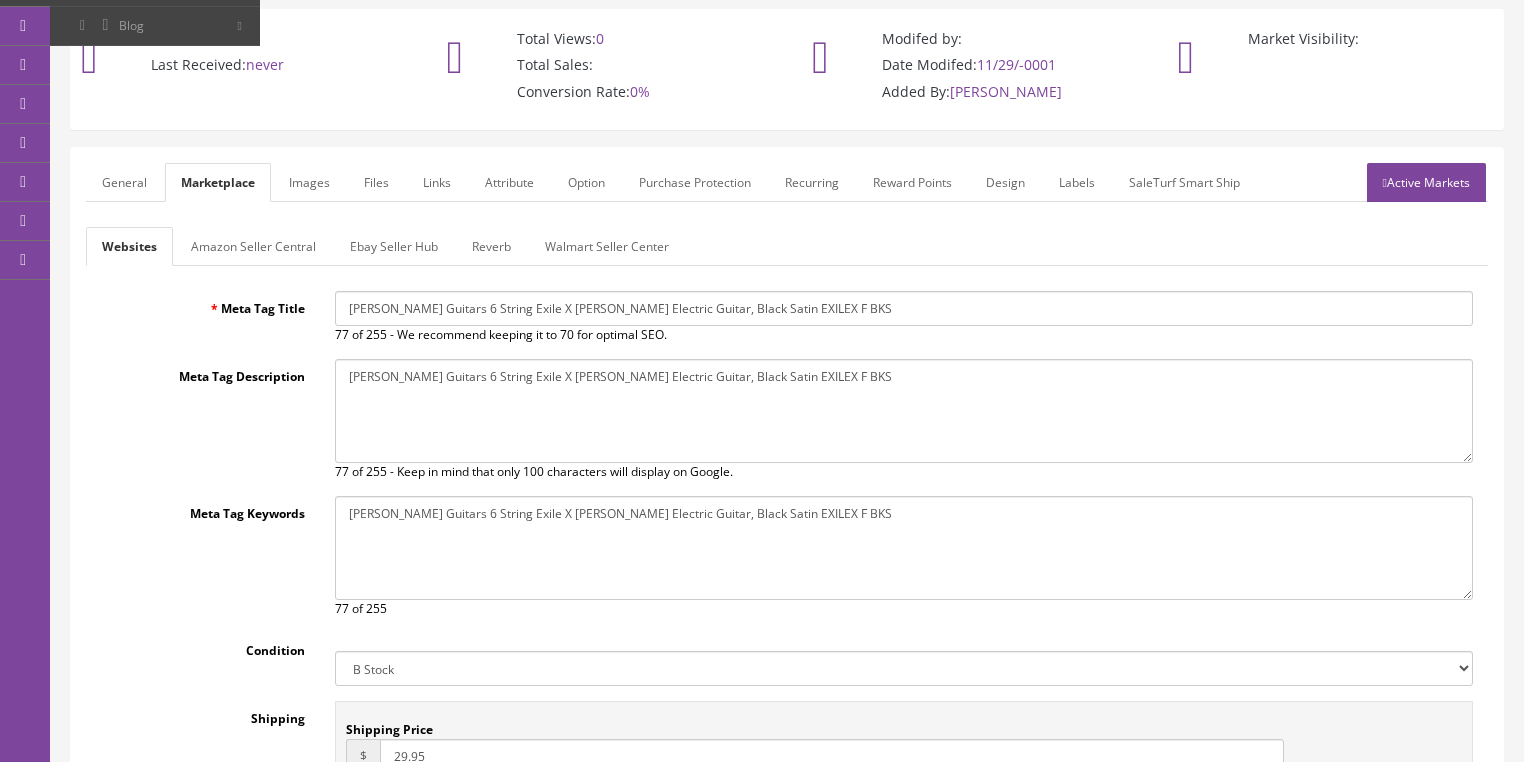 click on "Amazon Seller Central" at bounding box center (253, 246) 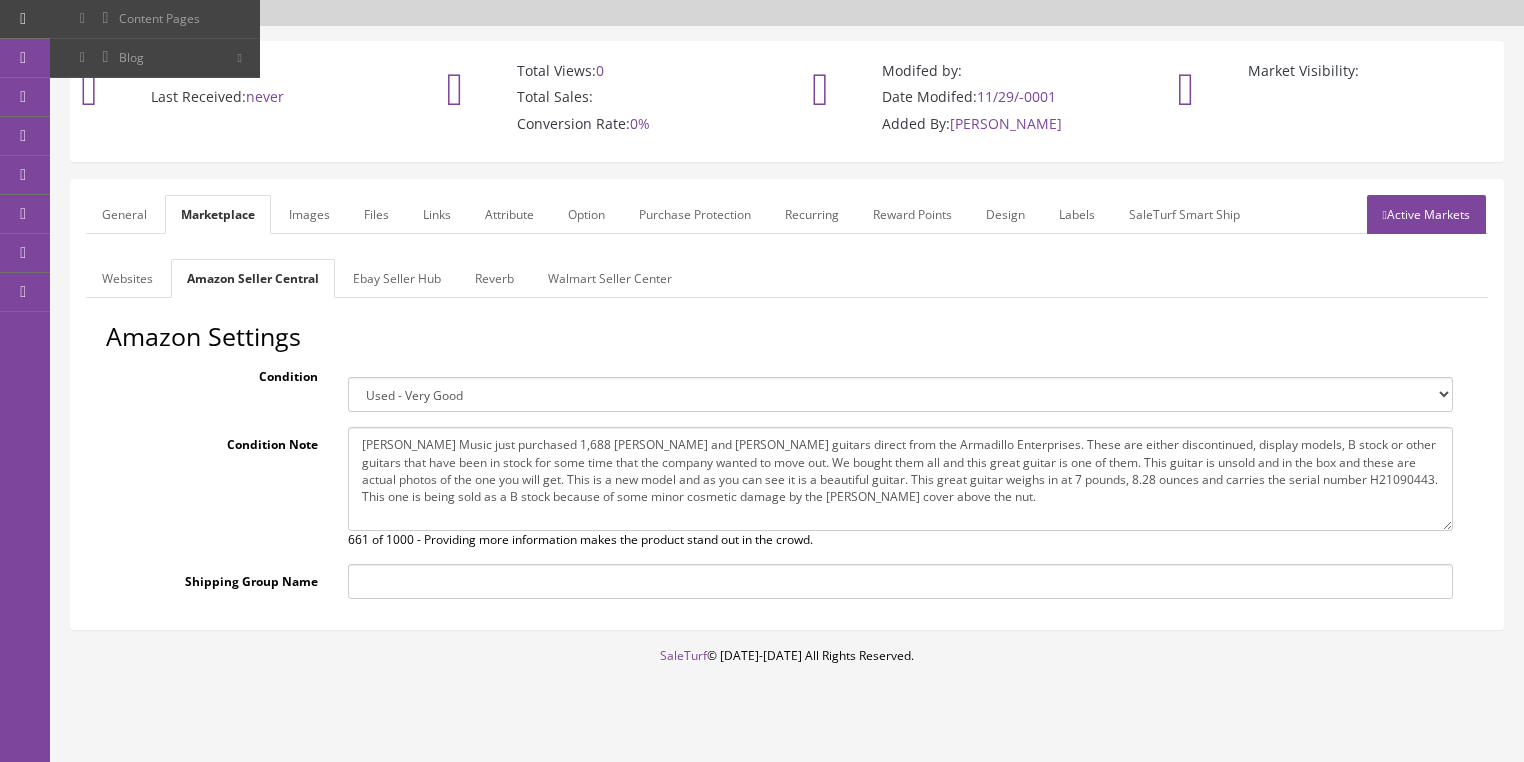 drag, startPoint x: 356, startPoint y: 420, endPoint x: 919, endPoint y: 512, distance: 570.46735 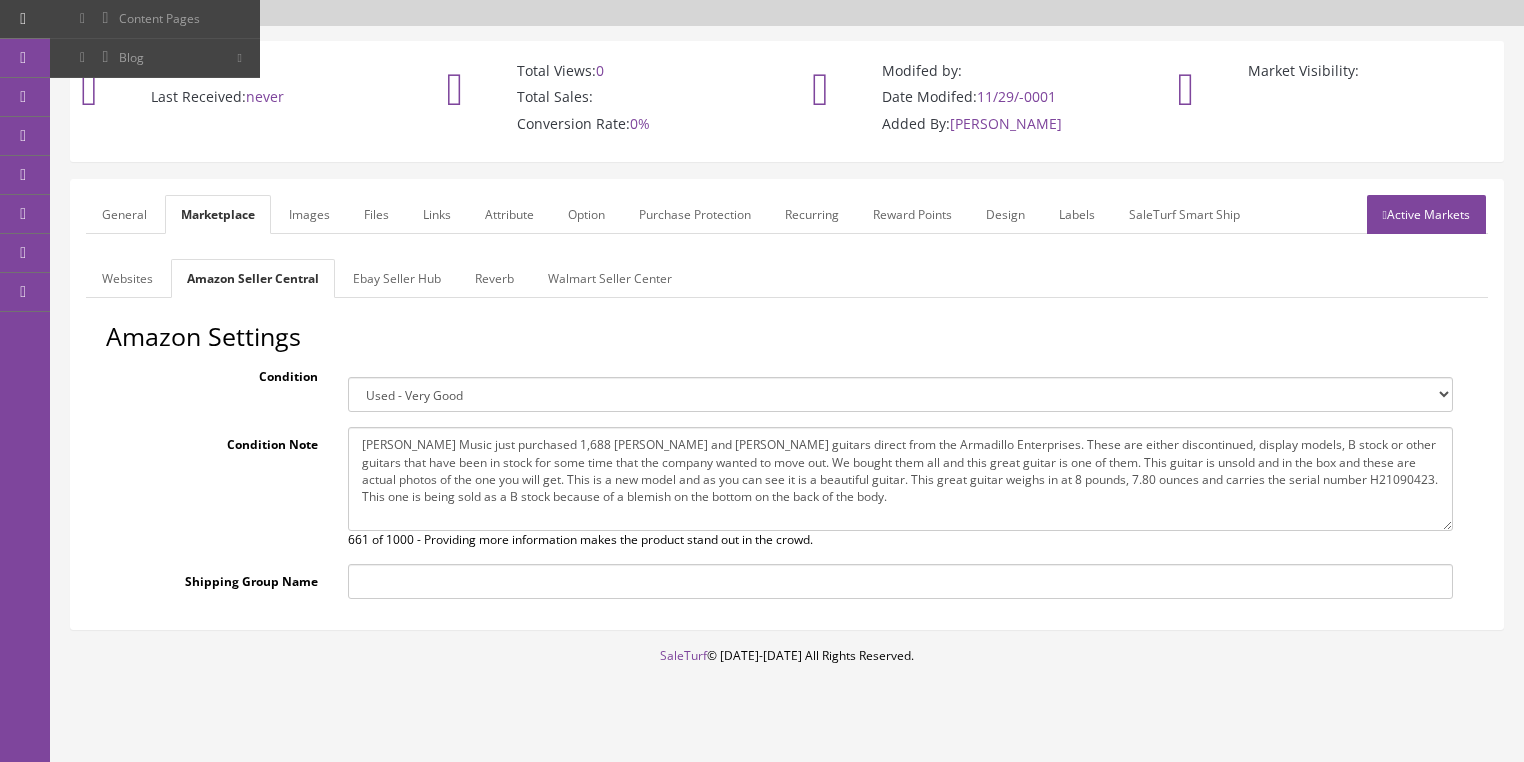 type on "[PERSON_NAME] Music just purchased 1,688 [PERSON_NAME] and [PERSON_NAME] guitars direct from the Armadillo Enterprises. These are either discontinued, display models, B stock or other guitars that have been in stock for some time that the company wanted to move out. We bought them all and this great guitar is one of them. This guitar is unsold and in the box and these are actual photos of the one you will get. This is a new model and as you can see it is a beautiful guitar. This great guitar weighs in at 8 pounds, 7.80 ounces and carries the serial number H21090423. This one is being sold as a B stock because of a blemish on the bottom on the back of the body." 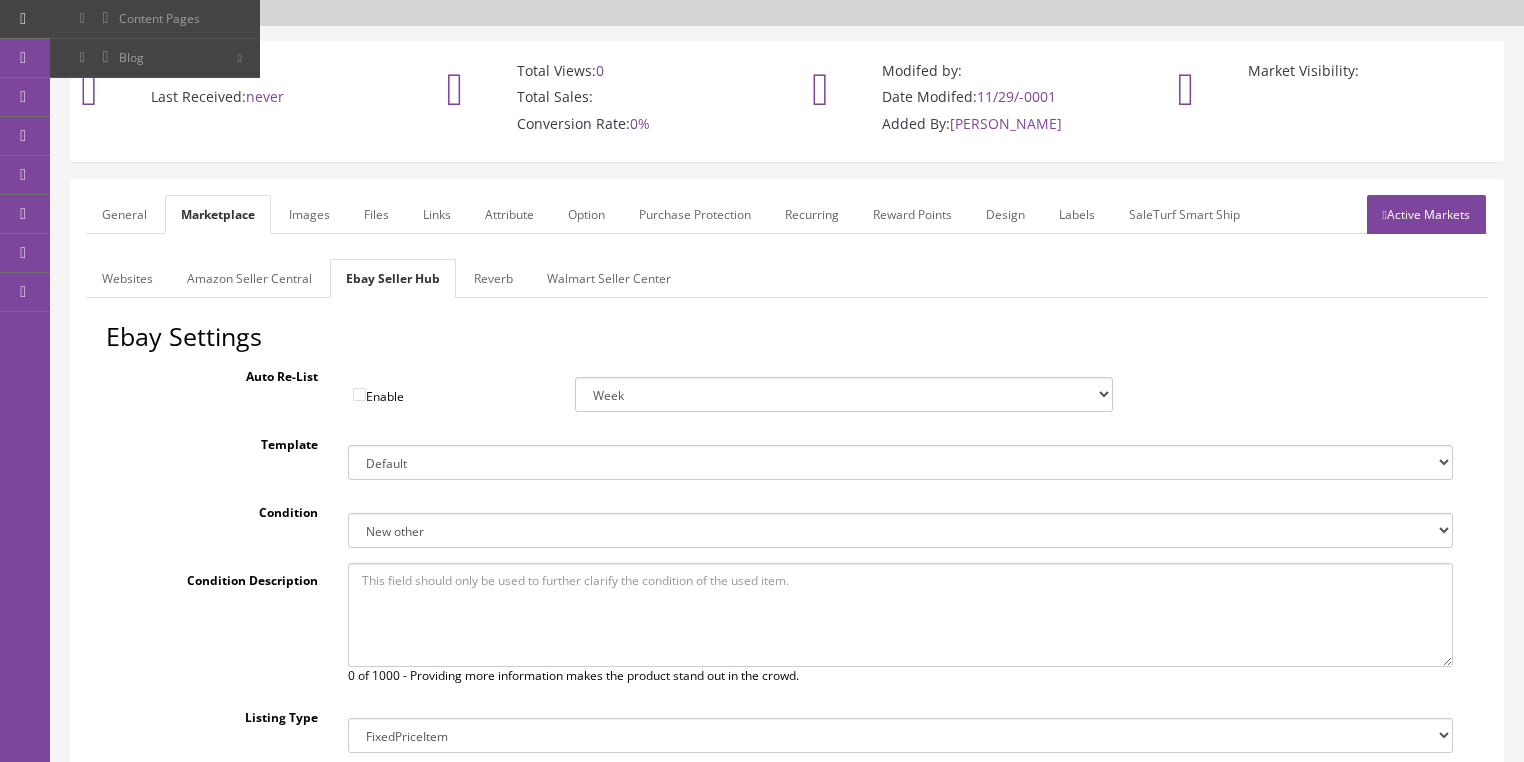 click on "General" at bounding box center (124, 214) 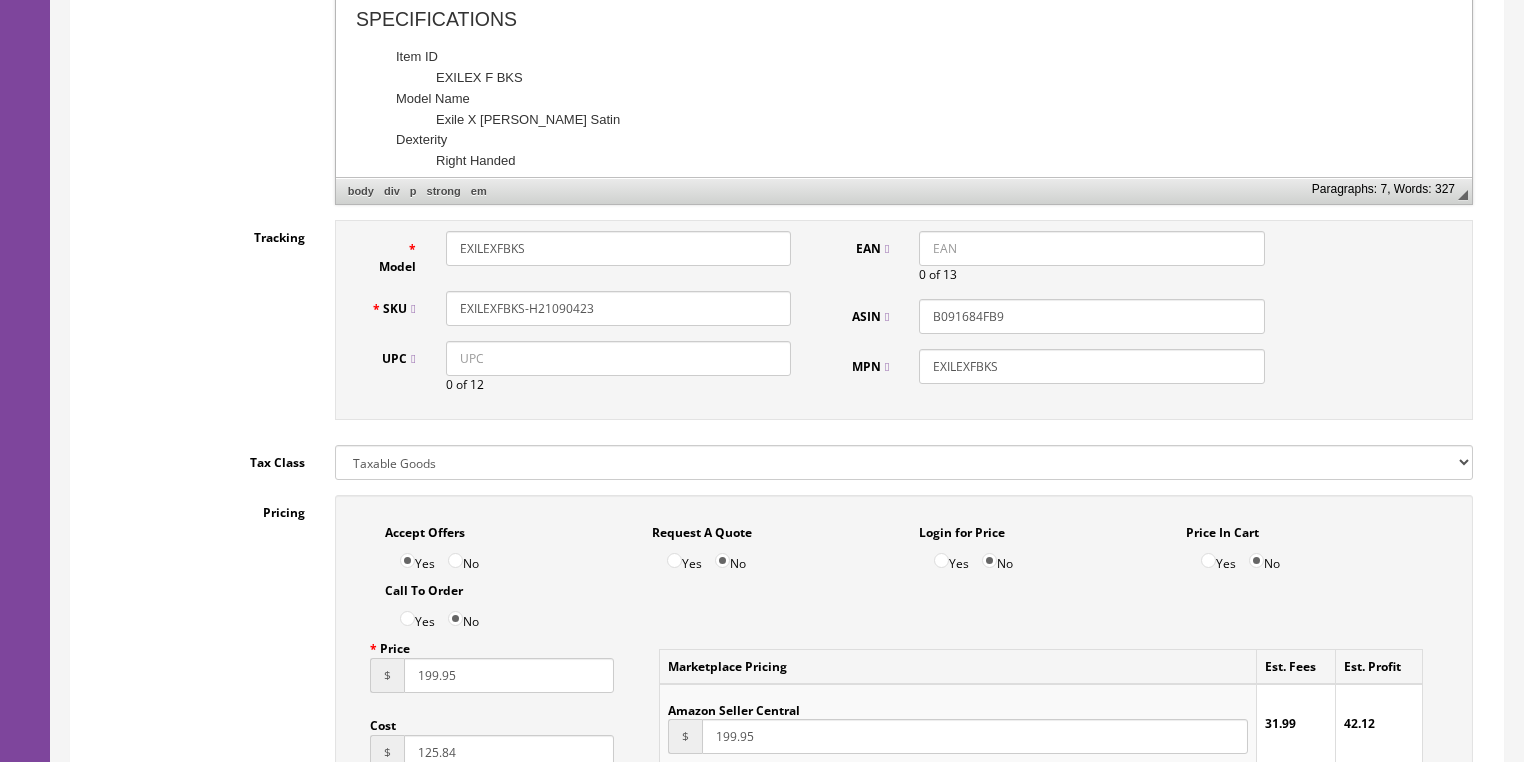 scroll, scrollTop: 848, scrollLeft: 0, axis: vertical 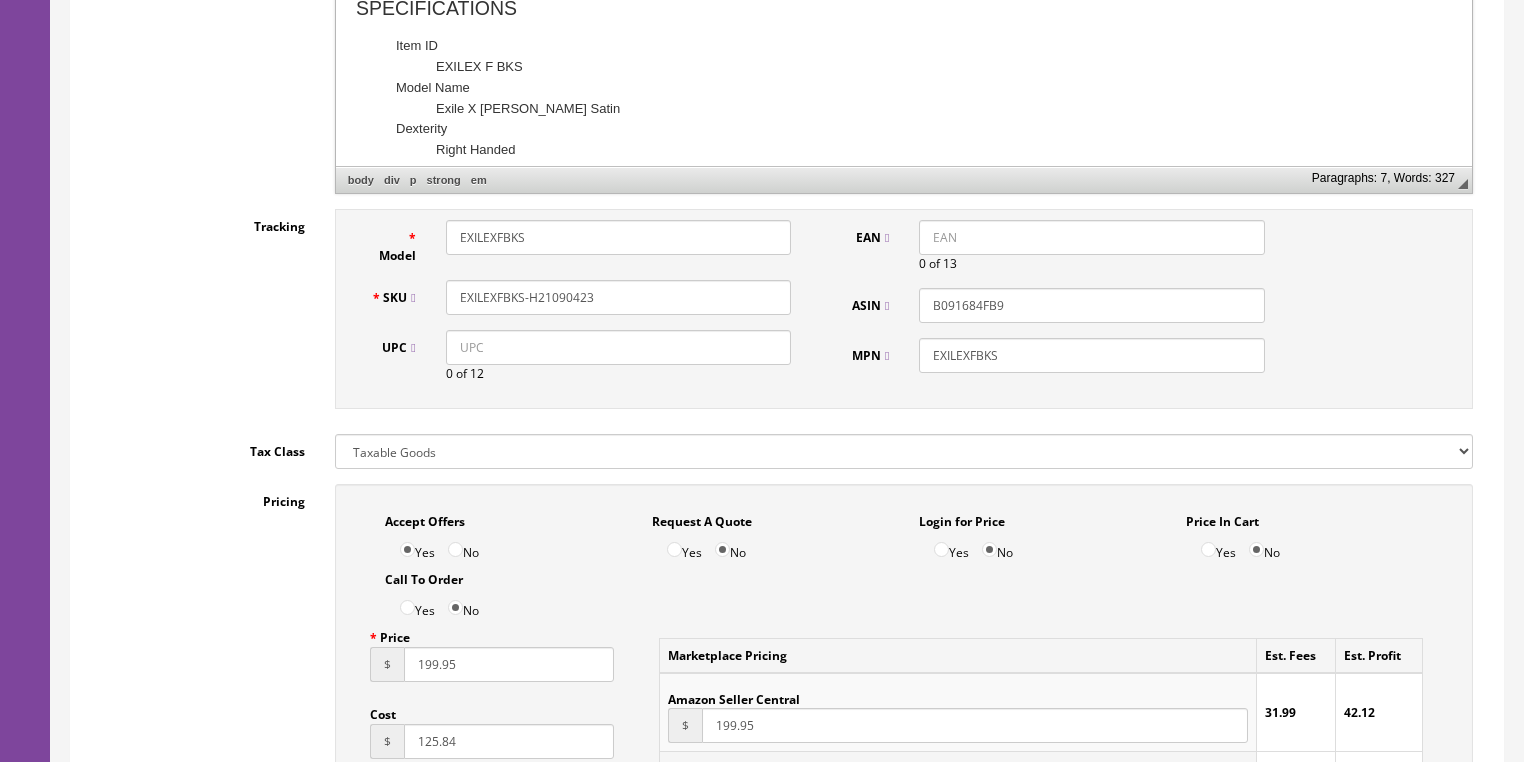 drag, startPoint x: 593, startPoint y: 276, endPoint x: 324, endPoint y: 301, distance: 270.1592 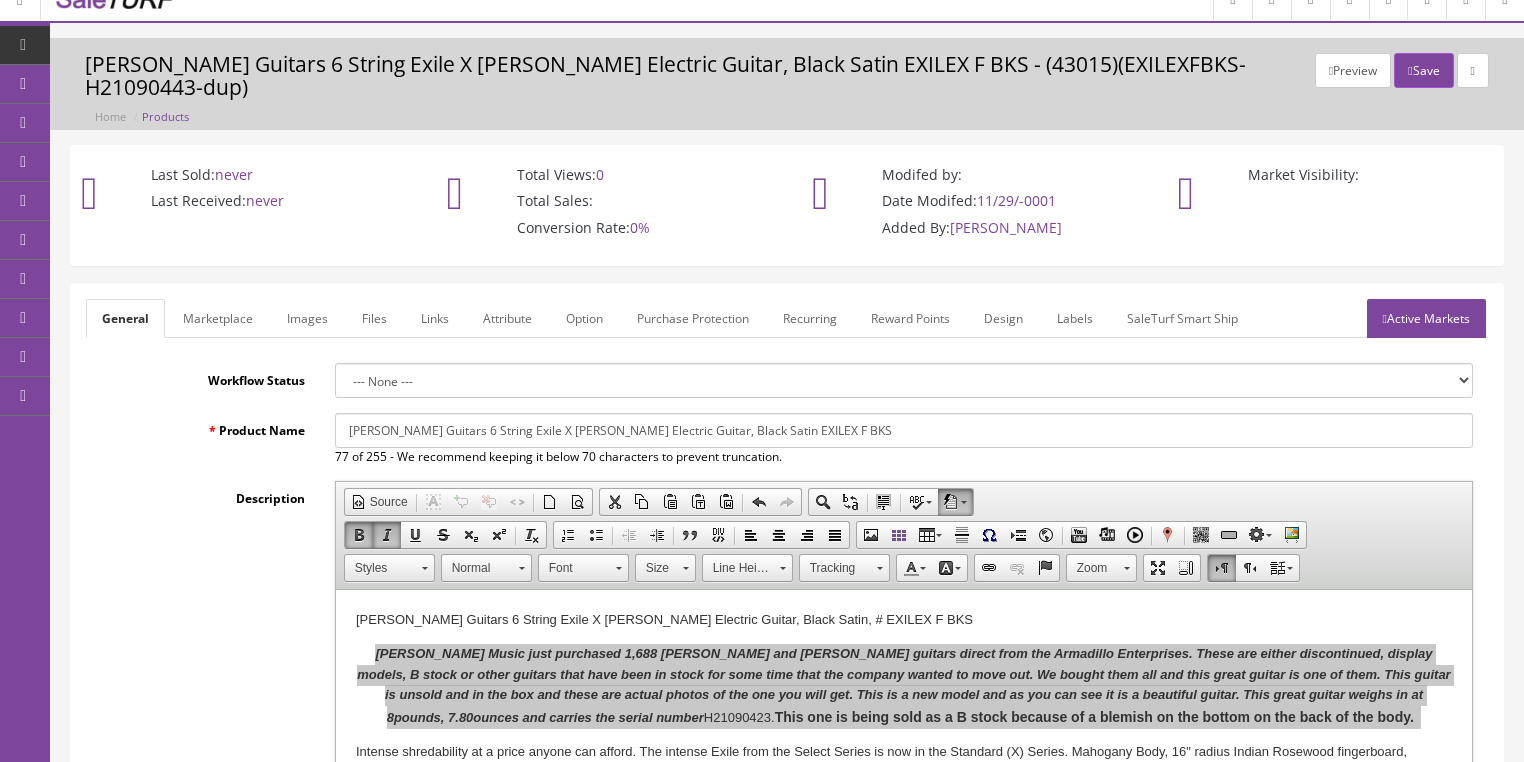 scroll, scrollTop: 0, scrollLeft: 0, axis: both 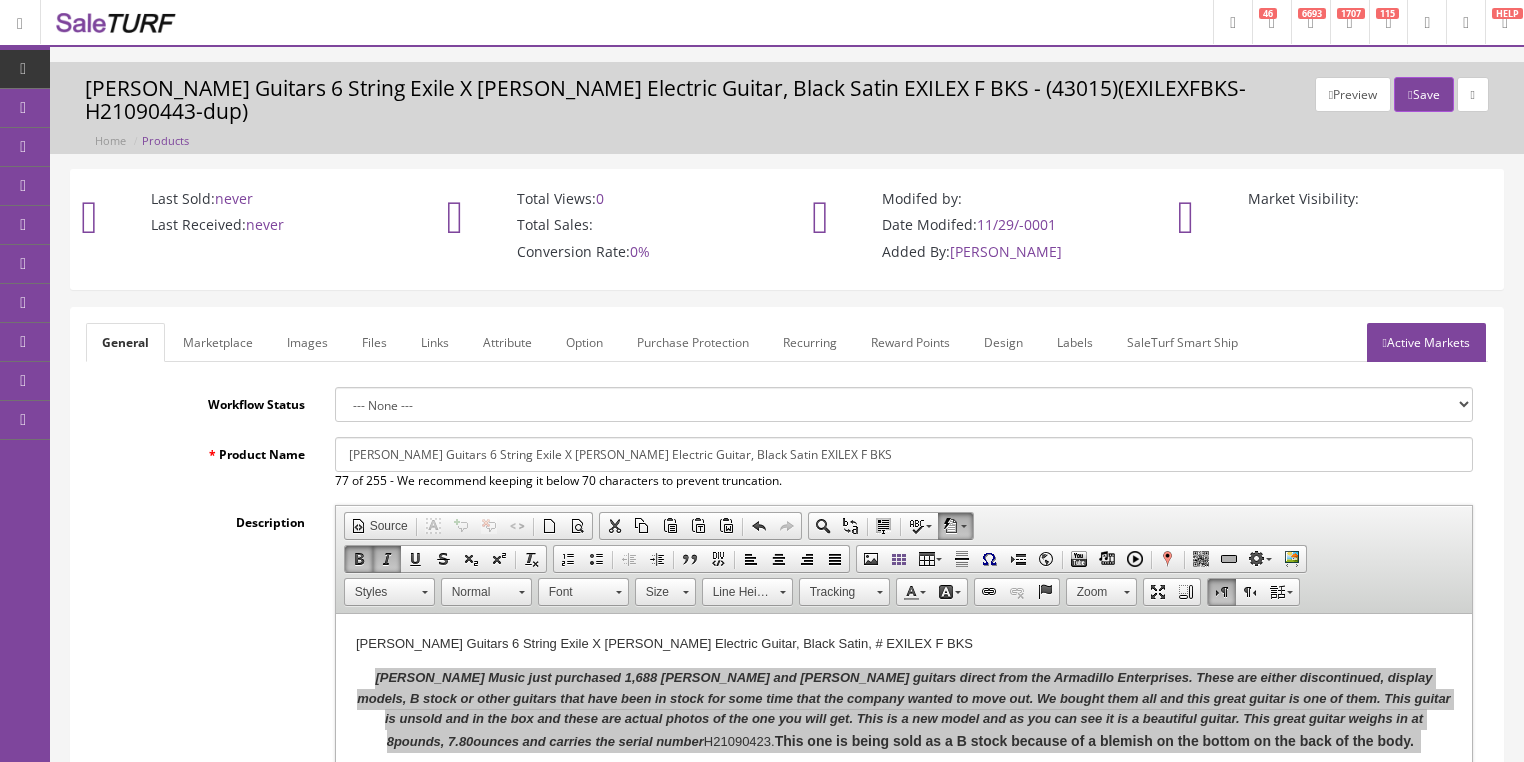 click on "Active Markets" at bounding box center (1426, 342) 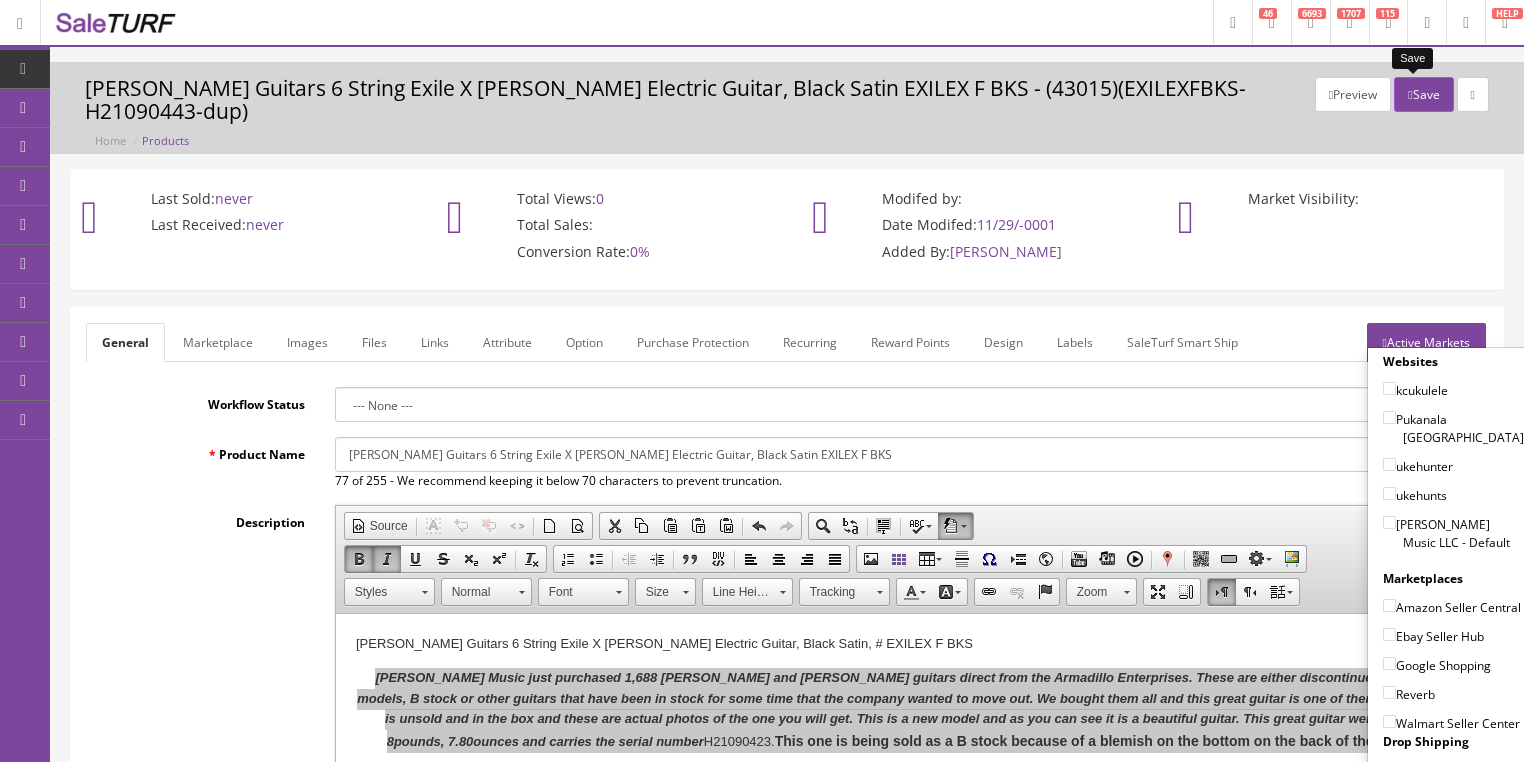 click on "Save" at bounding box center [1423, 94] 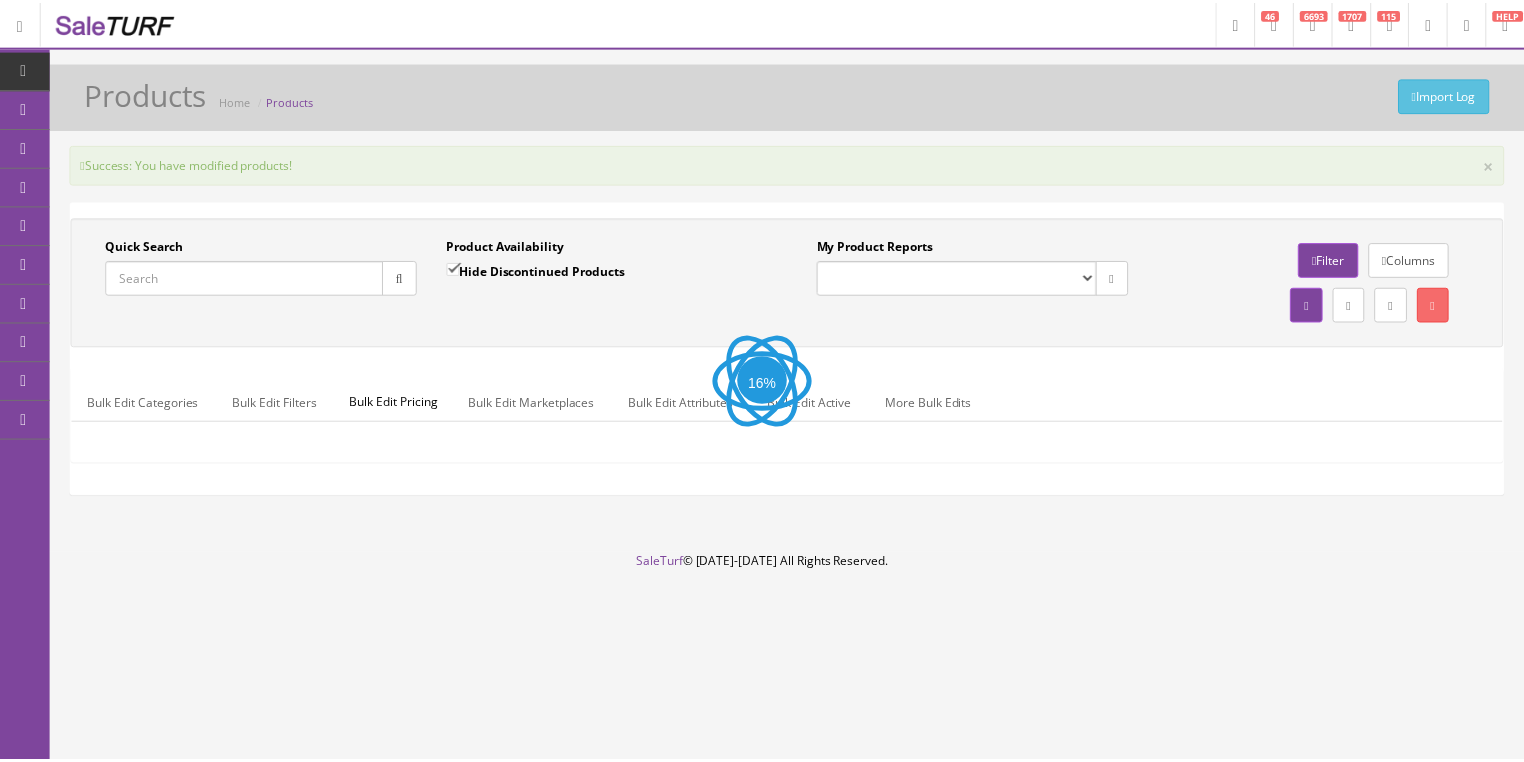 scroll, scrollTop: 0, scrollLeft: 0, axis: both 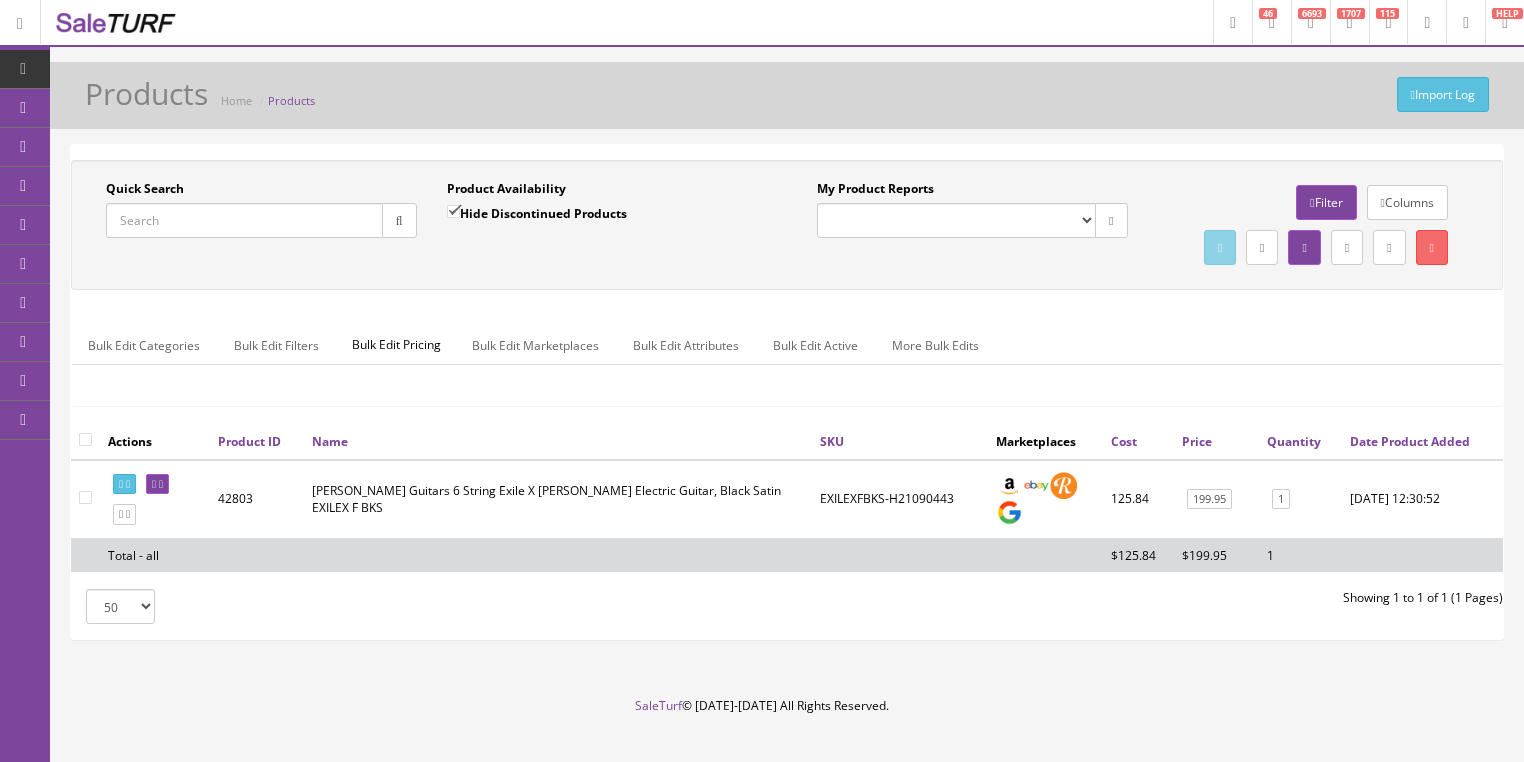 click on "Quick Search" at bounding box center (244, 220) 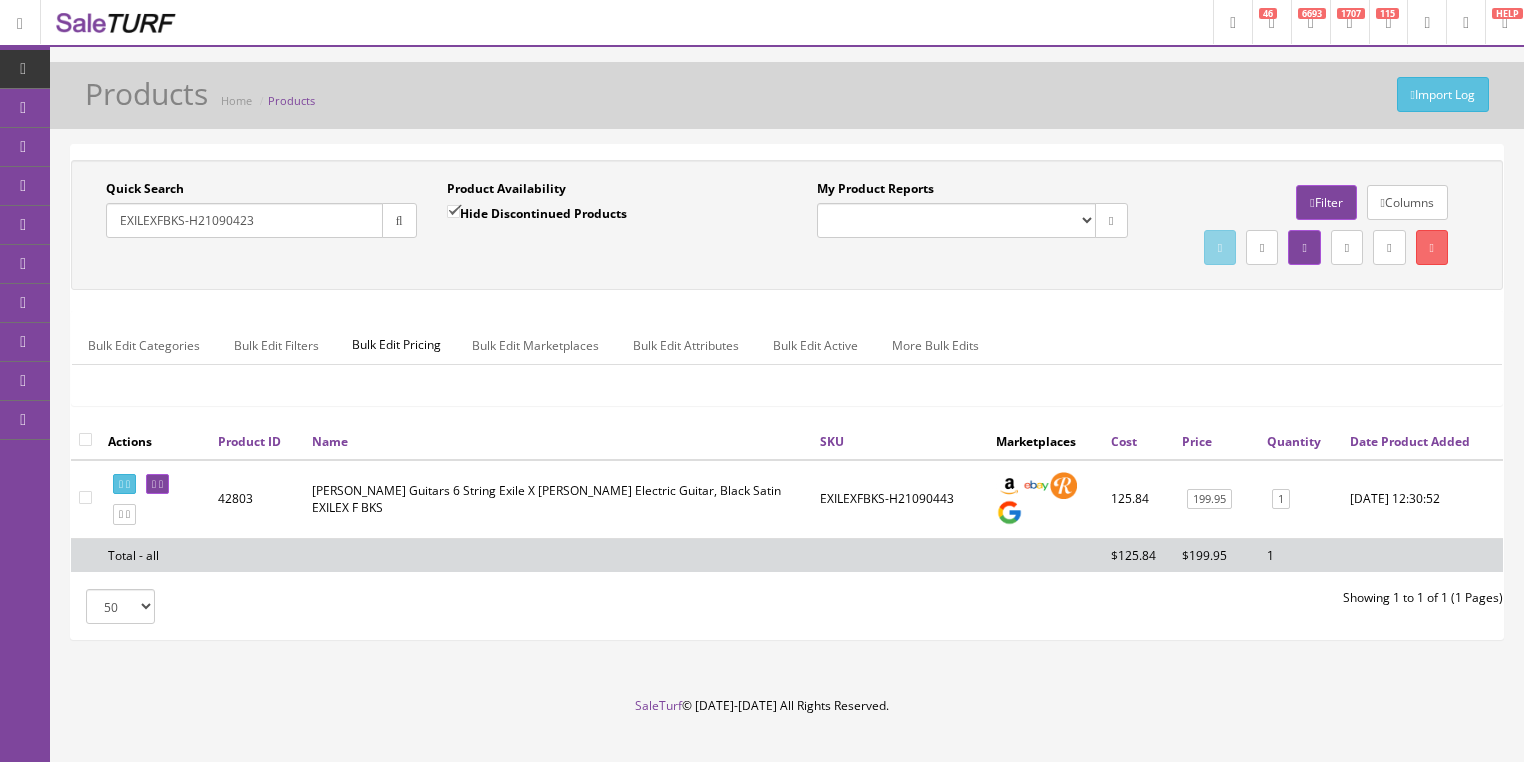 click at bounding box center (399, 221) 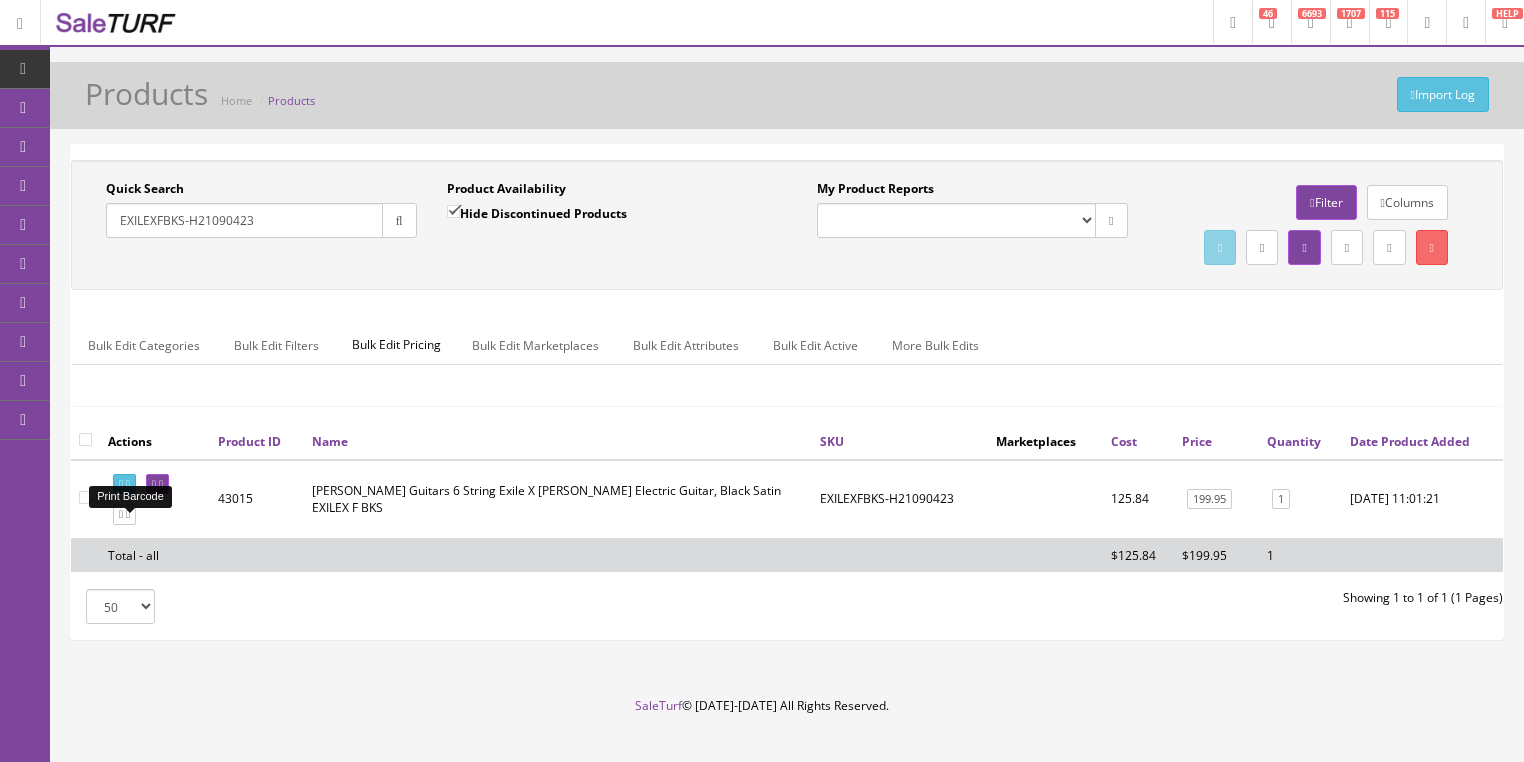 click at bounding box center (128, 484) 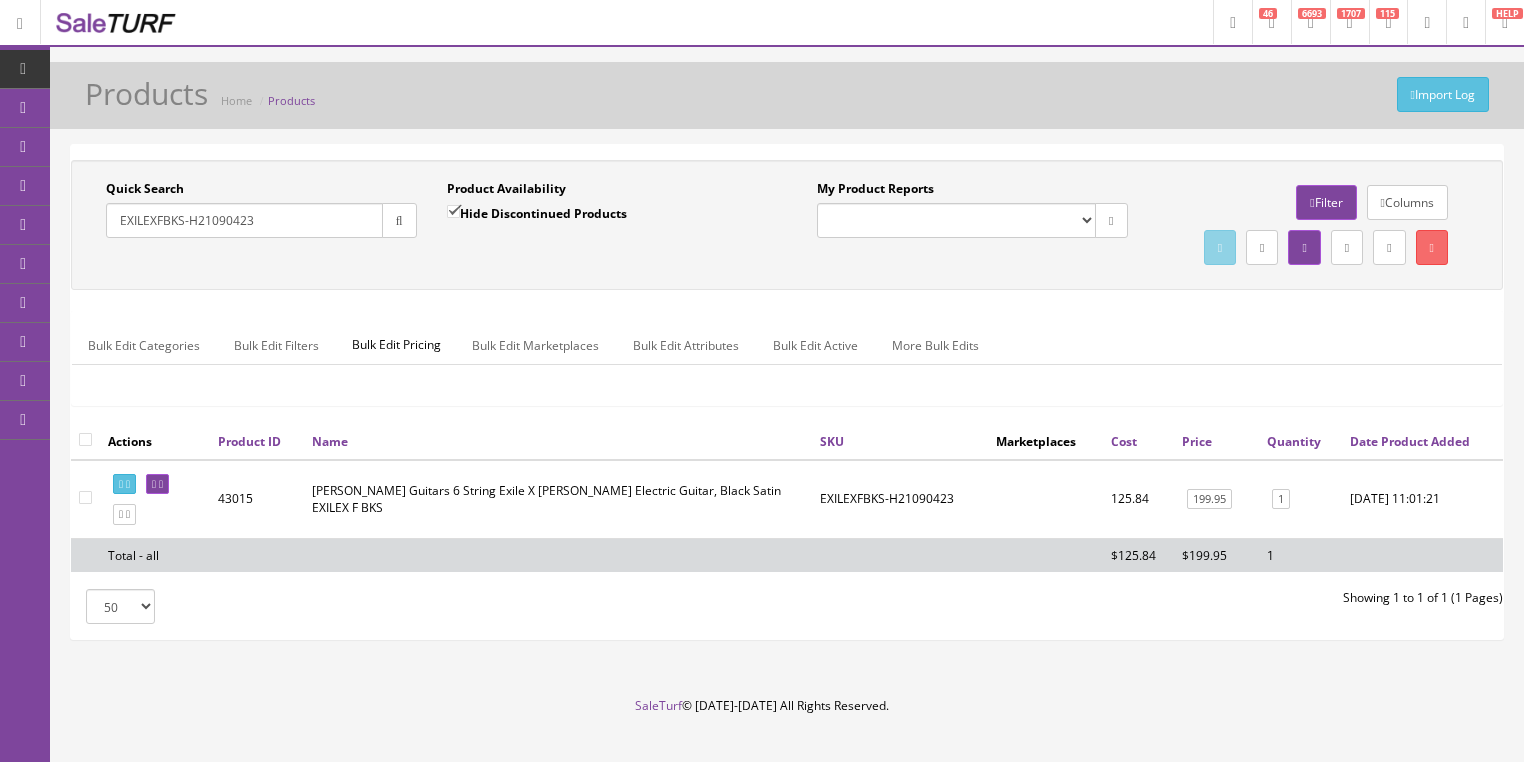 drag, startPoint x: 264, startPoint y: 227, endPoint x: 112, endPoint y: 240, distance: 152.5549 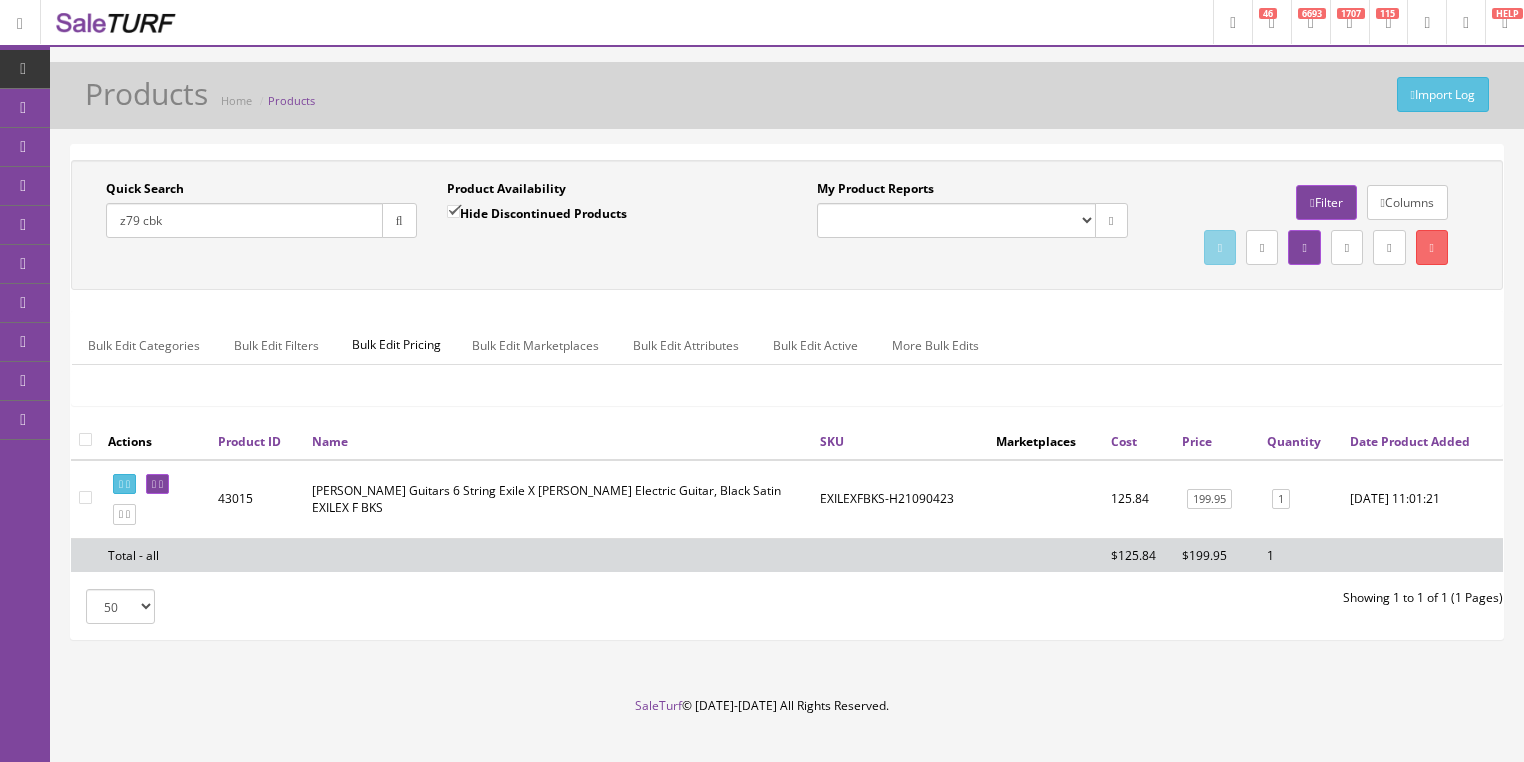 type on "z79 cbk" 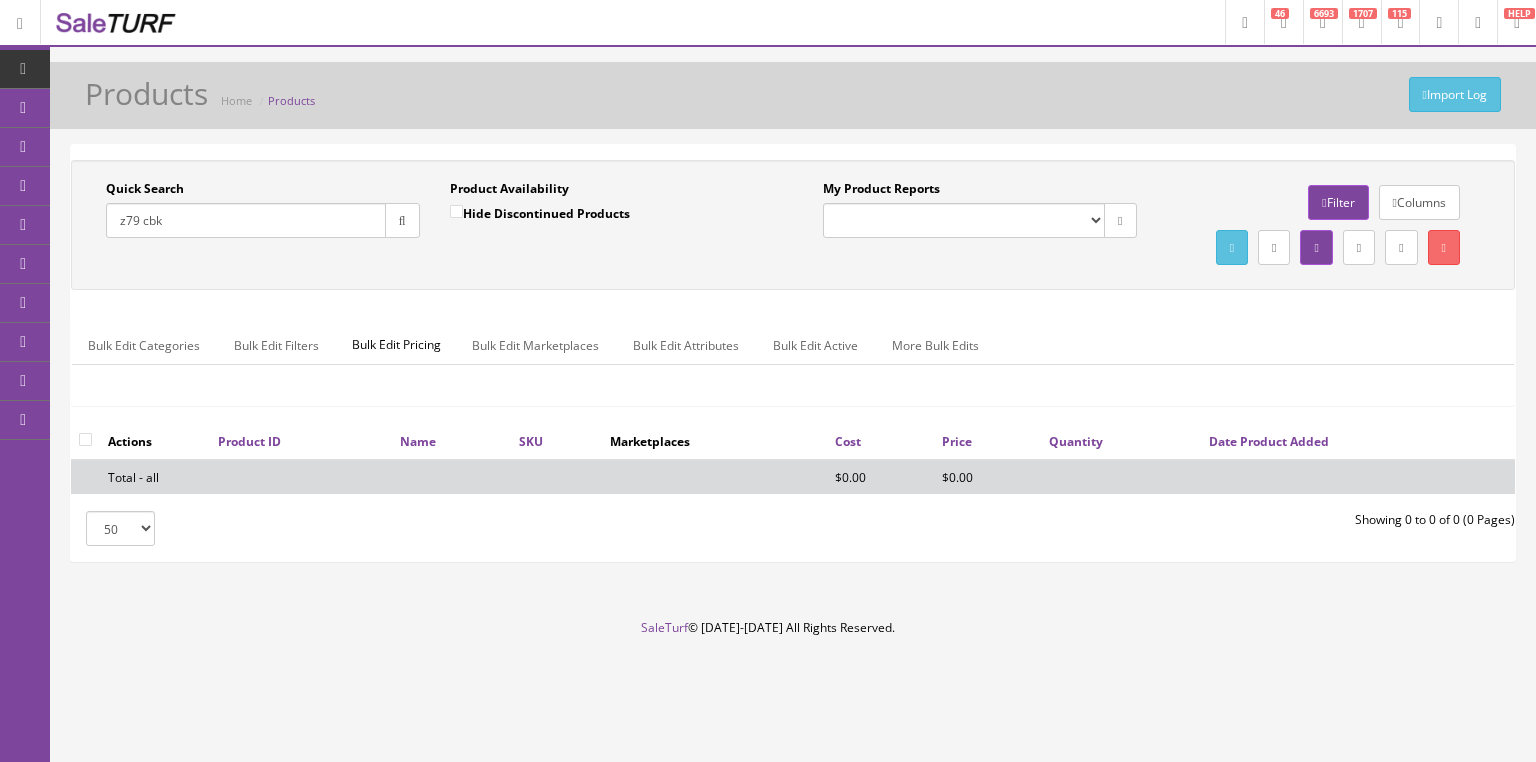 drag, startPoint x: 140, startPoint y: 217, endPoint x: 181, endPoint y: 218, distance: 41.01219 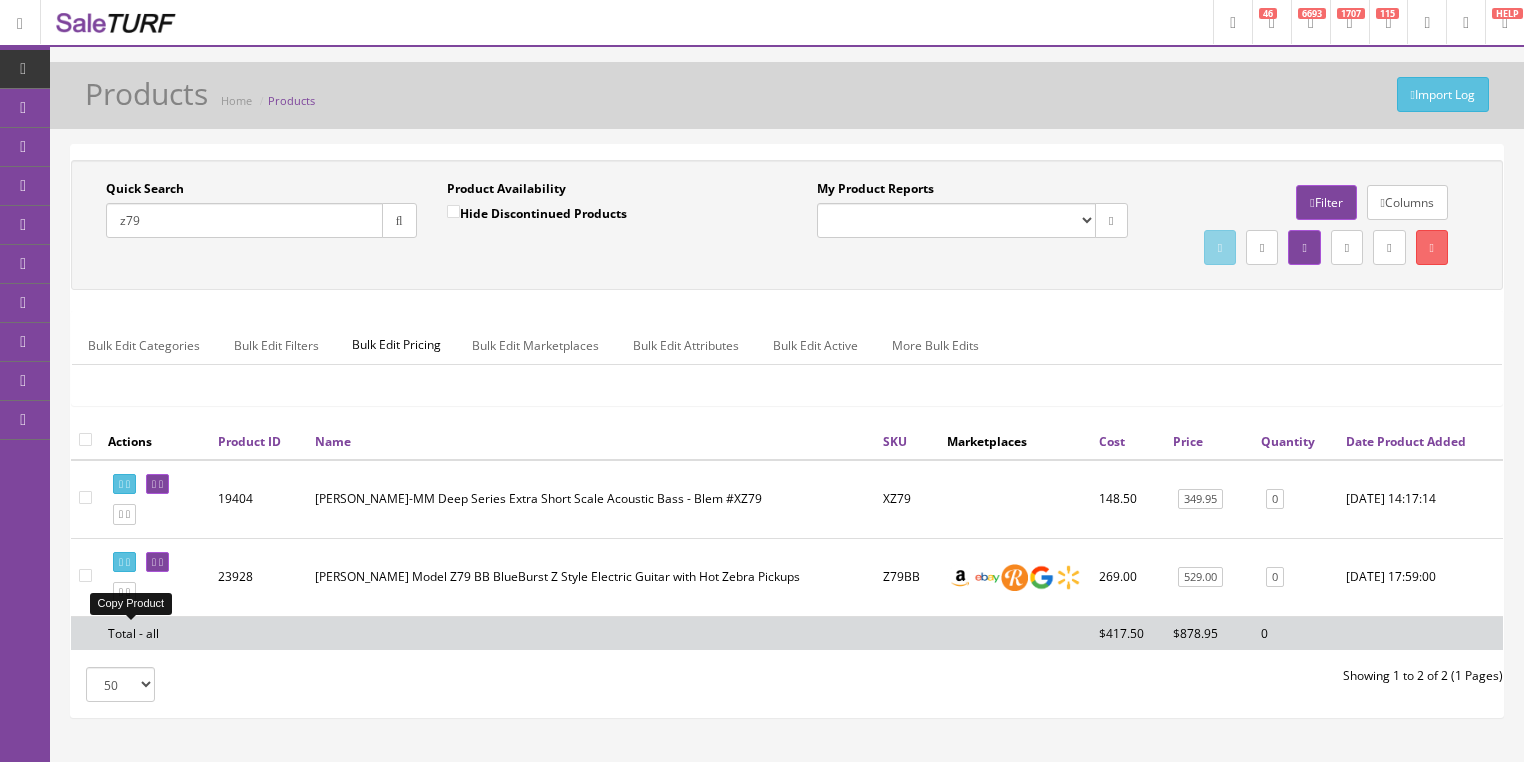 type on "z79" 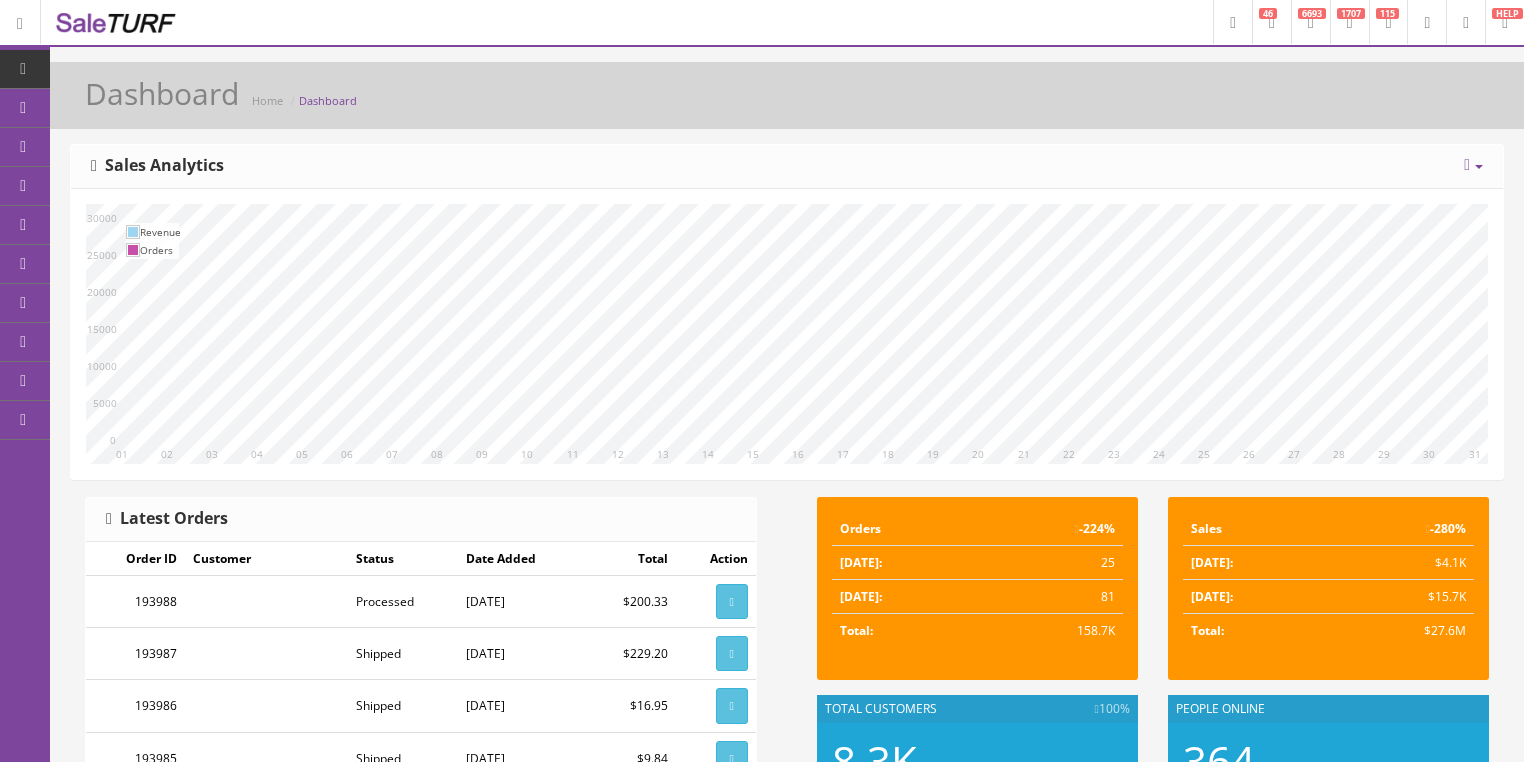 scroll, scrollTop: 0, scrollLeft: 0, axis: both 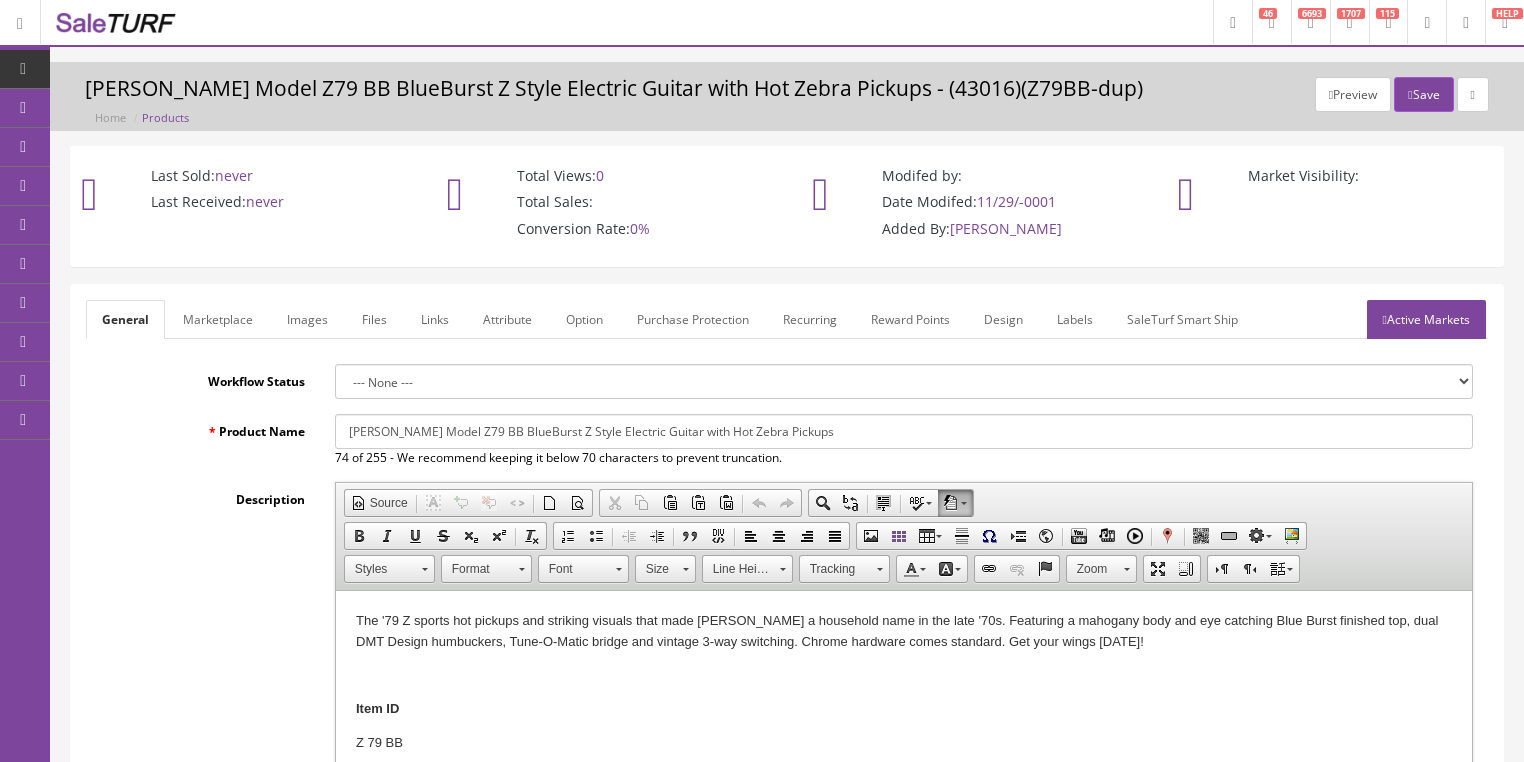 click on "Images" at bounding box center [307, 319] 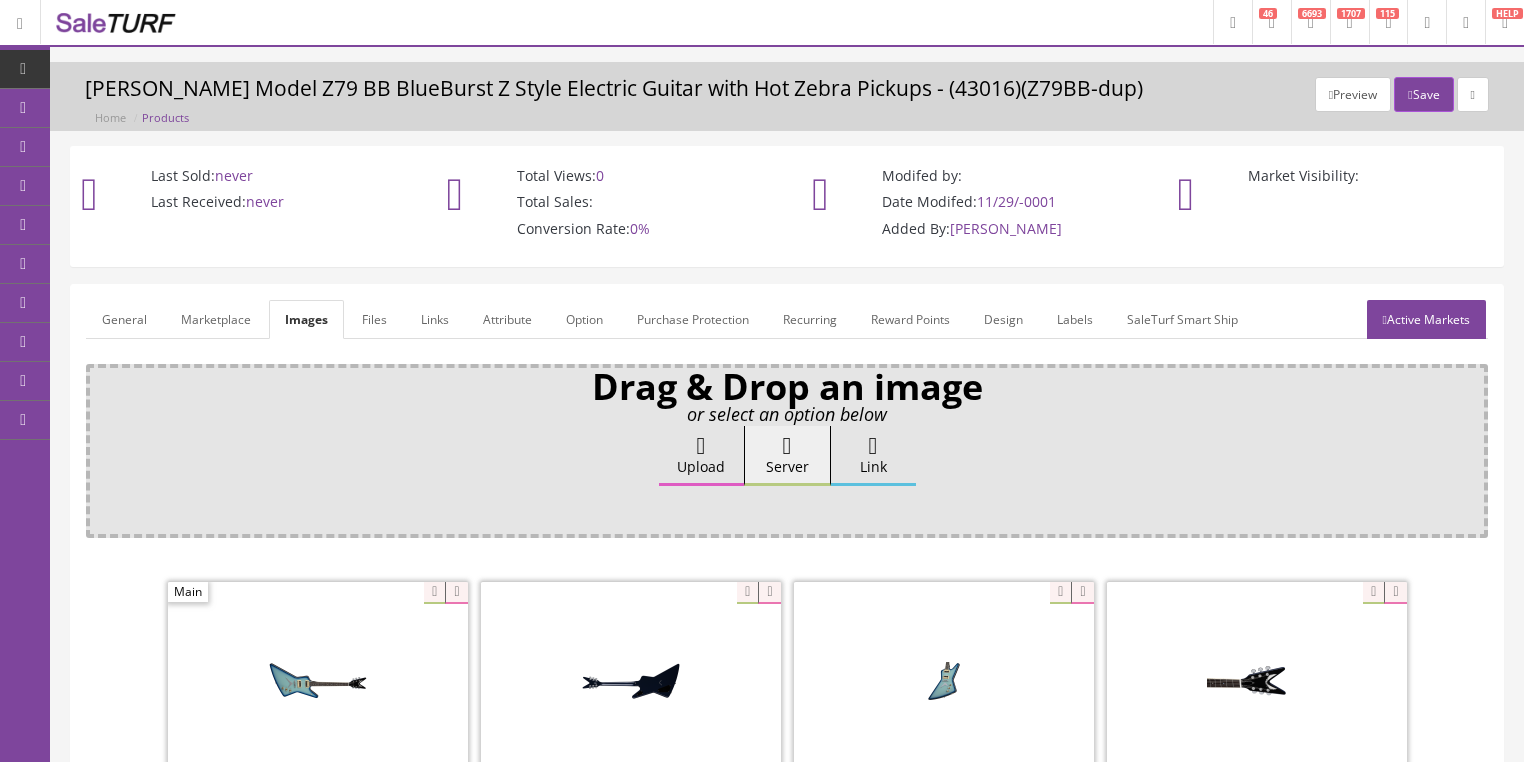 click on "Upload" at bounding box center [701, 456] 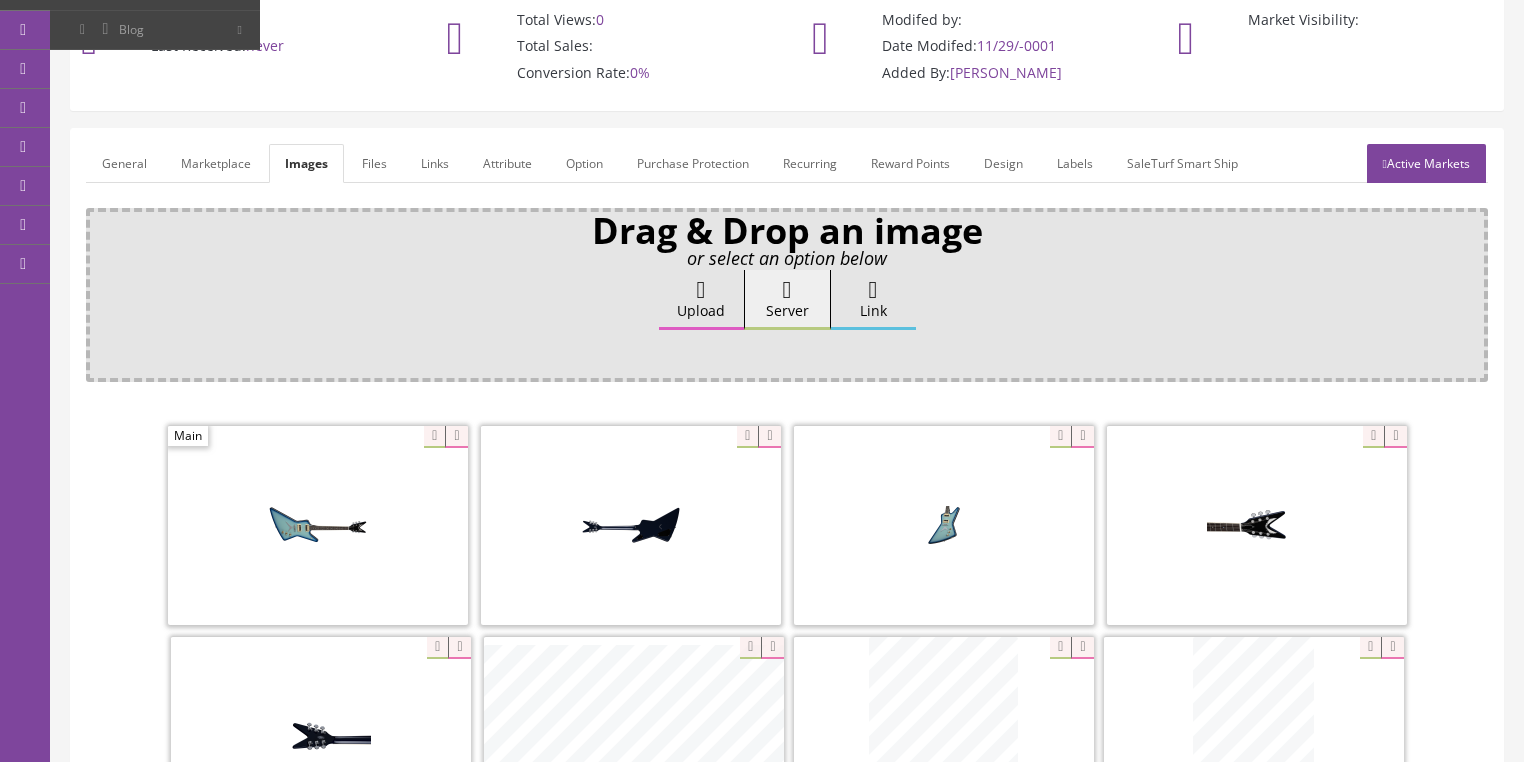 scroll, scrollTop: 160, scrollLeft: 0, axis: vertical 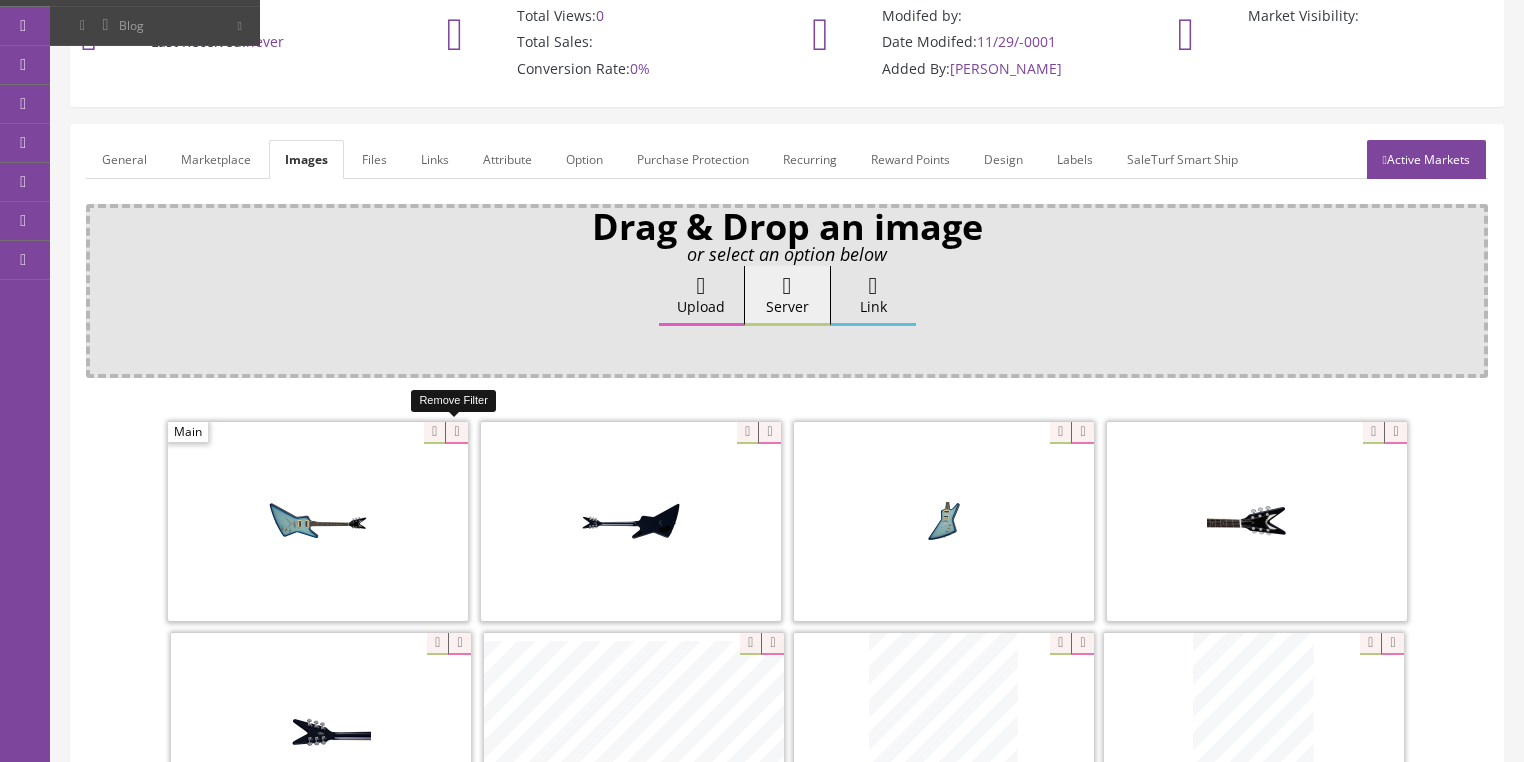 click at bounding box center [456, 433] 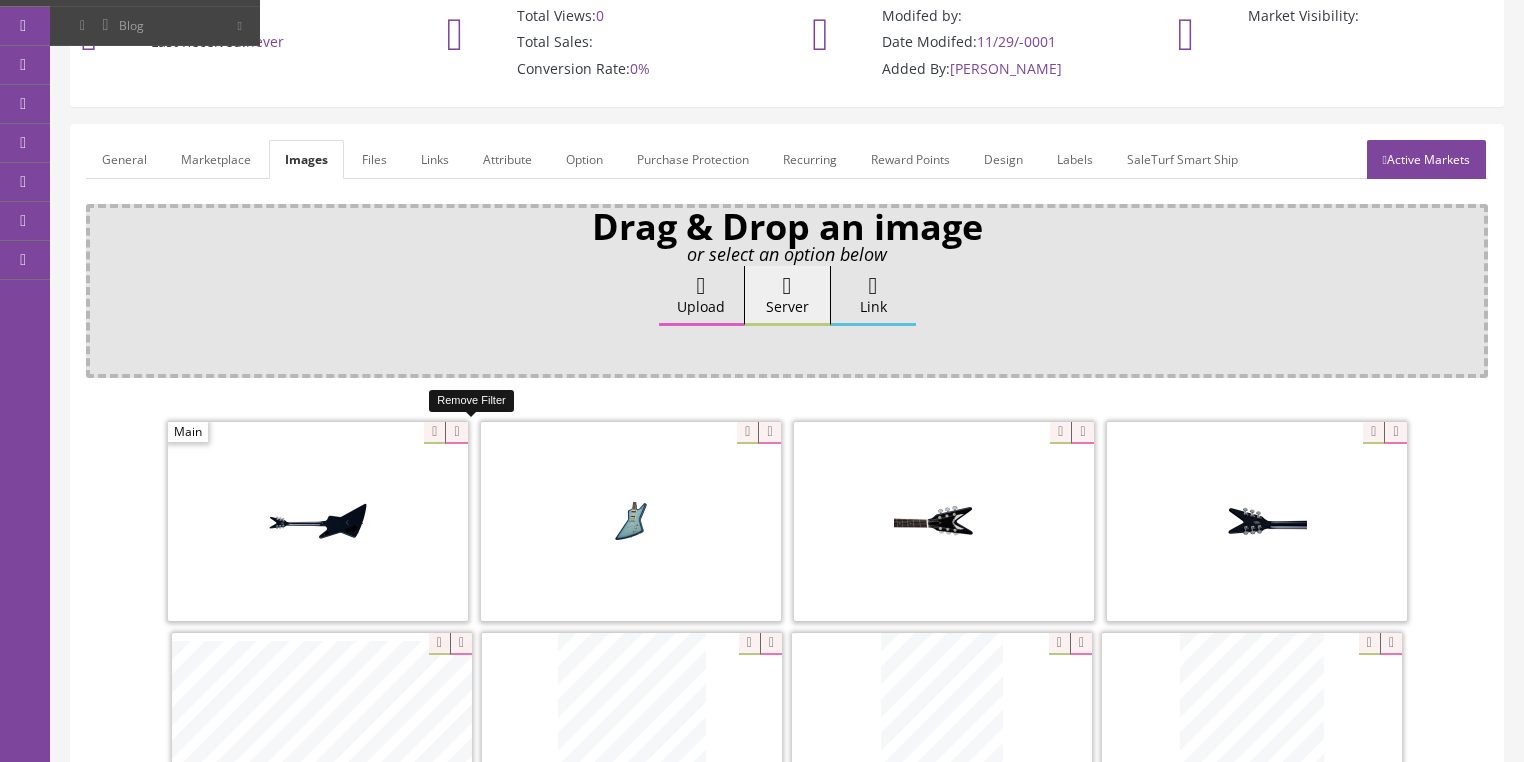 drag, startPoint x: 458, startPoint y: 430, endPoint x: 344, endPoint y: 436, distance: 114.15778 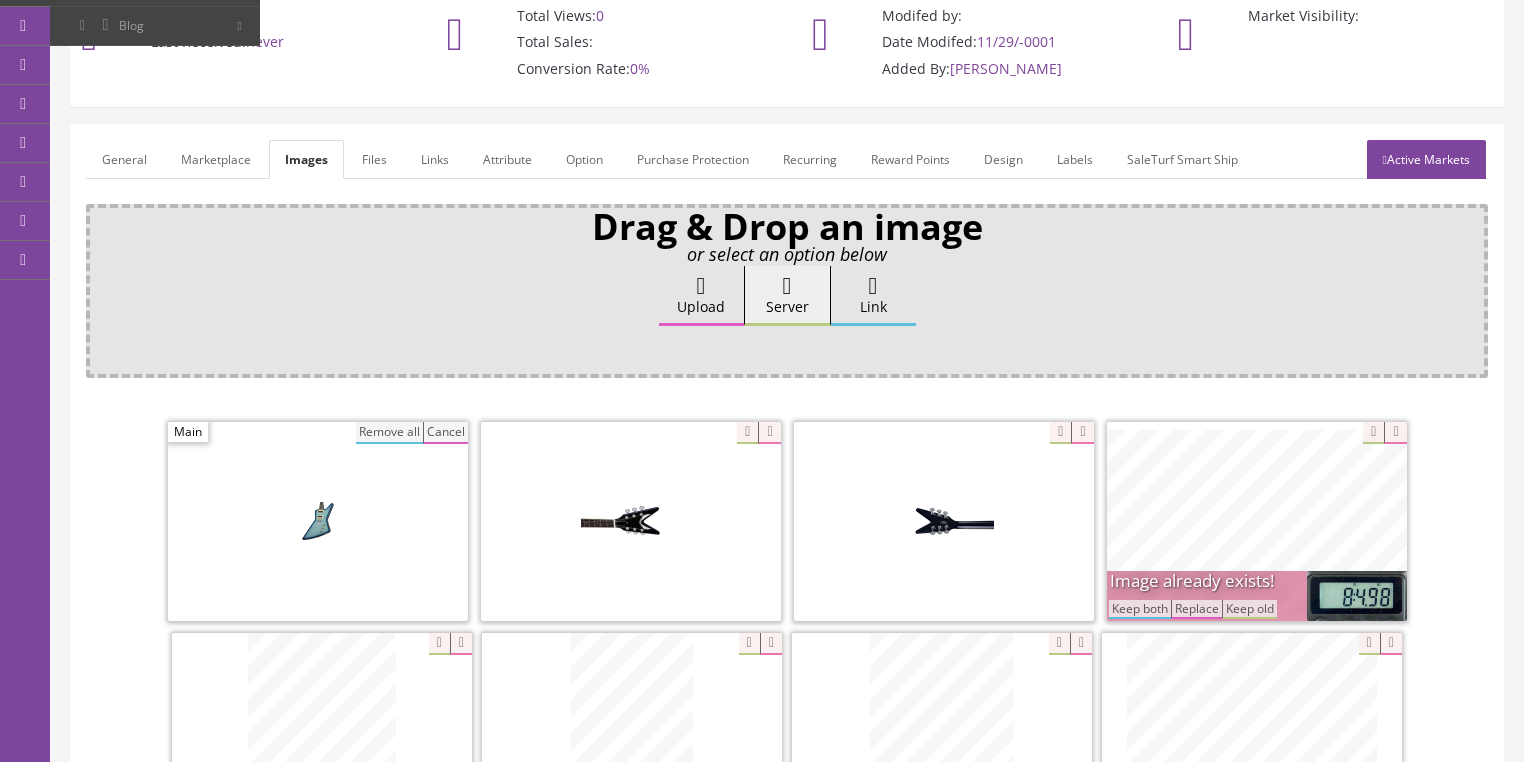 click on "Cancel" at bounding box center (445, 433) 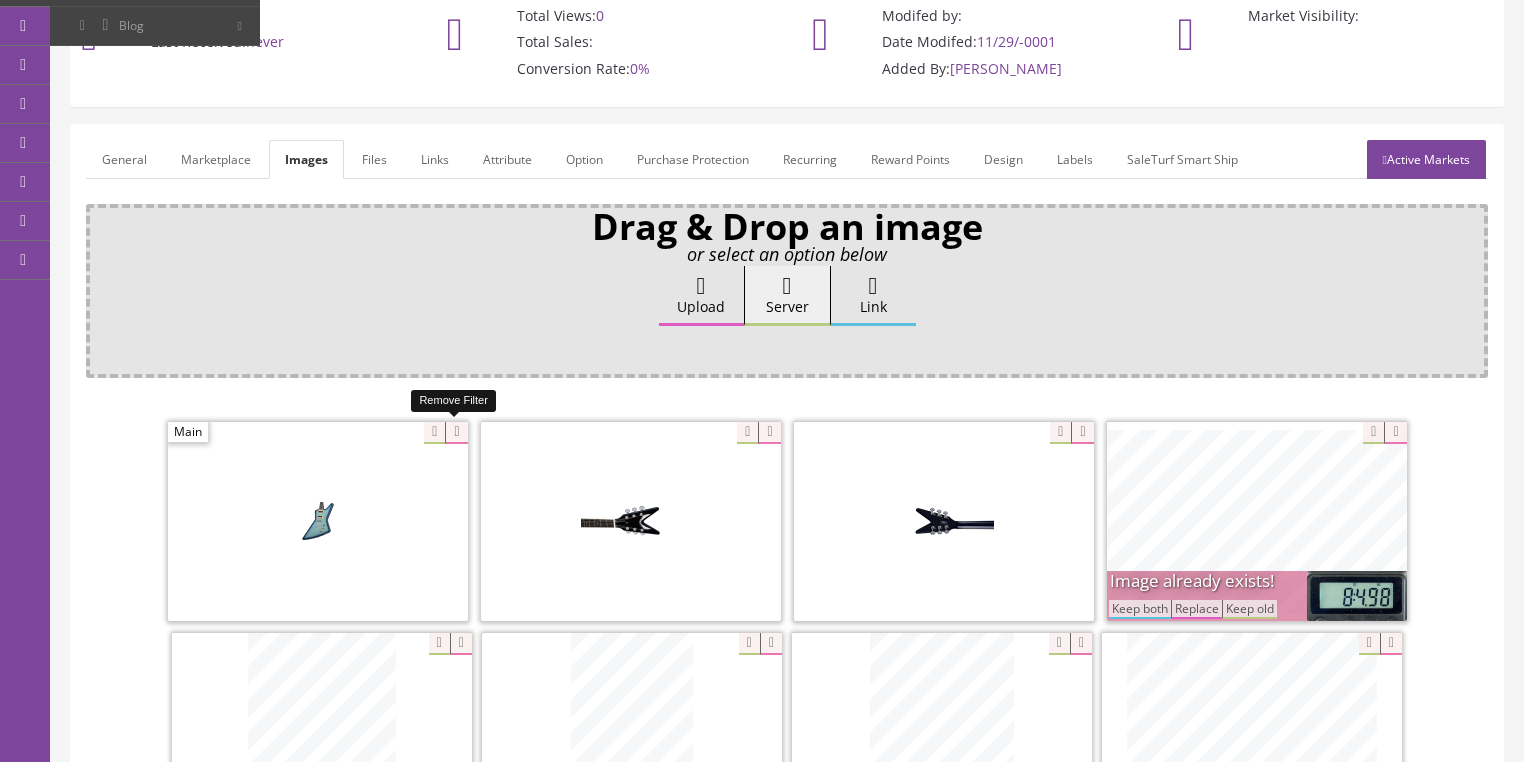 click at bounding box center (456, 433) 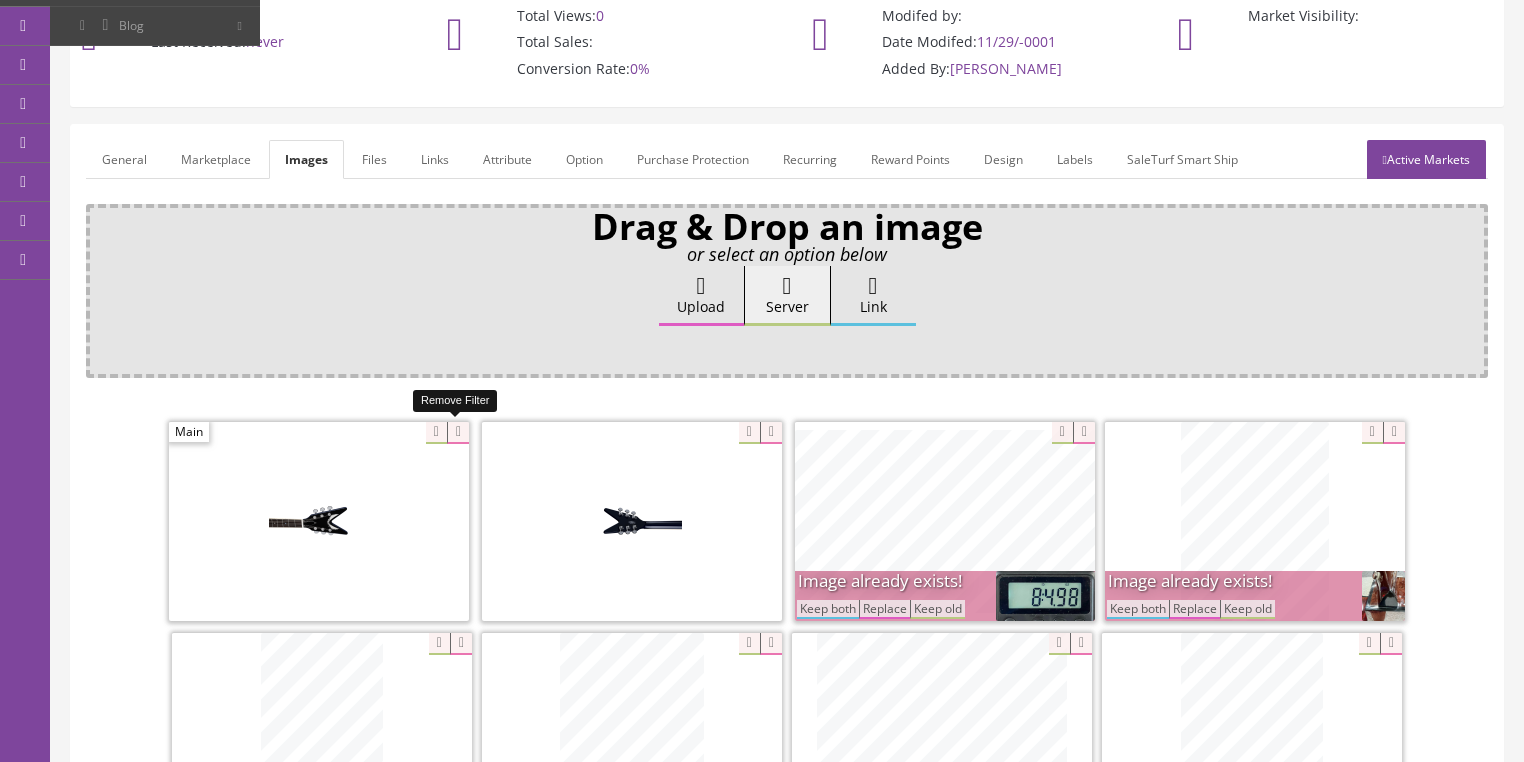 click at bounding box center [458, 433] 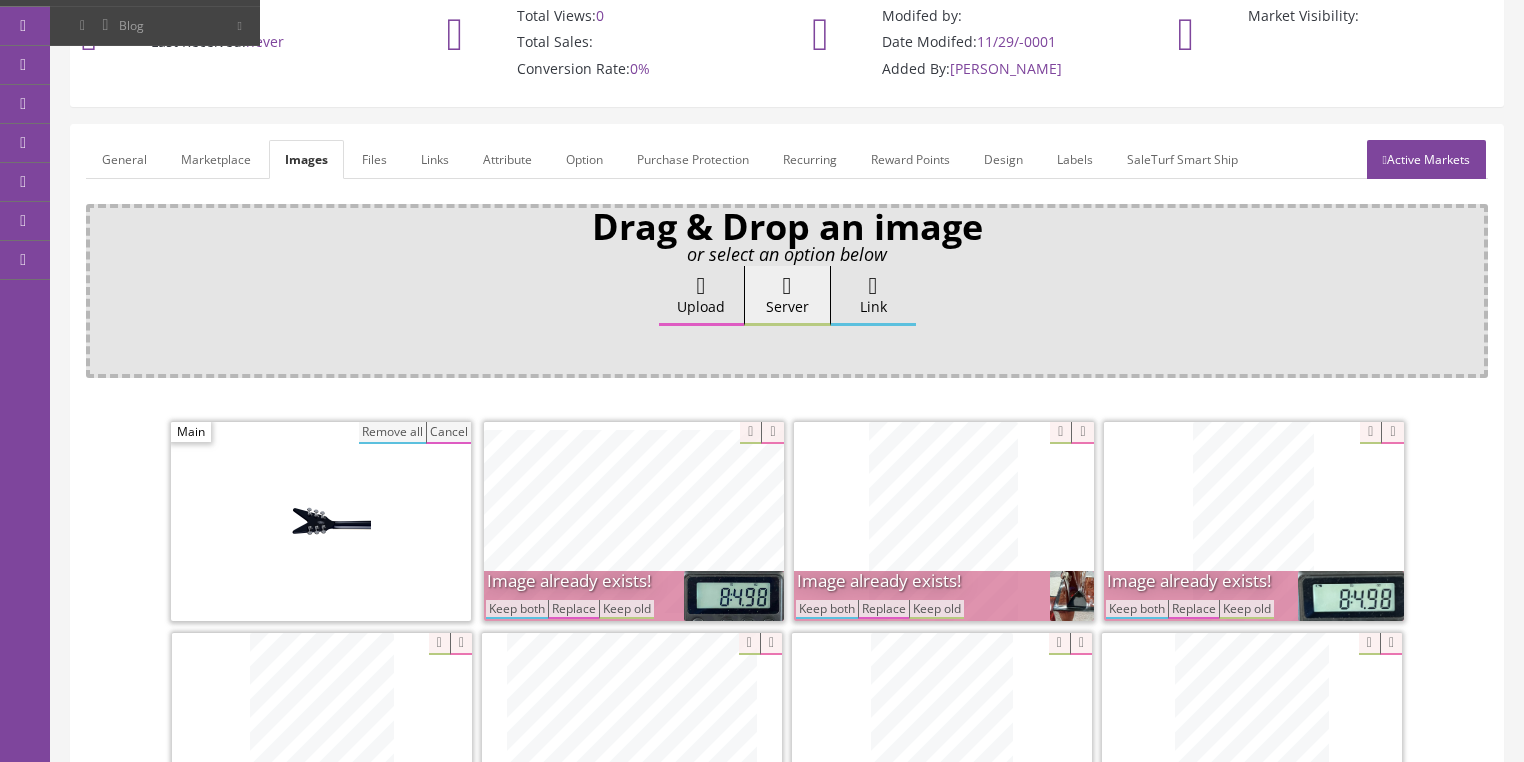 click on "Cancel" at bounding box center [448, 433] 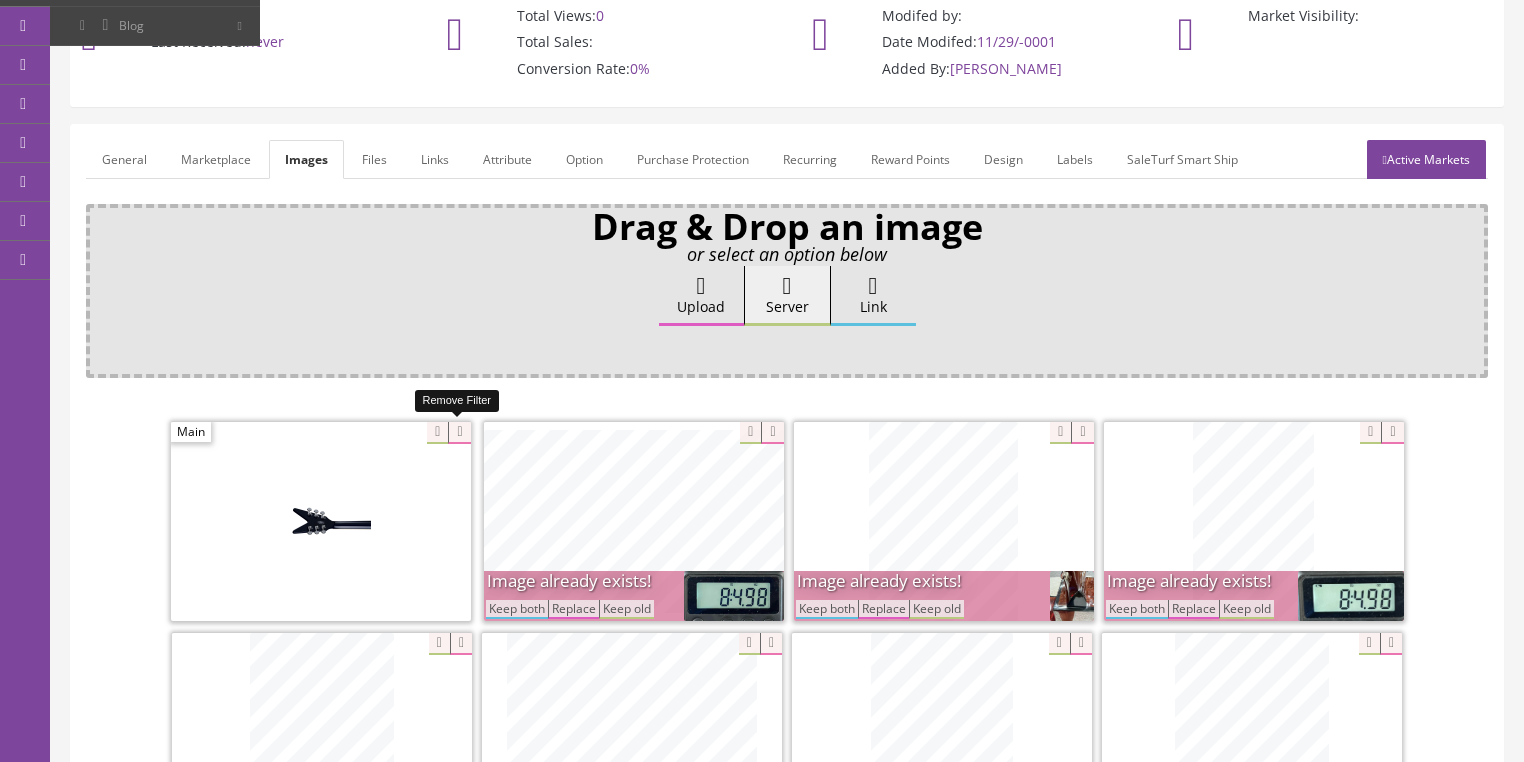 click at bounding box center [459, 433] 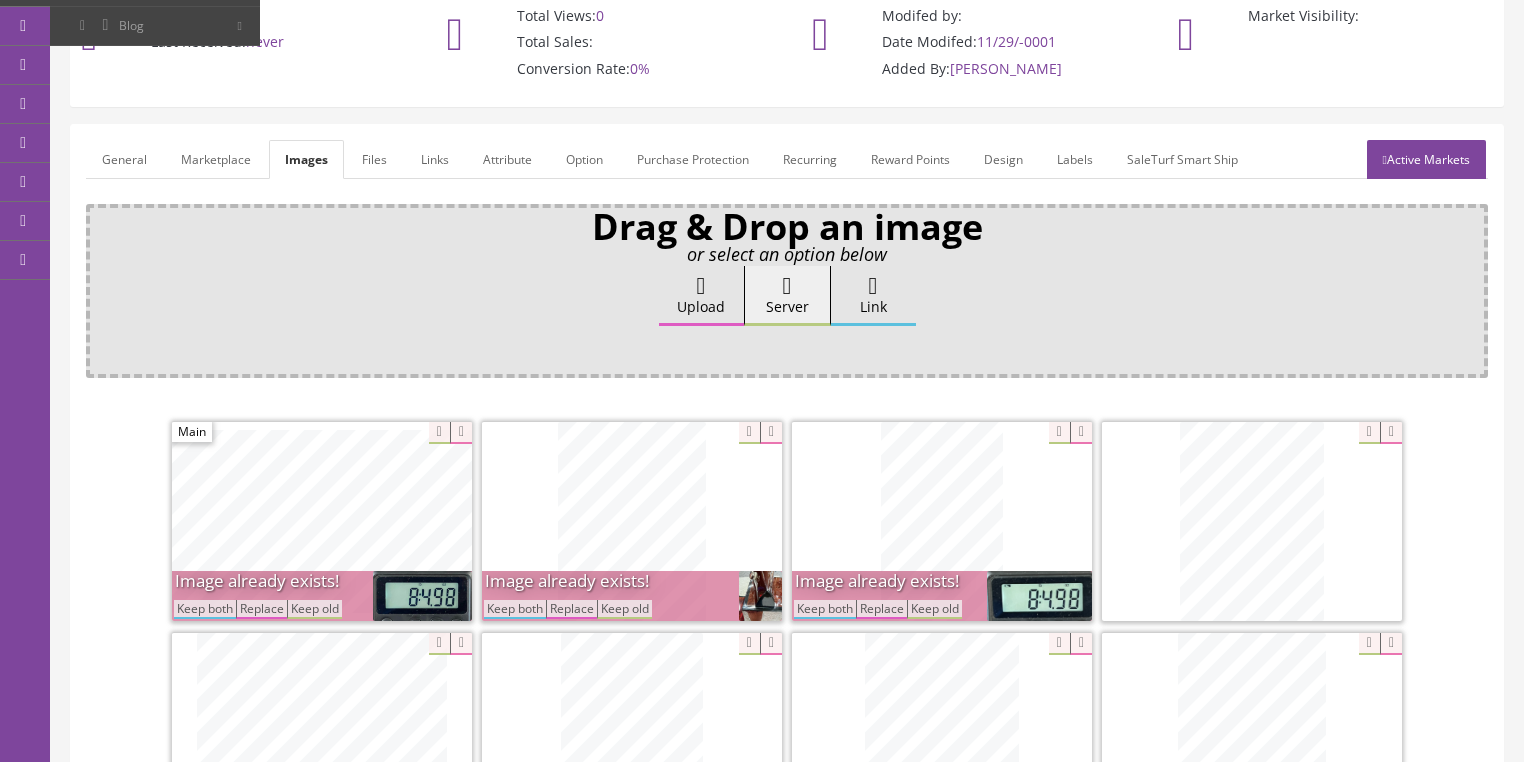 click on "Keep both" at bounding box center [205, 609] 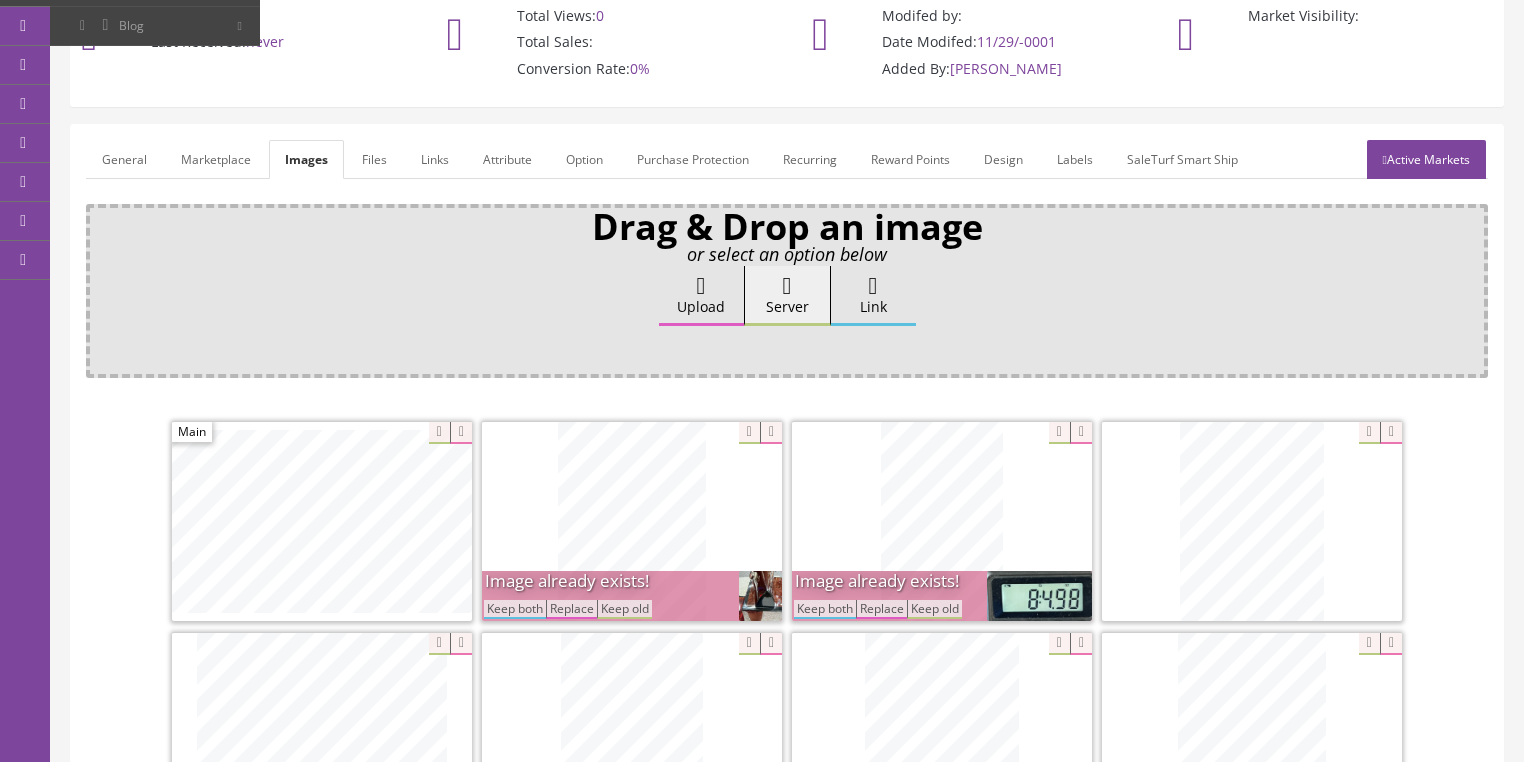 drag, startPoint x: 496, startPoint y: 608, endPoint x: 581, endPoint y: 608, distance: 85 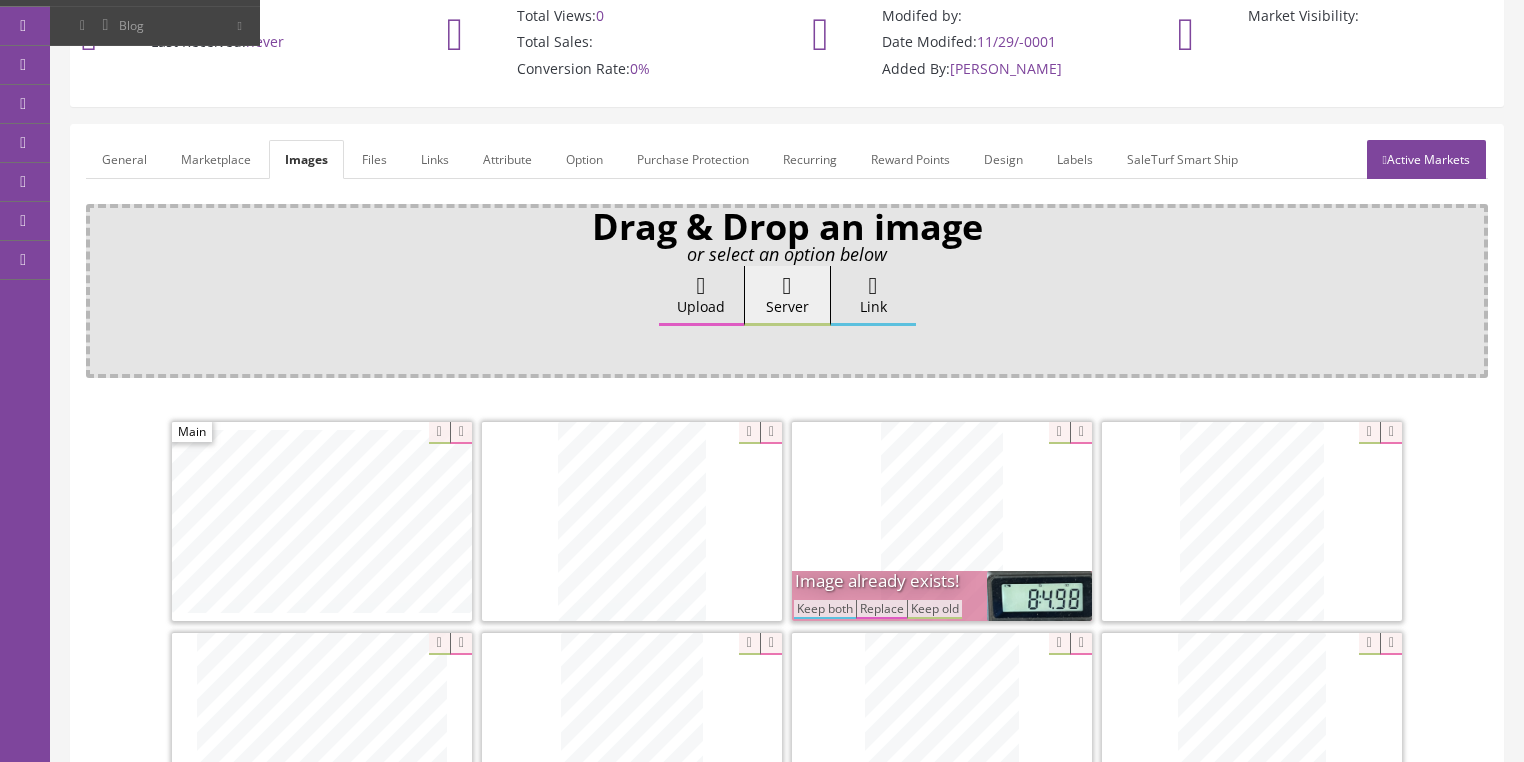 click on "Keep both" at bounding box center (825, 609) 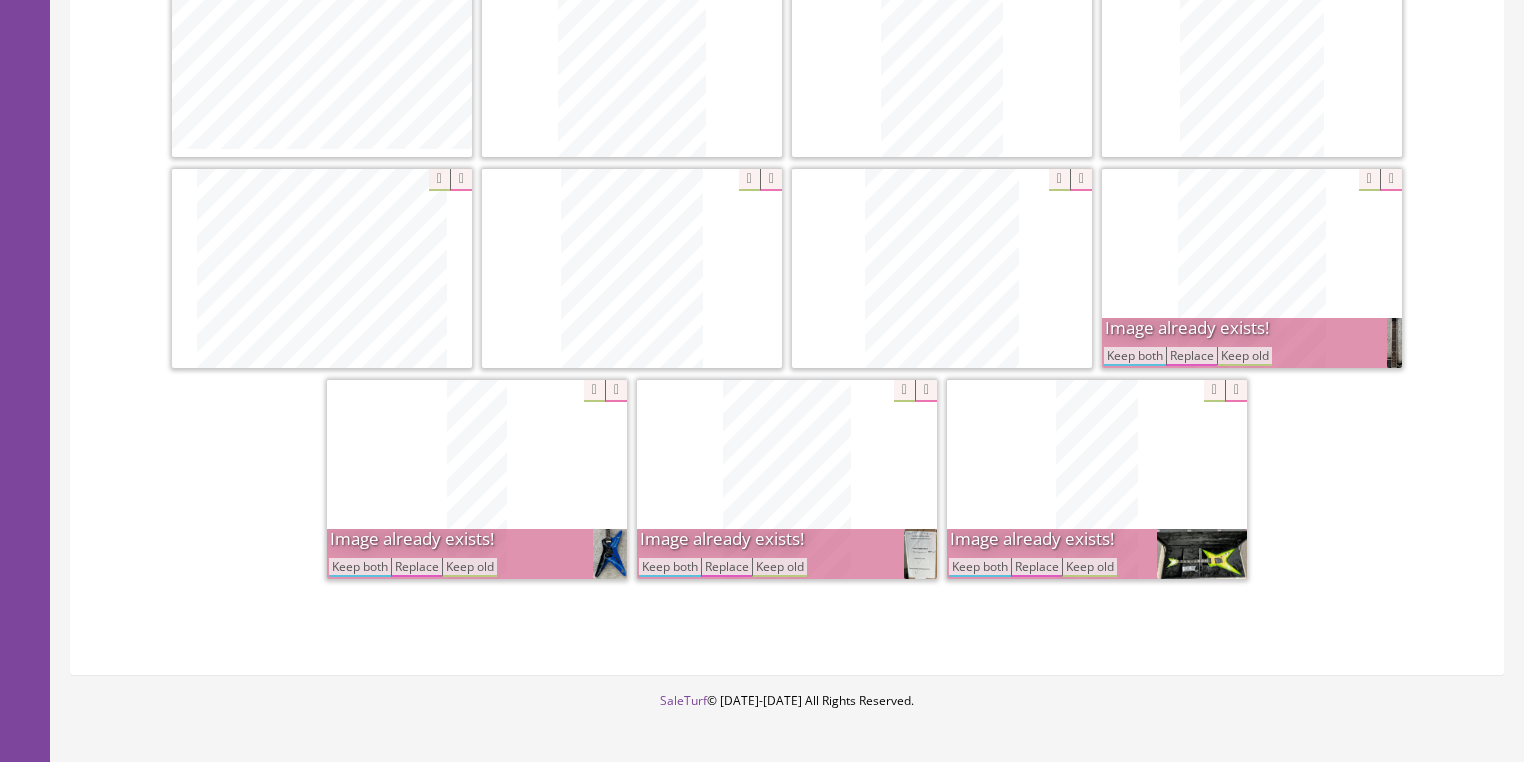 scroll, scrollTop: 640, scrollLeft: 0, axis: vertical 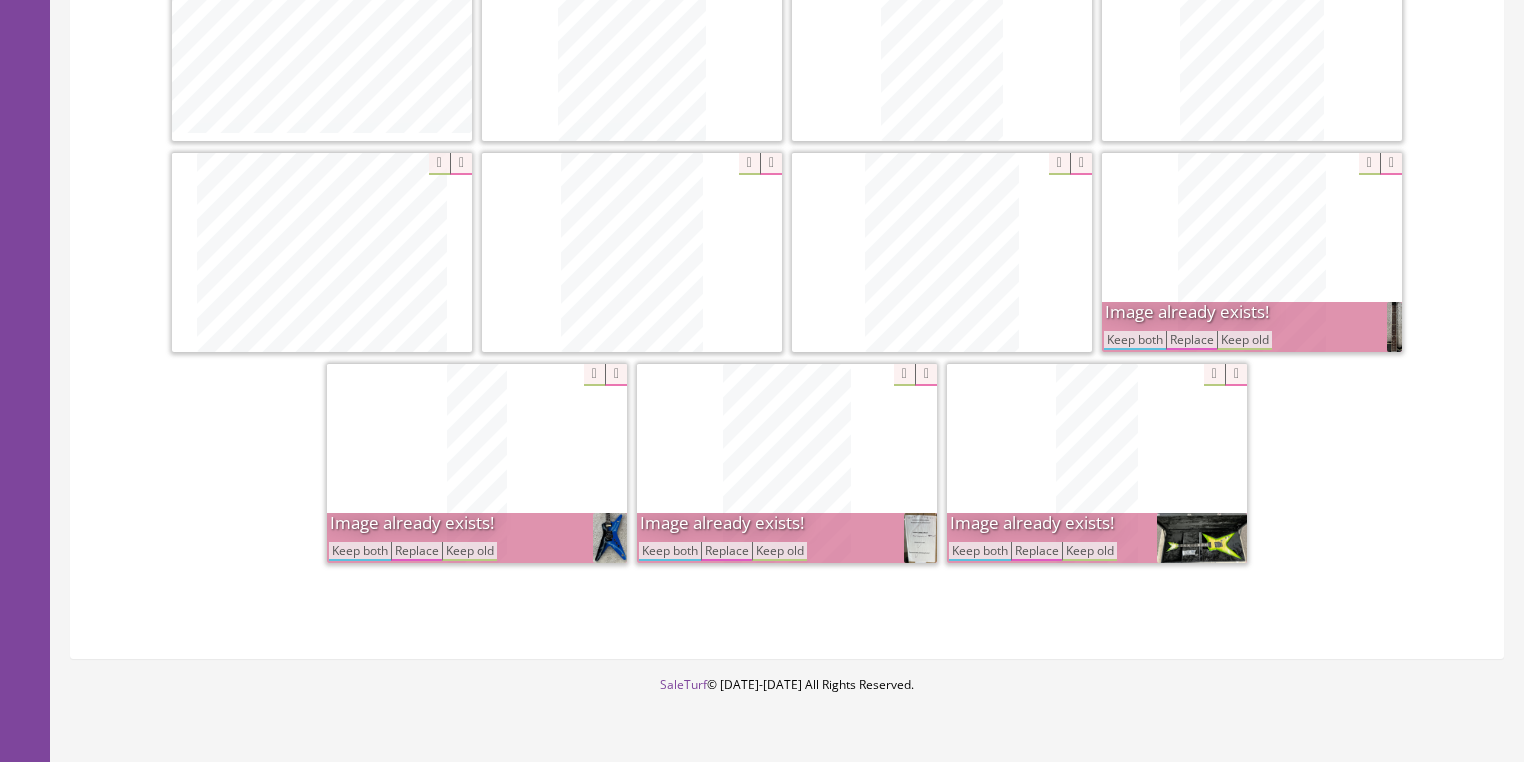 drag, startPoint x: 1124, startPoint y: 332, endPoint x: 1120, endPoint y: 344, distance: 12.649111 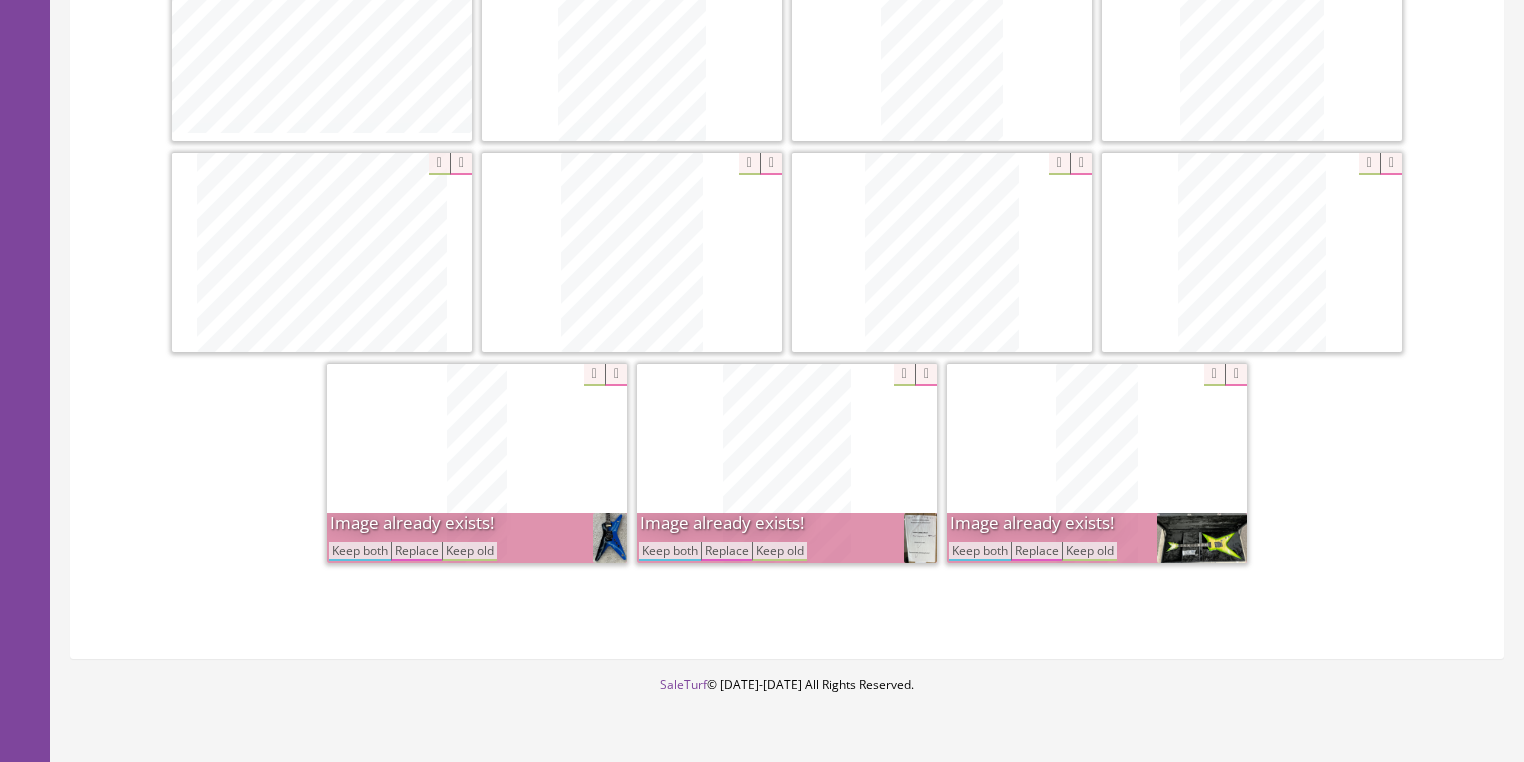 drag, startPoint x: 957, startPoint y: 538, endPoint x: 912, endPoint y: 552, distance: 47.127487 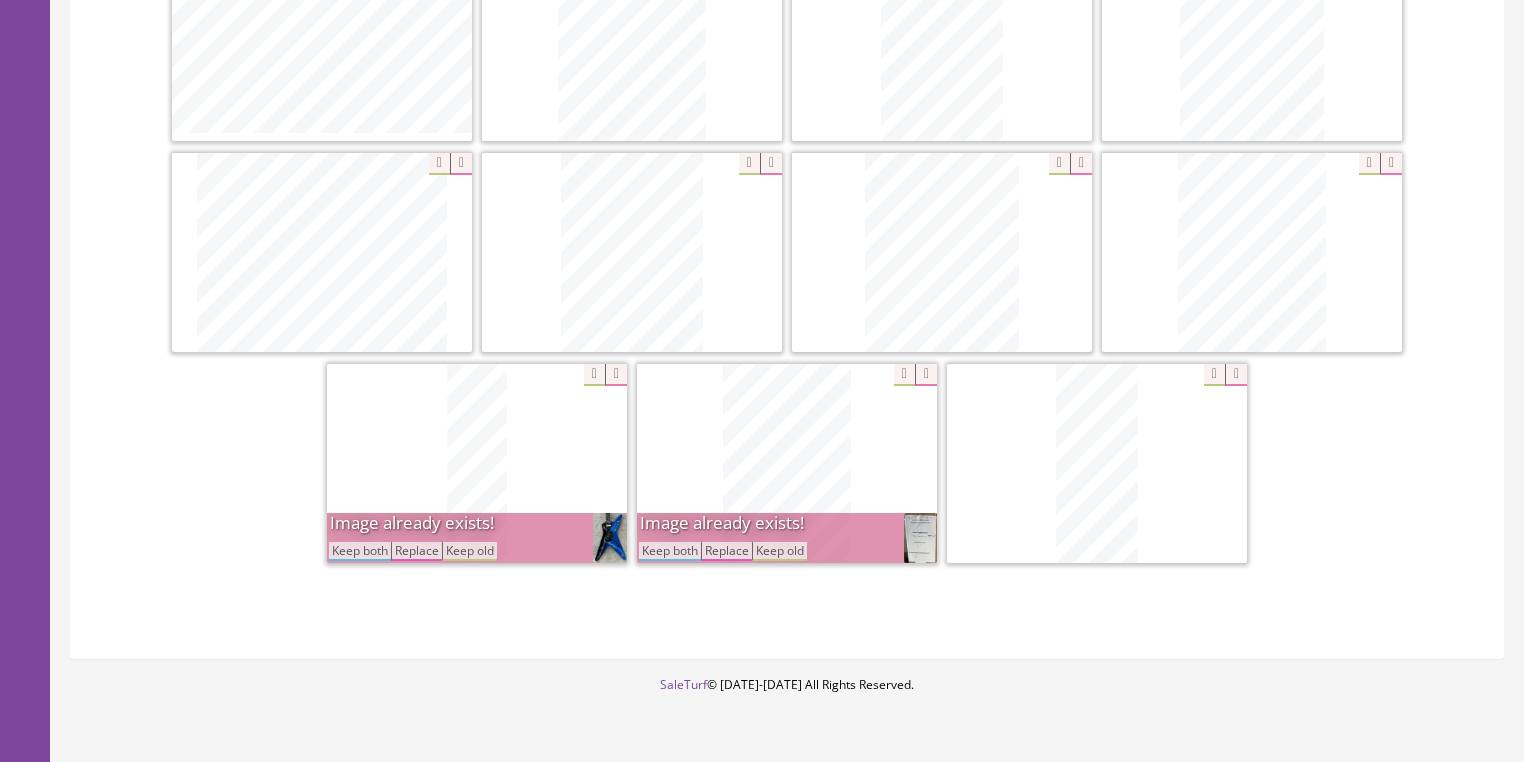 drag, startPoint x: 687, startPoint y: 551, endPoint x: 526, endPoint y: 564, distance: 161.52399 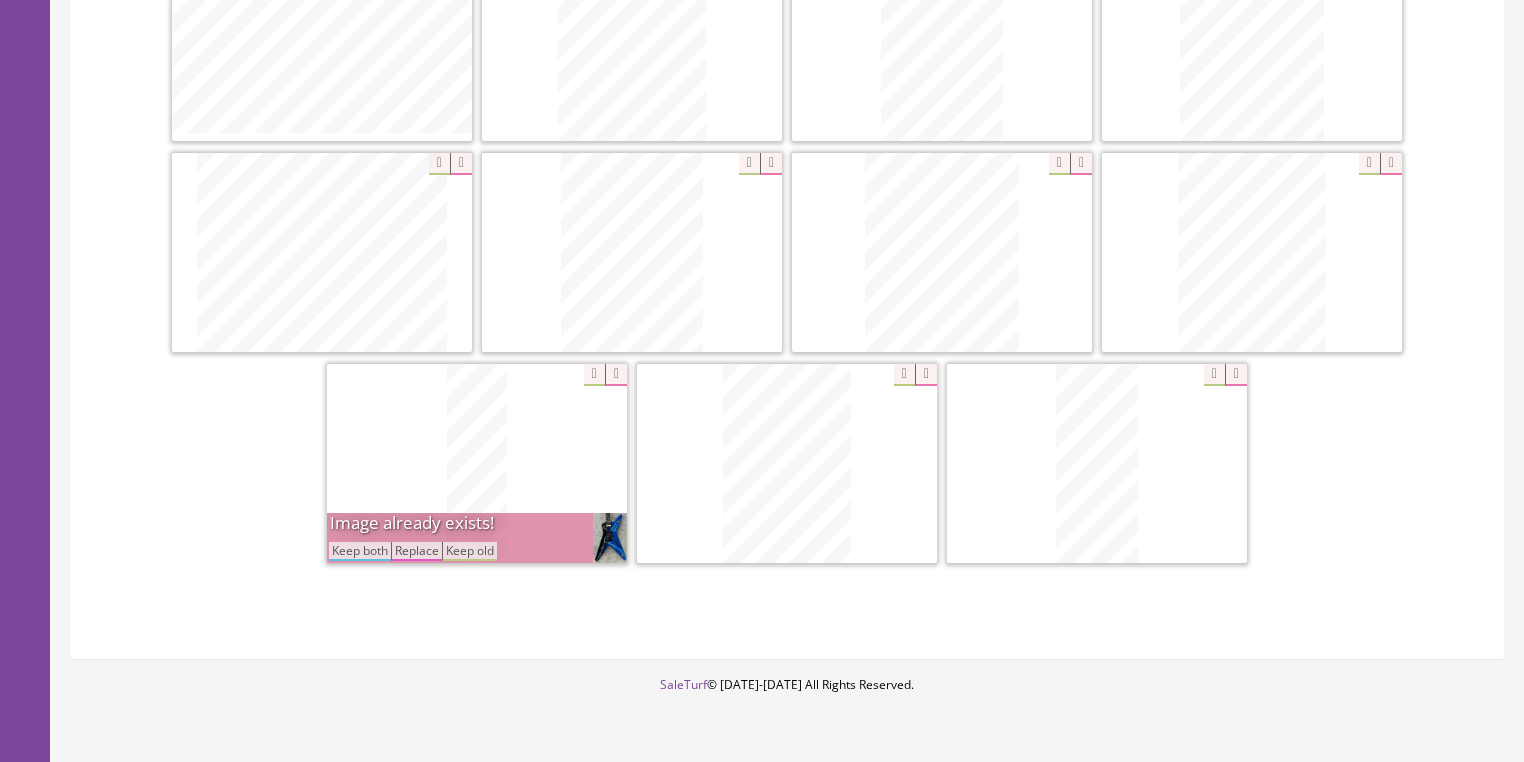 click on "Keep both" at bounding box center [360, 551] 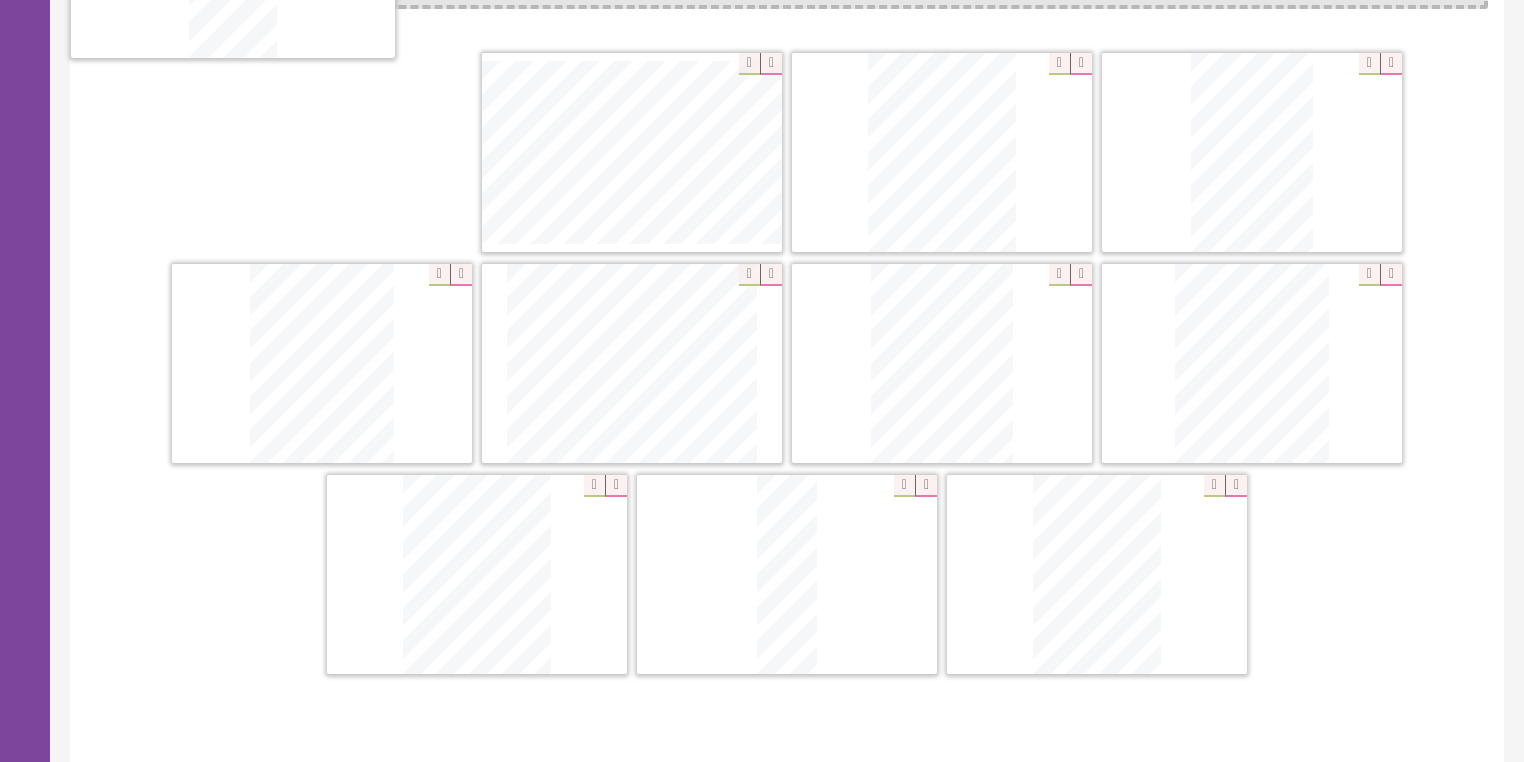 scroll, scrollTop: 524, scrollLeft: 0, axis: vertical 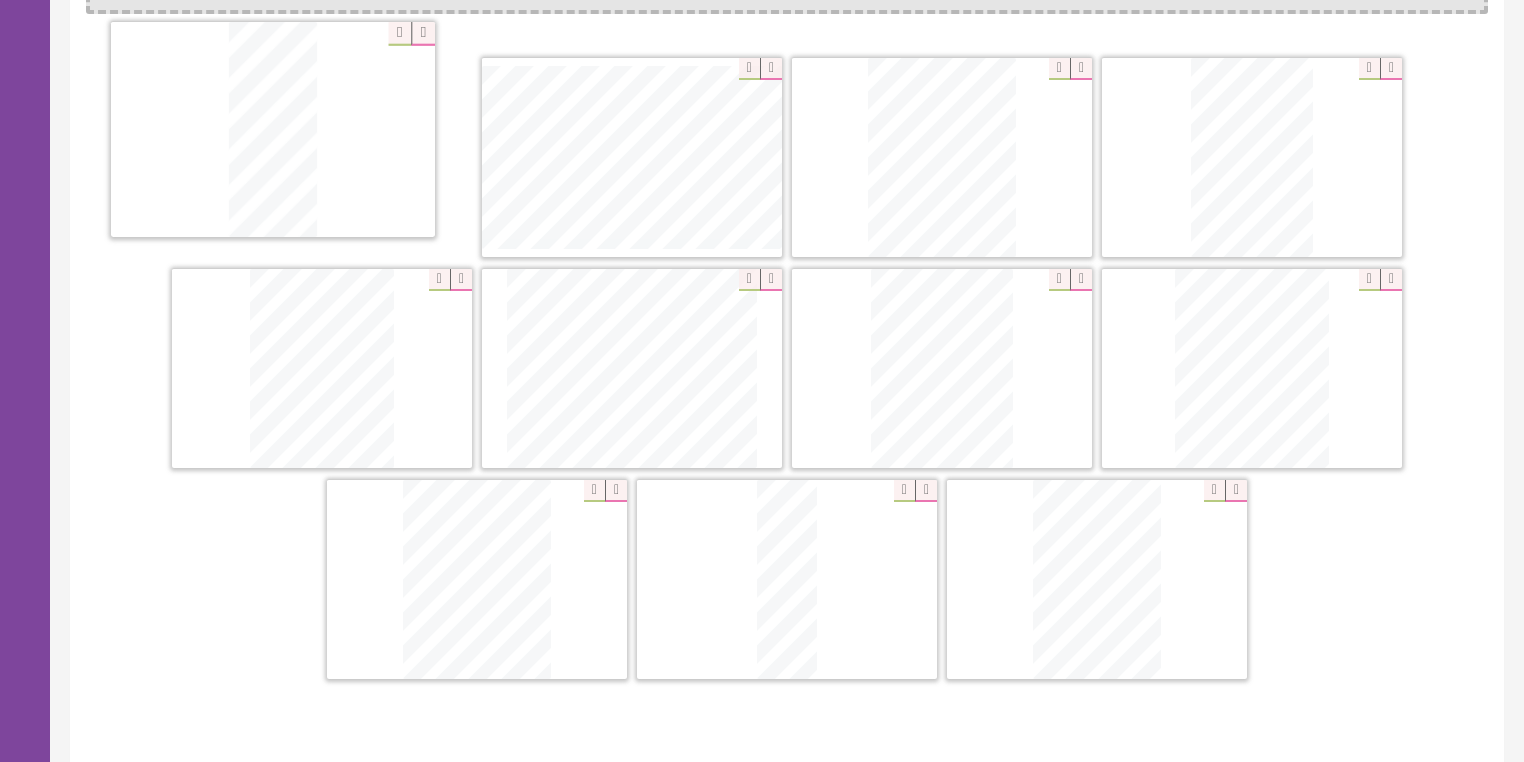 drag, startPoint x: 1132, startPoint y: 508, endPoint x: 319, endPoint y: 185, distance: 874.8131 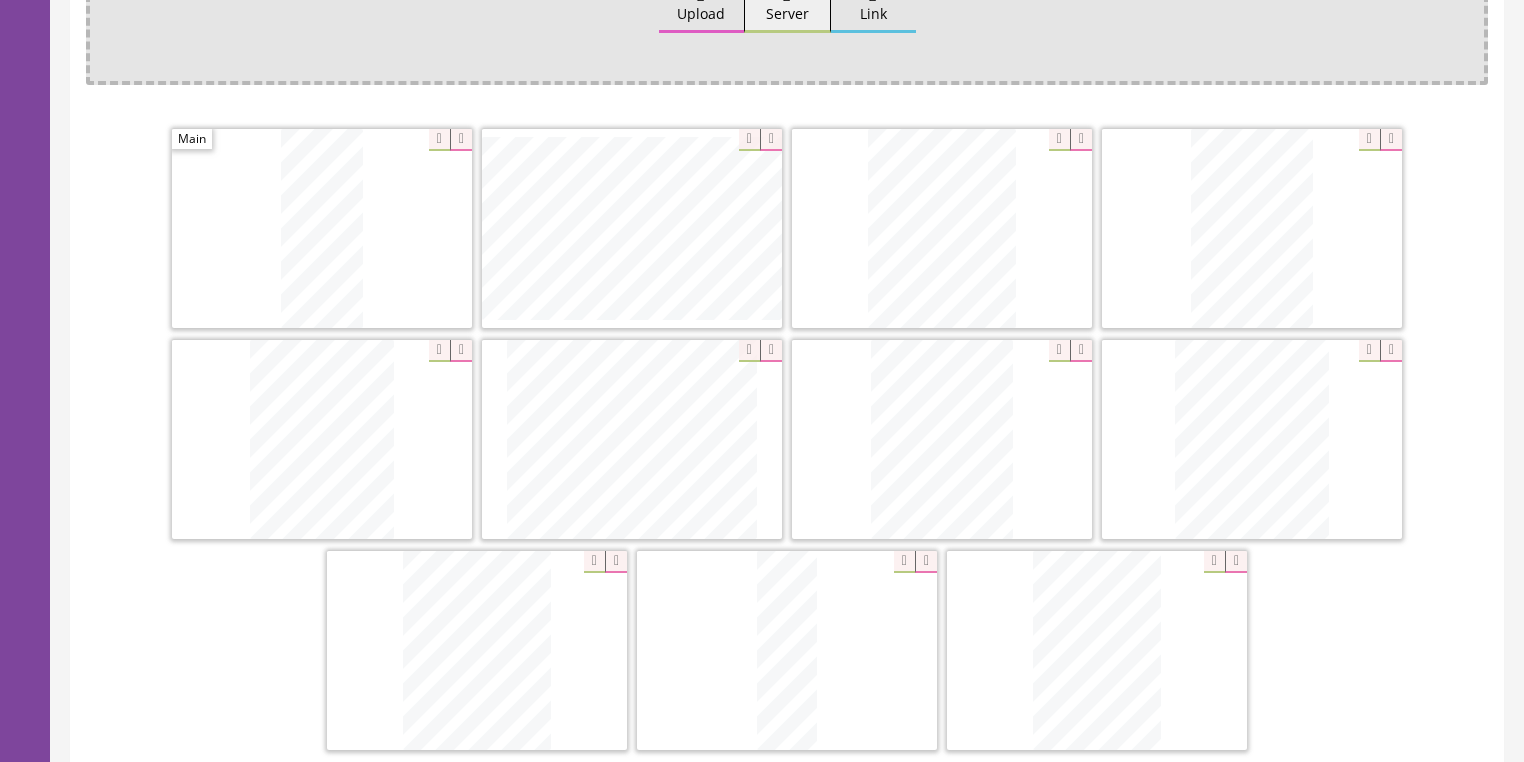 scroll, scrollTop: 444, scrollLeft: 0, axis: vertical 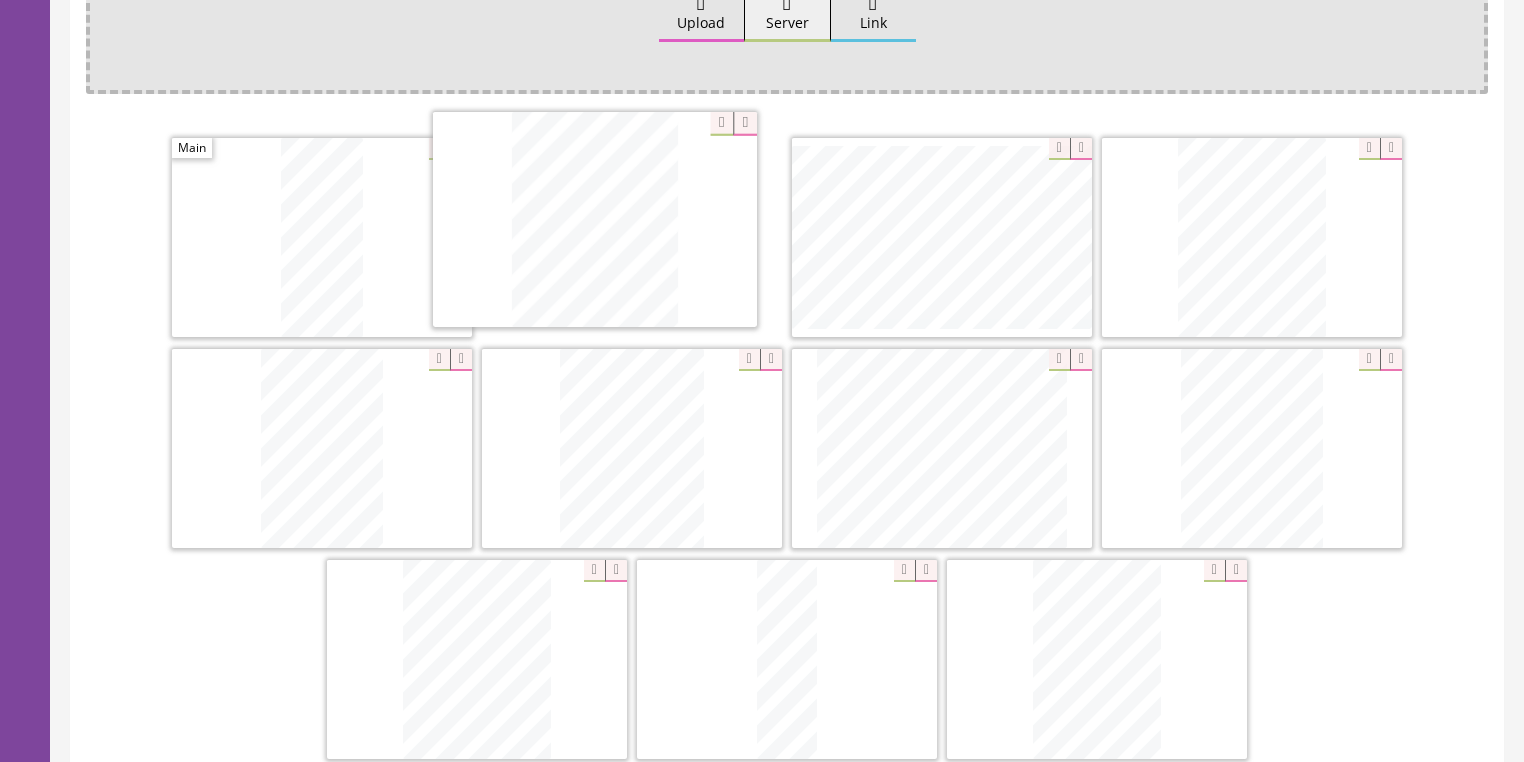 drag, startPoint x: 1260, startPoint y: 442, endPoint x: 604, endPoint y: 266, distance: 679.1995 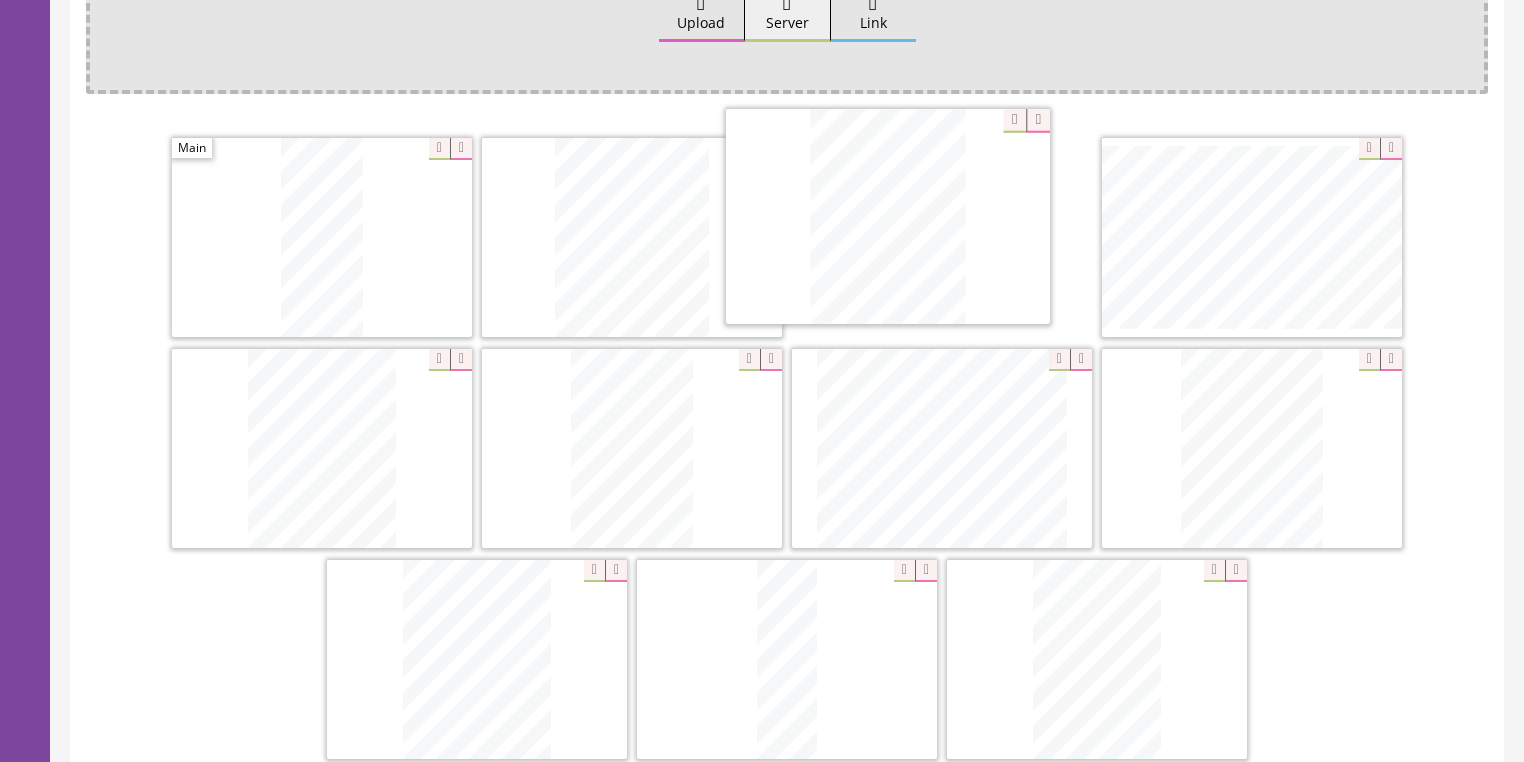 drag, startPoint x: 752, startPoint y: 322, endPoint x: 904, endPoint y: 246, distance: 169.94116 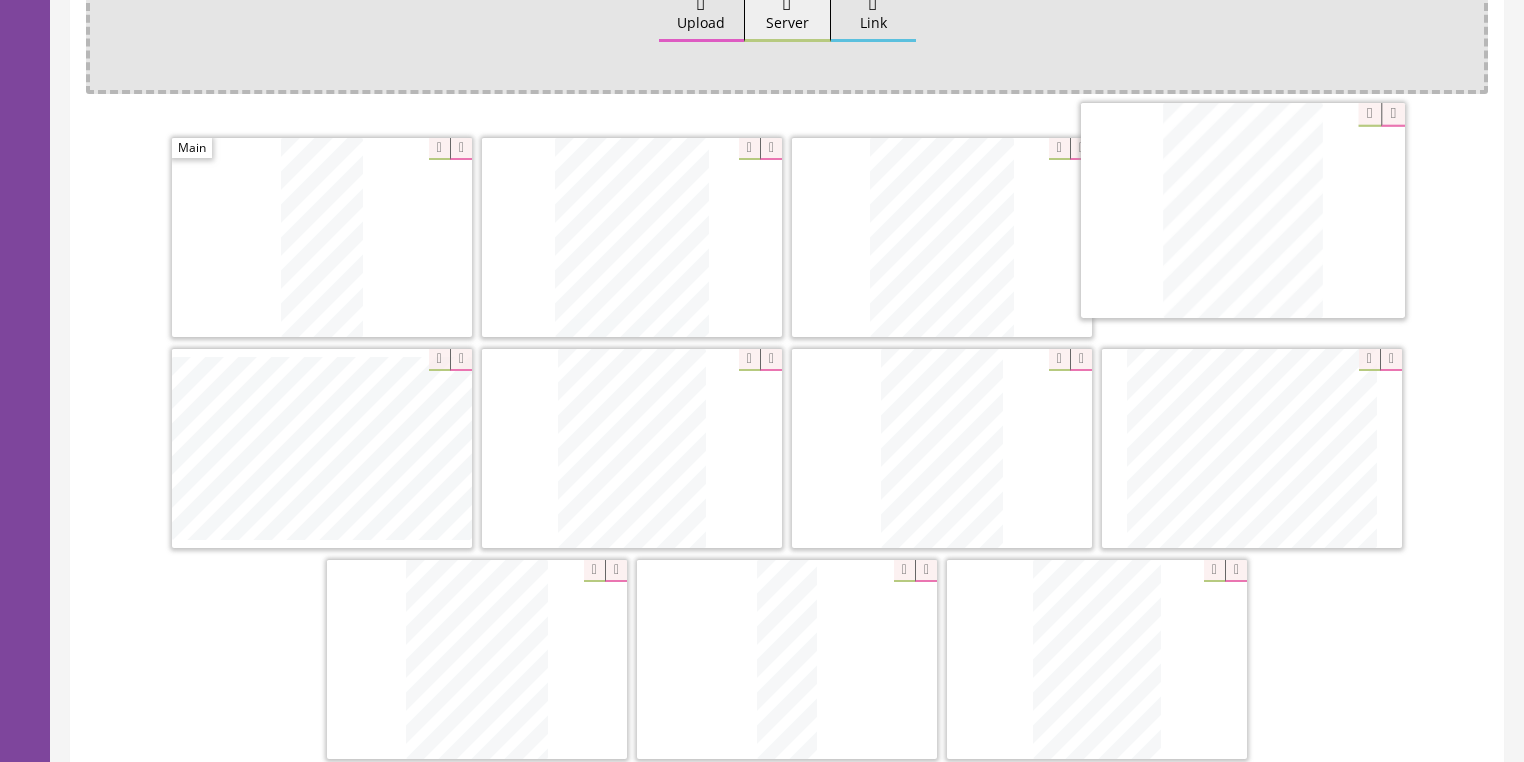 drag, startPoint x: 508, startPoint y: 596, endPoint x: 1253, endPoint y: 207, distance: 840.4439 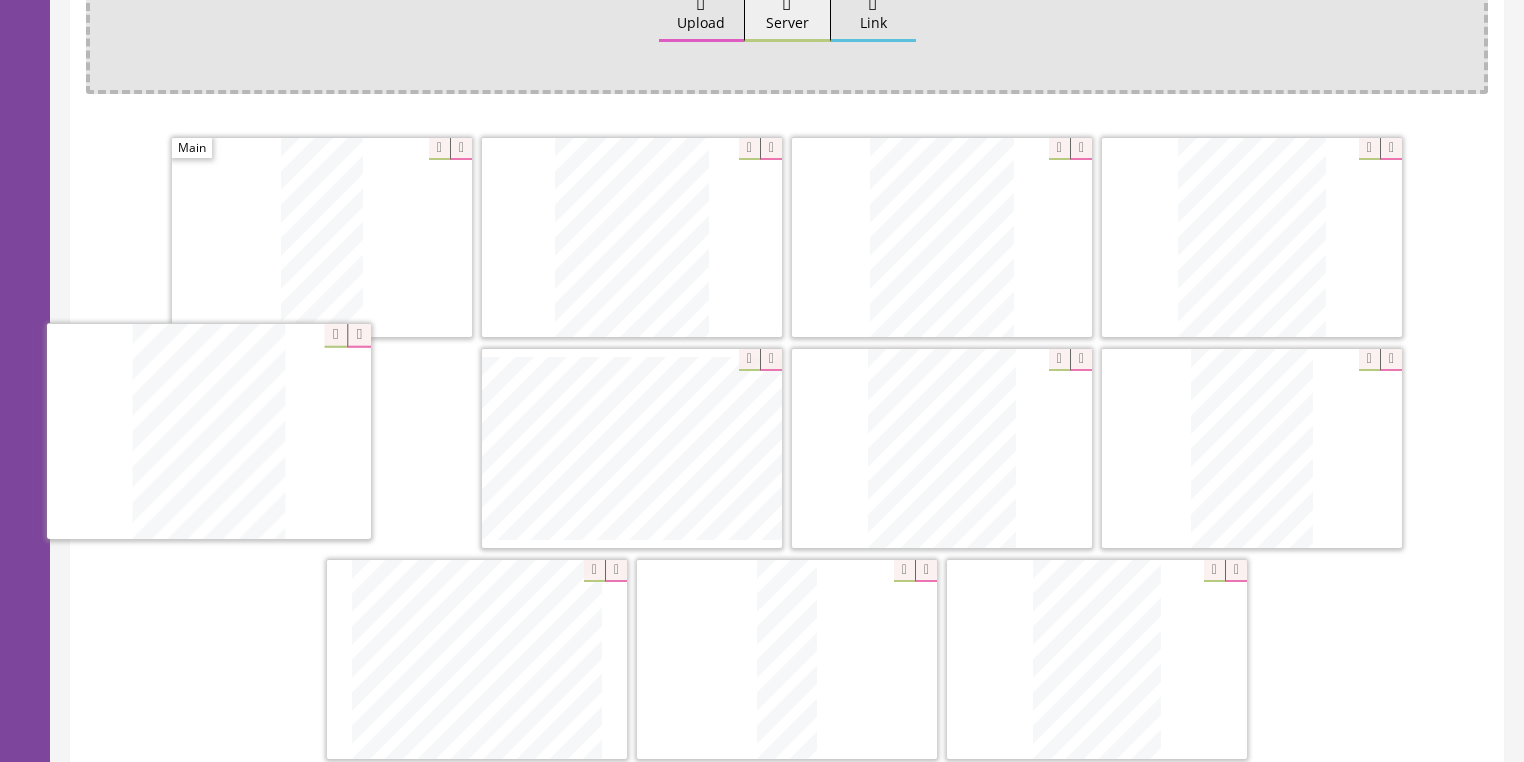 drag, startPoint x: 395, startPoint y: 586, endPoint x: 258, endPoint y: 480, distance: 173.21951 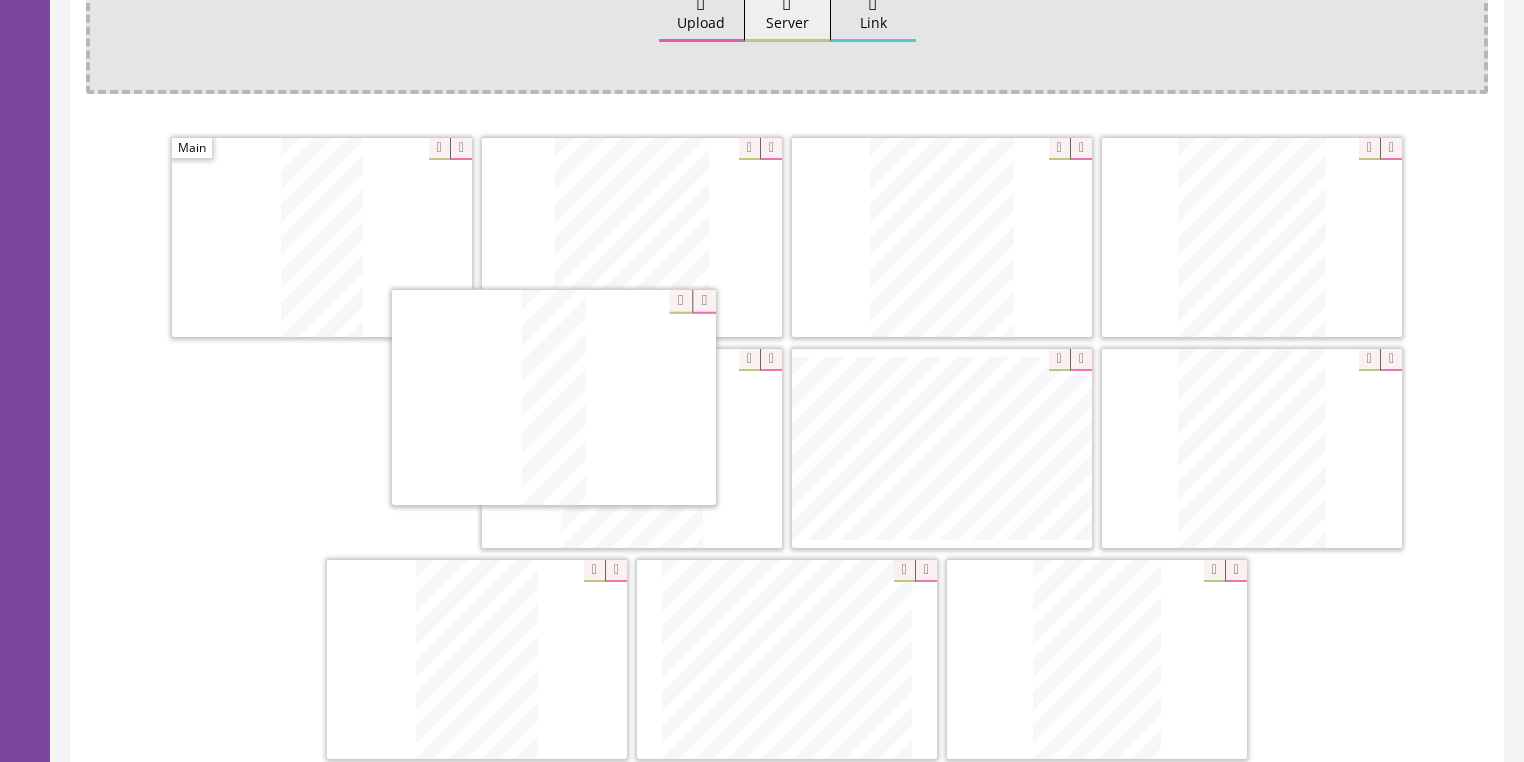 drag, startPoint x: 687, startPoint y: 635, endPoint x: 488, endPoint y: 420, distance: 292.96075 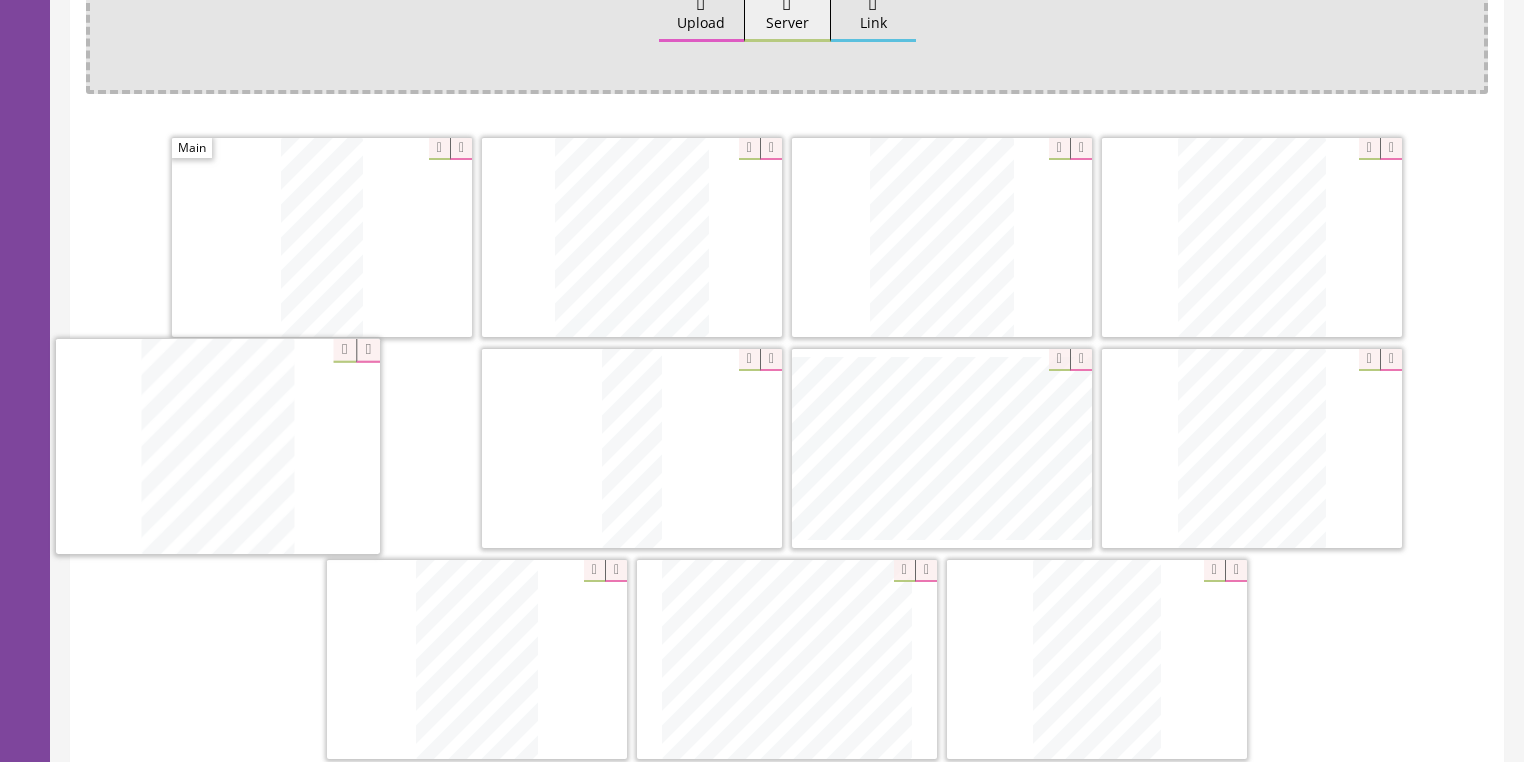 drag, startPoint x: 641, startPoint y: 470, endPoint x: 244, endPoint y: 472, distance: 397.00504 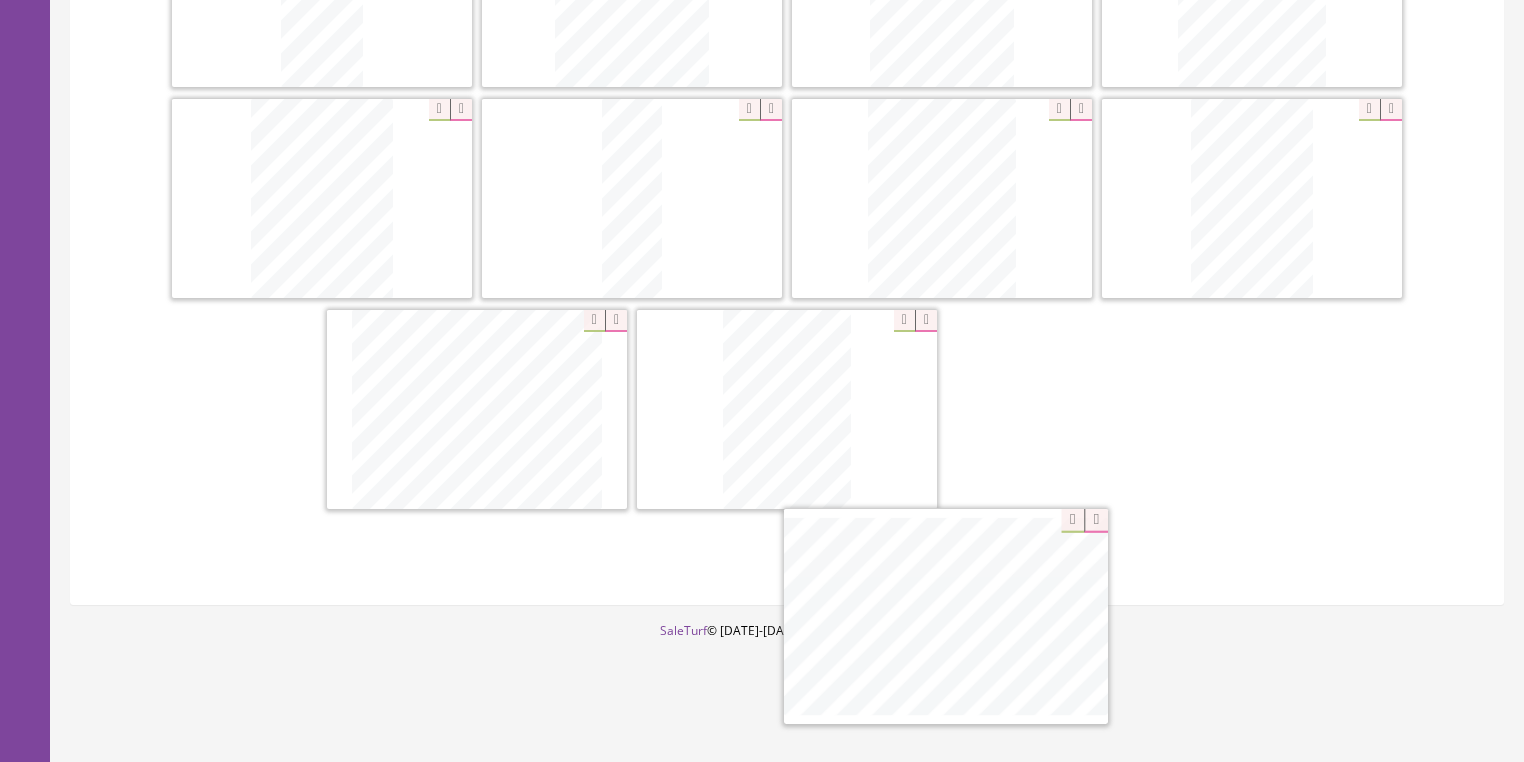 scroll, scrollTop: 688, scrollLeft: 0, axis: vertical 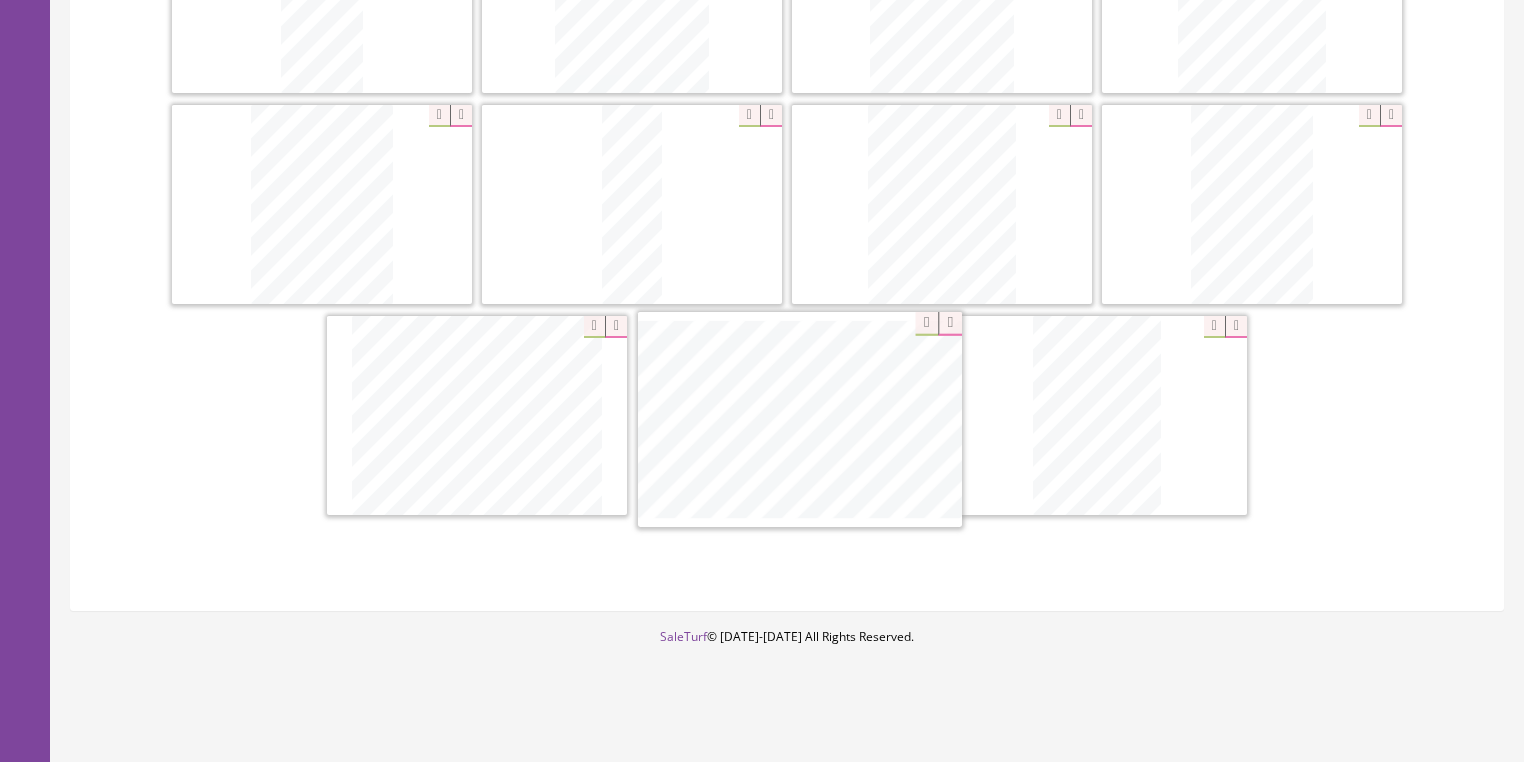 drag, startPoint x: 958, startPoint y: 512, endPoint x: 832, endPoint y: 489, distance: 128.082 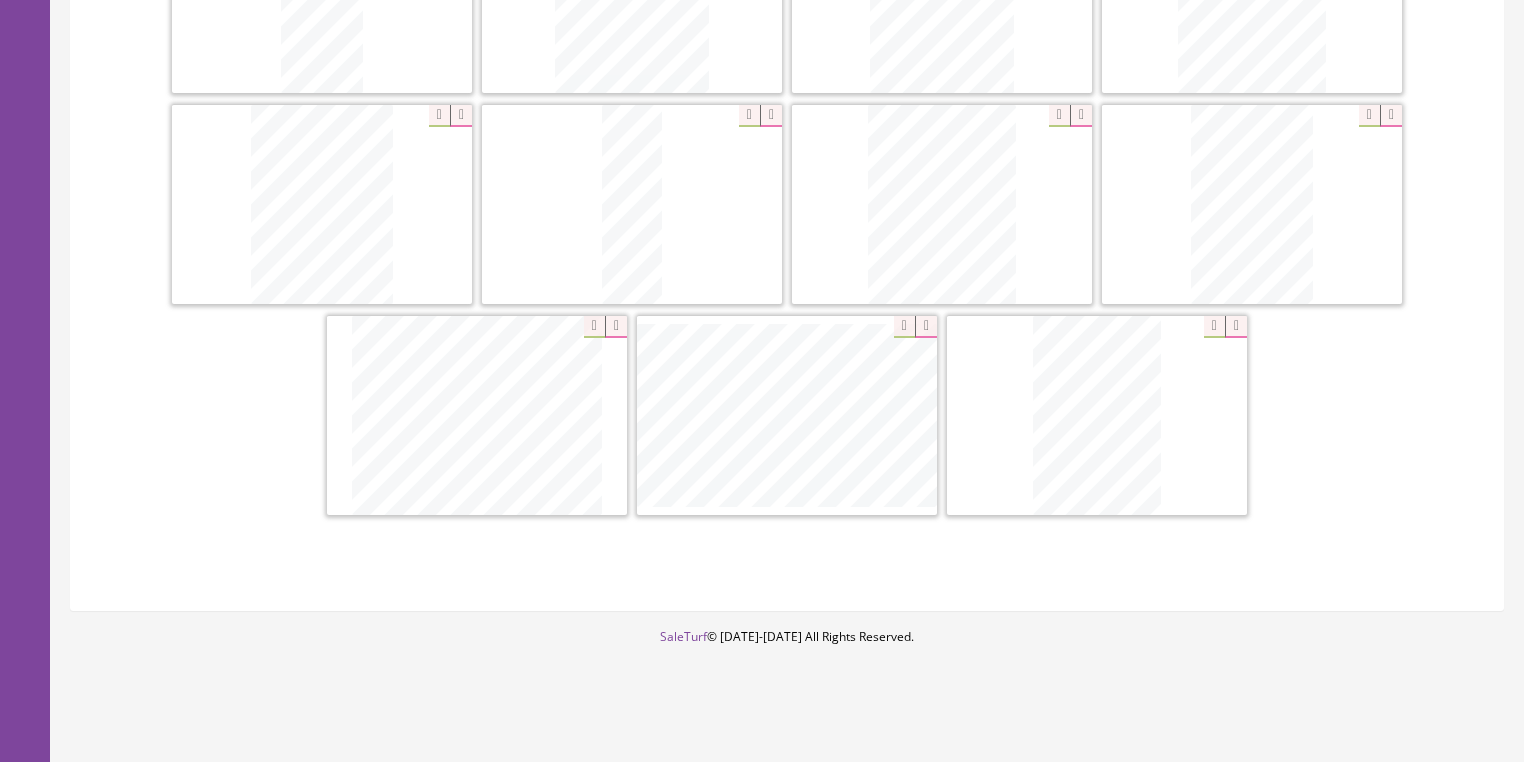click at bounding box center [1236, 327] 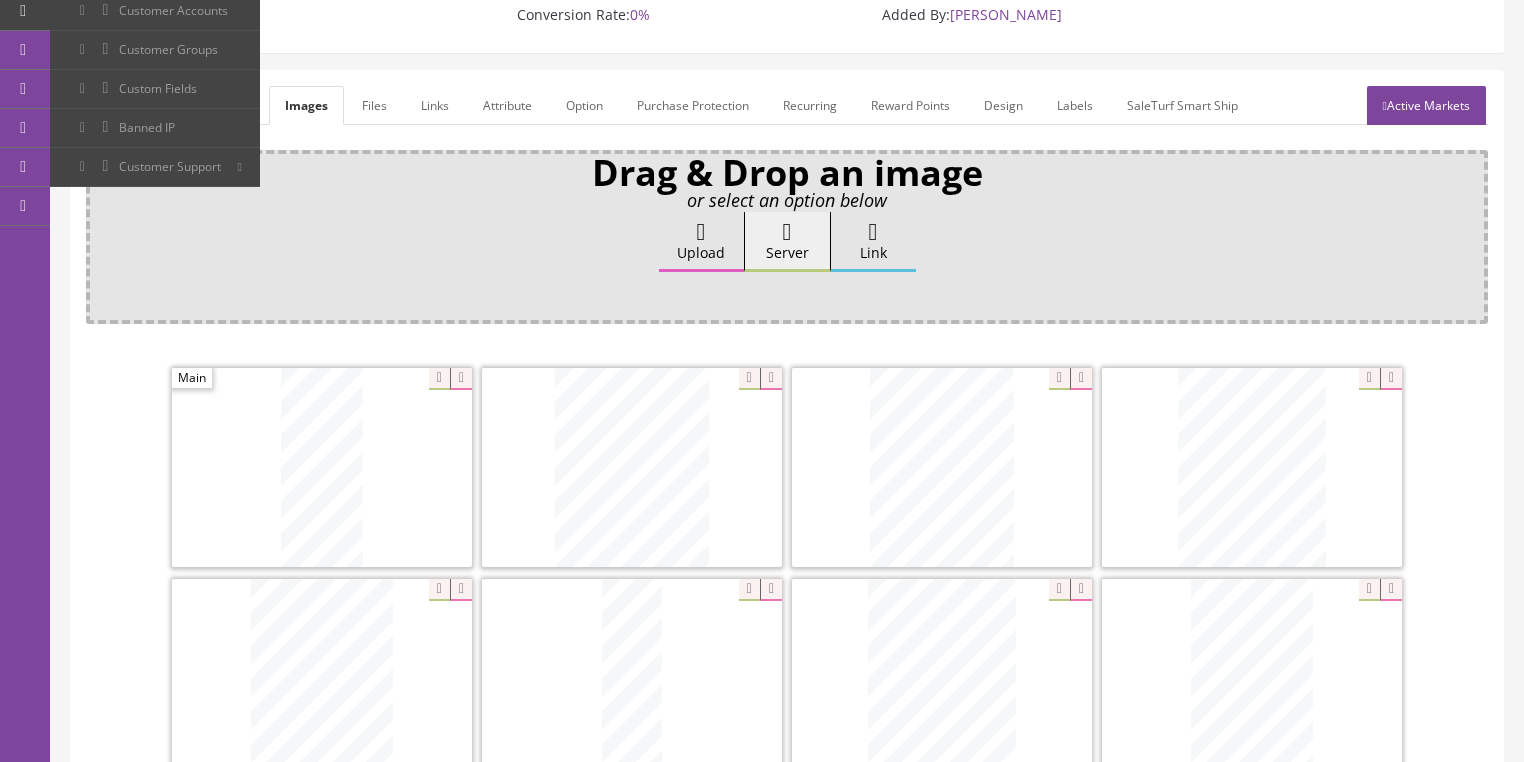 scroll, scrollTop: 208, scrollLeft: 0, axis: vertical 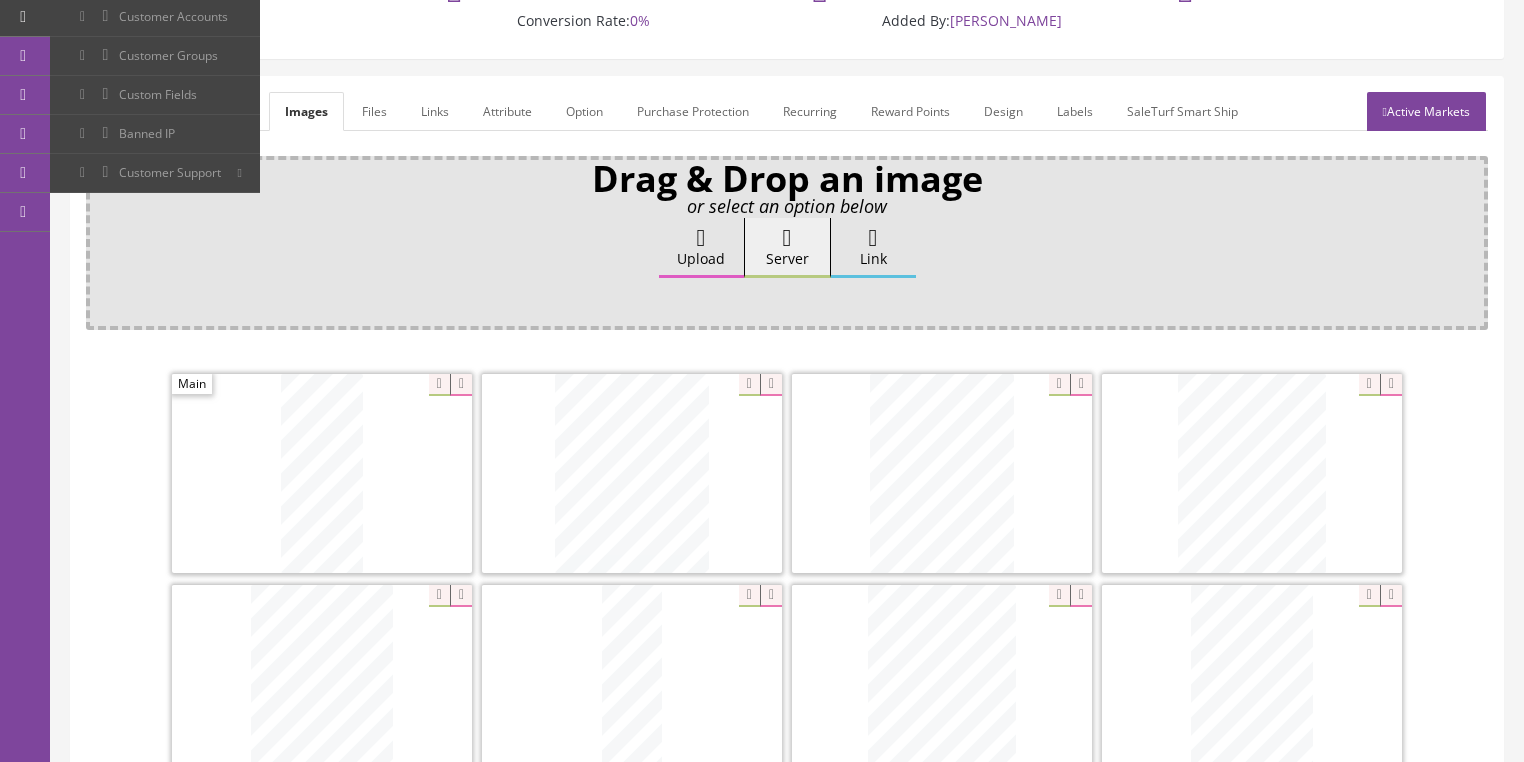 click on "General" at bounding box center [124, 111] 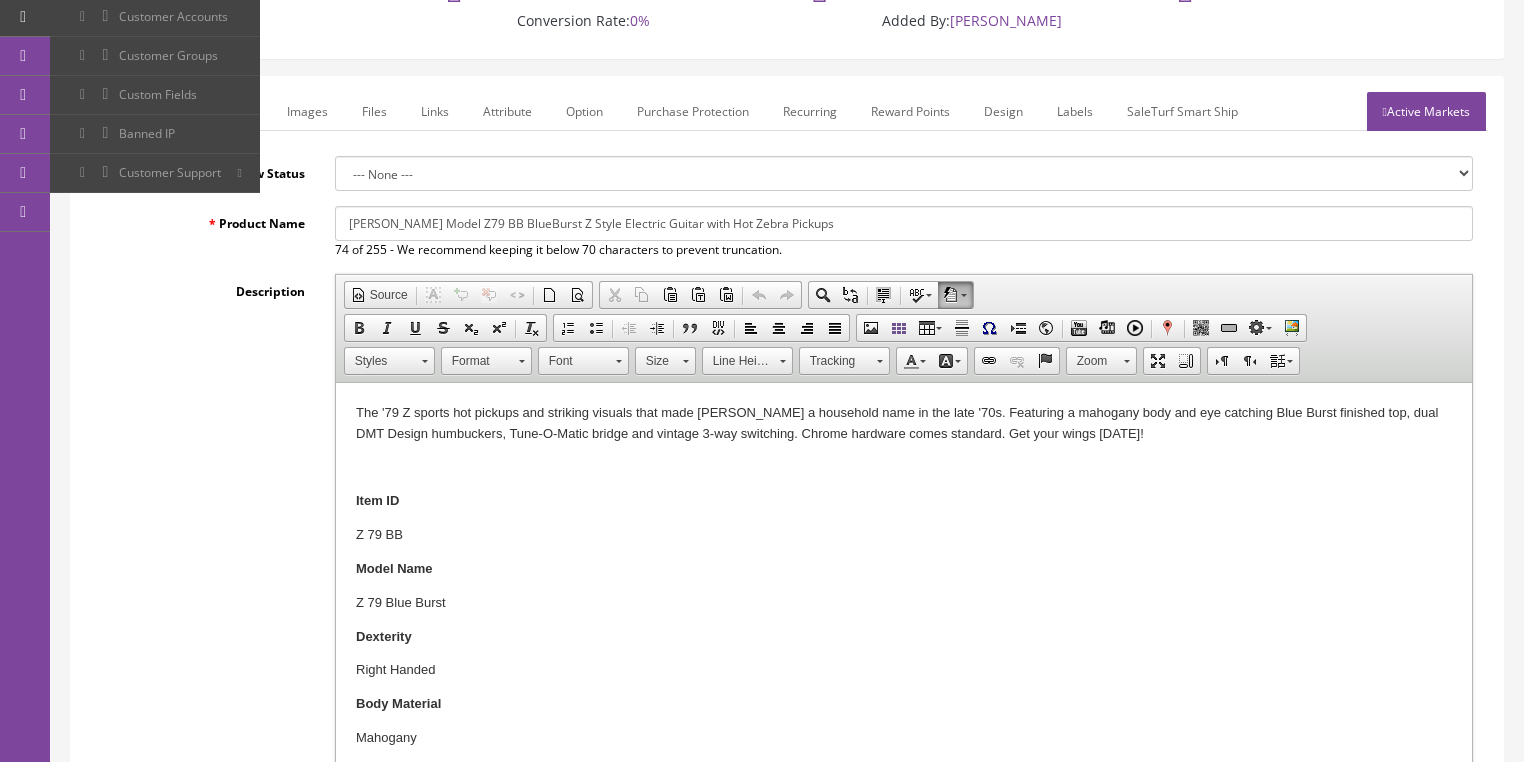 click on "The '79 Z sports hot pickups and striking visuals that made Dean a household name in the late '70s. Featuring a mahogany body and eye catching Blue Burst finished top, dual DMT Design humbuckers, Tune-O-Matic bridge and vintage 3-way switching. Chrome hardware comes standard. Get your wings today! Item ID Z 79 BB Model Name Z 79 Blue Burst Dexterity Right Handed Body Material Mahogany Body Type Z Top Material Mahogany Top Contour Flat Top Neck Material Mahogany Scale Length 24 3/4" (629mm) Construction Set Neck Neck Shape V Fretboard Material Pau Ferro Inlays Abalone Dot # of Frets 22 Jumbo Fretboard Radius 12" (305mm) Year 2018 Nut Polymer (Plastic) (OEM) Nut Width 1 11/16" (43mm) Tuners Grover Knobs Speed Gold Hardware Color Chrome Bridge Tune-O-Matic (With Z Plate) Pickup (Neck) DMT Design BK/CR Pickup (Bridge) DMT Design BK/CR Binding Single Ply Cream Body and Neck Finish Blue Burst Country of Origin China Truss Rod Dual Action Controls Vol/Vol/Tone/3-Way Toggle Strings D'Addario EXL120 (.009-.042)" at bounding box center (903, 1454) 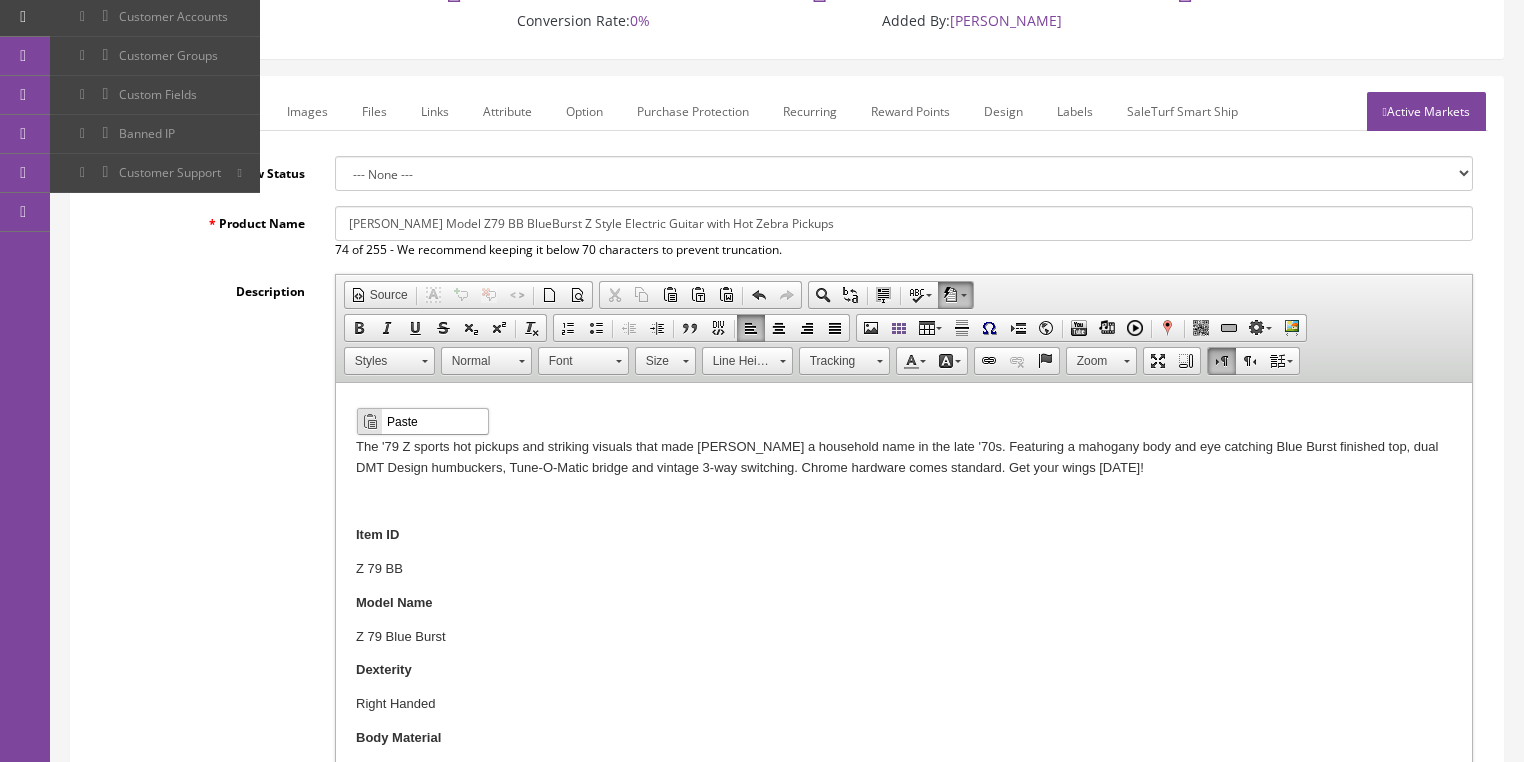scroll, scrollTop: 0, scrollLeft: 0, axis: both 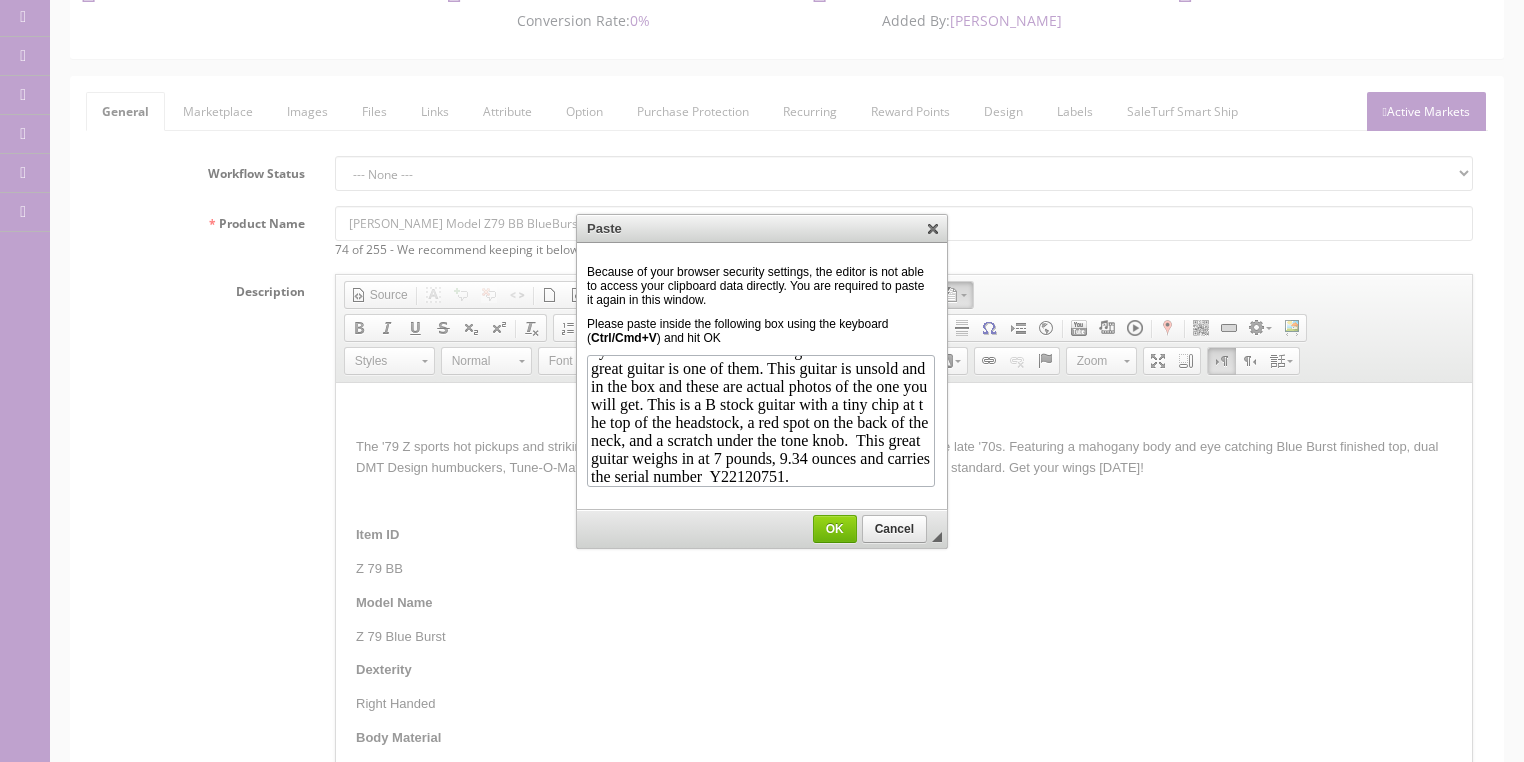 click on "OK" at bounding box center (835, 529) 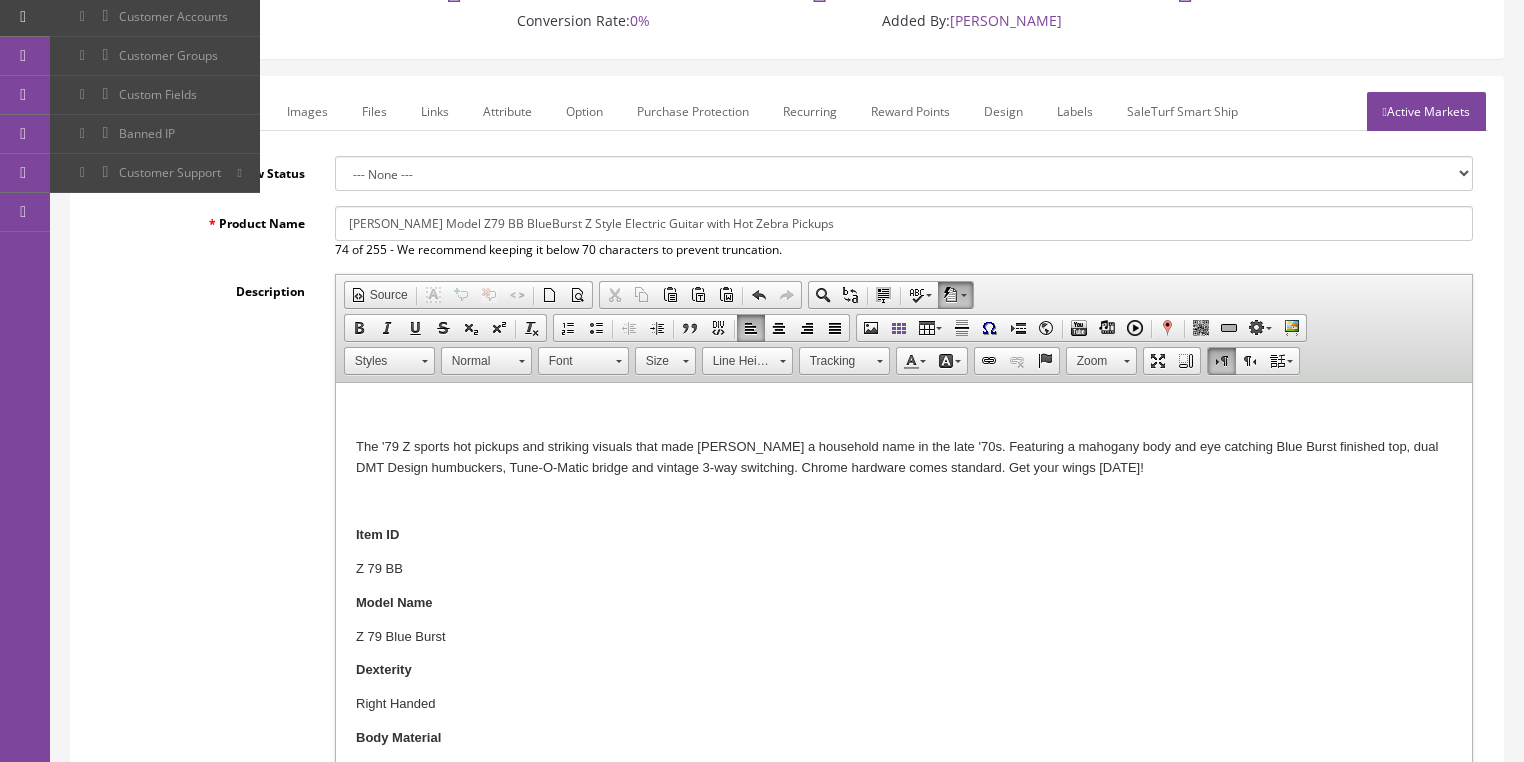 scroll, scrollTop: 0, scrollLeft: 0, axis: both 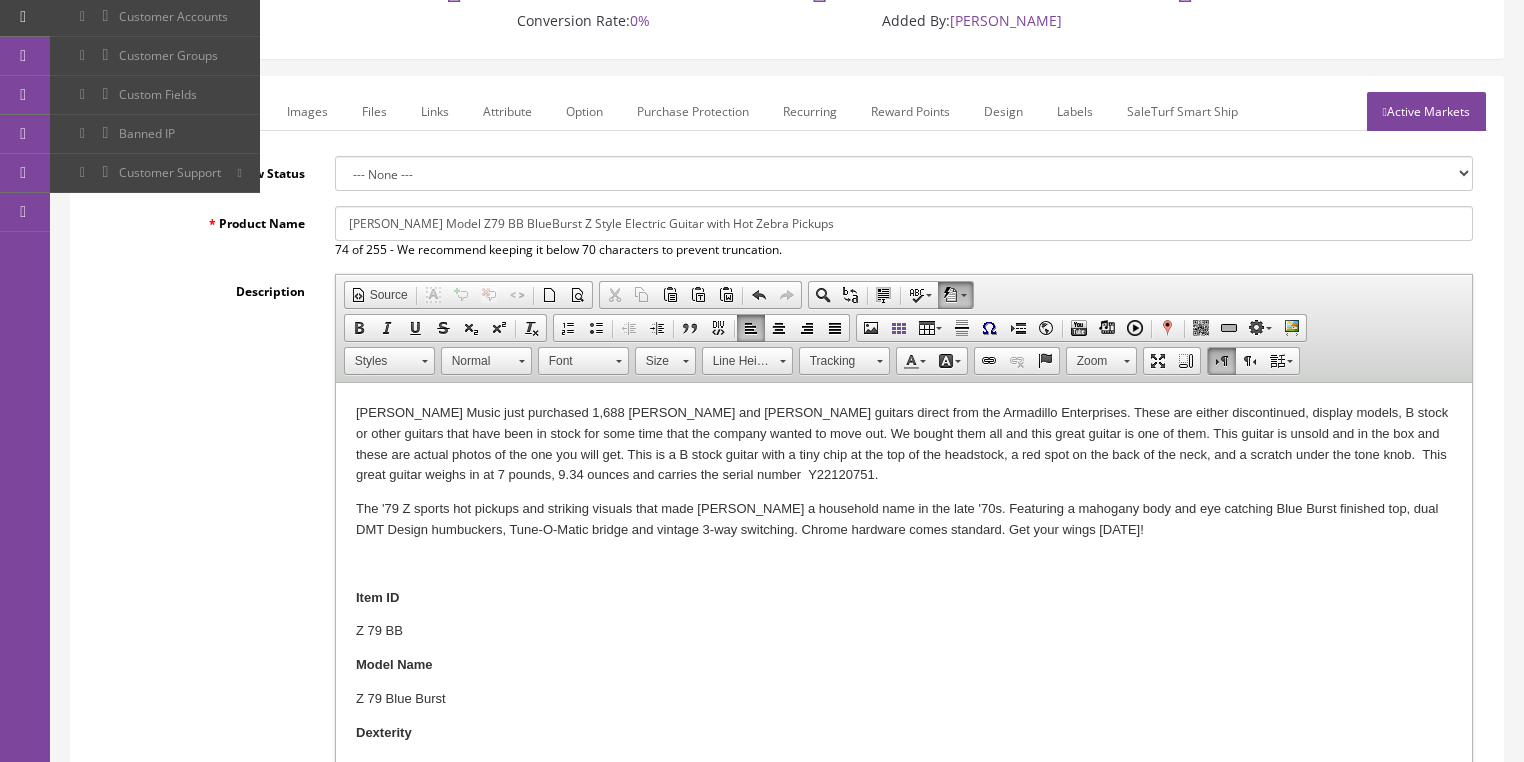 click on "Butler Music just purchased 1,688 Dean and Luna guitars direct from the Armadillo Enterprises. These are either discontinued, display models, B stock or other guitars that have been in stock for some time that the company wanted to move out. We bought them all and this great guitar is one of them. This guitar is unsold and in the box and these are actual photos of the one you will get. This is a B stock guitar with a tiny chip at the top of the headstock, a red spot on the back of the neck, and a scratch under the tone knob.  This great guitar weighs in at 7 pounds, 9.34 ounces and carries the serial number  Y22120751." at bounding box center (903, 444) 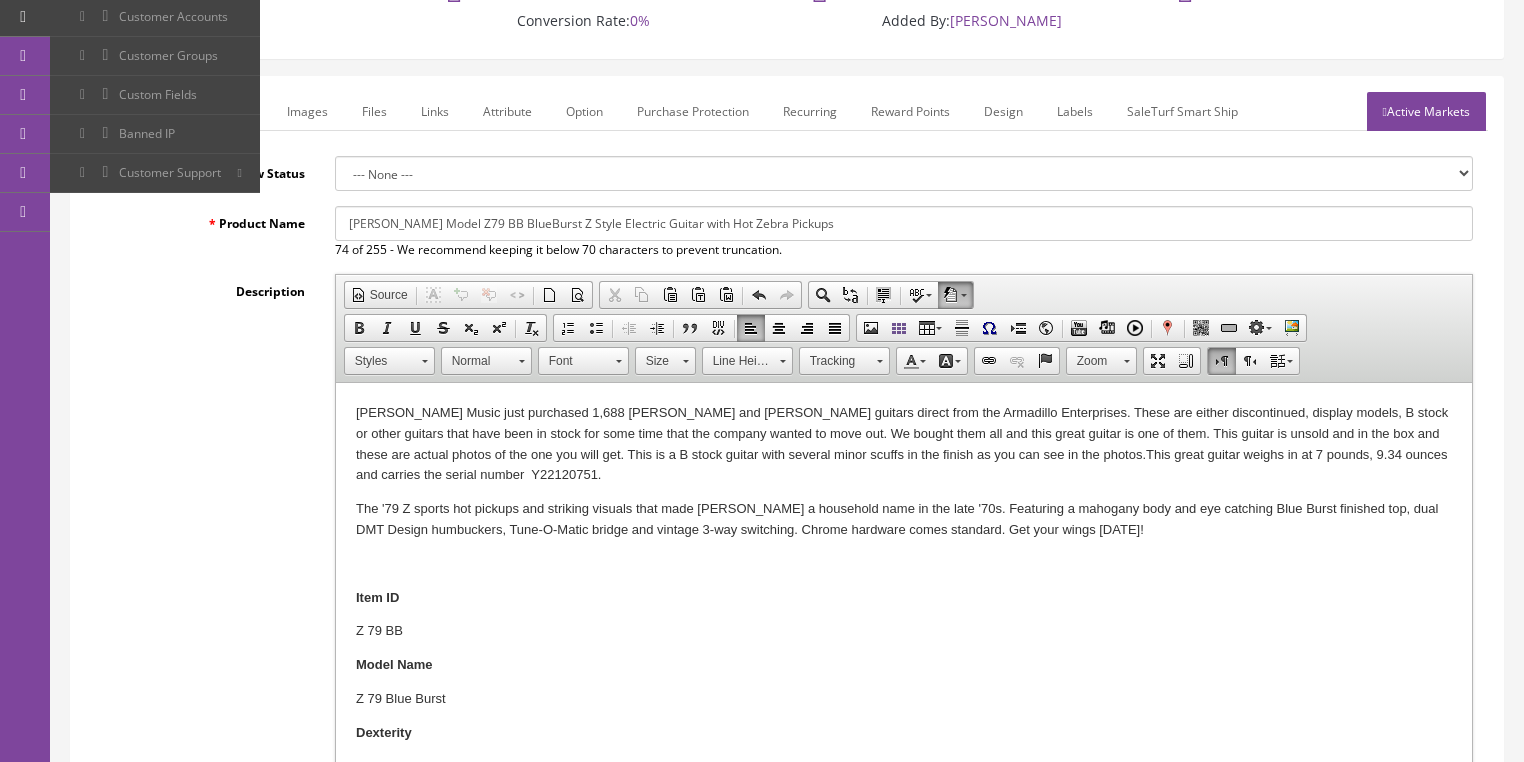 click on "Images" at bounding box center (307, 111) 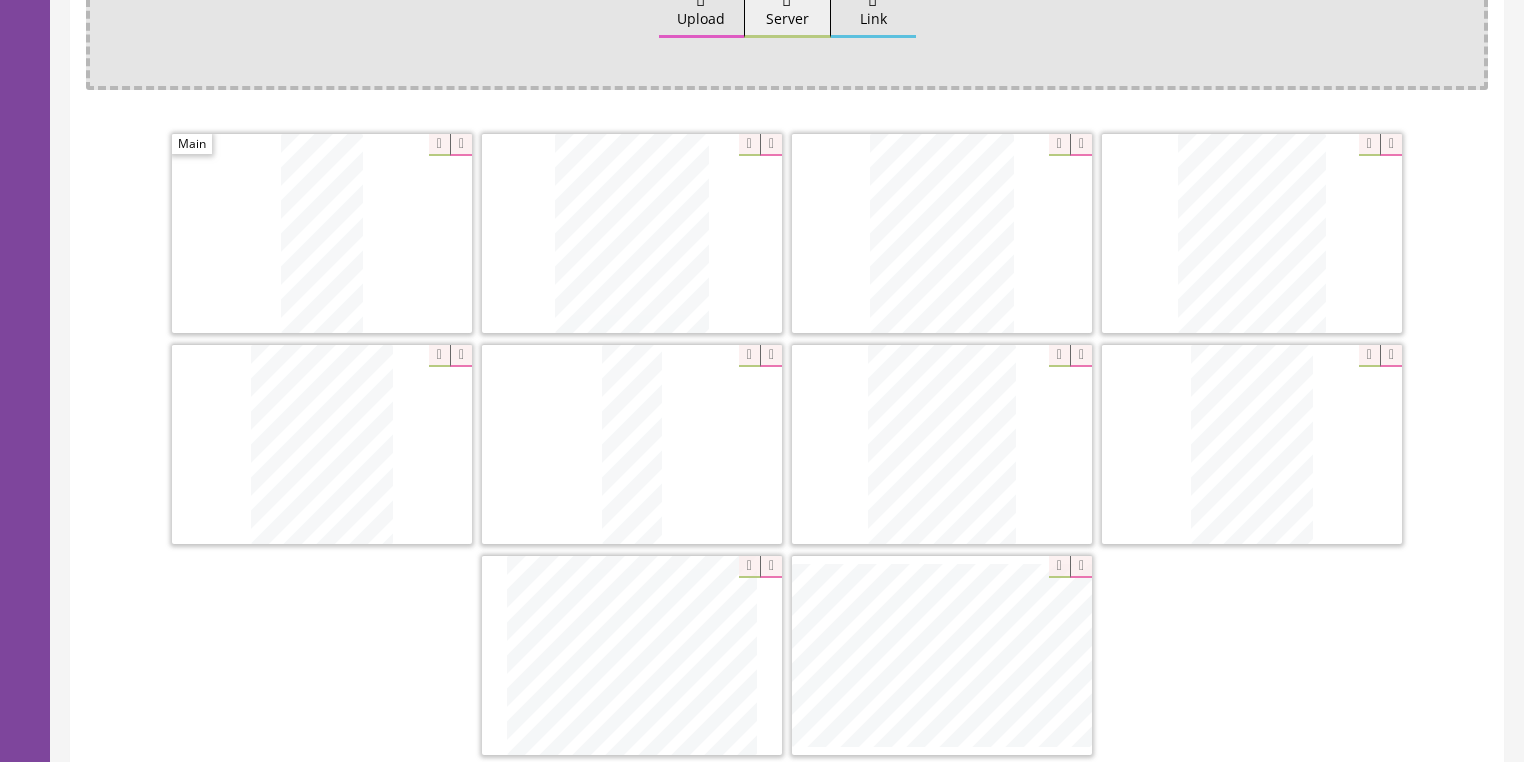 scroll, scrollTop: 128, scrollLeft: 0, axis: vertical 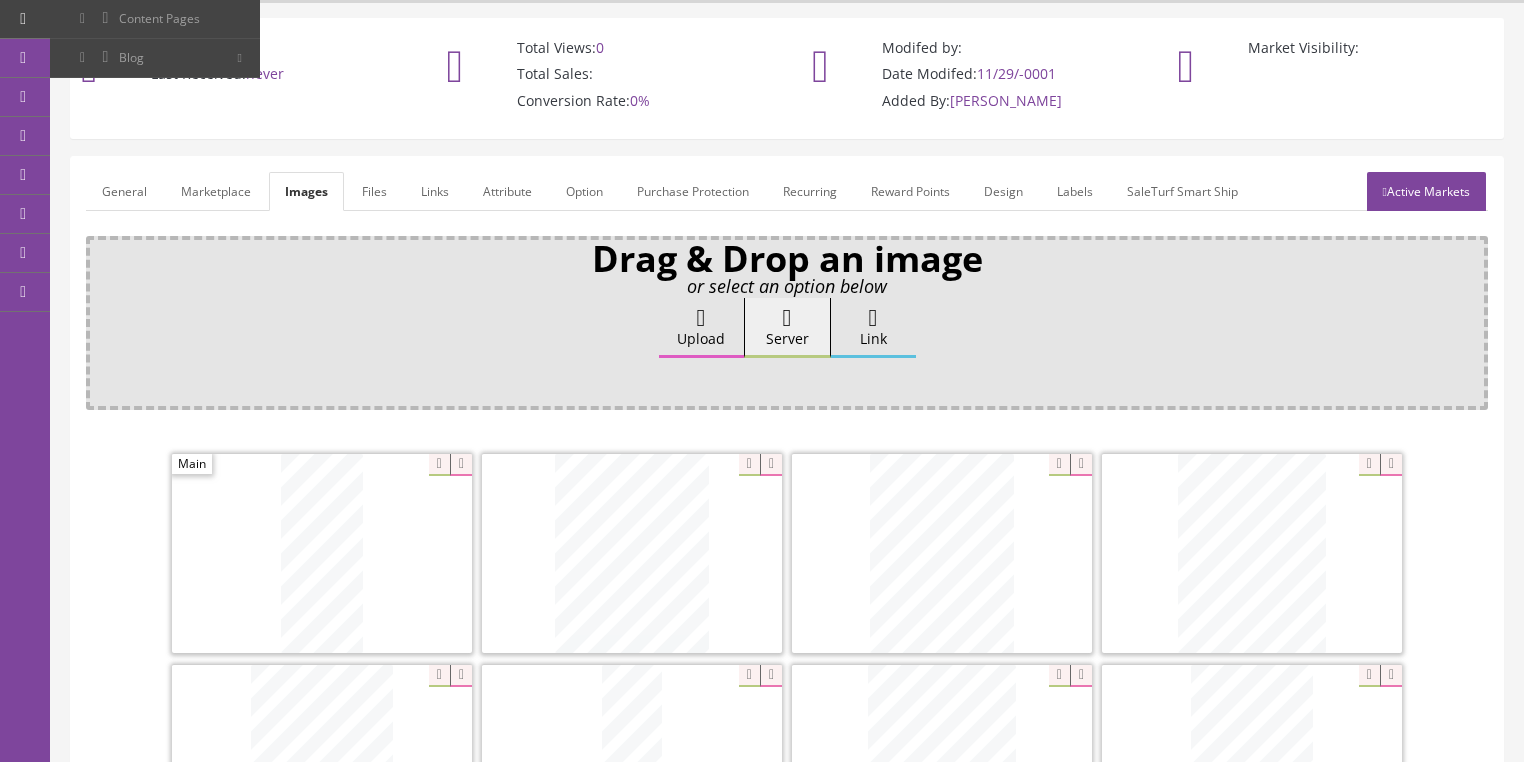 click on "General" at bounding box center [124, 191] 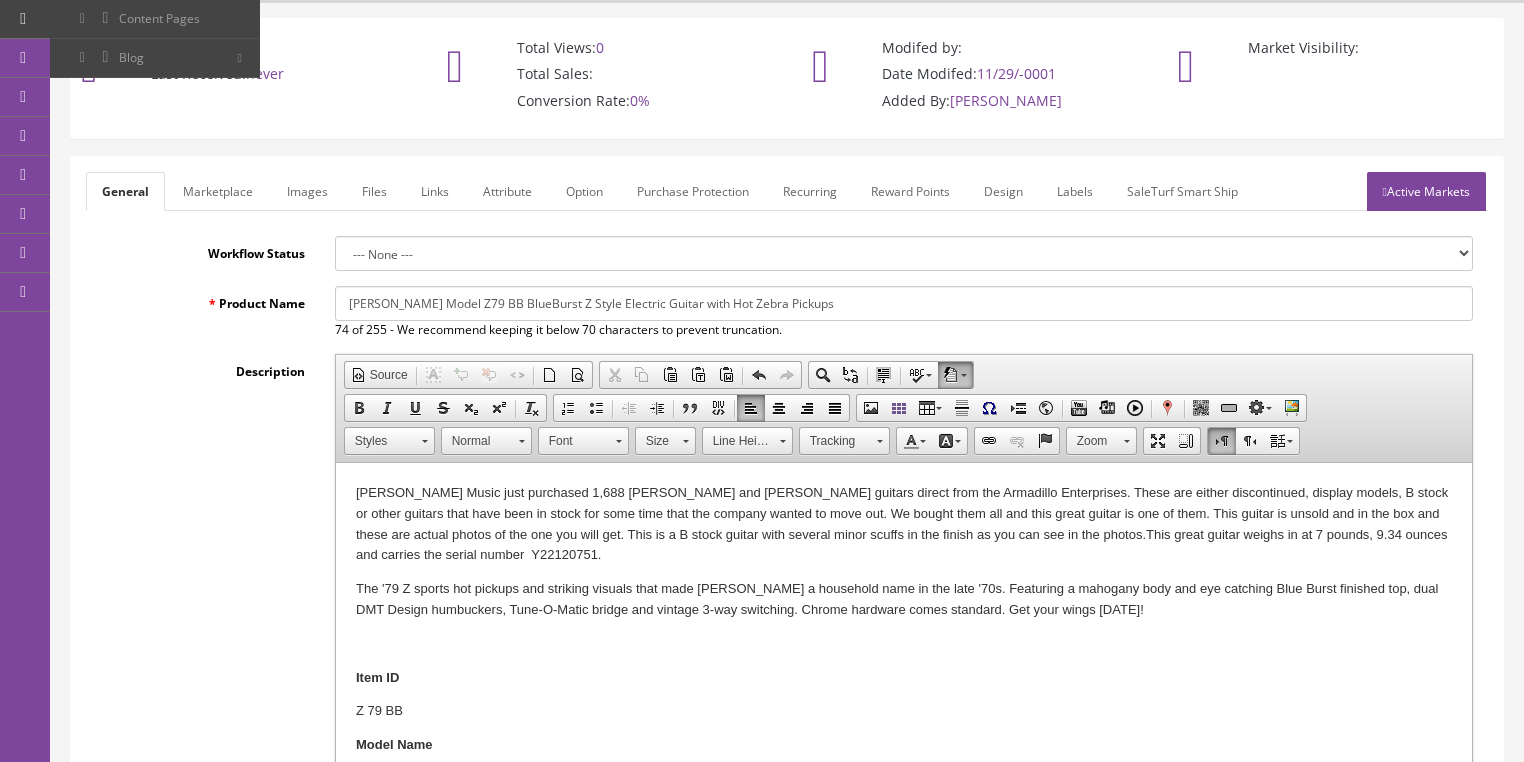 click on "Butler Music just purchased 1,688 Dean and Luna guitars direct from the Armadillo Enterprises. These are either discontinued, display models, B stock or other guitars that have been in stock for some time that the company wanted to move out. We bought them all and this great guitar is one of them. This guitar is unsold and in the box and these are actual photos of the one you will get. This is a B stock guitar with several minor scuffs in the finish as you can see in the photos.   This great guitar weighs in at 7 pounds, 9.34 ounces and carries the serial number  Y22120751." at bounding box center [903, 524] 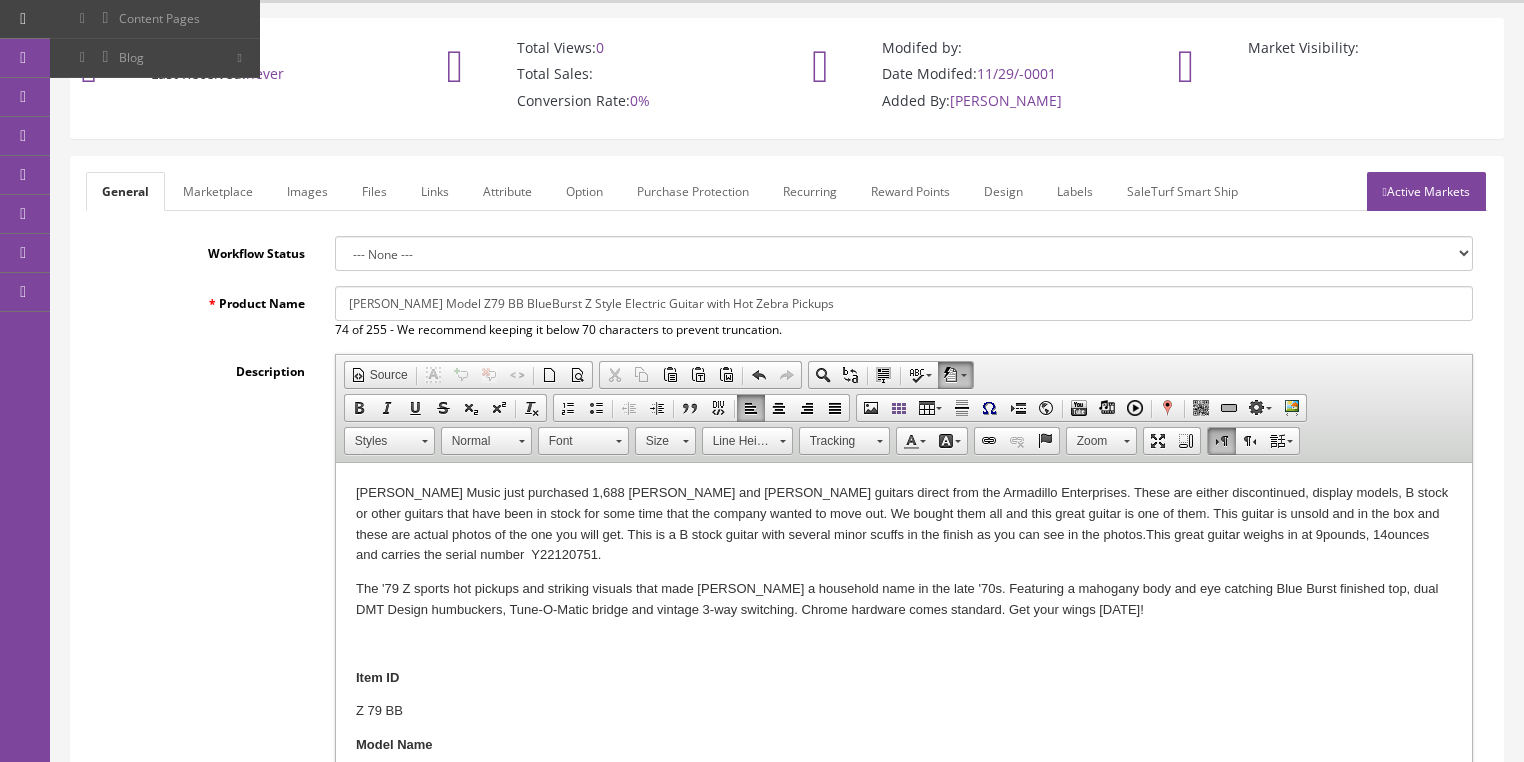 click on "Butler Music just purchased 1,688 Dean and Luna guitars direct from the Armadillo Enterprises. These are either discontinued, display models, B stock or other guitars that have been in stock for some time that the company wanted to move out. We bought them all and this great guitar is one of them. This guitar is unsold and in the box and these are actual photos of the one you will get. This is a B stock guitar with several minor scuffs in the finish as you can see in the photos.   This great guitar weighs in at 9  pounds, 14  ounces and carries the serial number  Y22120751." at bounding box center [903, 524] 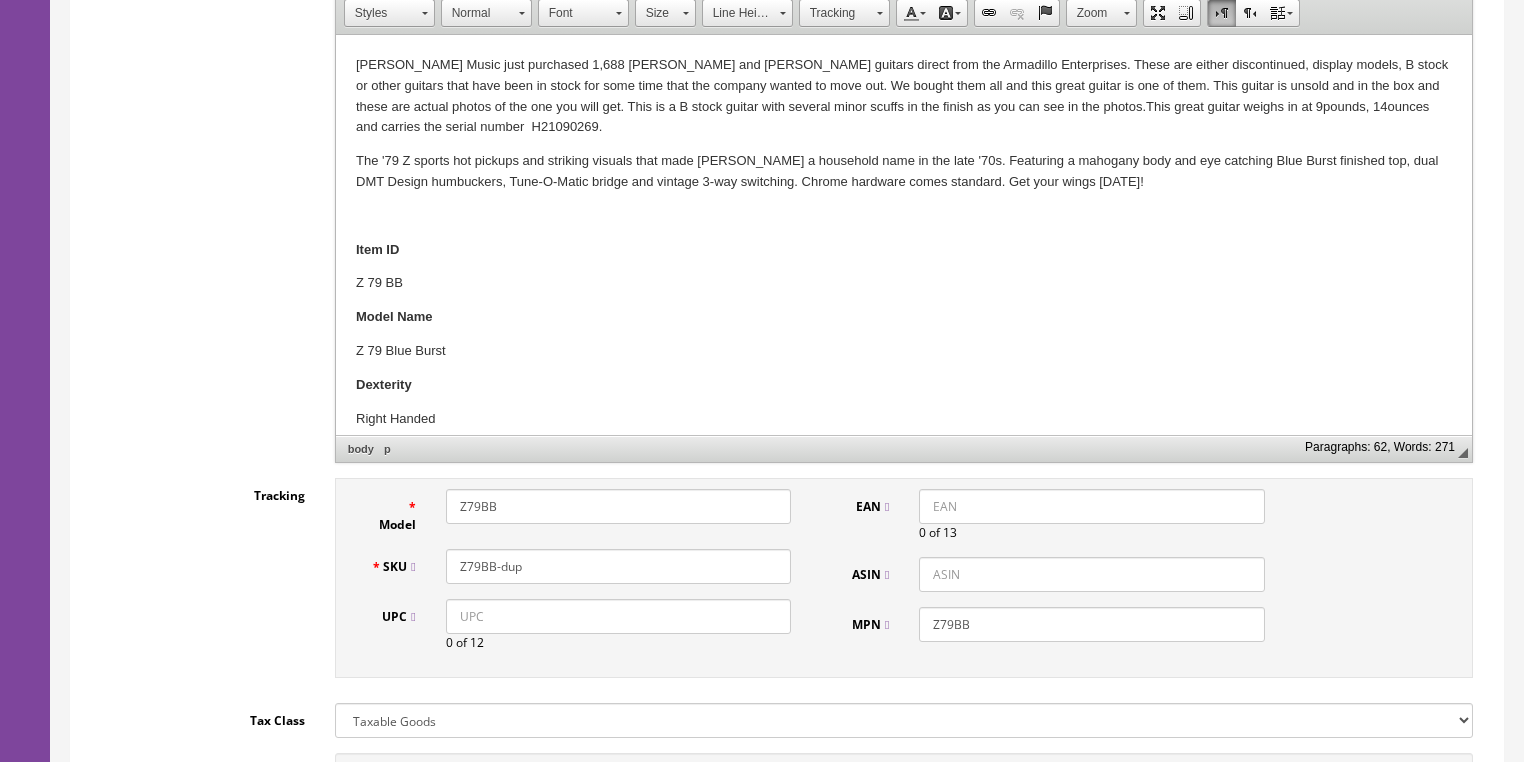 scroll, scrollTop: 608, scrollLeft: 0, axis: vertical 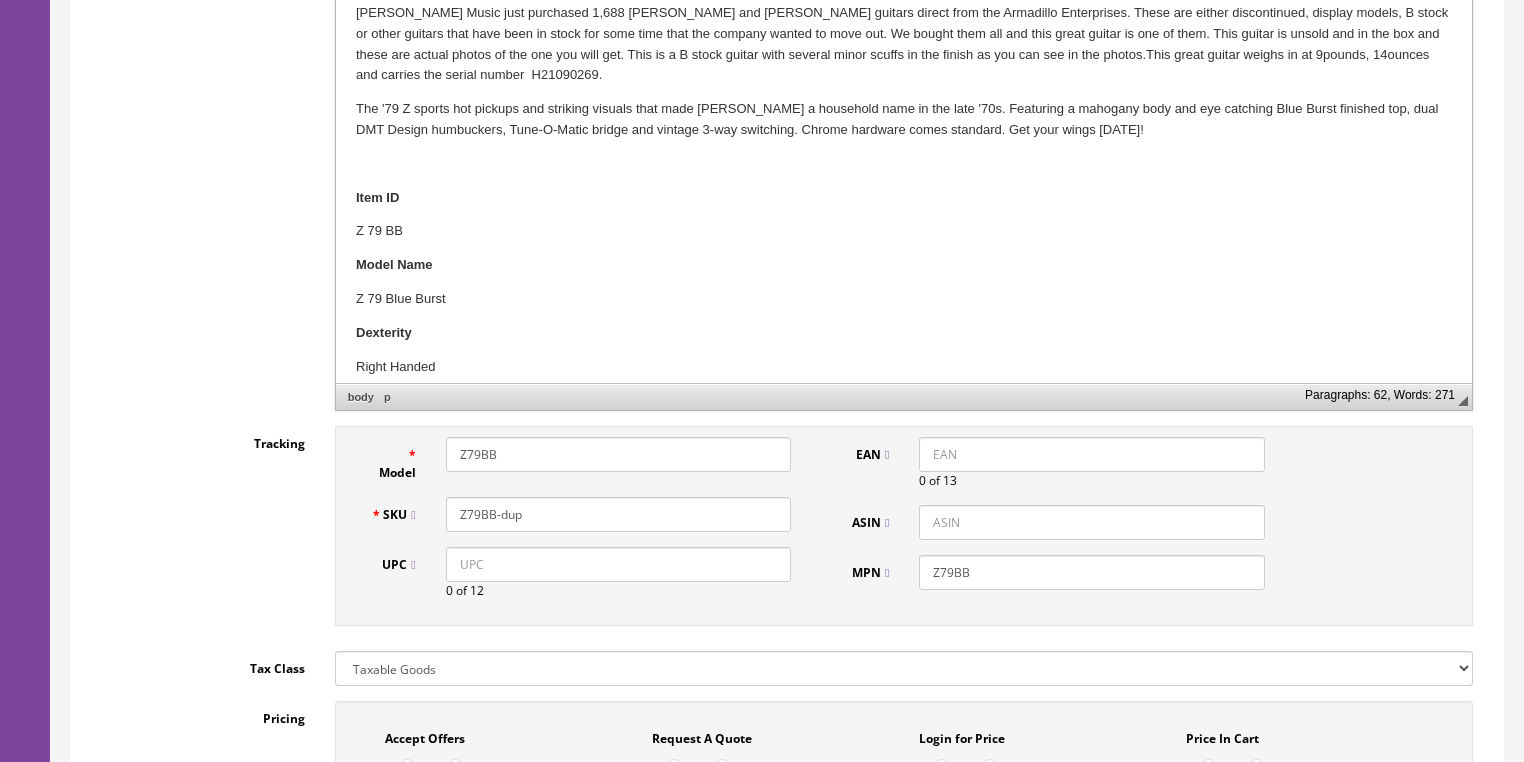 drag, startPoint x: 500, startPoint y: 512, endPoint x: 547, endPoint y: 512, distance: 47 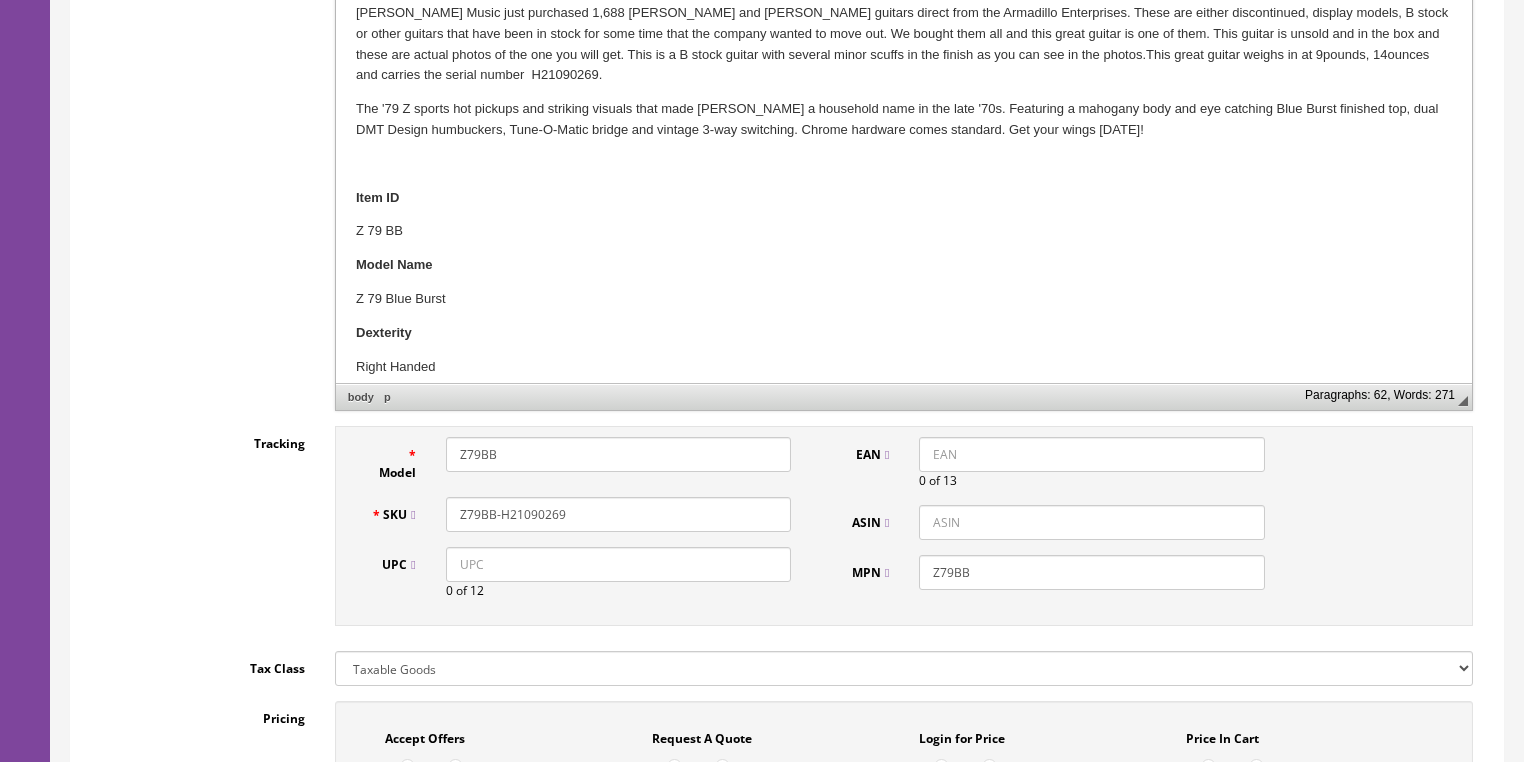 click on "Z79BB-H21090269" at bounding box center [618, 514] 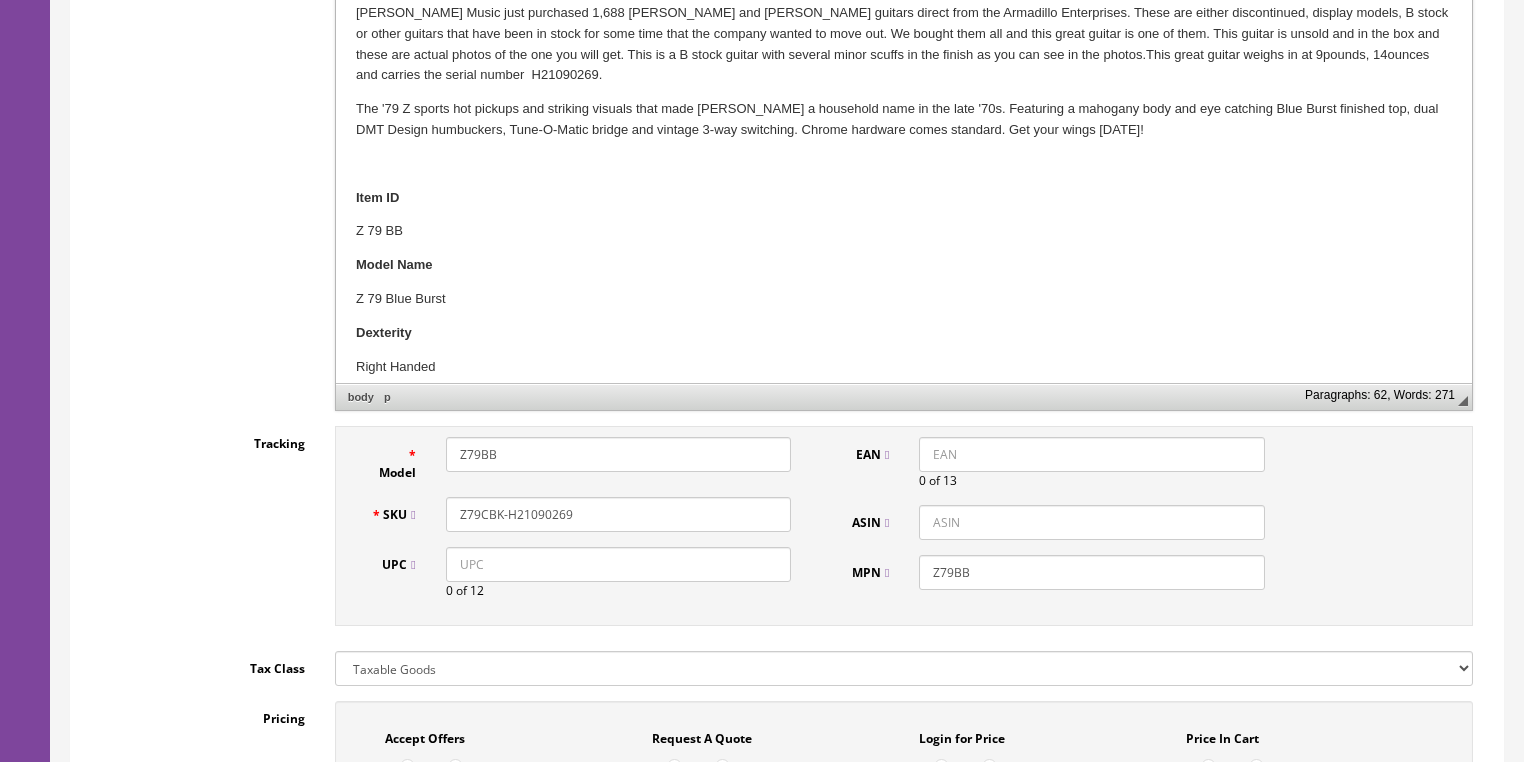 type on "Z79CBK-H21090269" 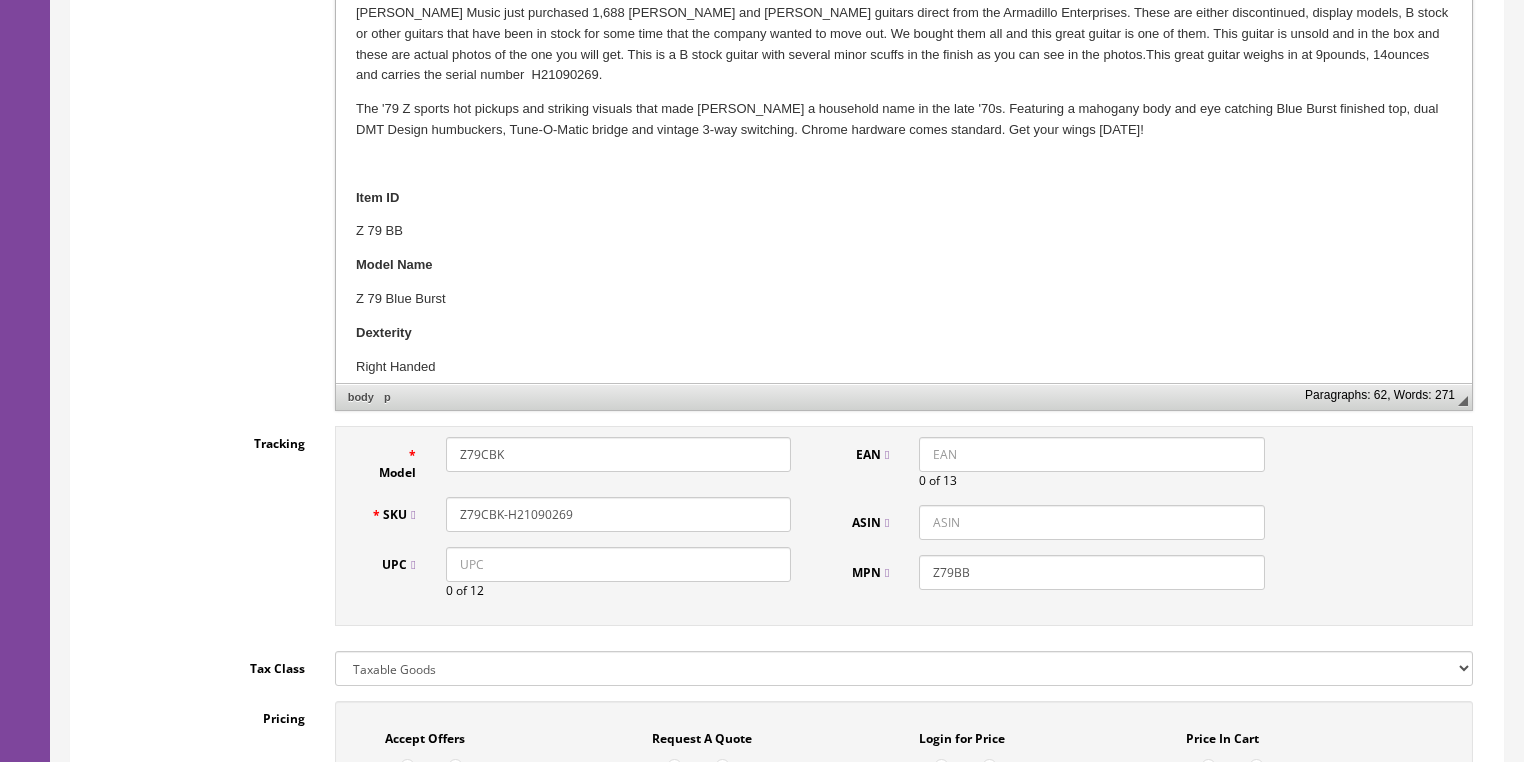 type on "Z79CBK" 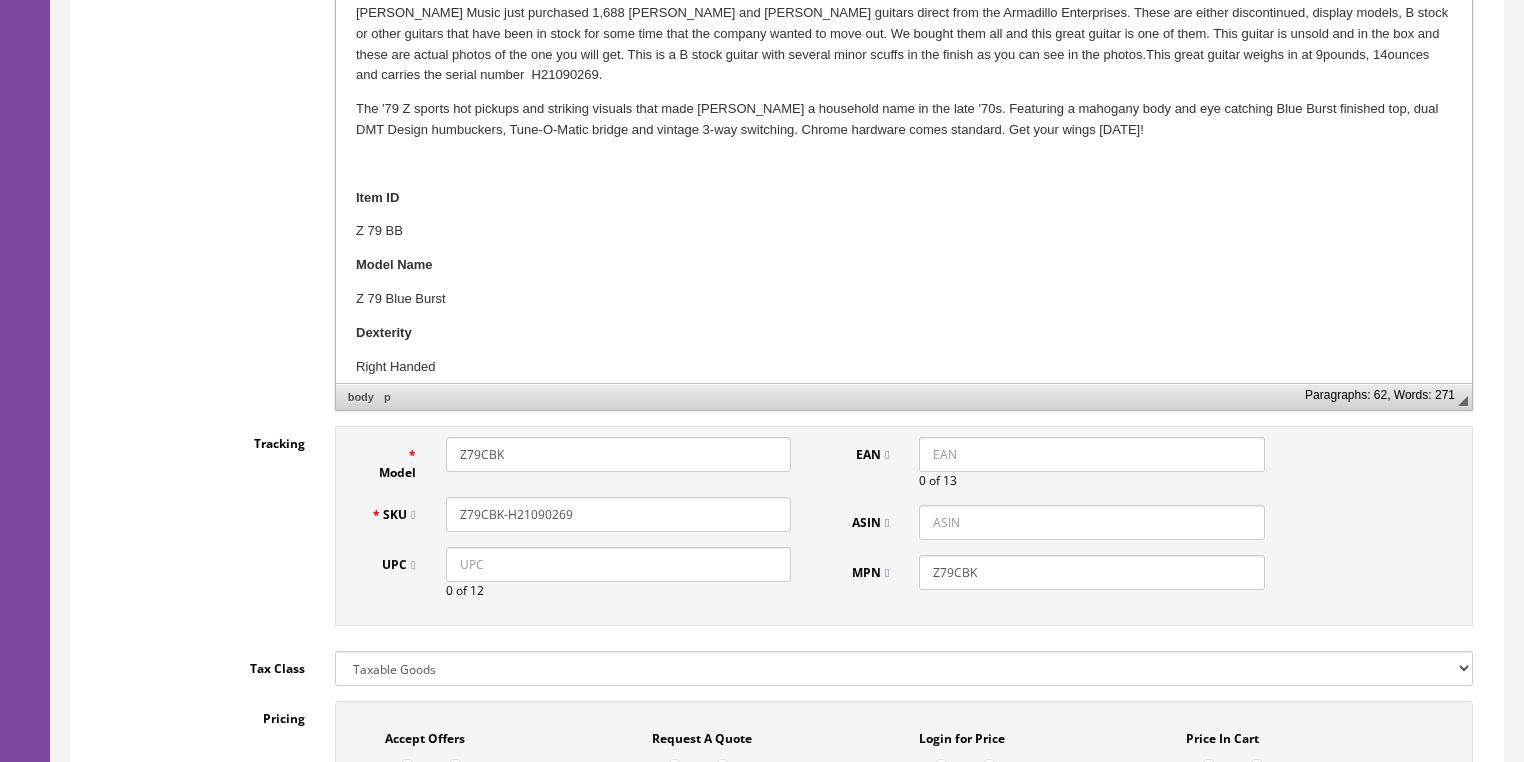 type on "Z79CBK" 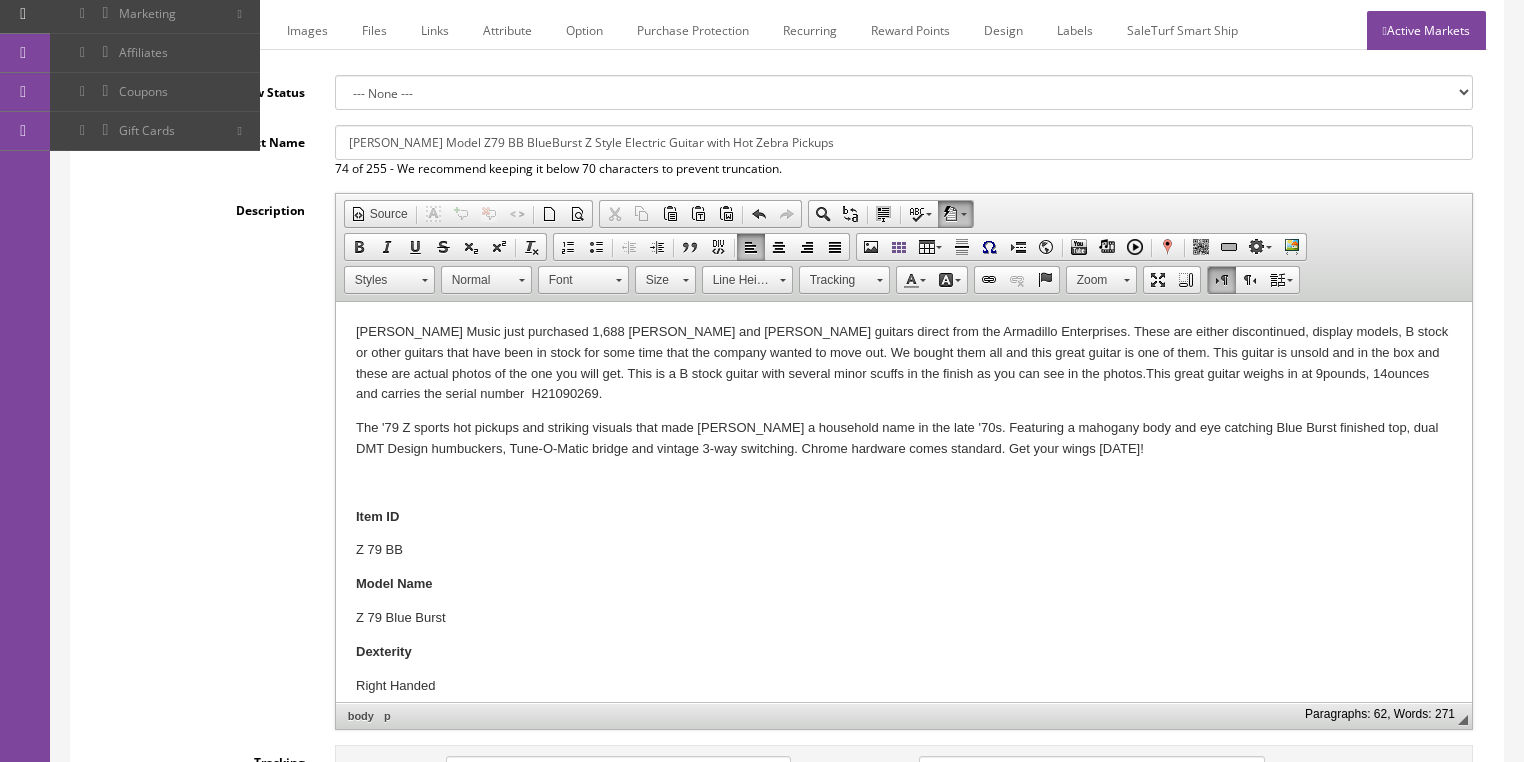 scroll, scrollTop: 288, scrollLeft: 0, axis: vertical 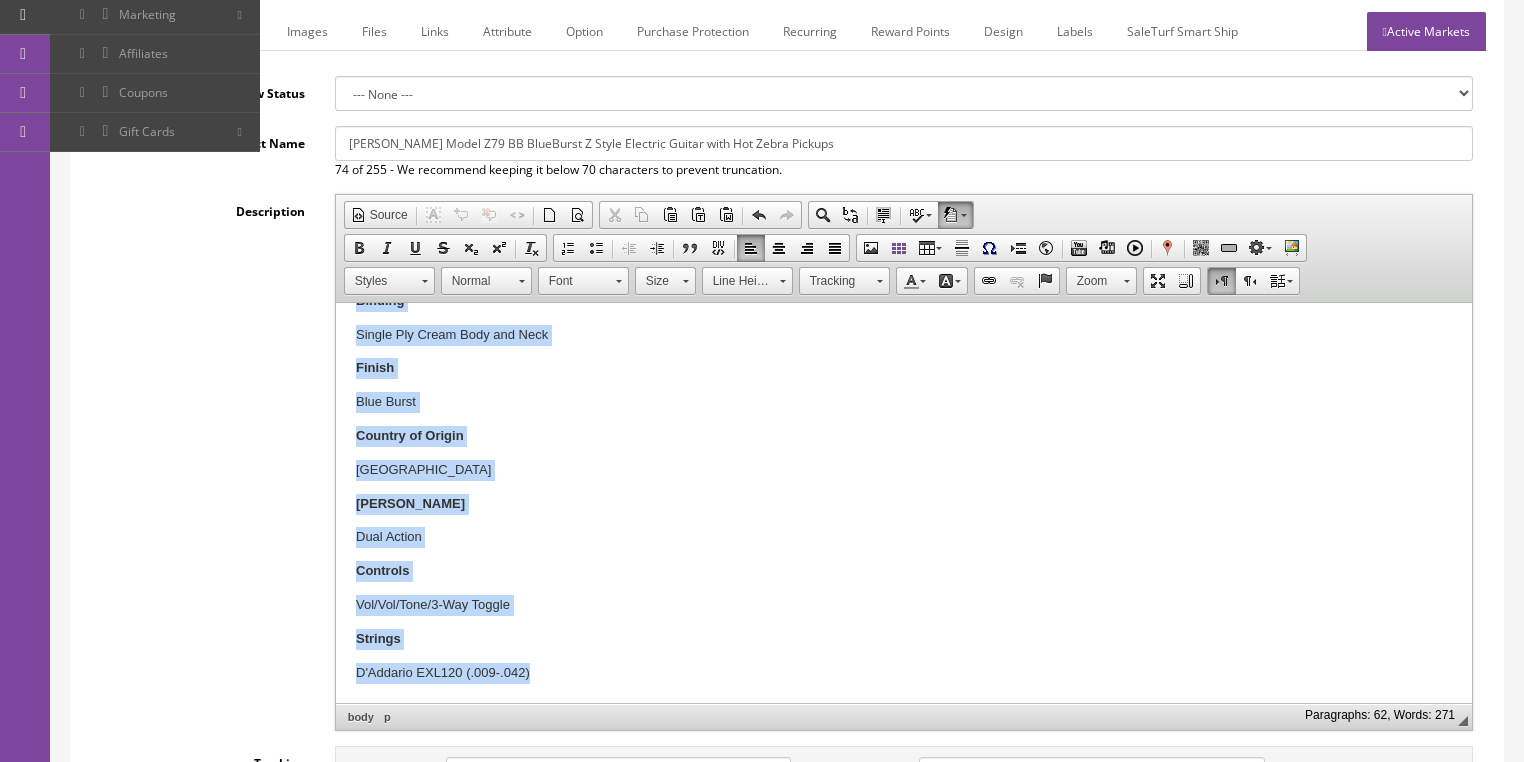 drag, startPoint x: 350, startPoint y: 429, endPoint x: 570, endPoint y: 718, distance: 363.20932 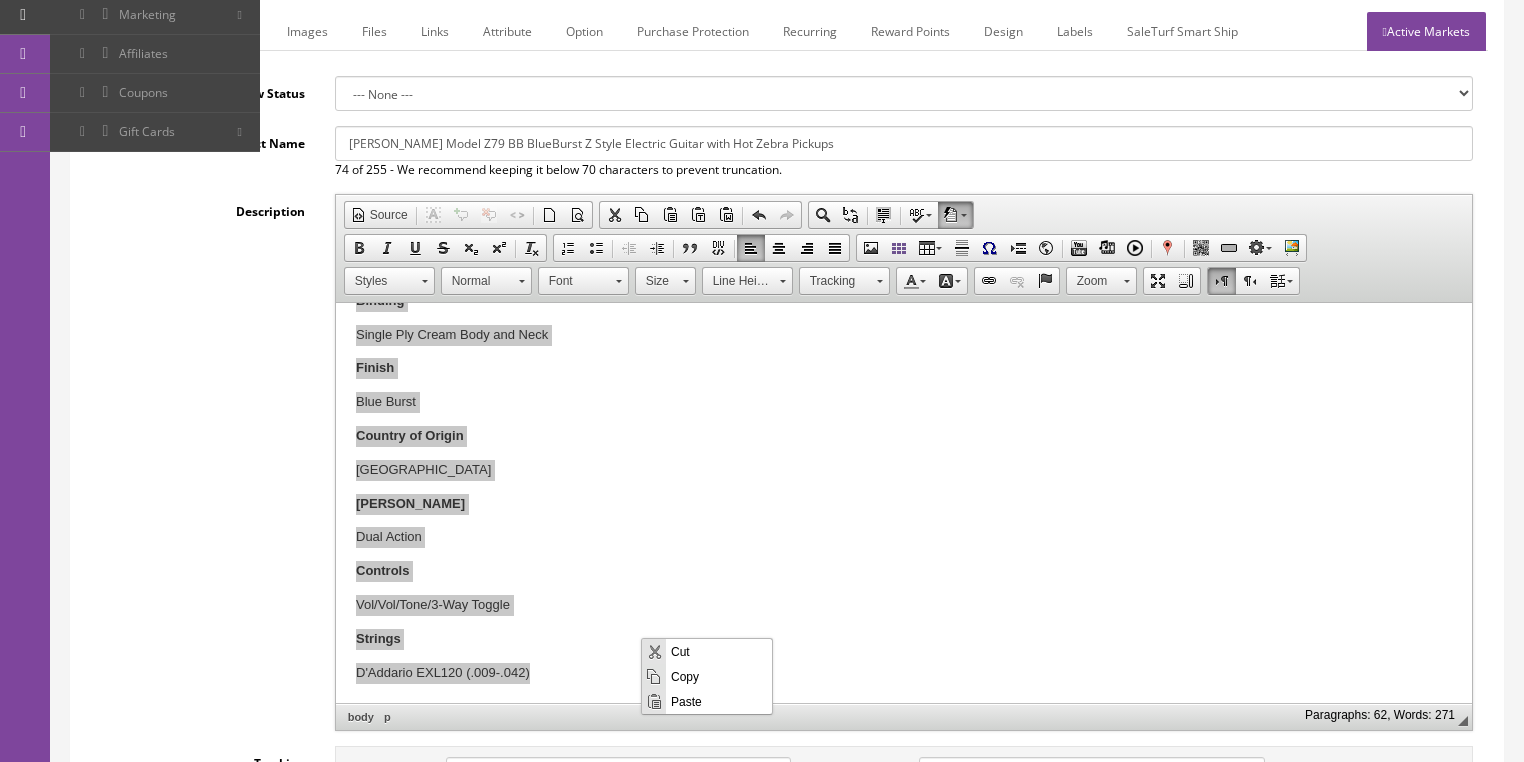drag, startPoint x: 683, startPoint y: 700, endPoint x: 1326, endPoint y: 1335, distance: 903.7002 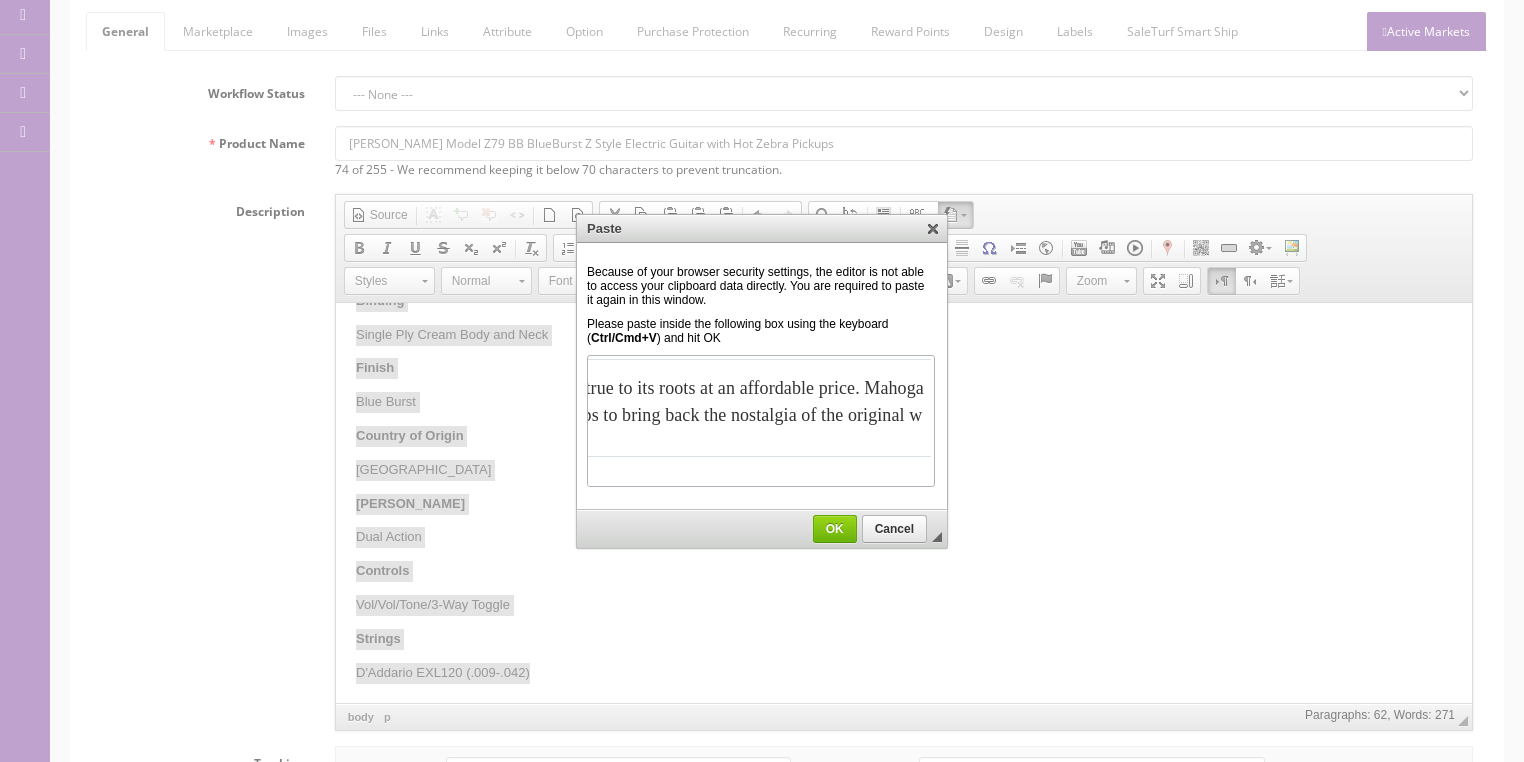 scroll, scrollTop: 787, scrollLeft: 0, axis: vertical 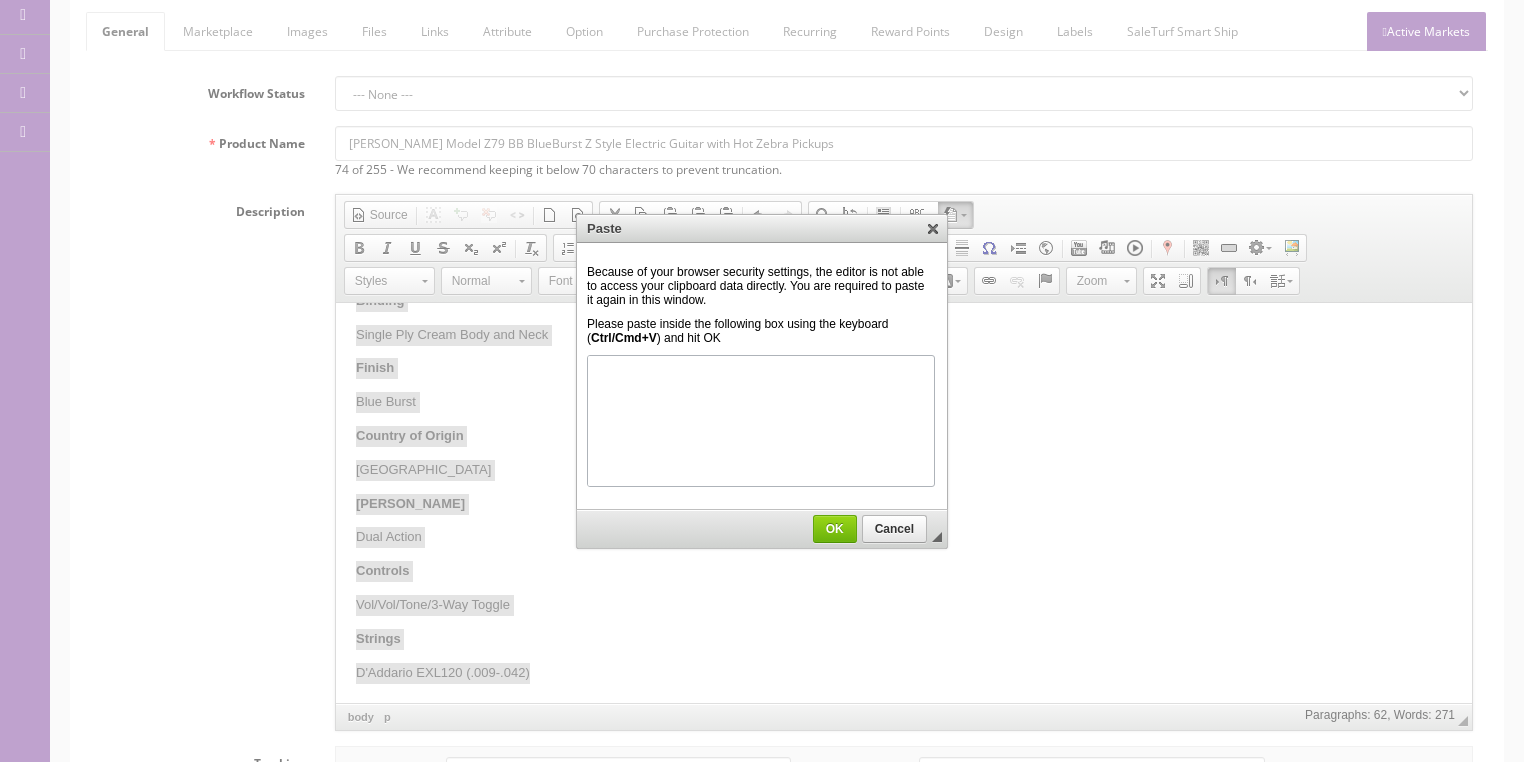 click on "OK" at bounding box center [835, 529] 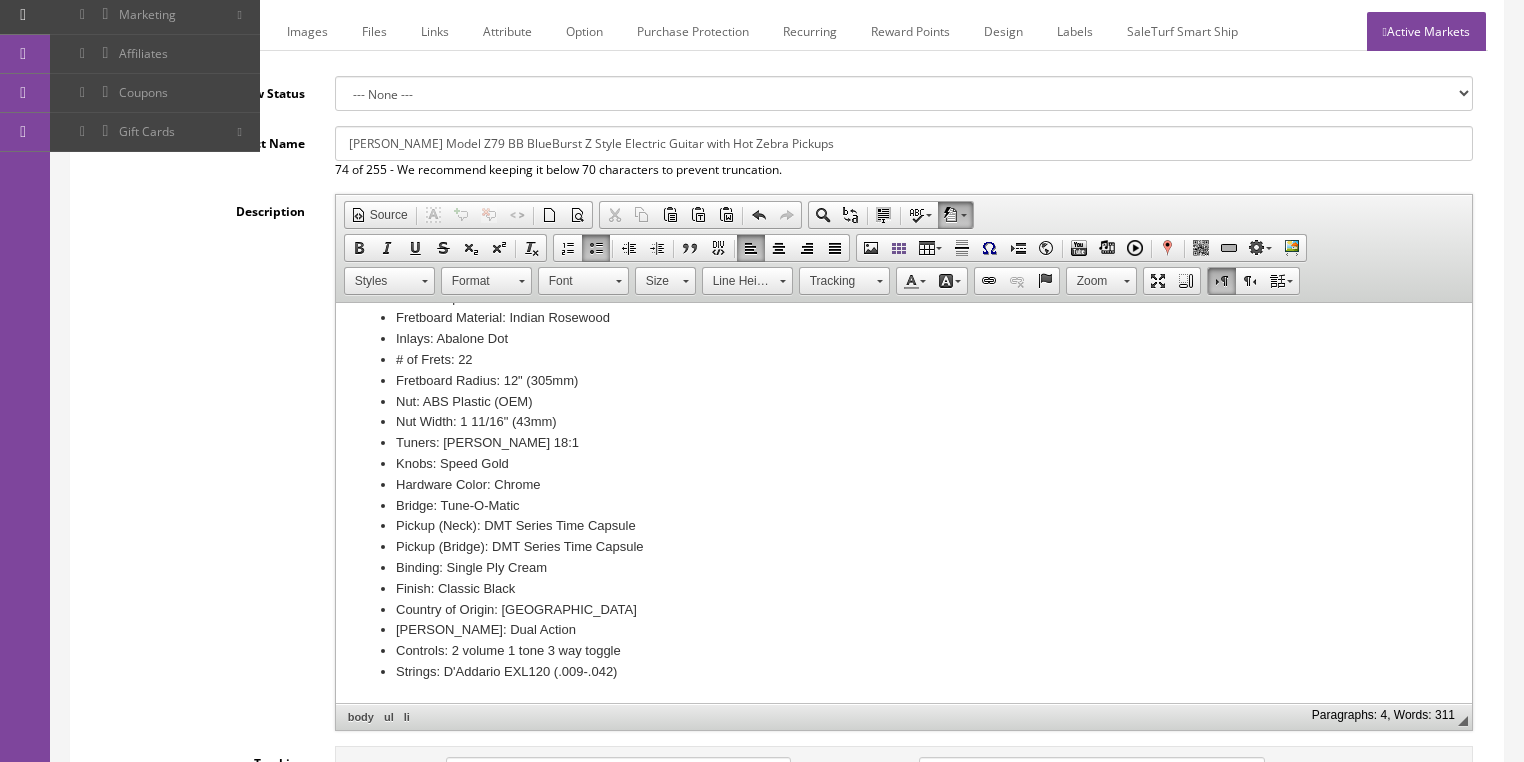 scroll, scrollTop: 415, scrollLeft: 0, axis: vertical 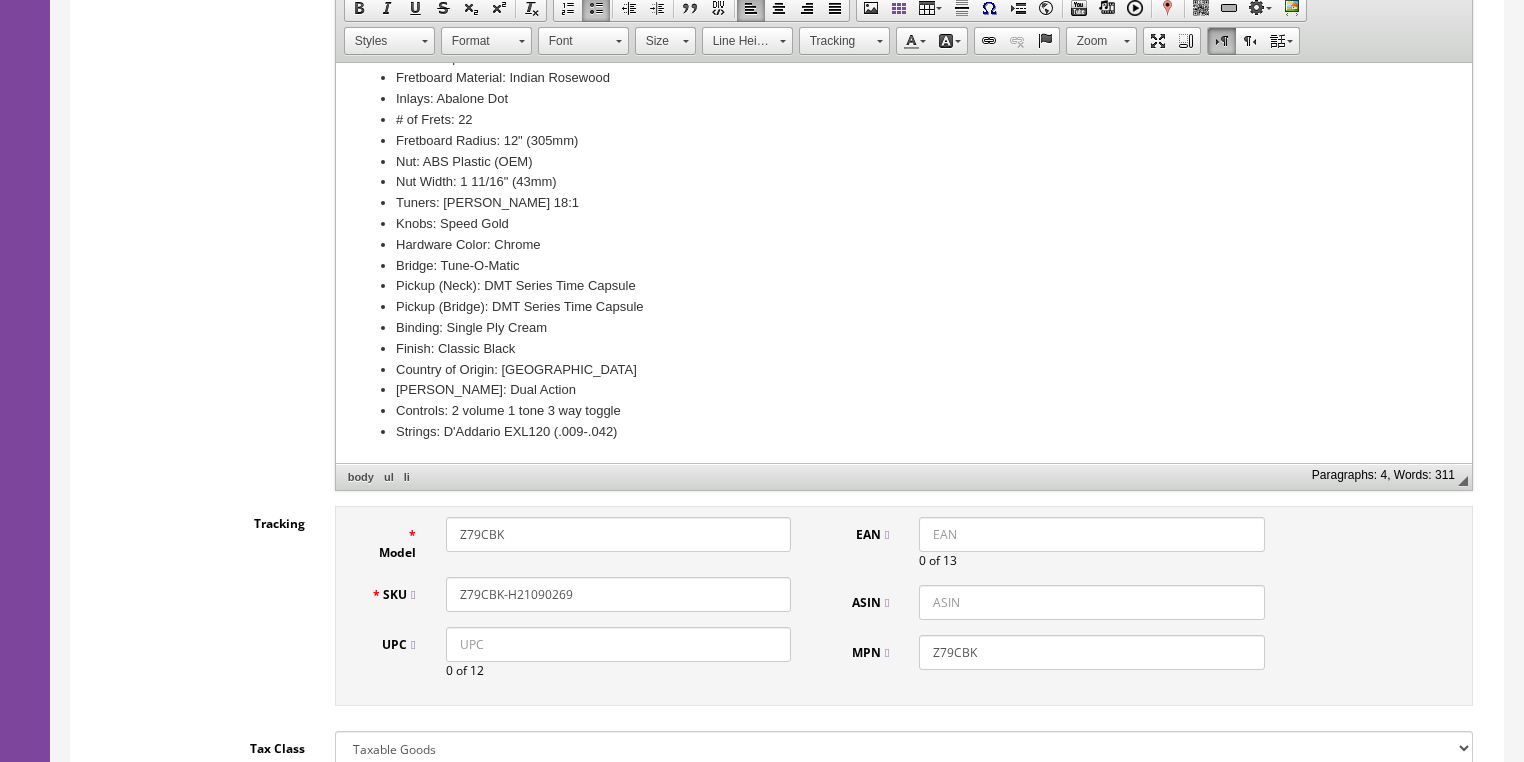 click on "UPC" at bounding box center (618, 644) 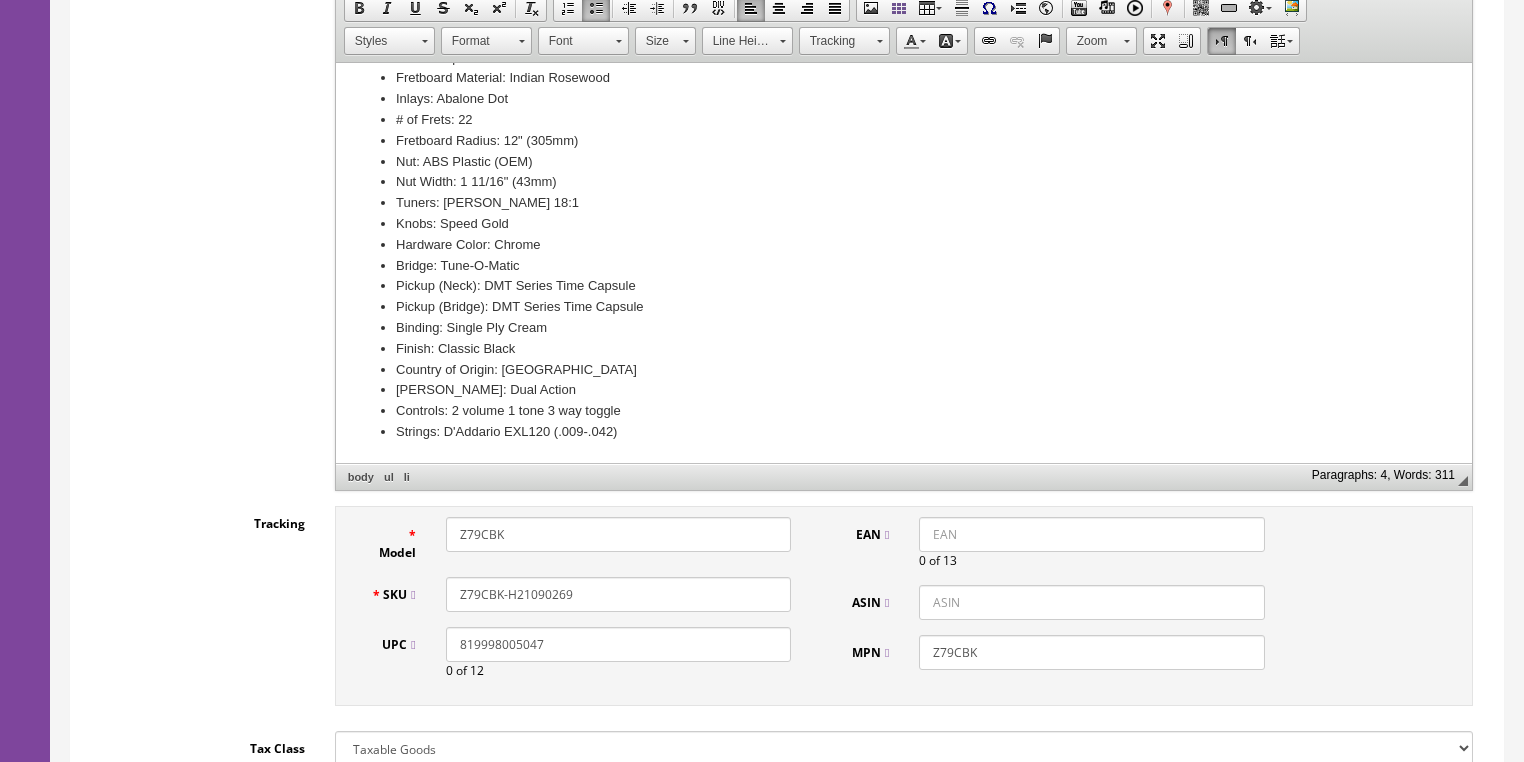 drag, startPoint x: 451, startPoint y: 647, endPoint x: 250, endPoint y: 634, distance: 201.41995 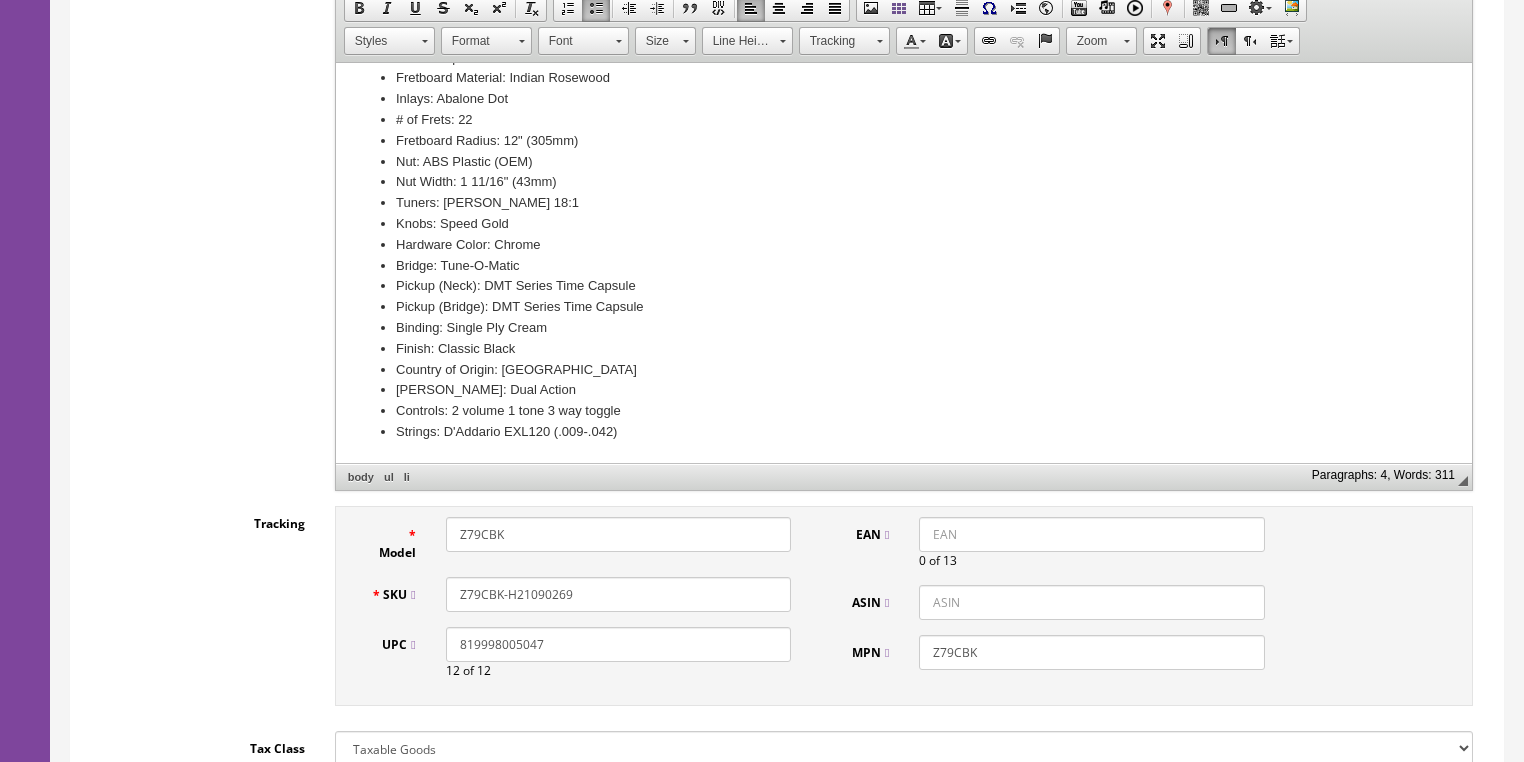 click on "EAN" at bounding box center [1091, 534] 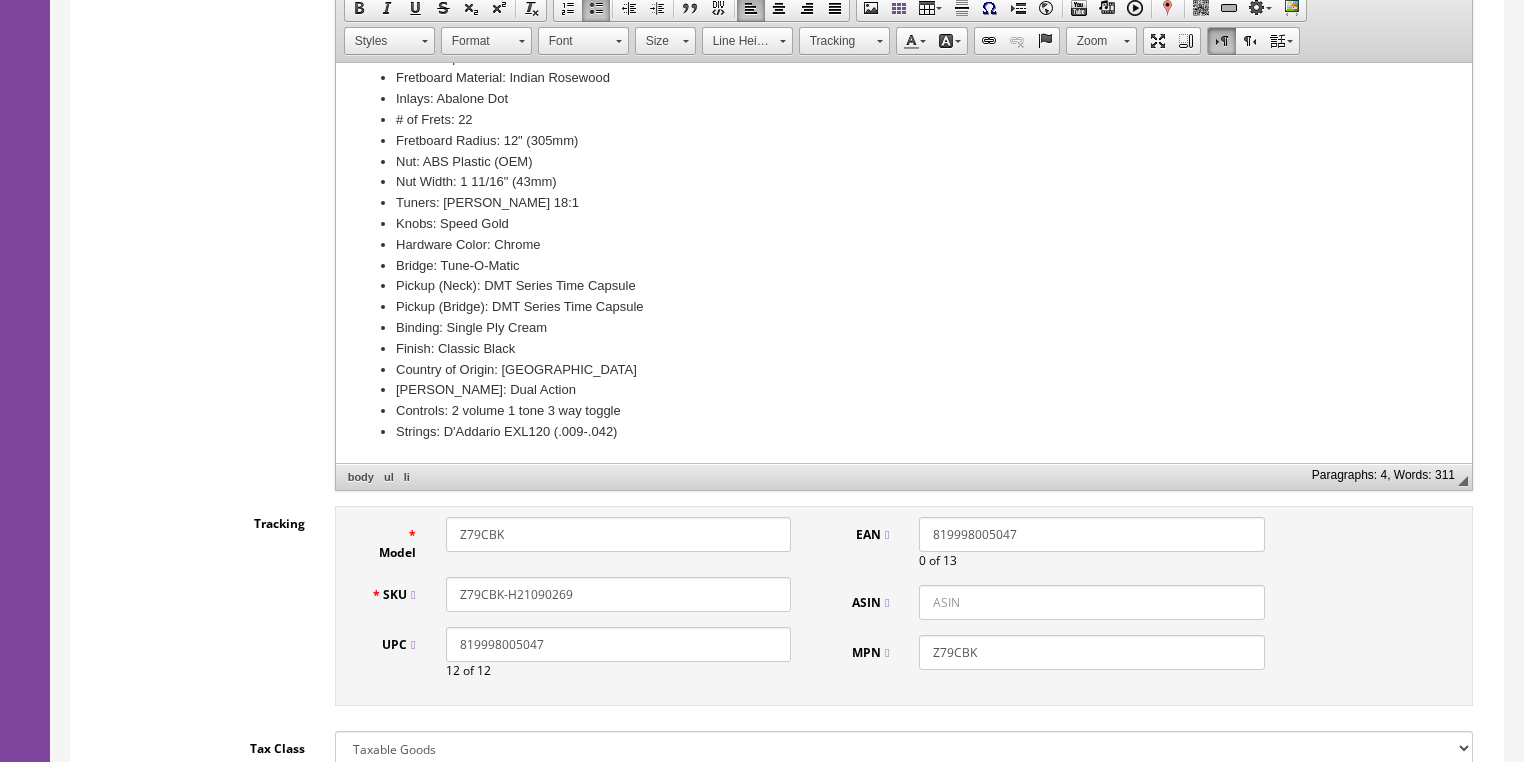 click on "819998005047" at bounding box center [1091, 534] 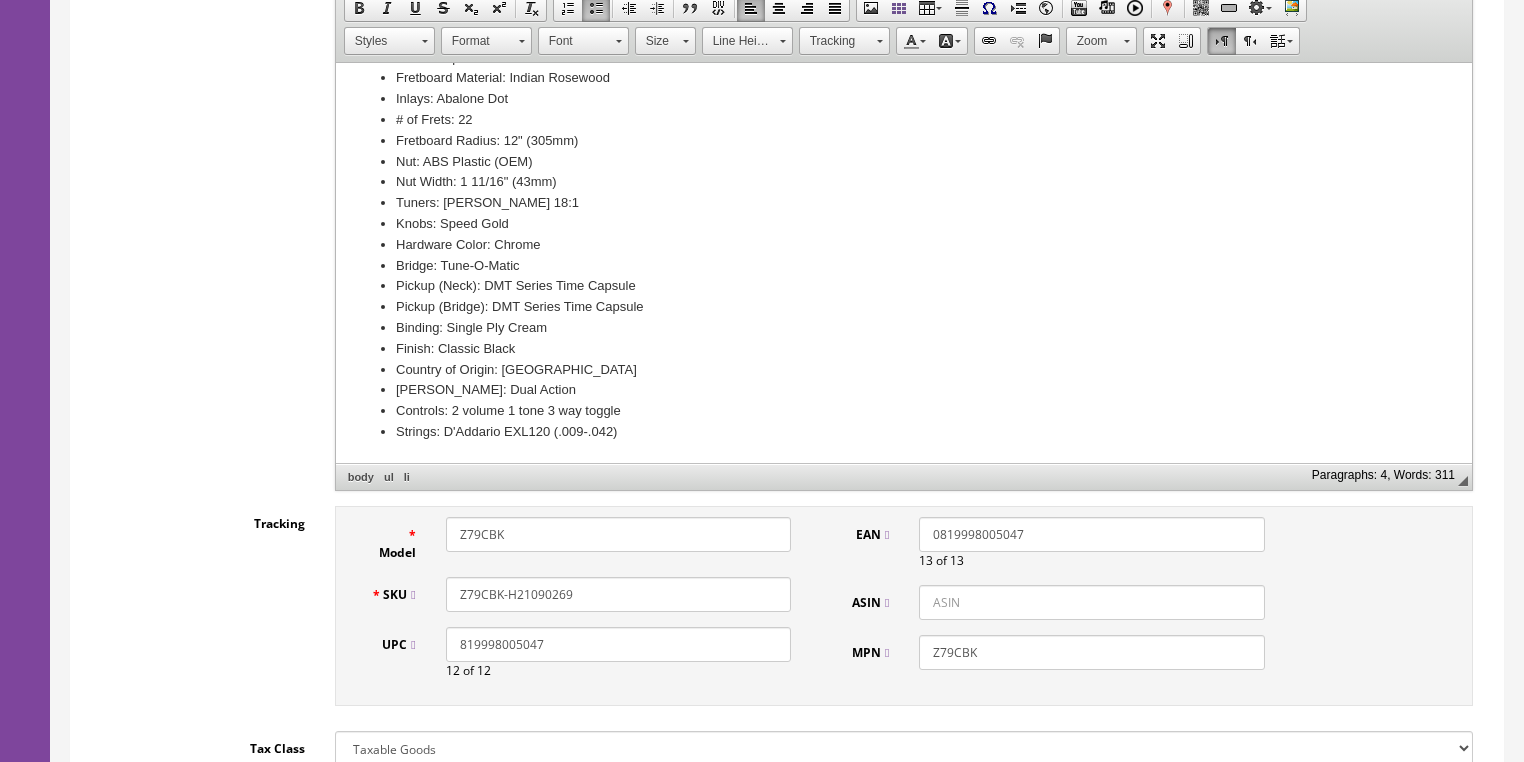 type on "0819998005047" 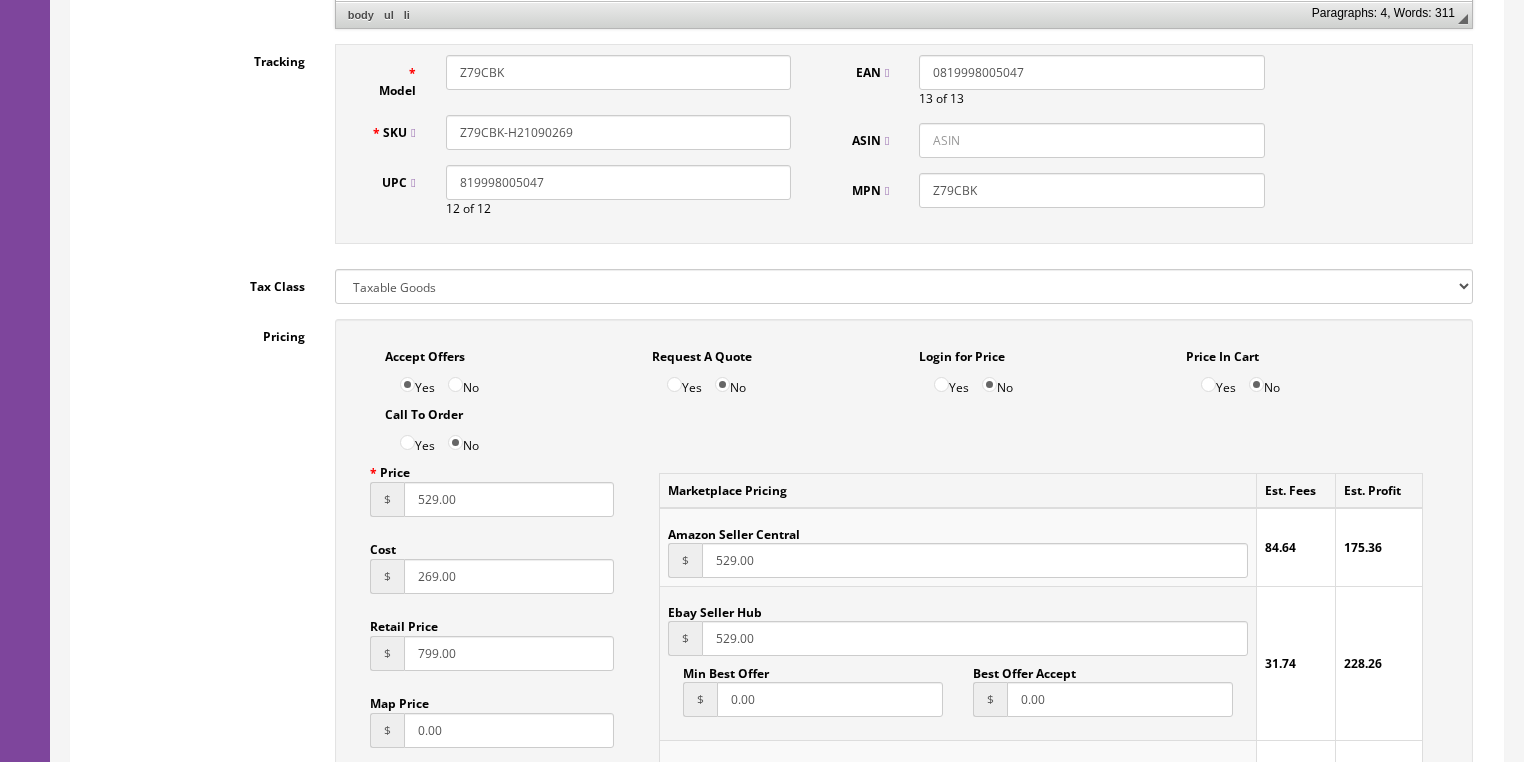 scroll, scrollTop: 1008, scrollLeft: 0, axis: vertical 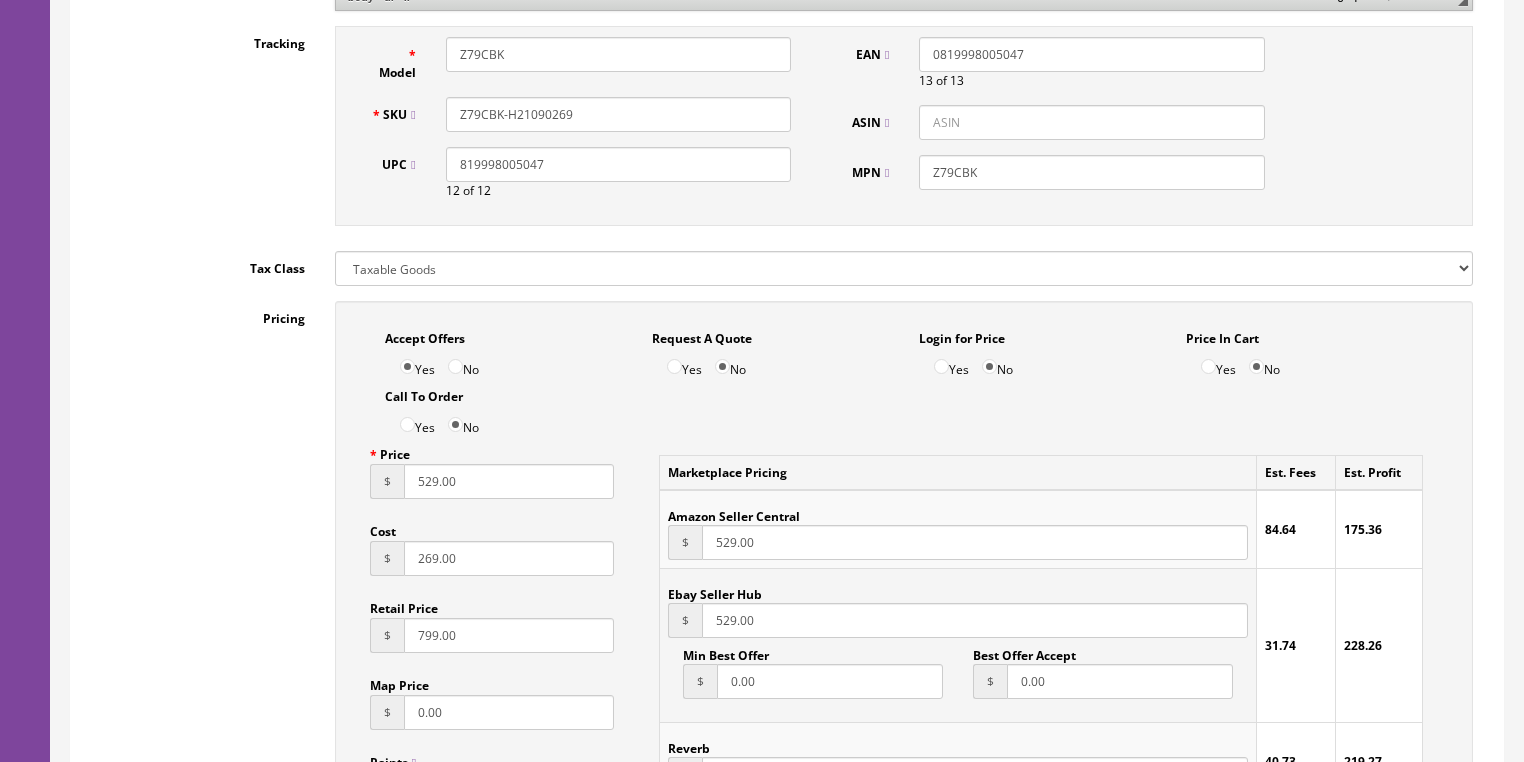 drag, startPoint x: 488, startPoint y: 494, endPoint x: 336, endPoint y: 494, distance: 152 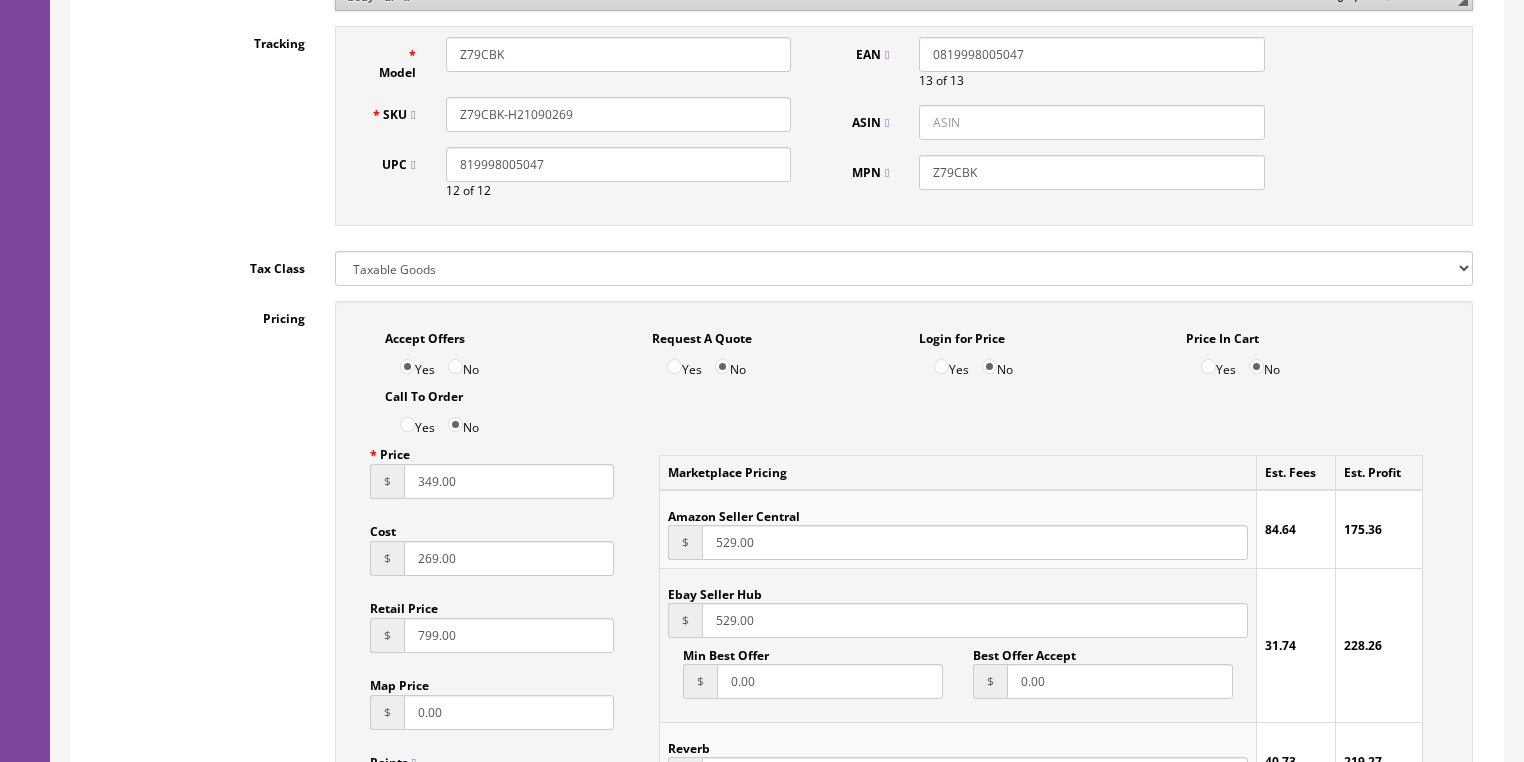 type on "349.00" 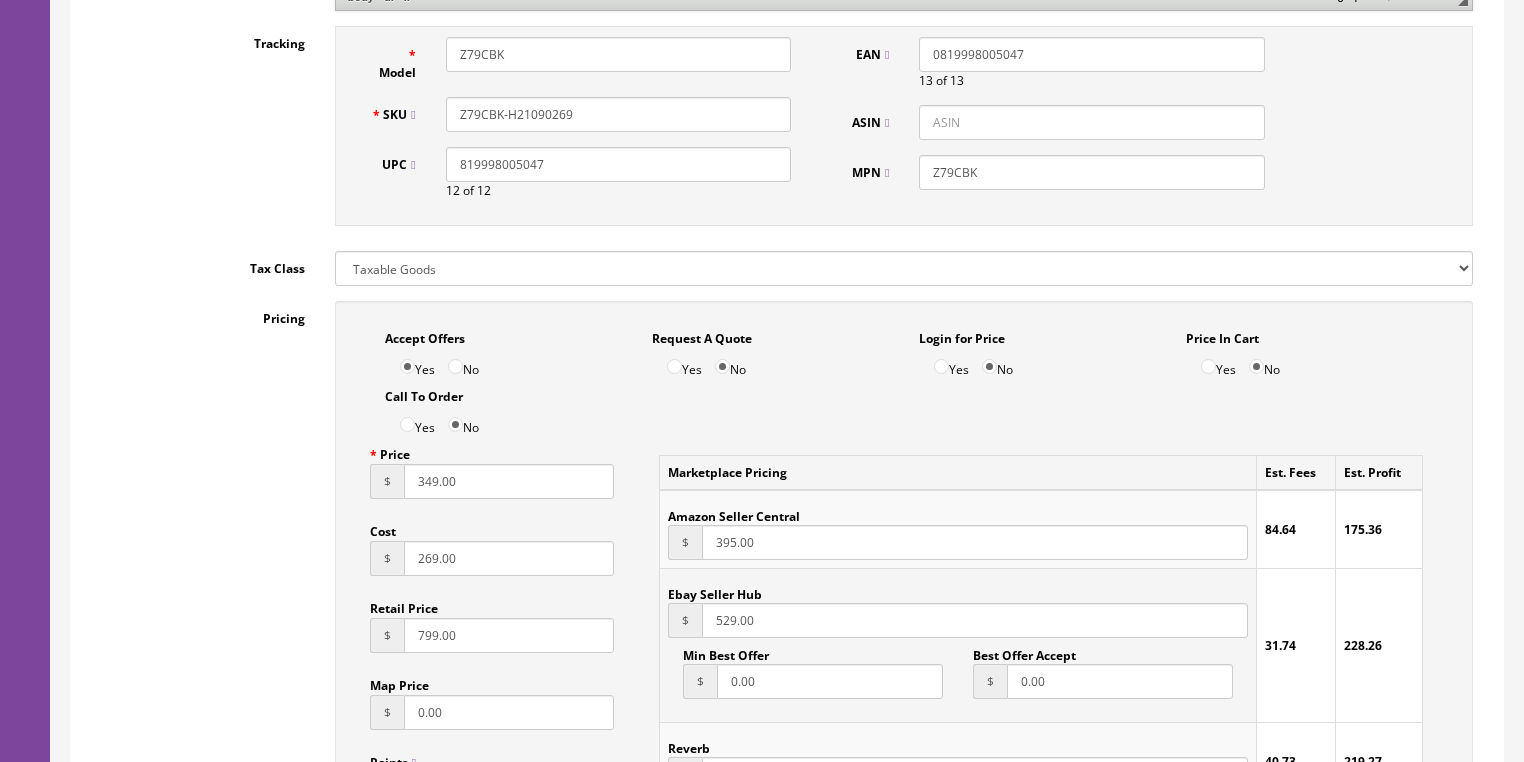 type on "395.00" 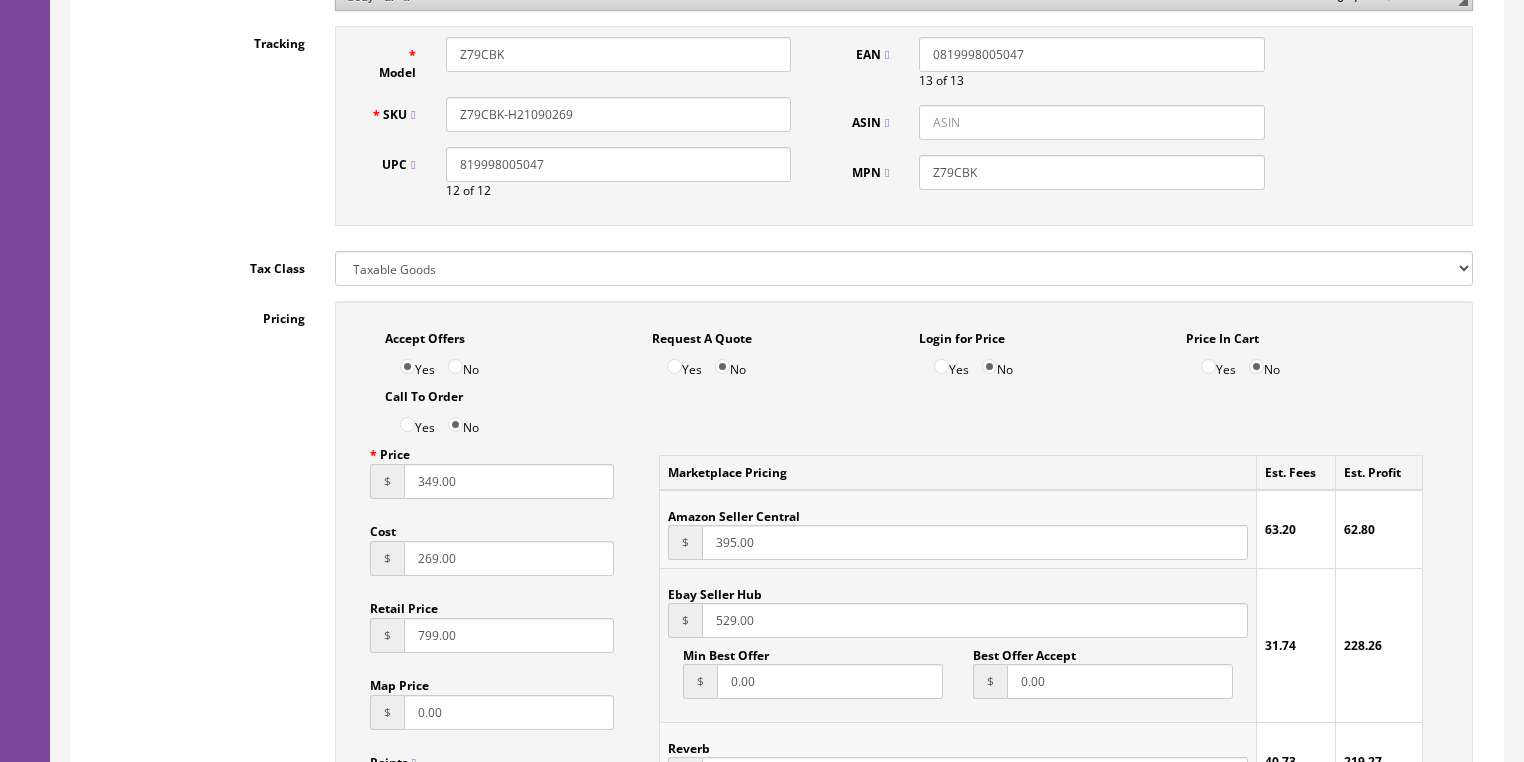 drag, startPoint x: 783, startPoint y: 618, endPoint x: 696, endPoint y: 628, distance: 87.57283 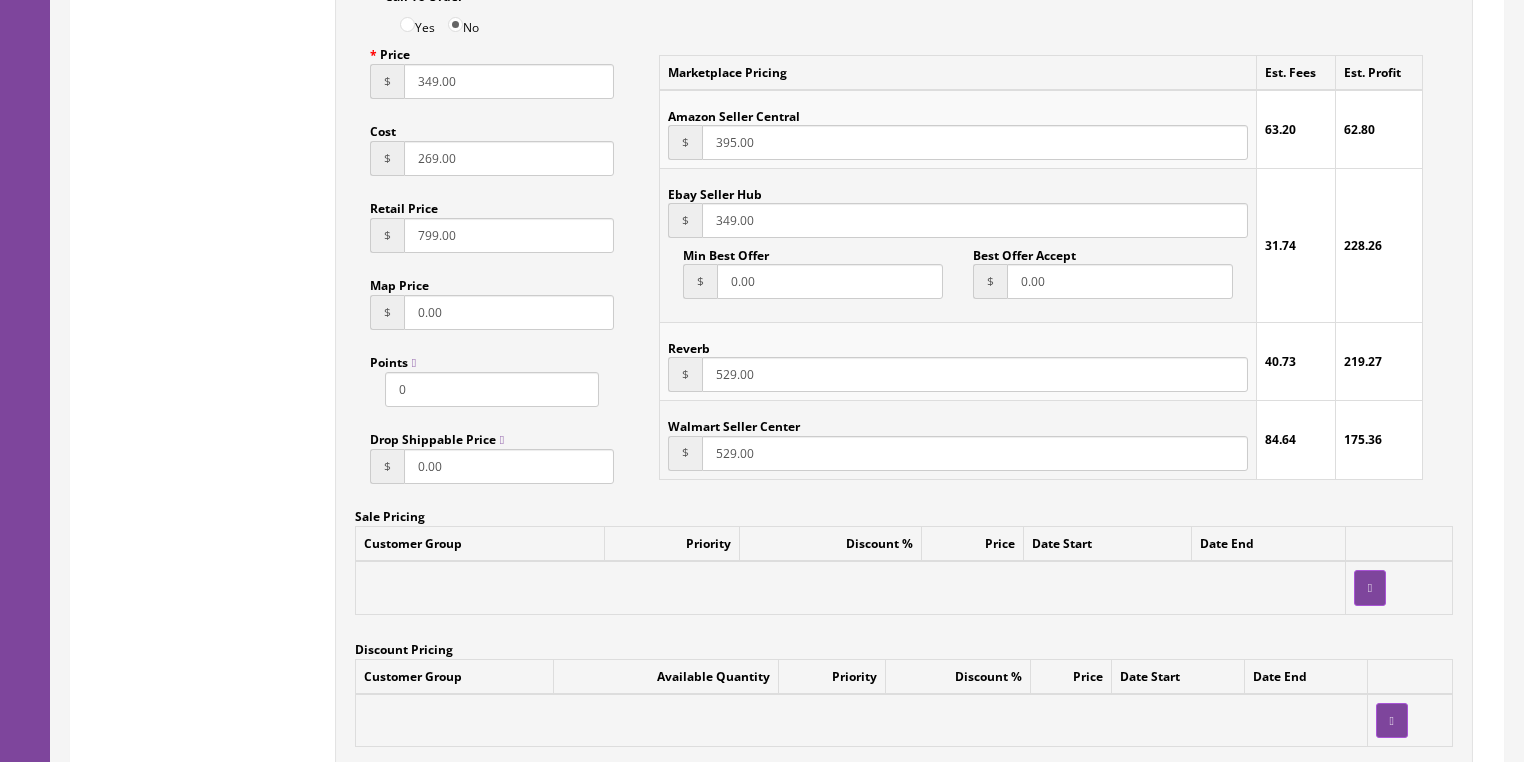 scroll, scrollTop: 1408, scrollLeft: 0, axis: vertical 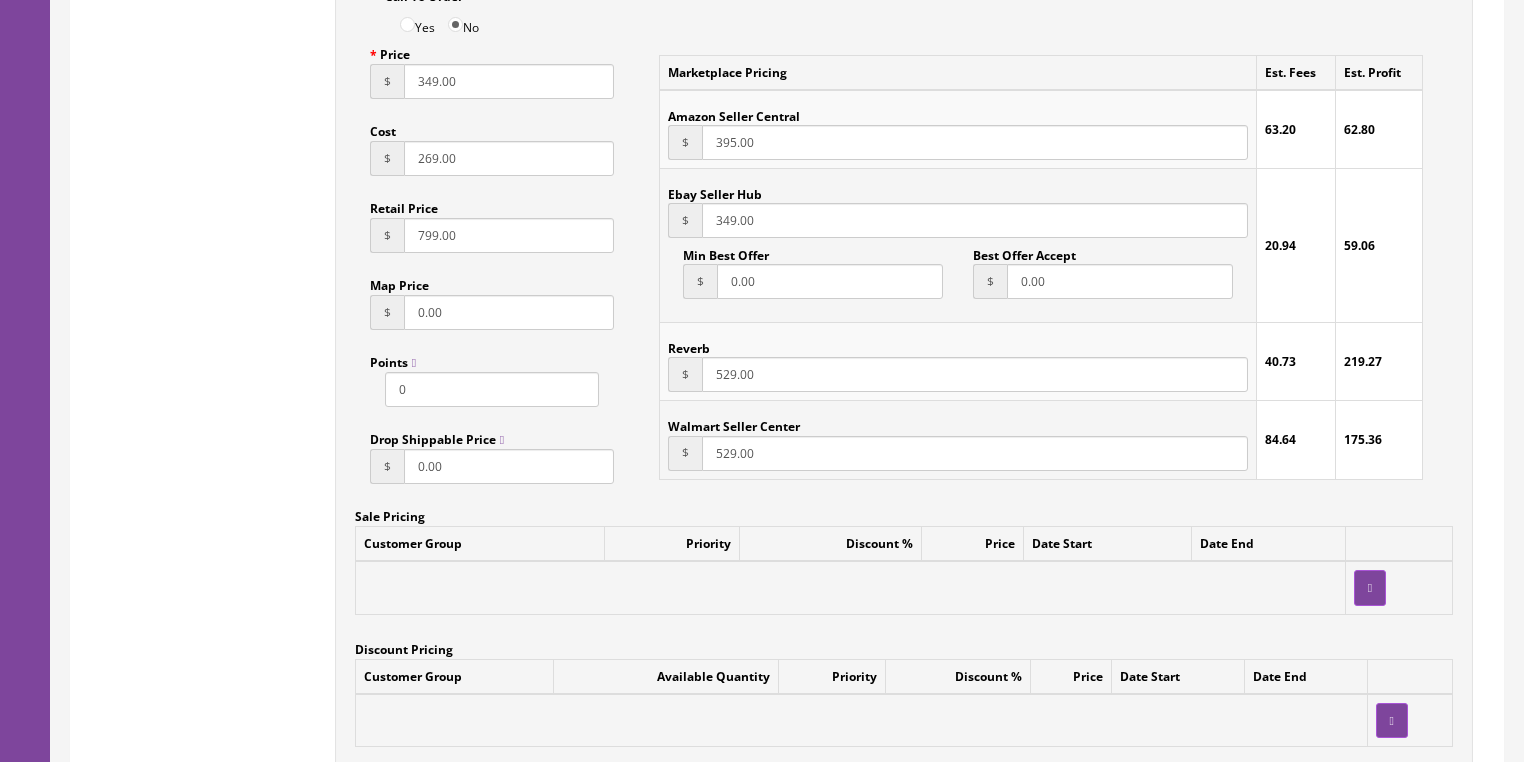 drag, startPoint x: 772, startPoint y: 385, endPoint x: 707, endPoint y: 396, distance: 65.9242 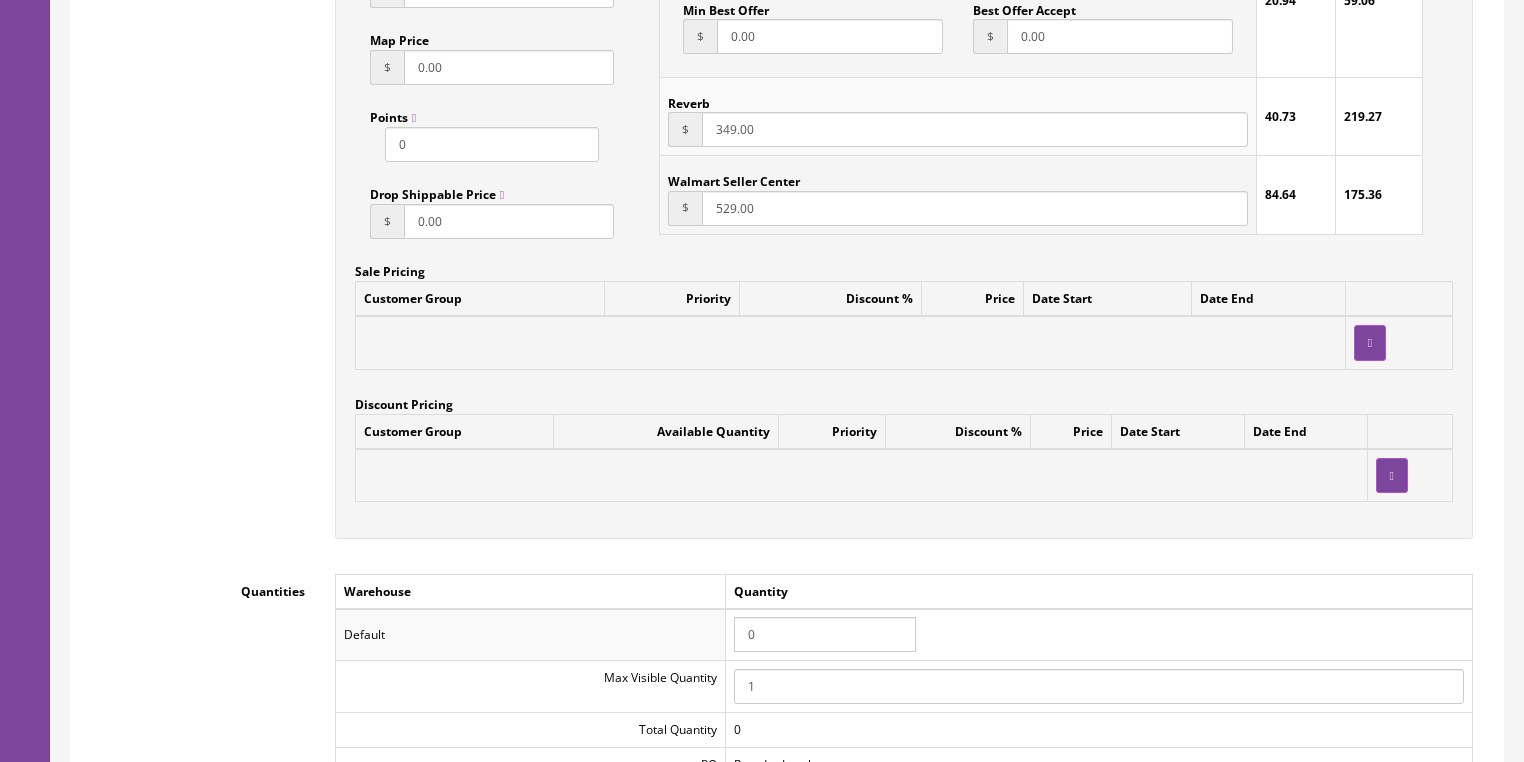 scroll, scrollTop: 1808, scrollLeft: 0, axis: vertical 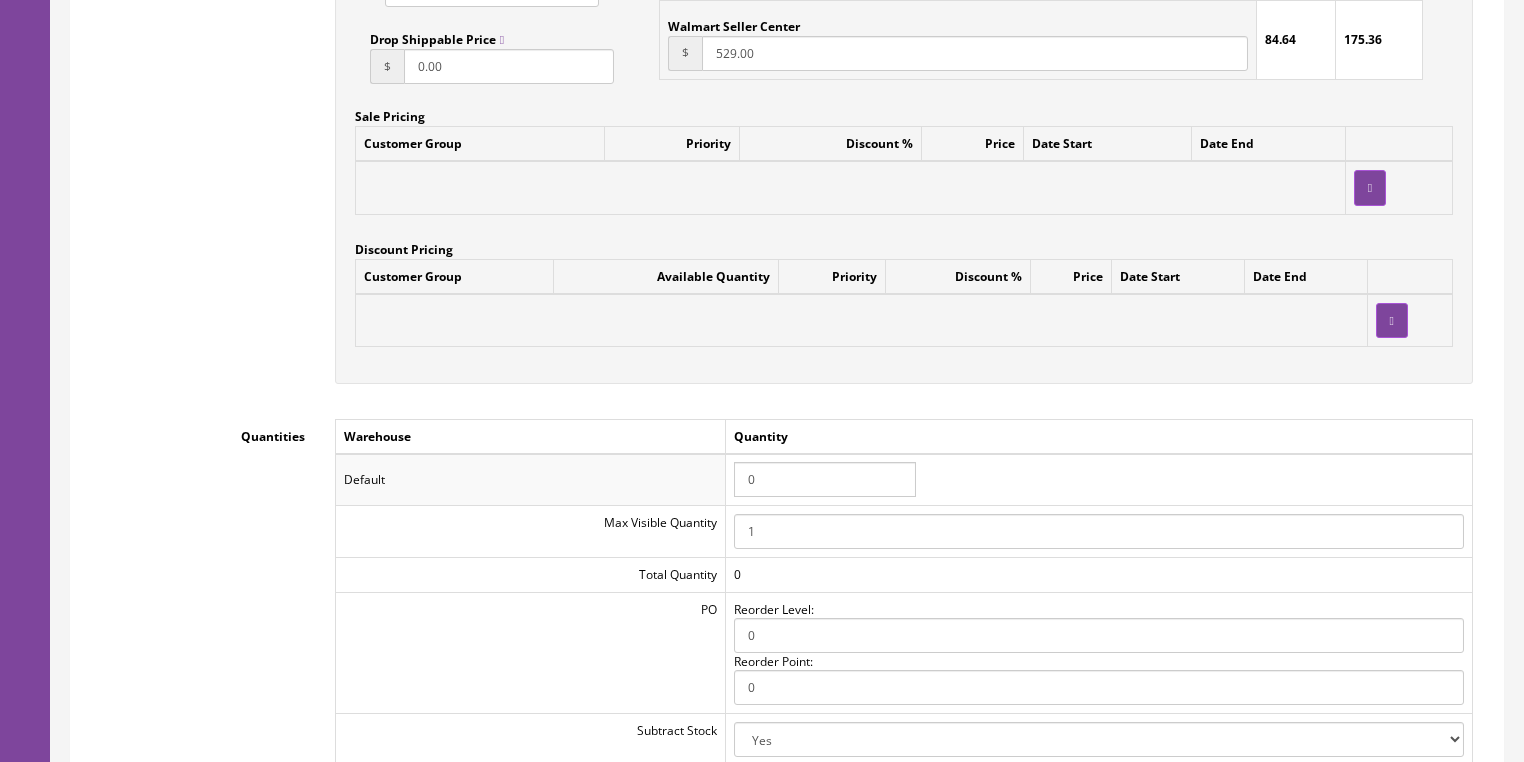 type on "349.00" 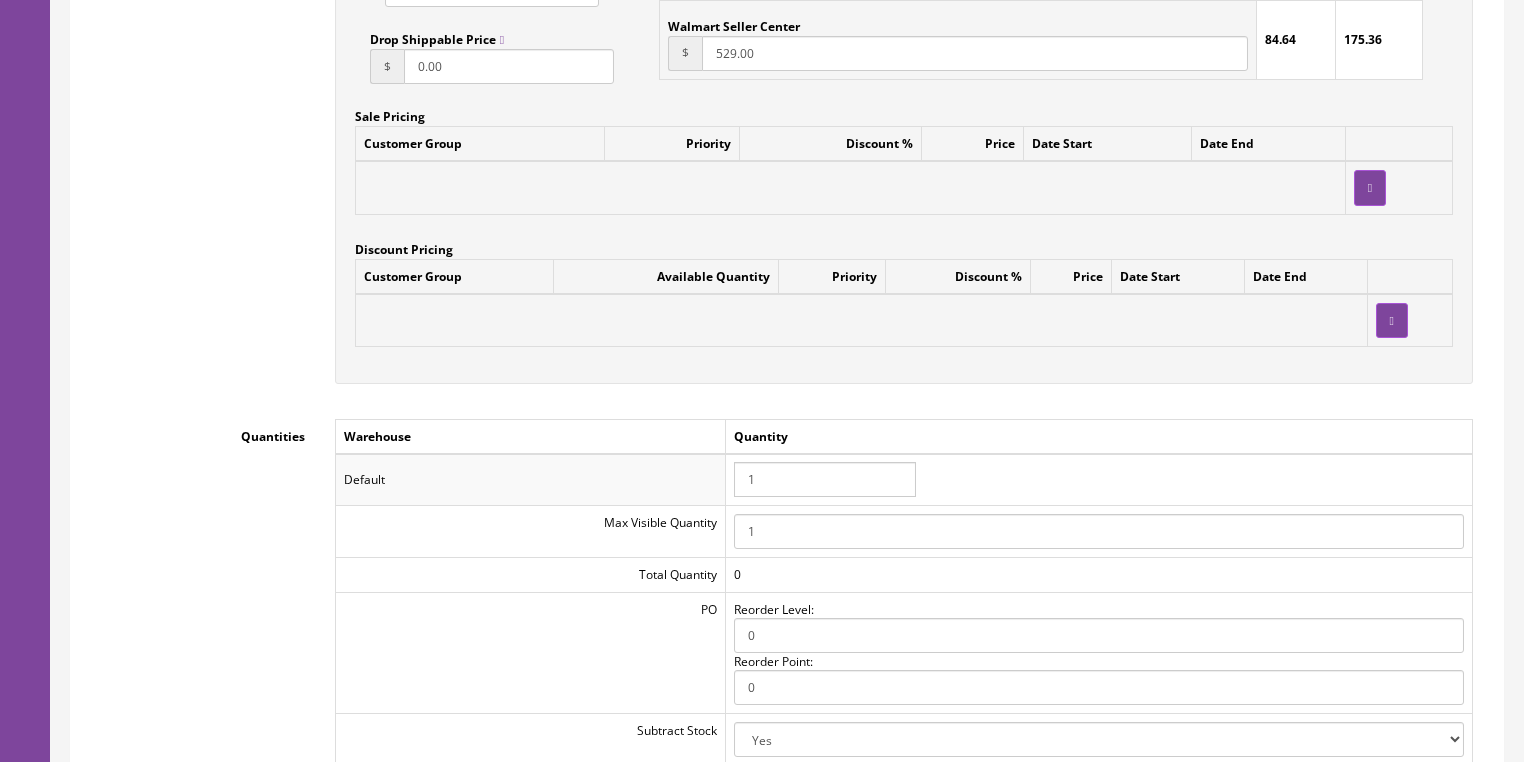 type on "1" 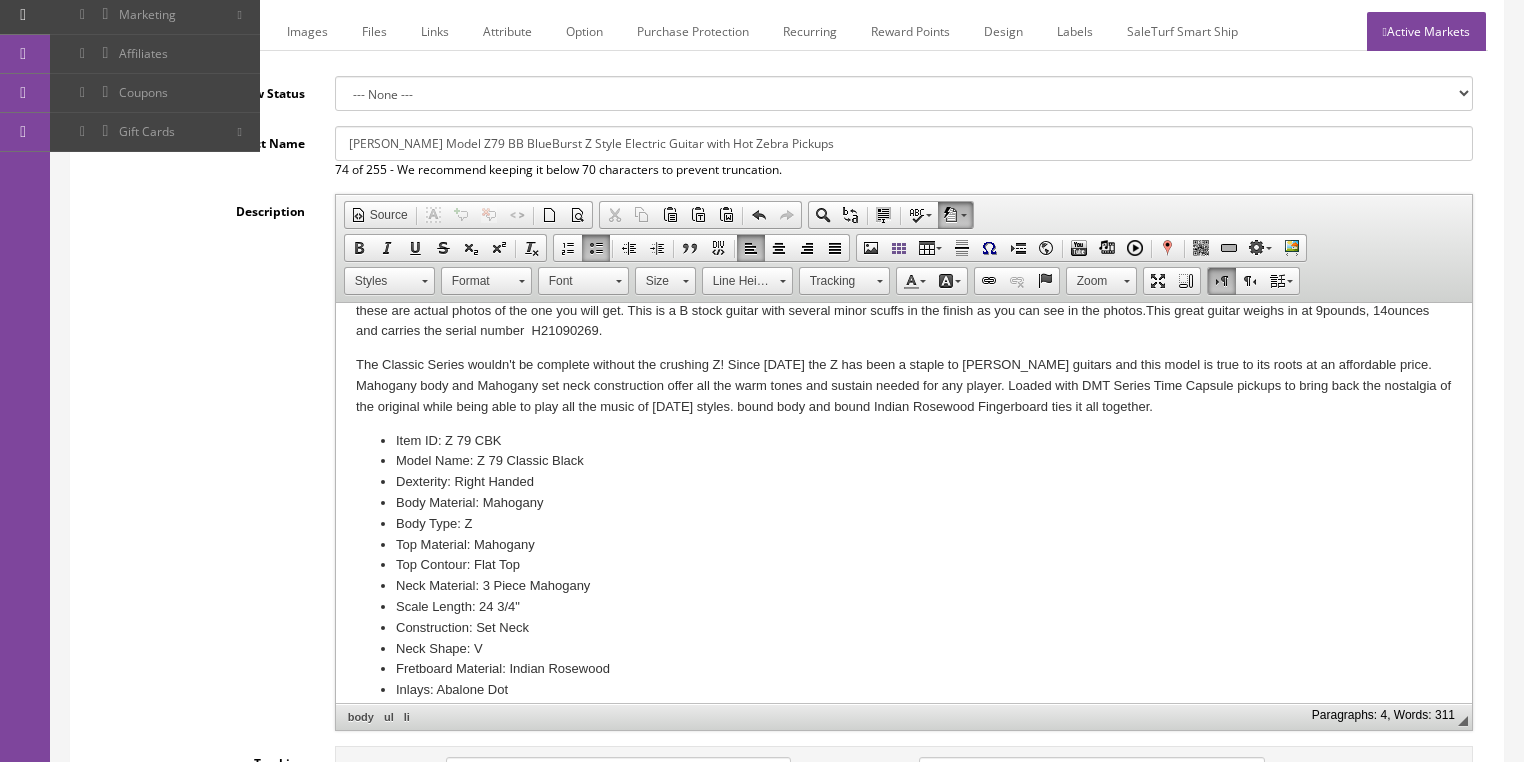 scroll, scrollTop: 0, scrollLeft: 0, axis: both 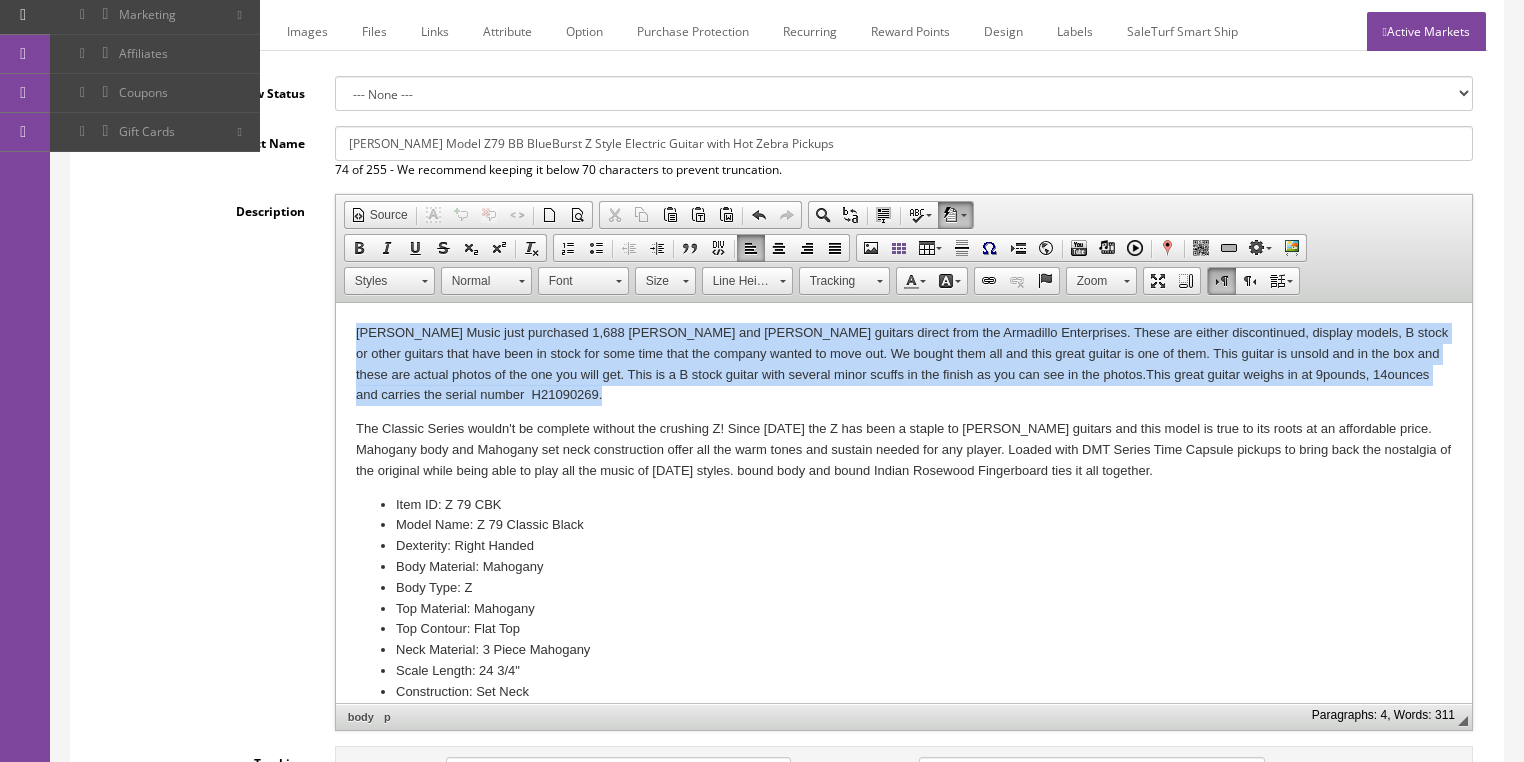 drag, startPoint x: 347, startPoint y: 329, endPoint x: 514, endPoint y: 394, distance: 179.2038 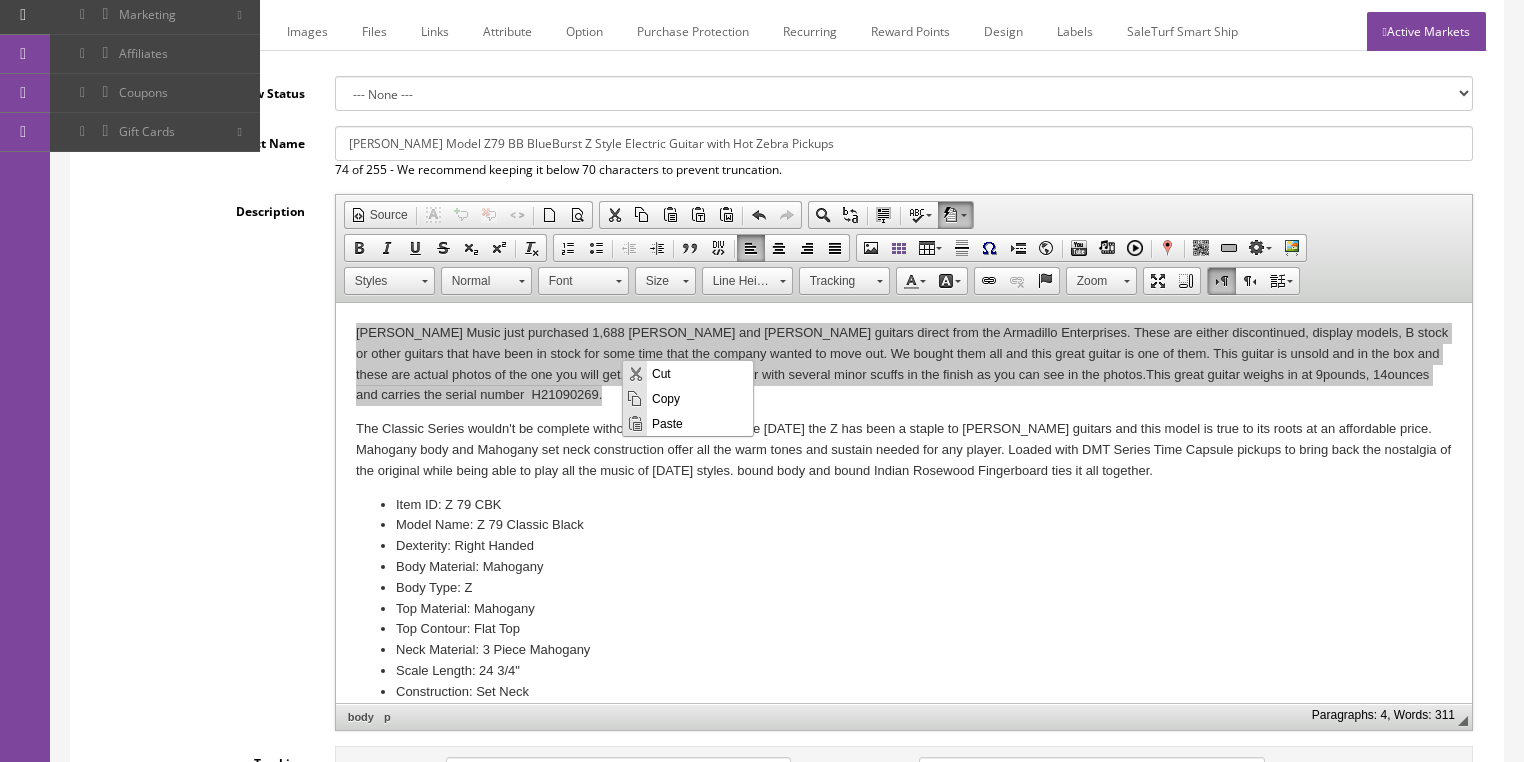 click on "Copy" at bounding box center (700, 397) 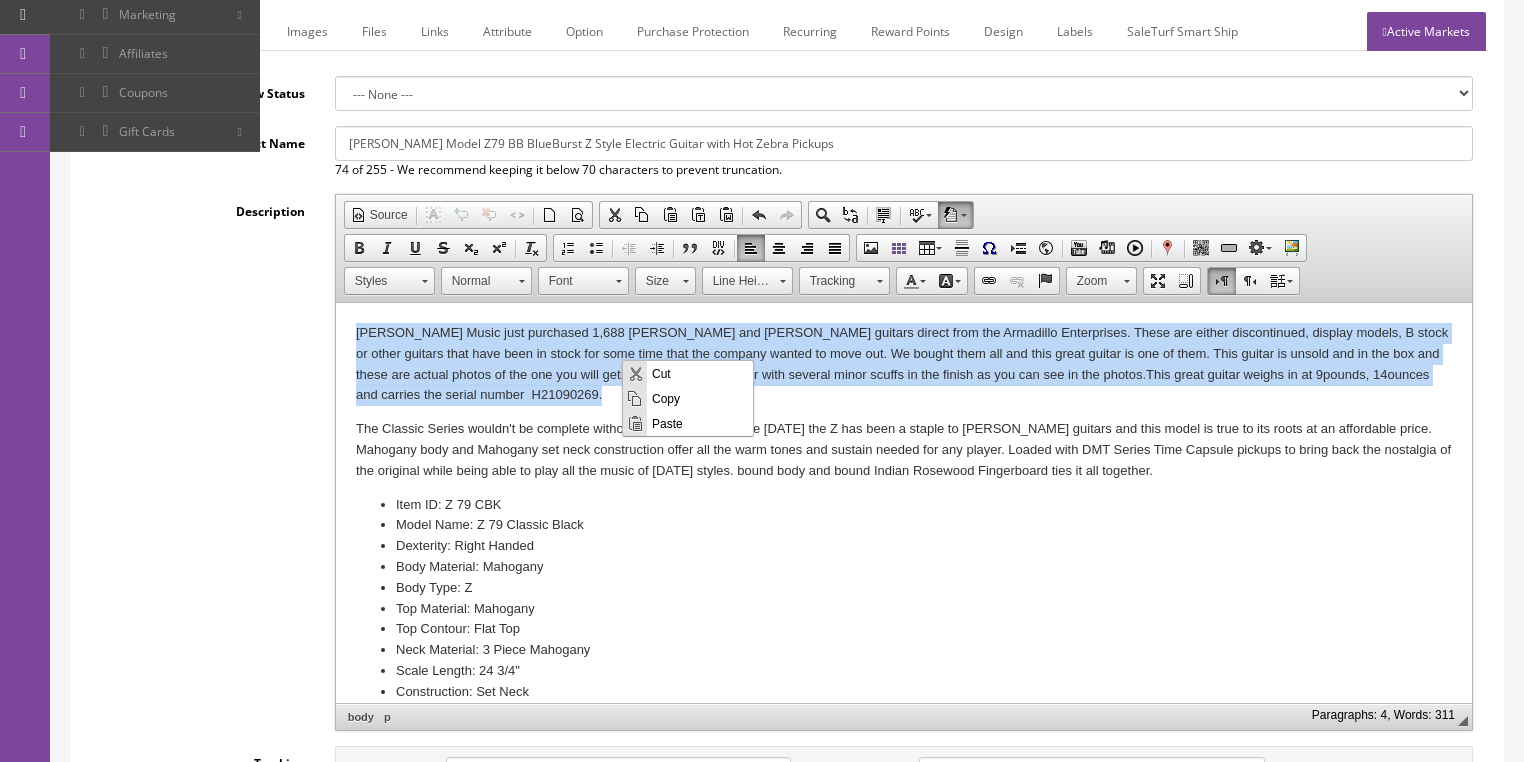 copy on "Butler Music just purchased 1,688 Dean and Luna guitars direct from the Armadillo Enterprises. These are either discontinued, display models, B stock or other guitars that have been in stock for some time that the company wanted to move out. We bought them all and this great guitar is one of them. This guitar is unsold and in the box and these are actual photos of the one you will get. This is a B stock guitar with several minor scuffs in the finish as you can see in the photos.   This great guitar weighs in at 9  pounds, 14  ounces and carries the serial number  H21090269 ." 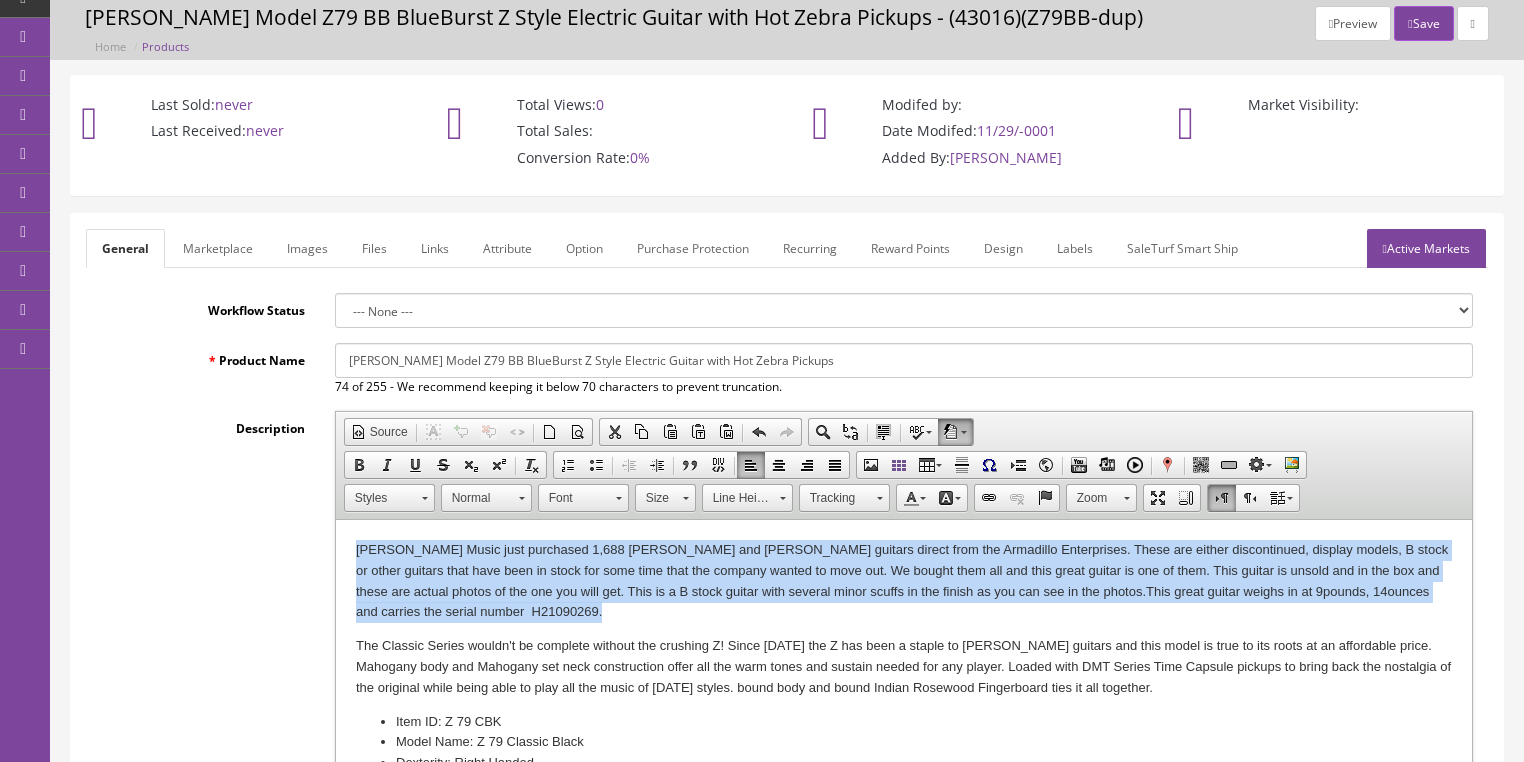 scroll, scrollTop: 0, scrollLeft: 0, axis: both 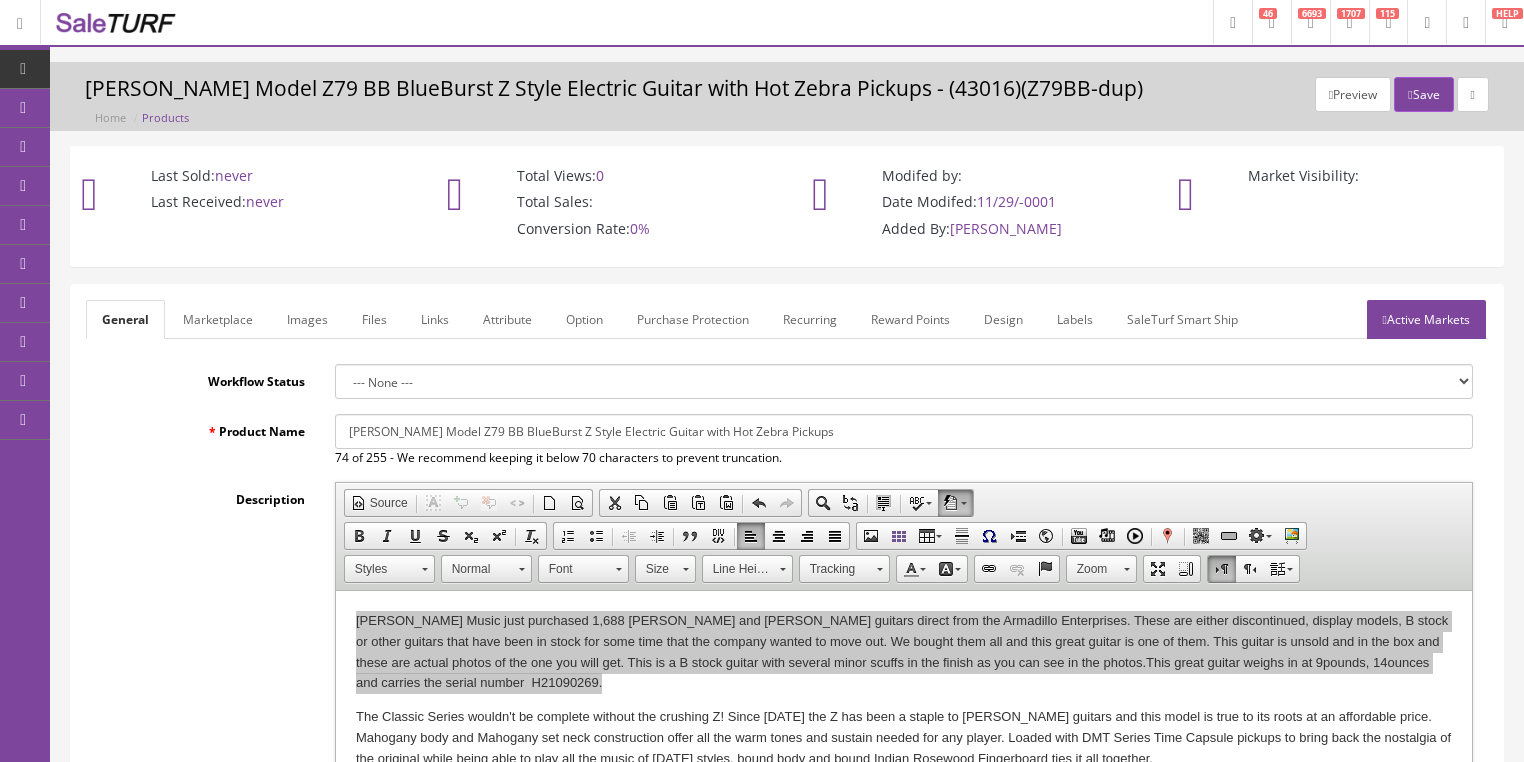 click on "Marketplace" at bounding box center (218, 319) 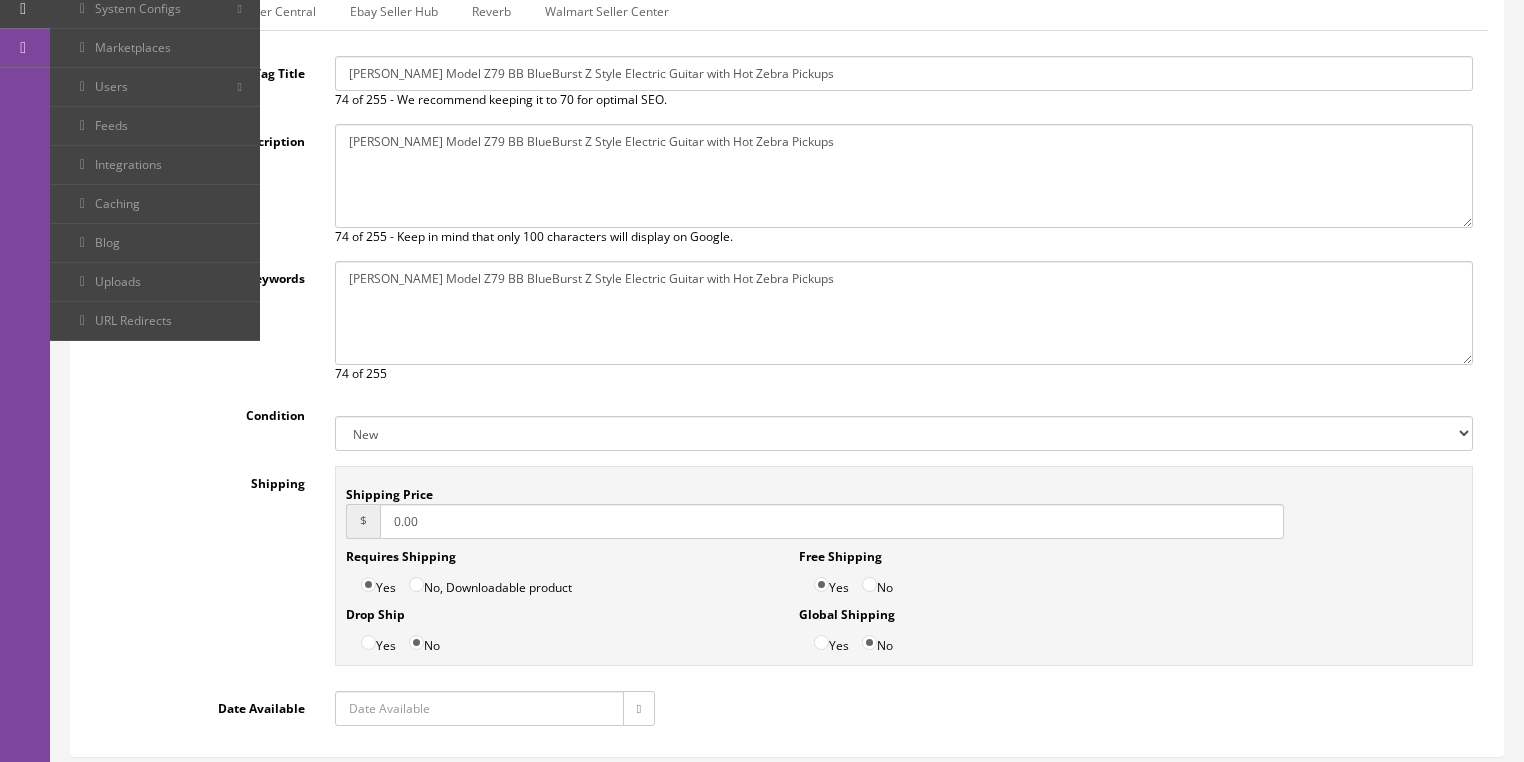scroll, scrollTop: 480, scrollLeft: 0, axis: vertical 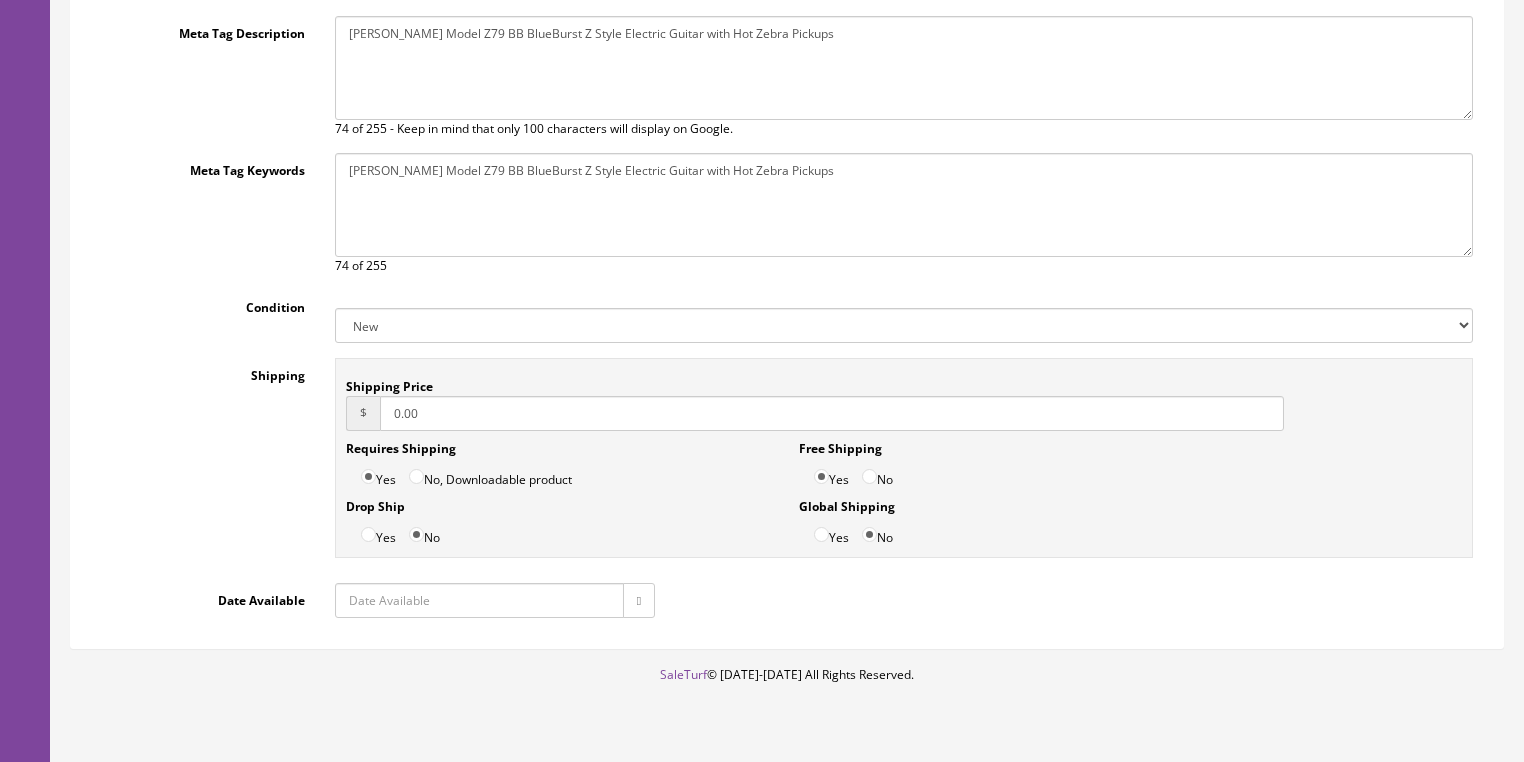 click at bounding box center (639, 600) 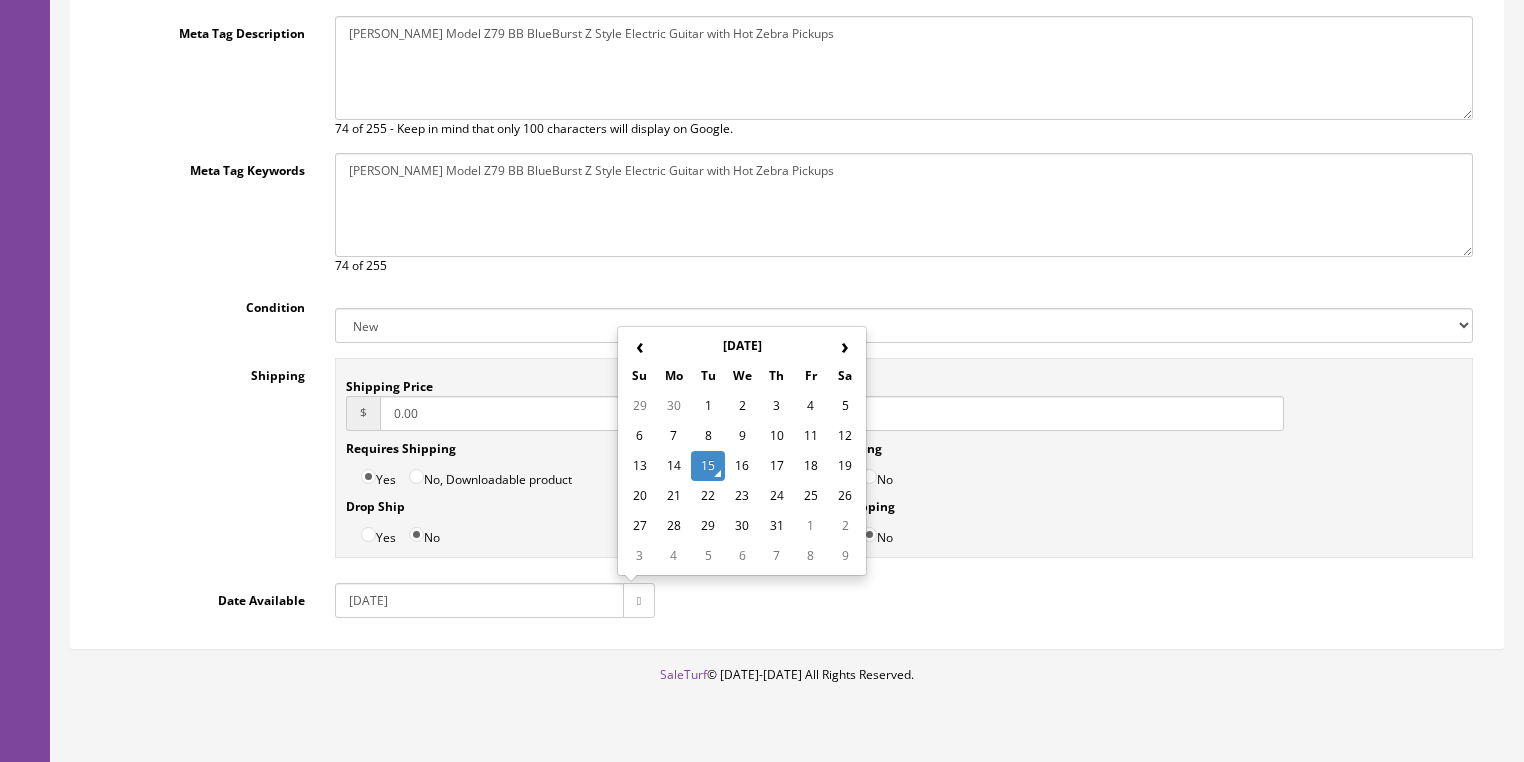click on "15" at bounding box center (708, 466) 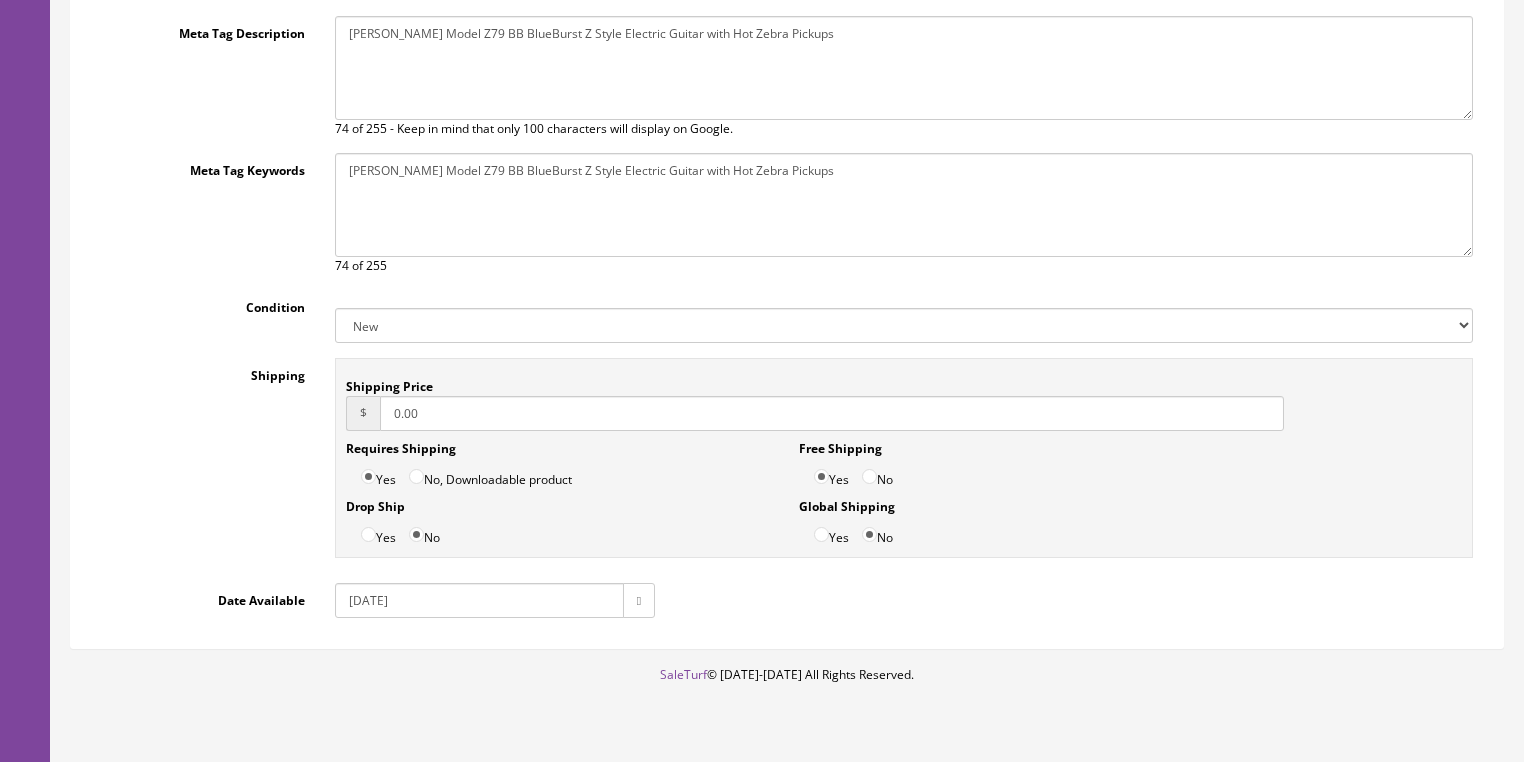 drag, startPoint x: 476, startPoint y: 424, endPoint x: 319, endPoint y: 444, distance: 158.26875 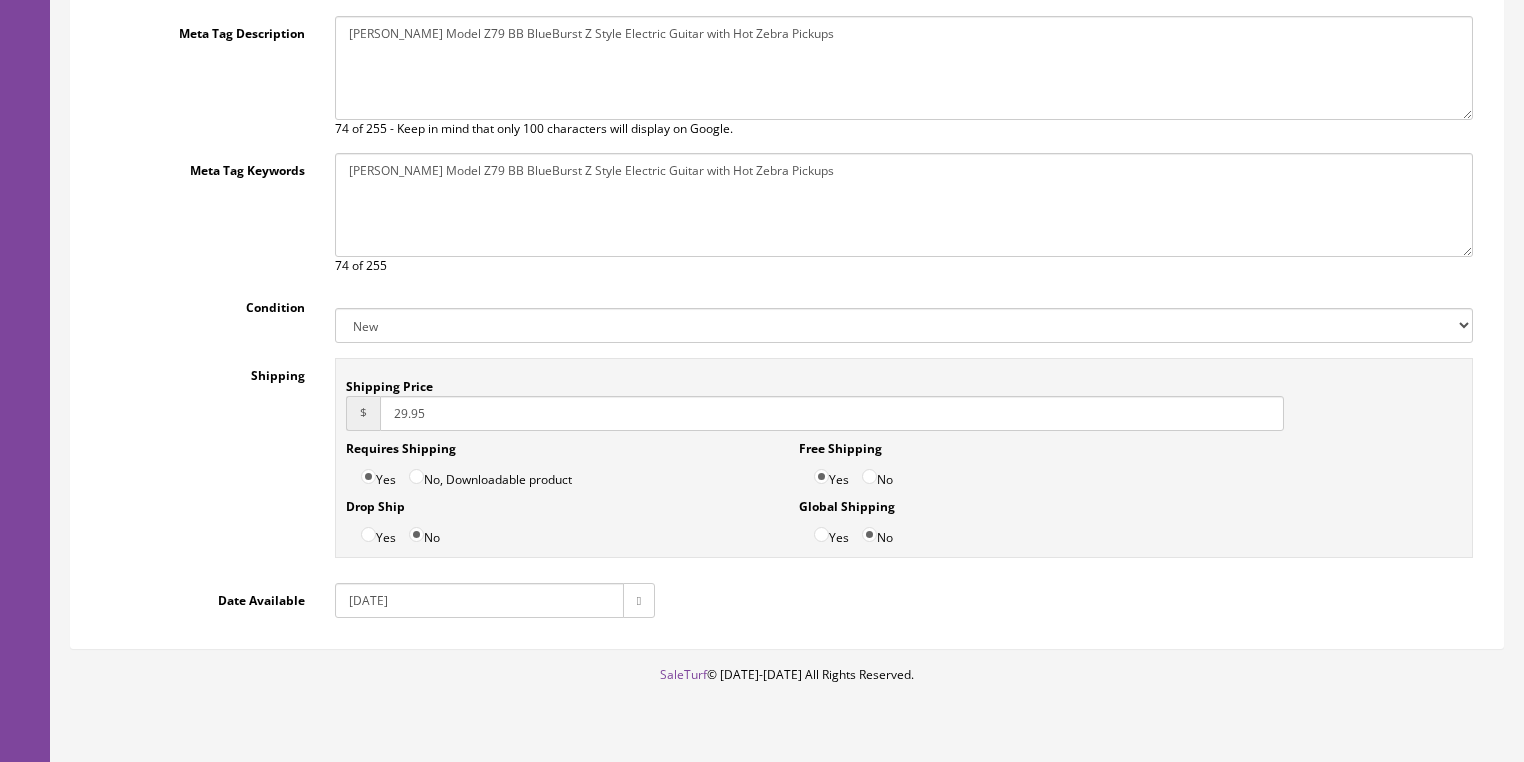 type on "29.95" 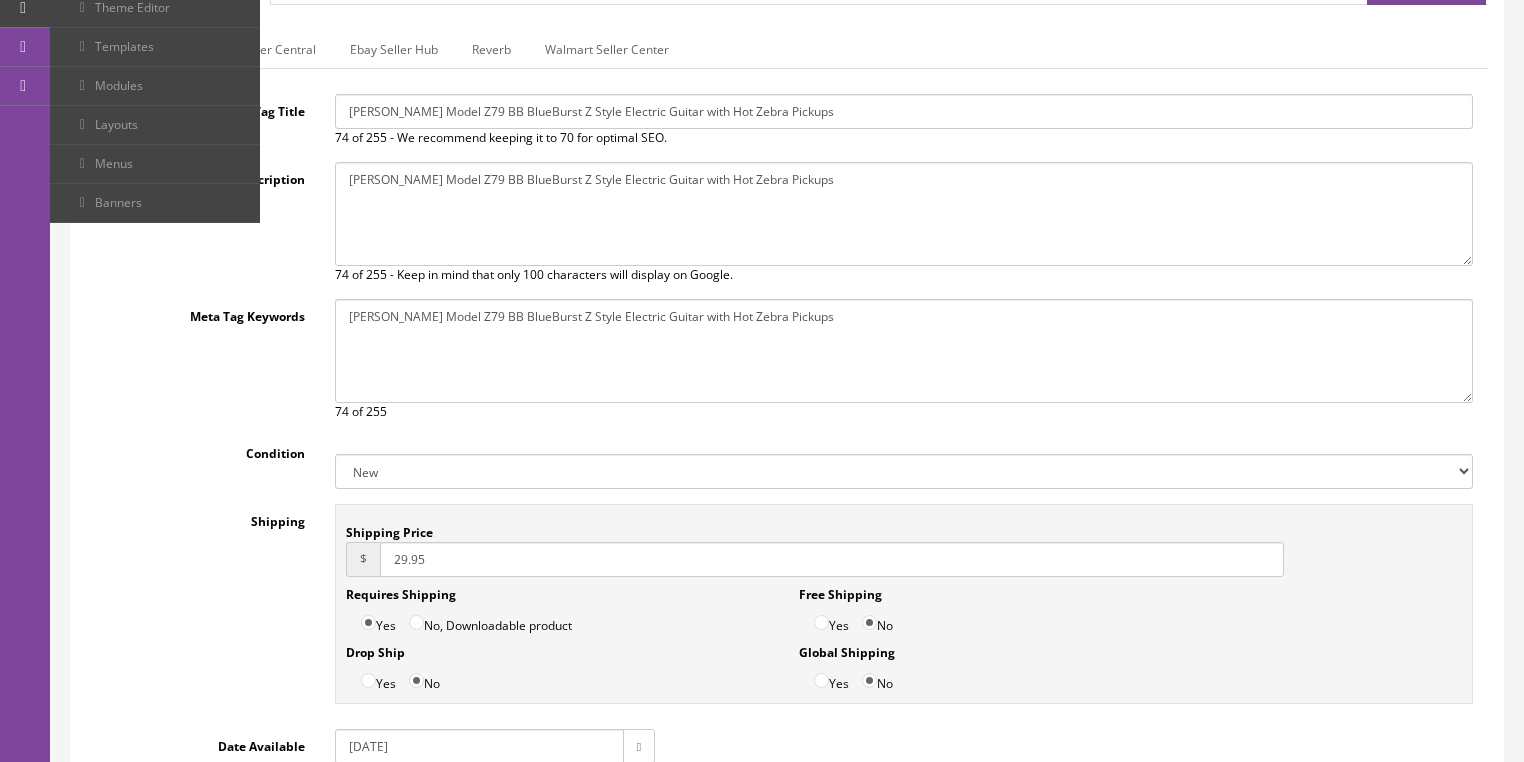 scroll, scrollTop: 199, scrollLeft: 0, axis: vertical 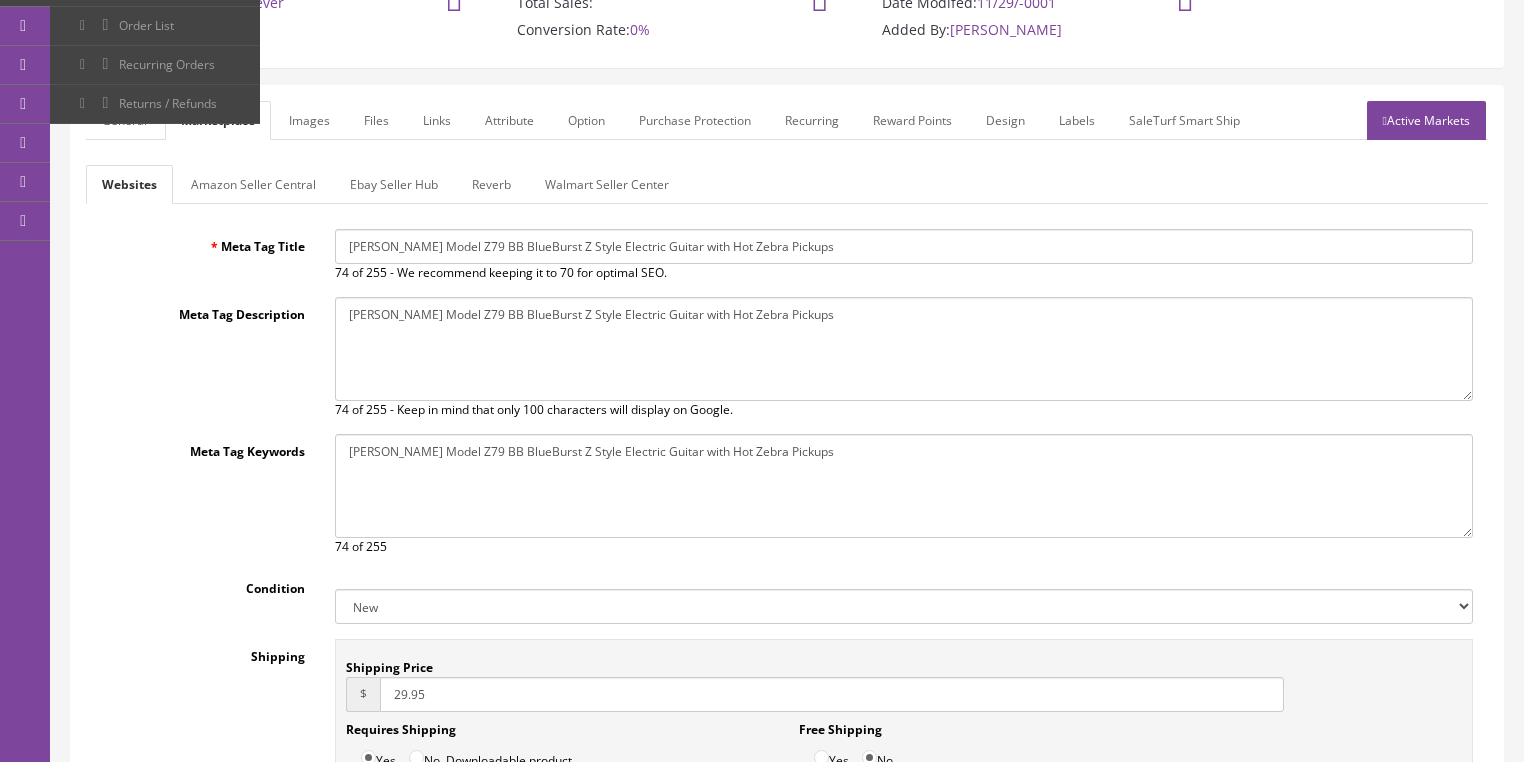 click on "Amazon Seller Central" at bounding box center [253, 184] 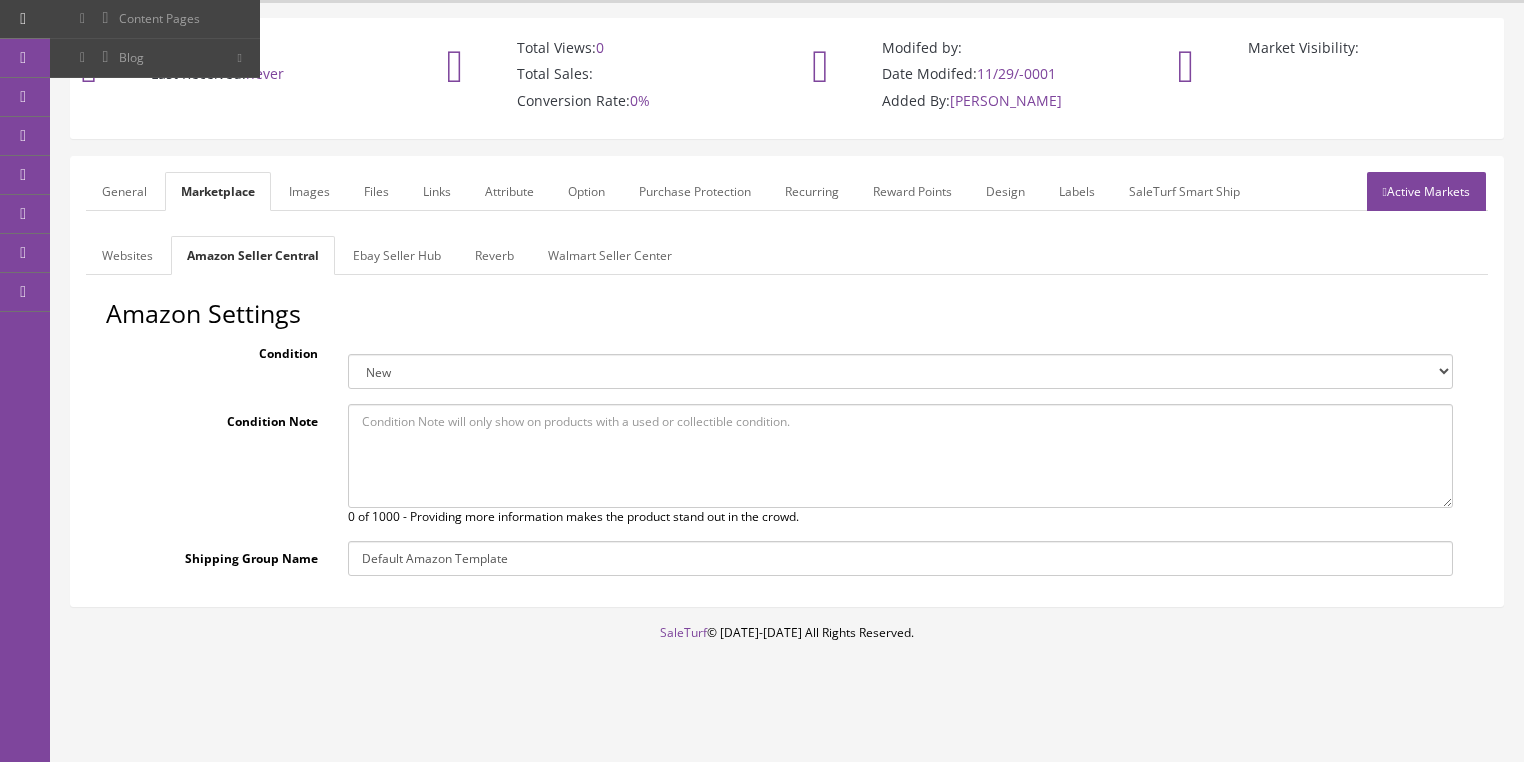 click on "New
Used - Like New
Used - Very Good
Used - Good
Used - Acceptable
Collectible - Like New
Collectible - Very Good
Collectible - Good
Collectible - Acceptable
Refurbished" at bounding box center (900, 371) 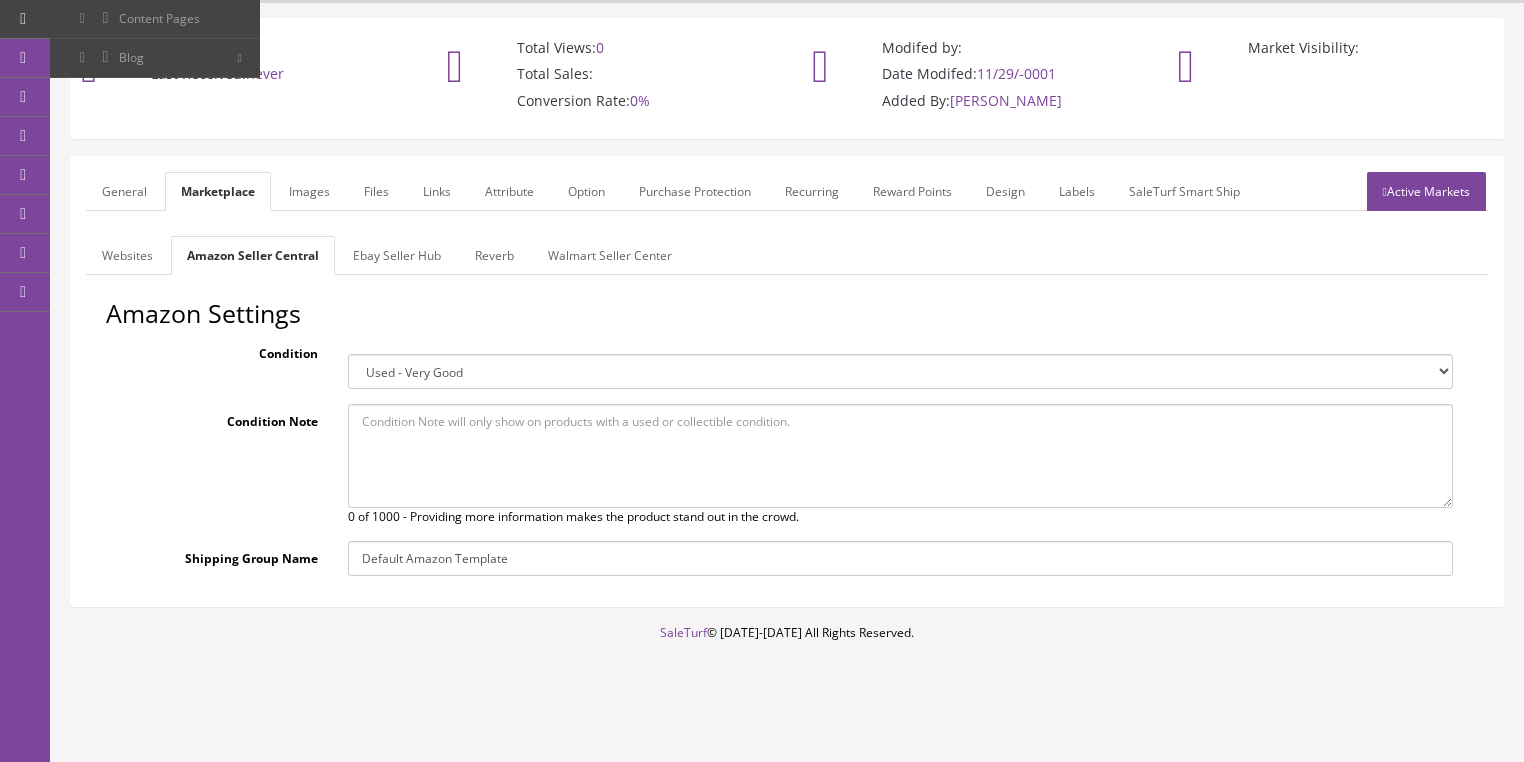 paste on "Butler Music just purchased 1,688 Dean and Luna guitars direct from the Armadillo Enterprises. These are either discontinued, display models, B stock or other guitars that have been in stock for some time that the company wanted to move out. We bought them all and this great guitar is one of them. This guitar is unsold and in the box and these are actual photos of the one you will get. This is a B stock guitar with several minor scuffs in the finish as you can see in the photos.  This great guitar weighs in at 9 pounds, 14 ounces and carries the serial number  H21090269." 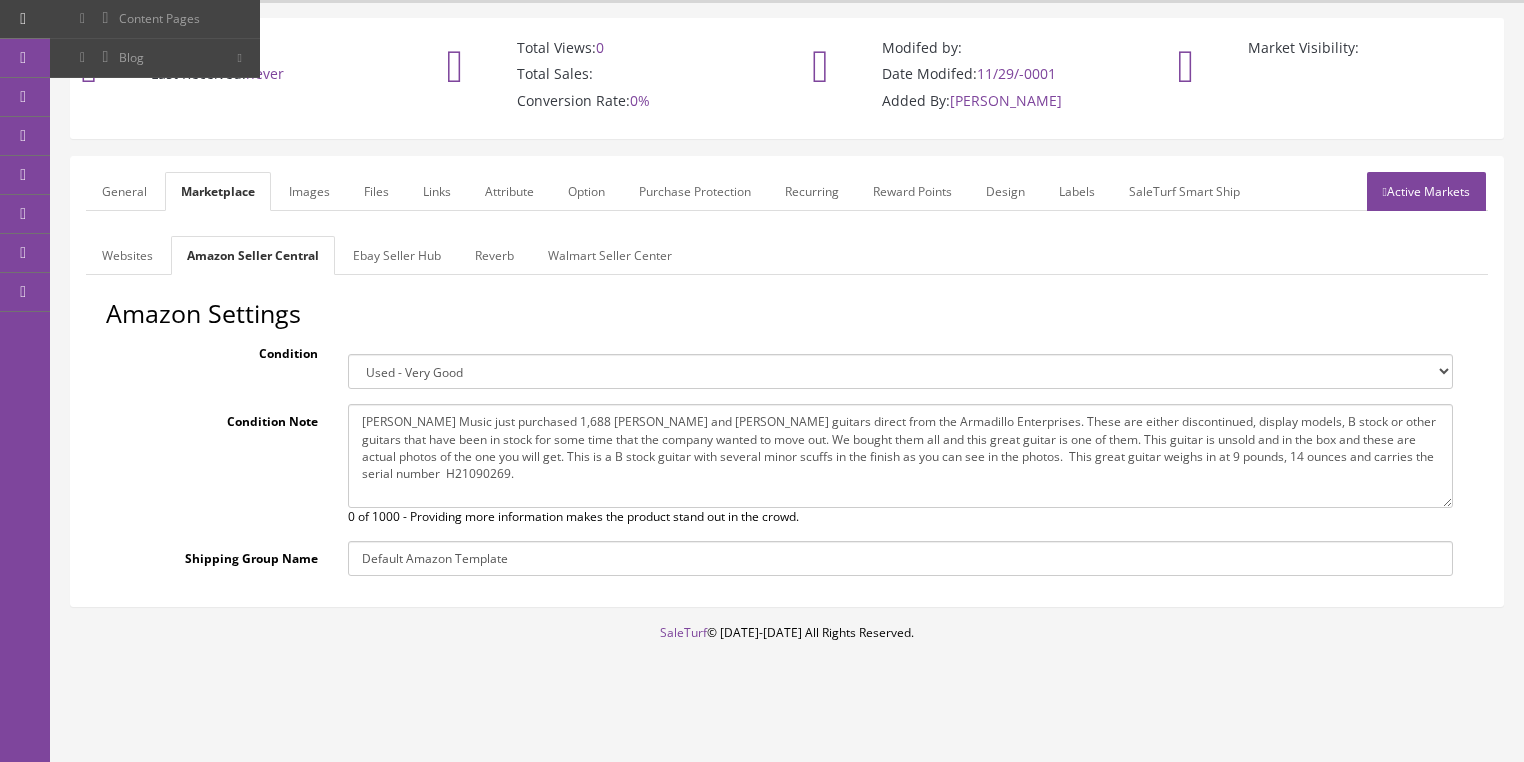 type on "Butler Music just purchased 1,688 Dean and Luna guitars direct from the Armadillo Enterprises. These are either discontinued, display models, B stock or other guitars that have been in stock for some time that the company wanted to move out. We bought them all and this great guitar is one of them. This guitar is unsold and in the box and these are actual photos of the one you will get. This is a B stock guitar with several minor scuffs in the finish as you can see in the photos.  This great guitar weighs in at 9 pounds, 14 ounces and carries the serial number  H21090269." 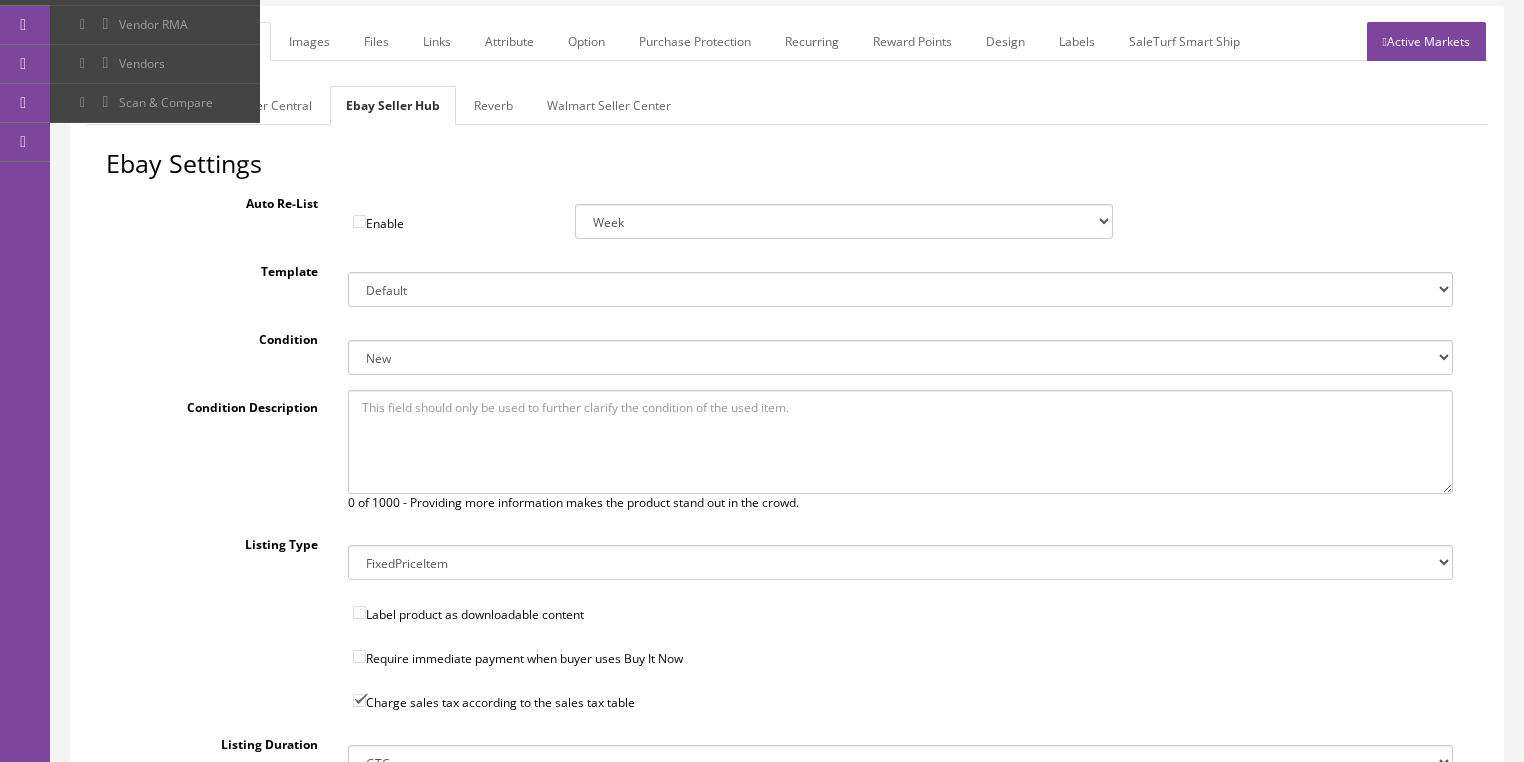 scroll, scrollTop: 288, scrollLeft: 0, axis: vertical 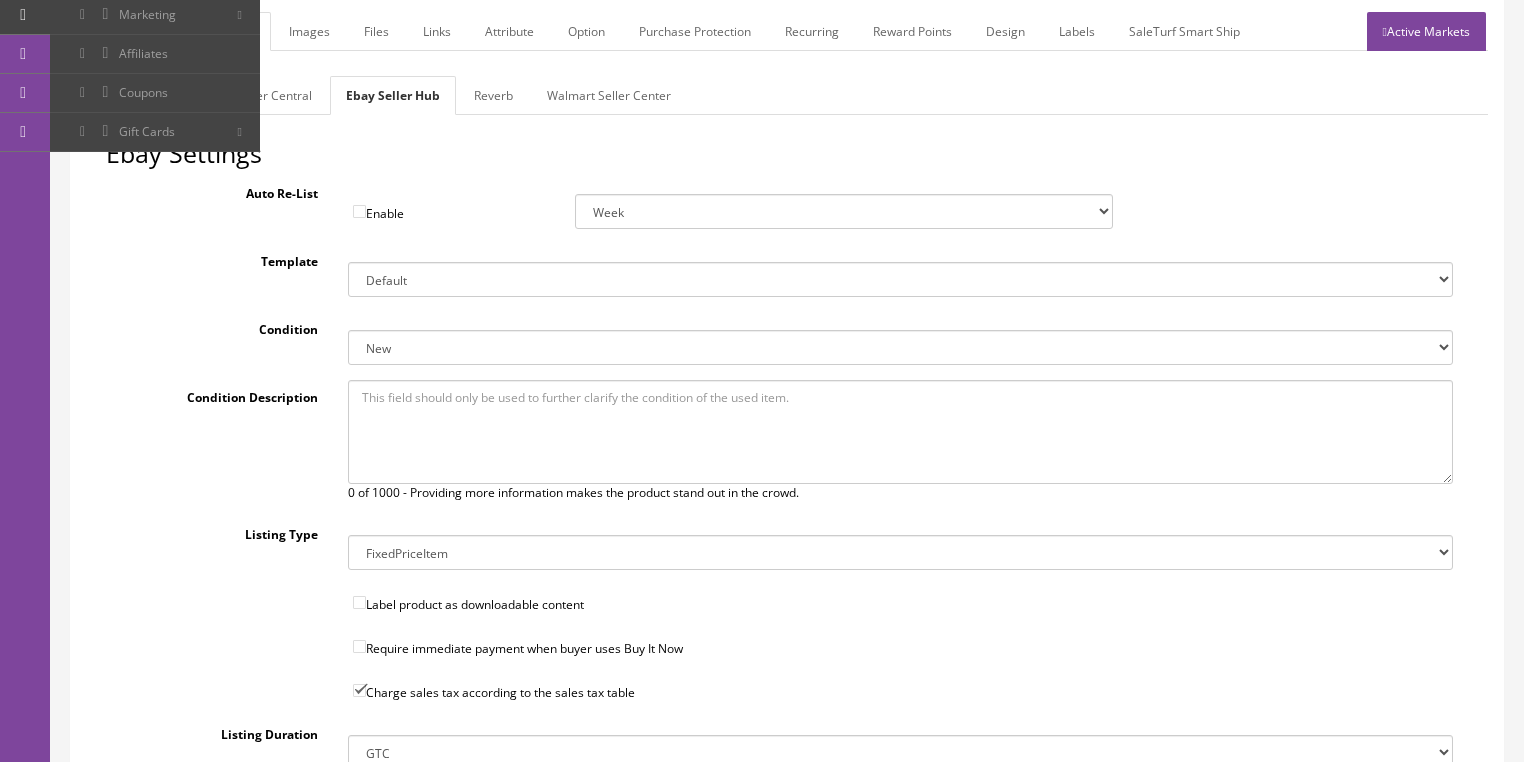 click on "New
New other
New with defects
Manufacturer refurbished
Seller refurbished
Used/Pre-owned
Very Good
Good
Acceptable
For parts or not working" at bounding box center [900, 347] 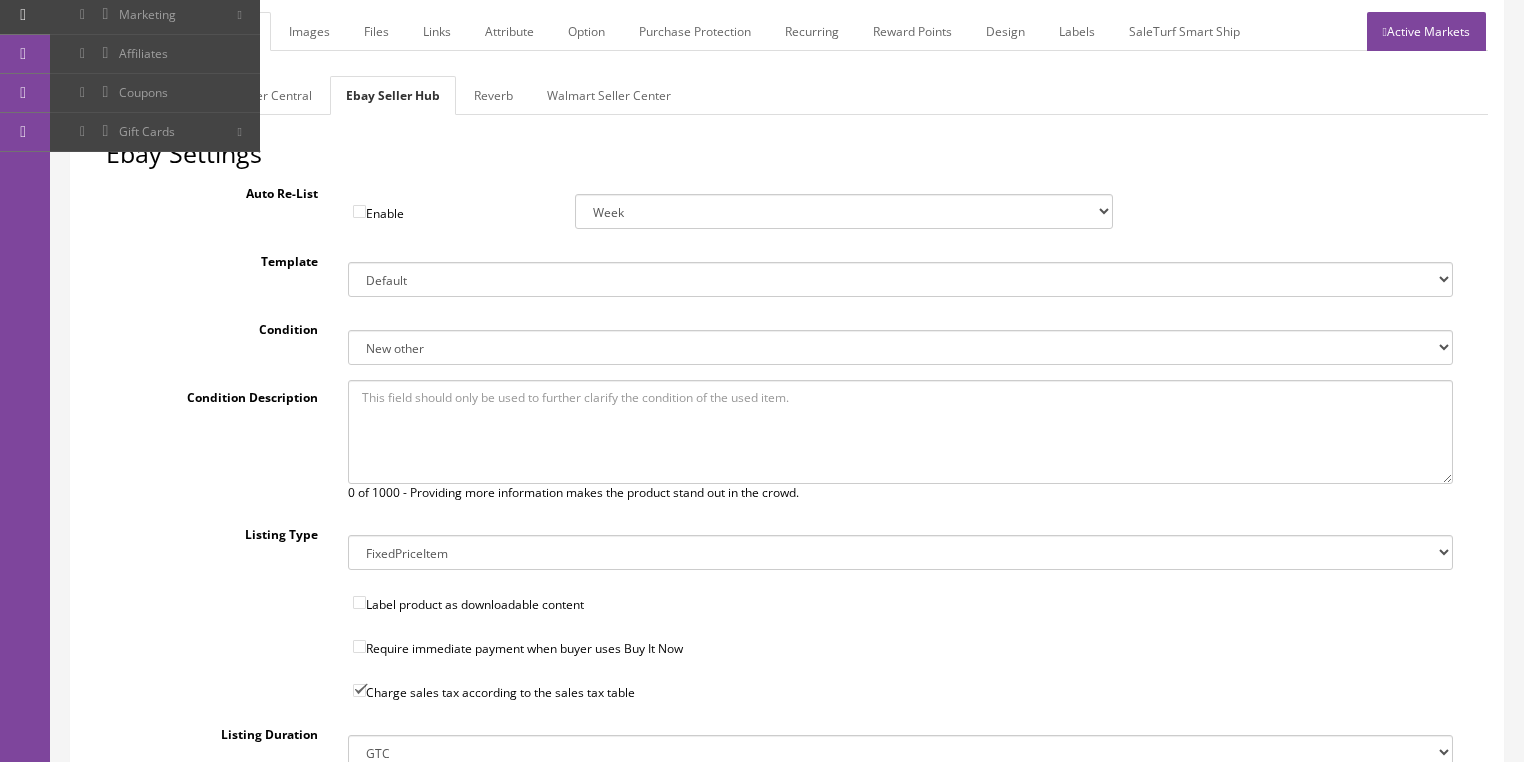 click on "New
New other
New with defects
Manufacturer refurbished
Seller refurbished
Used/Pre-owned
Very Good
Good
Acceptable
For parts or not working" at bounding box center (900, 347) 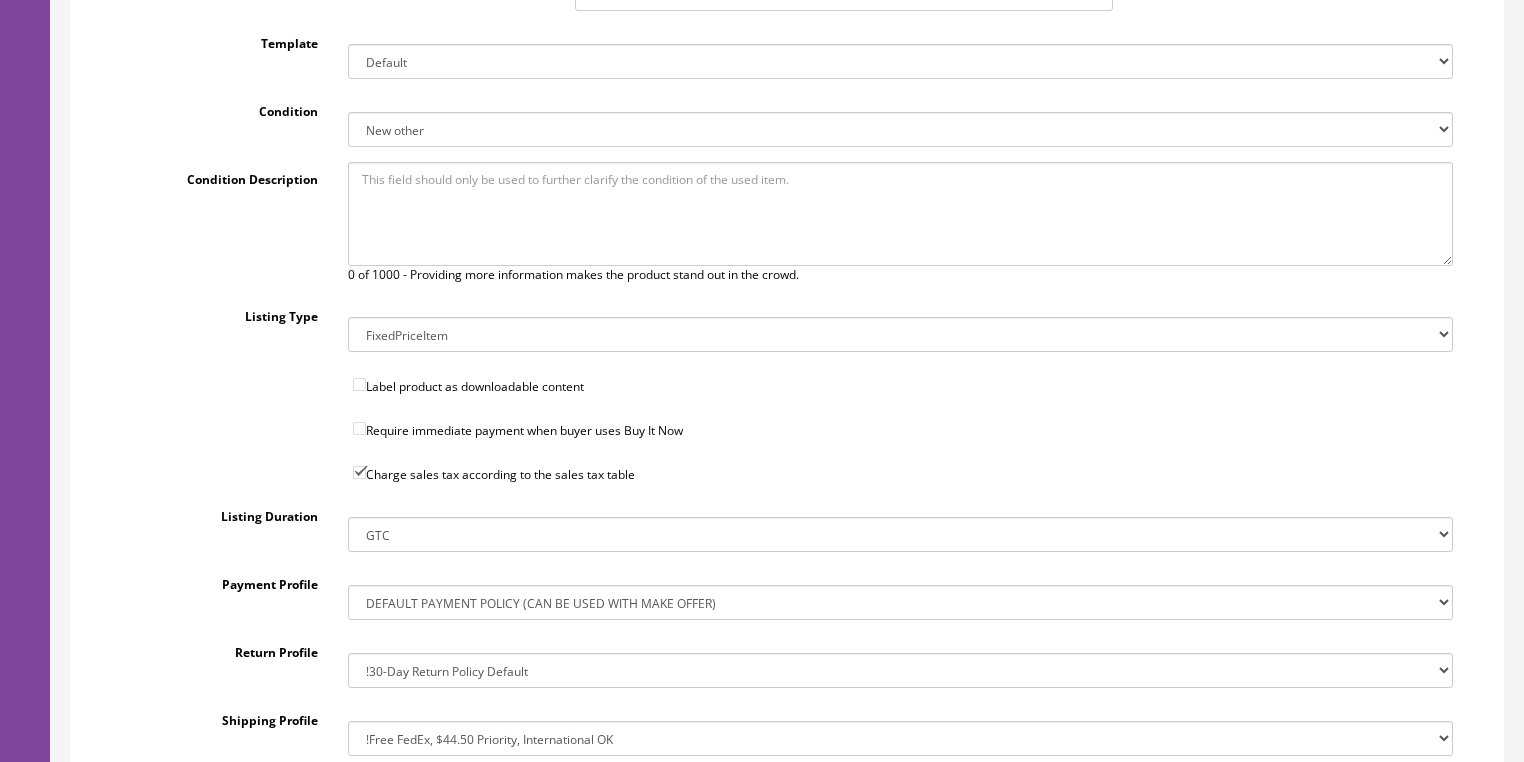 scroll, scrollTop: 528, scrollLeft: 0, axis: vertical 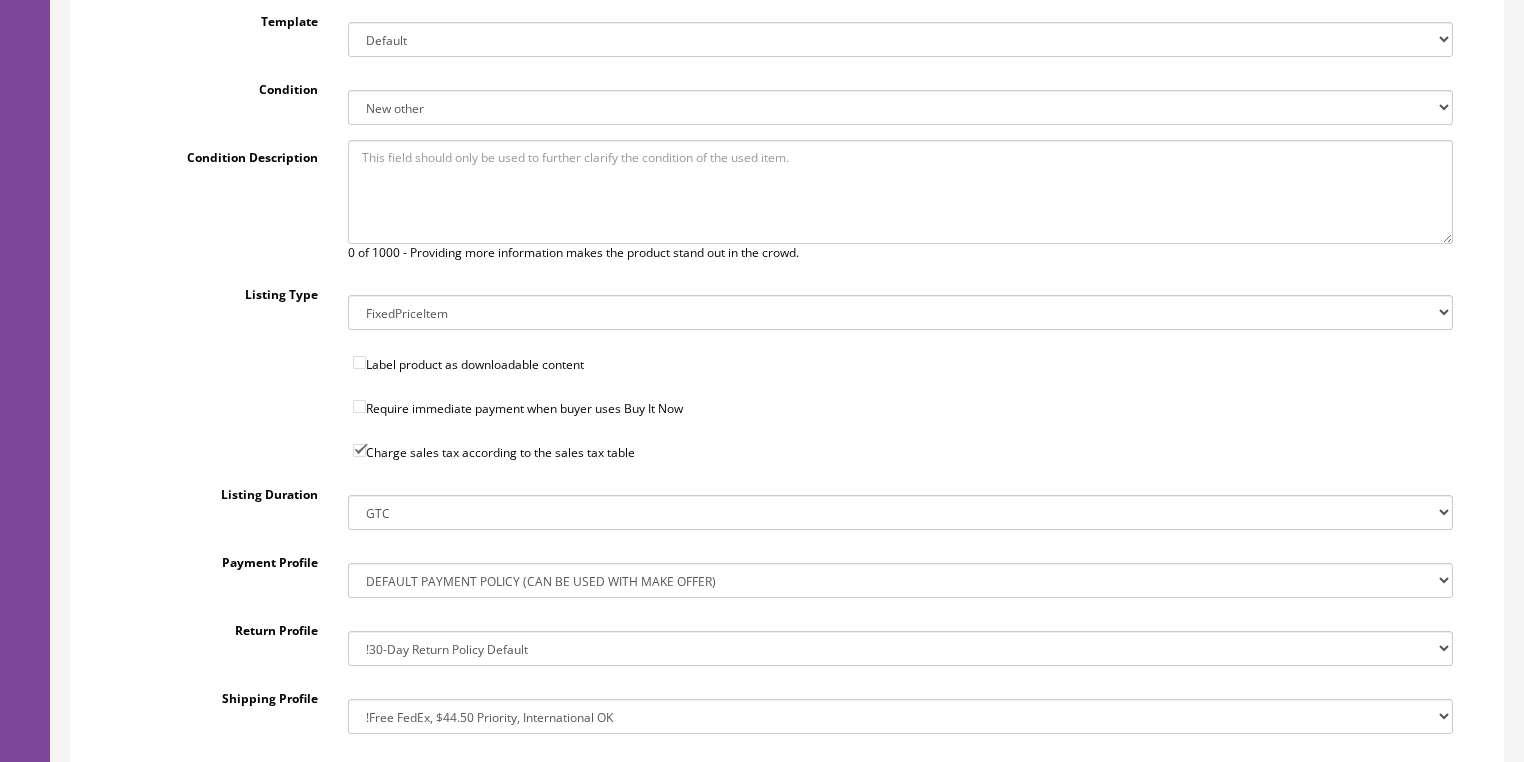 drag, startPoint x: 415, startPoint y: 722, endPoint x: 430, endPoint y: 697, distance: 29.15476 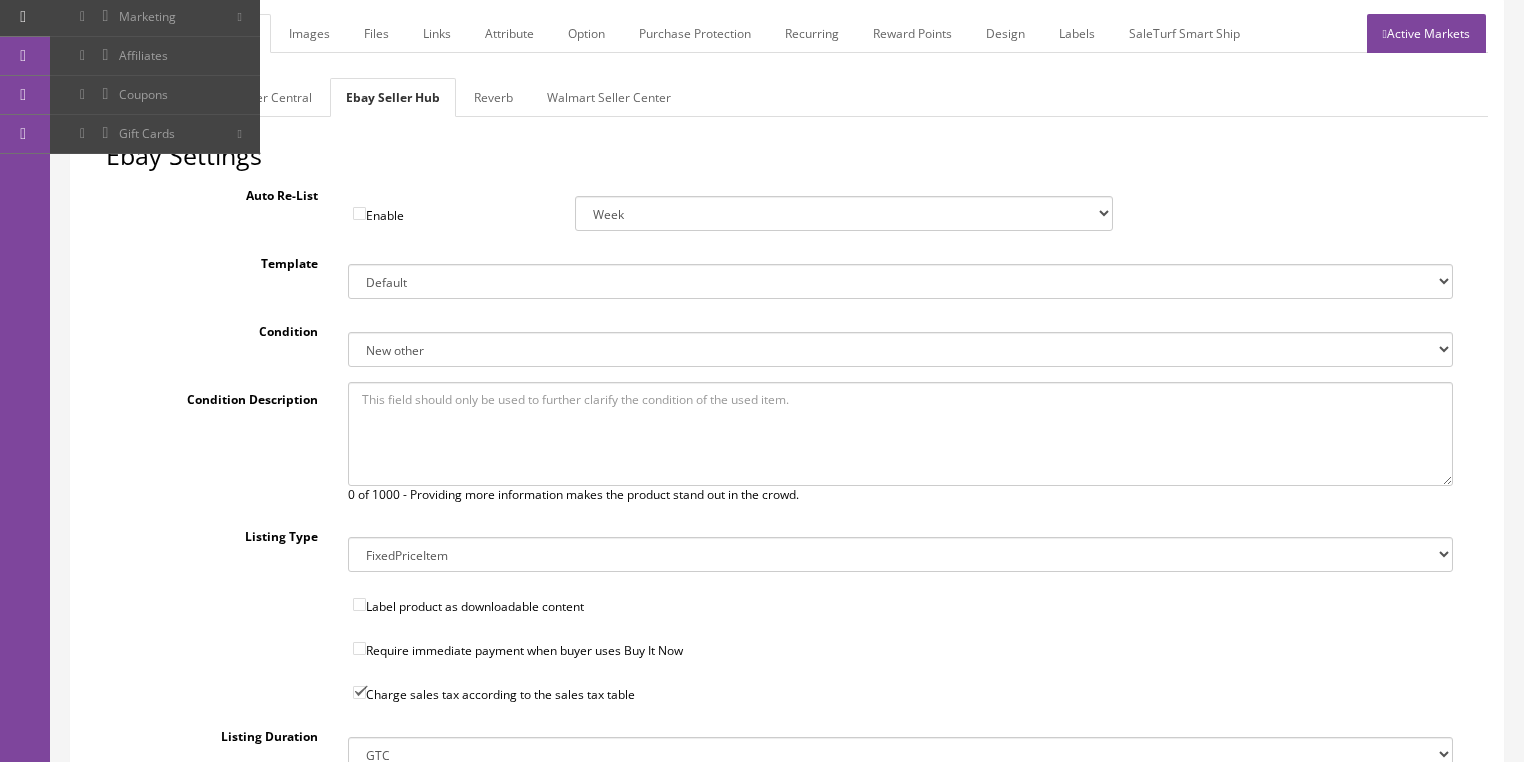 scroll, scrollTop: 288, scrollLeft: 0, axis: vertical 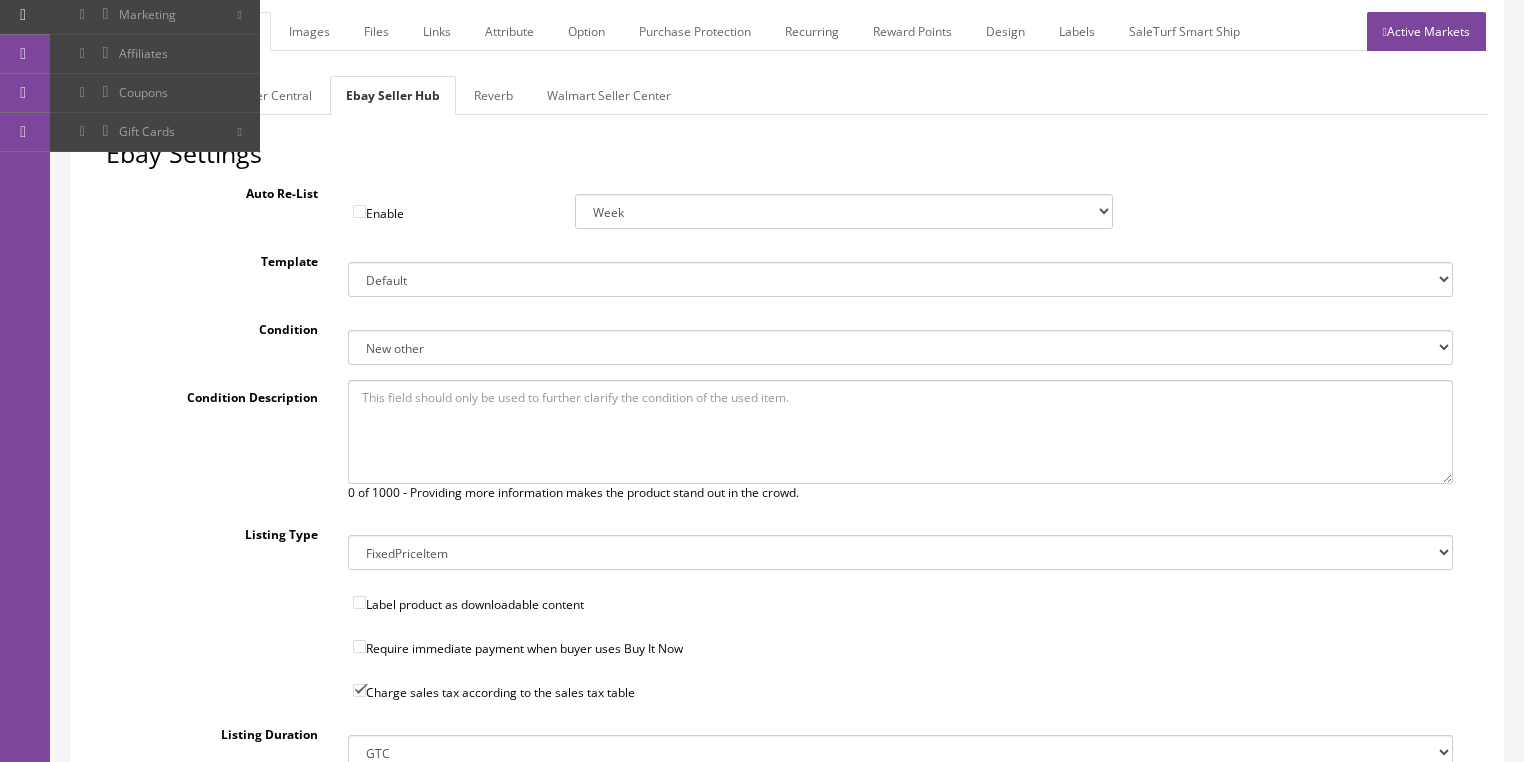 click on "Reverb" at bounding box center [493, 95] 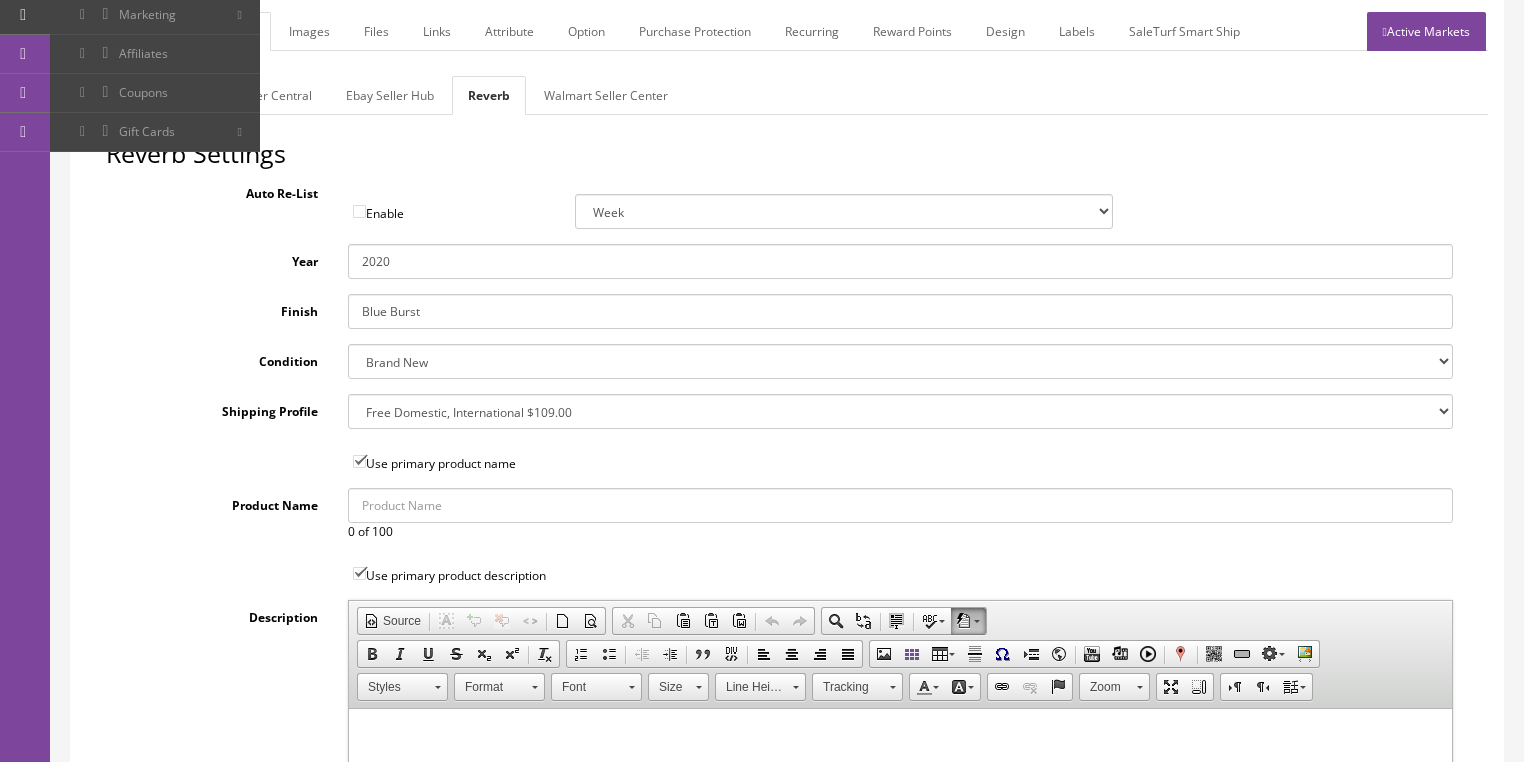drag, startPoint x: 417, startPoint y: 305, endPoint x: 282, endPoint y: 317, distance: 135.53229 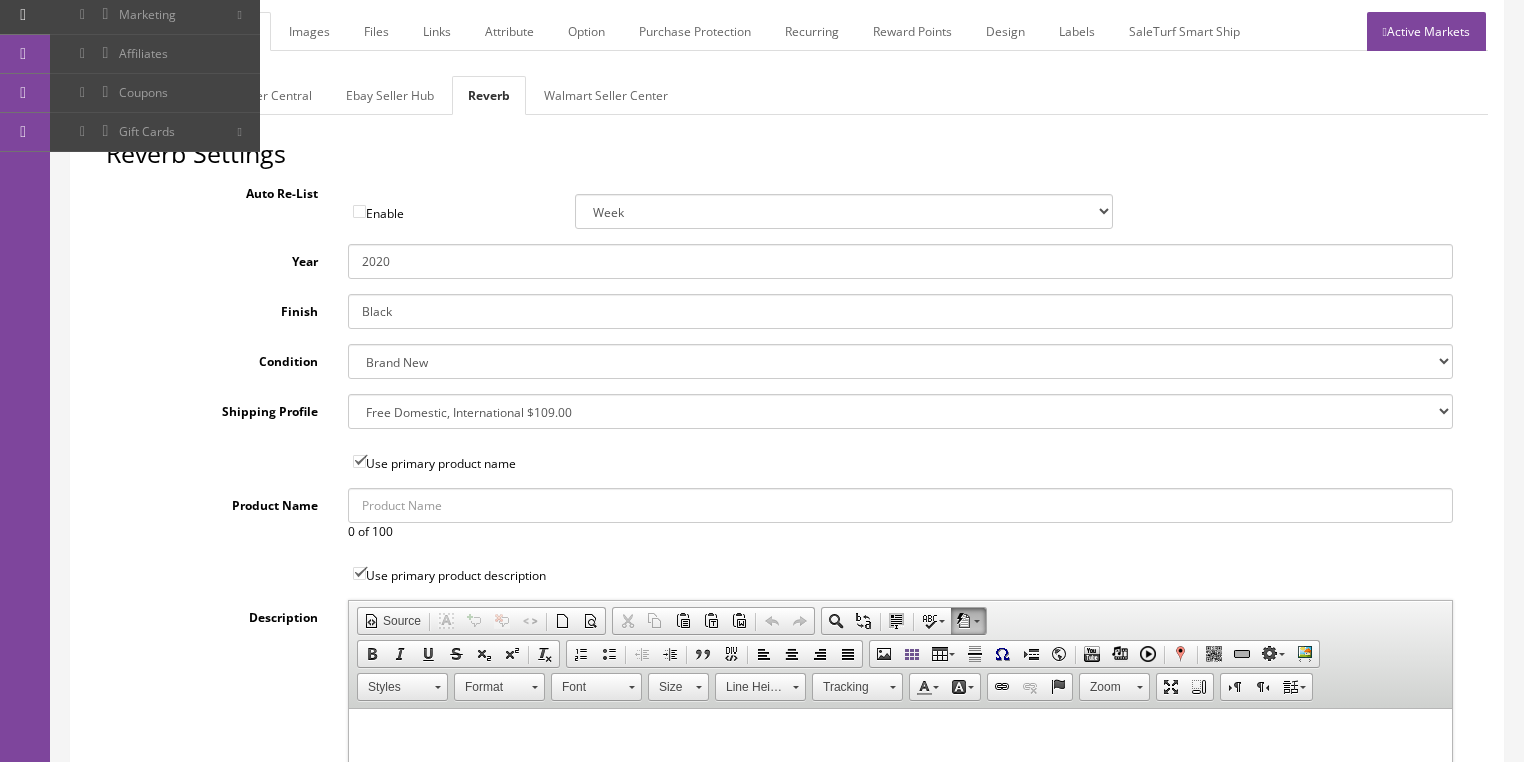 type on "Black" 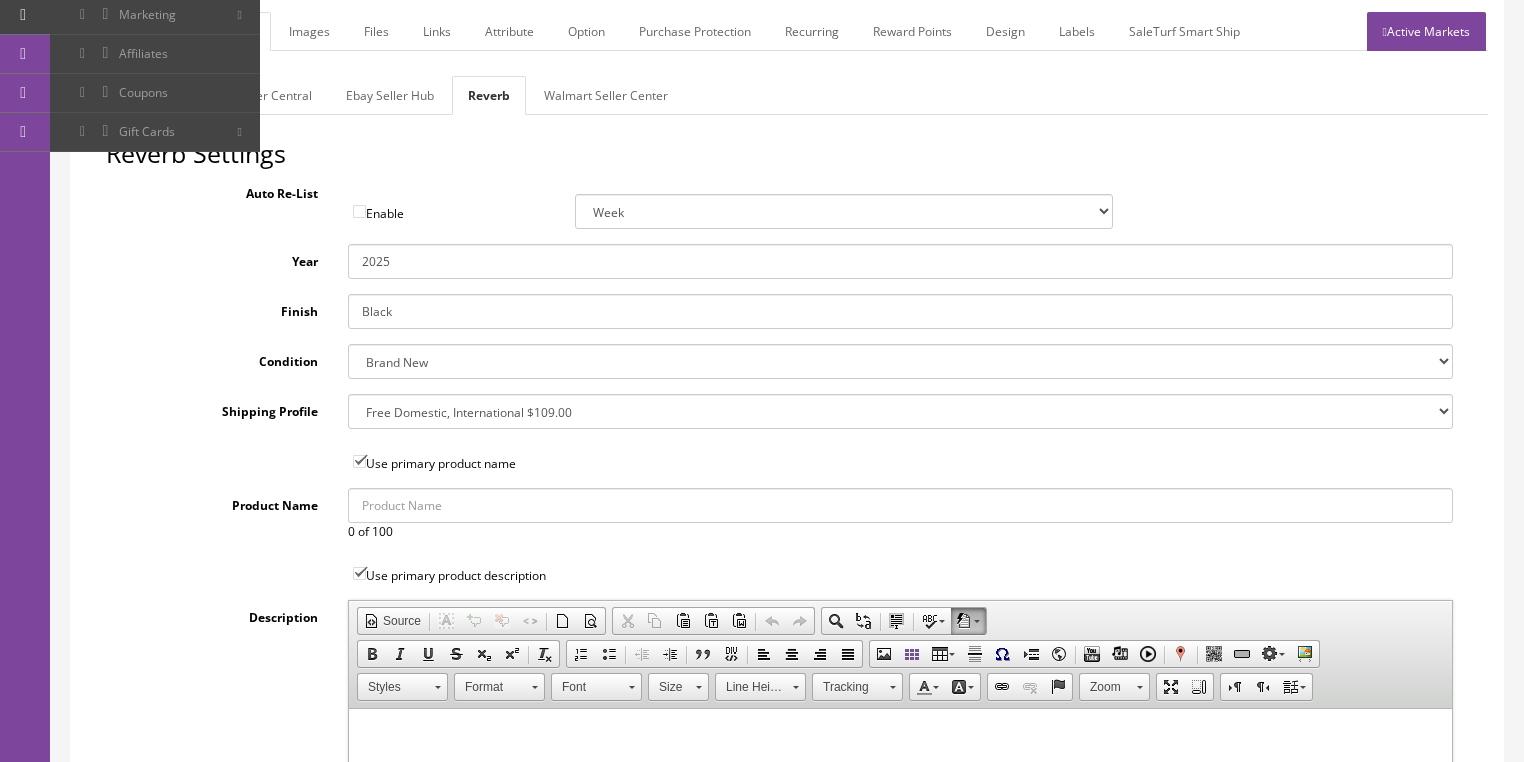 type on "2025" 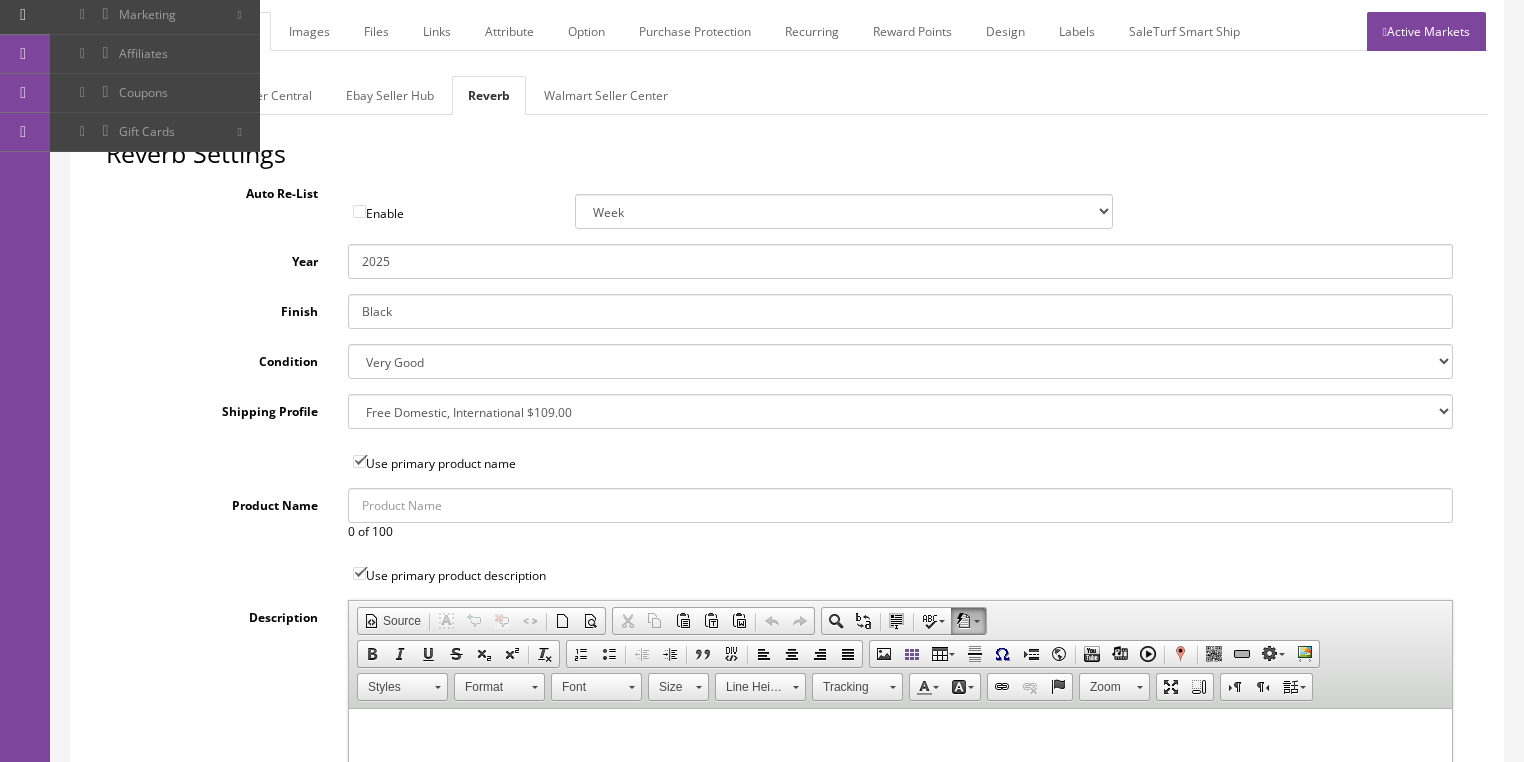 click on "Brand New
Mint
Excellent
Very Good
Good
Fair
Poor
B-Stock
Non Functioning" at bounding box center [900, 361] 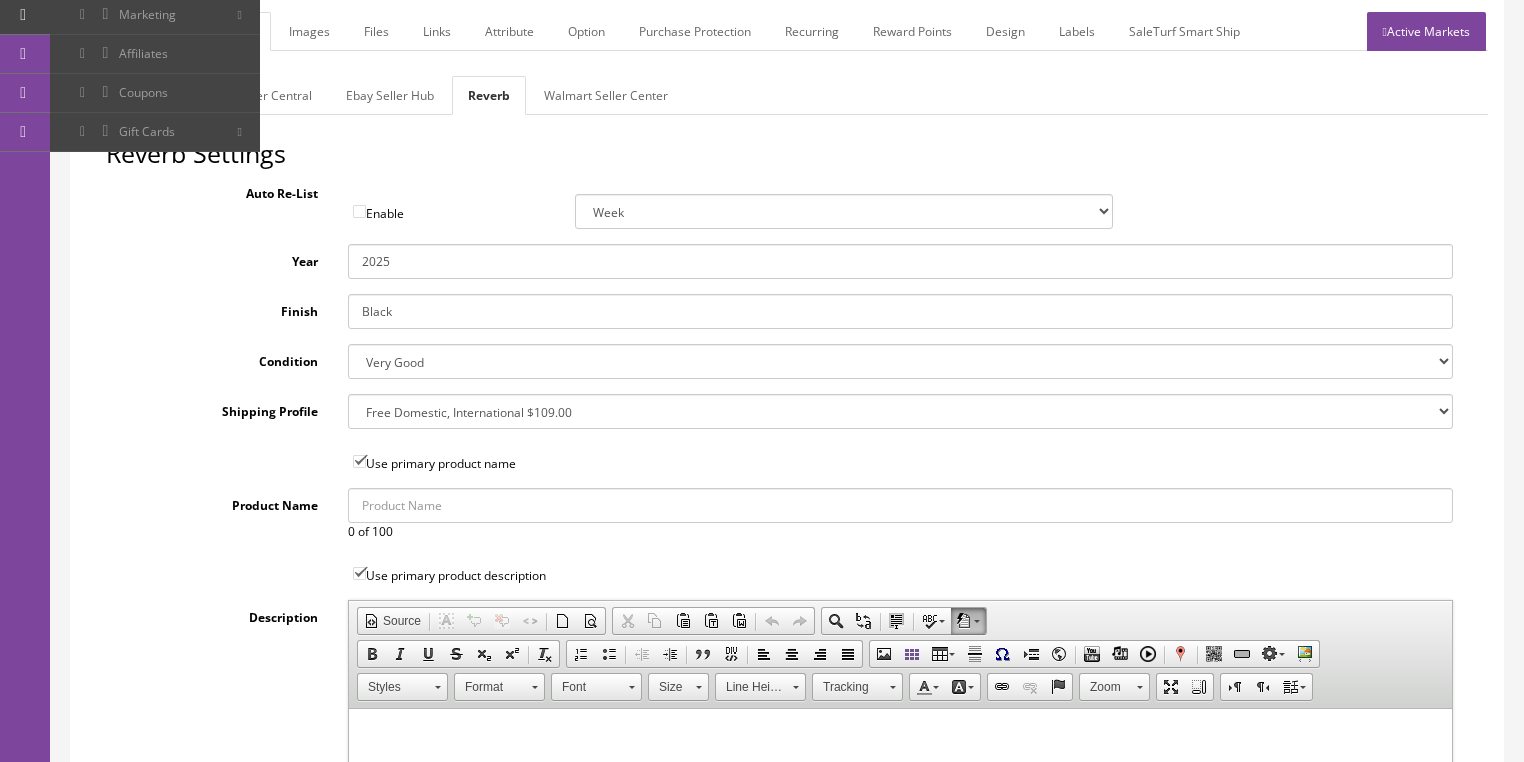 select on "12660" 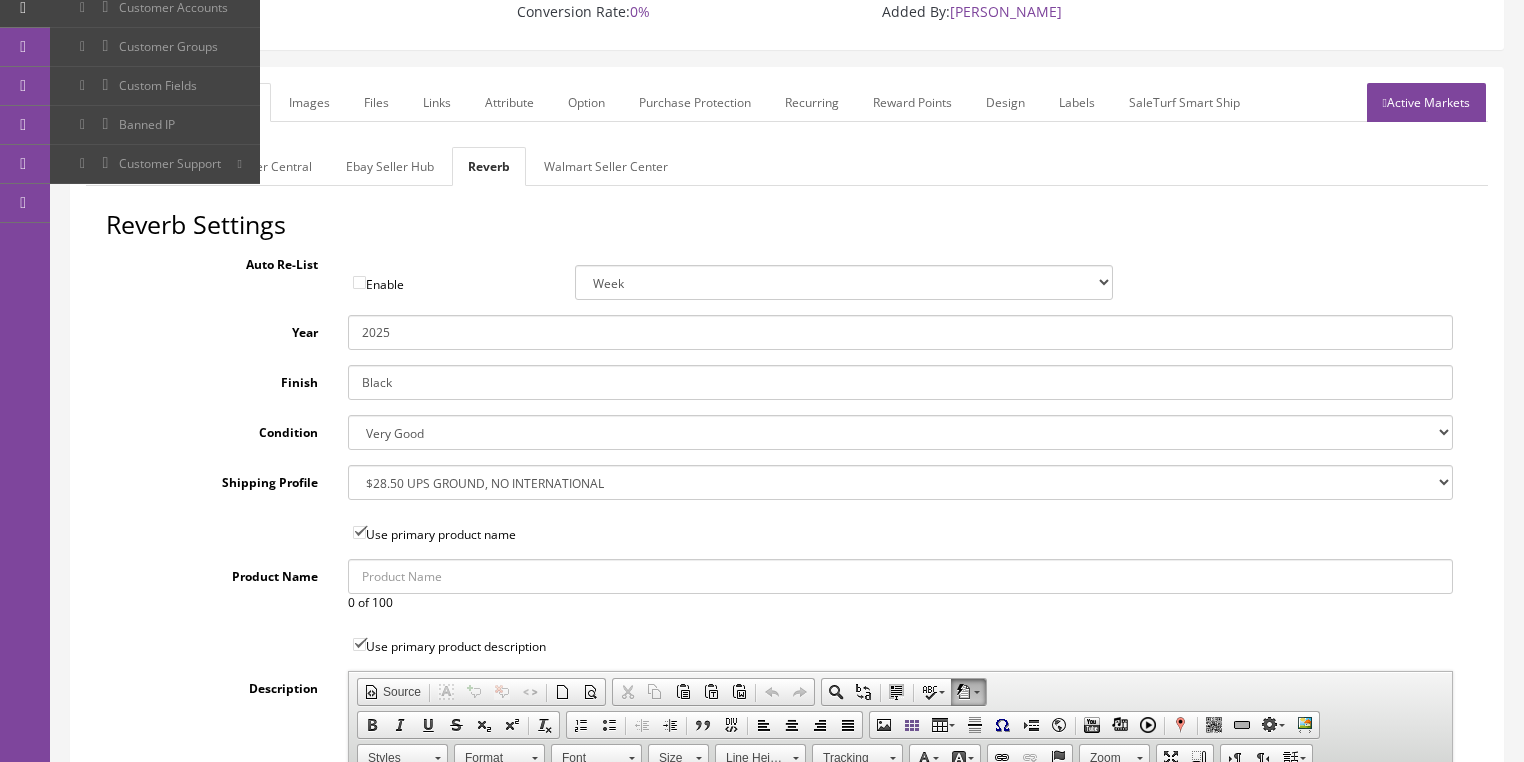 scroll, scrollTop: 208, scrollLeft: 0, axis: vertical 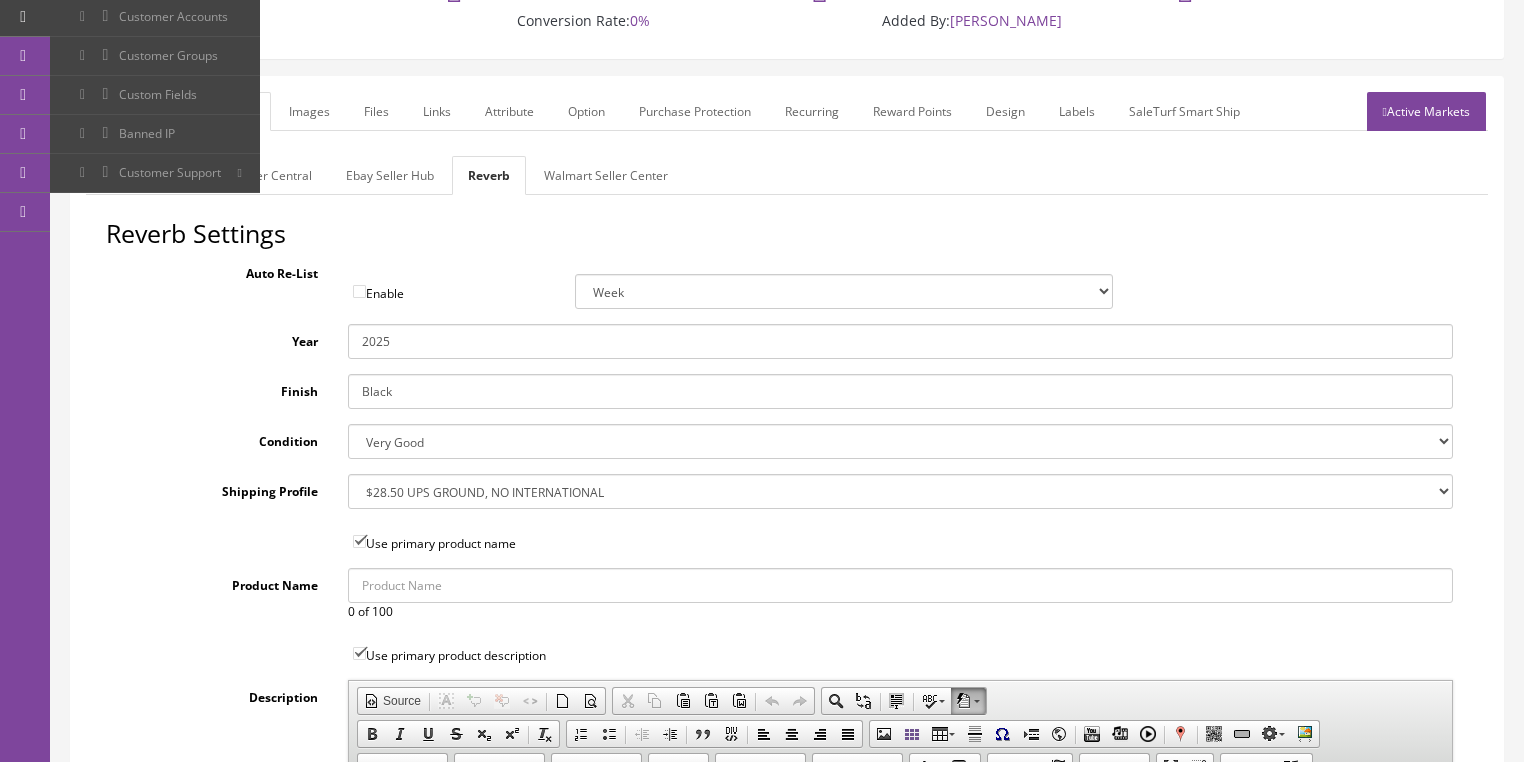 click at bounding box center [1385, 112] 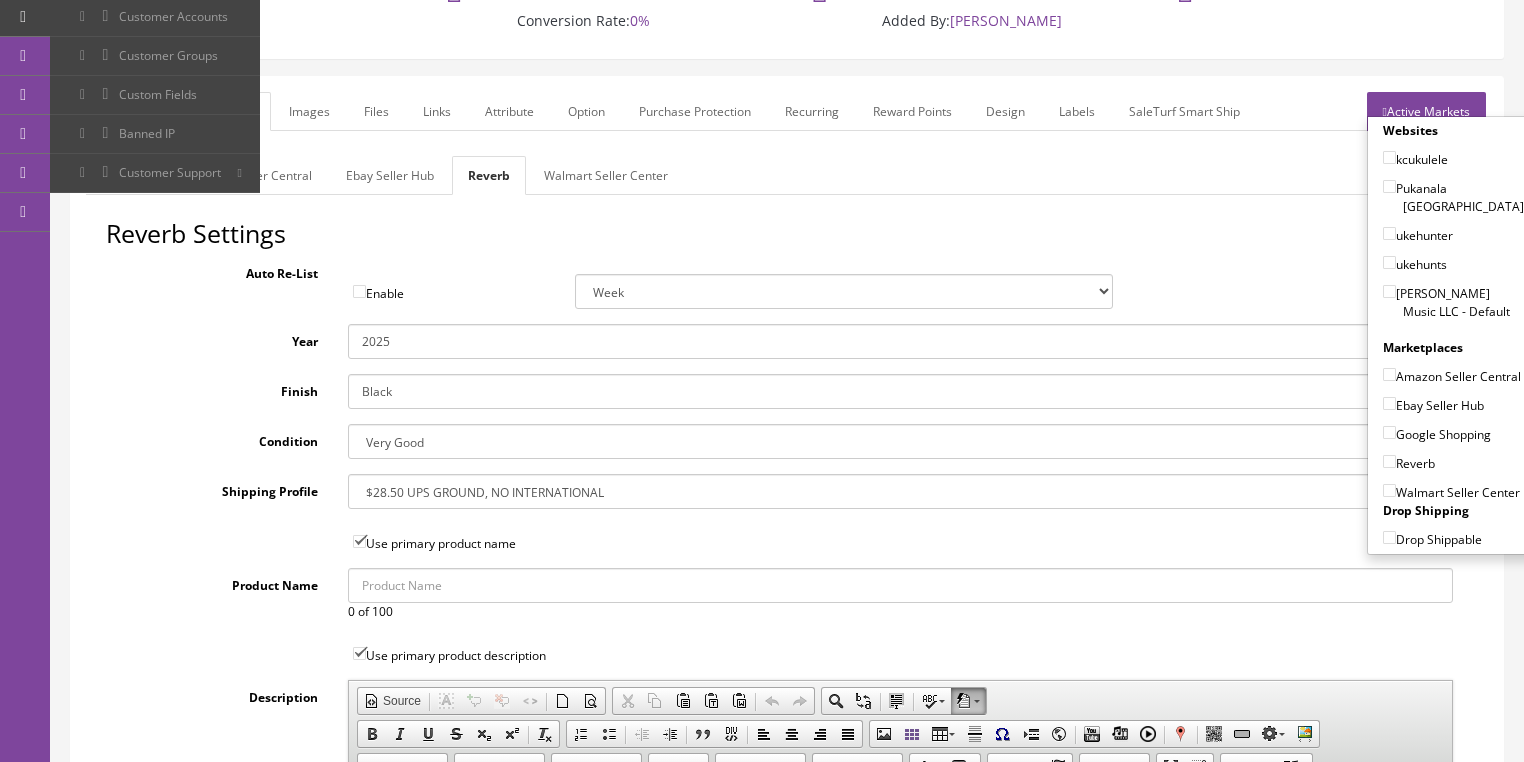 drag, startPoint x: 1376, startPoint y: 267, endPoint x: 1378, endPoint y: 302, distance: 35.057095 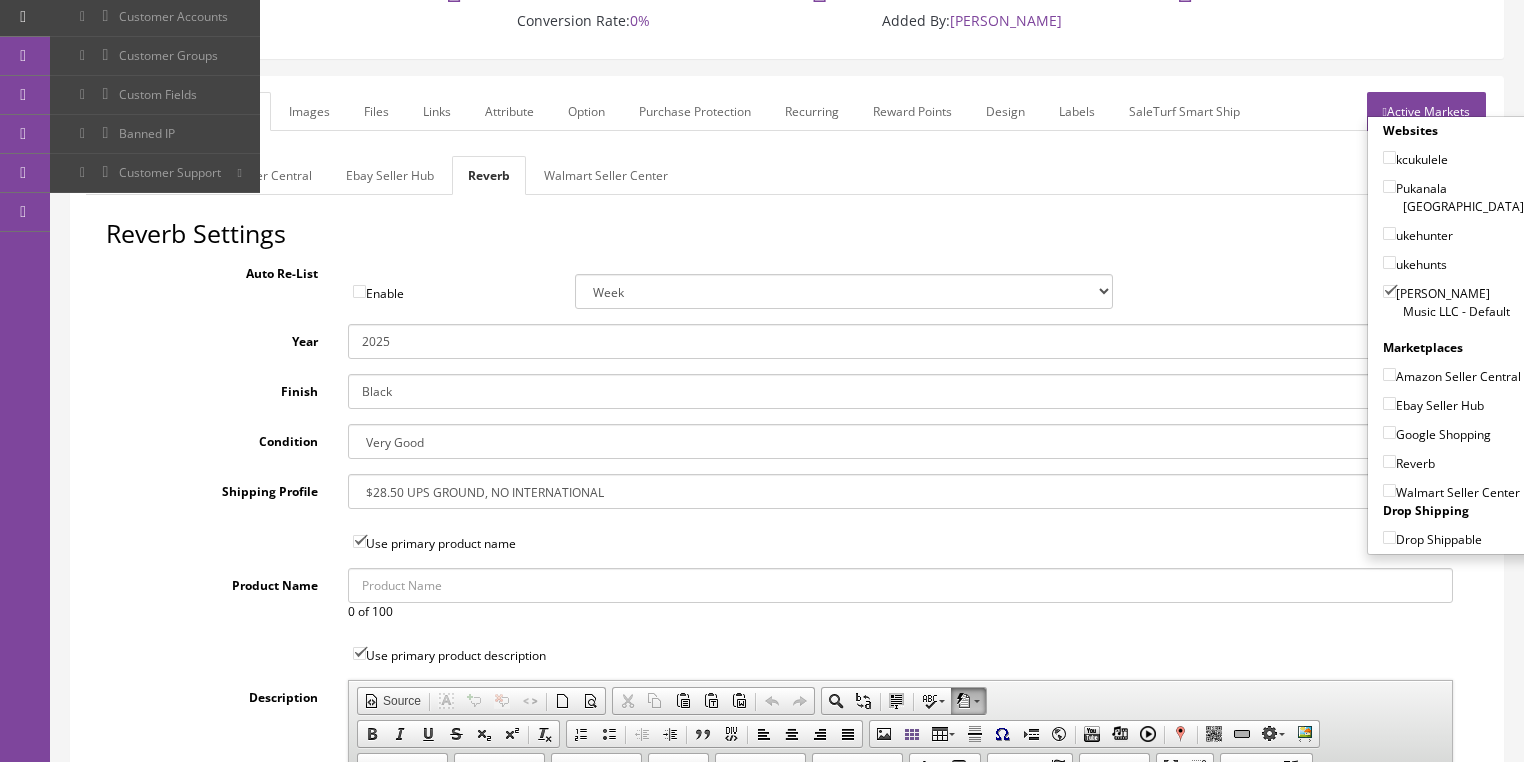 click on "Amazon Seller Central" at bounding box center (1389, 374) 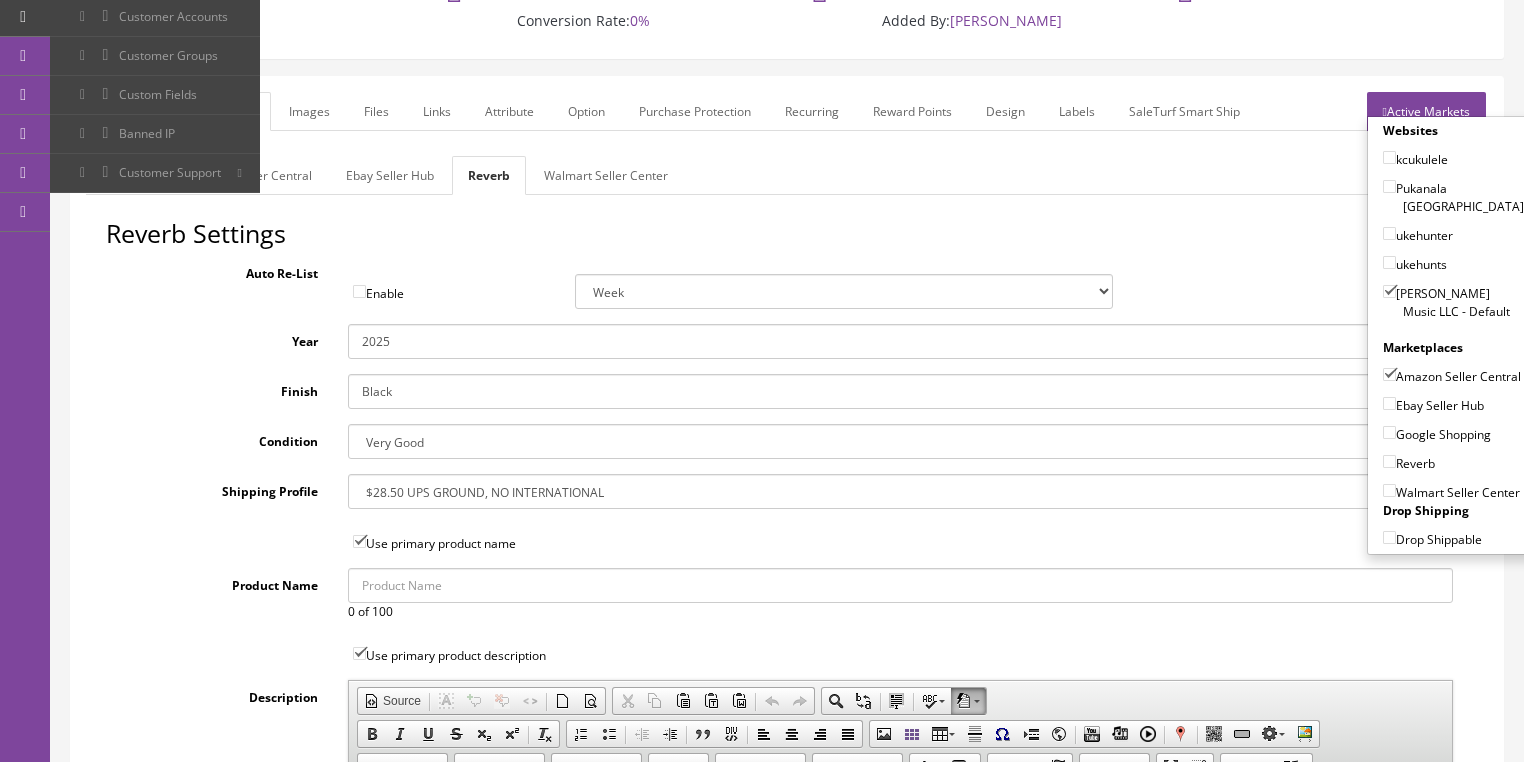 drag, startPoint x: 1378, startPoint y: 398, endPoint x: 1380, endPoint y: 415, distance: 17.117243 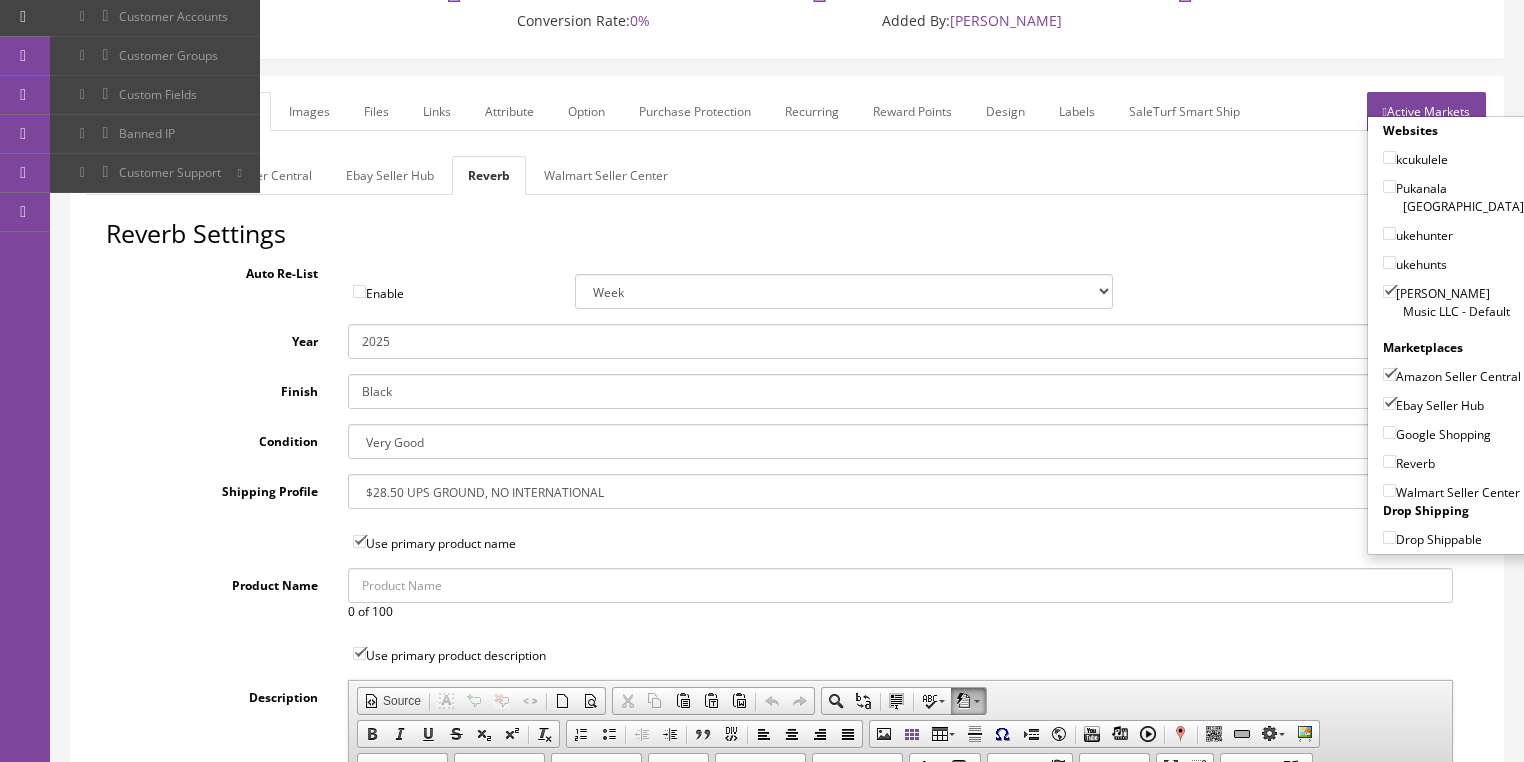 click on "Google Shopping" at bounding box center (1389, 432) 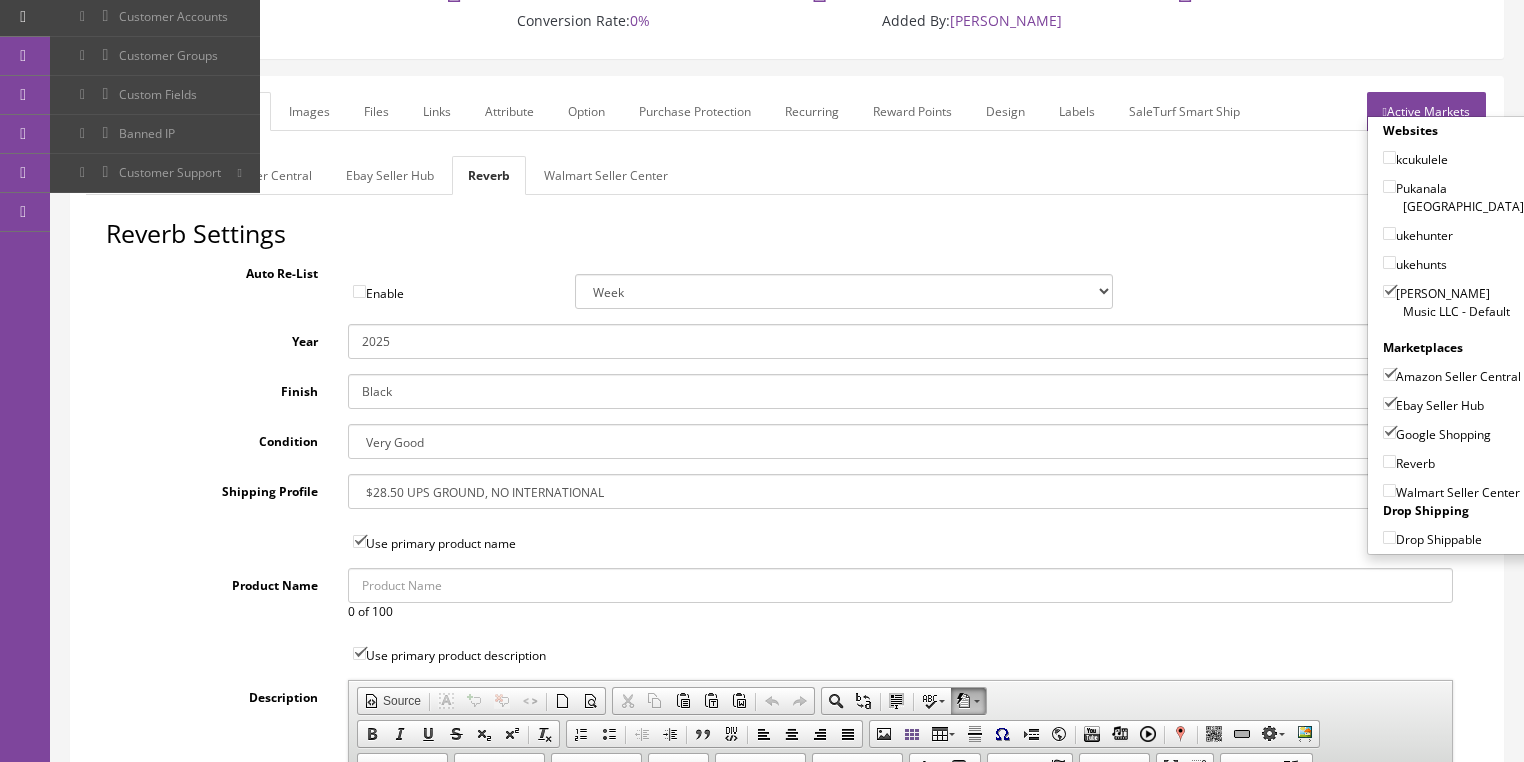 click on "Reverb" at bounding box center (1389, 461) 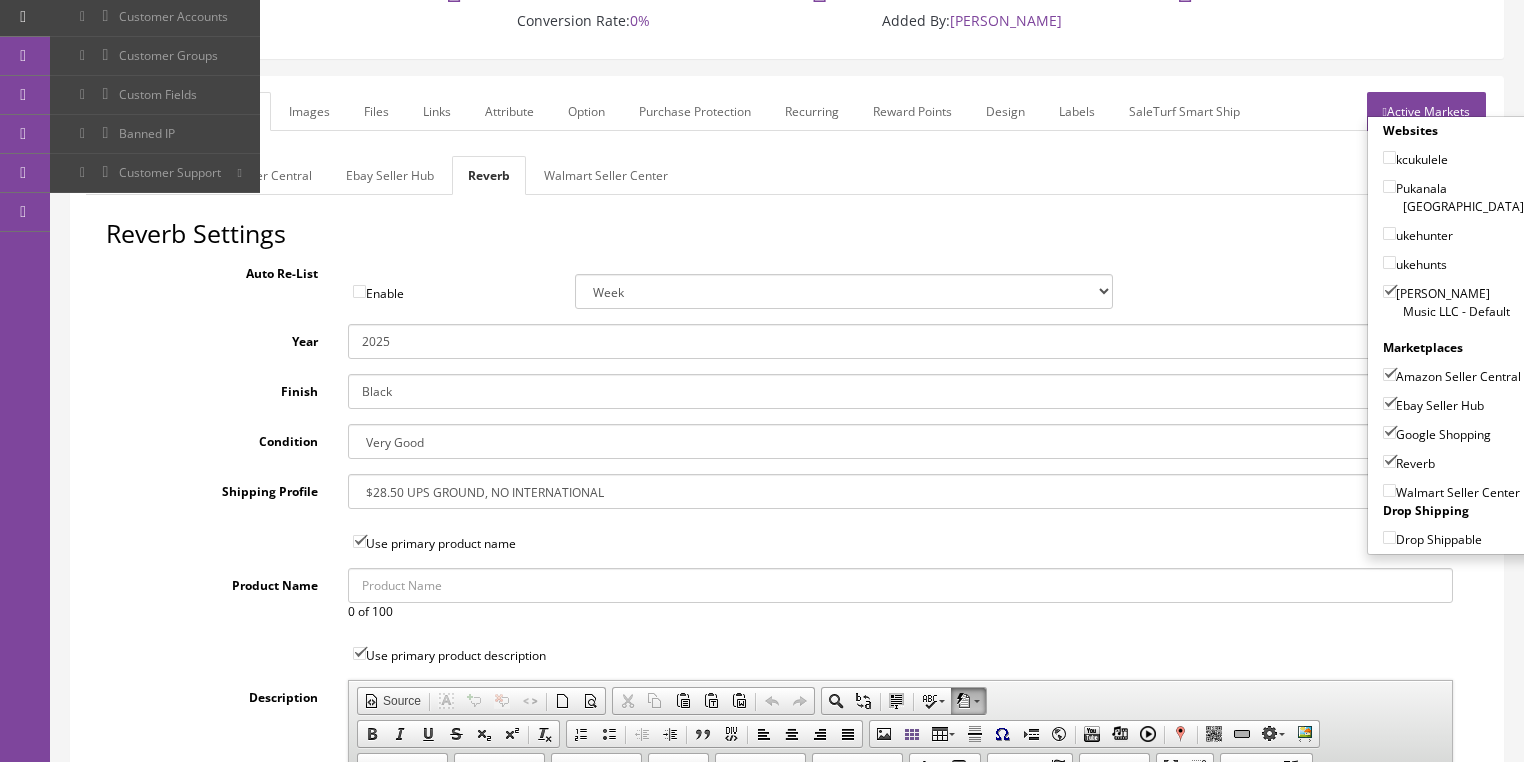 click on "Active Markets" at bounding box center (1426, 111) 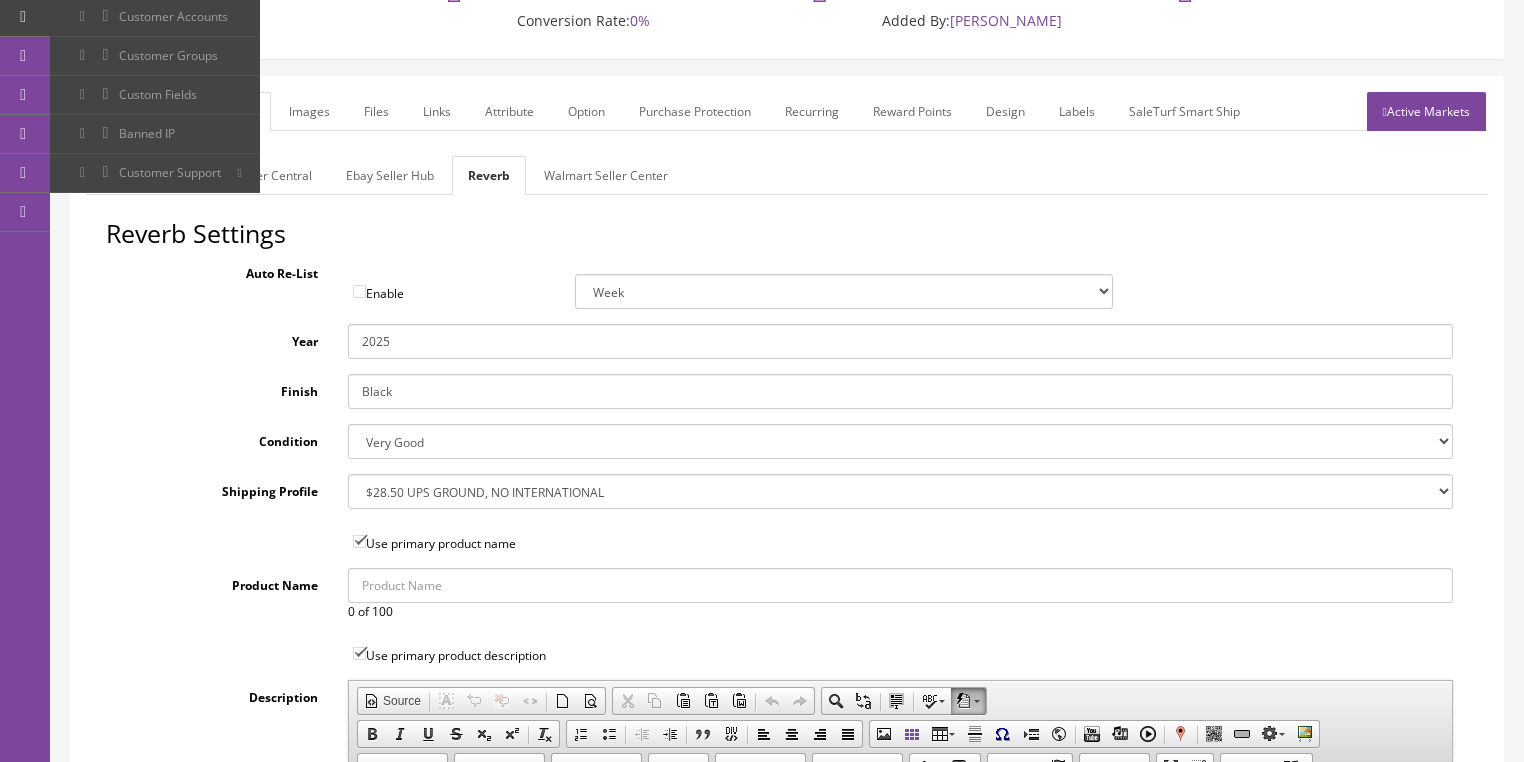 click on "General" at bounding box center (124, 111) 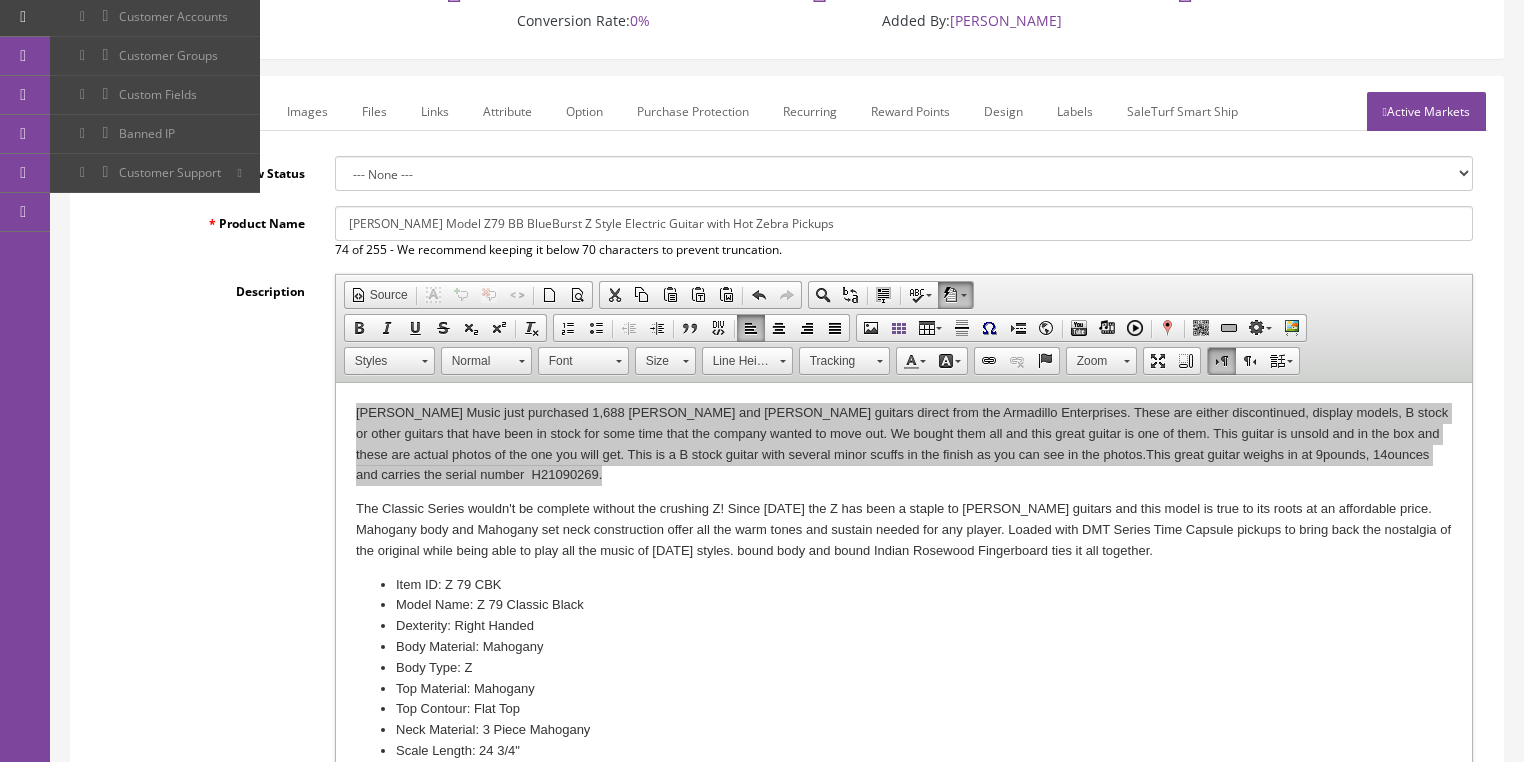 click on "Dean Model Z79 BB BlueBurst Z Style Electric Guitar with Hot Zebra Pickups" at bounding box center (904, 223) 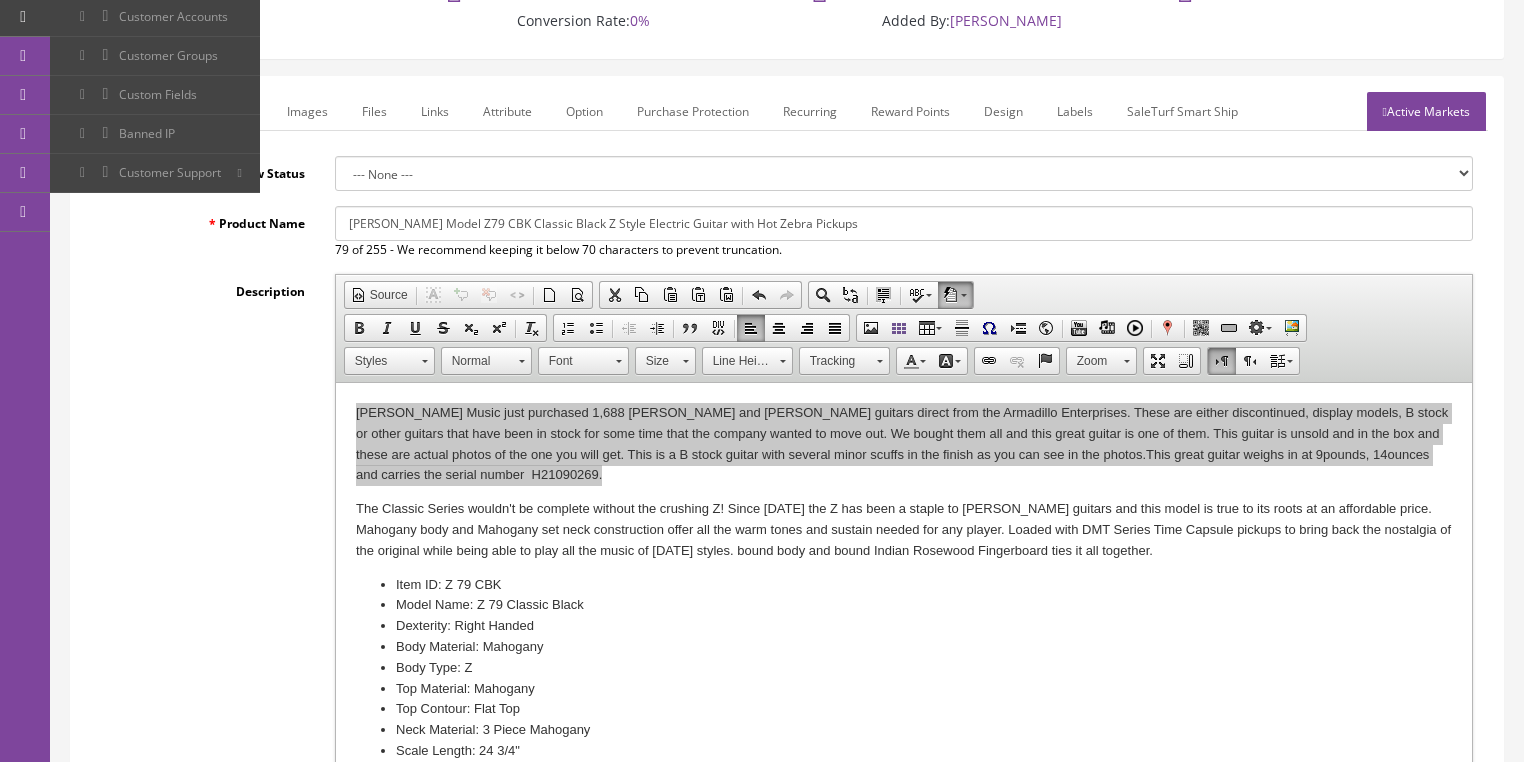 drag, startPoint x: 344, startPoint y: 216, endPoint x: 807, endPoint y: 240, distance: 463.6216 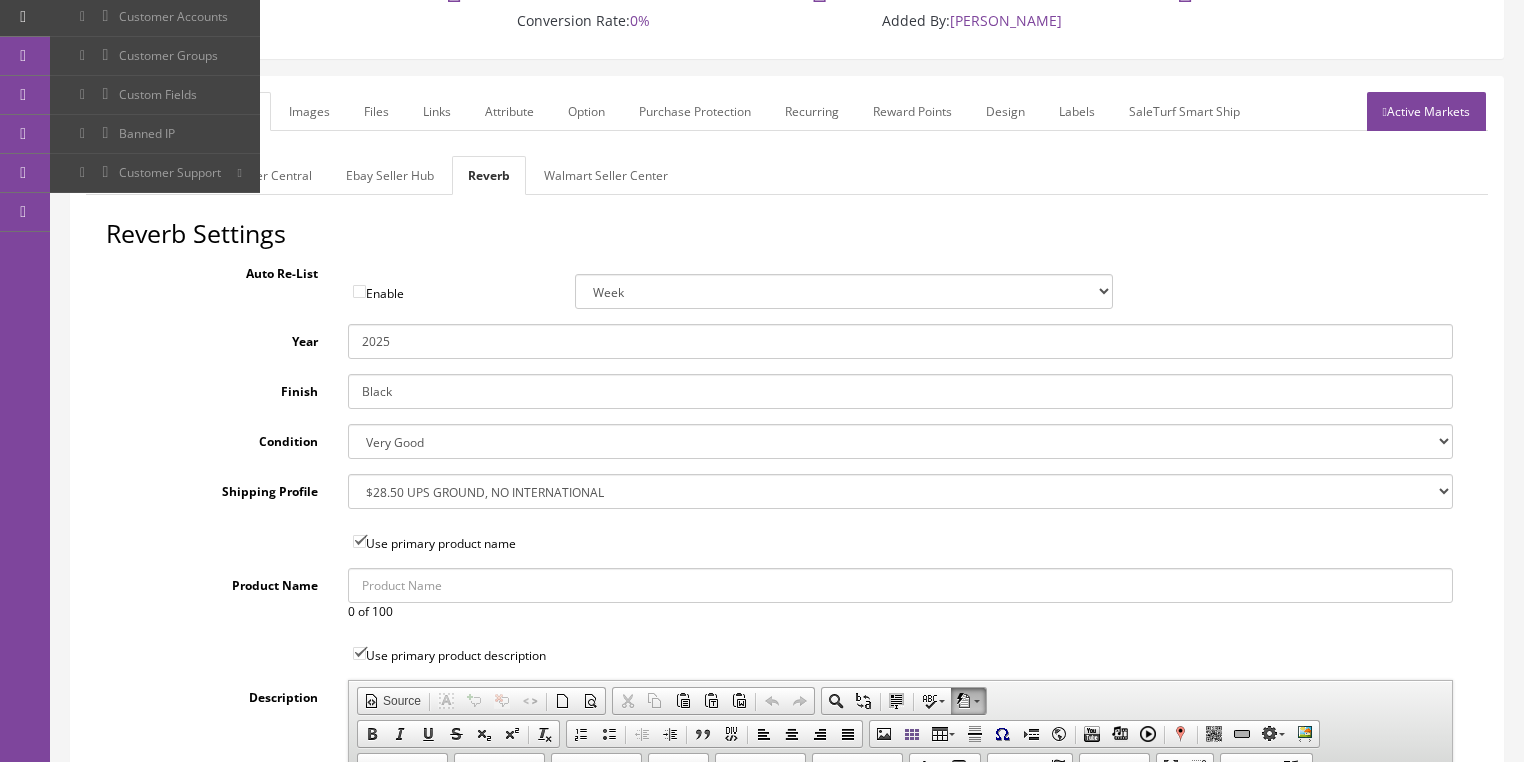 click on "Websites" at bounding box center [127, 175] 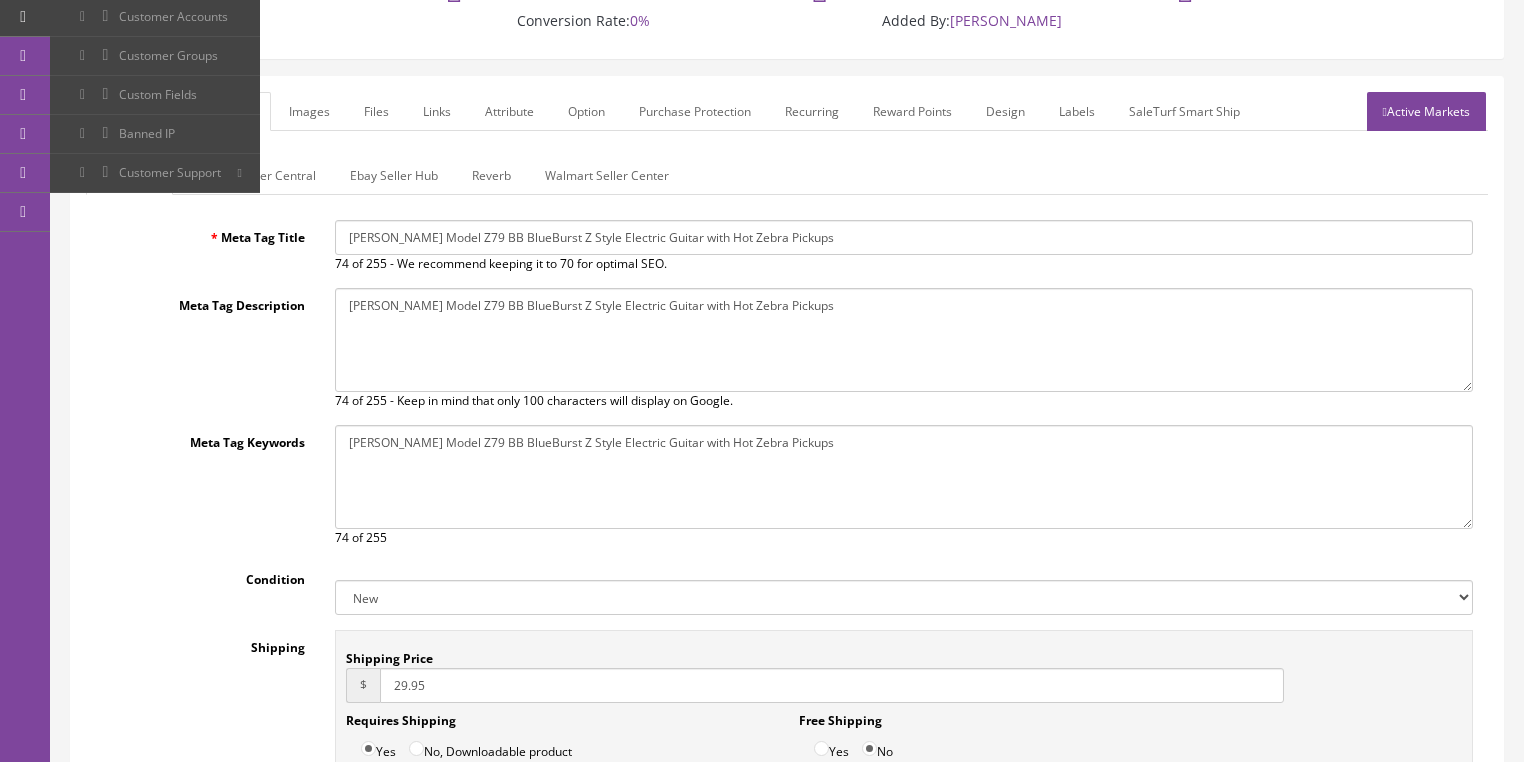 drag, startPoint x: 346, startPoint y: 237, endPoint x: 752, endPoint y: 233, distance: 406.0197 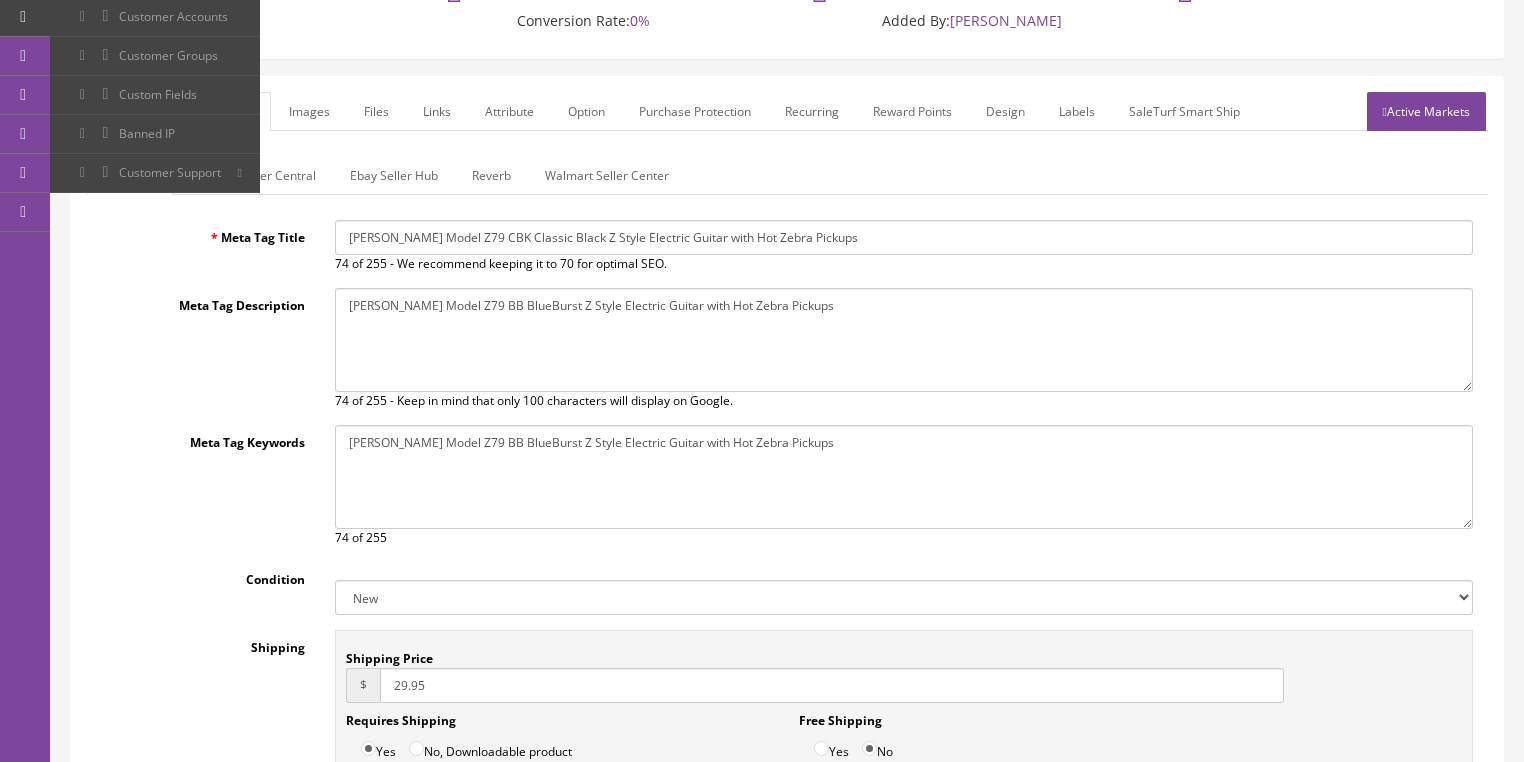 type on "Dean Model Z79 CBK Classic Black Z Style Electric Guitar with Hot Zebra Pickups" 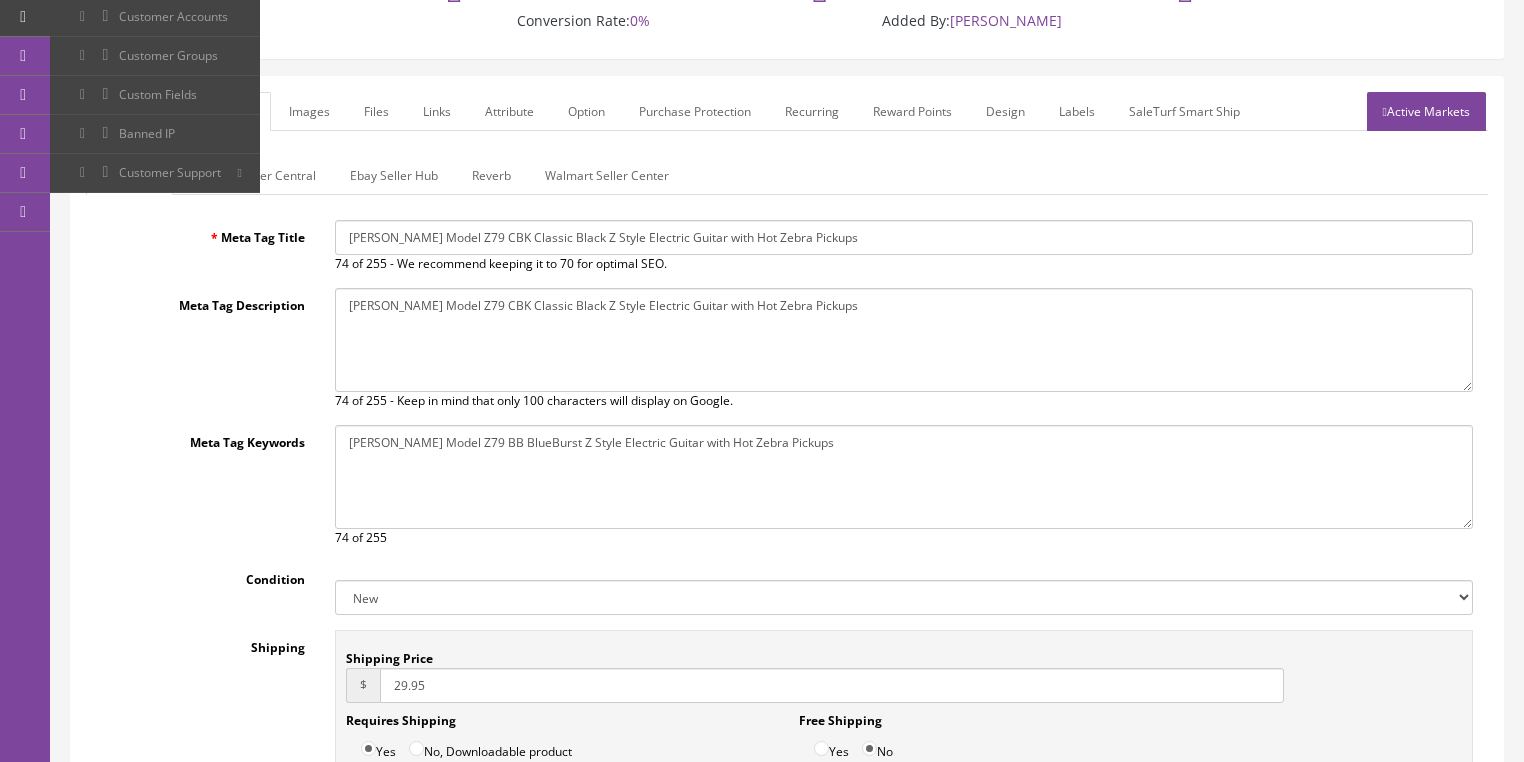 type on "Dean Model Z79 CBK Classic Black Z Style Electric Guitar with Hot Zebra Pickups" 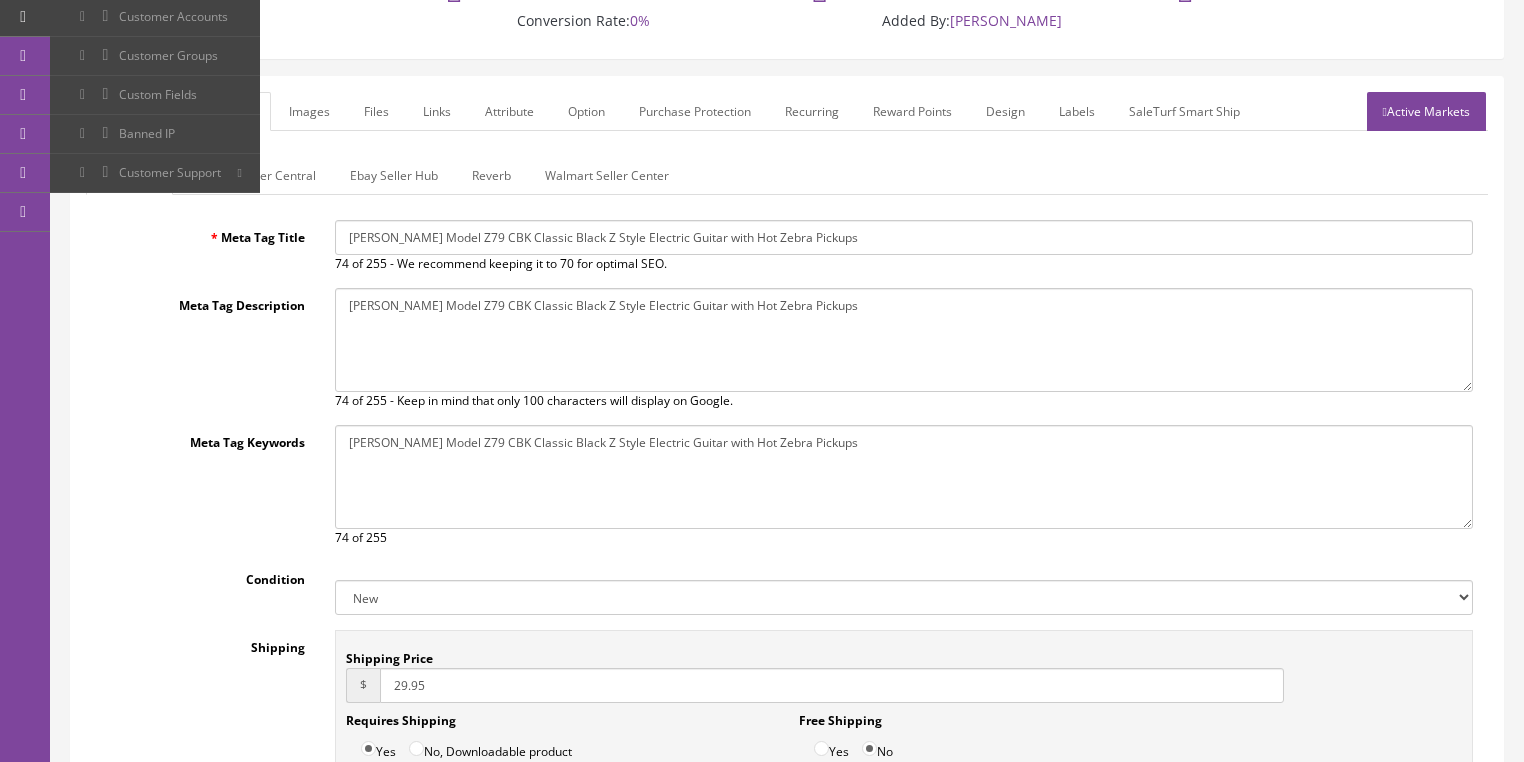 type on "Dean Model Z79 CBK Classic Black Z Style Electric Guitar with Hot Zebra Pickups" 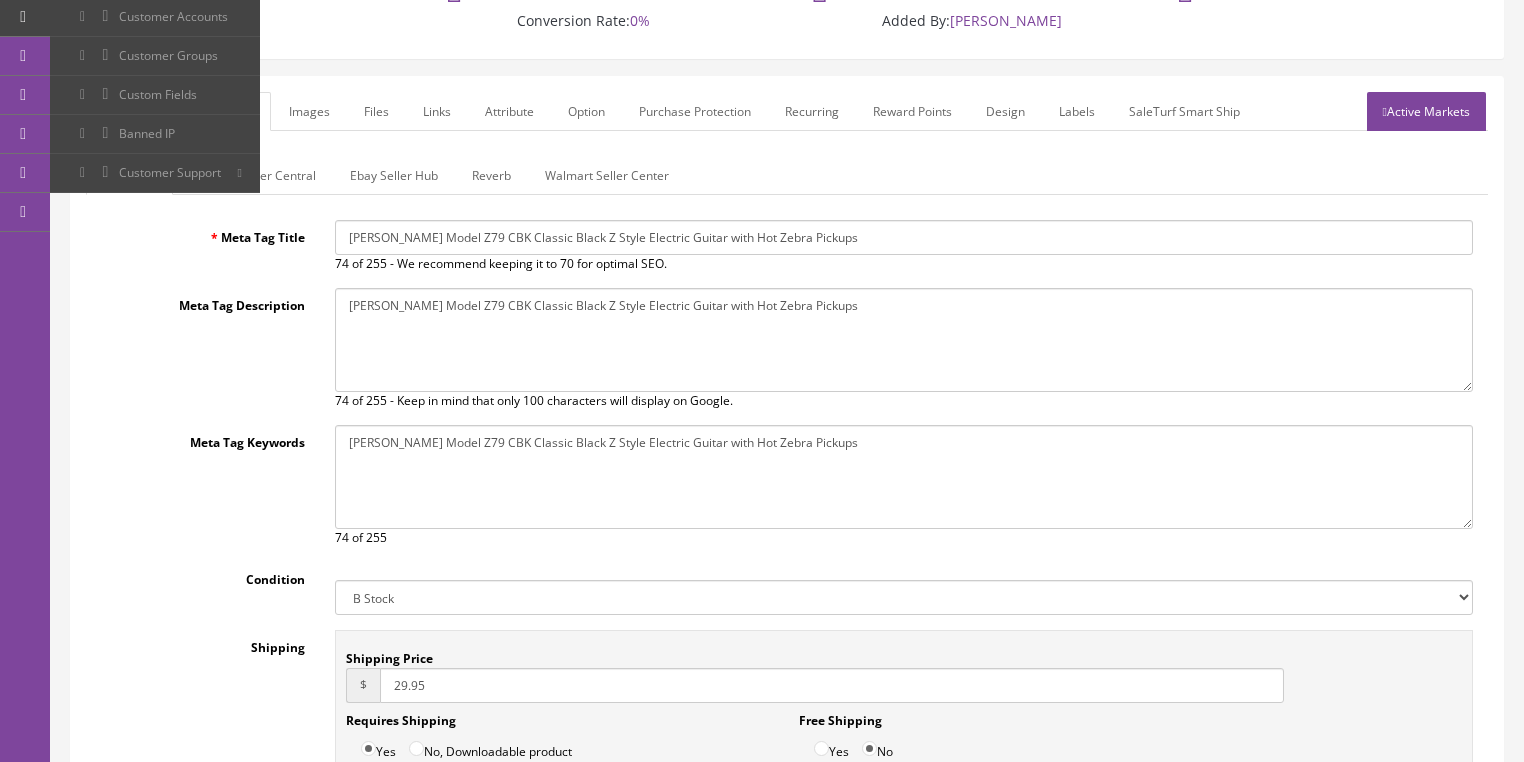 click on "Reverb" at bounding box center (491, 175) 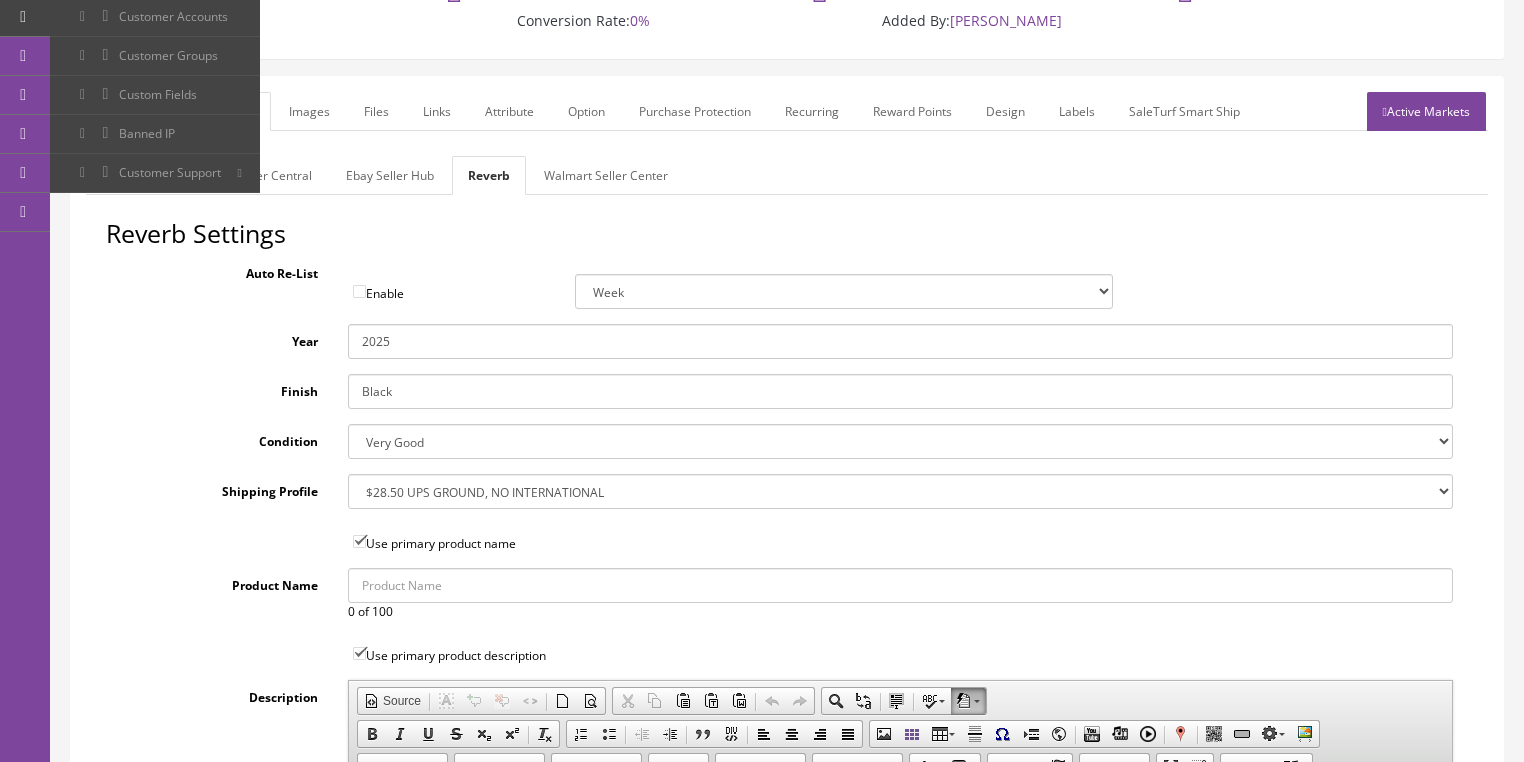 click on "Images" at bounding box center (309, 111) 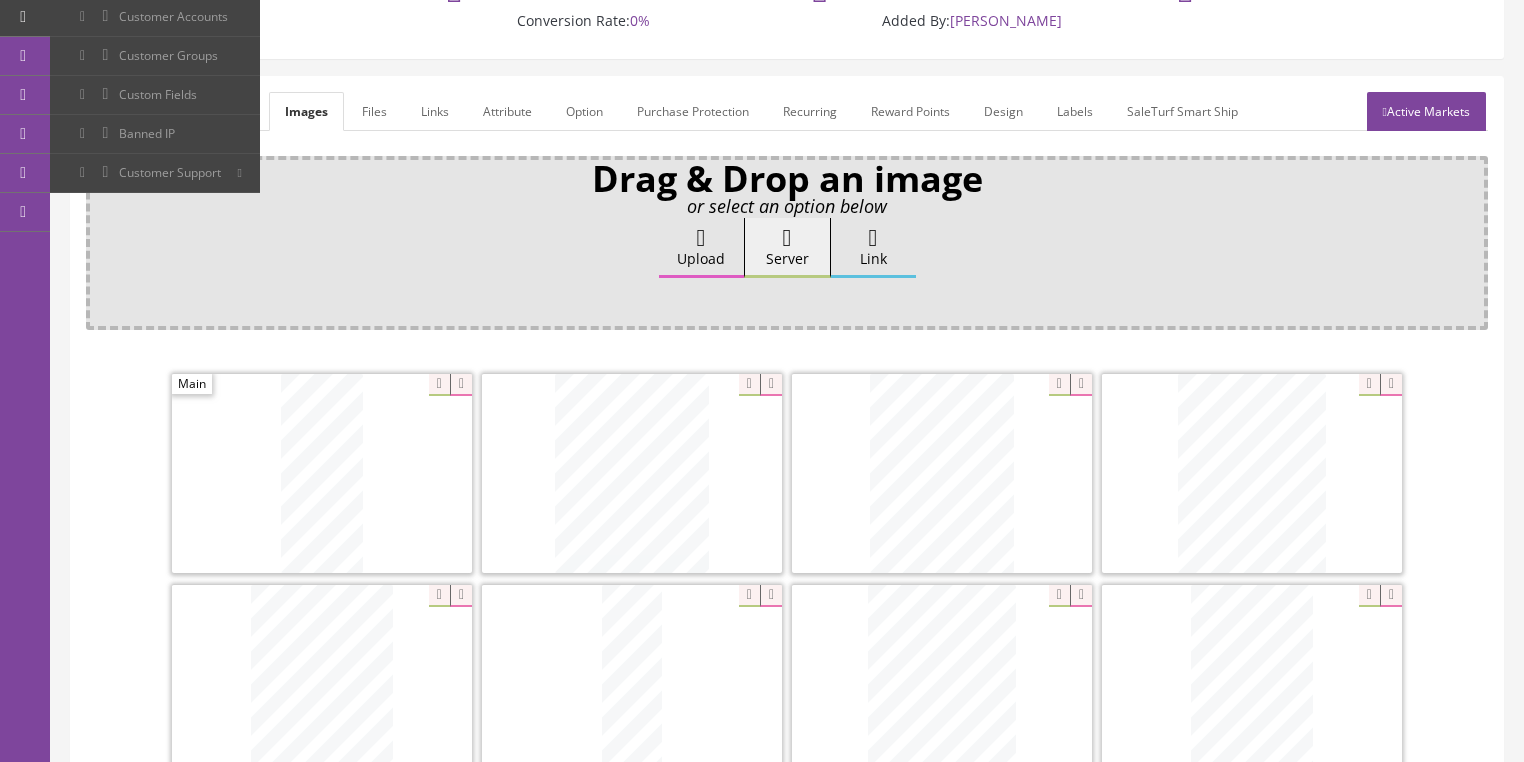click at bounding box center (1385, 112) 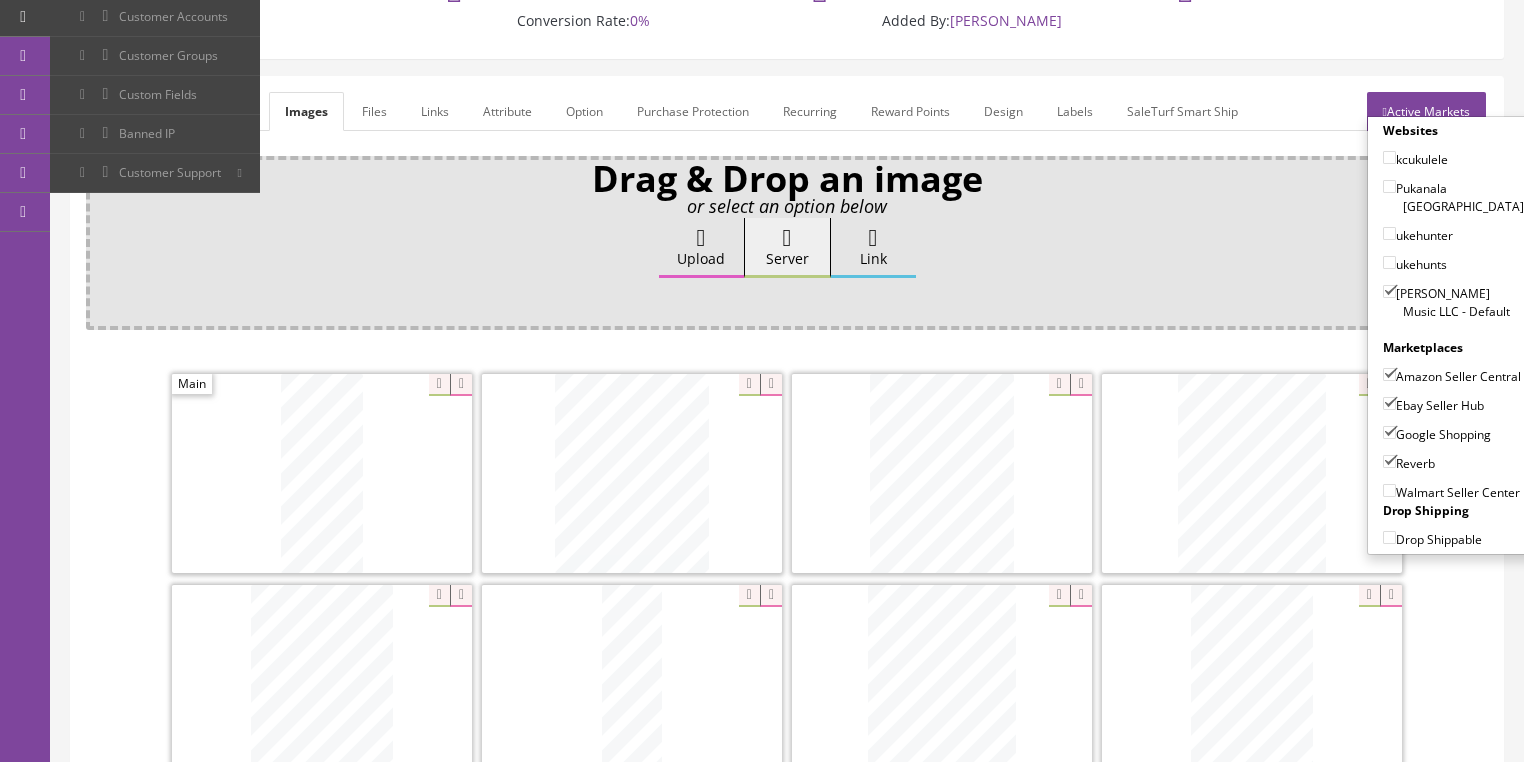 click on "General" at bounding box center [124, 111] 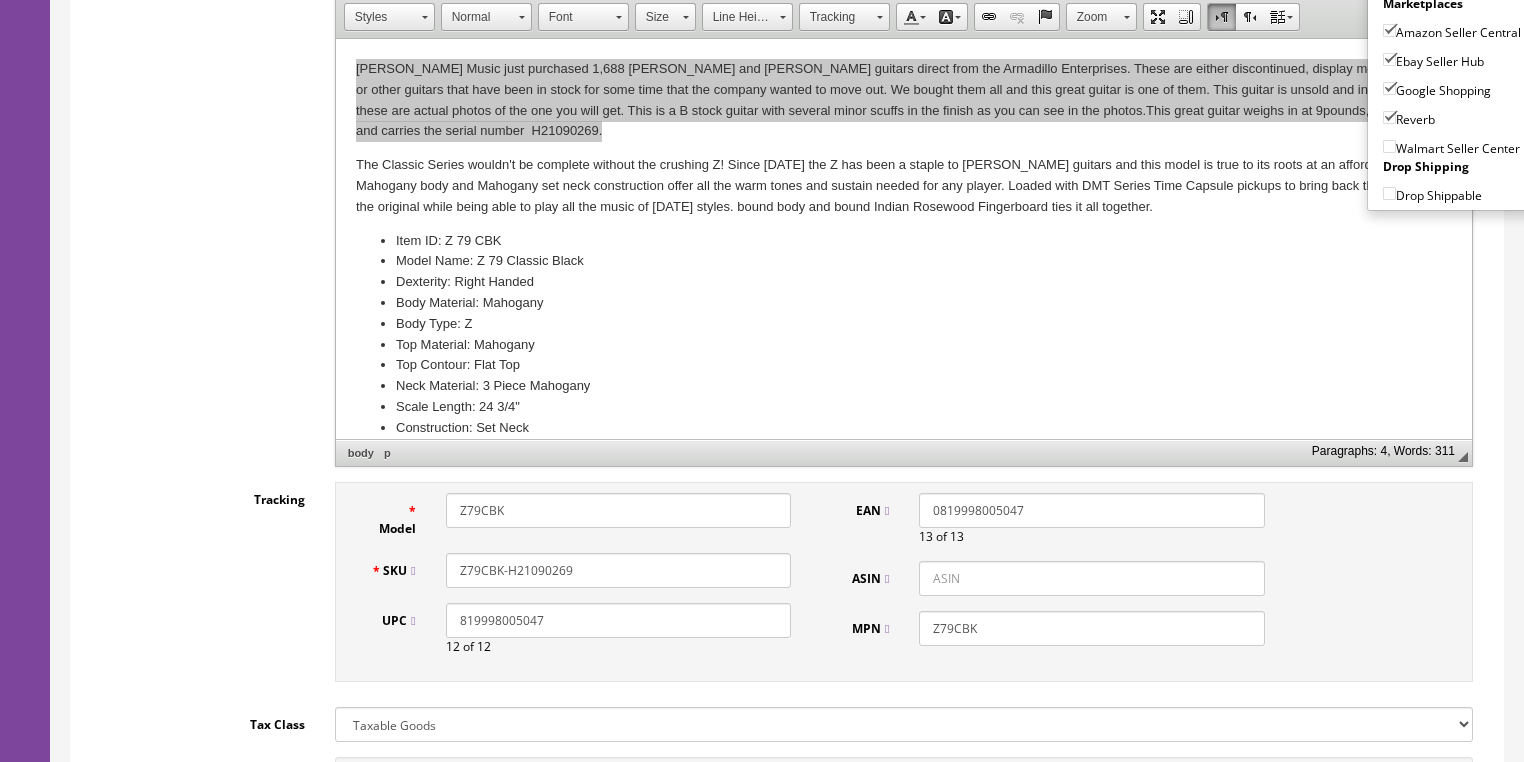 scroll, scrollTop: 609, scrollLeft: 0, axis: vertical 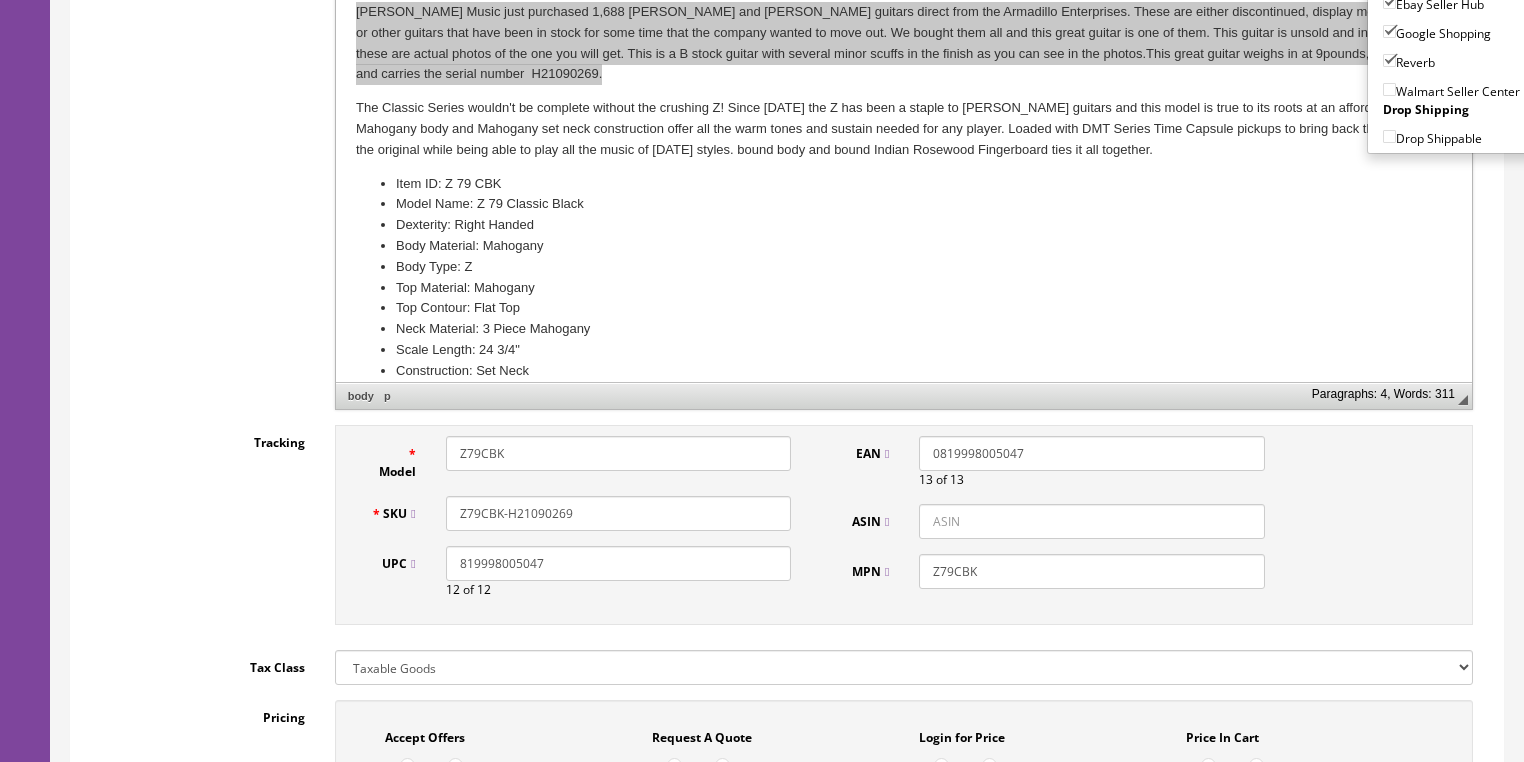 drag, startPoint x: 577, startPoint y: 520, endPoint x: 397, endPoint y: 540, distance: 181.1077 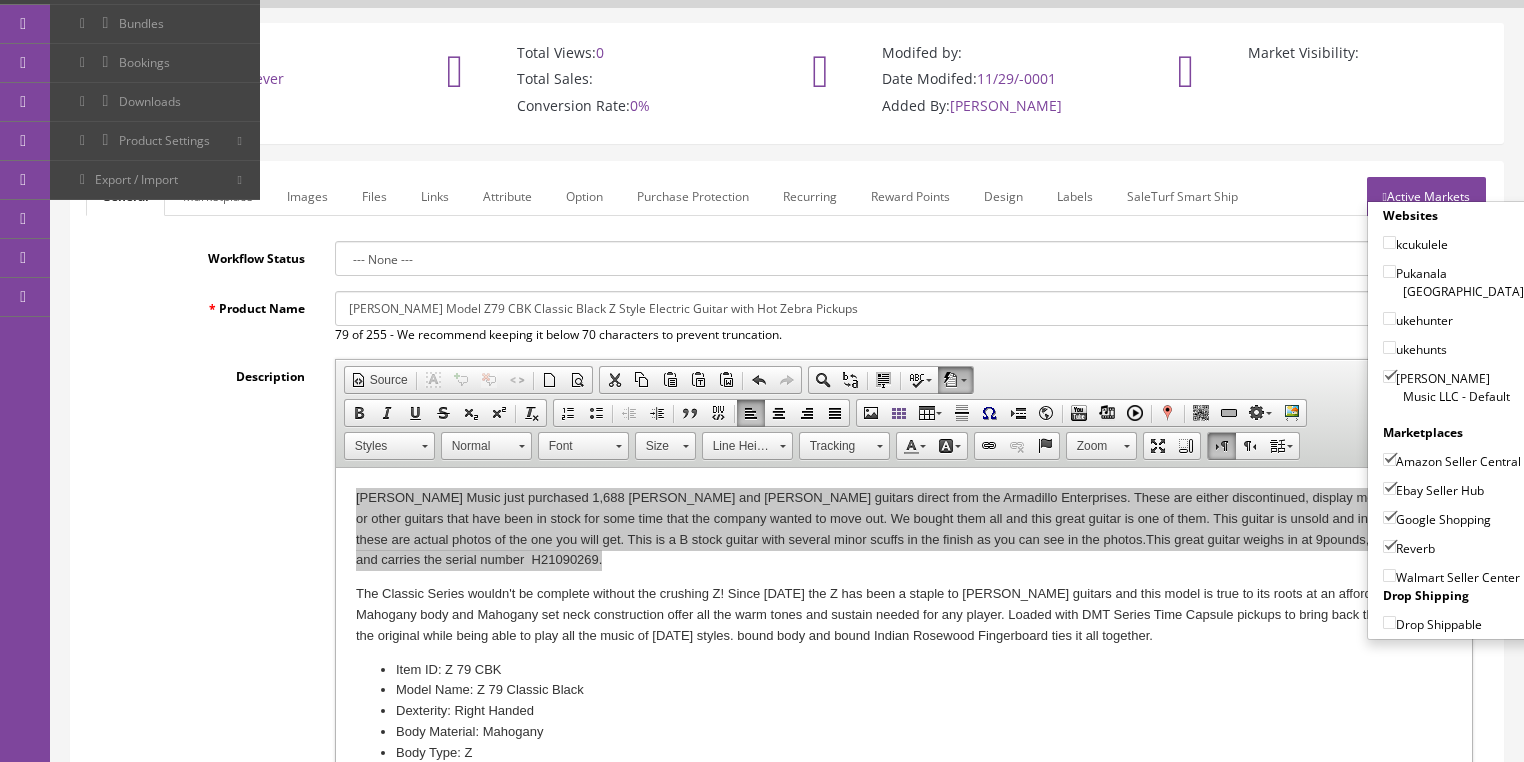 scroll, scrollTop: 49, scrollLeft: 0, axis: vertical 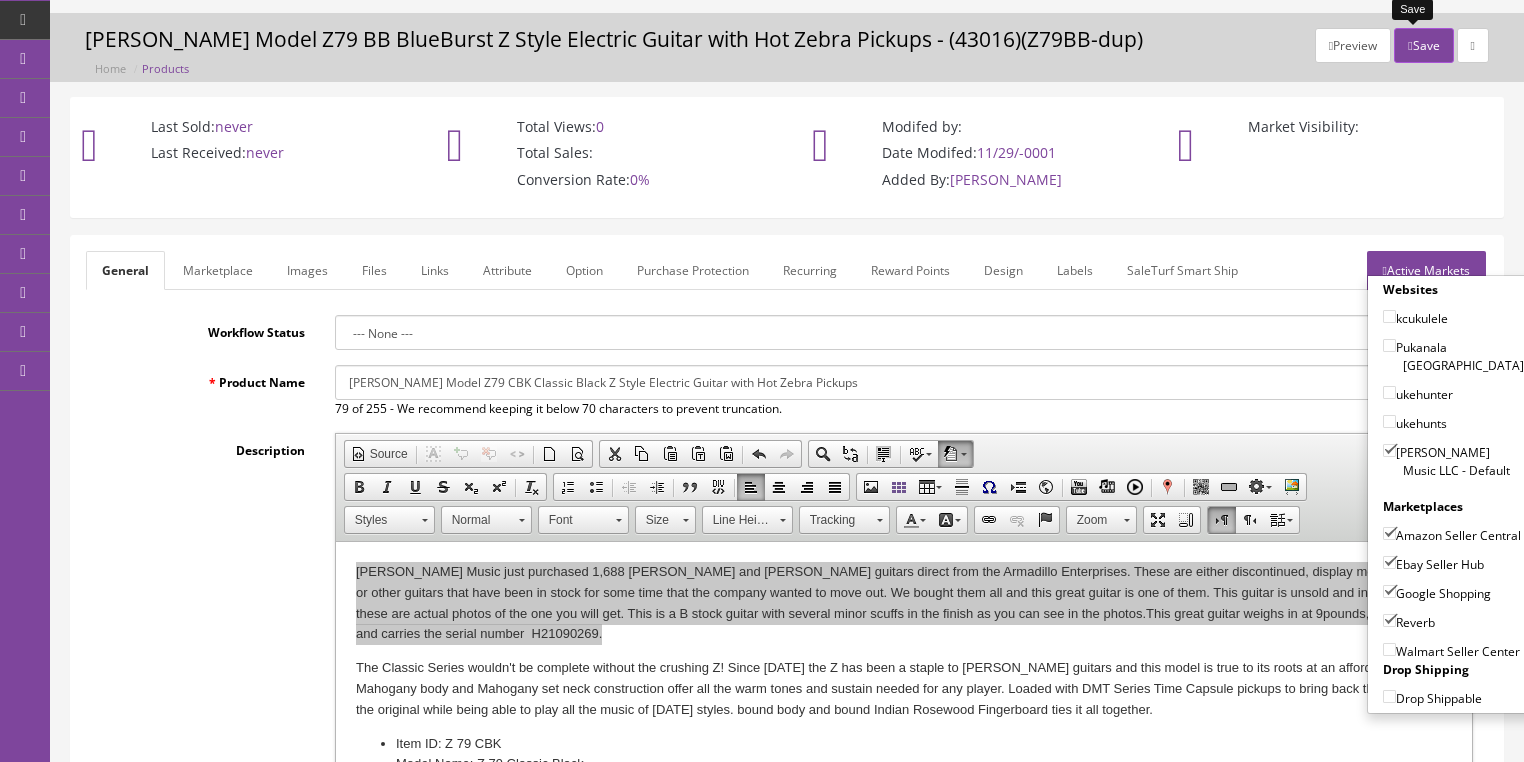click on "Save" at bounding box center (1423, 45) 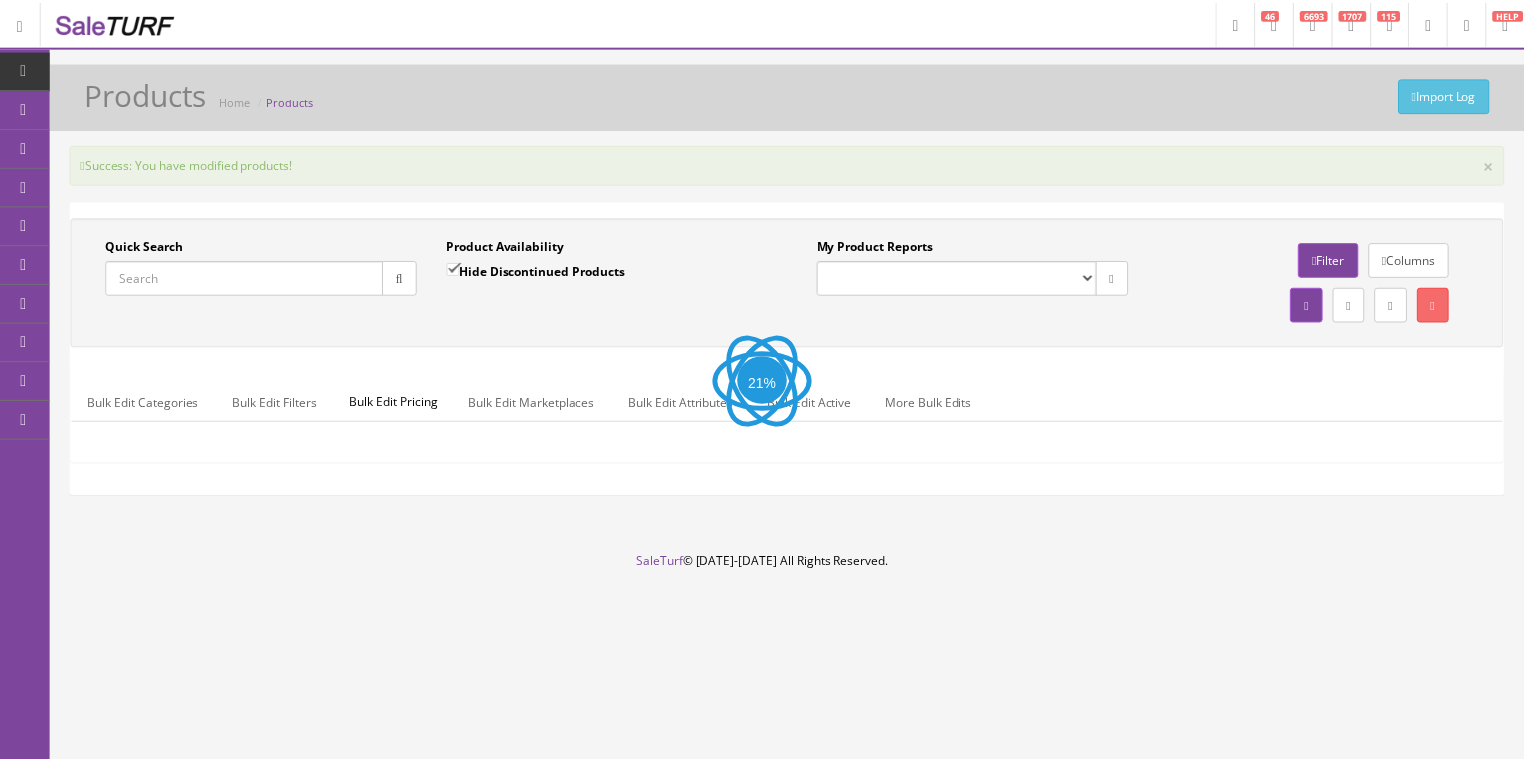 scroll, scrollTop: 0, scrollLeft: 0, axis: both 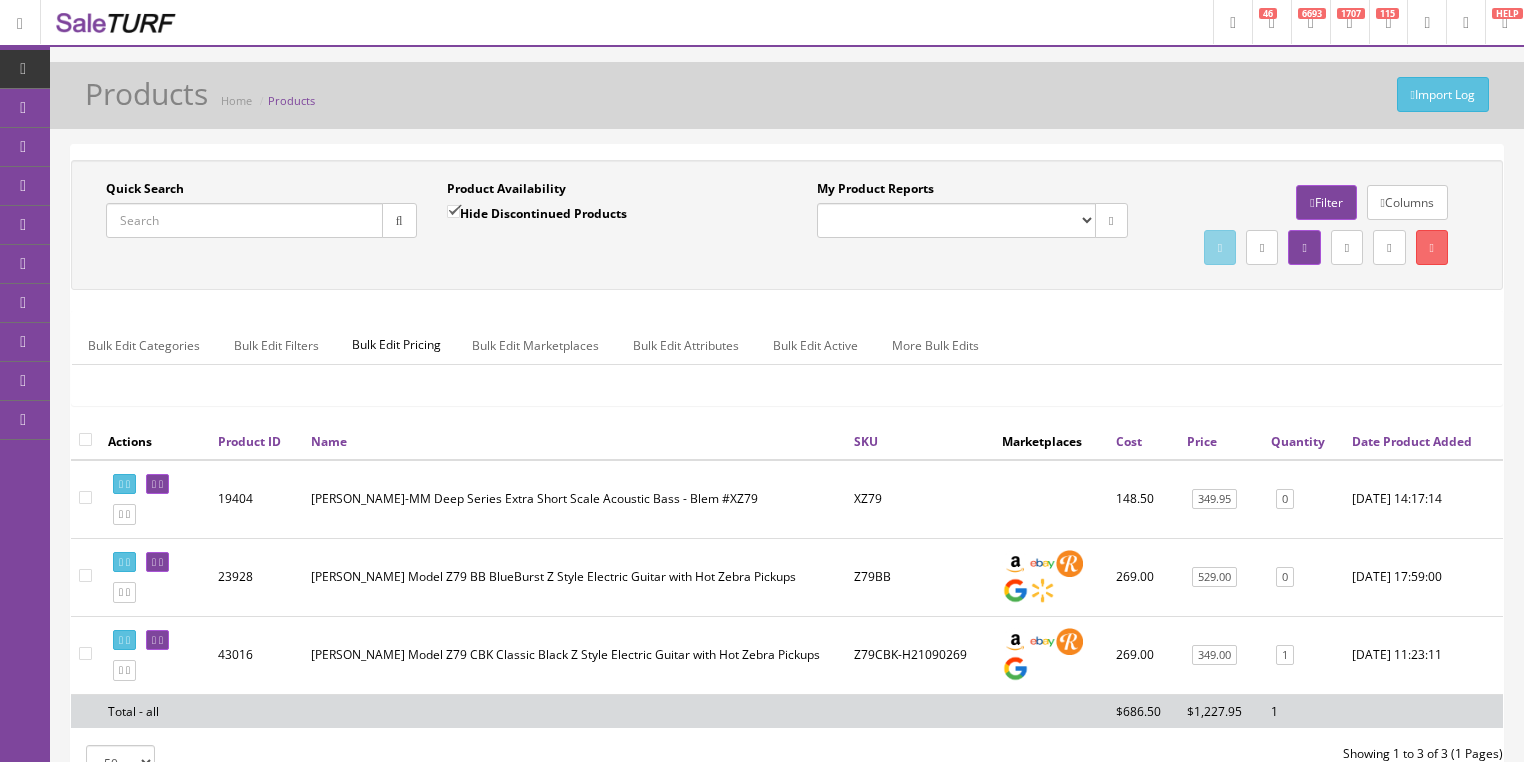 click on "Quick Search" at bounding box center (244, 220) 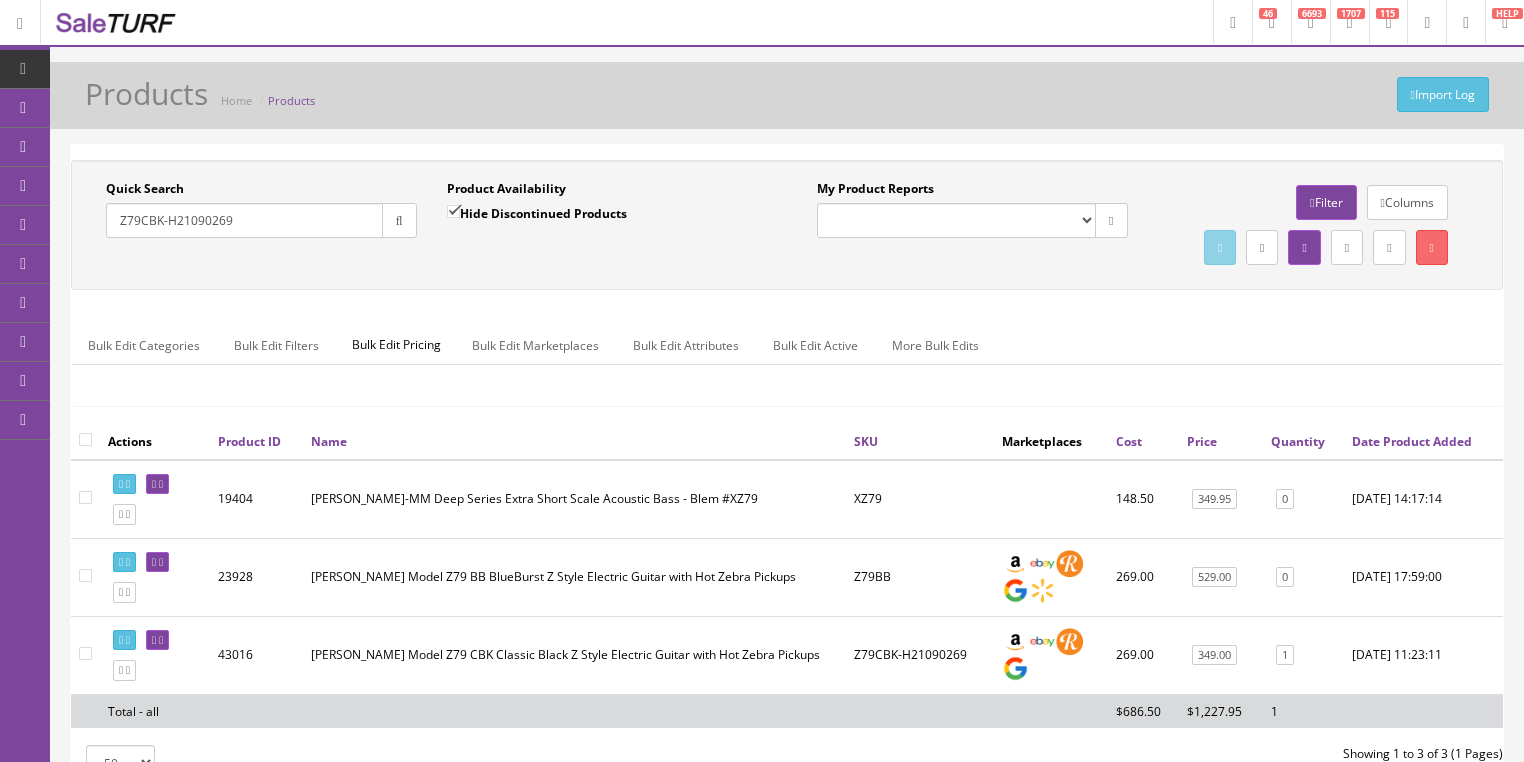 click at bounding box center [399, 221] 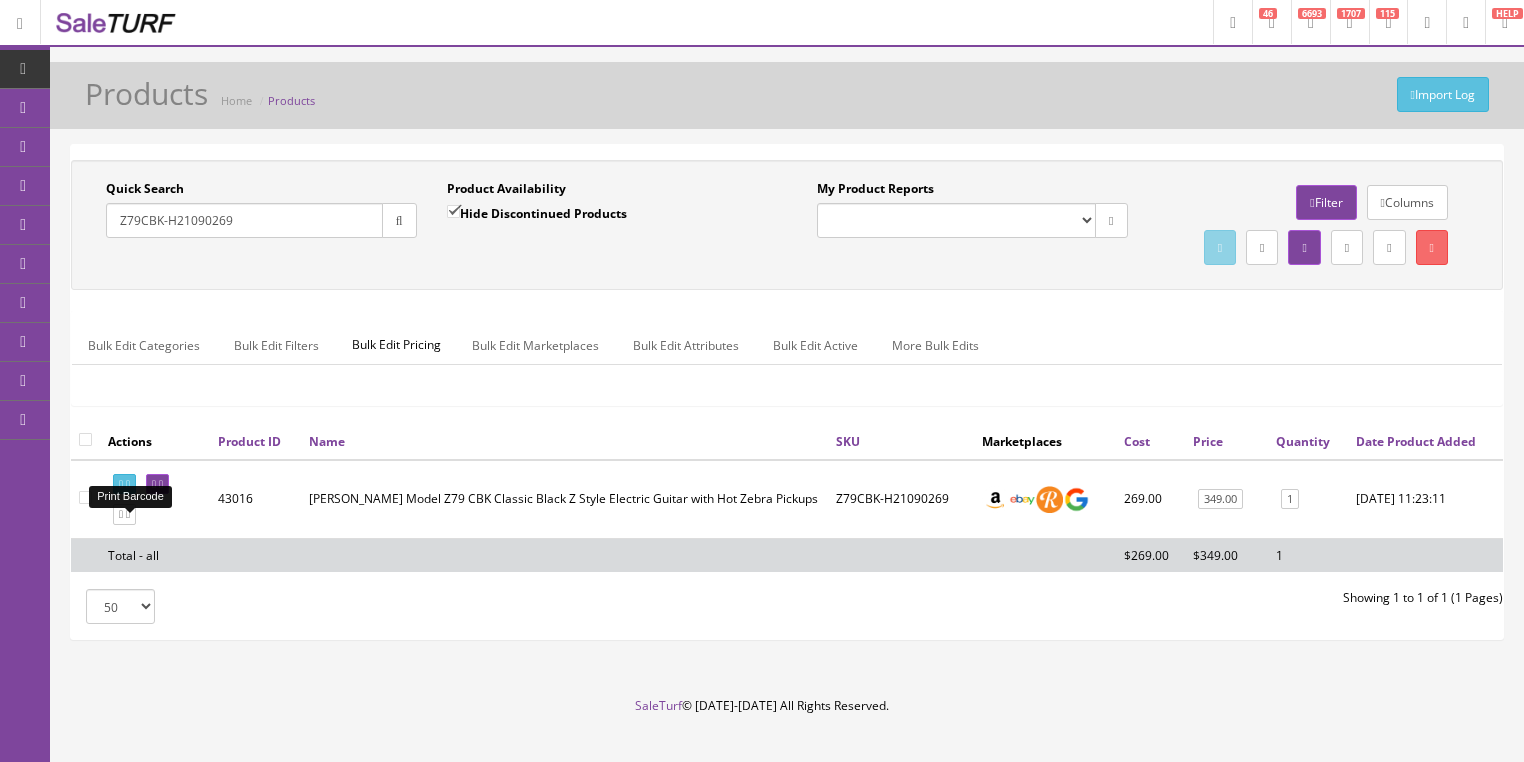 click at bounding box center [124, 484] 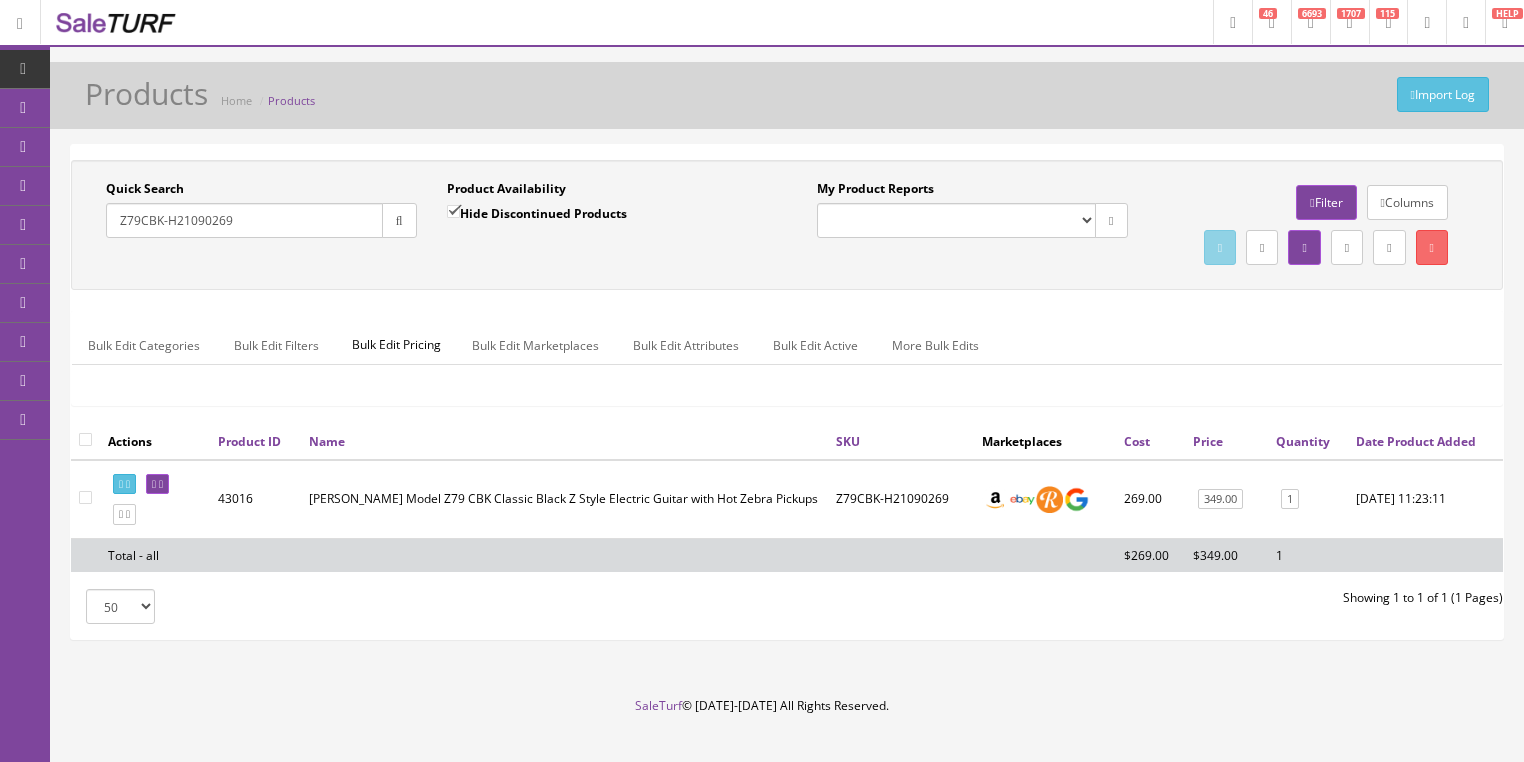 drag, startPoint x: 270, startPoint y: 224, endPoint x: 179, endPoint y: 237, distance: 91.92388 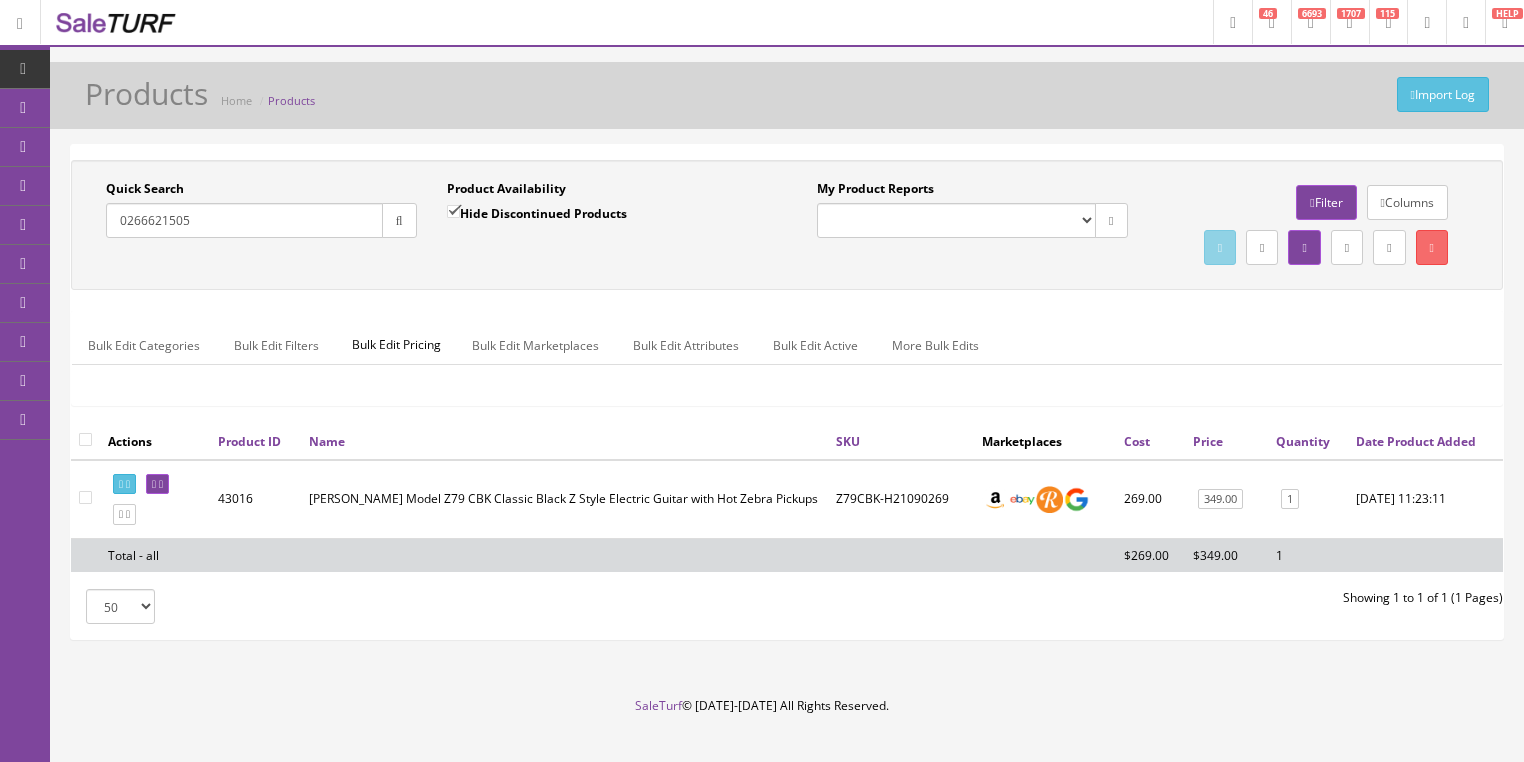 type on "0266621505" 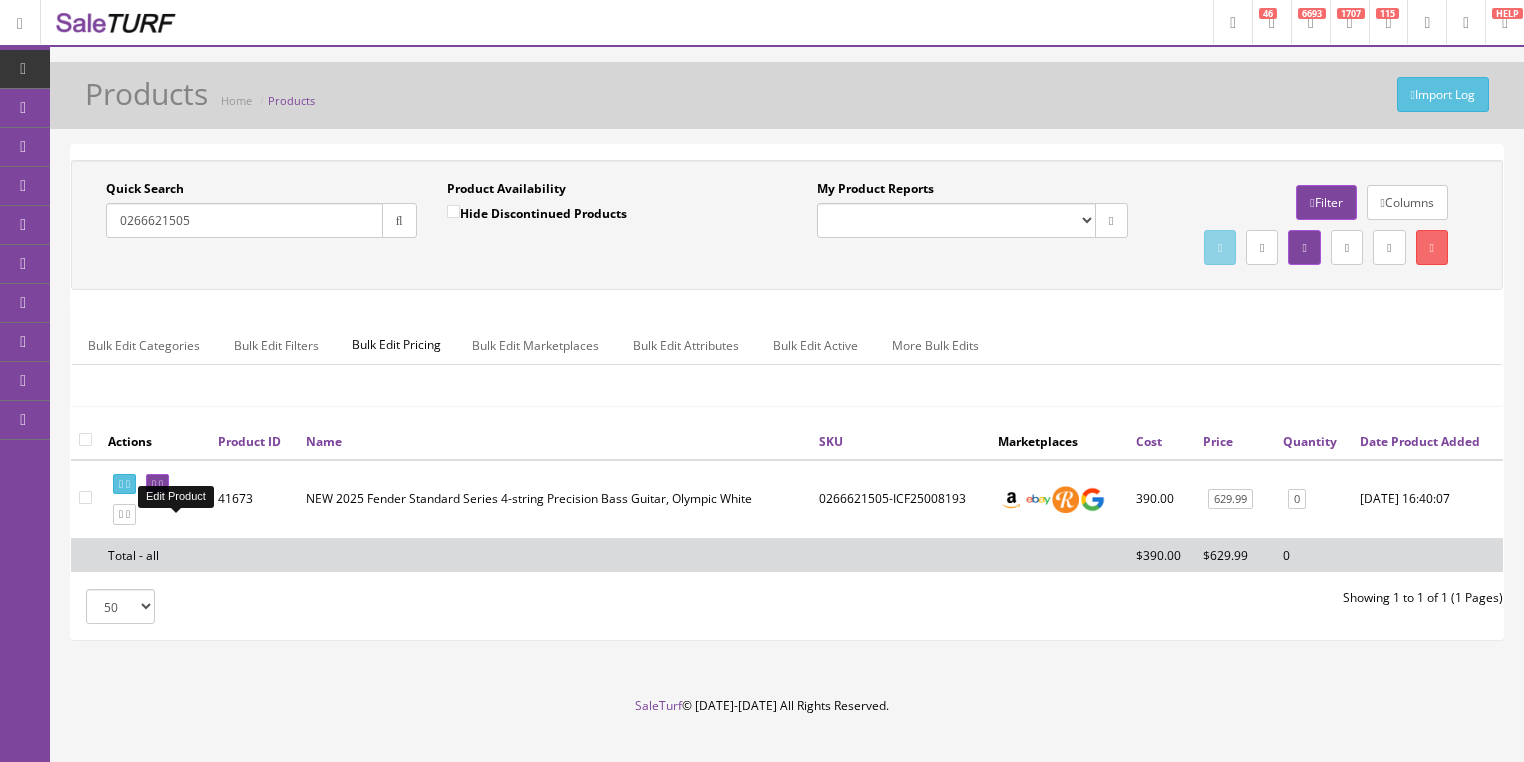 click at bounding box center (157, 484) 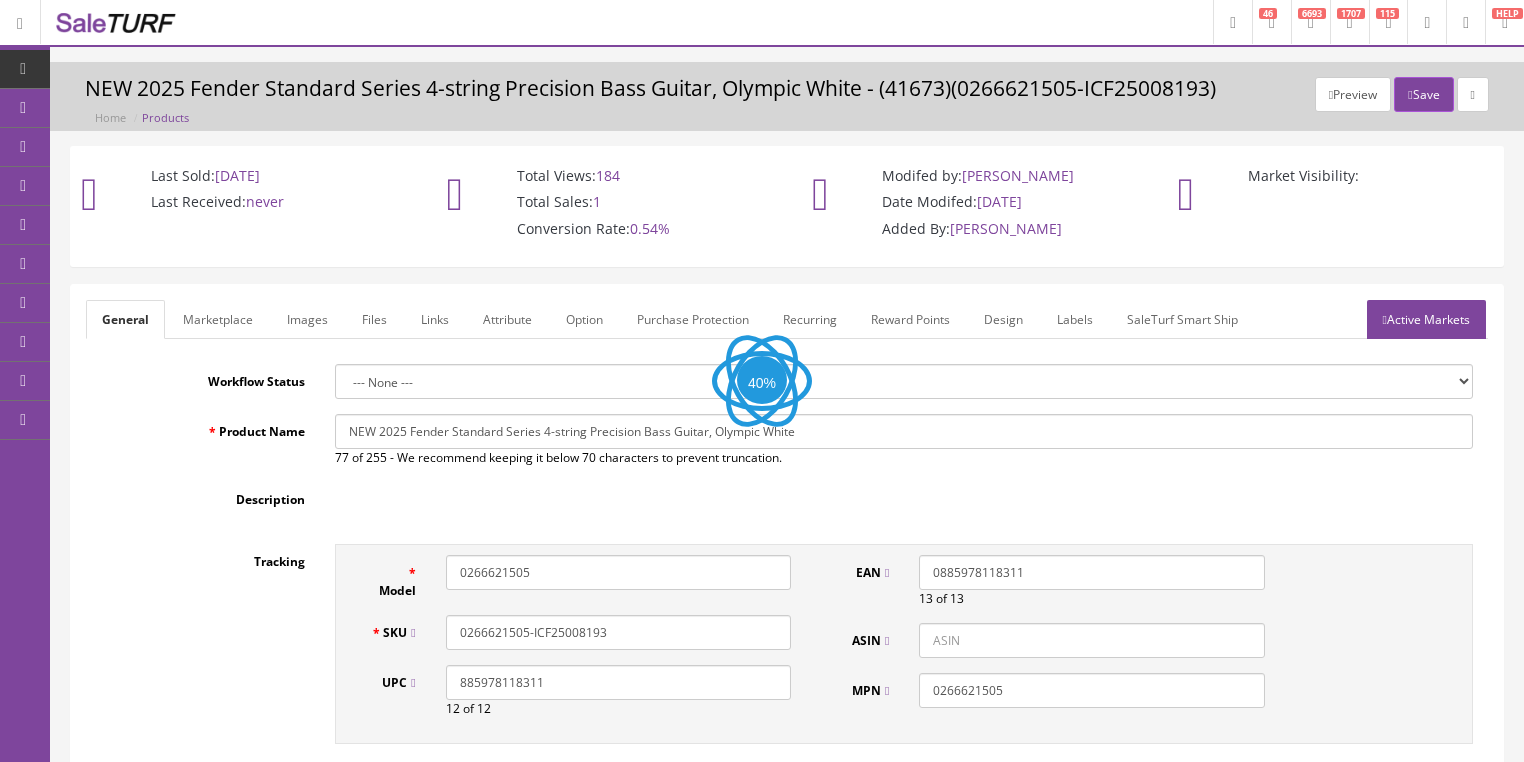 click on "Images" at bounding box center (307, 319) 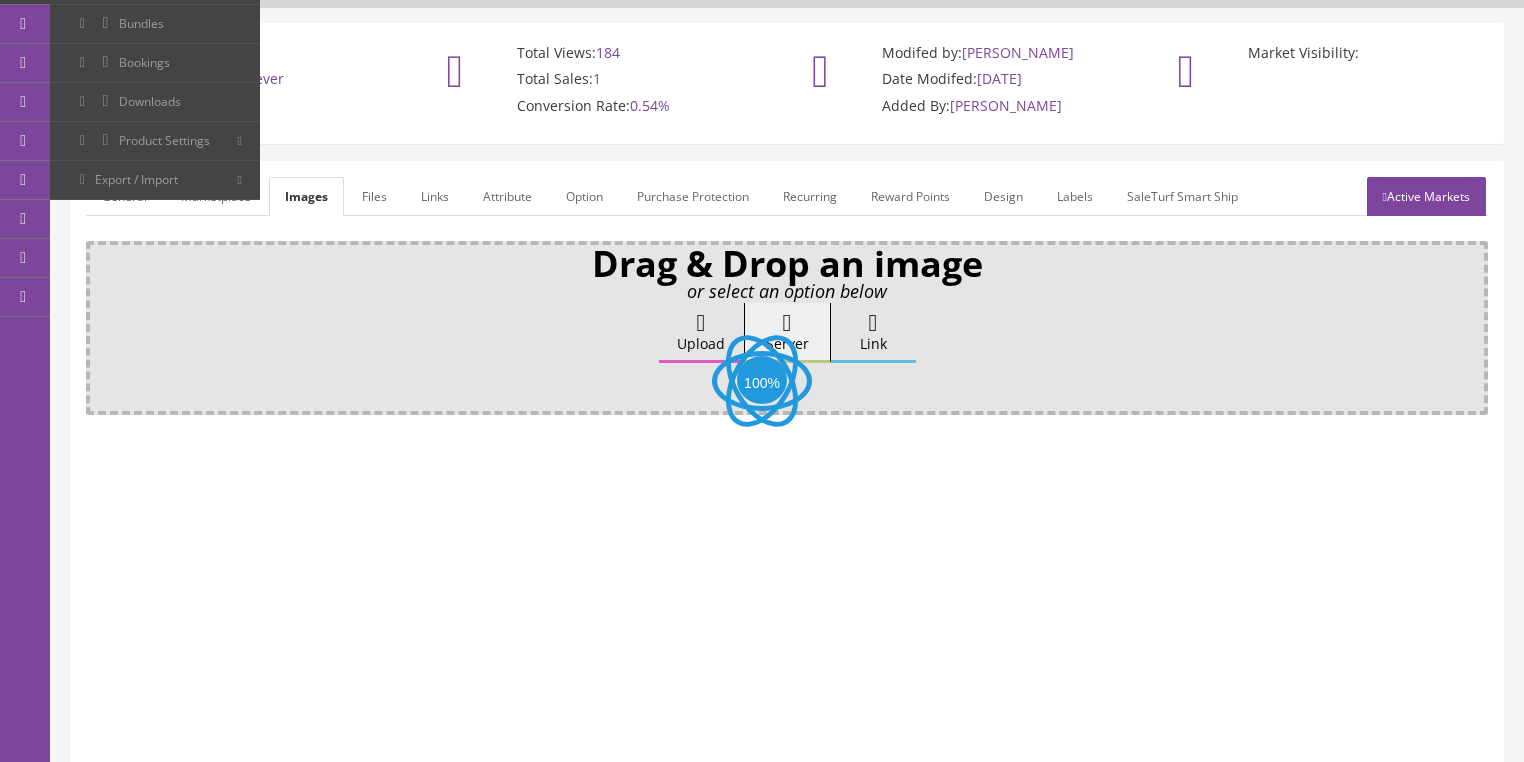 scroll, scrollTop: 160, scrollLeft: 0, axis: vertical 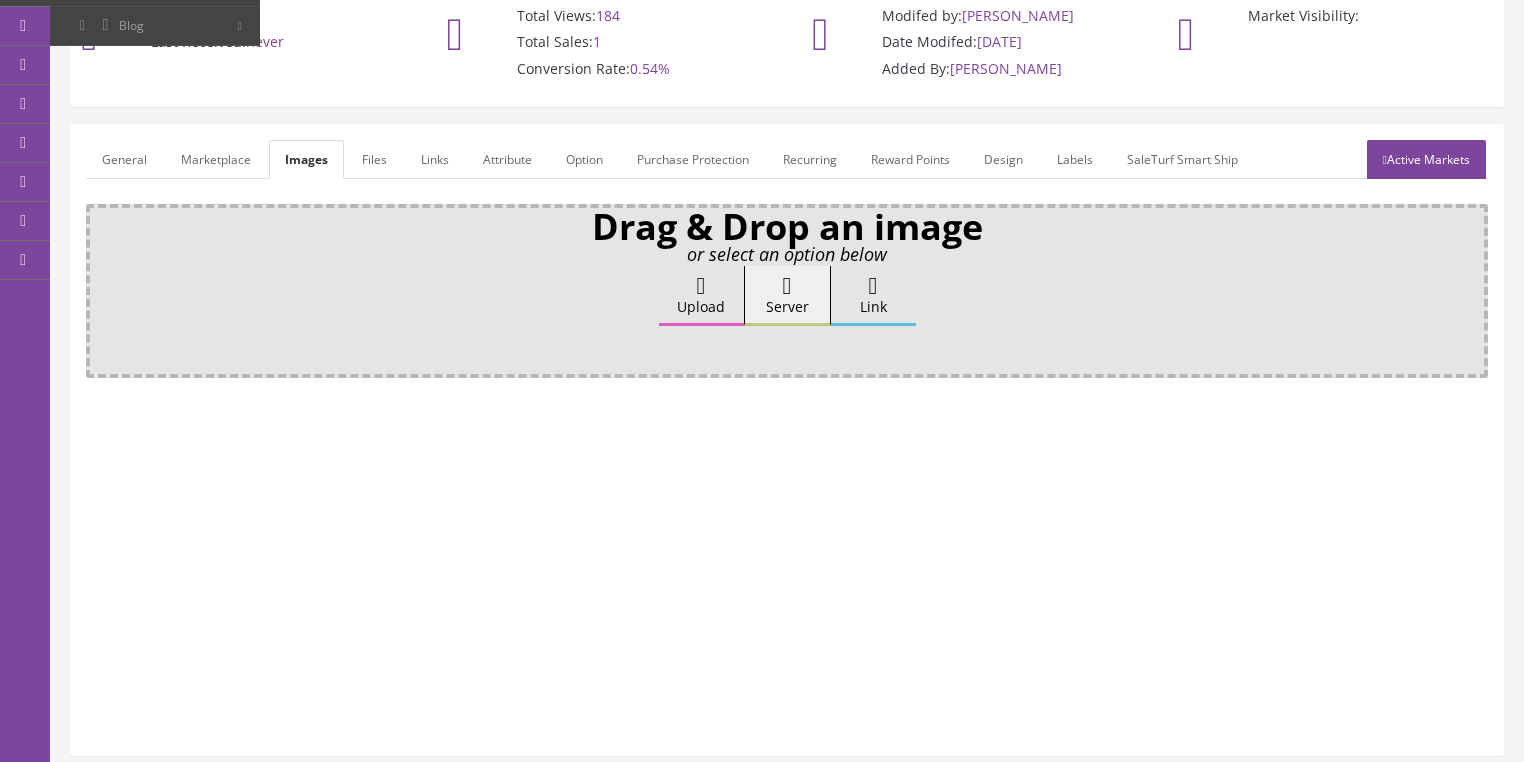 click at bounding box center (701, 286) 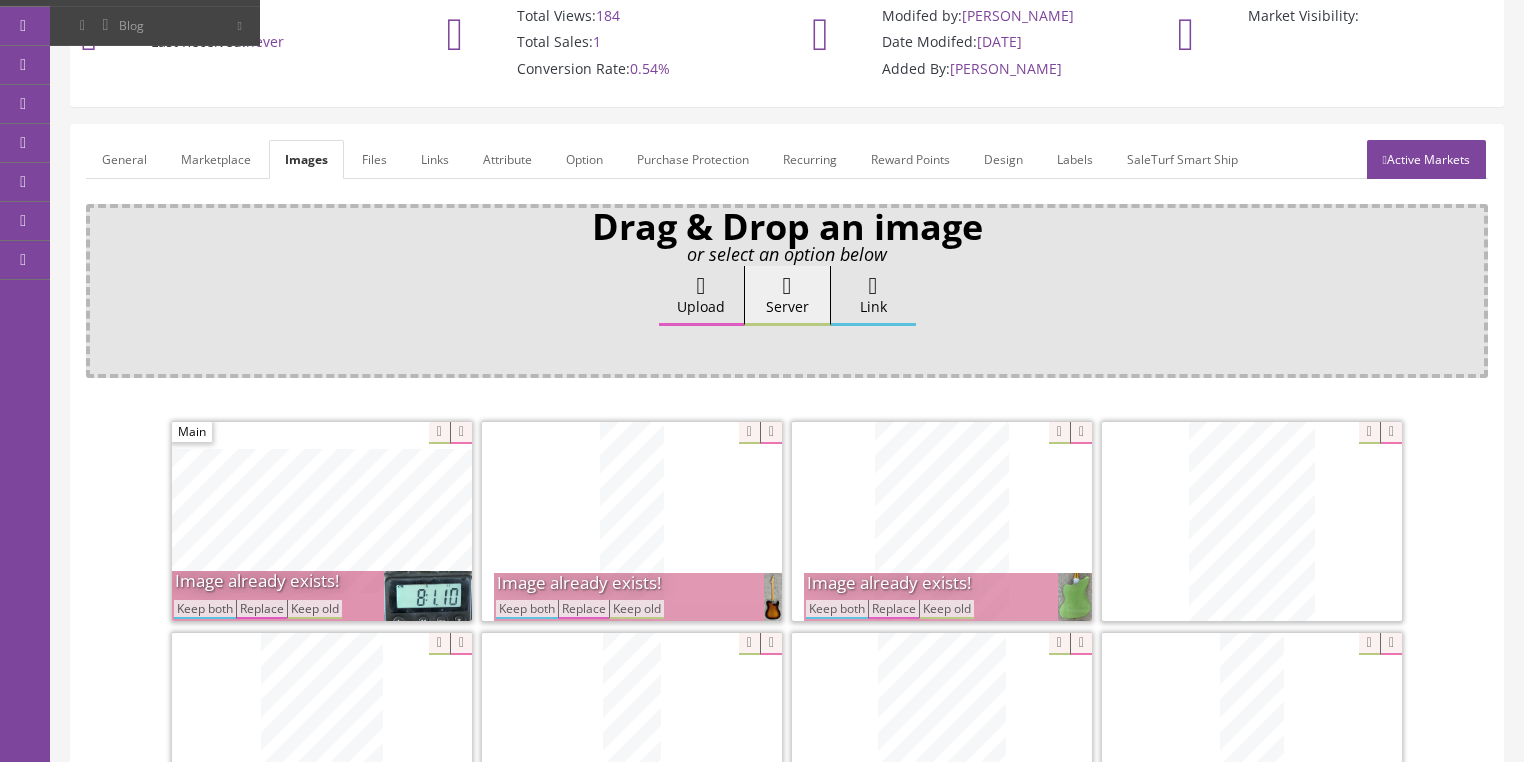 scroll, scrollTop: 478, scrollLeft: 0, axis: vertical 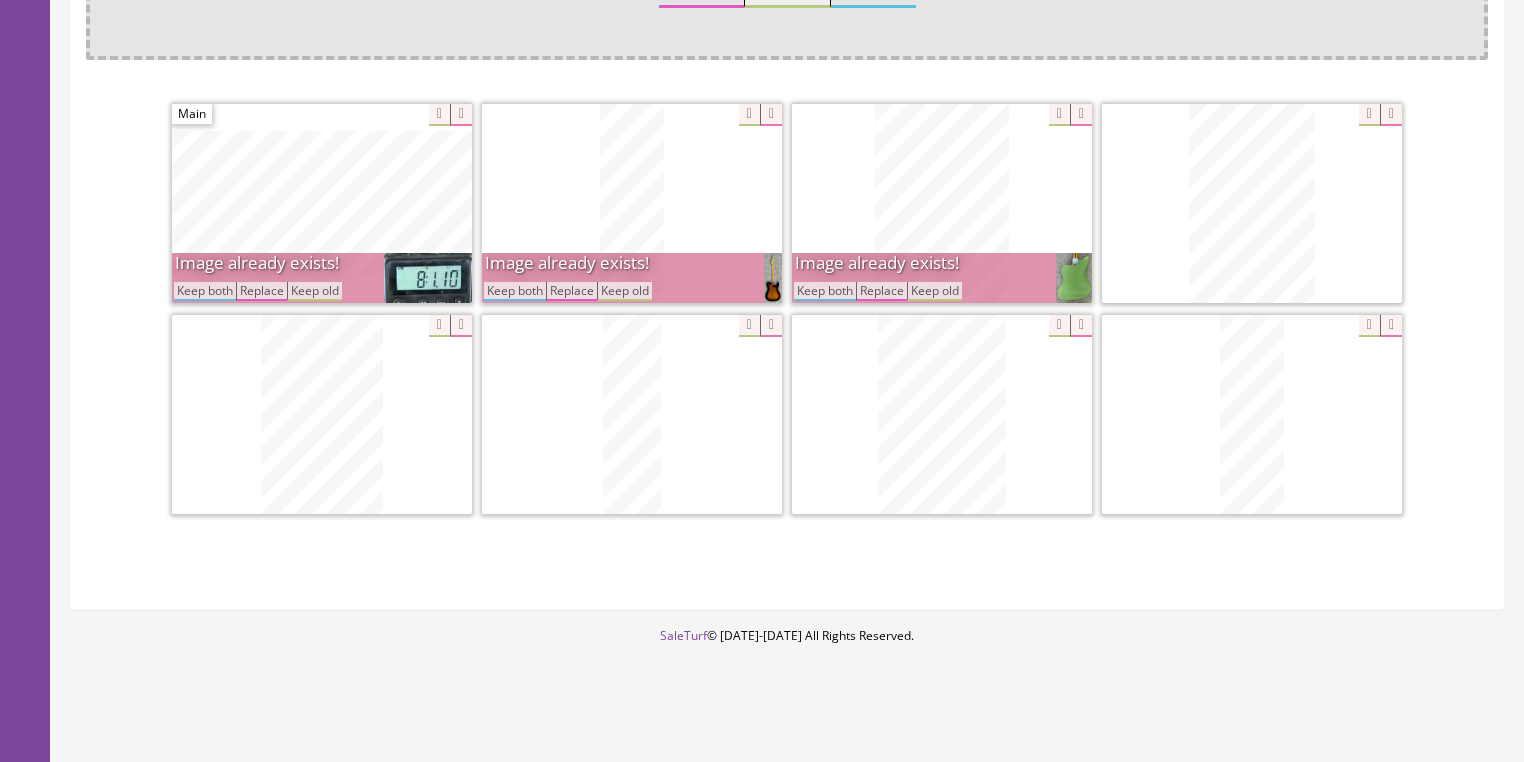 drag, startPoint x: 837, startPoint y: 293, endPoint x: 734, endPoint y: 296, distance: 103.04368 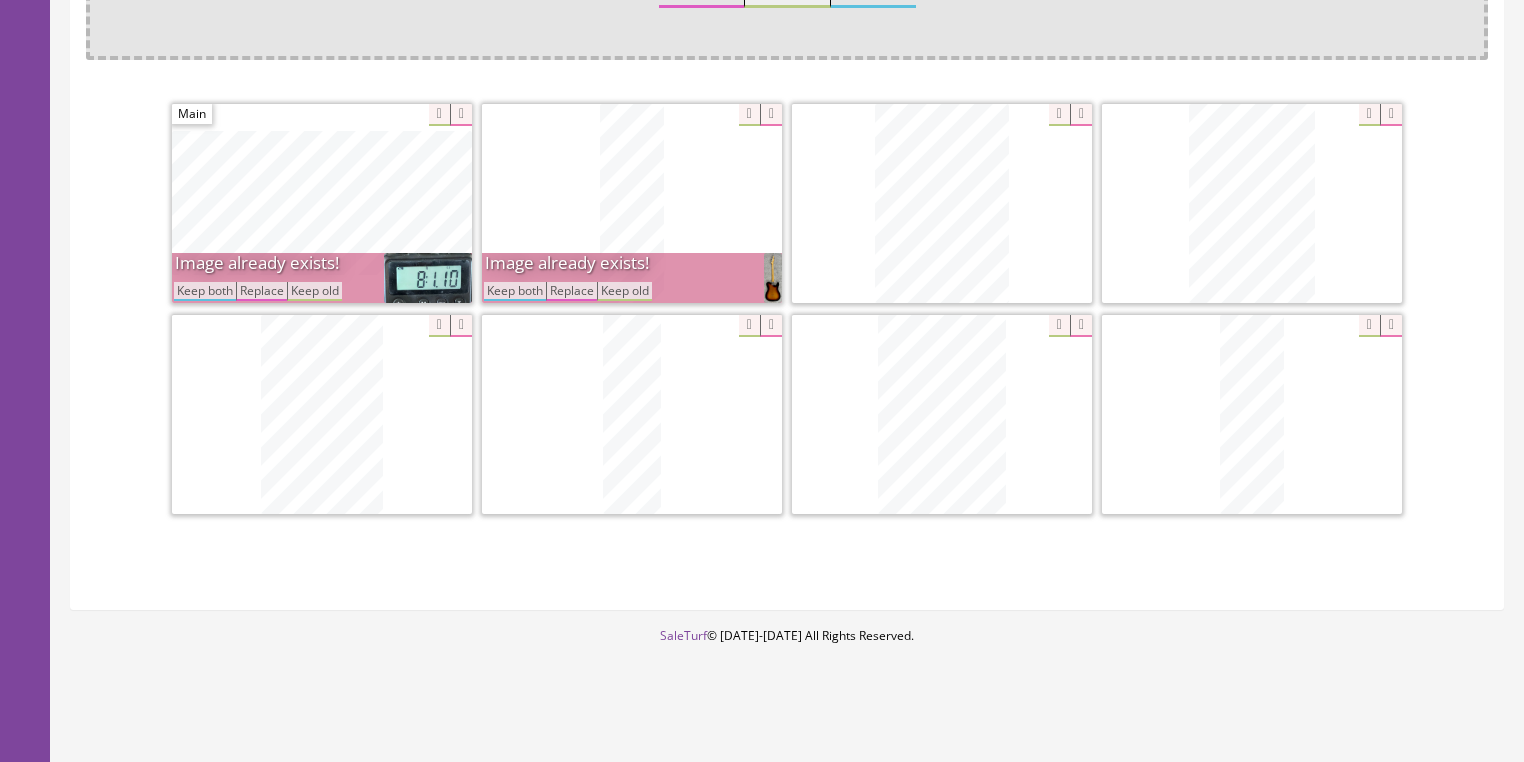 click on "Keep both" at bounding box center [515, 291] 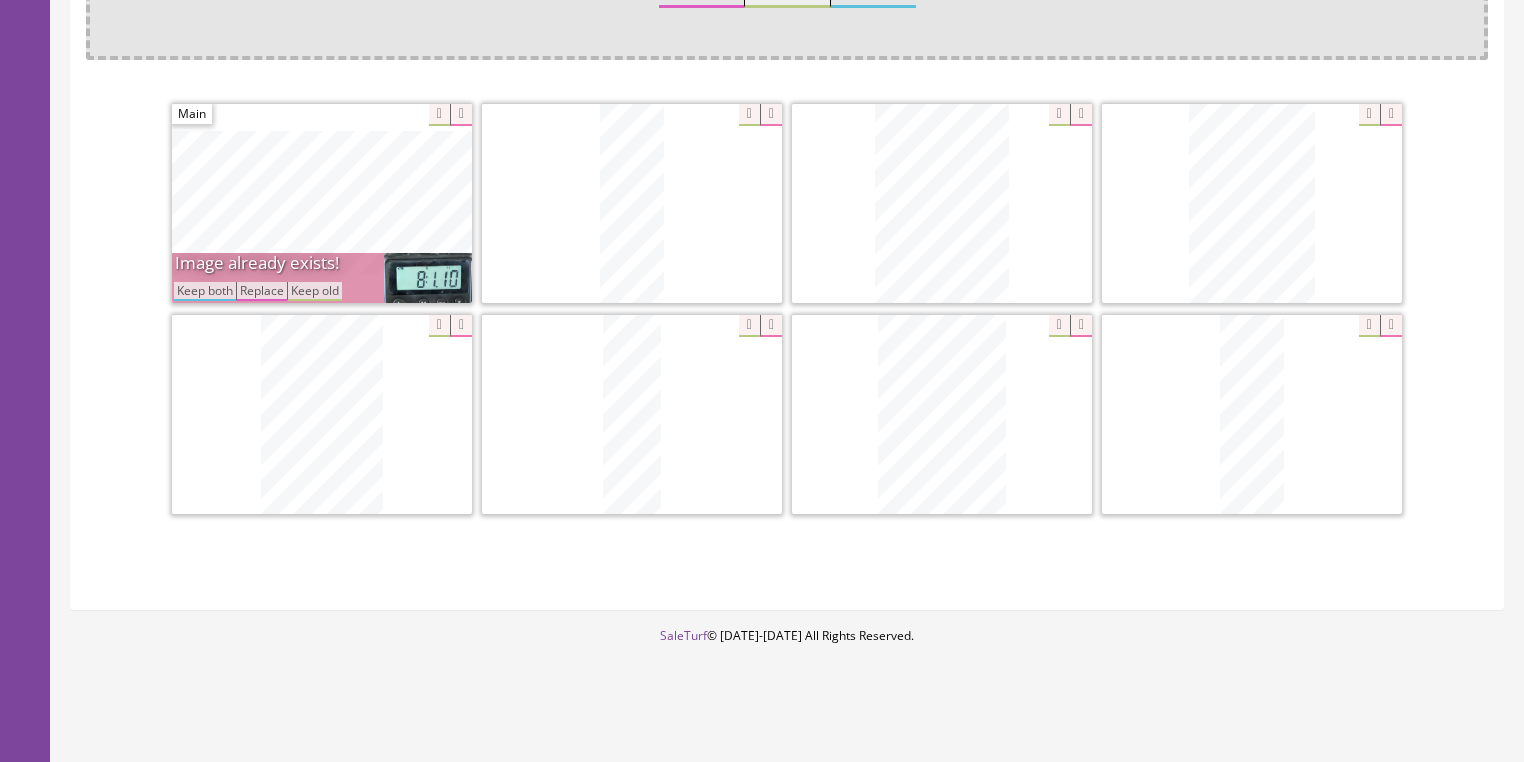 drag, startPoint x: 216, startPoint y: 284, endPoint x: 272, endPoint y: 302, distance: 58.821766 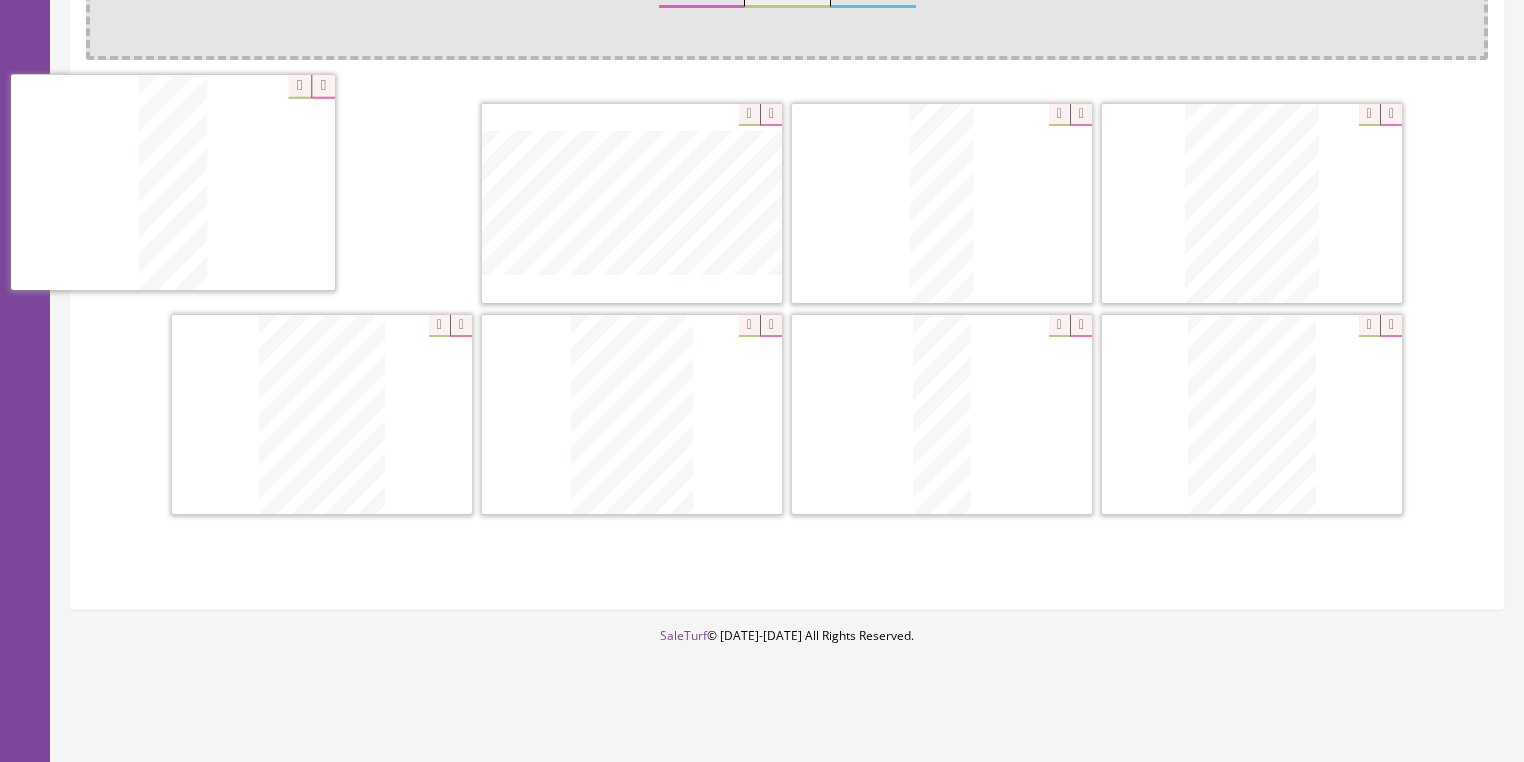 drag, startPoint x: 1258, startPoint y: 460, endPoint x: 380, endPoint y: 252, distance: 902.3015 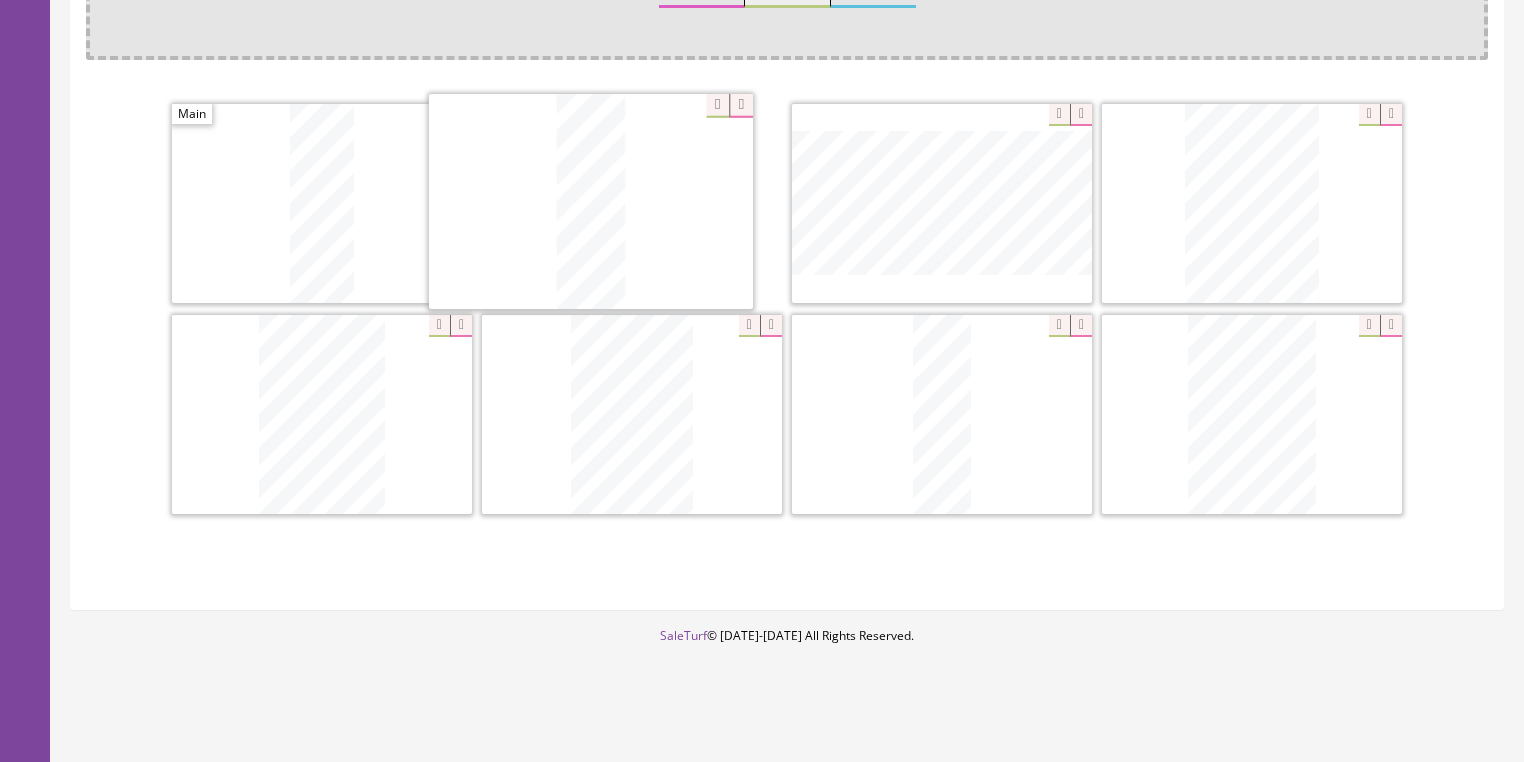 drag, startPoint x: 929, startPoint y: 251, endPoint x: 728, endPoint y: 303, distance: 207.61743 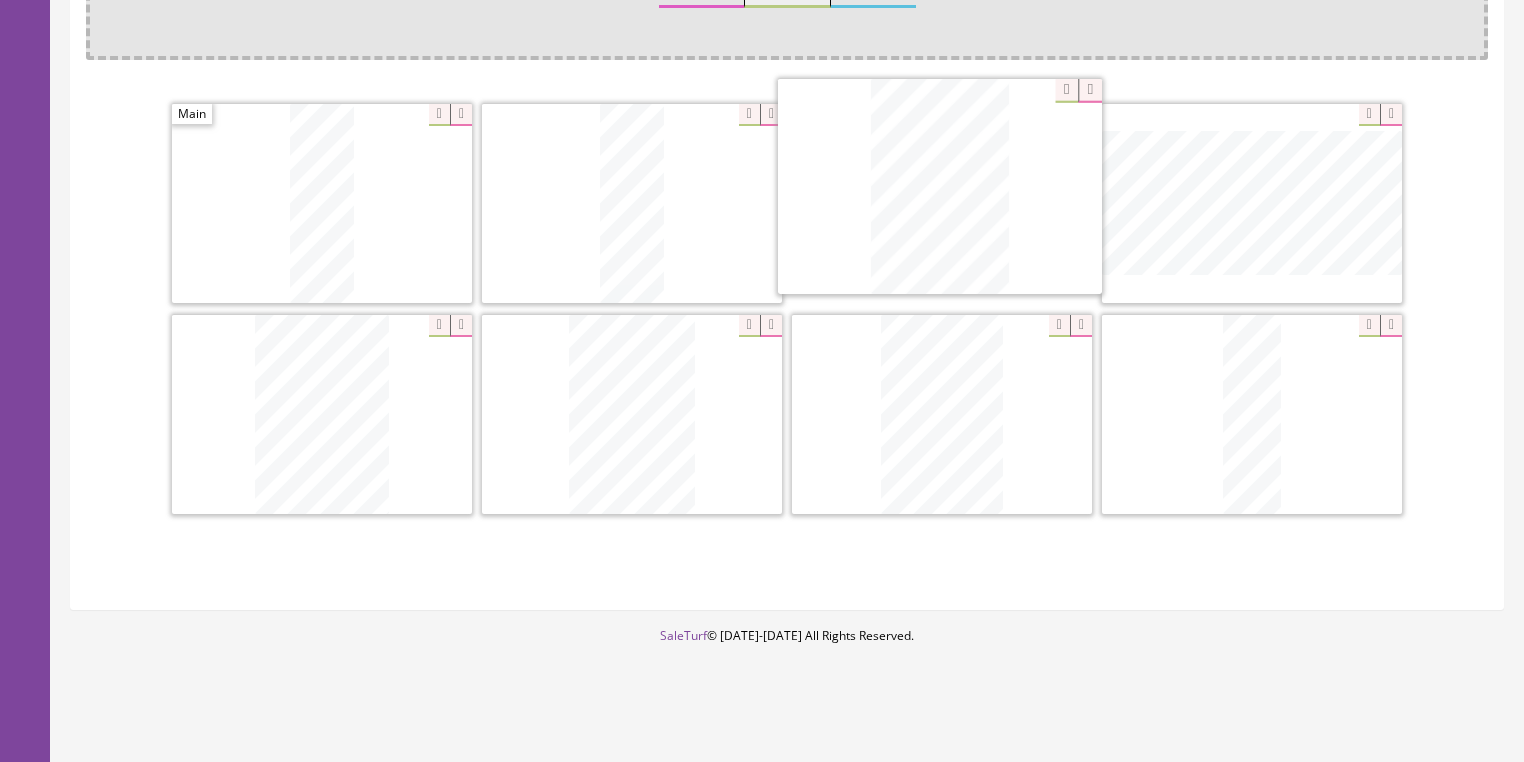 drag, startPoint x: 1190, startPoint y: 418, endPoint x: 878, endPoint y: 192, distance: 385.25317 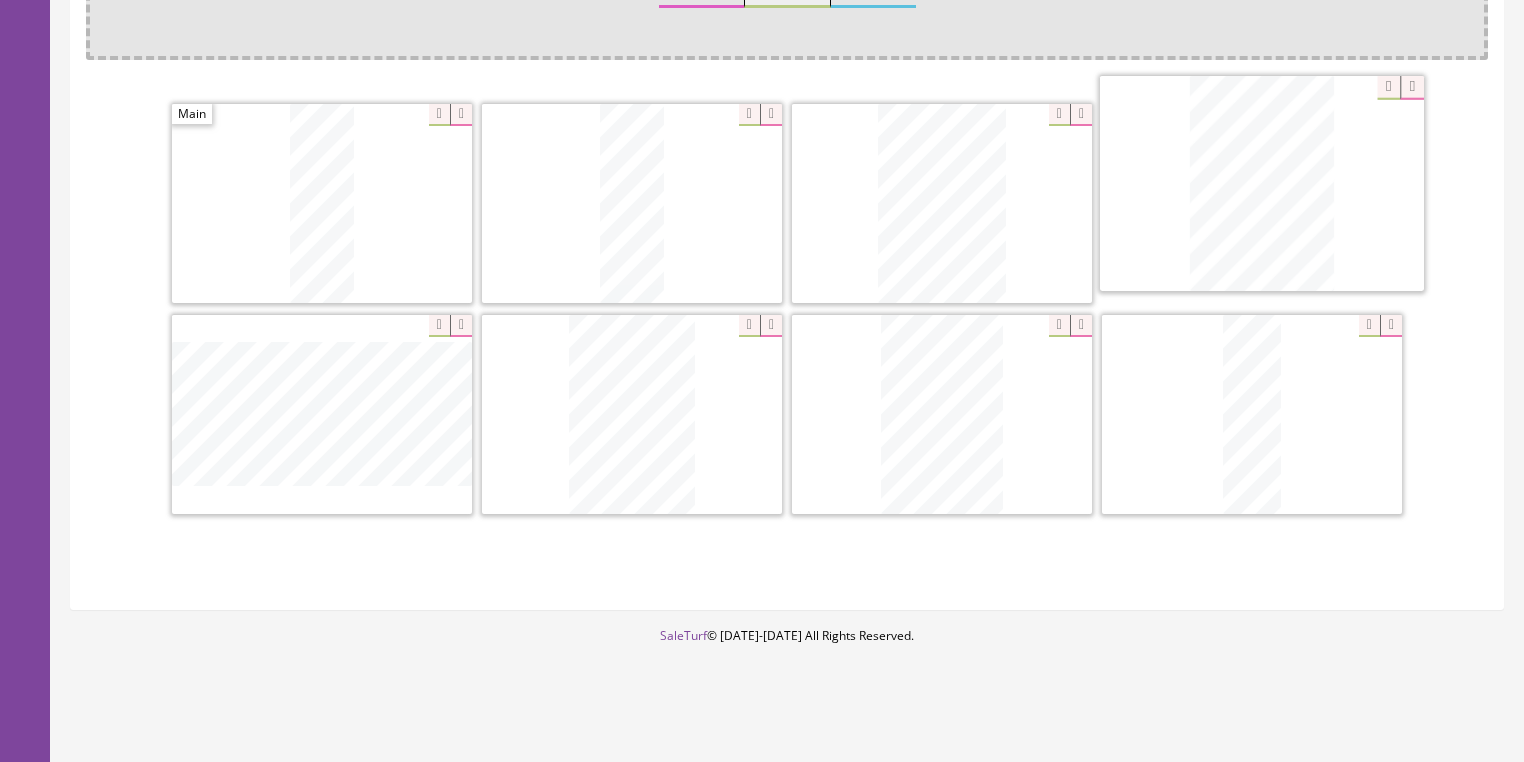drag, startPoint x: 292, startPoint y: 416, endPoint x: 1128, endPoint y: 276, distance: 847.6414 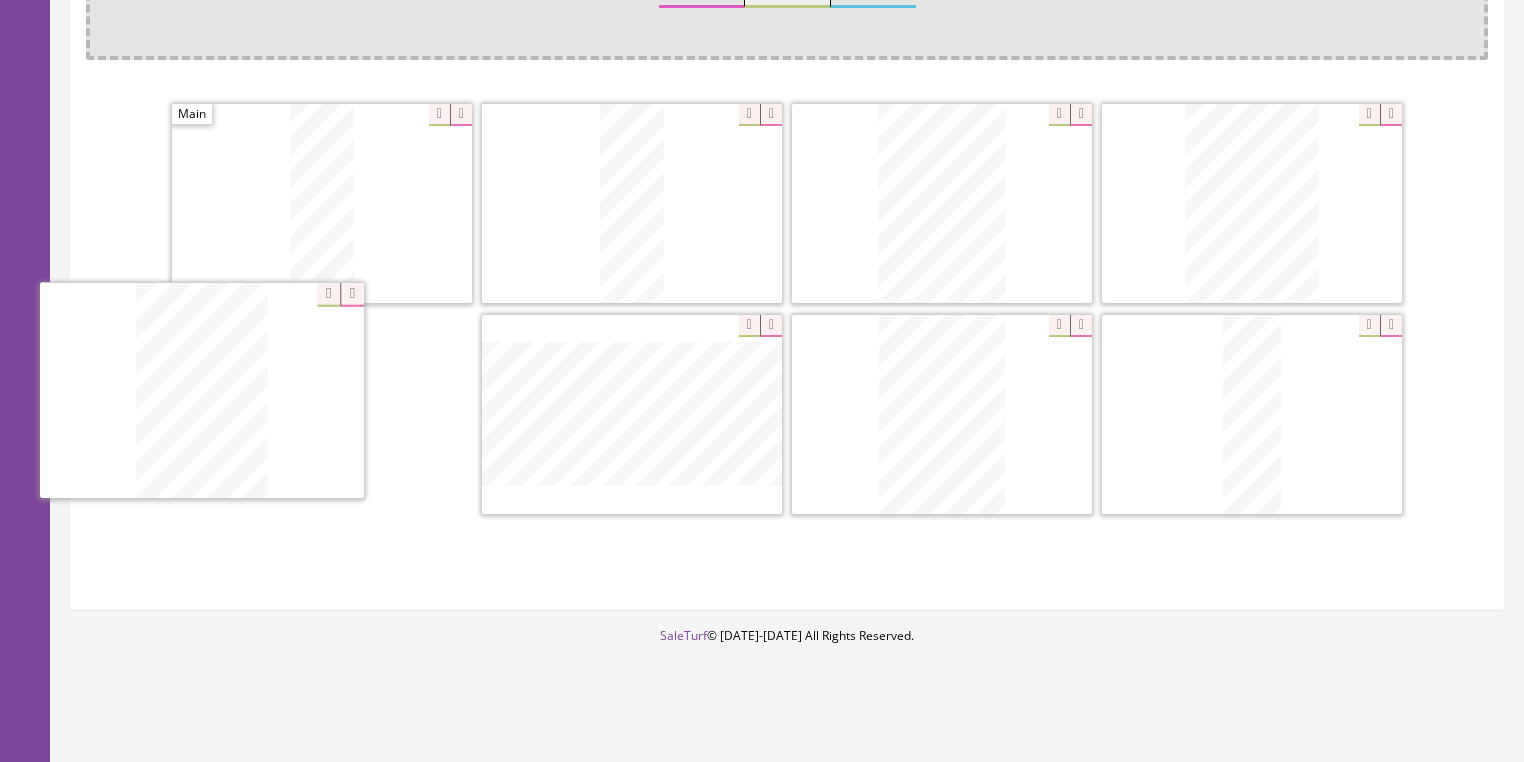 drag, startPoint x: 892, startPoint y: 423, endPoint x: 478, endPoint y: 412, distance: 414.14612 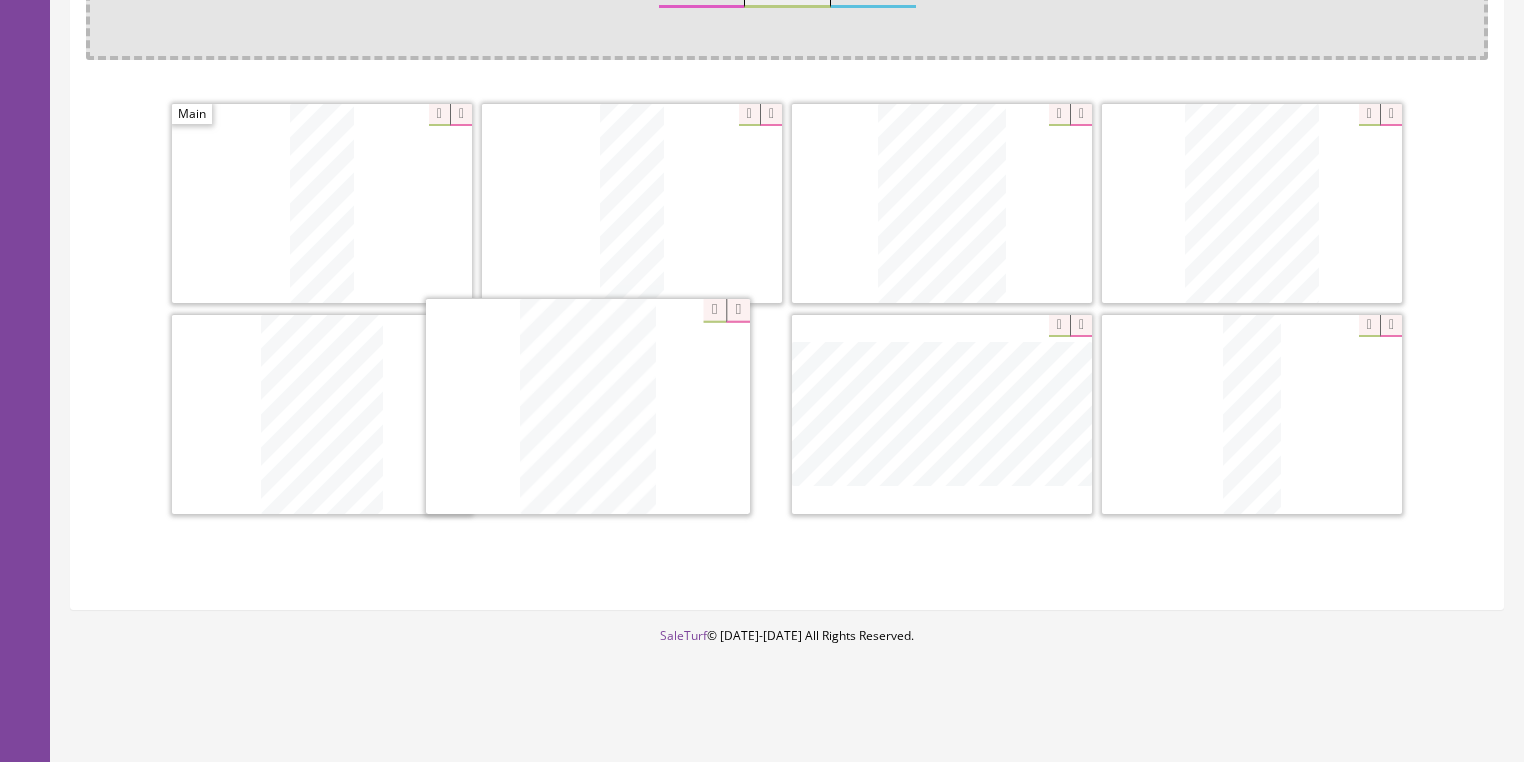 drag, startPoint x: 921, startPoint y: 395, endPoint x: 888, endPoint y: 419, distance: 40.804413 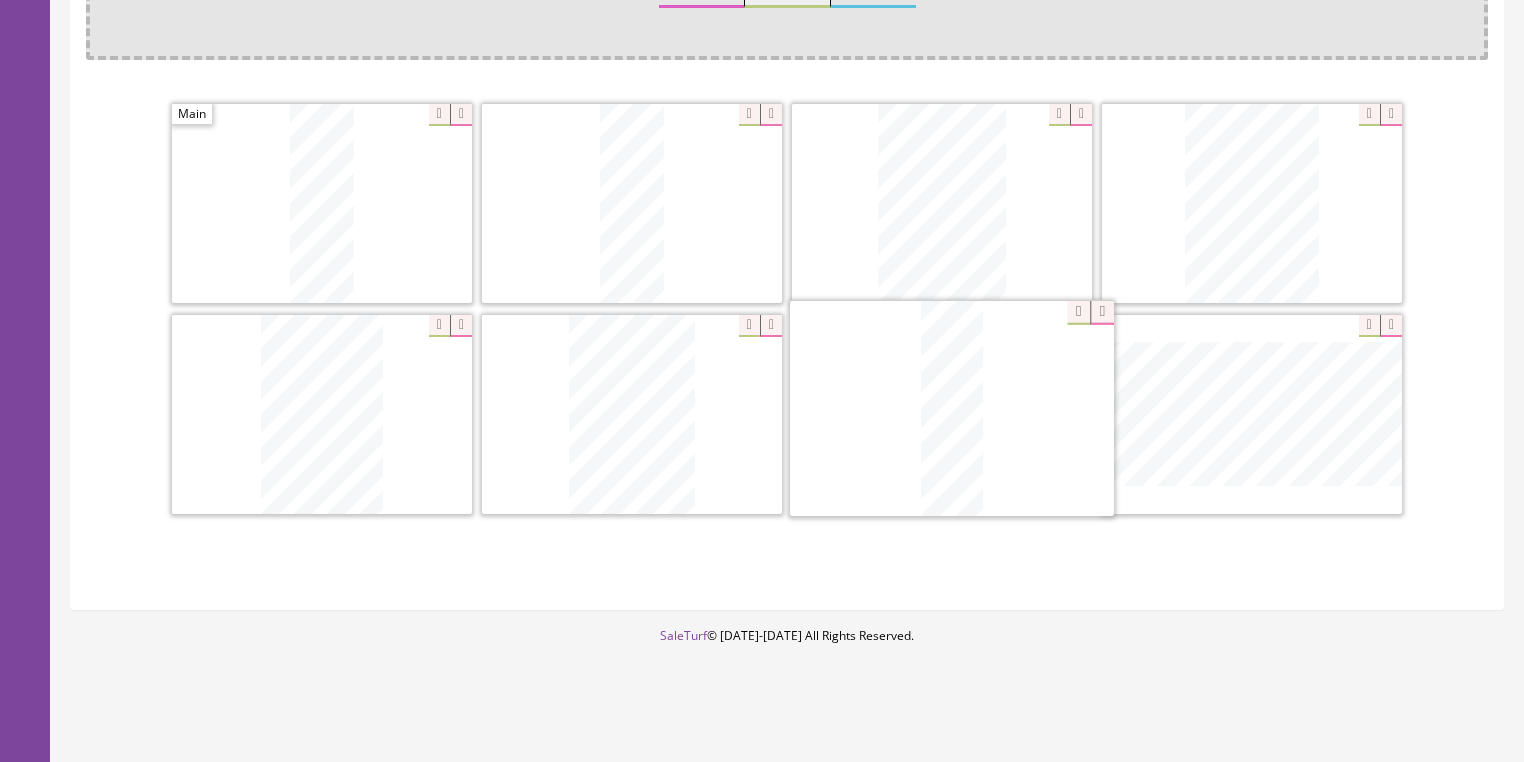 drag, startPoint x: 1226, startPoint y: 404, endPoint x: 772, endPoint y: 355, distance: 456.63663 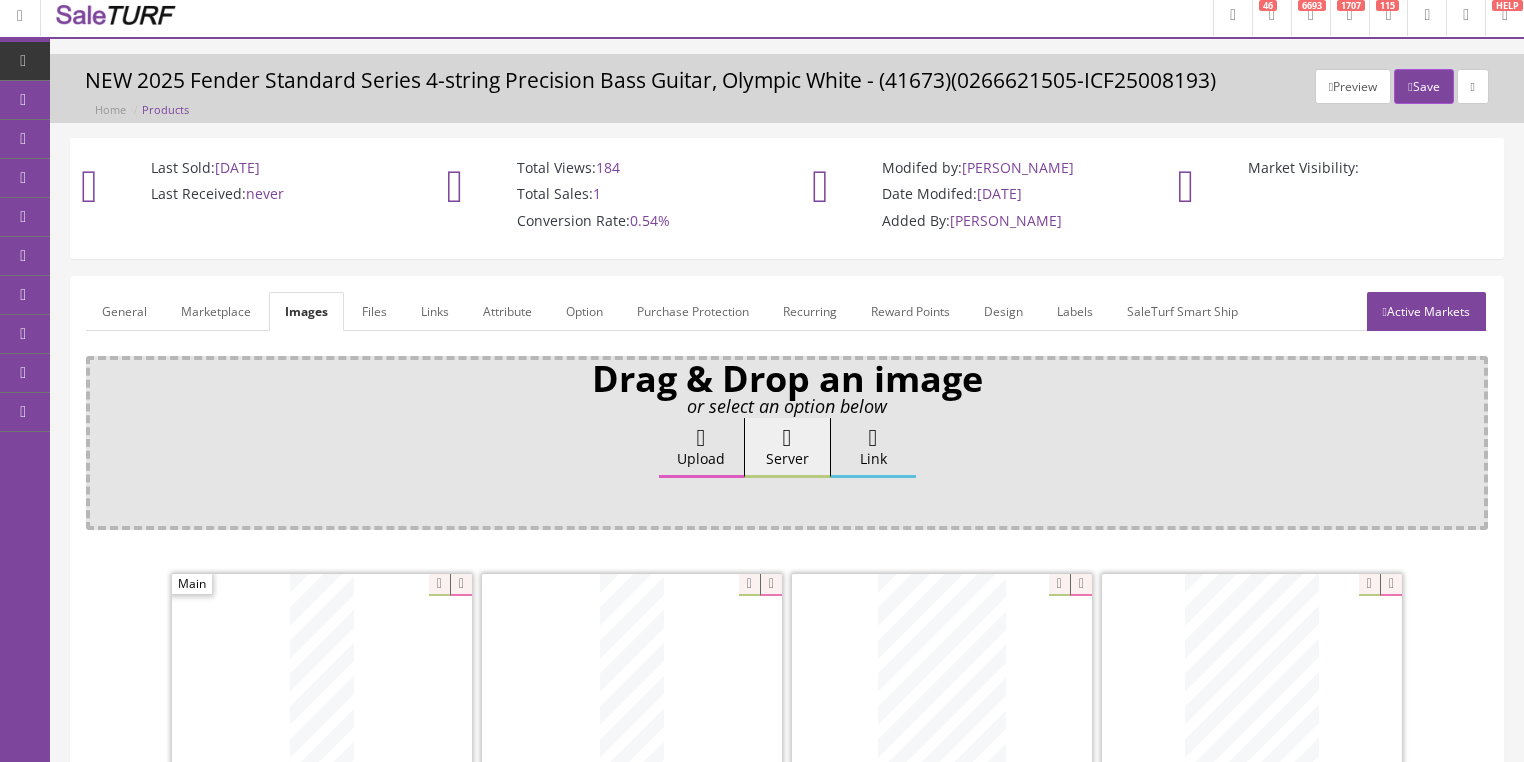 scroll, scrollTop: 0, scrollLeft: 0, axis: both 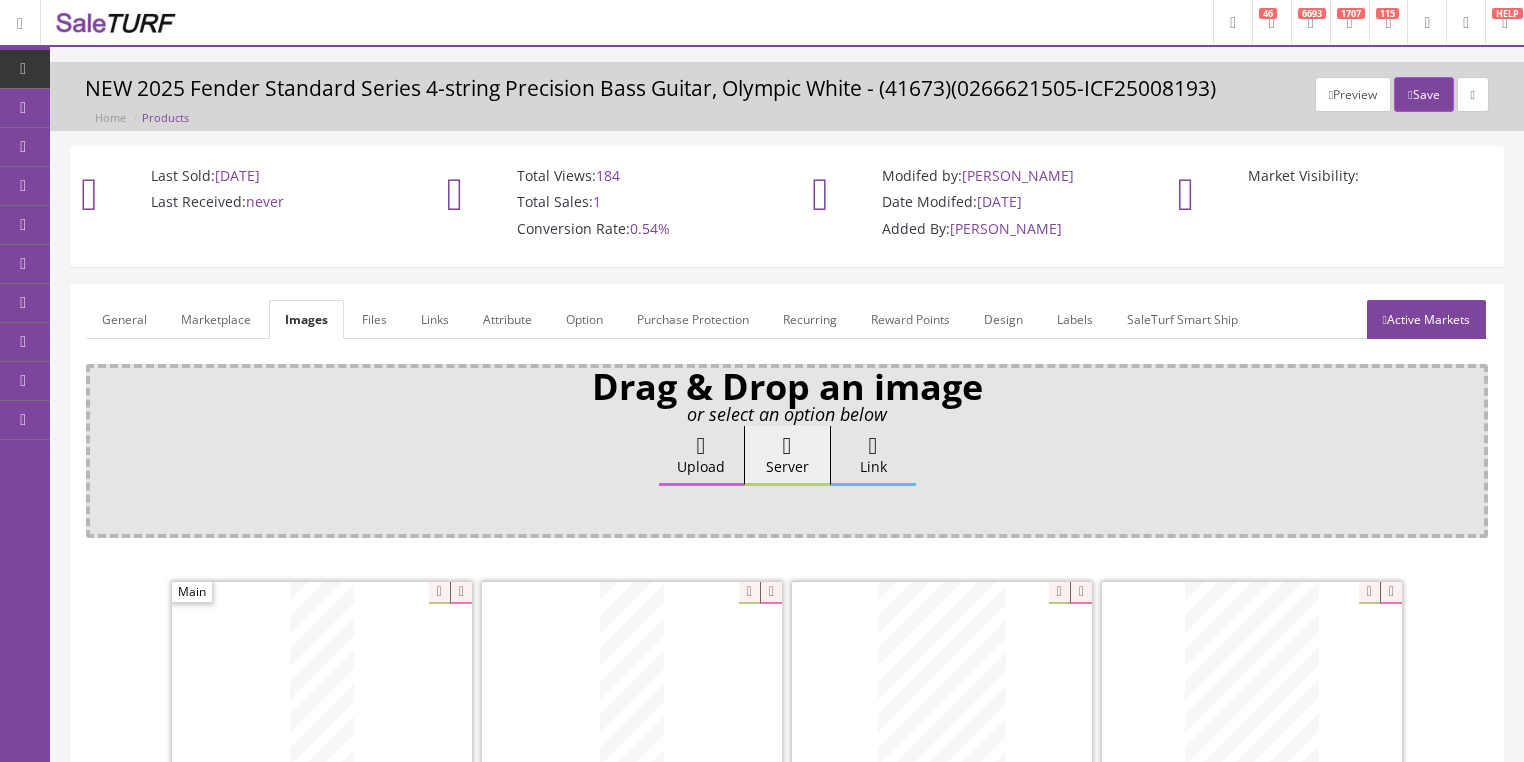 click on "General" at bounding box center (124, 319) 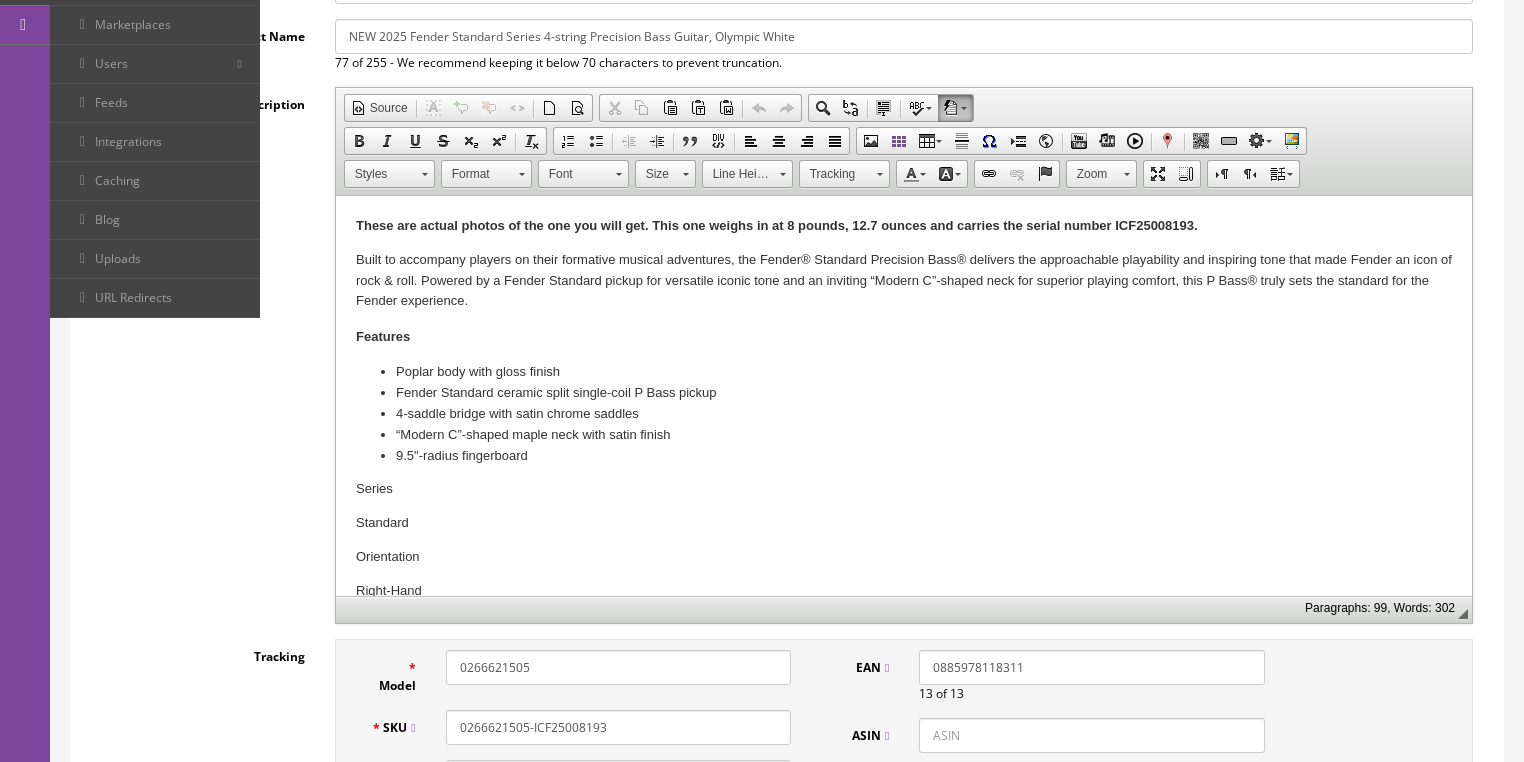 scroll, scrollTop: 400, scrollLeft: 0, axis: vertical 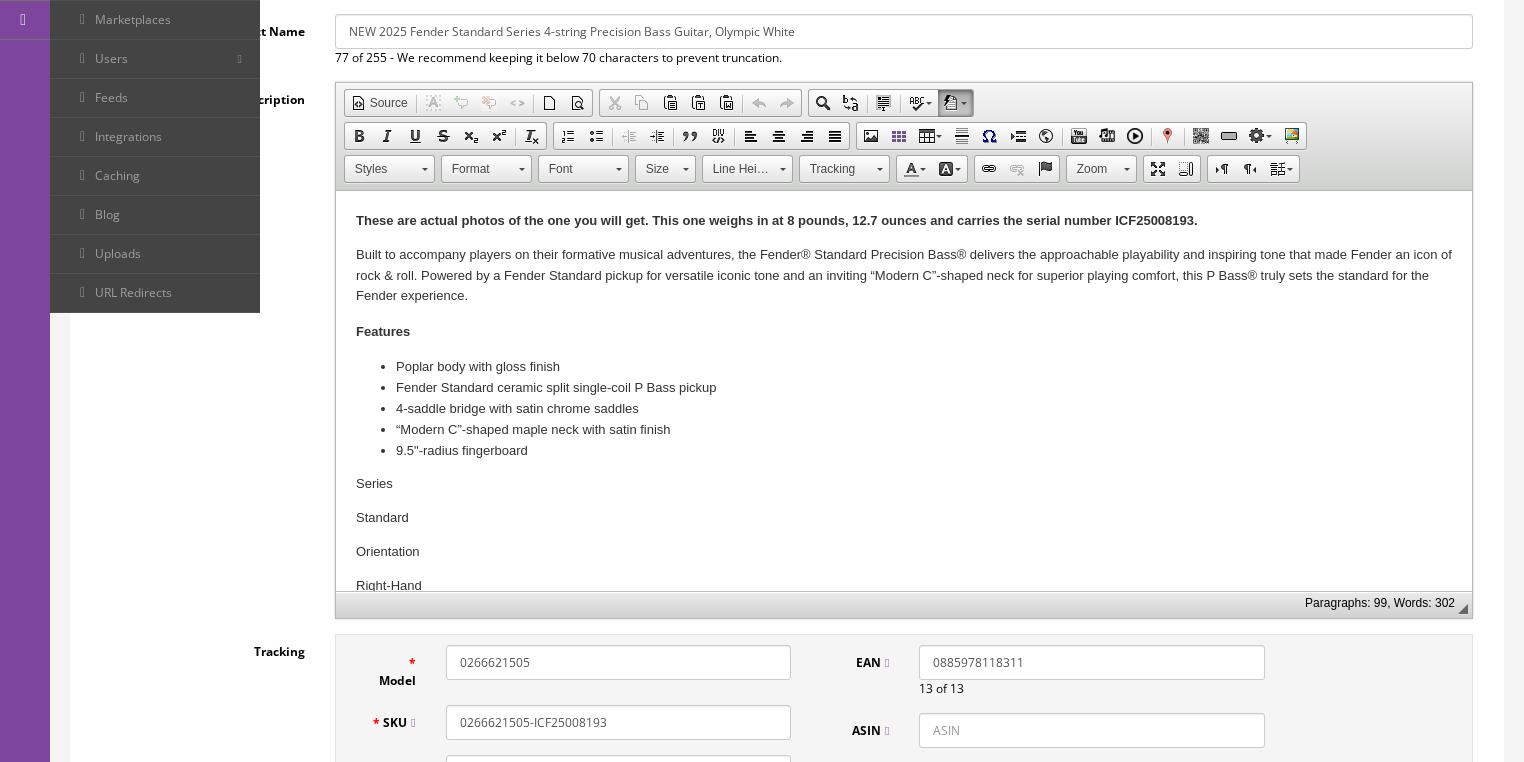 click on "These are actual photos of the one you will get. This one weighs in at 8 pounds, 12.7 ounces and carries the serial number ICF25008193." at bounding box center [776, 220] 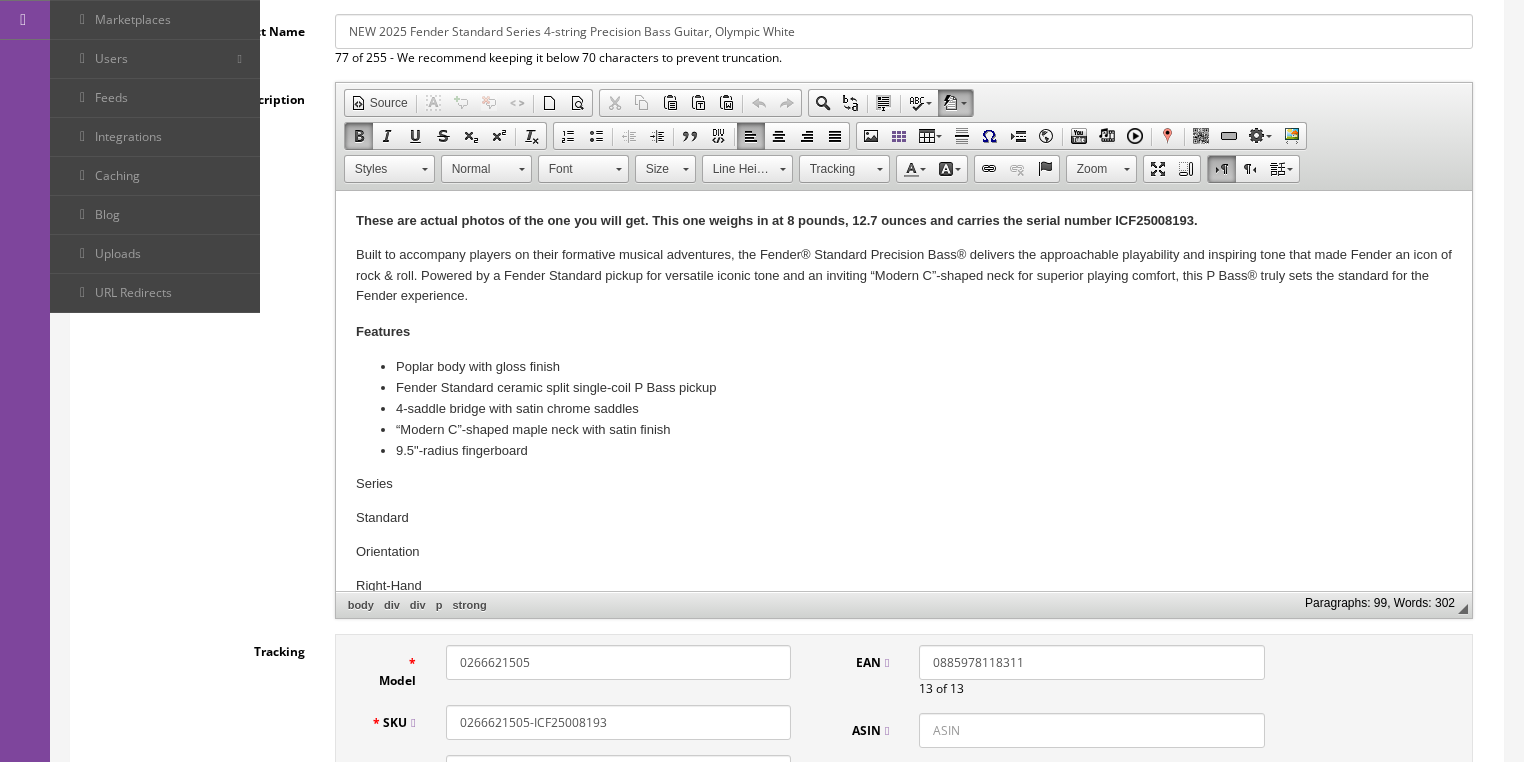 type 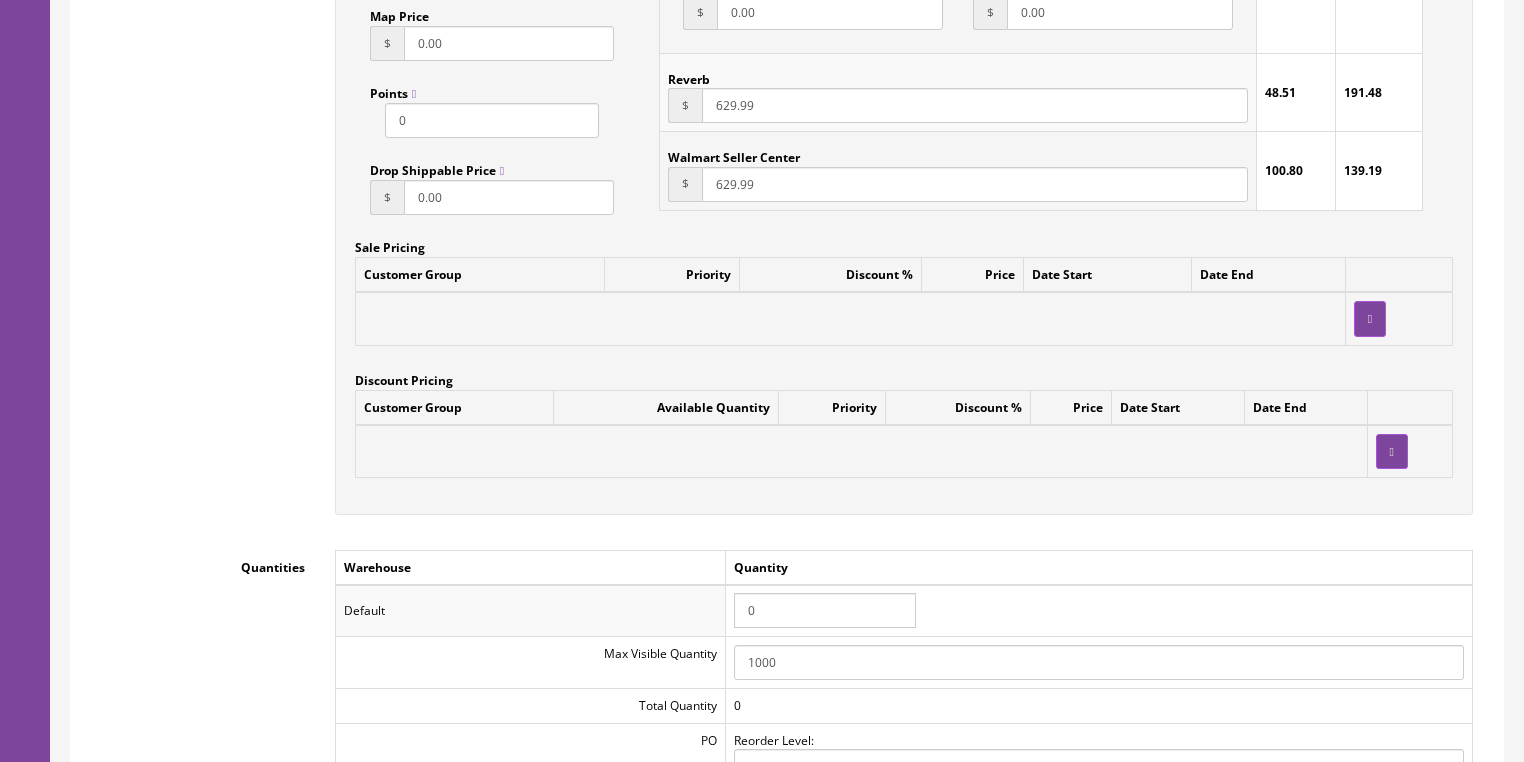 scroll, scrollTop: 1680, scrollLeft: 0, axis: vertical 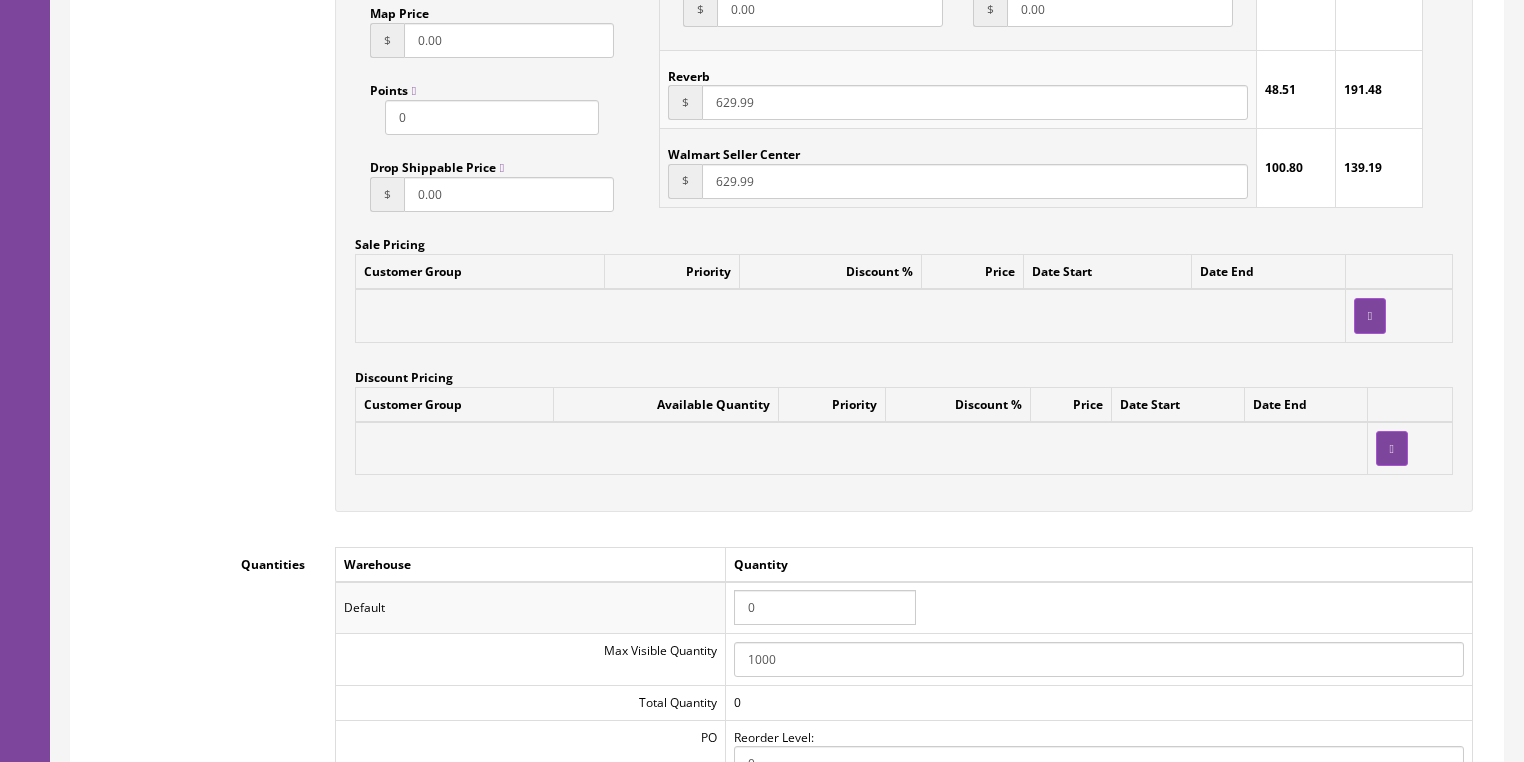 drag, startPoint x: 693, startPoint y: 609, endPoint x: 677, endPoint y: 608, distance: 16.03122 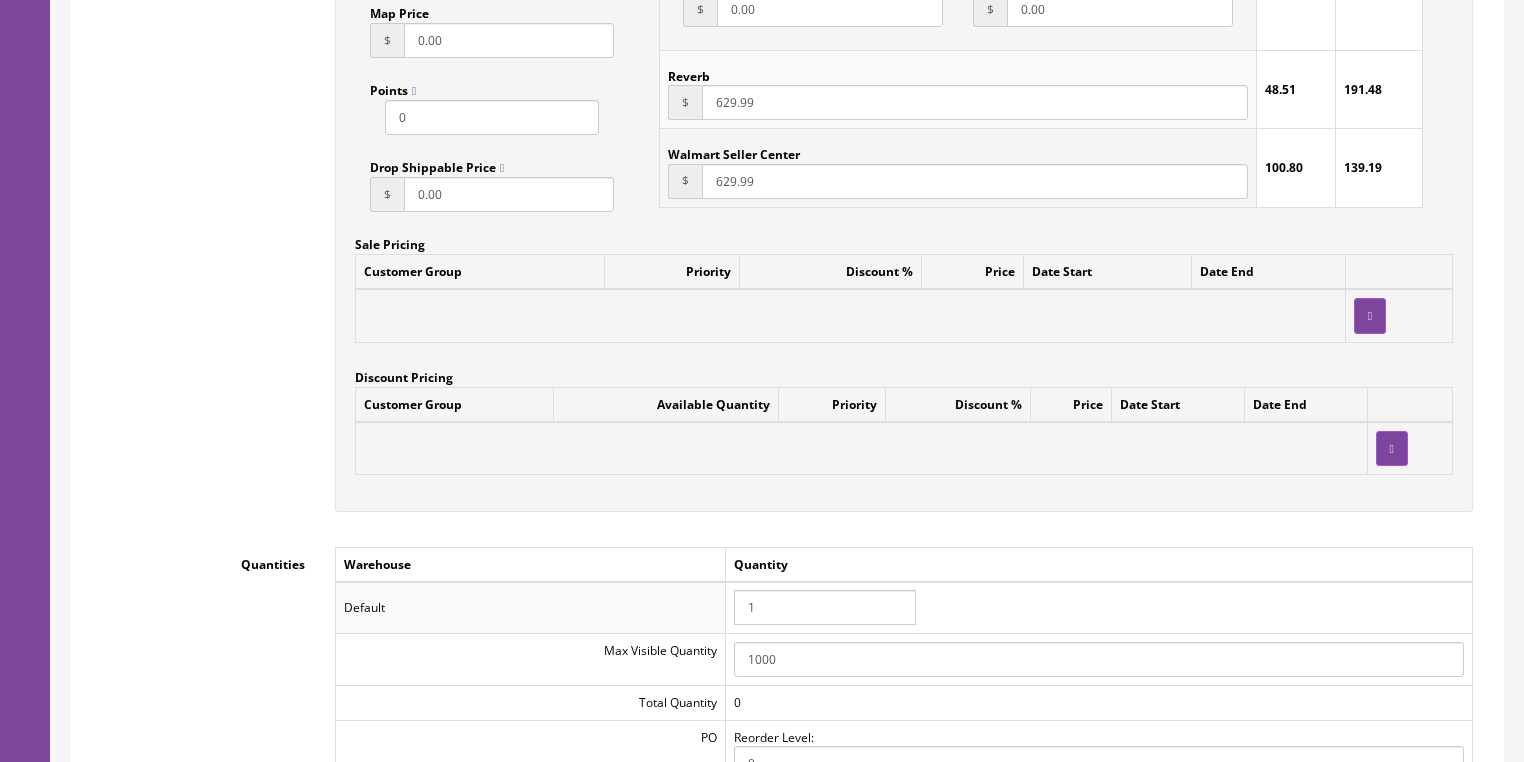 type on "1" 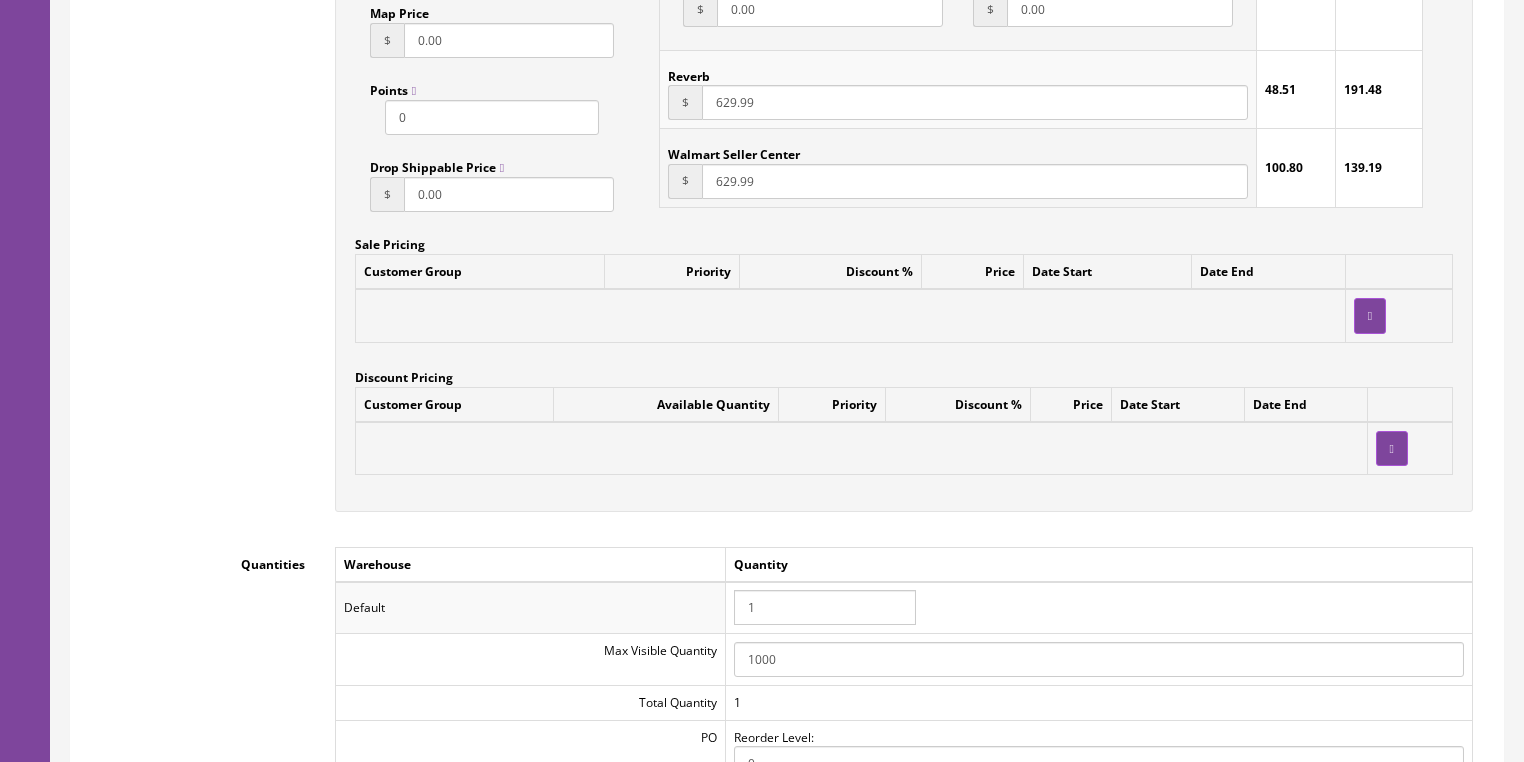 click on "1" at bounding box center [1098, 608] 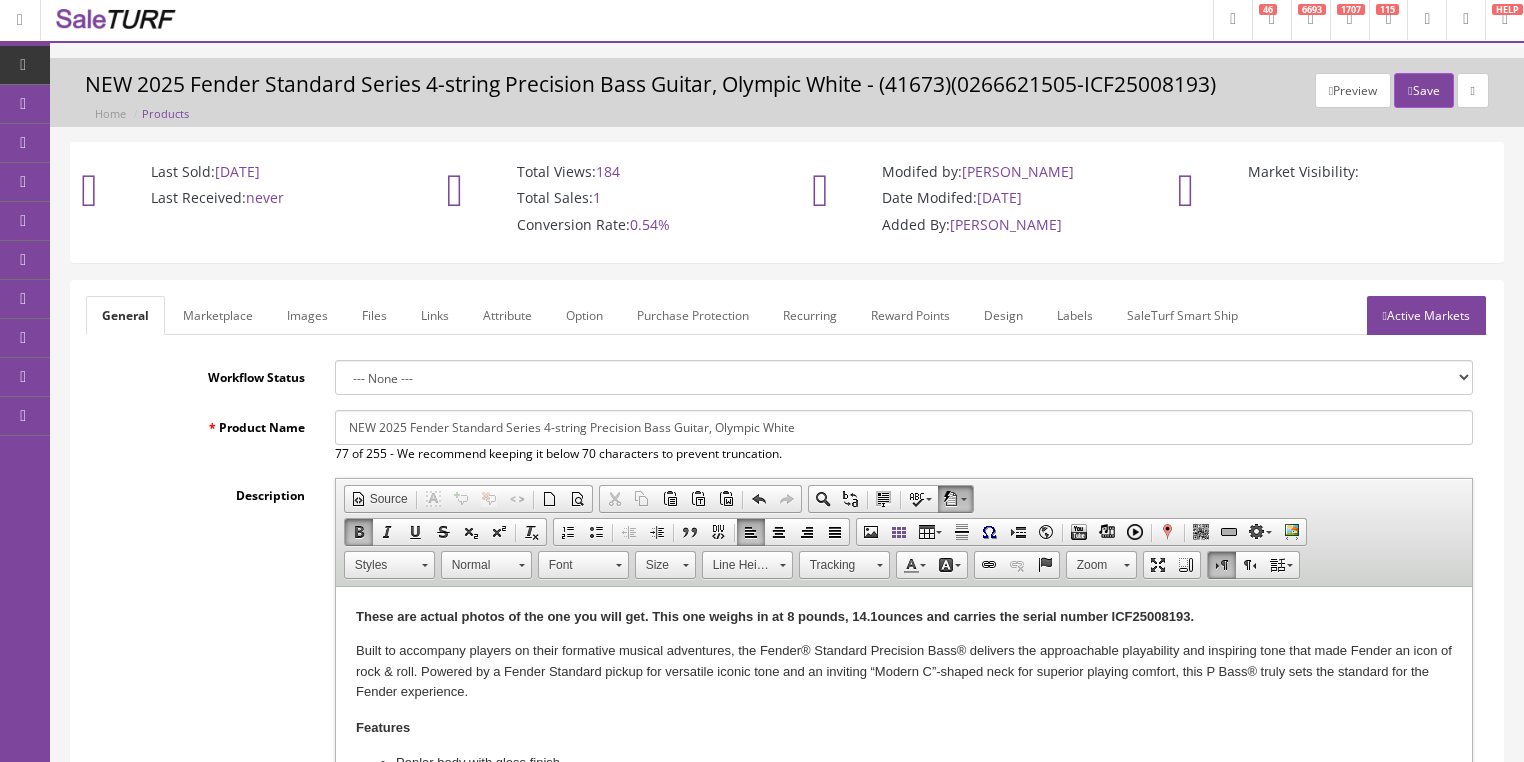 scroll, scrollTop: 0, scrollLeft: 0, axis: both 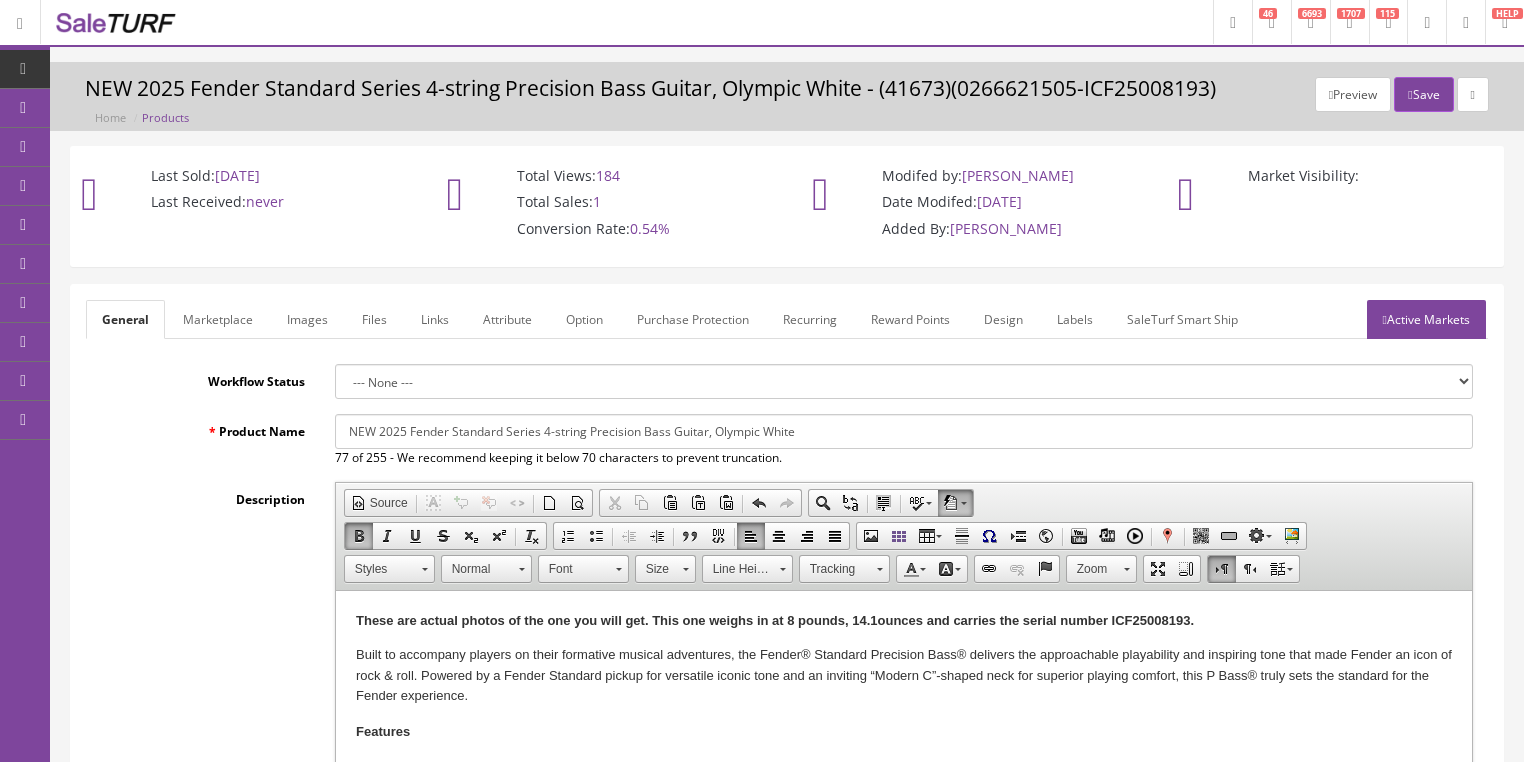 drag, startPoint x: 1416, startPoint y: 322, endPoint x: 1422, endPoint y: 260, distance: 62.289646 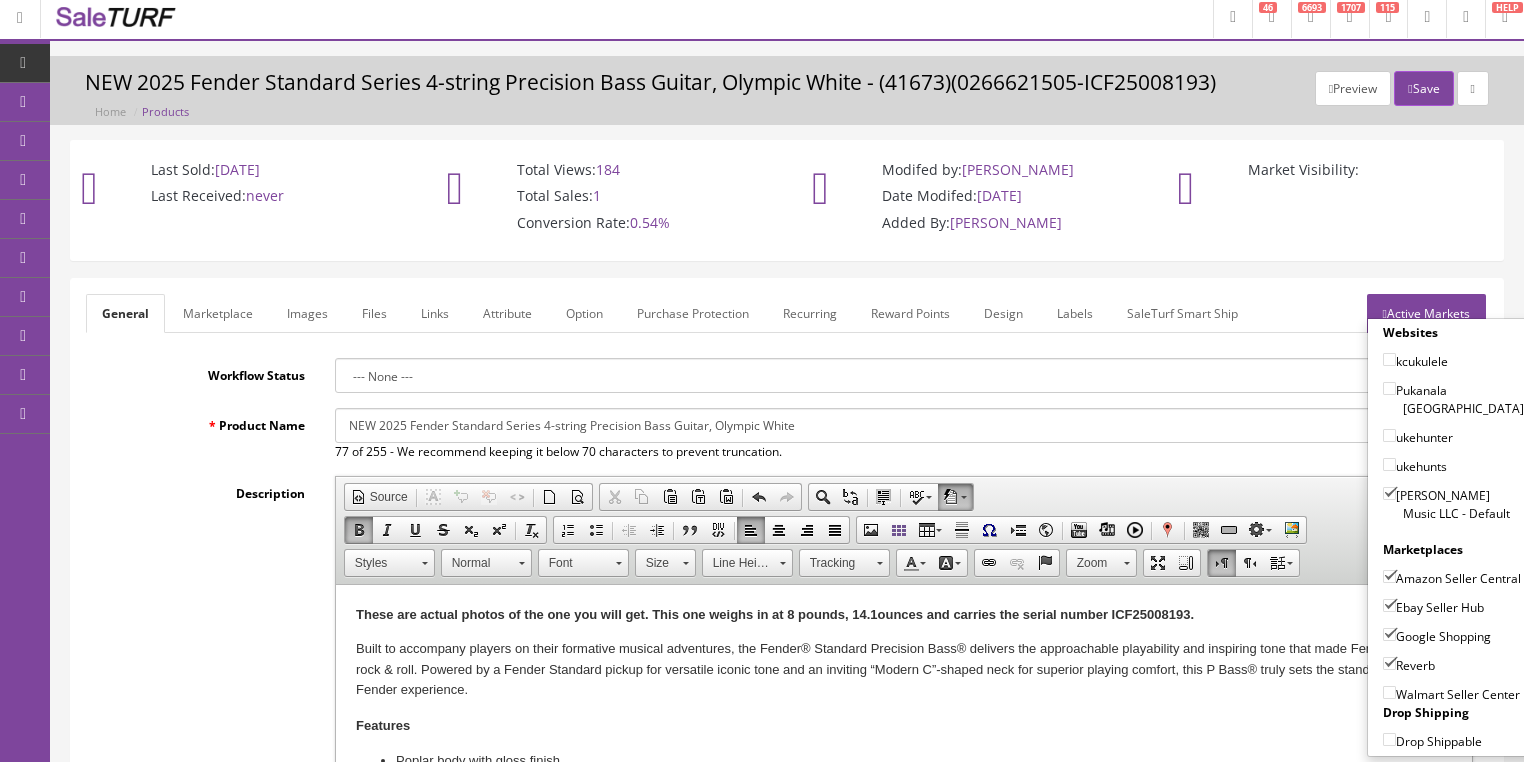 scroll, scrollTop: 0, scrollLeft: 0, axis: both 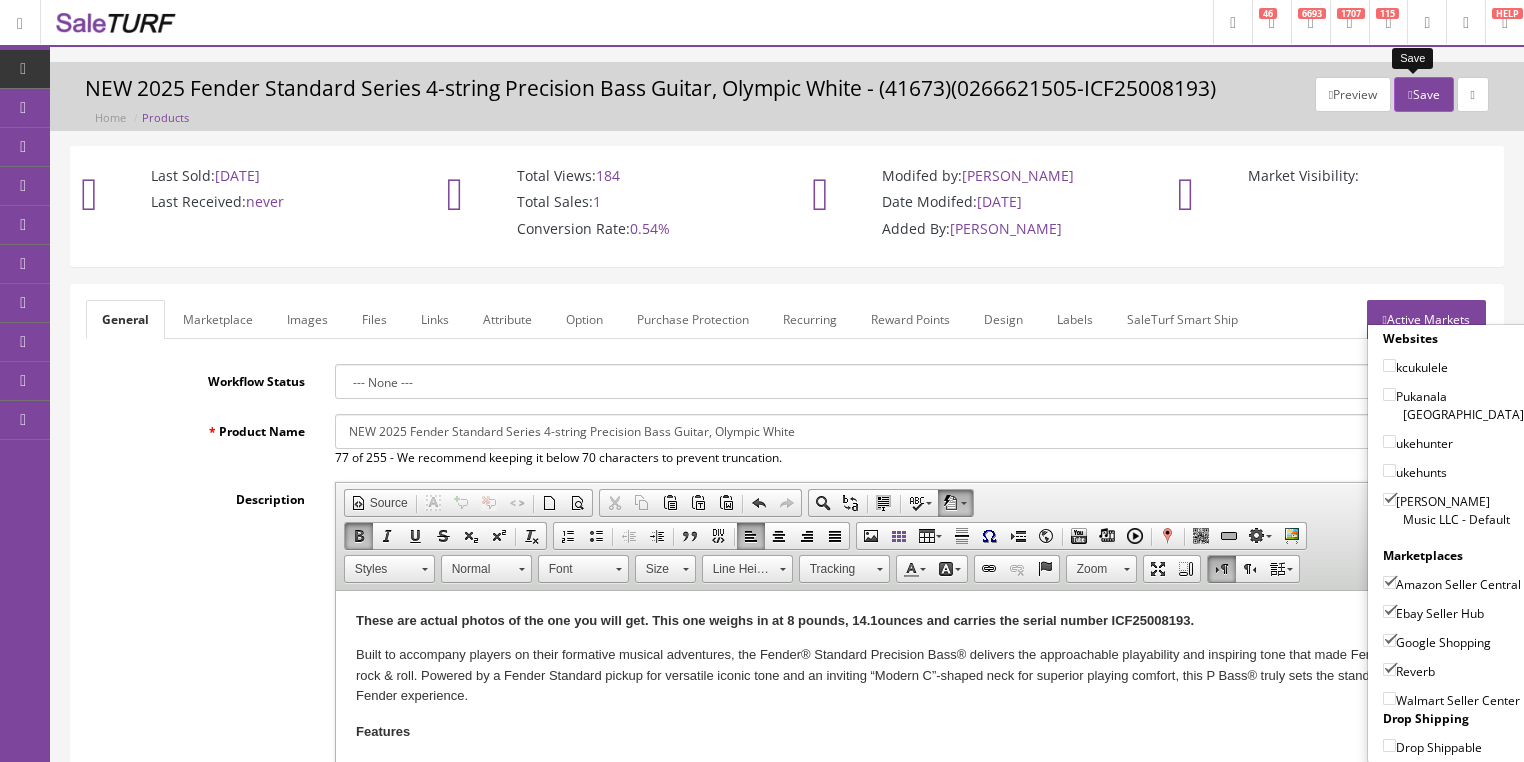 click on "Save" at bounding box center [1423, 94] 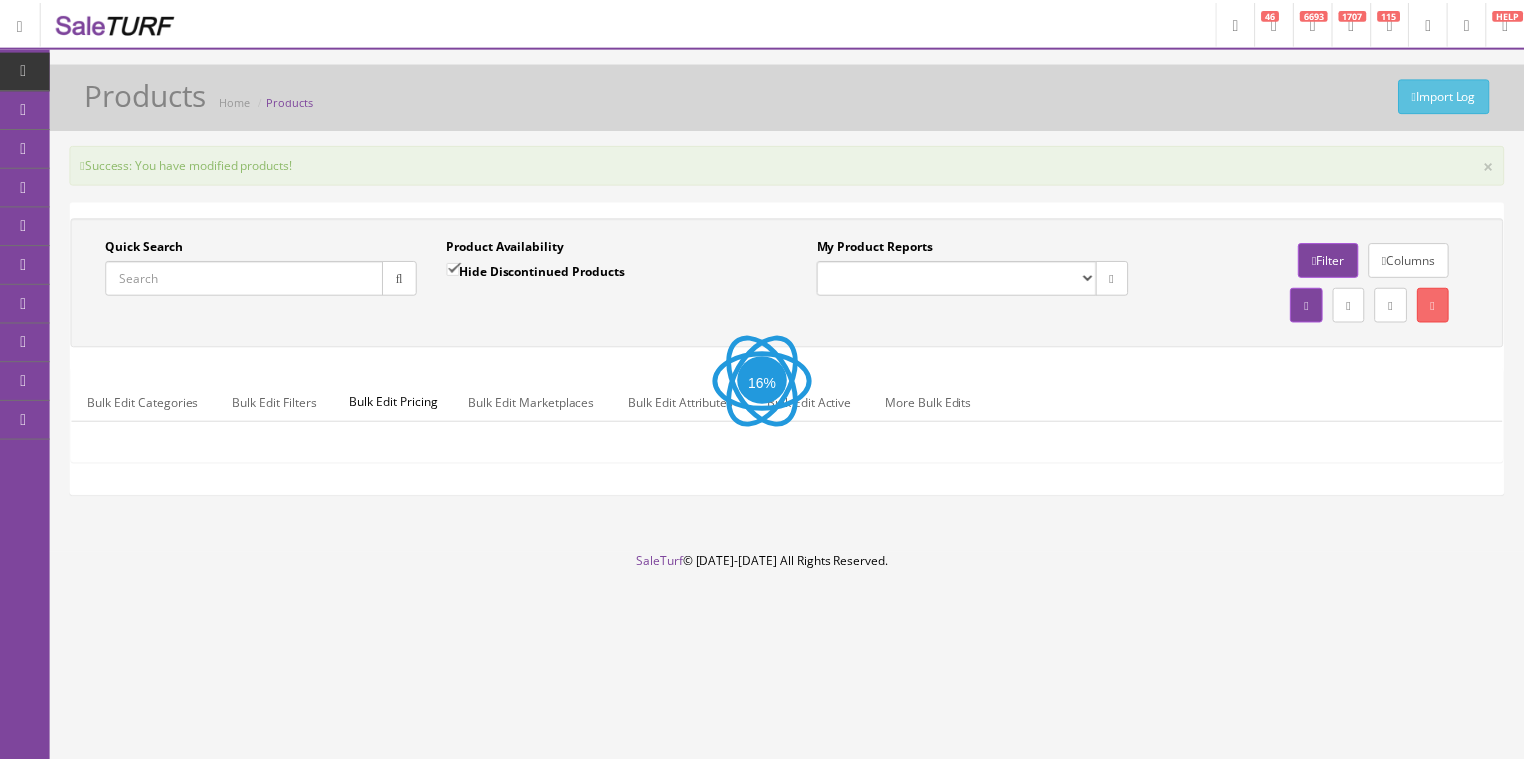 scroll, scrollTop: 0, scrollLeft: 0, axis: both 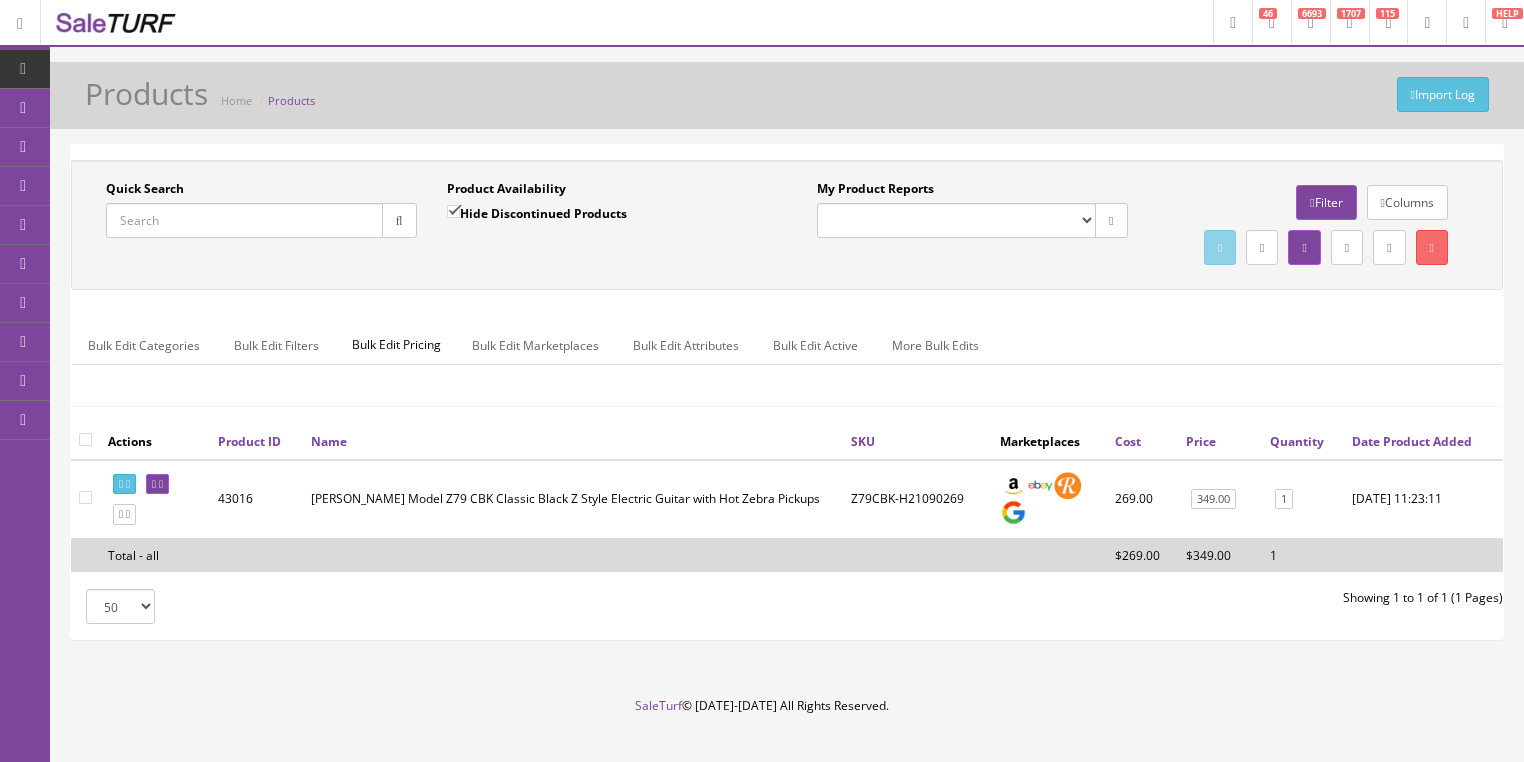 click on "Quick Search" at bounding box center (244, 220) 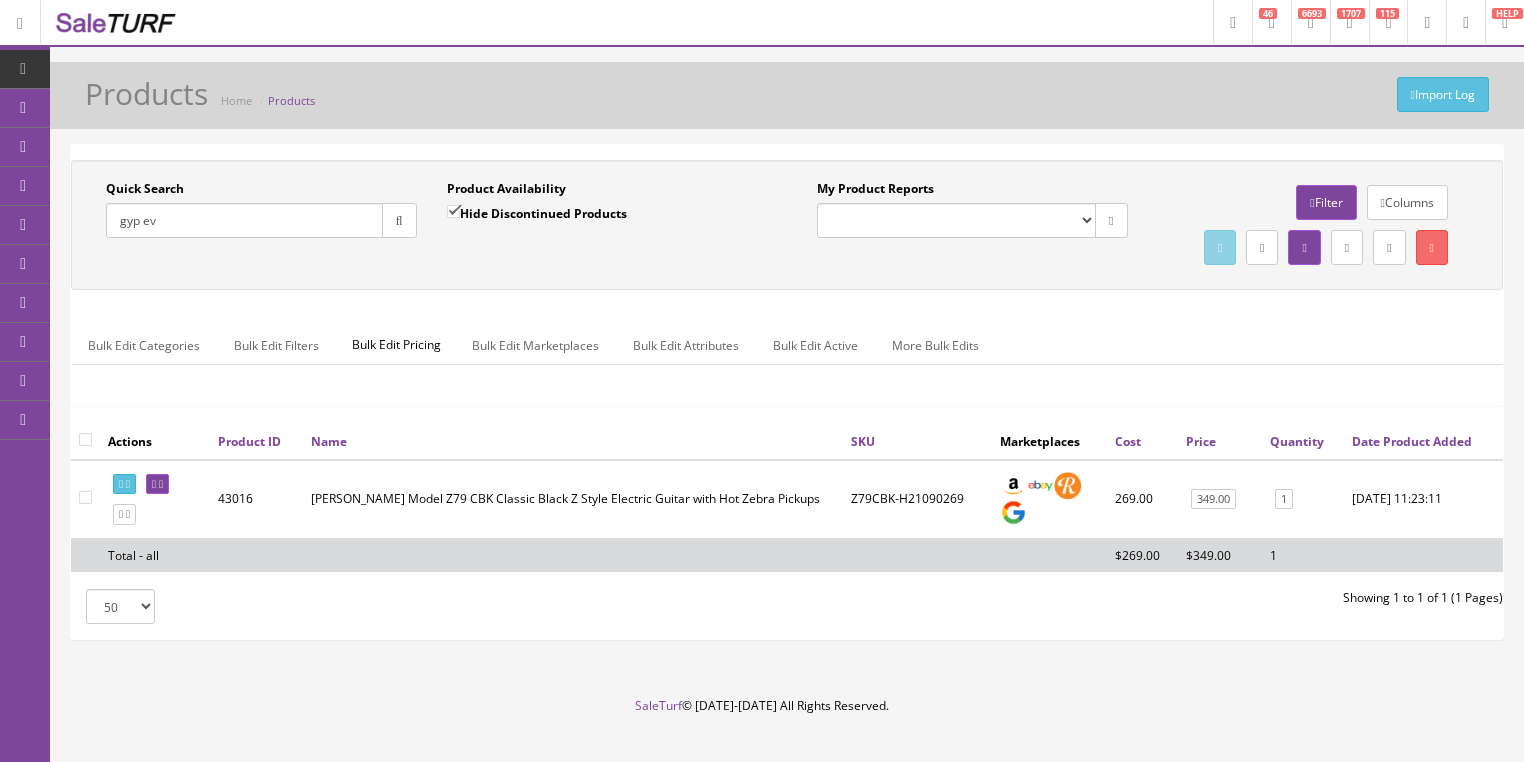 type on "gyp ev" 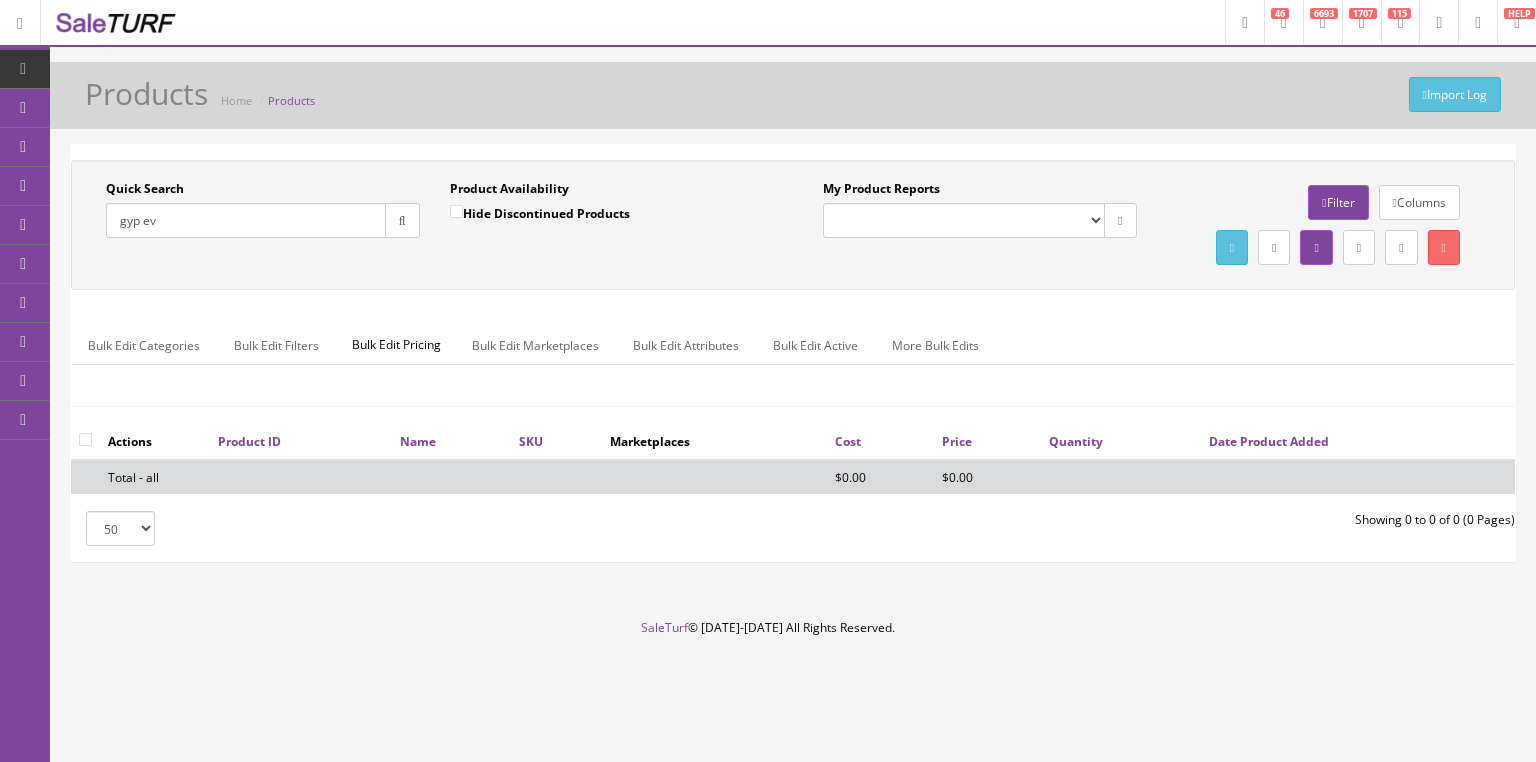 drag, startPoint x: 210, startPoint y: 223, endPoint x: 103, endPoint y: 274, distance: 118.5327 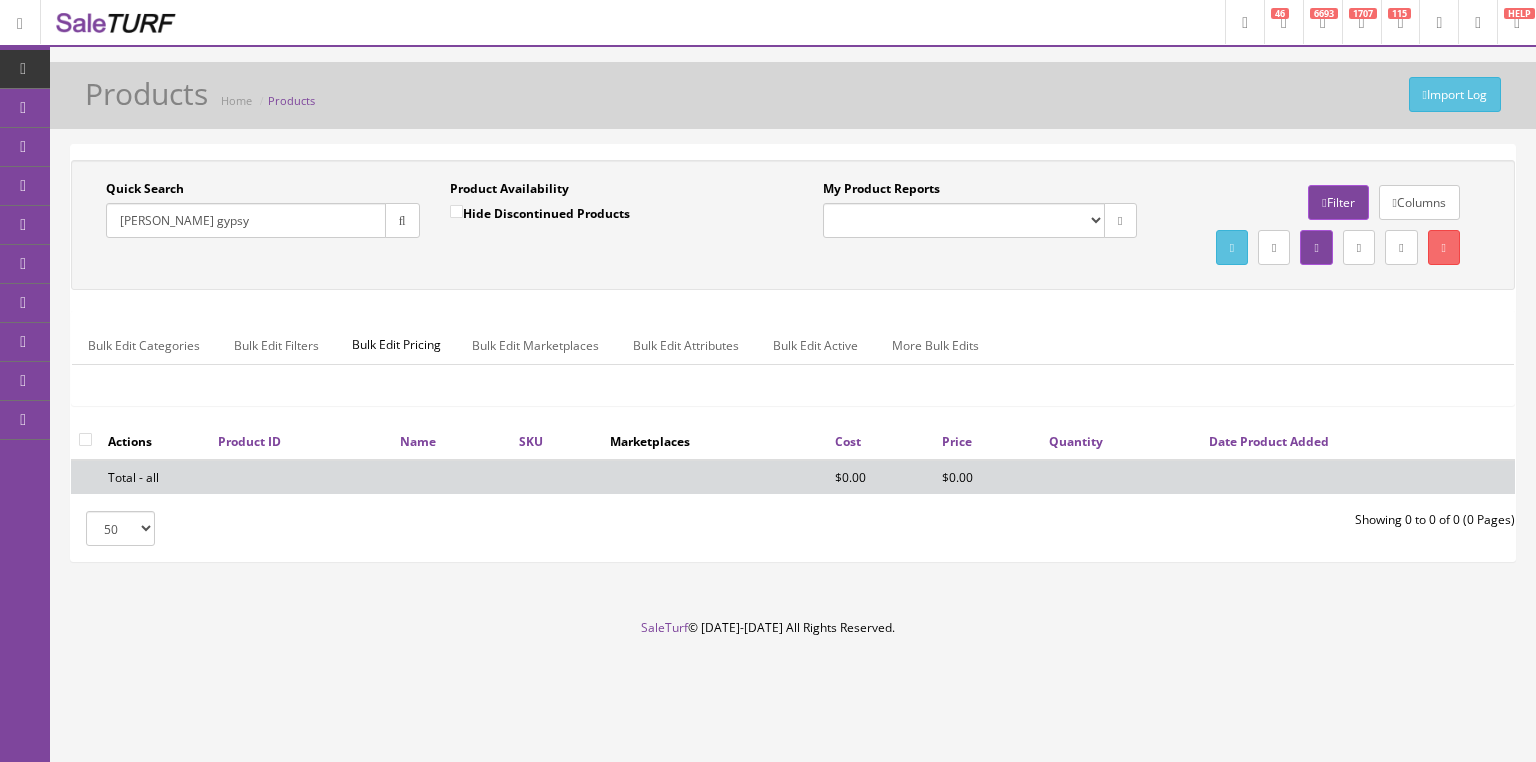 type on "[PERSON_NAME] gypsy" 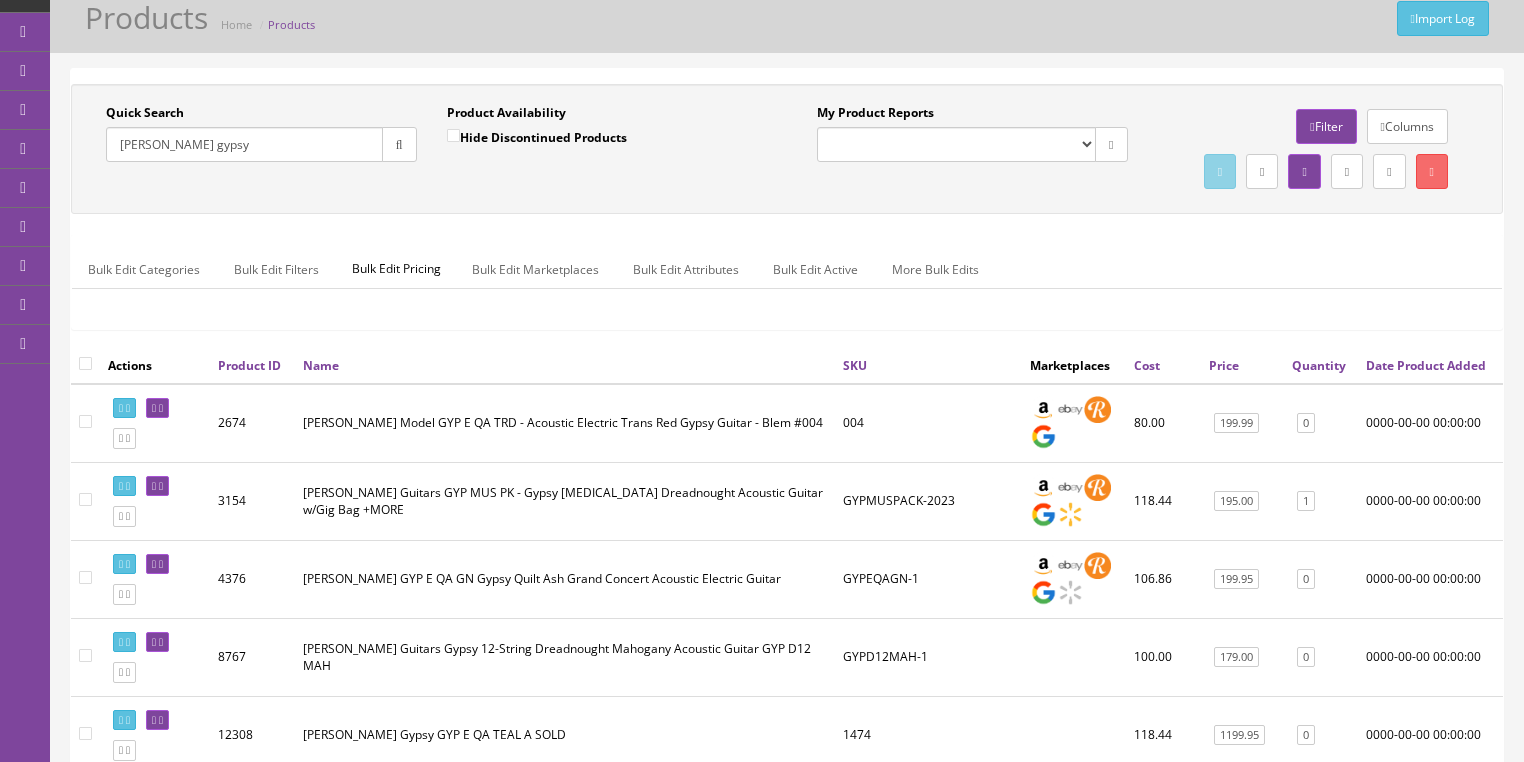 scroll, scrollTop: 240, scrollLeft: 0, axis: vertical 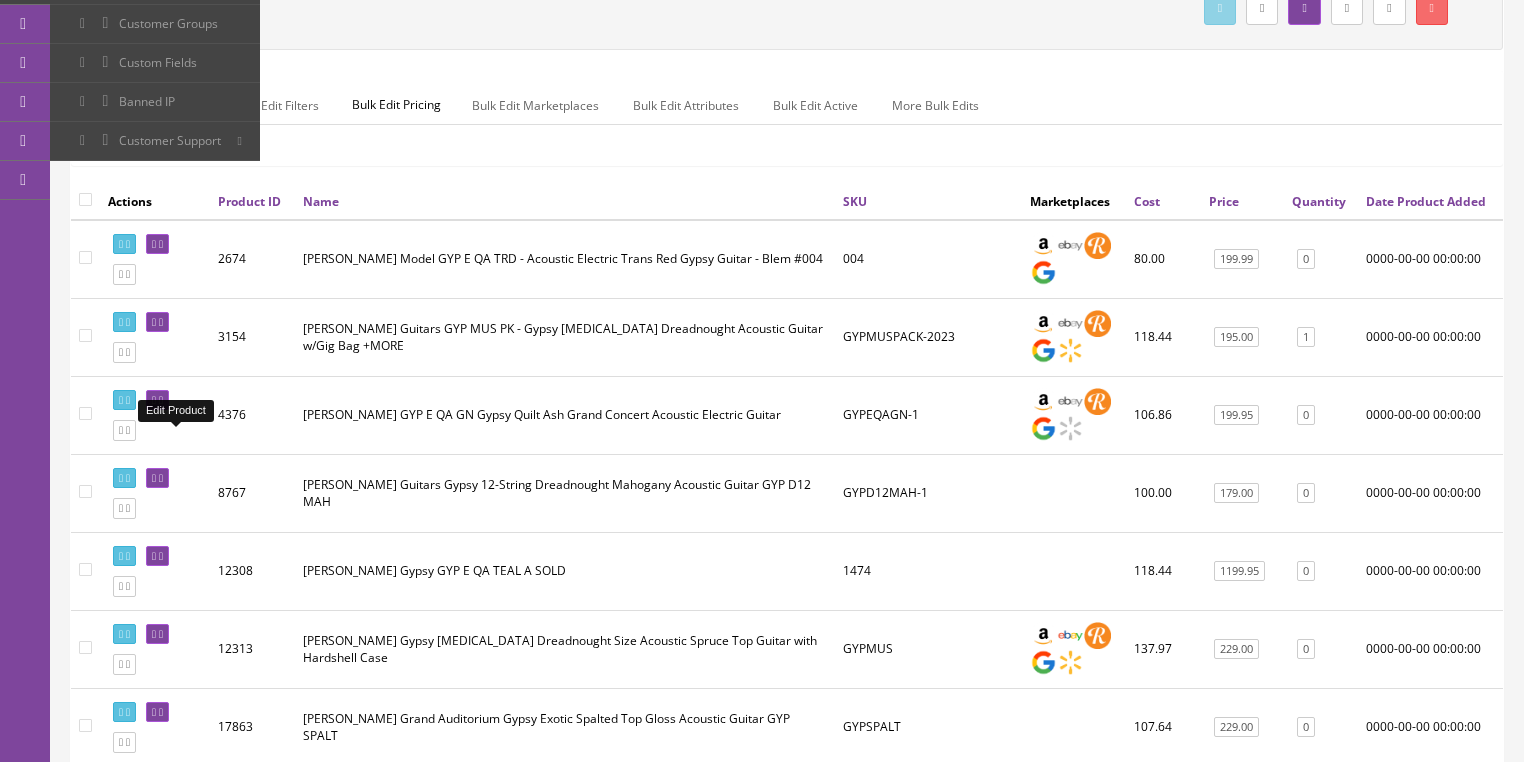 click at bounding box center [161, 400] 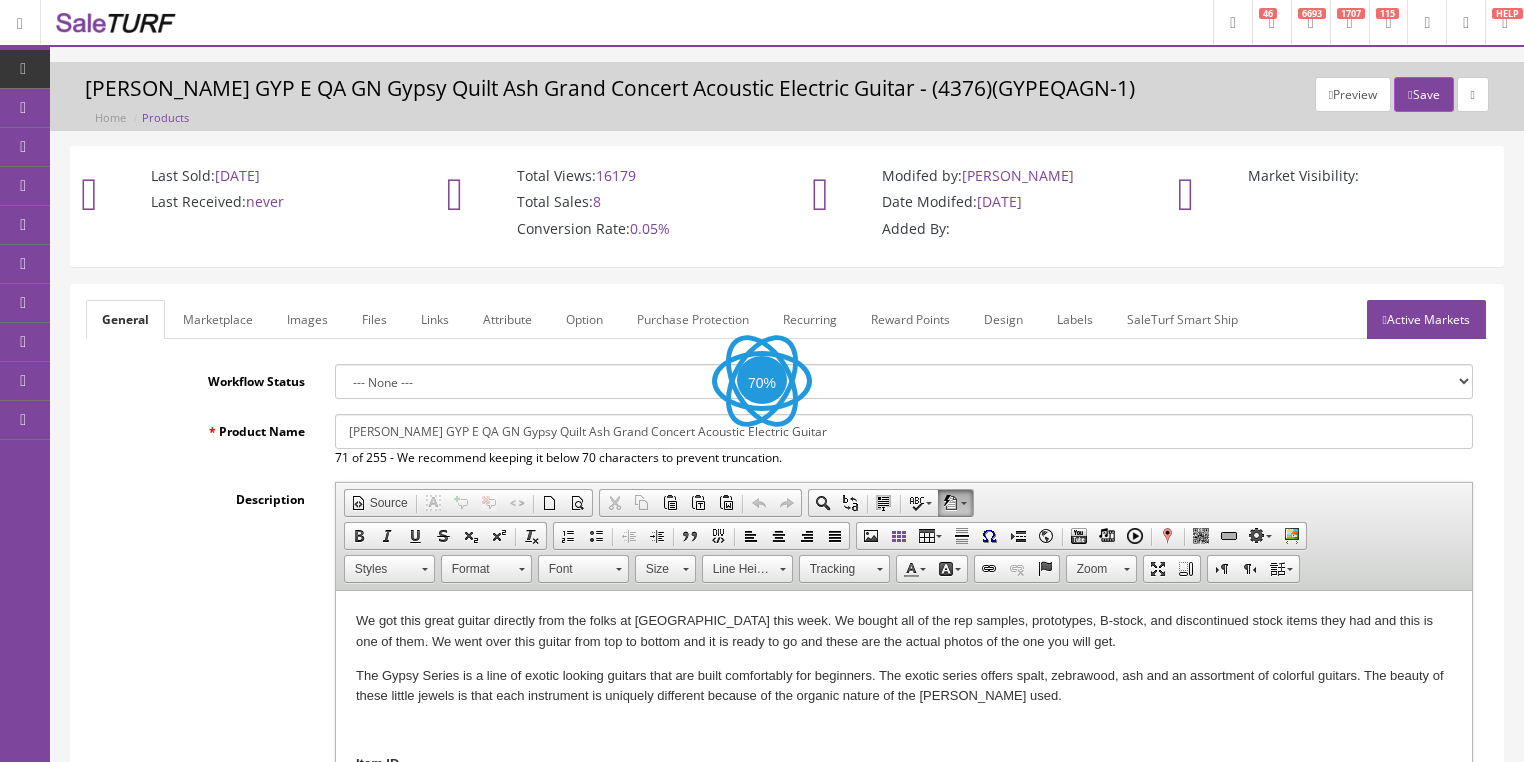 scroll, scrollTop: 0, scrollLeft: 0, axis: both 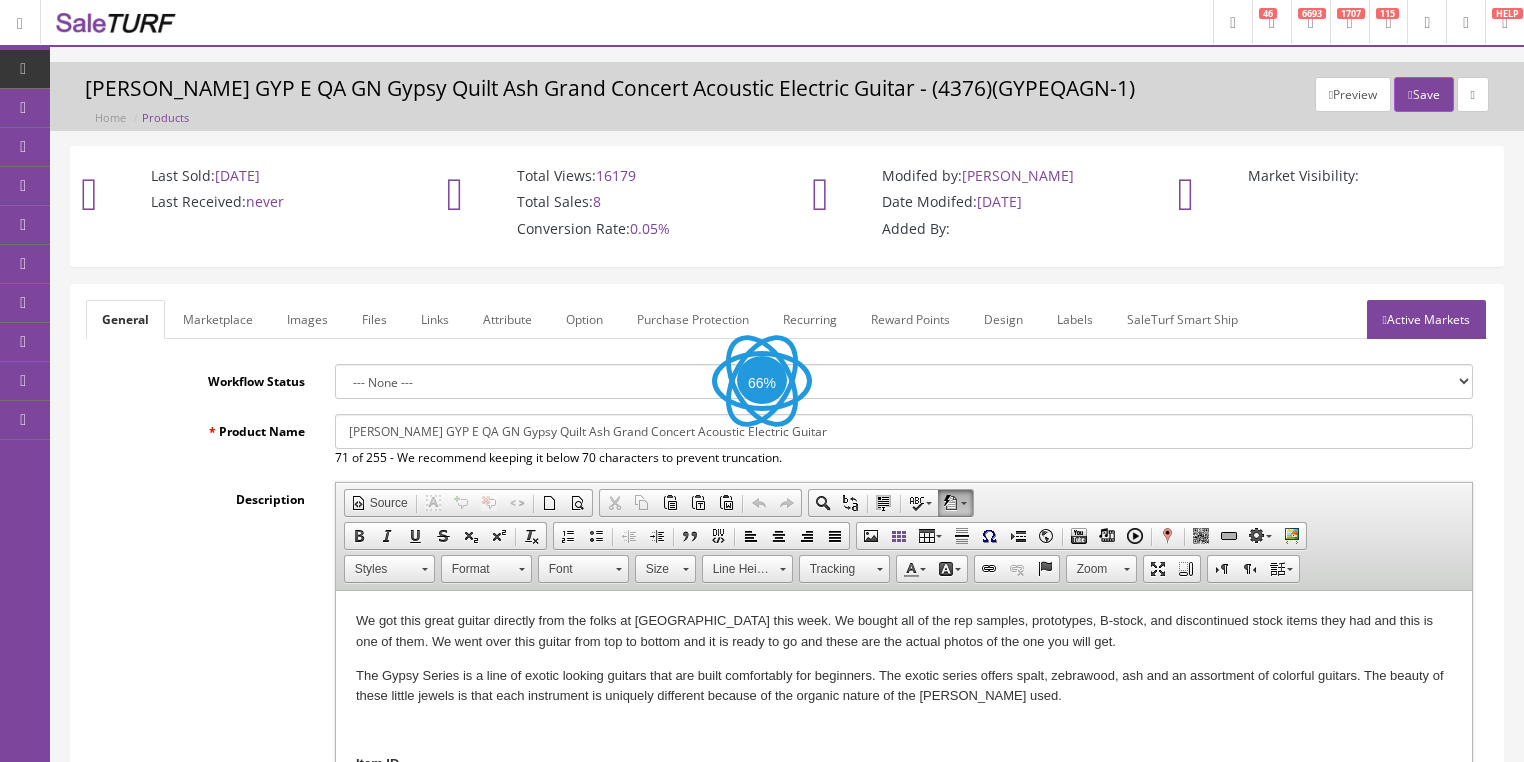 click on "Images" at bounding box center [307, 319] 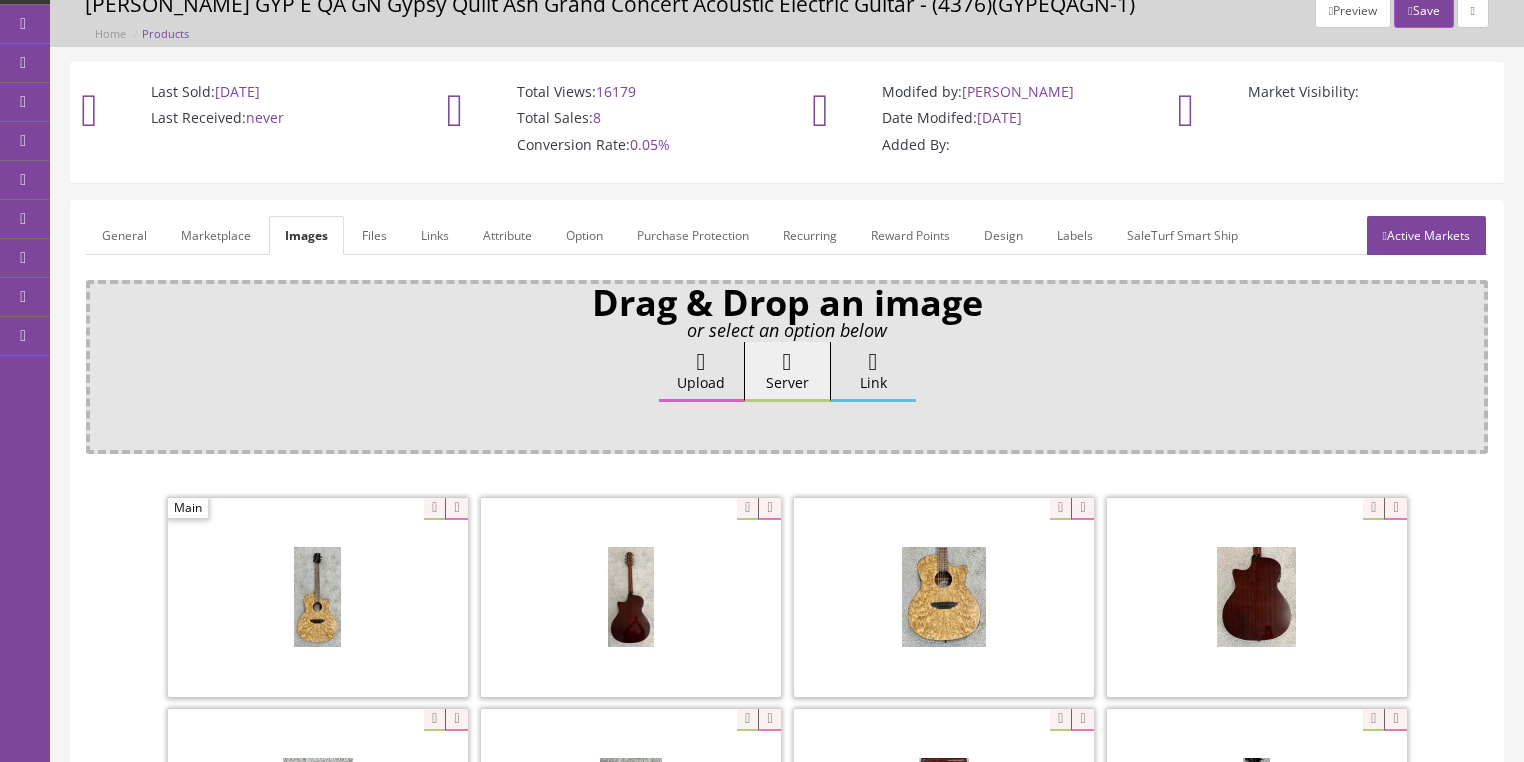 scroll, scrollTop: 160, scrollLeft: 0, axis: vertical 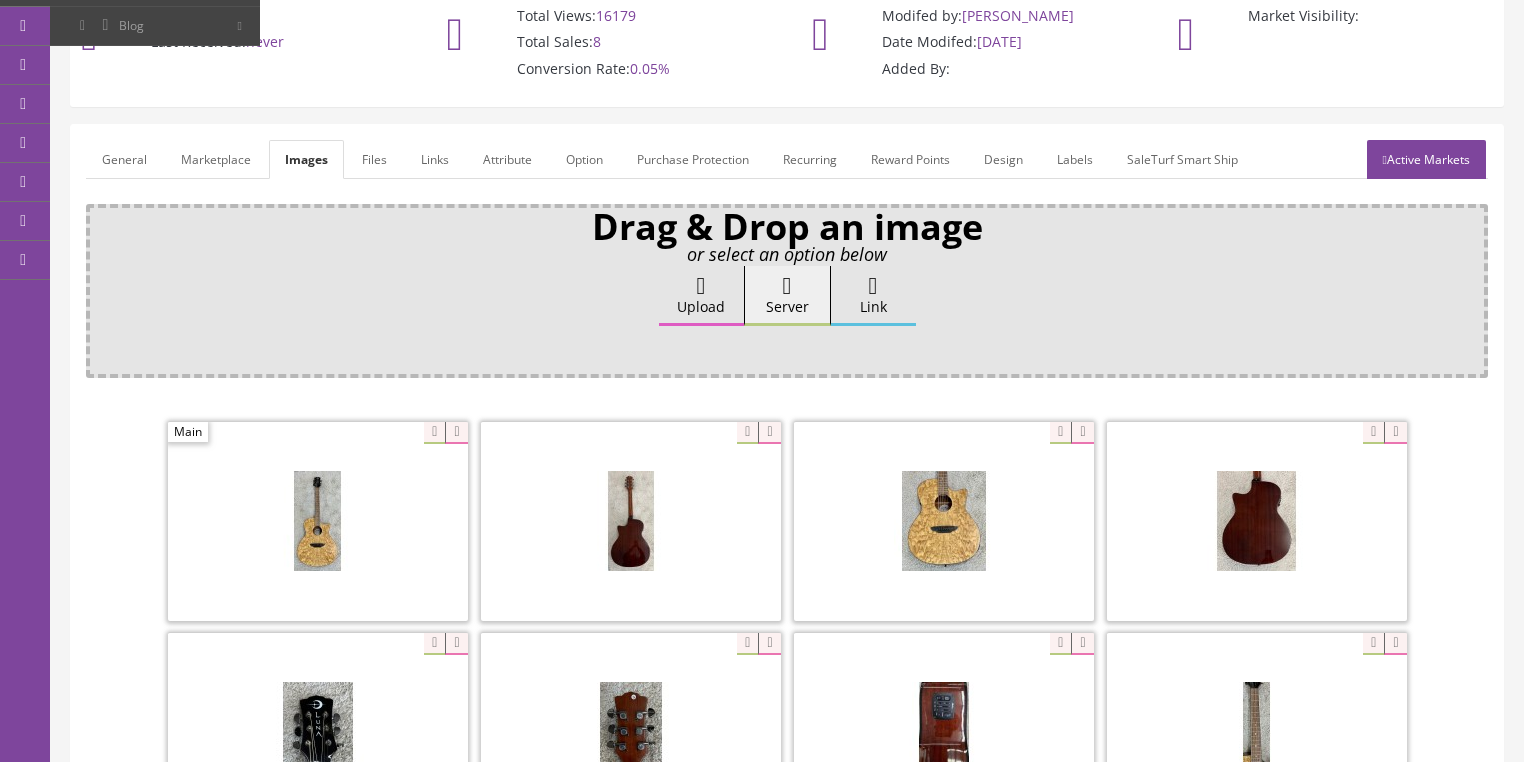 click at bounding box center [701, 286] 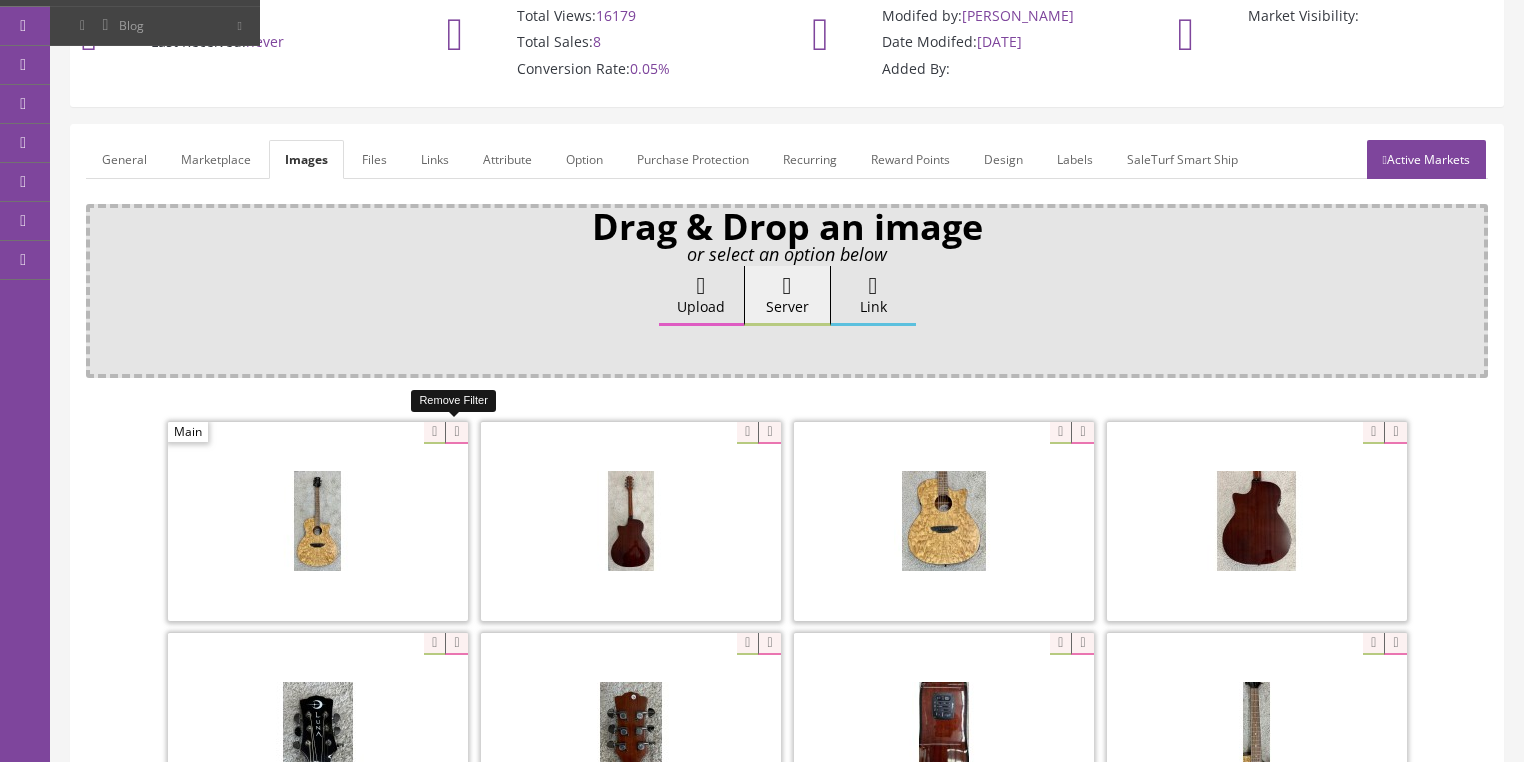 click at bounding box center (456, 433) 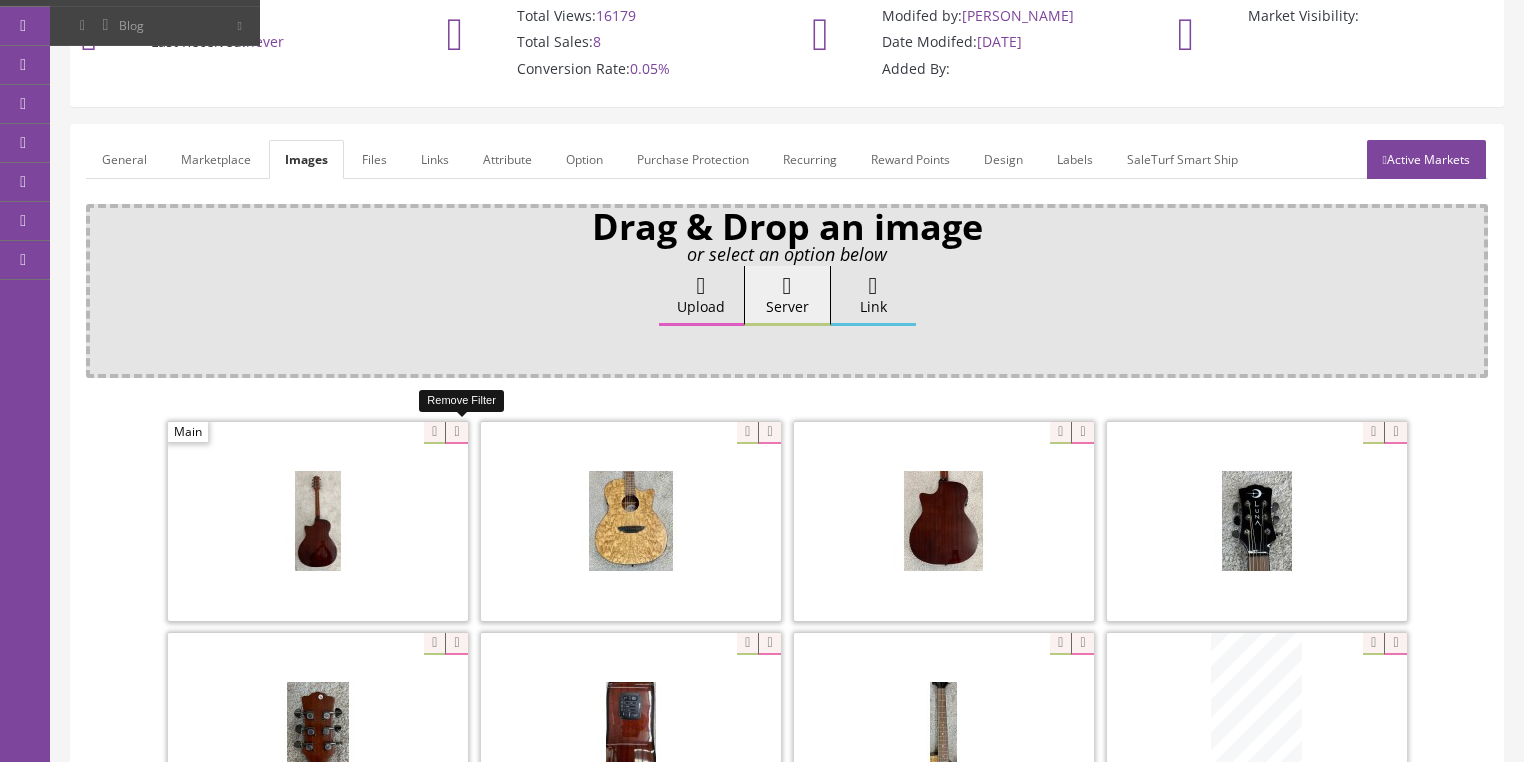 click at bounding box center [456, 433] 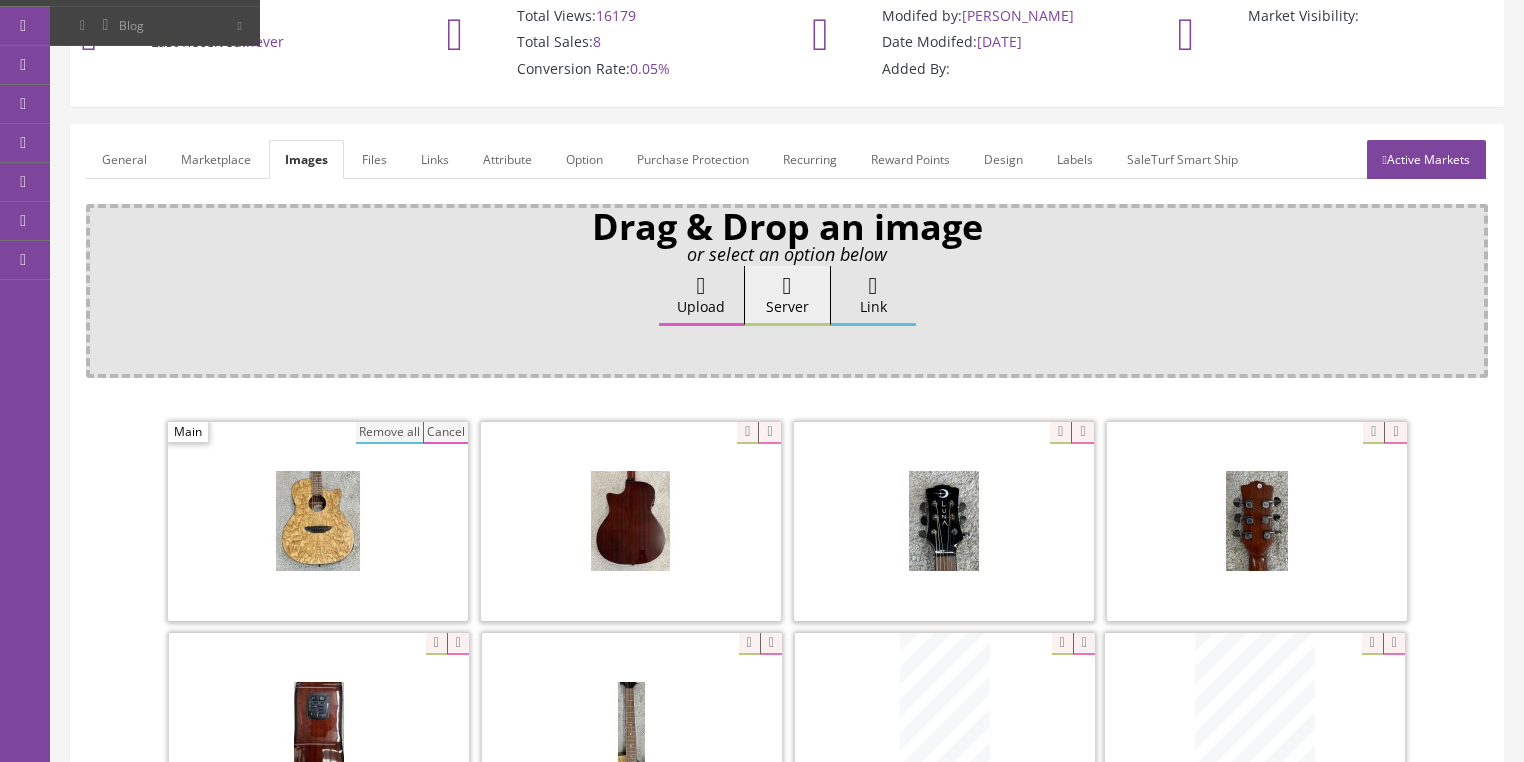 click on "Cancel" at bounding box center [445, 433] 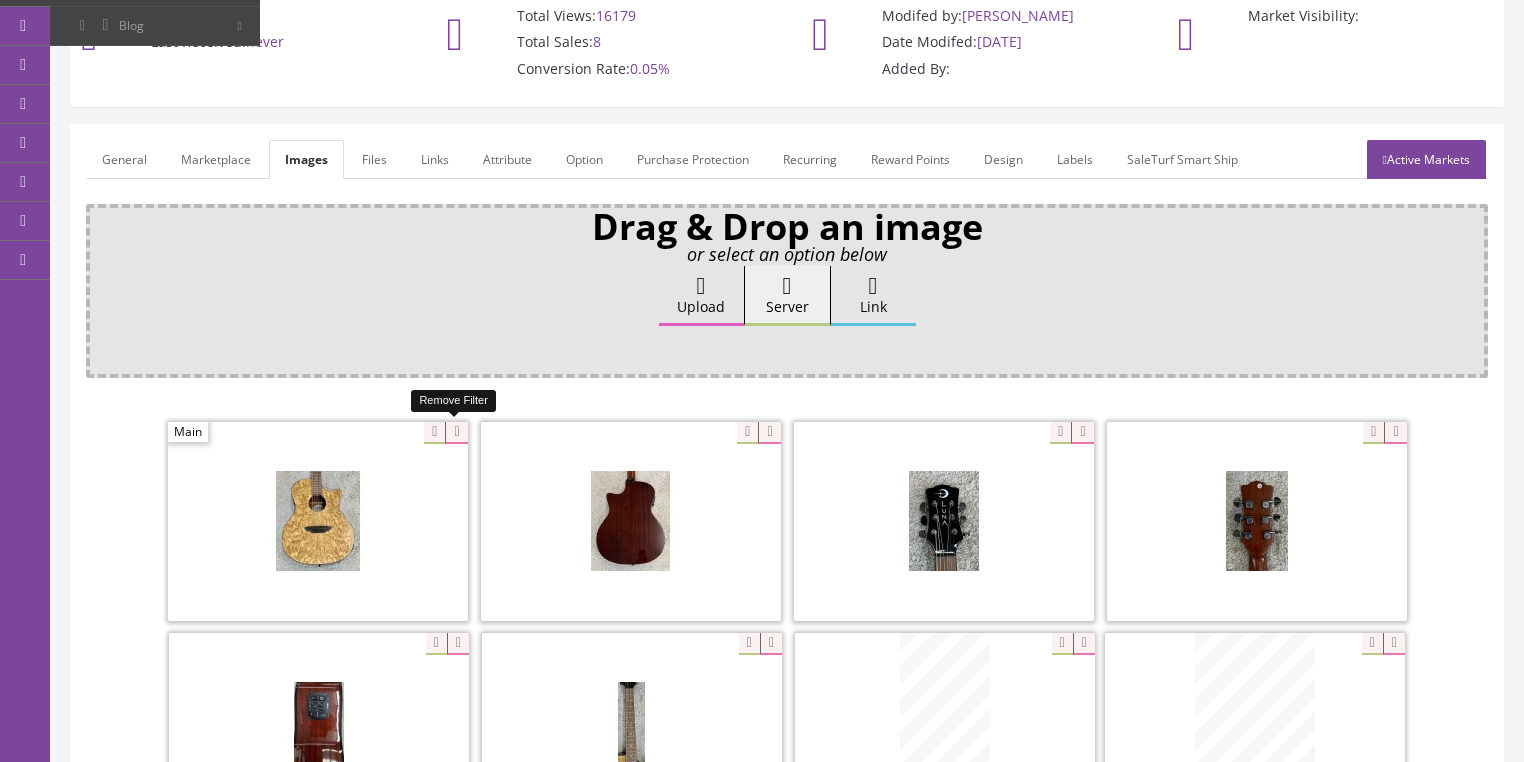 click at bounding box center (456, 433) 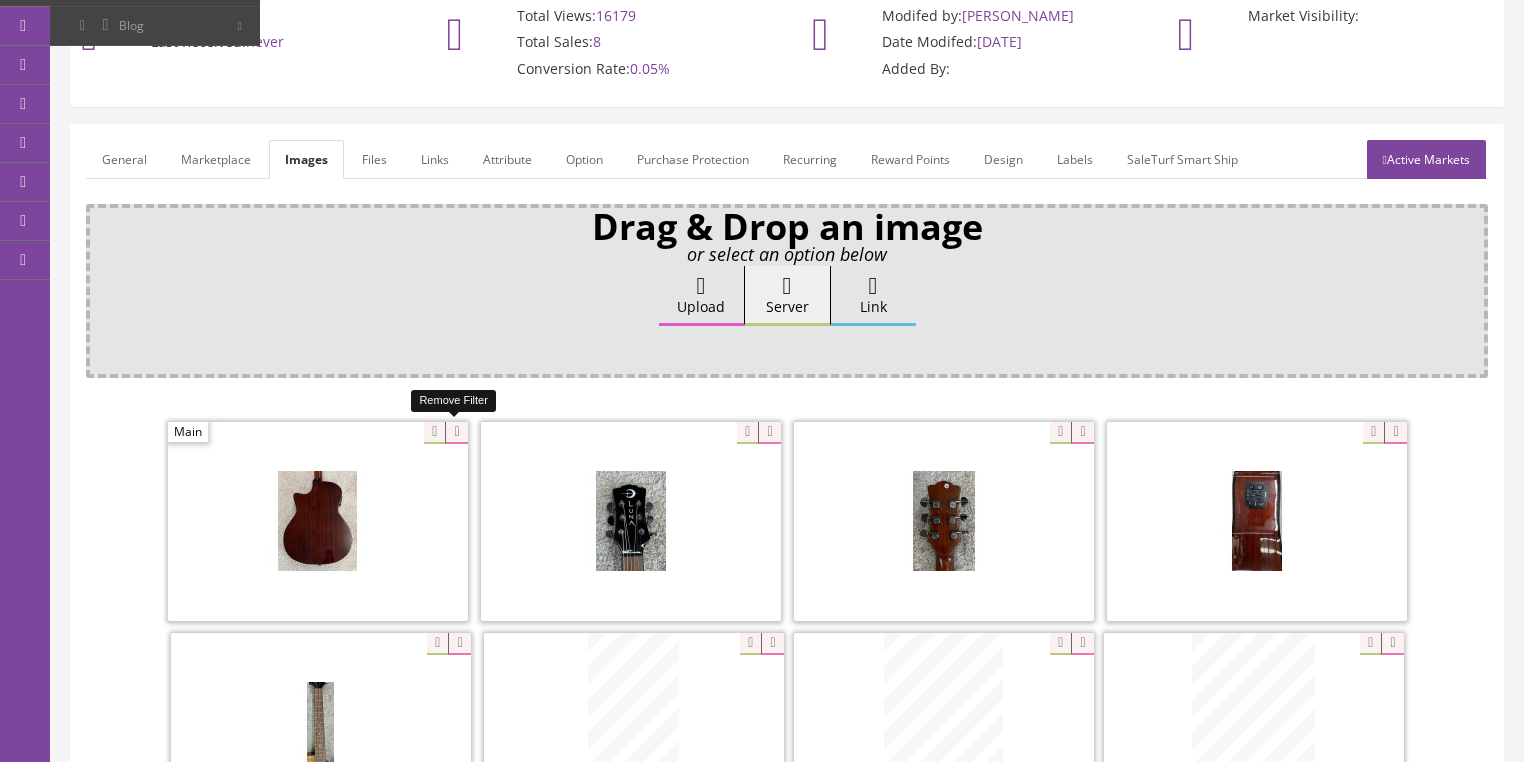 click at bounding box center (456, 433) 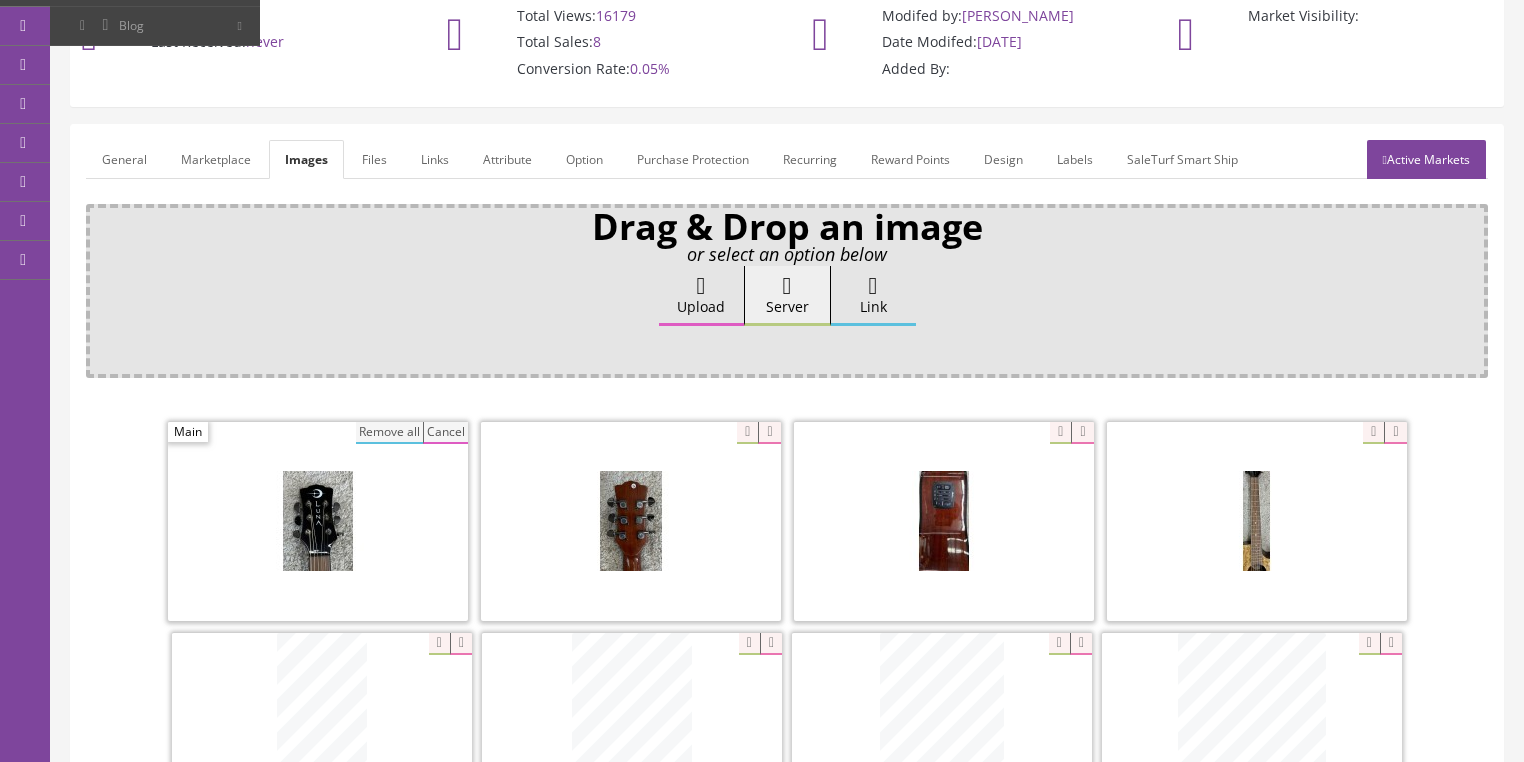 click on "Cancel" at bounding box center (445, 433) 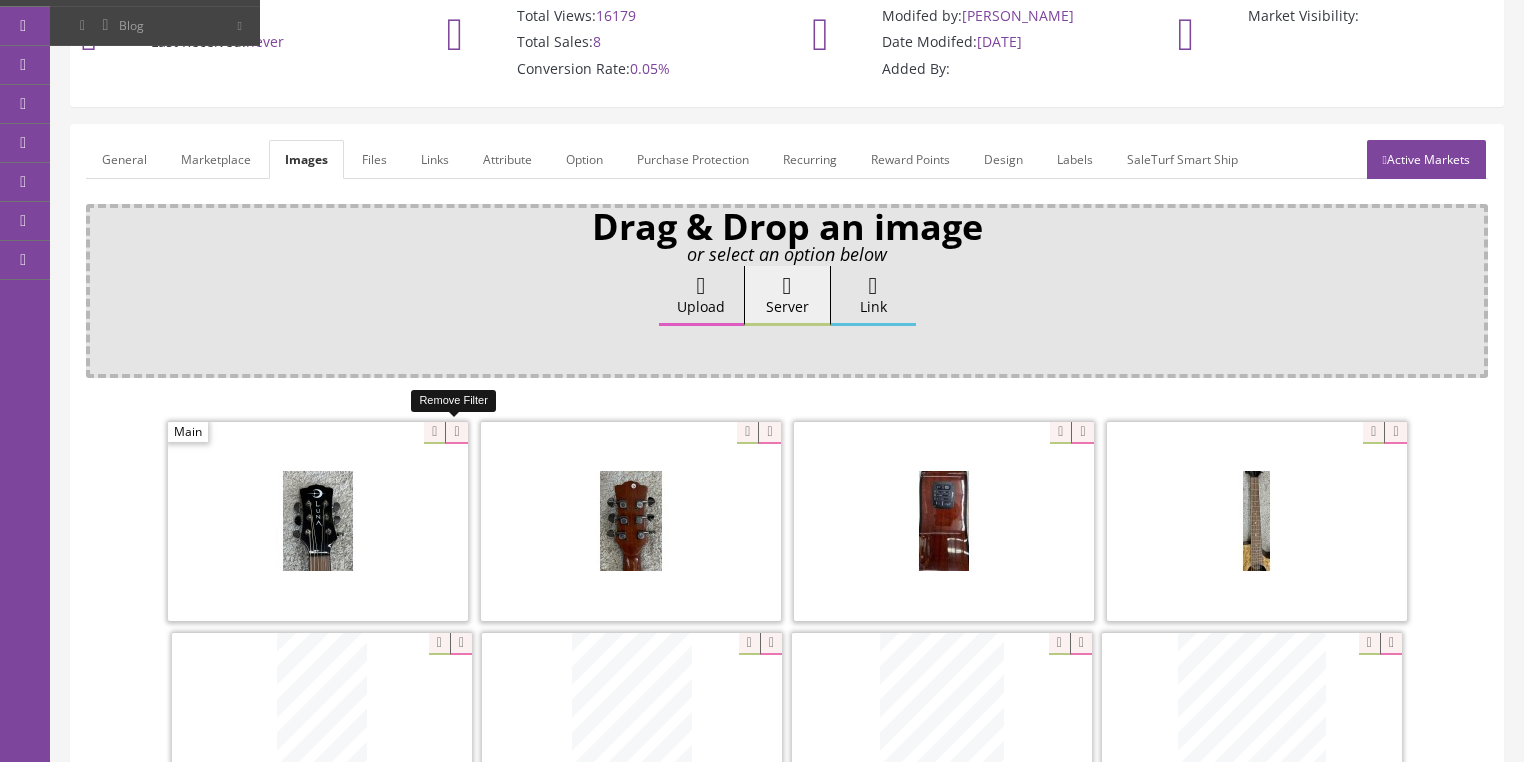 click at bounding box center (456, 433) 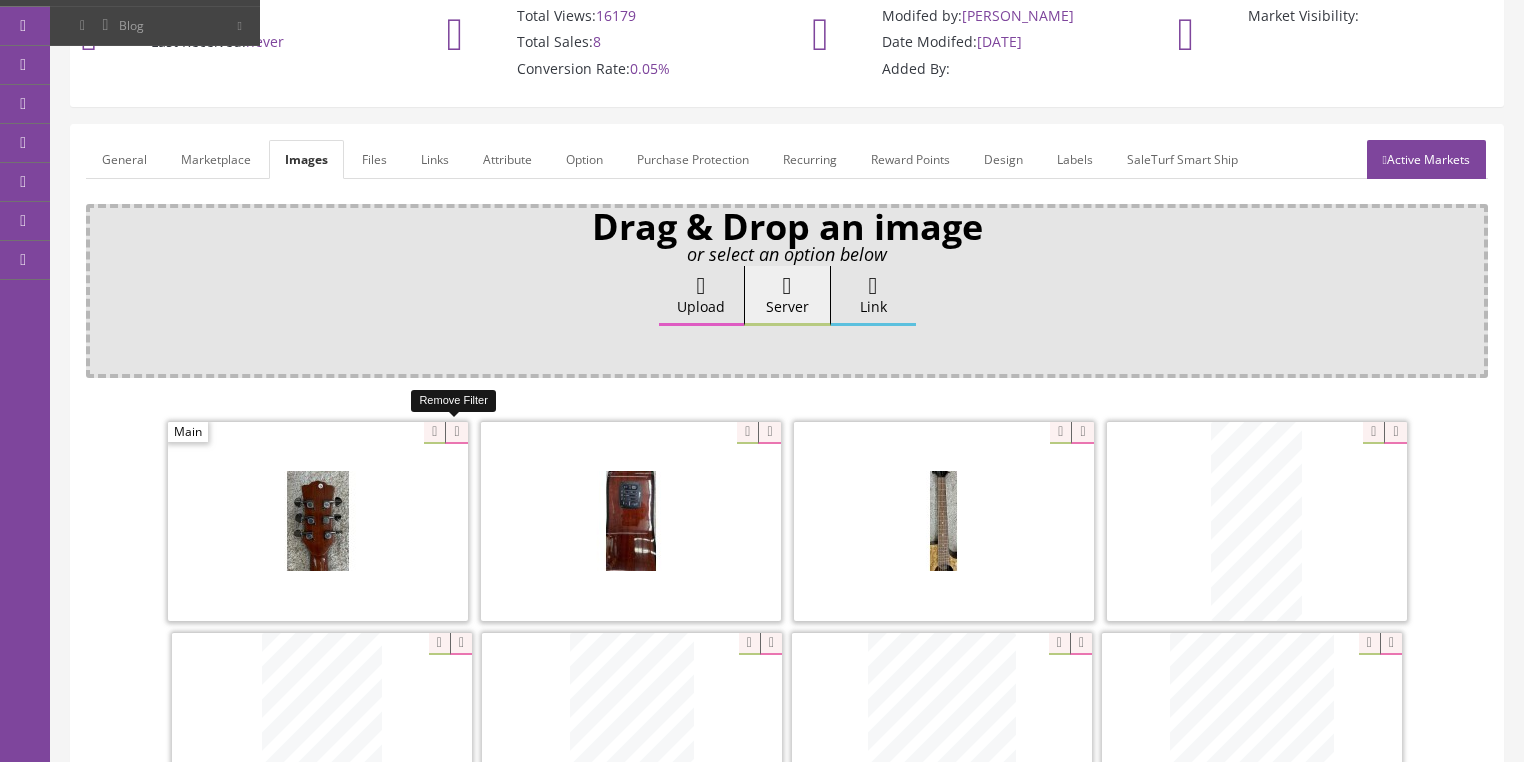 click at bounding box center [456, 433] 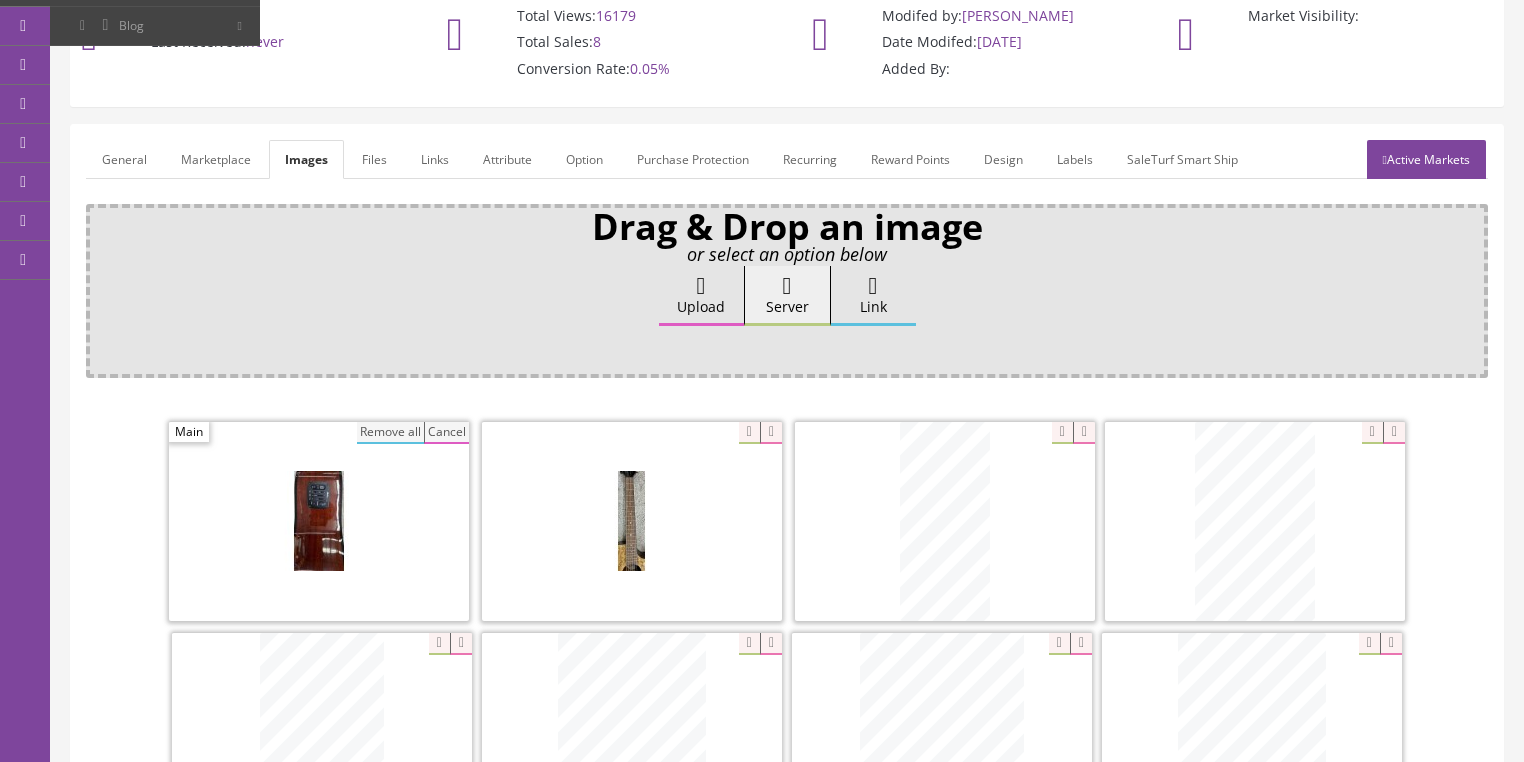 click on "Cancel" at bounding box center (446, 433) 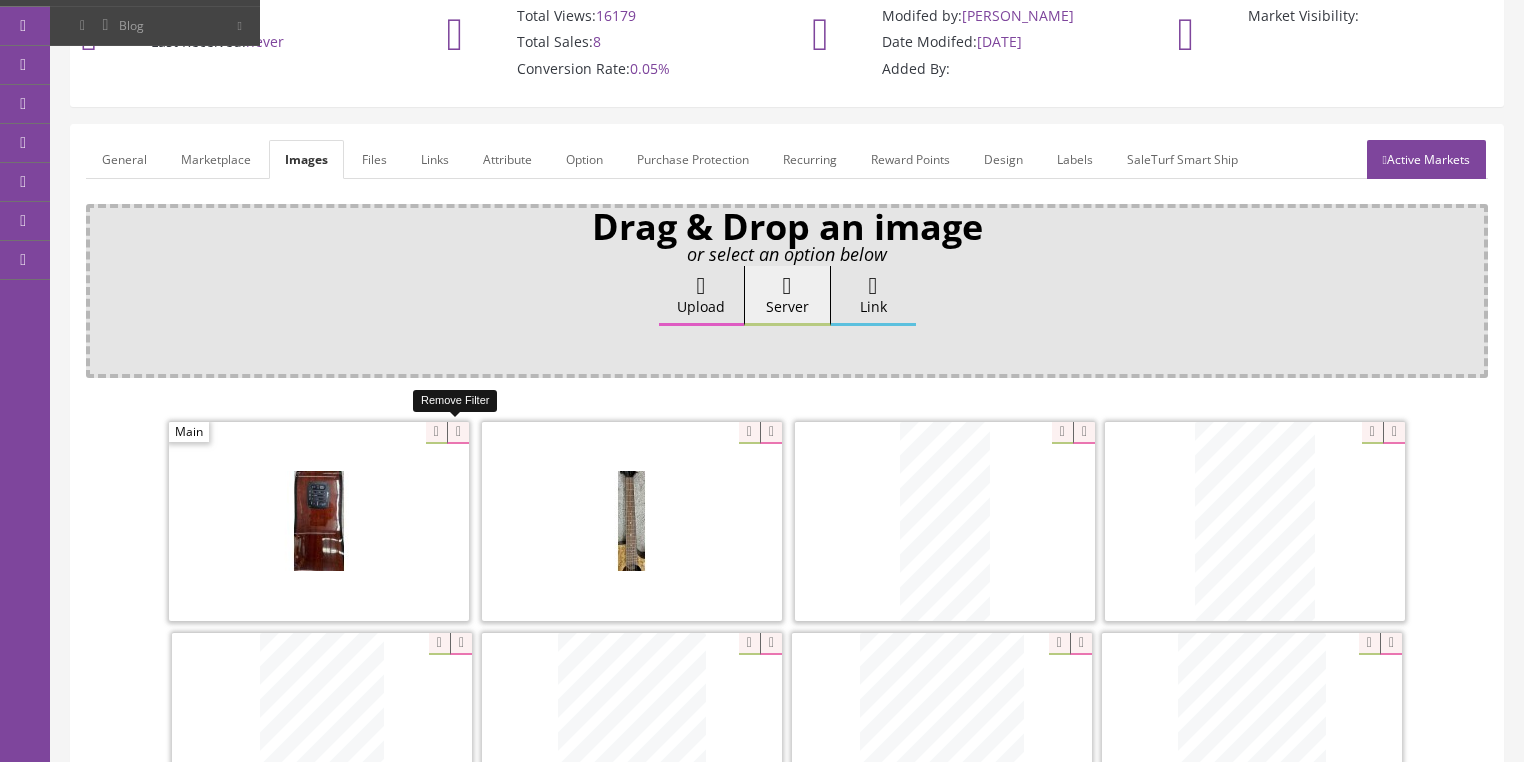 click at bounding box center (458, 433) 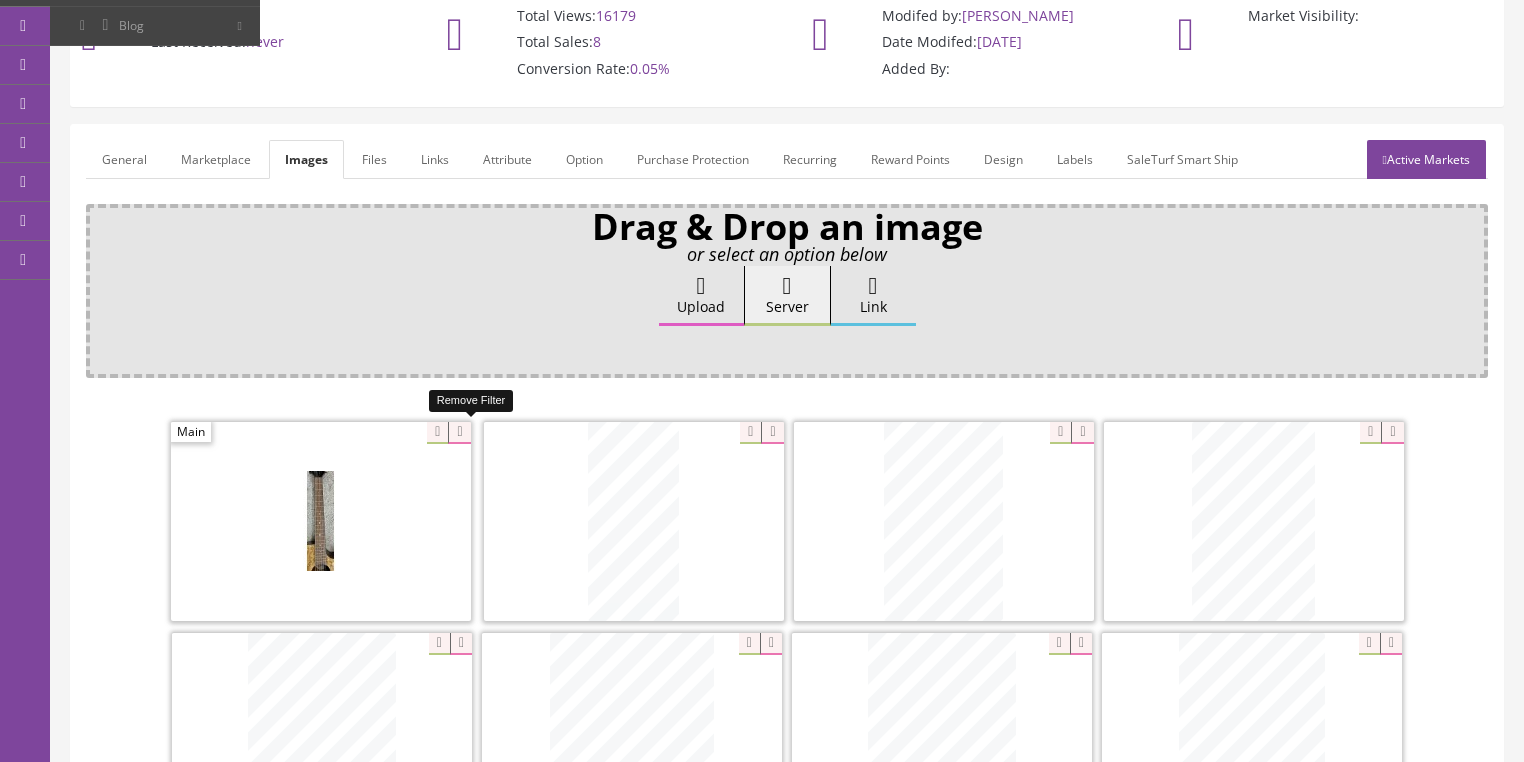 click at bounding box center (459, 433) 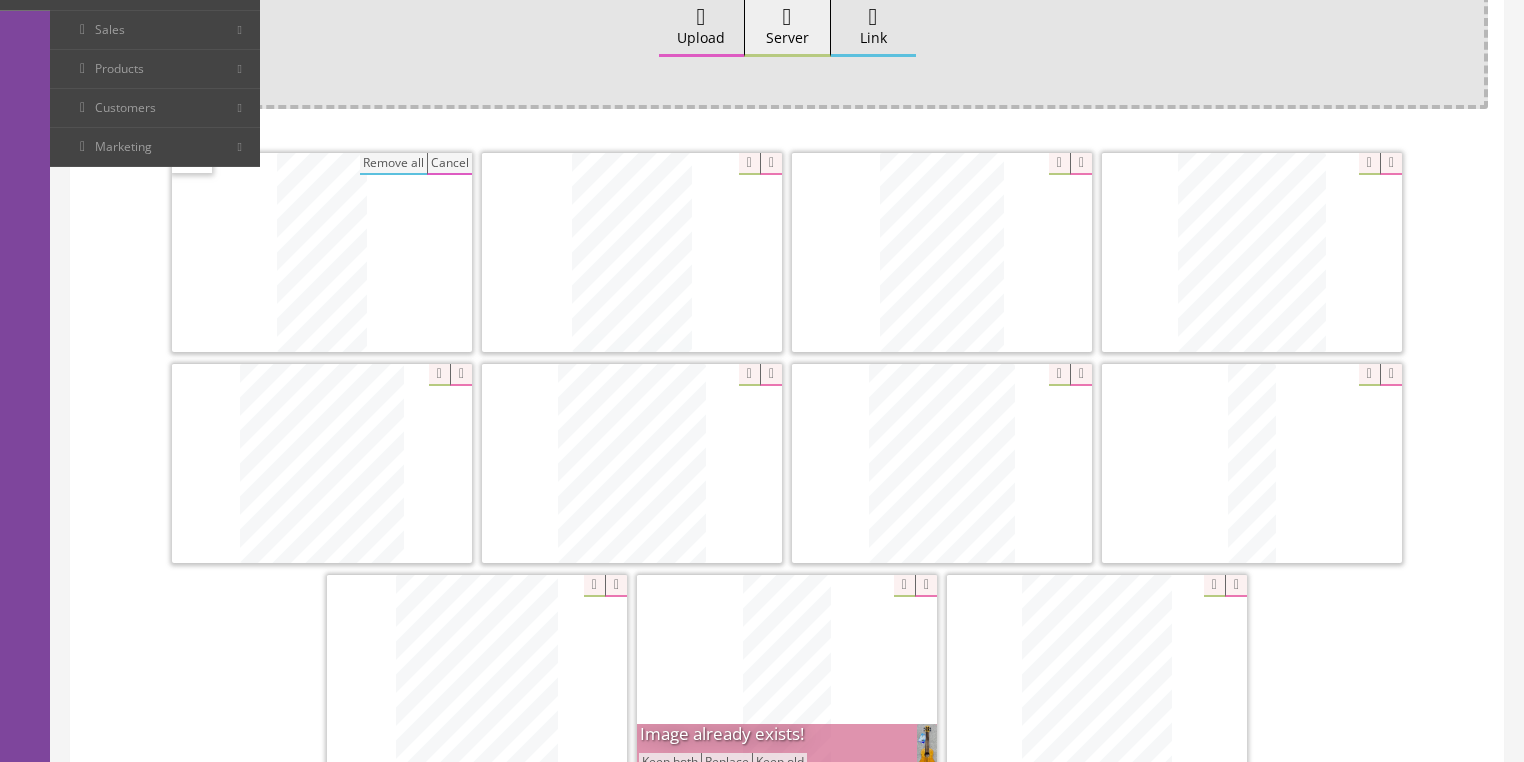 scroll, scrollTop: 480, scrollLeft: 0, axis: vertical 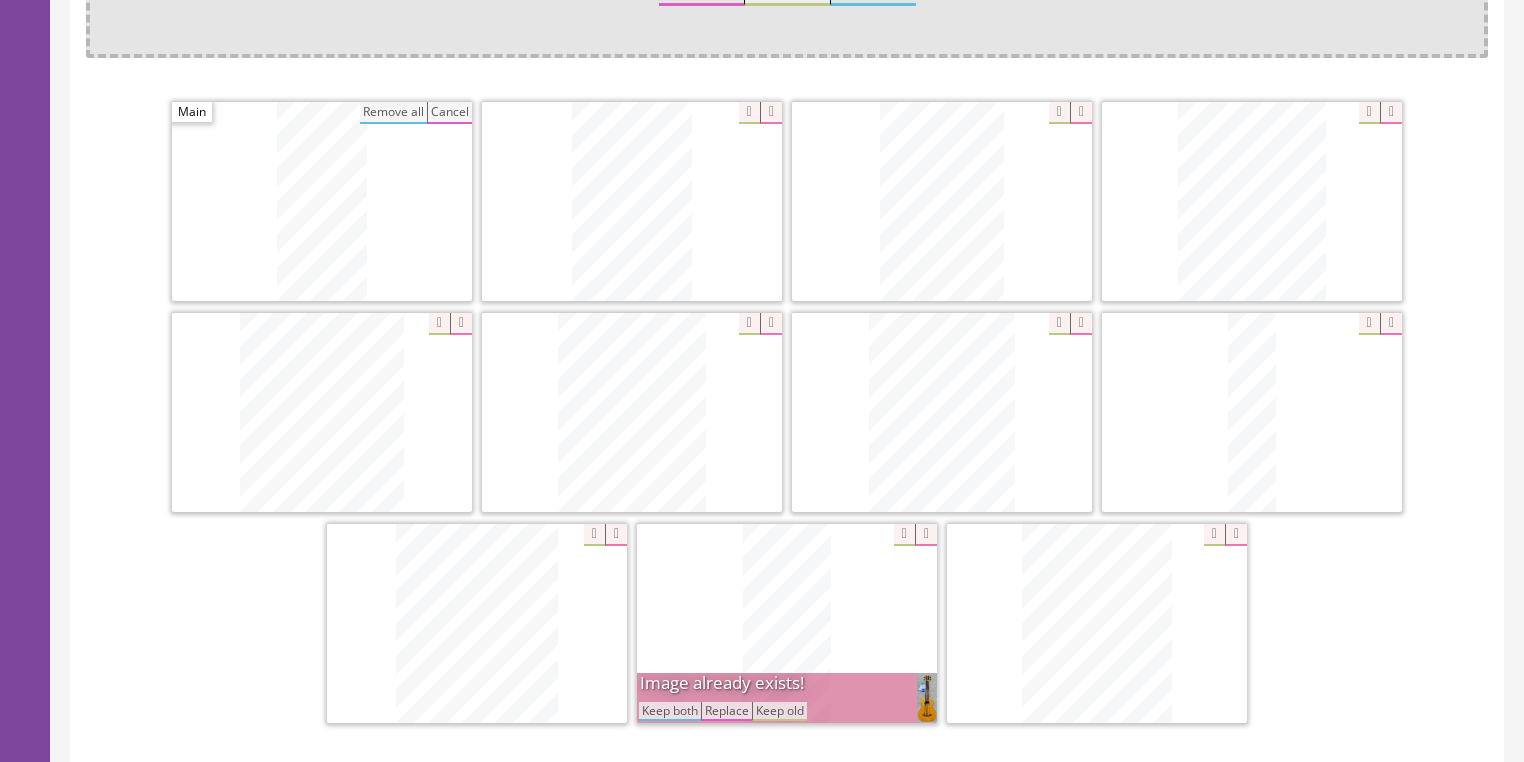 click on "Keep both" at bounding box center (670, 711) 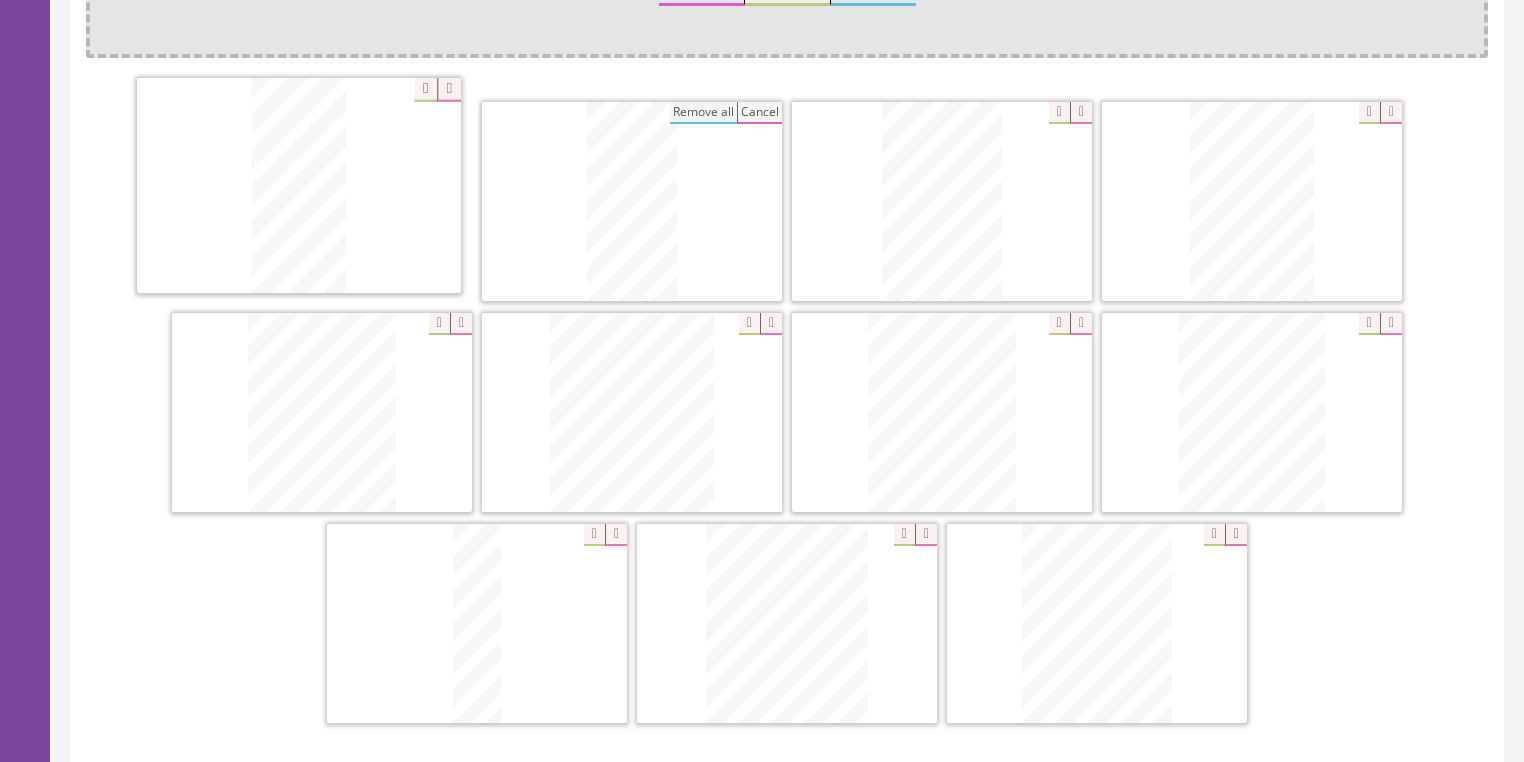 drag, startPoint x: 732, startPoint y: 668, endPoint x: 256, endPoint y: 248, distance: 634.8039 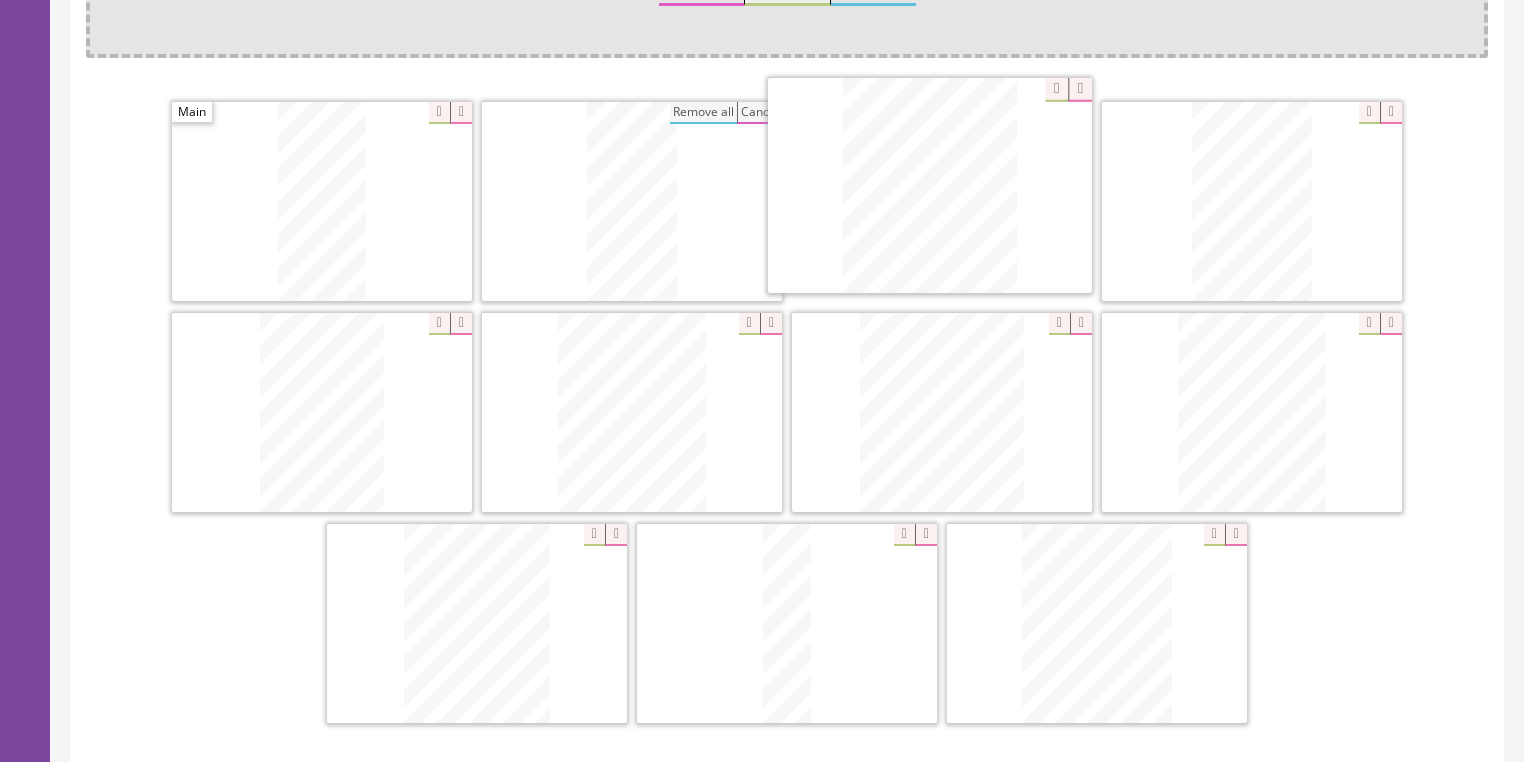 drag, startPoint x: 761, startPoint y: 599, endPoint x: 904, endPoint y: 165, distance: 456.95184 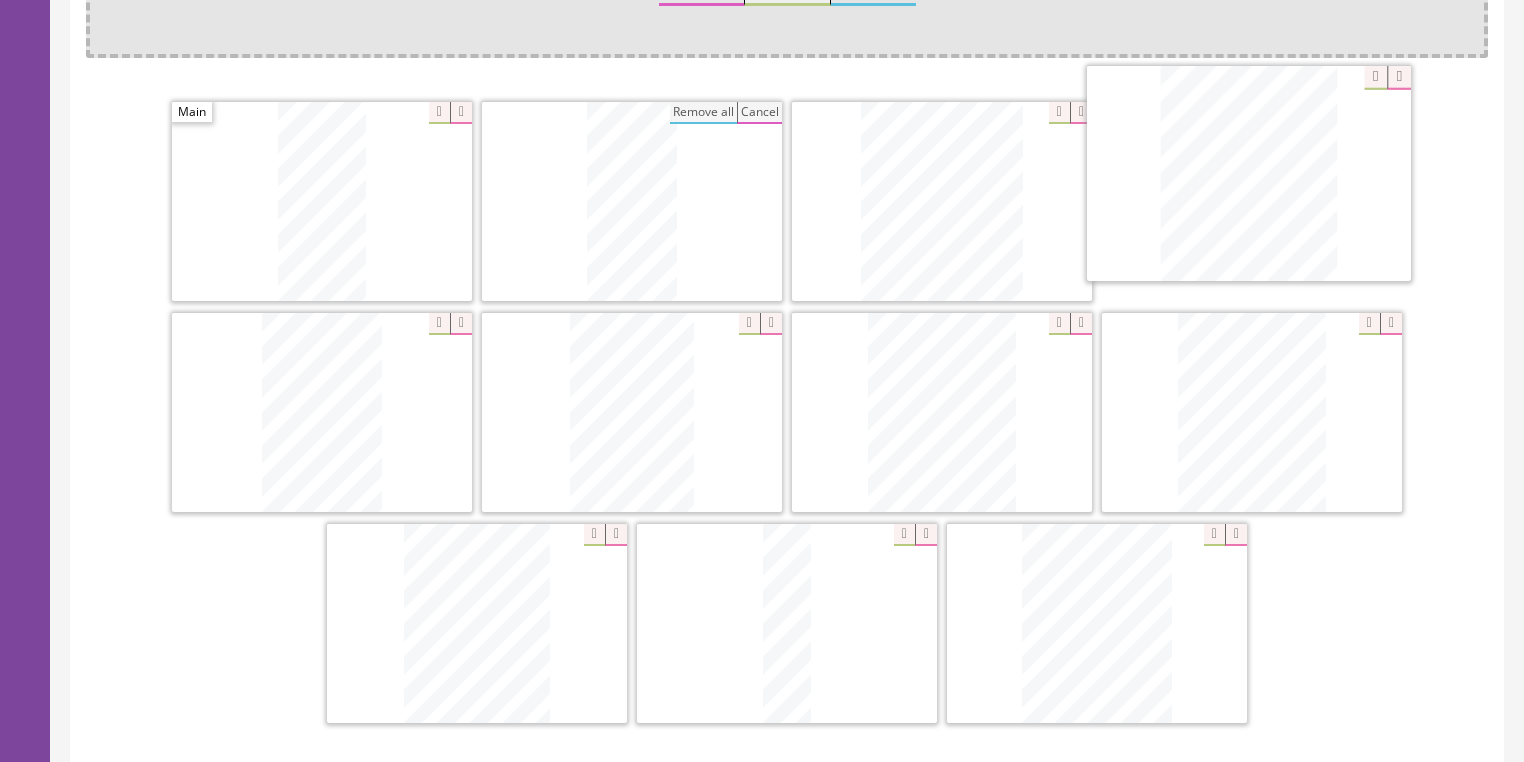 drag, startPoint x: 915, startPoint y: 366, endPoint x: 1164, endPoint y: 219, distance: 289.15393 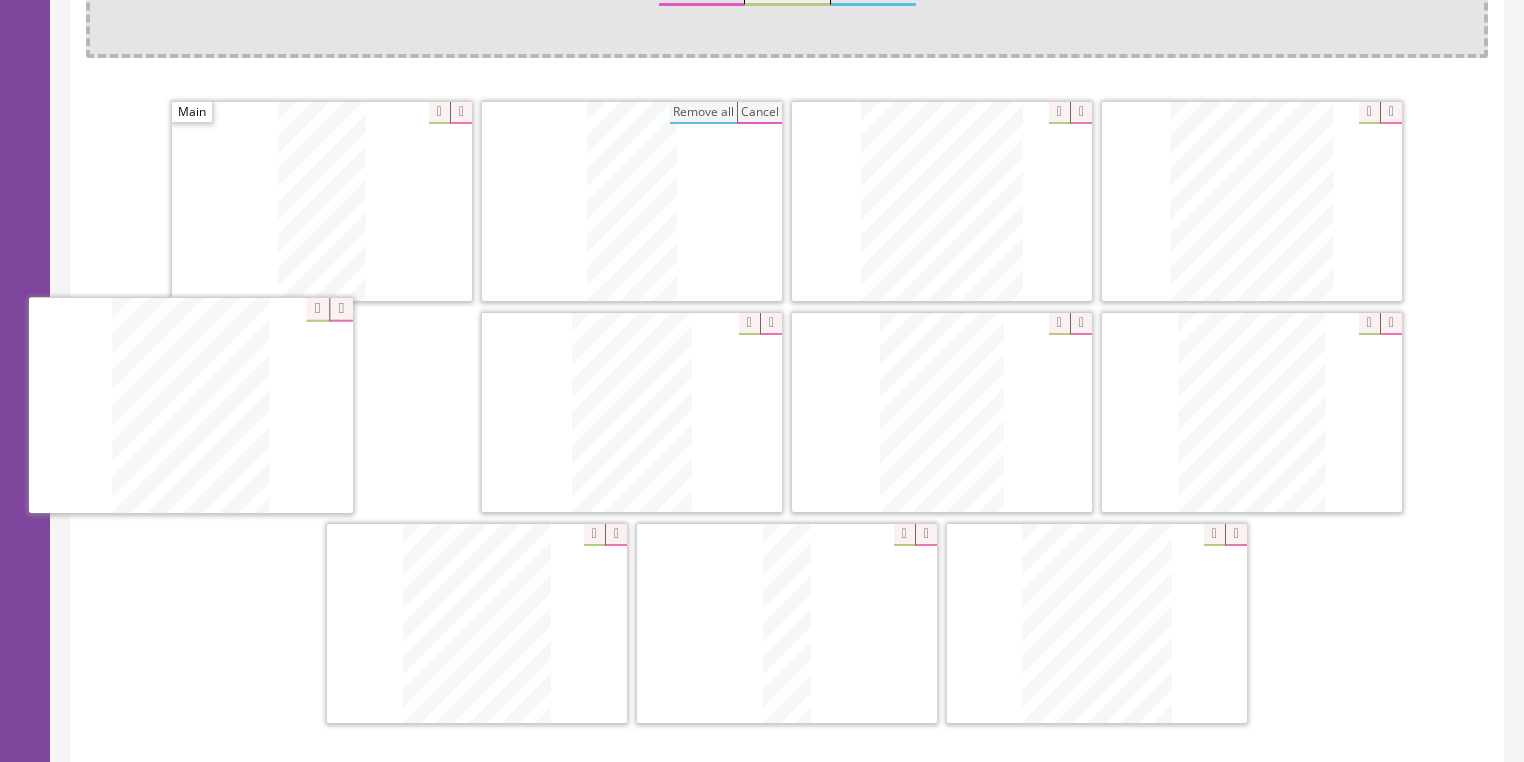 drag, startPoint x: 500, startPoint y: 595, endPoint x: 225, endPoint y: 380, distance: 349.0702 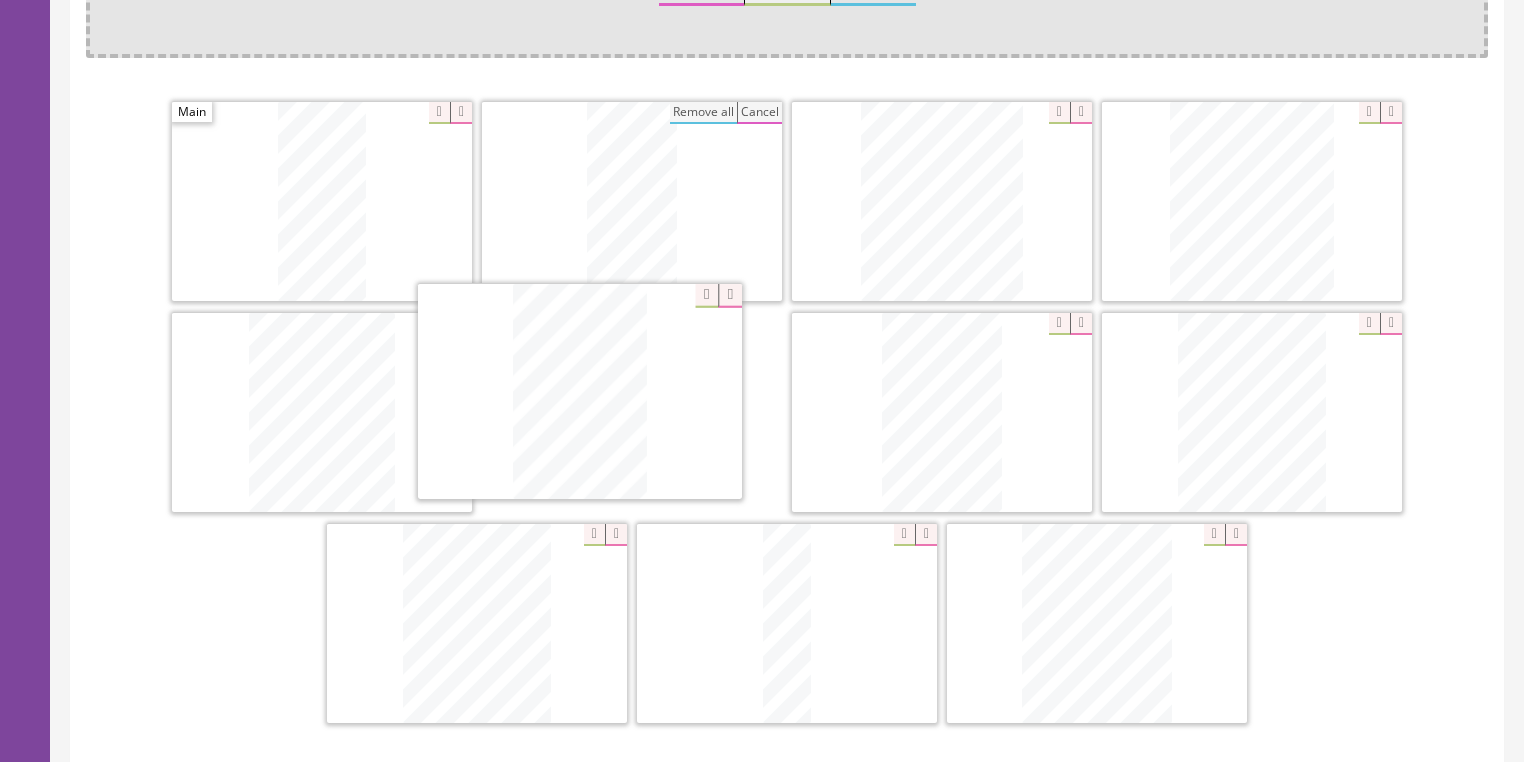 drag, startPoint x: 962, startPoint y: 415, endPoint x: 605, endPoint y: 419, distance: 357.0224 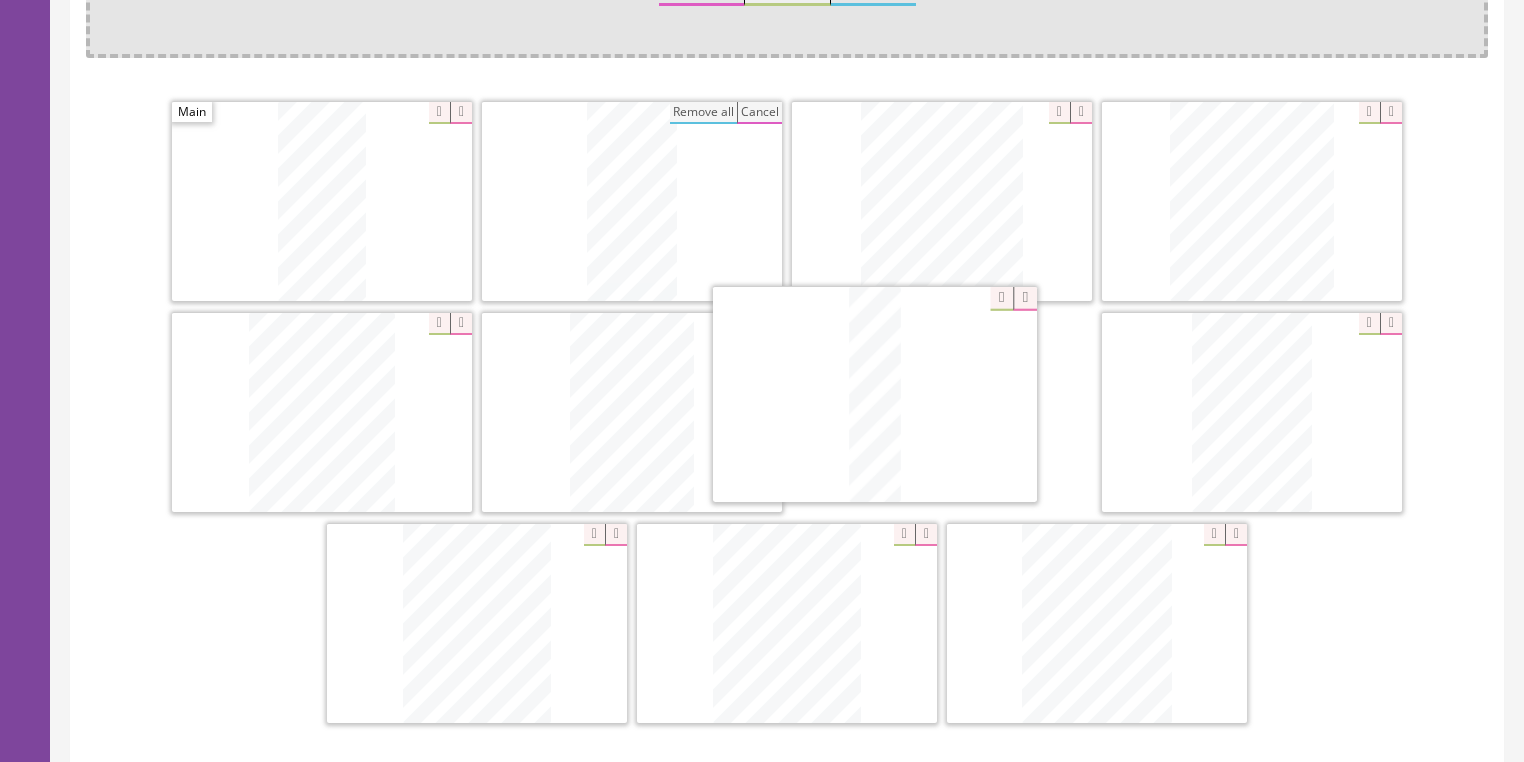drag, startPoint x: 796, startPoint y: 576, endPoint x: 892, endPoint y: 360, distance: 236.37259 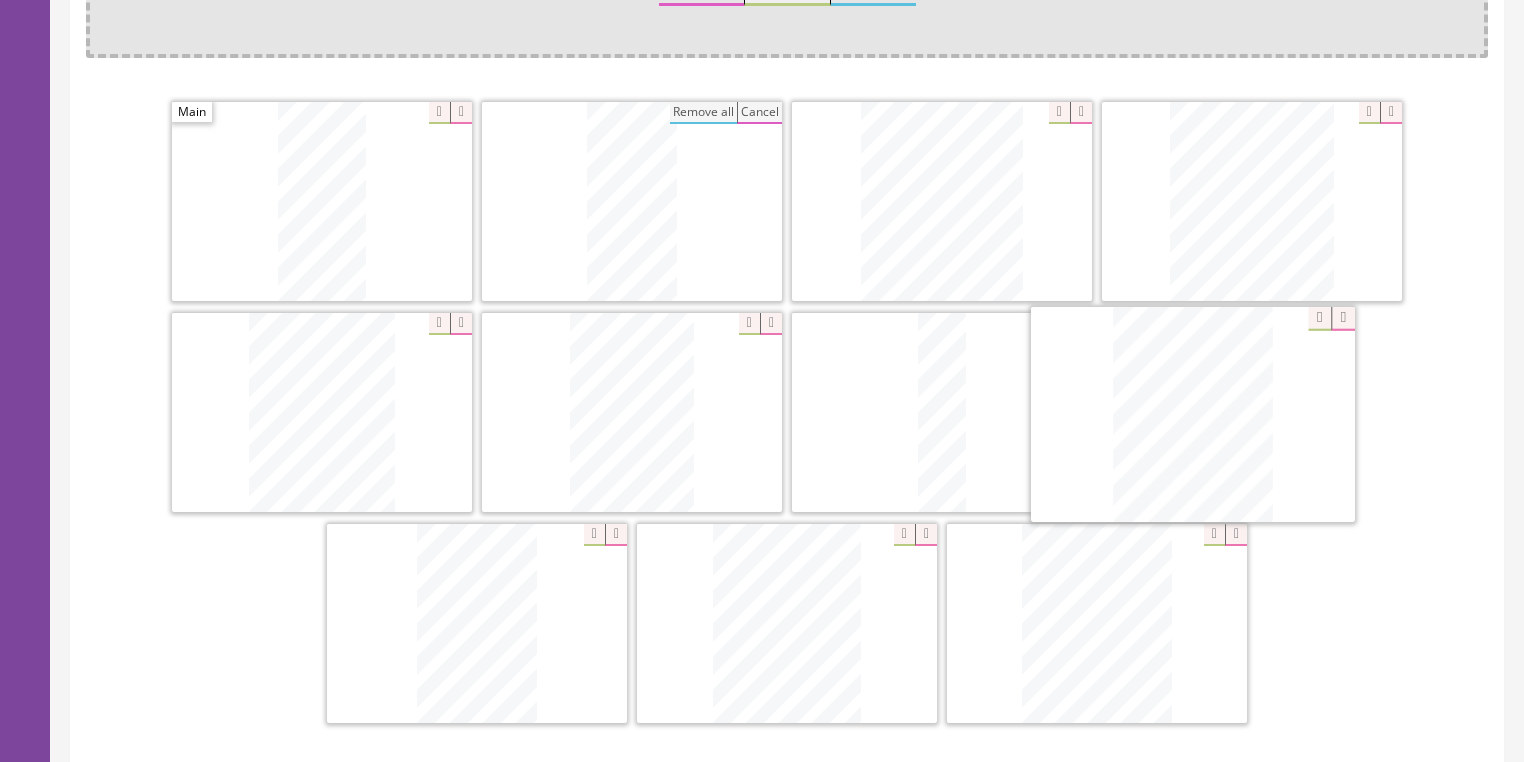 drag, startPoint x: 838, startPoint y: 536, endPoint x: 1246, endPoint y: 342, distance: 451.7743 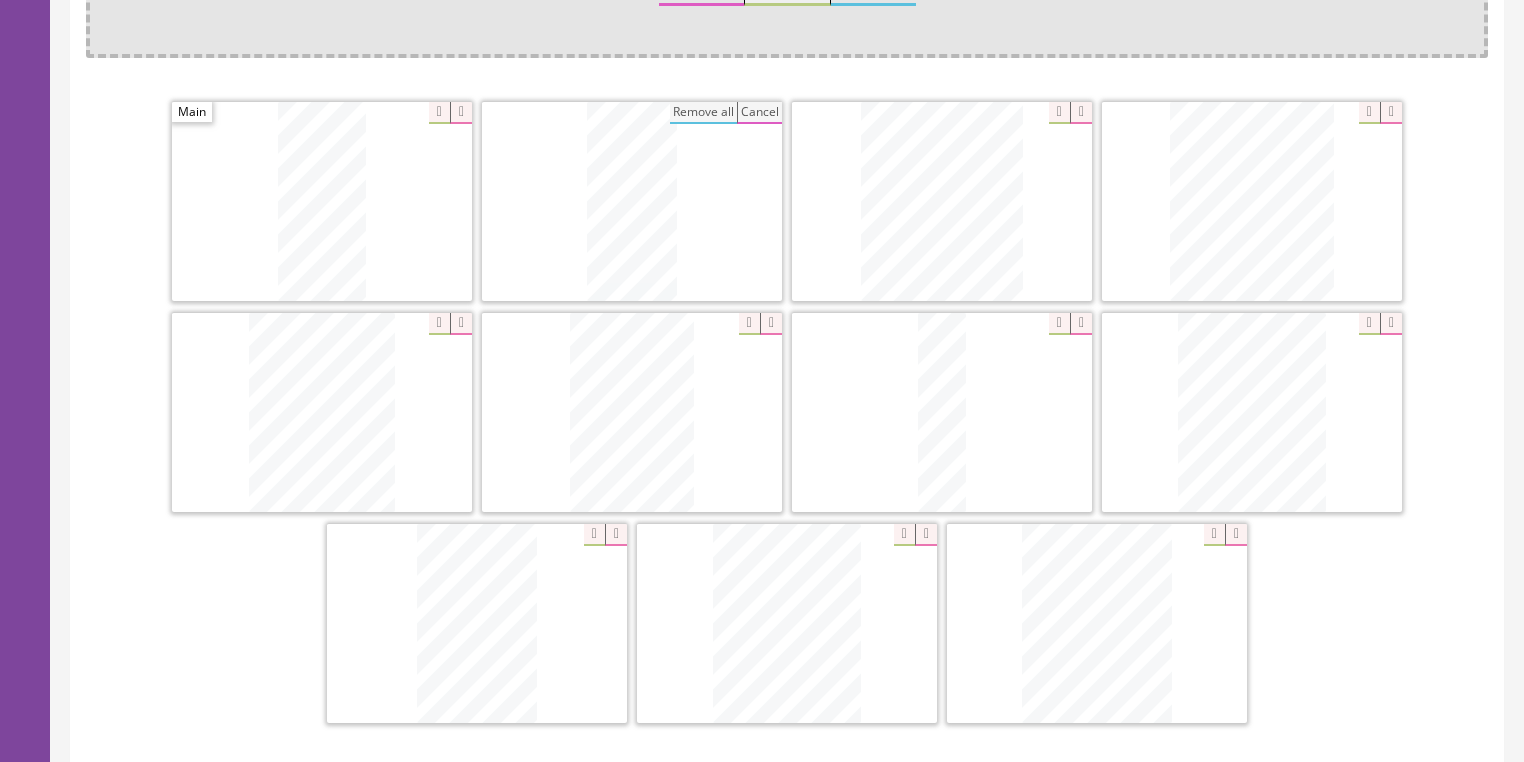 click at bounding box center (1236, 535) 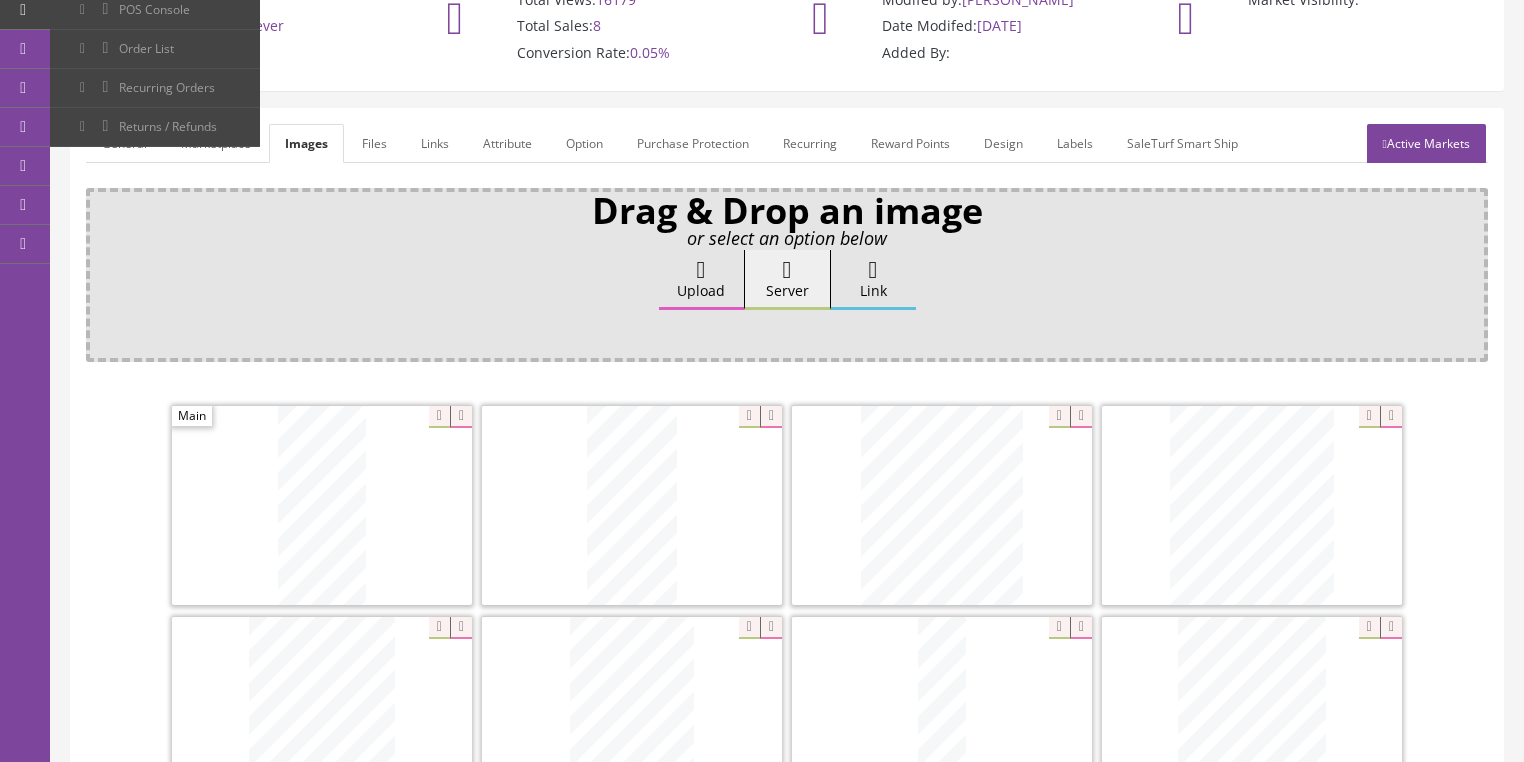 scroll, scrollTop: 160, scrollLeft: 0, axis: vertical 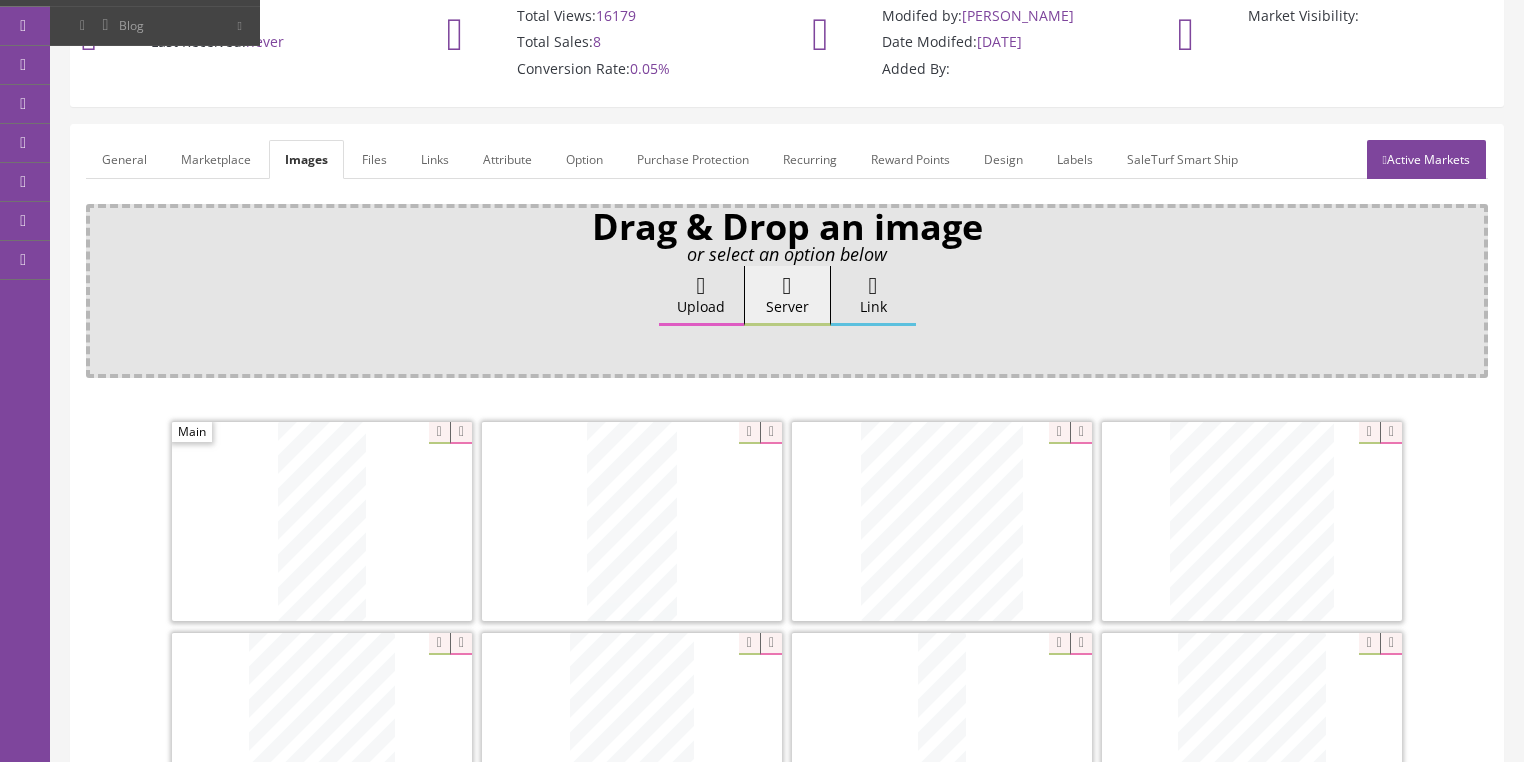 click on "General" at bounding box center [124, 159] 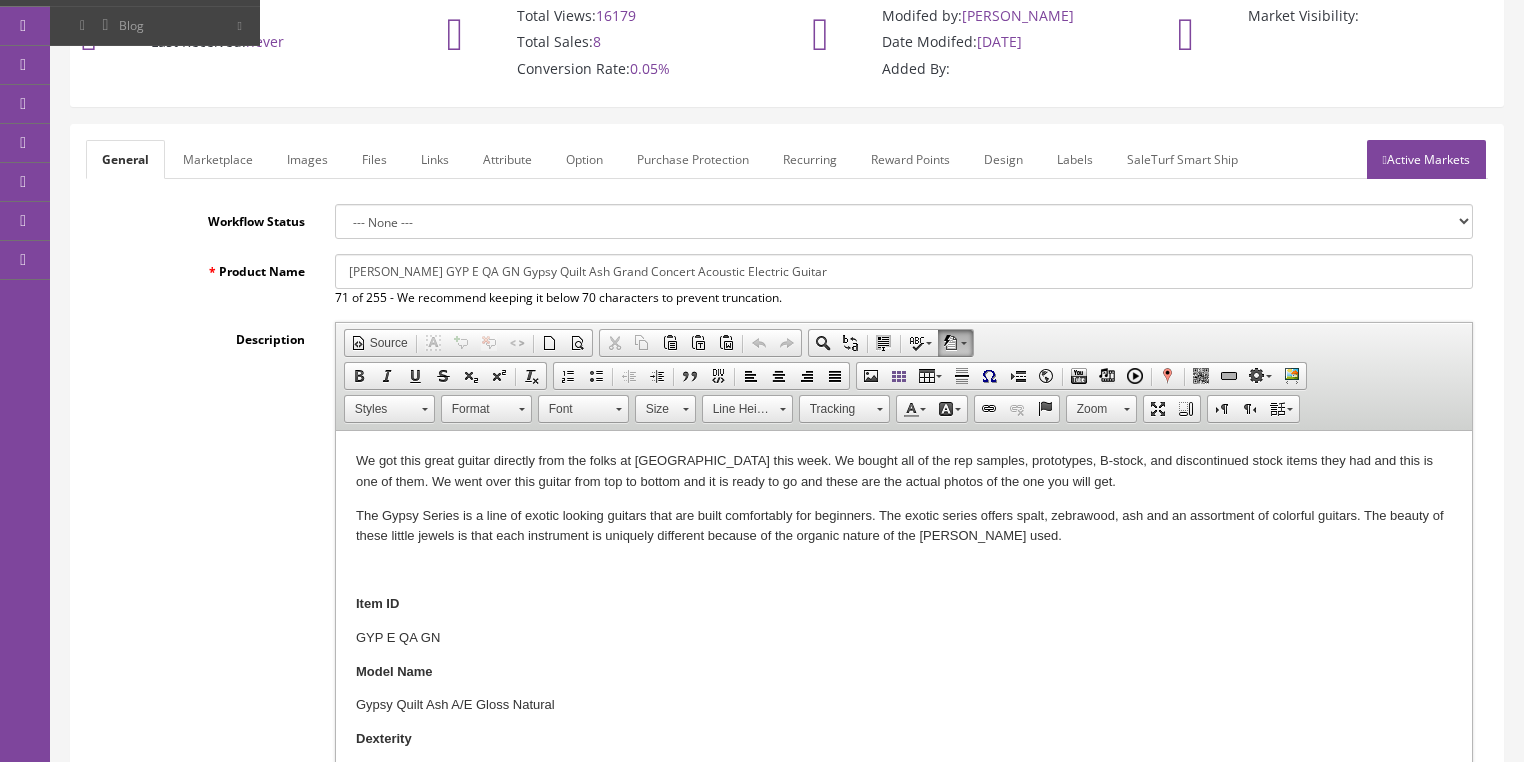click on "We got this great guitar directly from the folks at [GEOGRAPHIC_DATA] this week. We bought all of the rep samples, prototypes, B-stock, and discontinued stock items they had and this is one of them. We went over this guitar from top to bottom and it is ready to go and these are the actual photos of the one you will get." at bounding box center [903, 472] 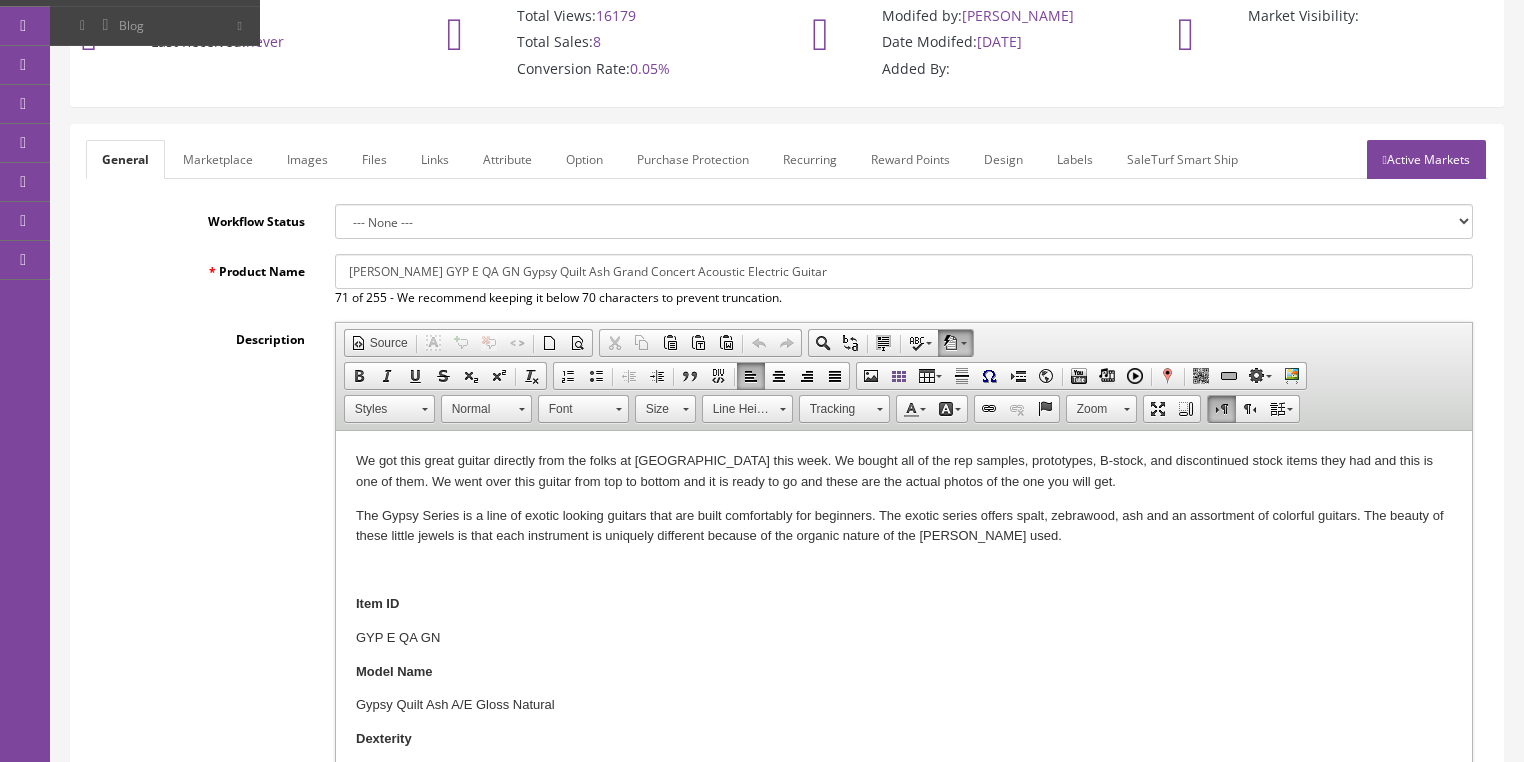 type 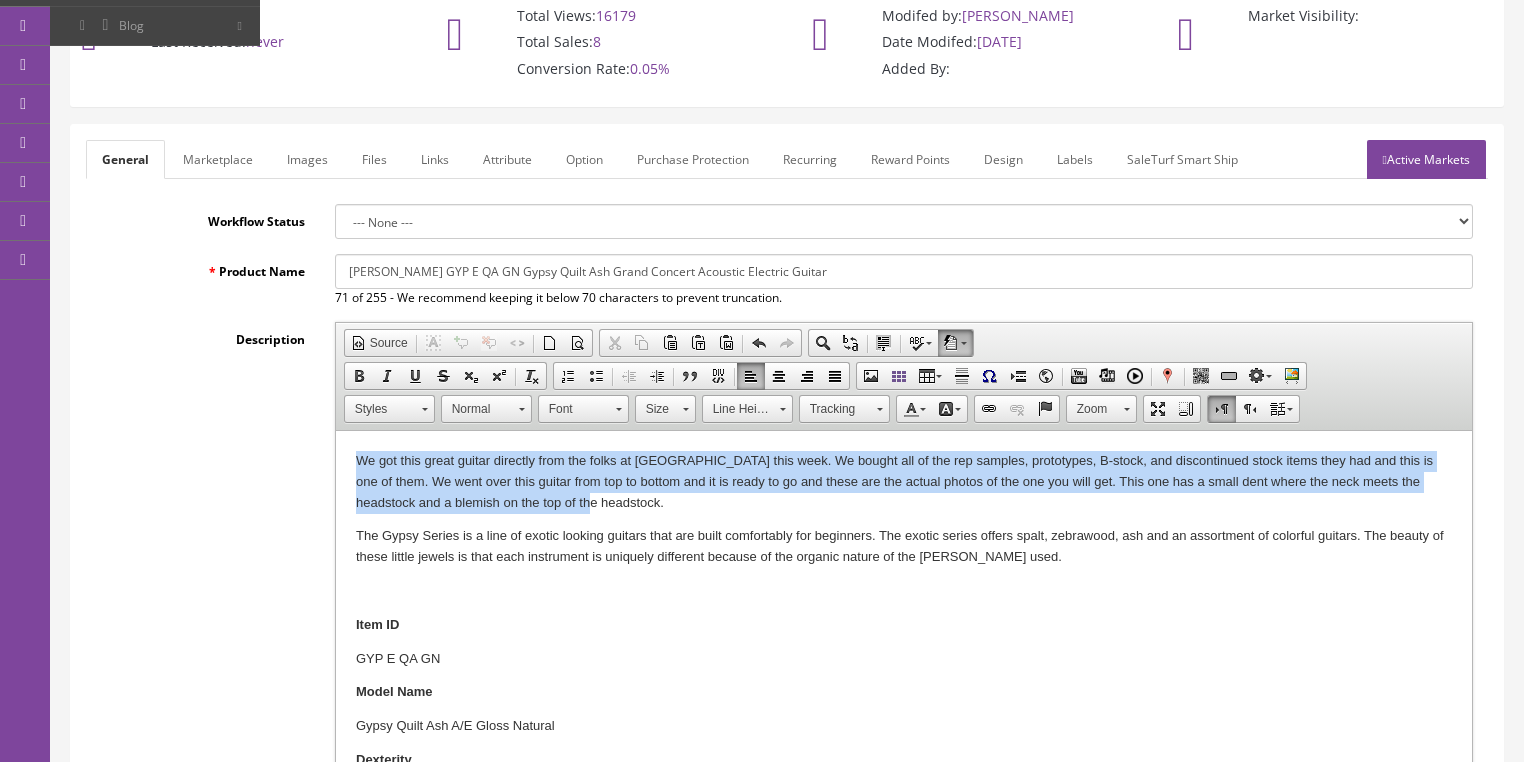 drag, startPoint x: 345, startPoint y: 458, endPoint x: 602, endPoint y: 498, distance: 260.0942 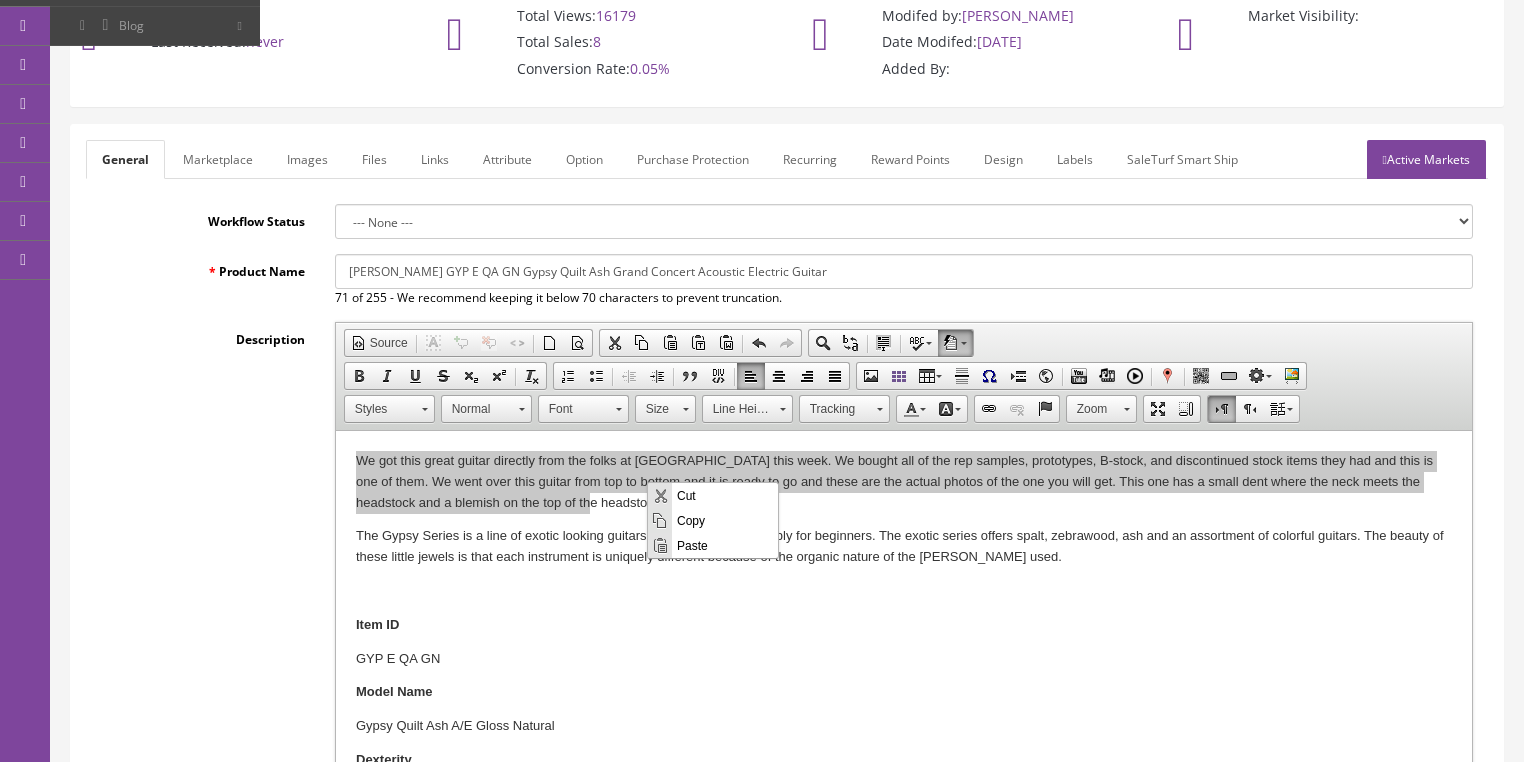 scroll, scrollTop: 0, scrollLeft: 0, axis: both 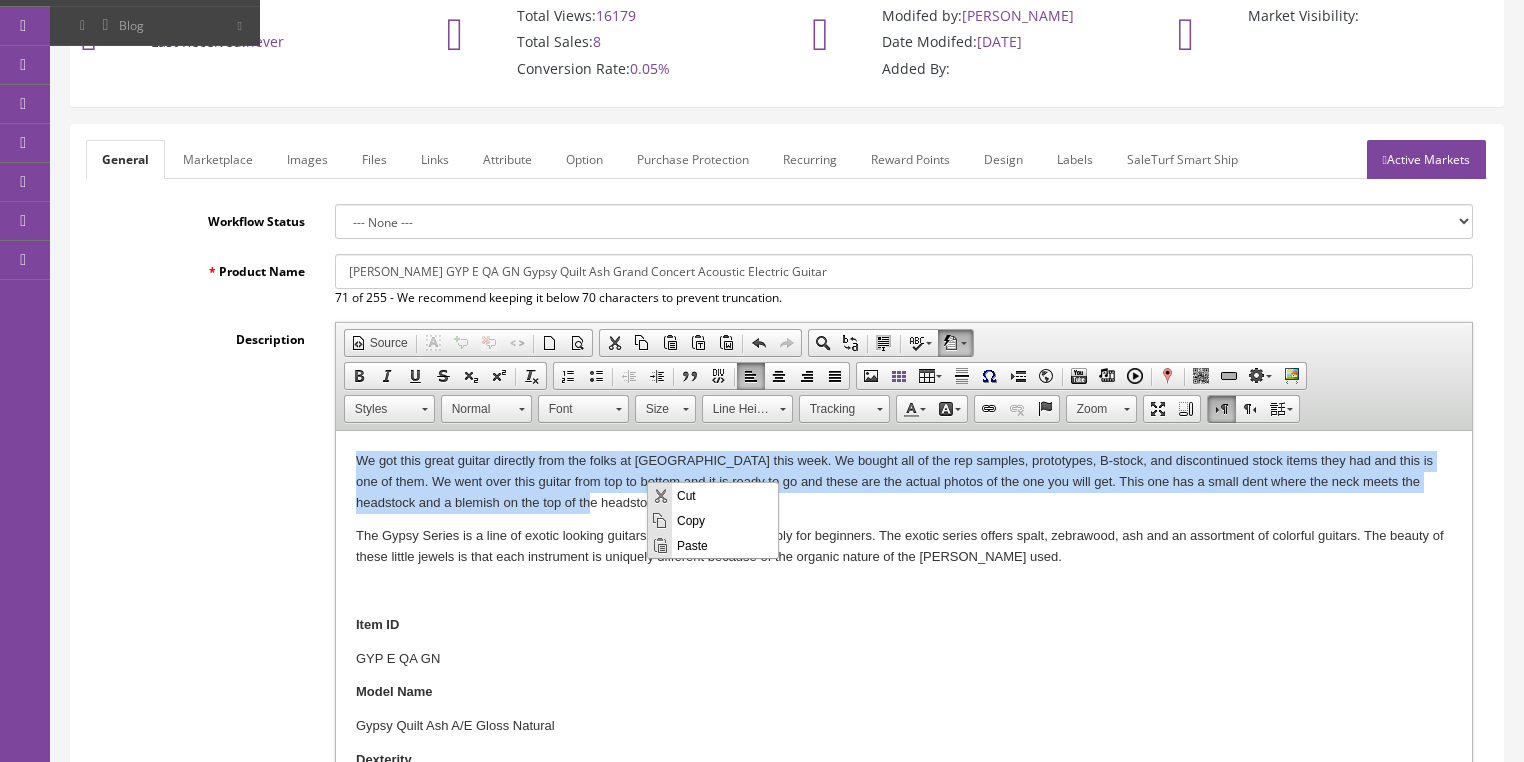 copy on "We got this great guitar directly from the folks at Luna this week. We bought all of the rep samples, prototypes, B-stock, and discontinued stock items they had and this is one of them. We went over this guitar from top to bottom and it is ready to go and these are the actual photos of the one you will get. This one has a small dent where the neck meets the headstock and a blemish on the top of the headstock." 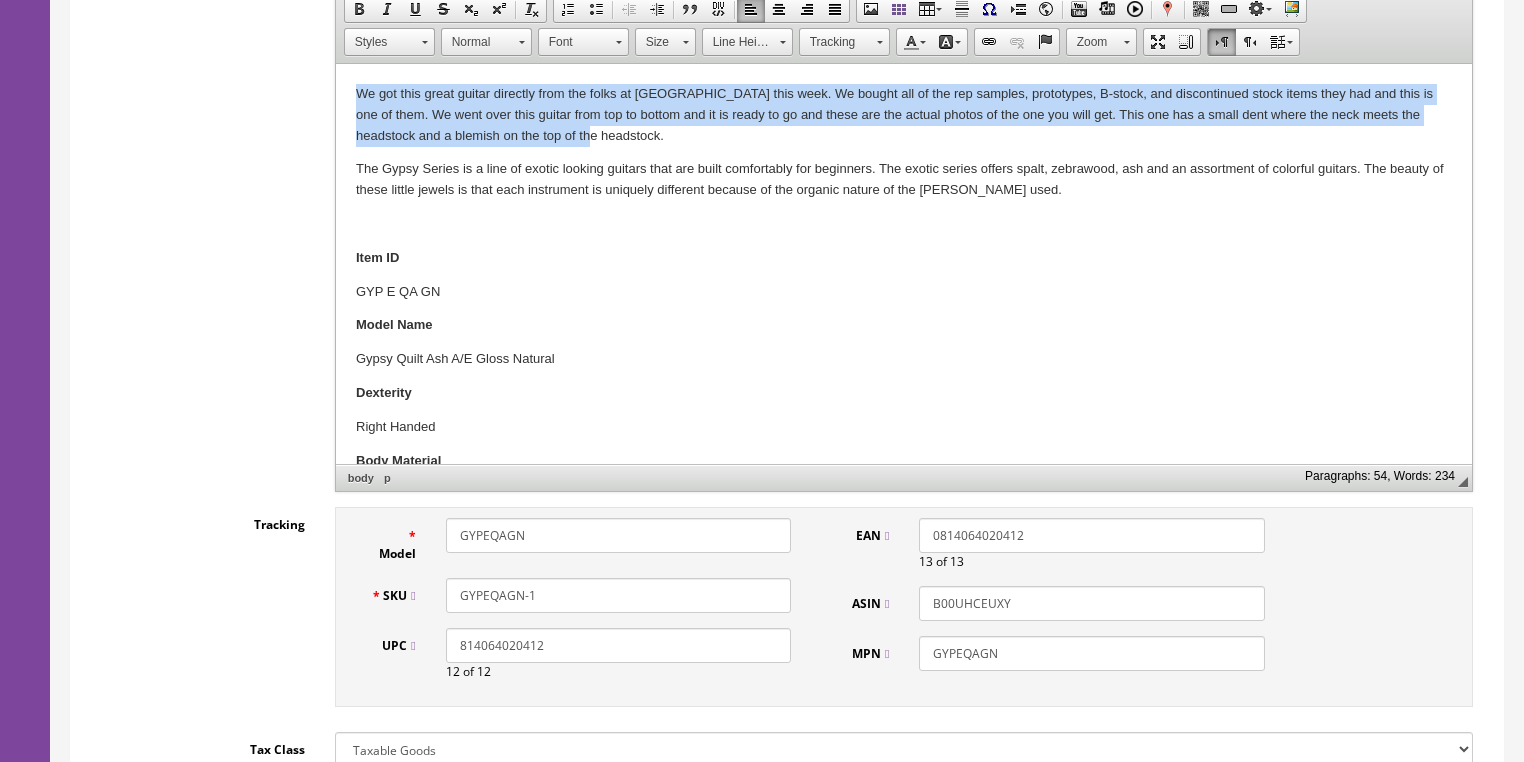 scroll, scrollTop: 640, scrollLeft: 0, axis: vertical 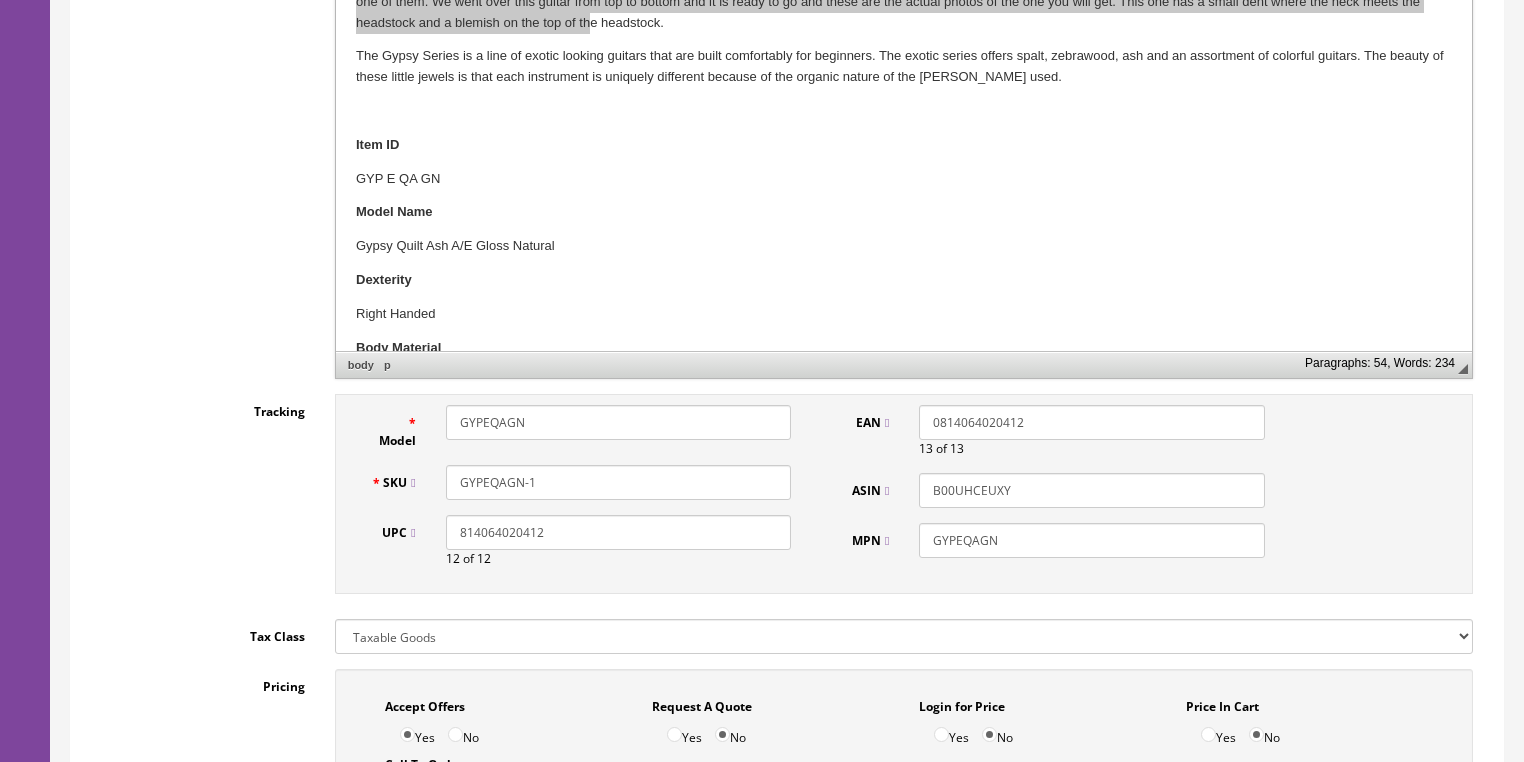 drag, startPoint x: 529, startPoint y: 479, endPoint x: 582, endPoint y: 479, distance: 53 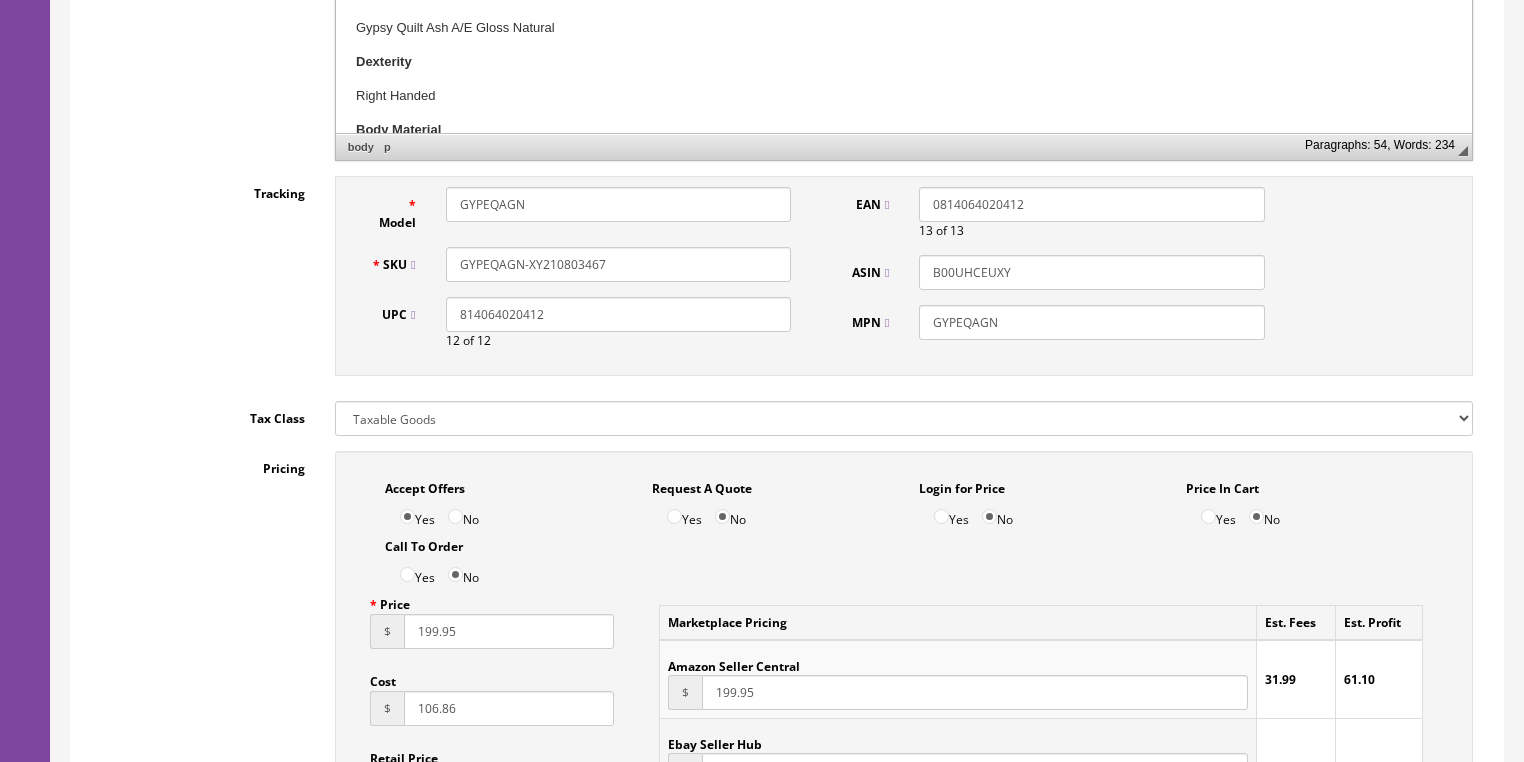 scroll, scrollTop: 960, scrollLeft: 0, axis: vertical 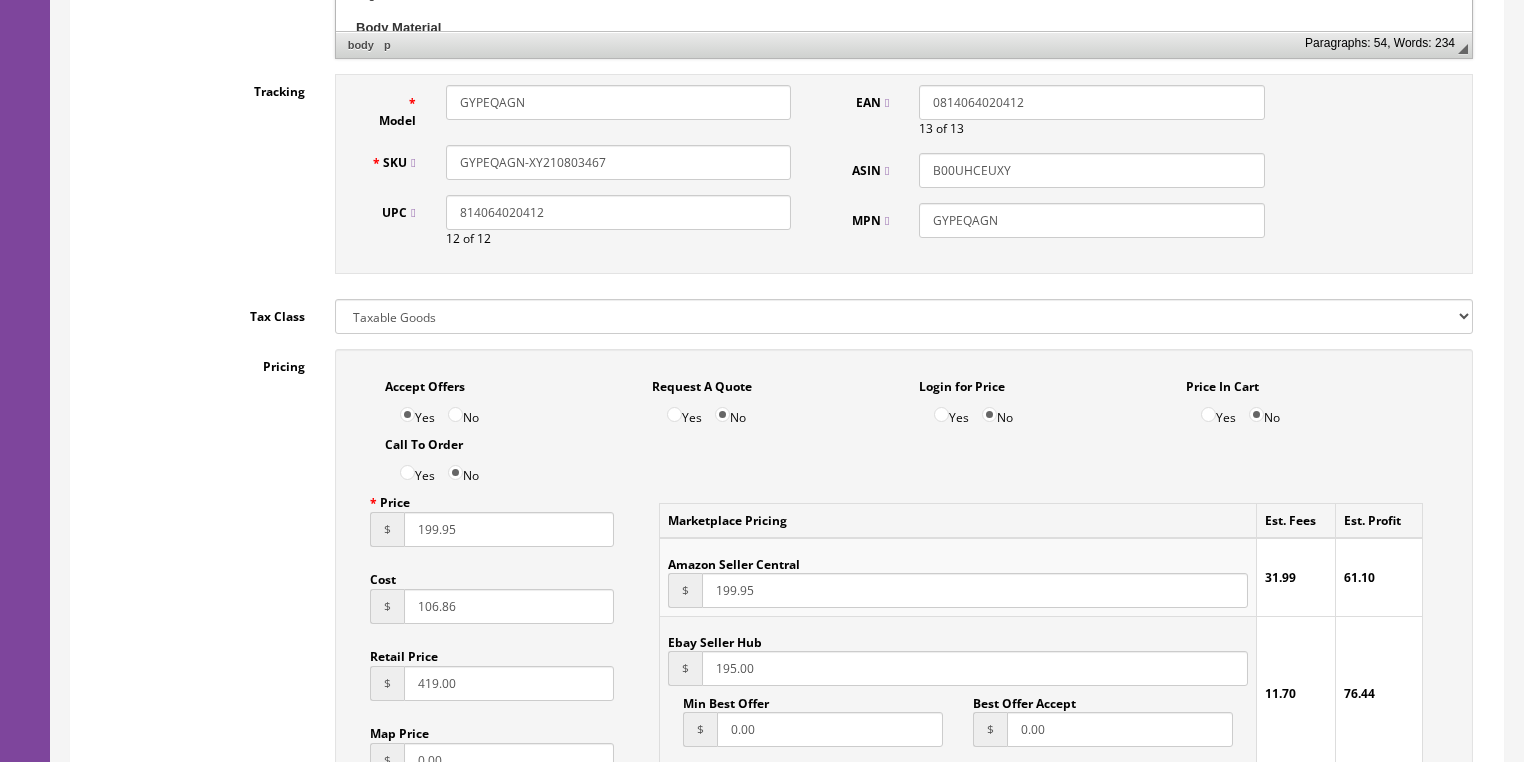 type on "GYPEQAGN-XY210803467" 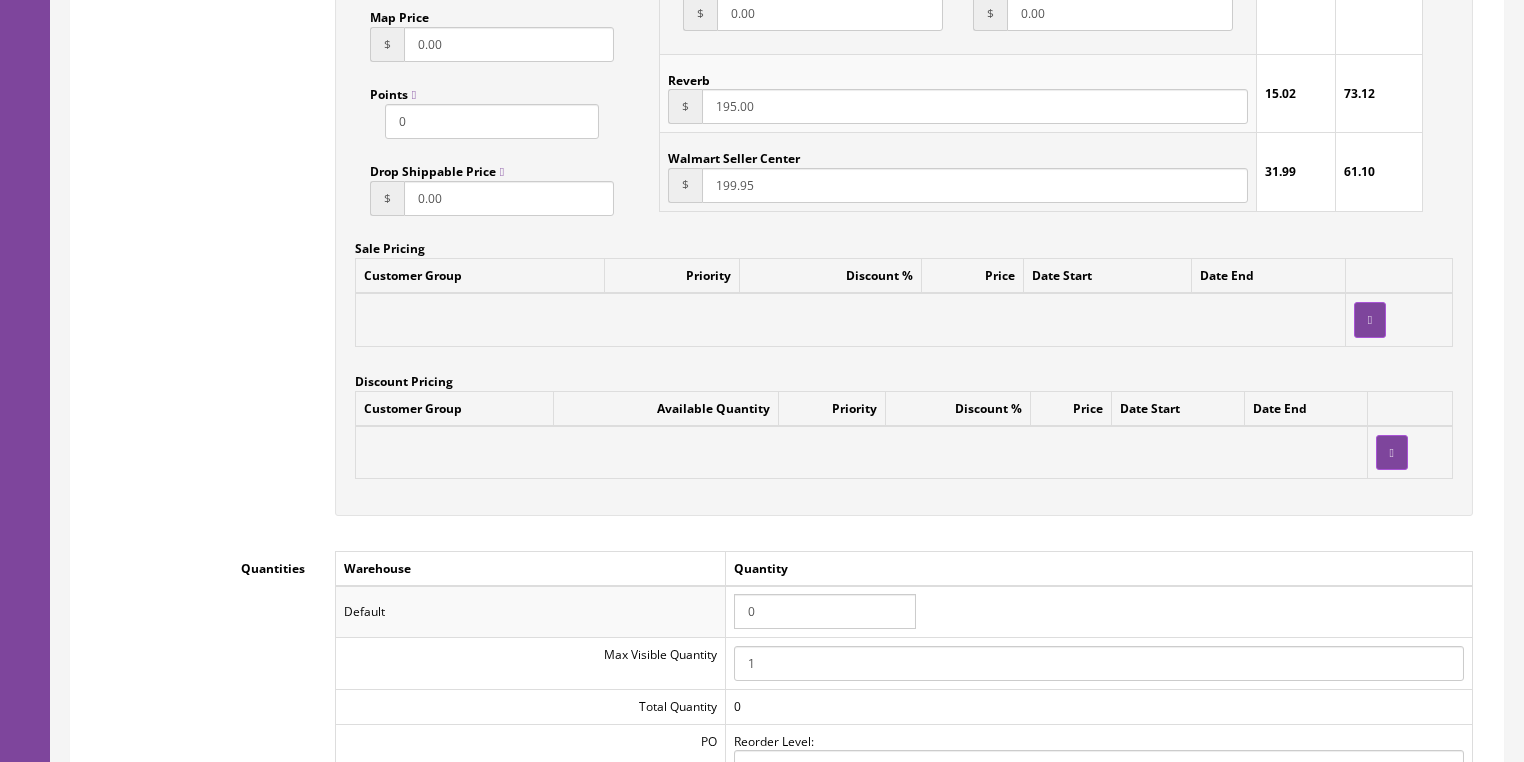 scroll, scrollTop: 1760, scrollLeft: 0, axis: vertical 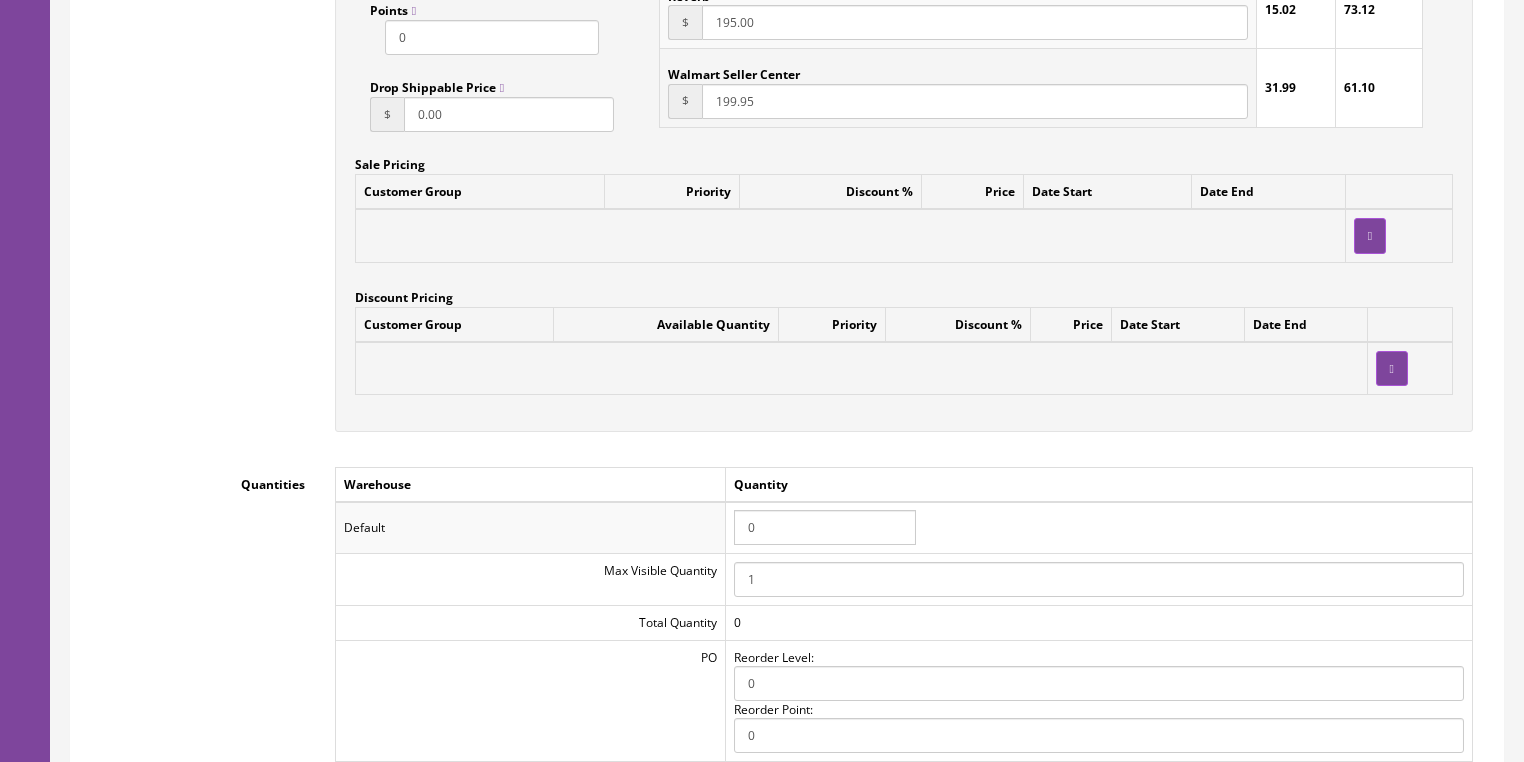 drag, startPoint x: 771, startPoint y: 537, endPoint x: 692, endPoint y: 536, distance: 79.00633 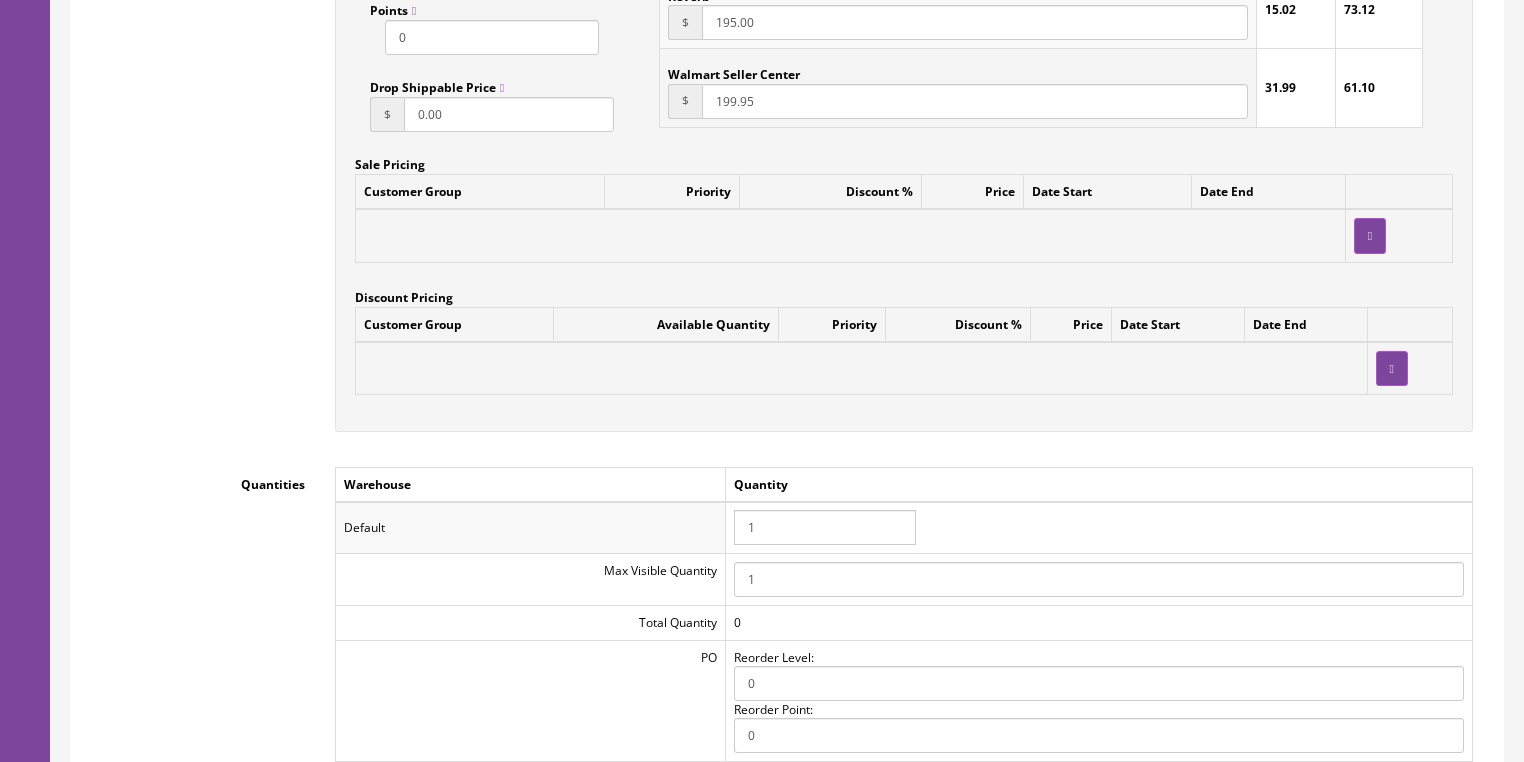 type on "1" 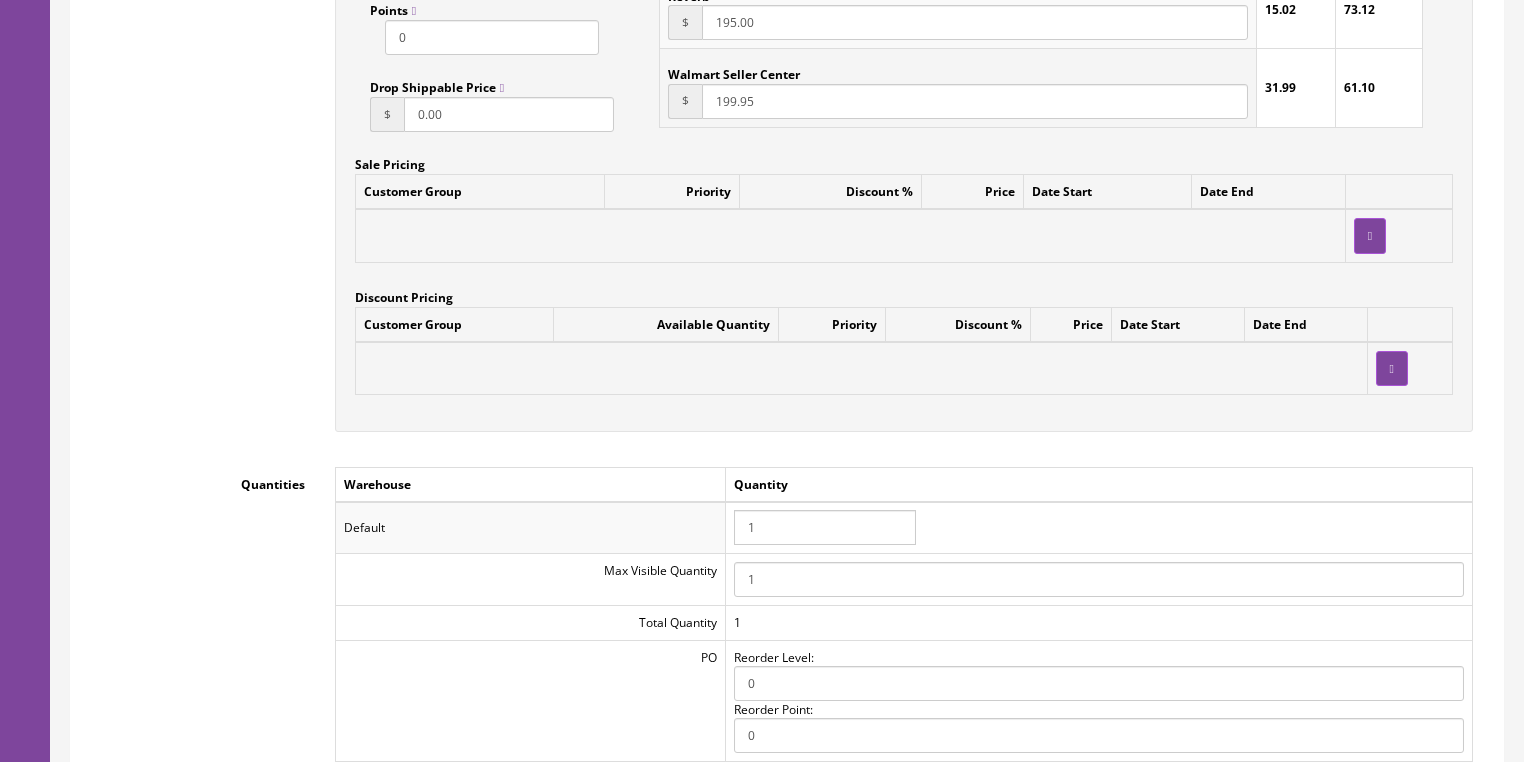 click on "Customer Group
Available Quantity
Priority
Discount %
Price
Date Start
Date End" at bounding box center (904, 359) 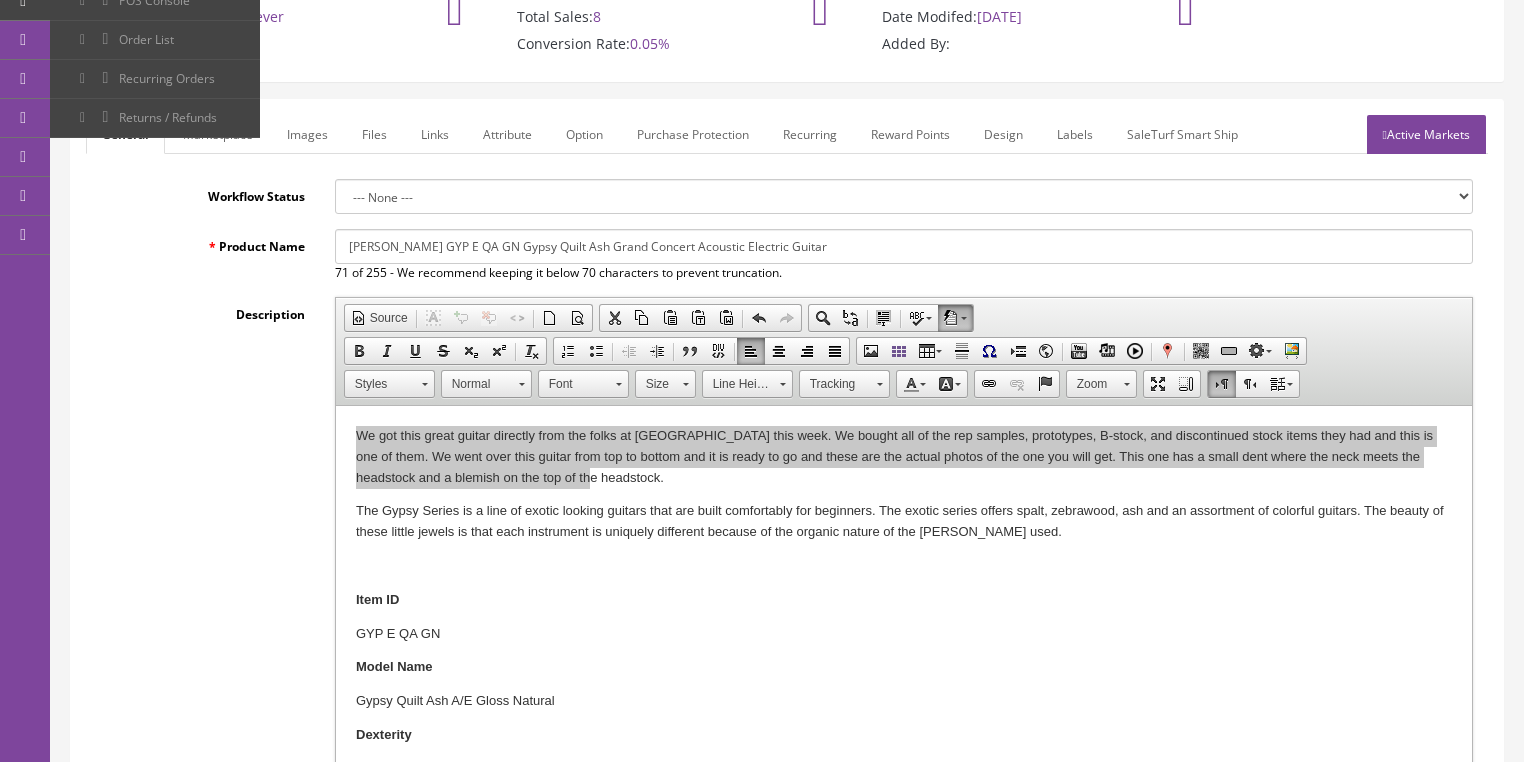 scroll, scrollTop: 160, scrollLeft: 0, axis: vertical 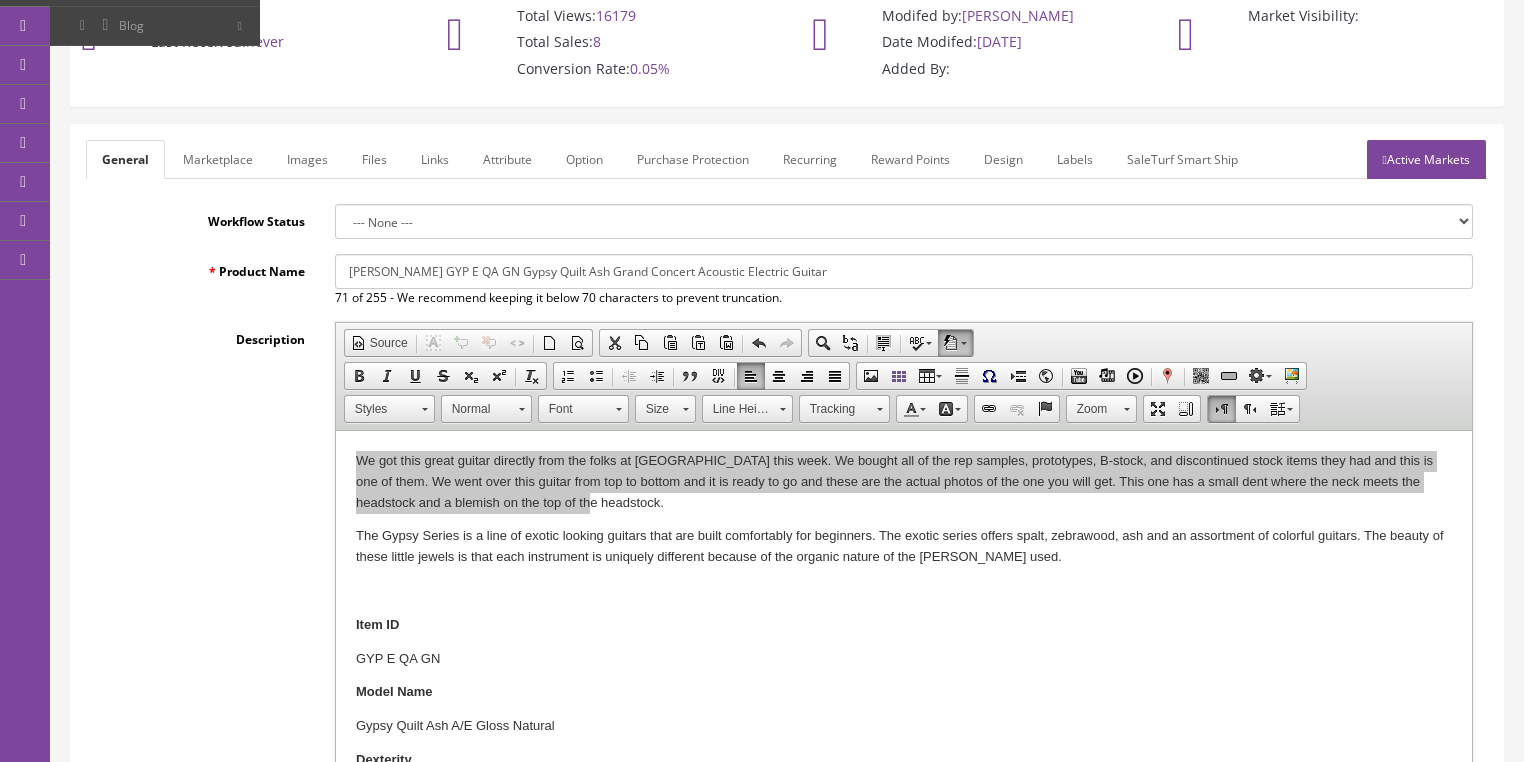 click on "Marketplace" at bounding box center [218, 159] 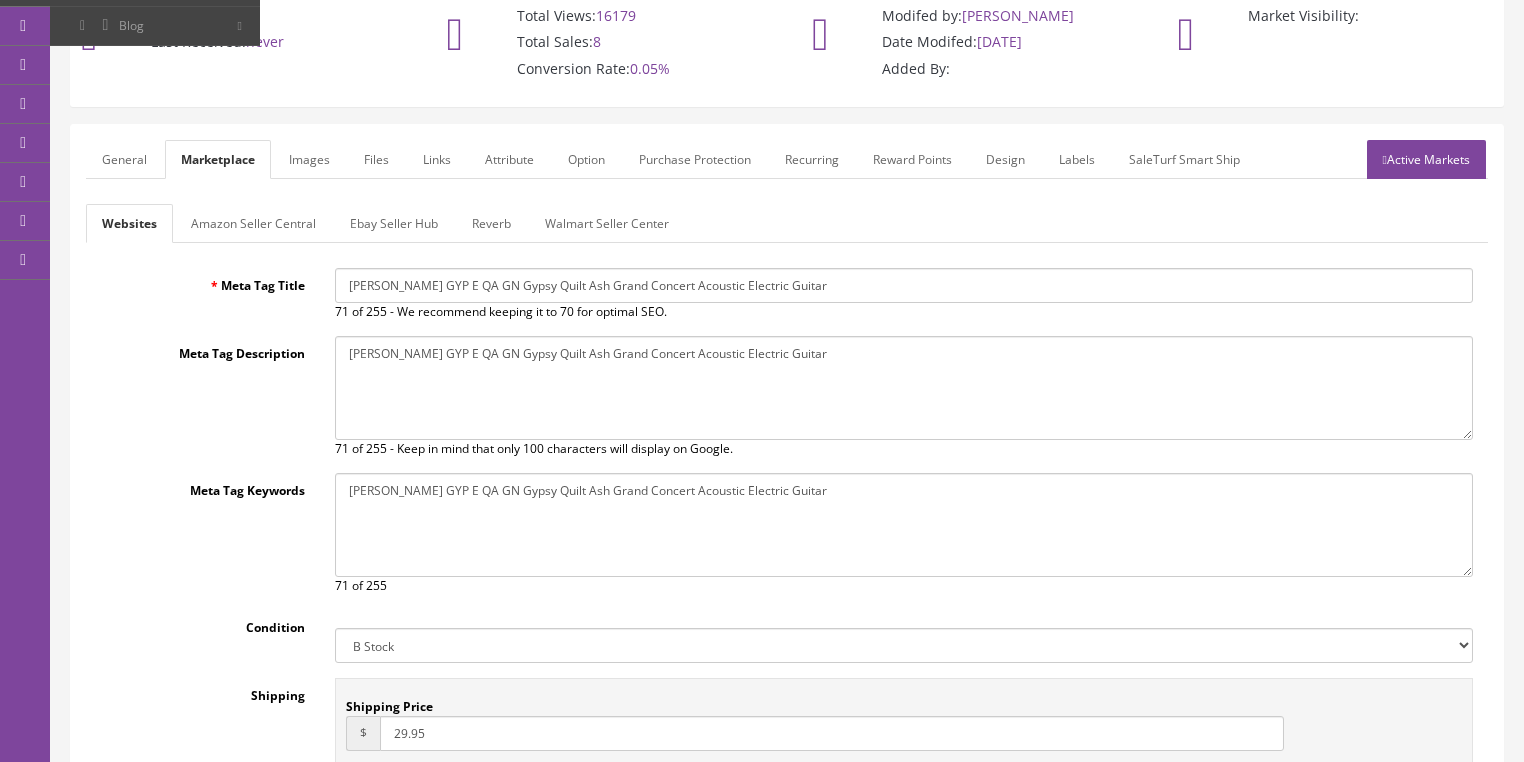 click on "Amazon Seller Central" at bounding box center (253, 223) 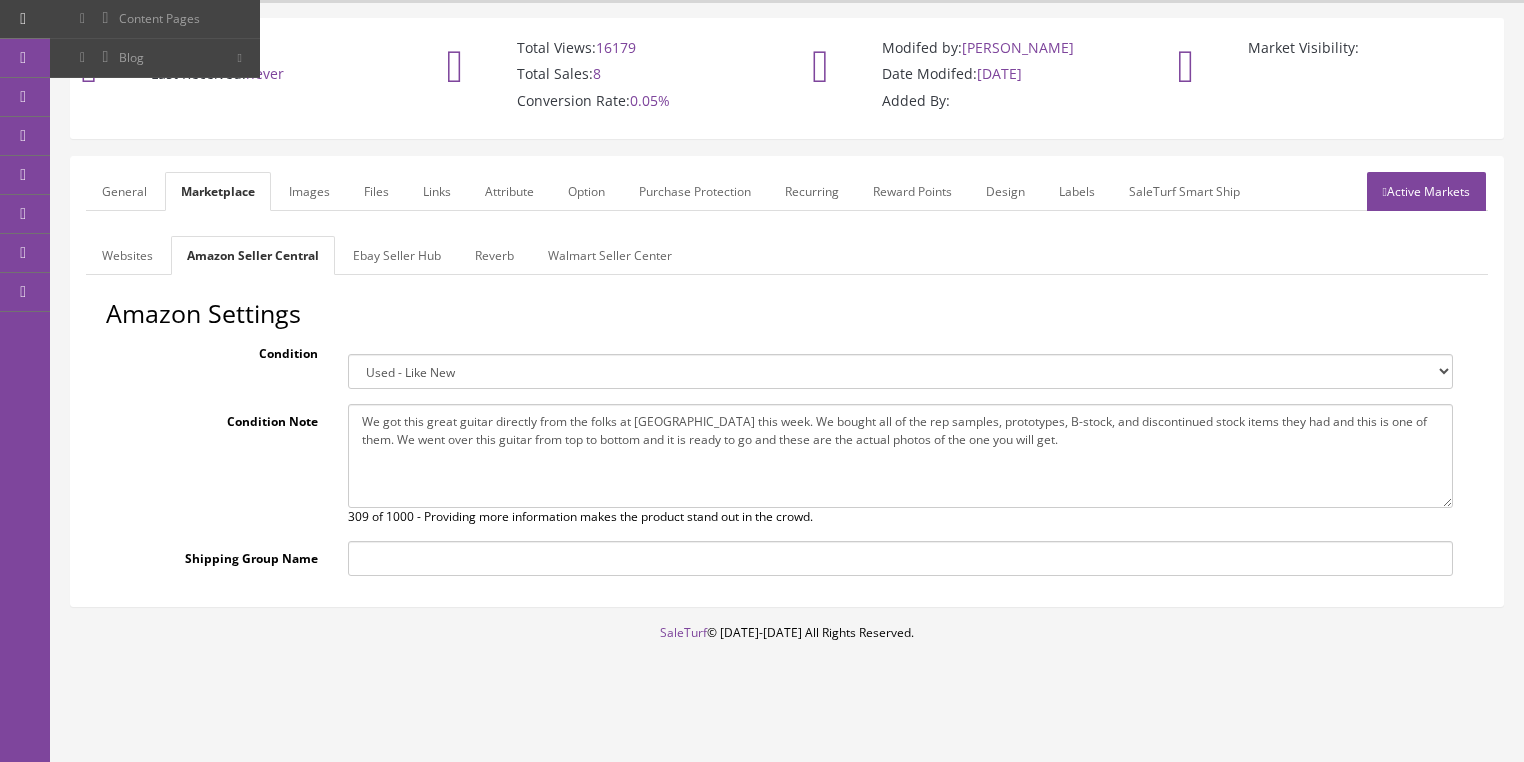 drag, startPoint x: 355, startPoint y: 416, endPoint x: 1036, endPoint y: 455, distance: 682.11584 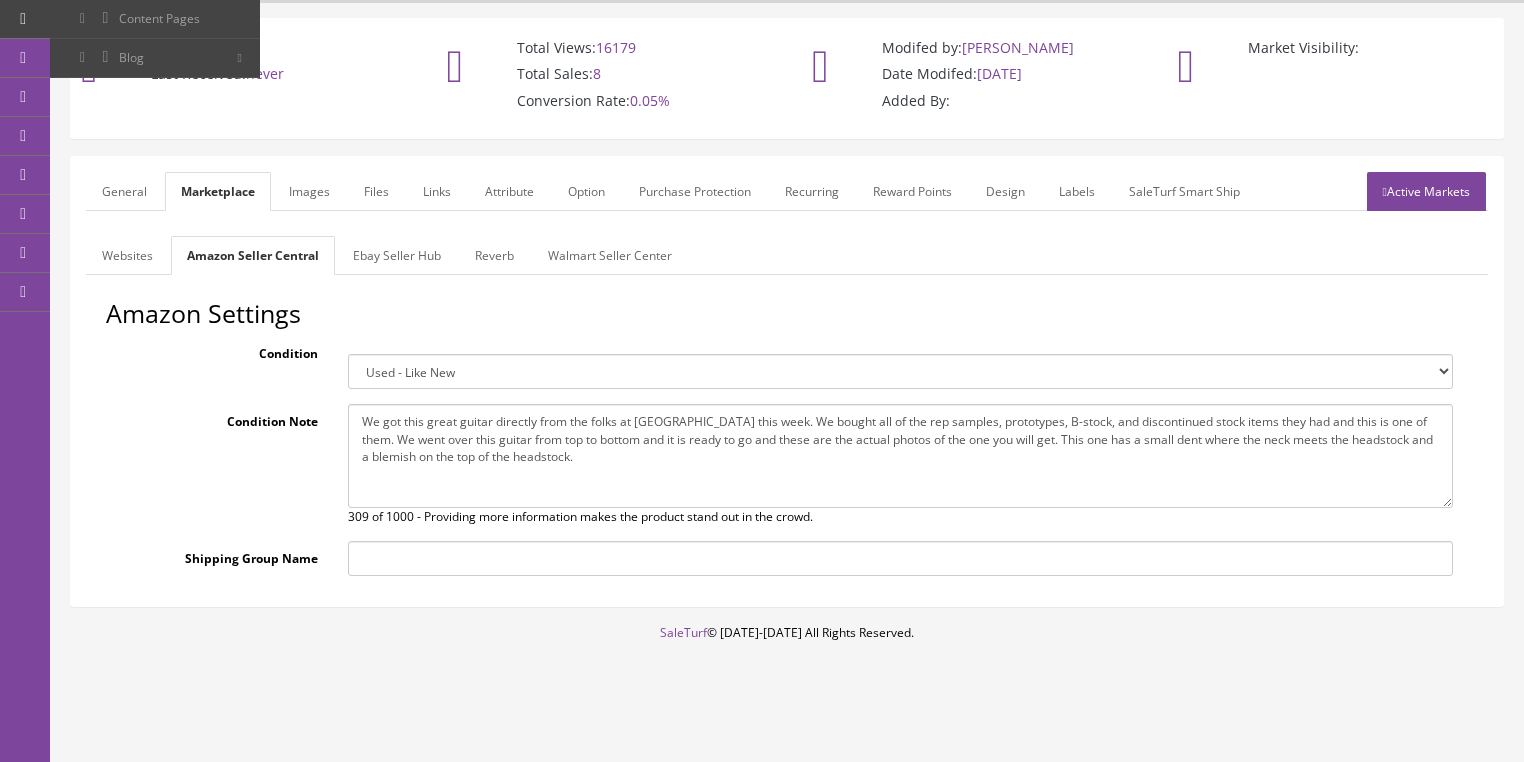 type on "We got this great guitar directly from the folks at Luna this week. We bought all of the rep samples, prototypes, B-stock, and discontinued stock items they had and this is one of them. We went over this guitar from top to bottom and it is ready to go and these are the actual photos of the one you will get. This one has a small dent where the neck meets the headstock and a blemish on the top of the headstock." 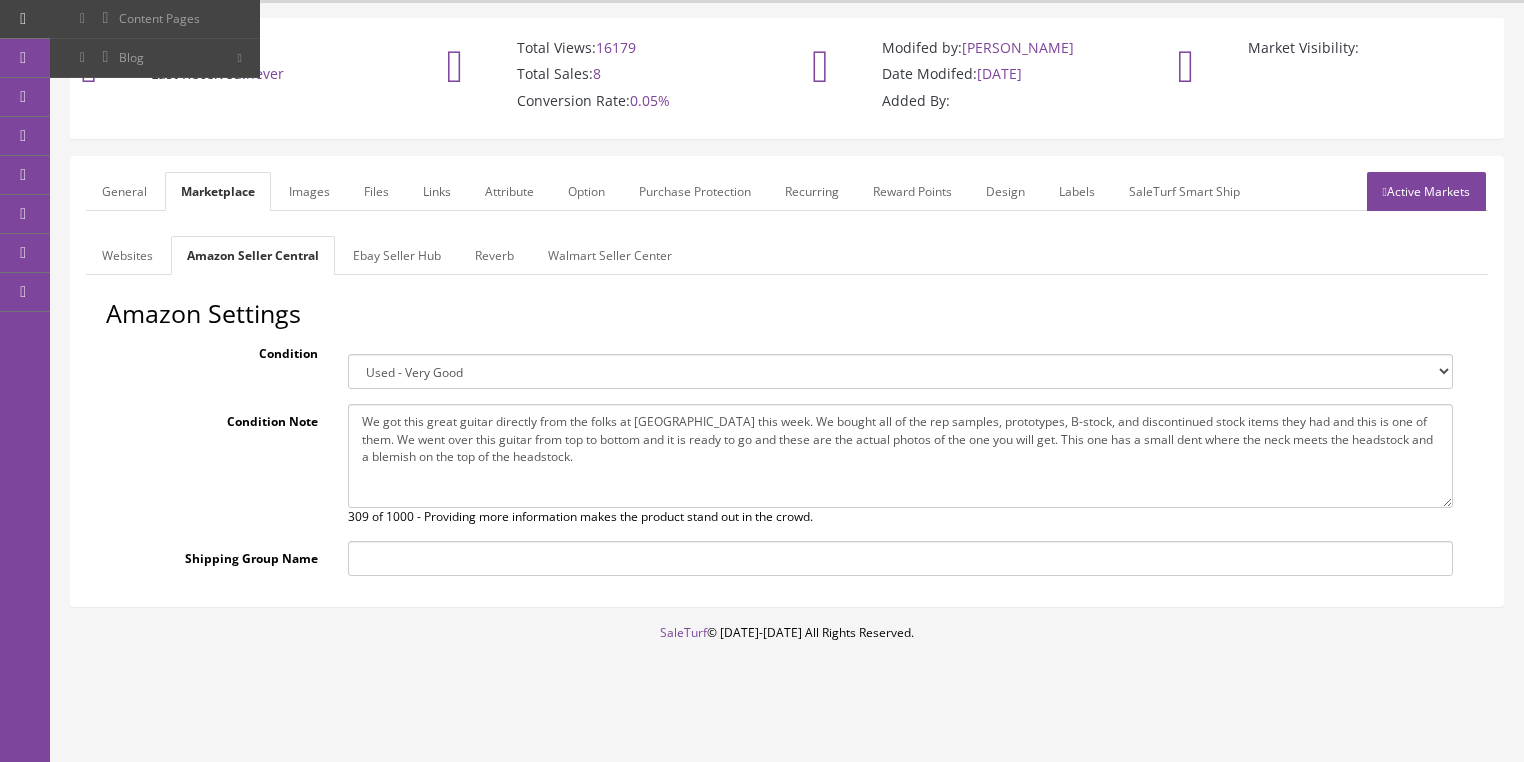 drag, startPoint x: 362, startPoint y: 418, endPoint x: 540, endPoint y: 464, distance: 183.84776 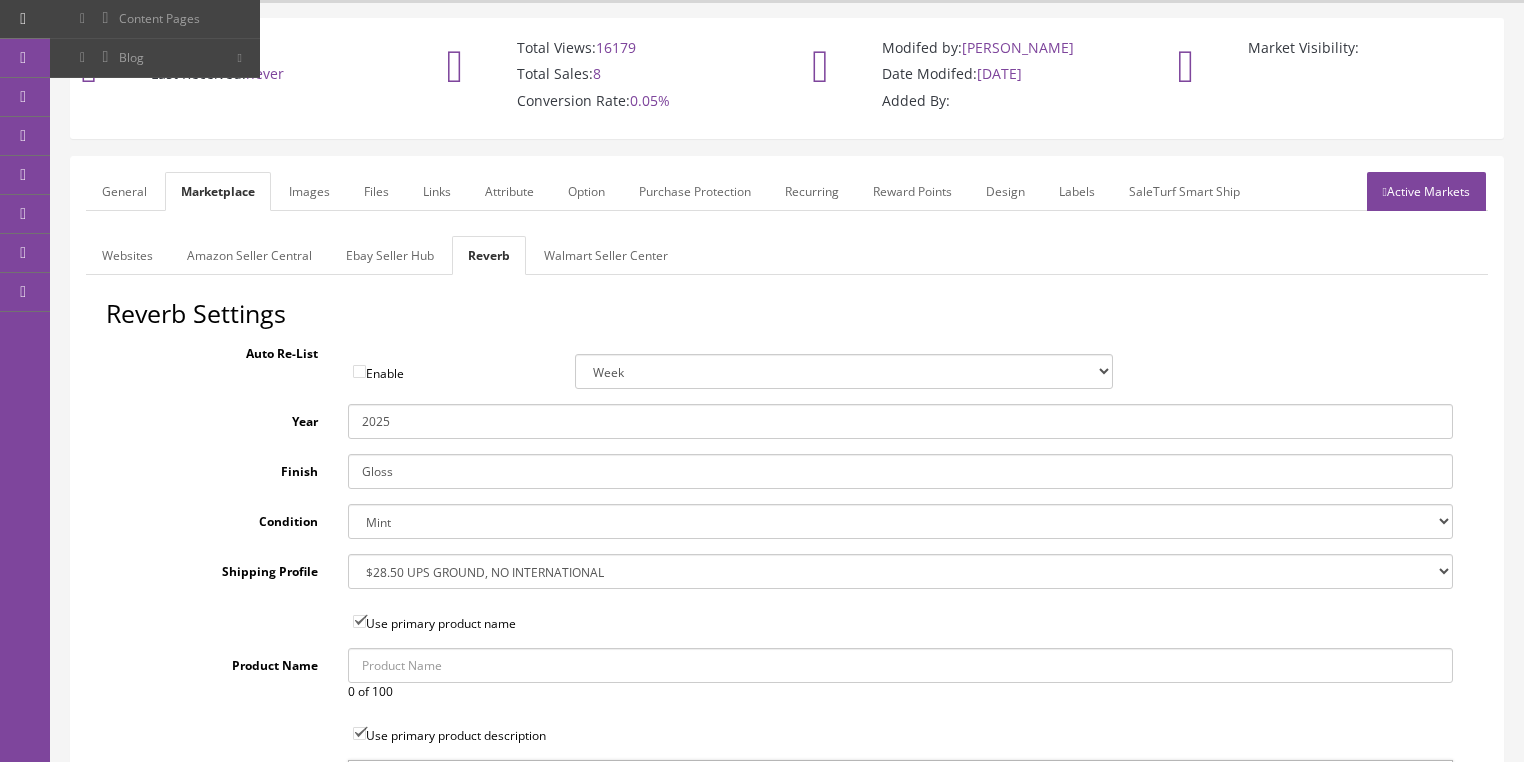 click on "Brand New
Mint
Excellent
Very Good
Good
Fair
Poor
B-Stock
Non Functioning" at bounding box center [900, 521] 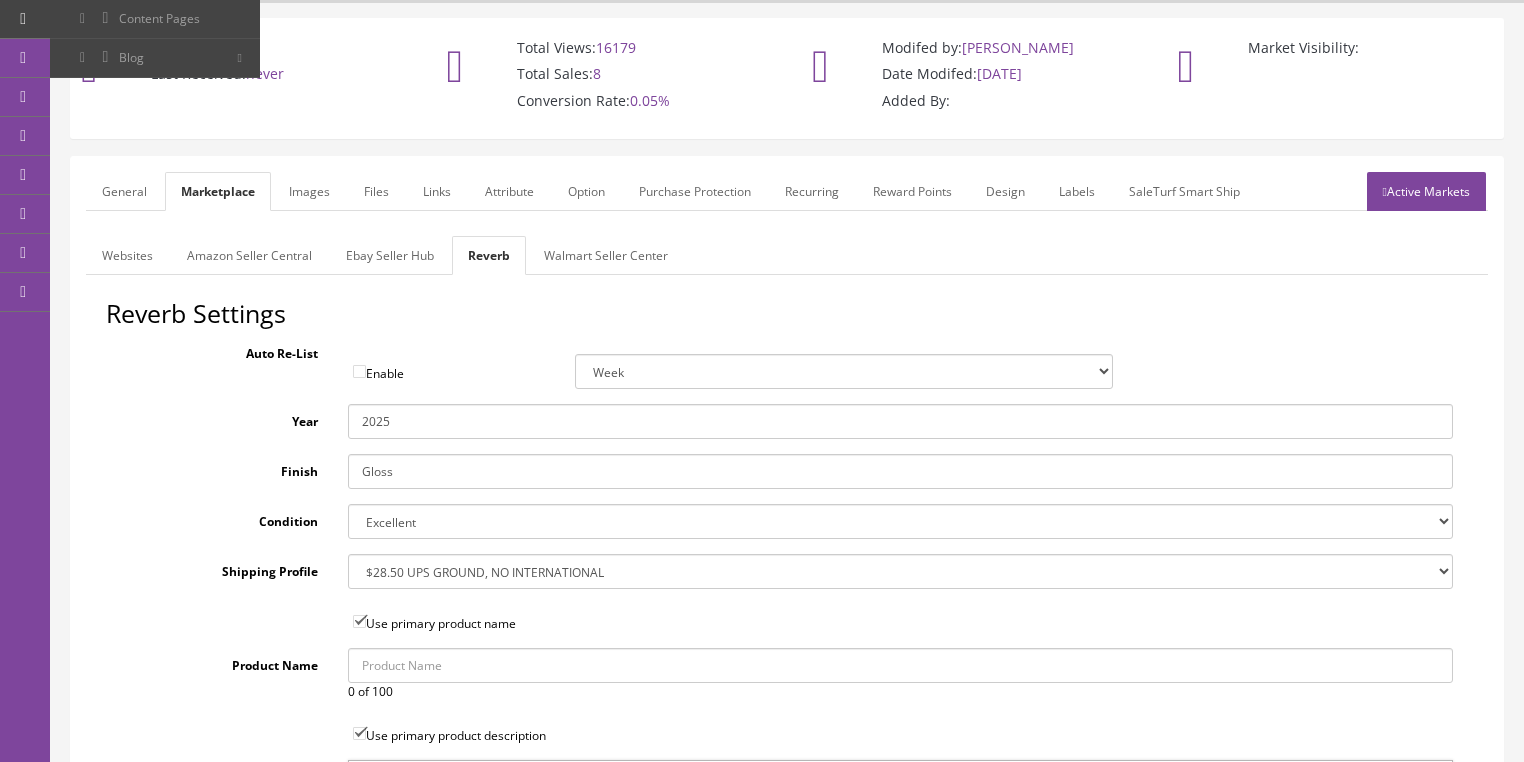 drag, startPoint x: 305, startPoint y: 198, endPoint x: 316, endPoint y: 198, distance: 11 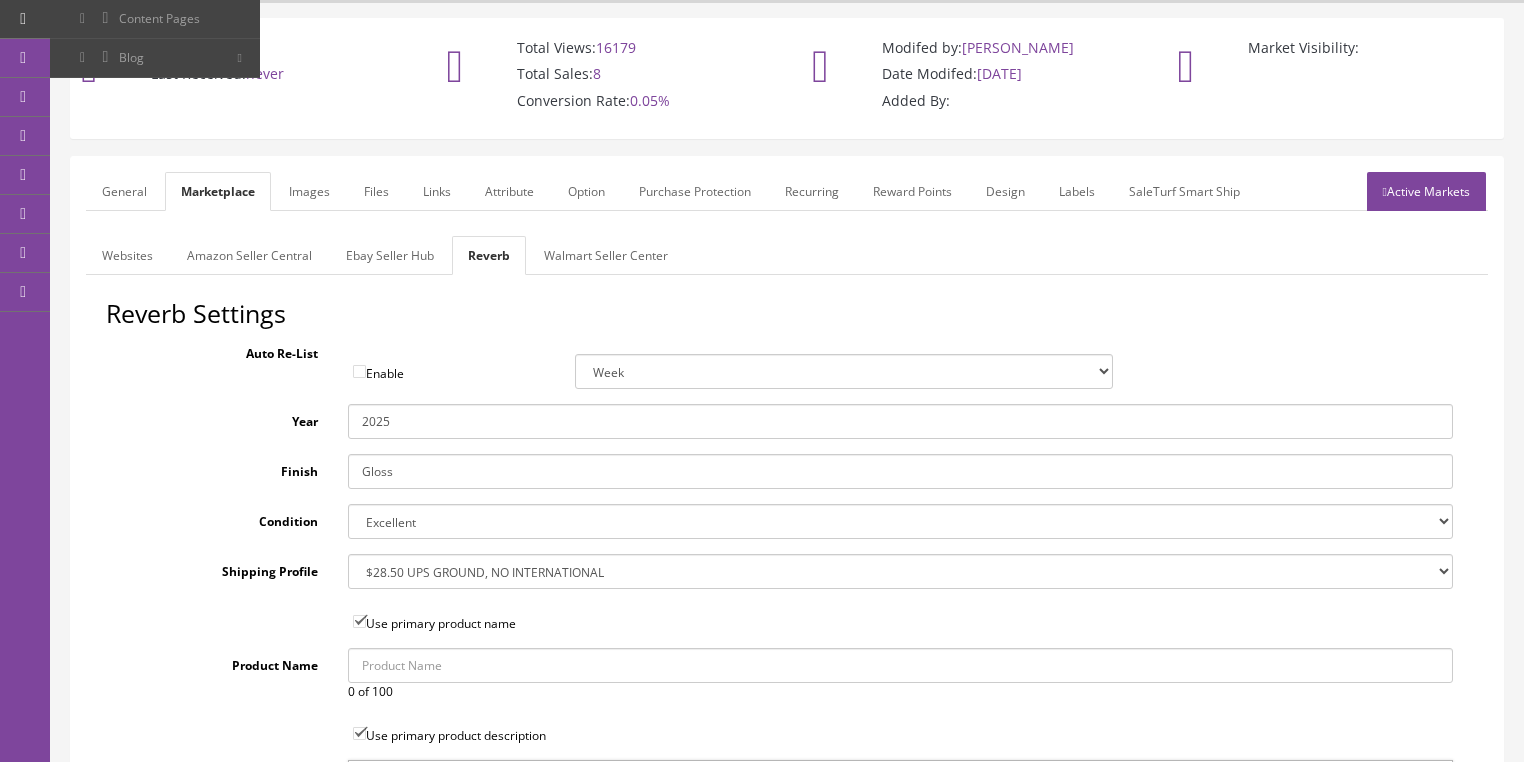 click on "Images" at bounding box center (309, 191) 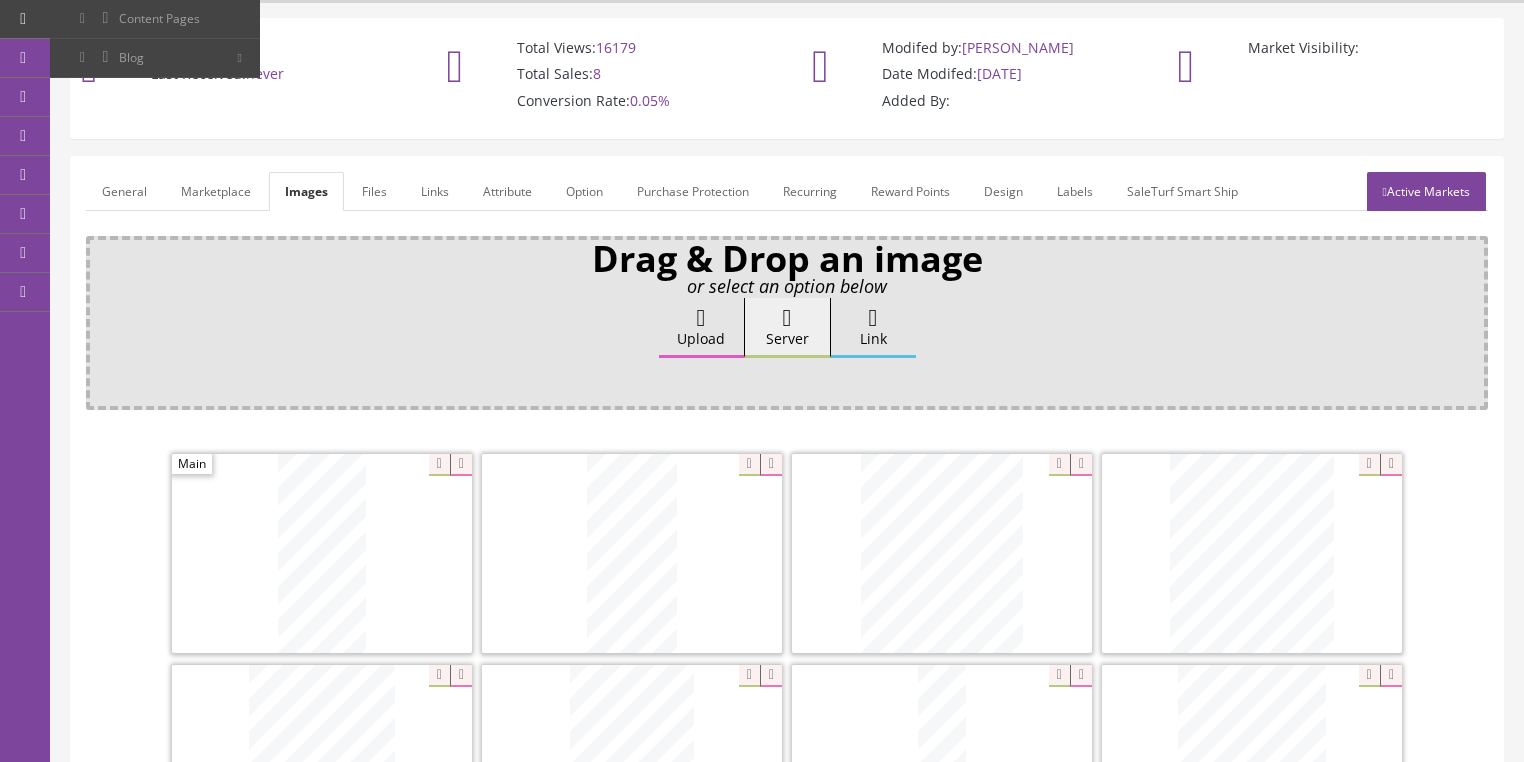 drag, startPoint x: 493, startPoint y: 189, endPoint x: 505, endPoint y: 196, distance: 13.892444 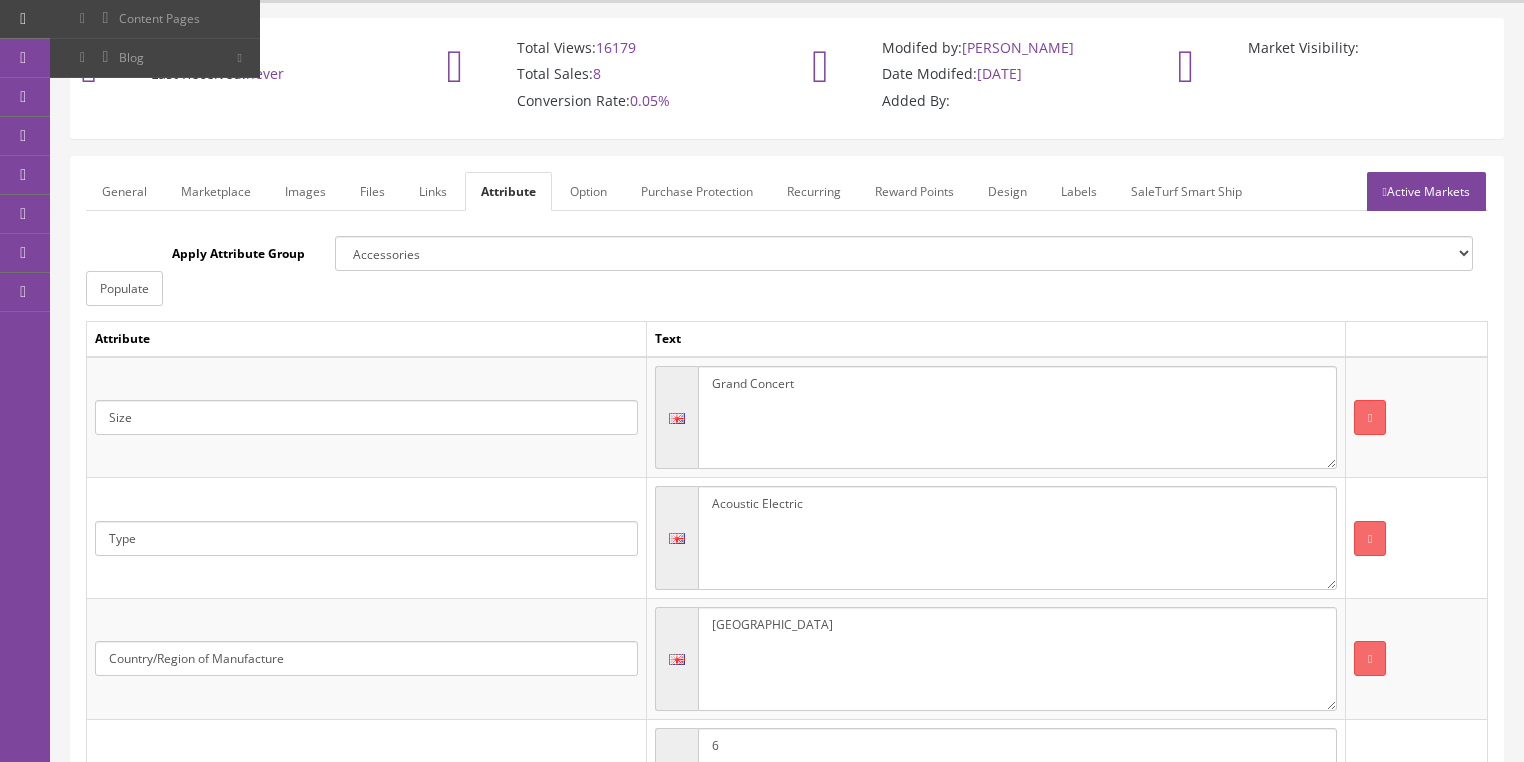click on "Active Markets" at bounding box center (1426, 191) 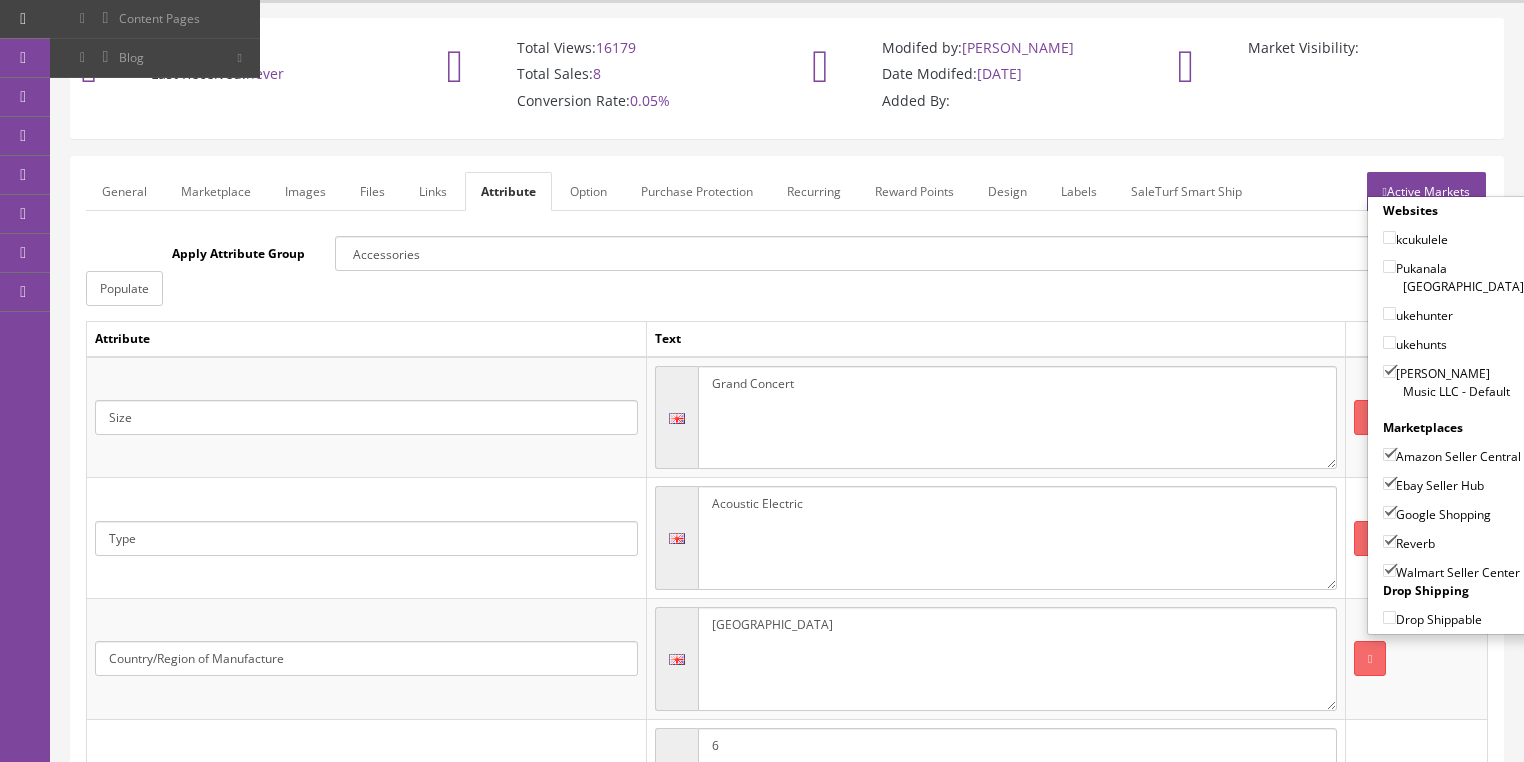 click on "Active Markets" at bounding box center (1426, 191) 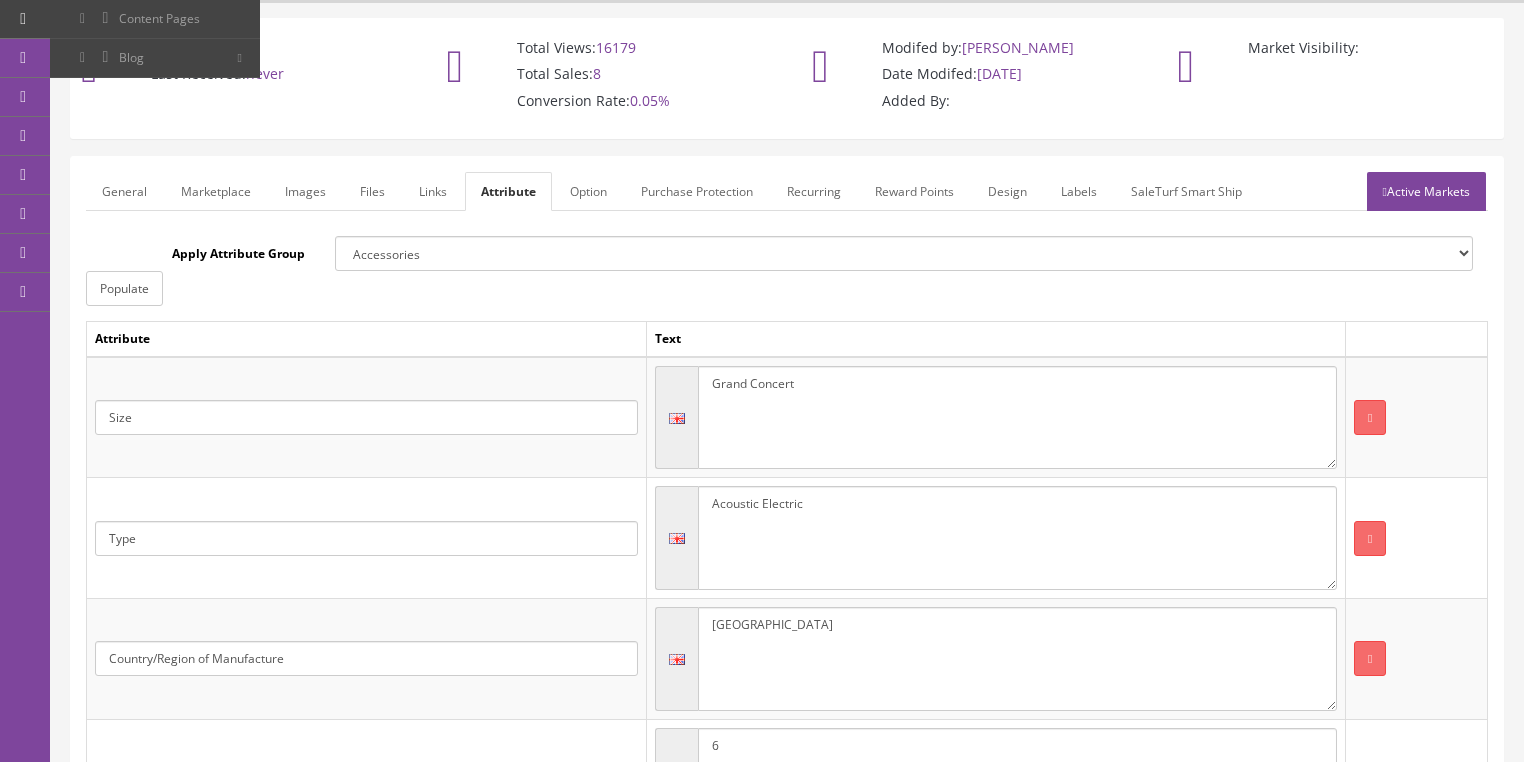 click on "General" at bounding box center [124, 191] 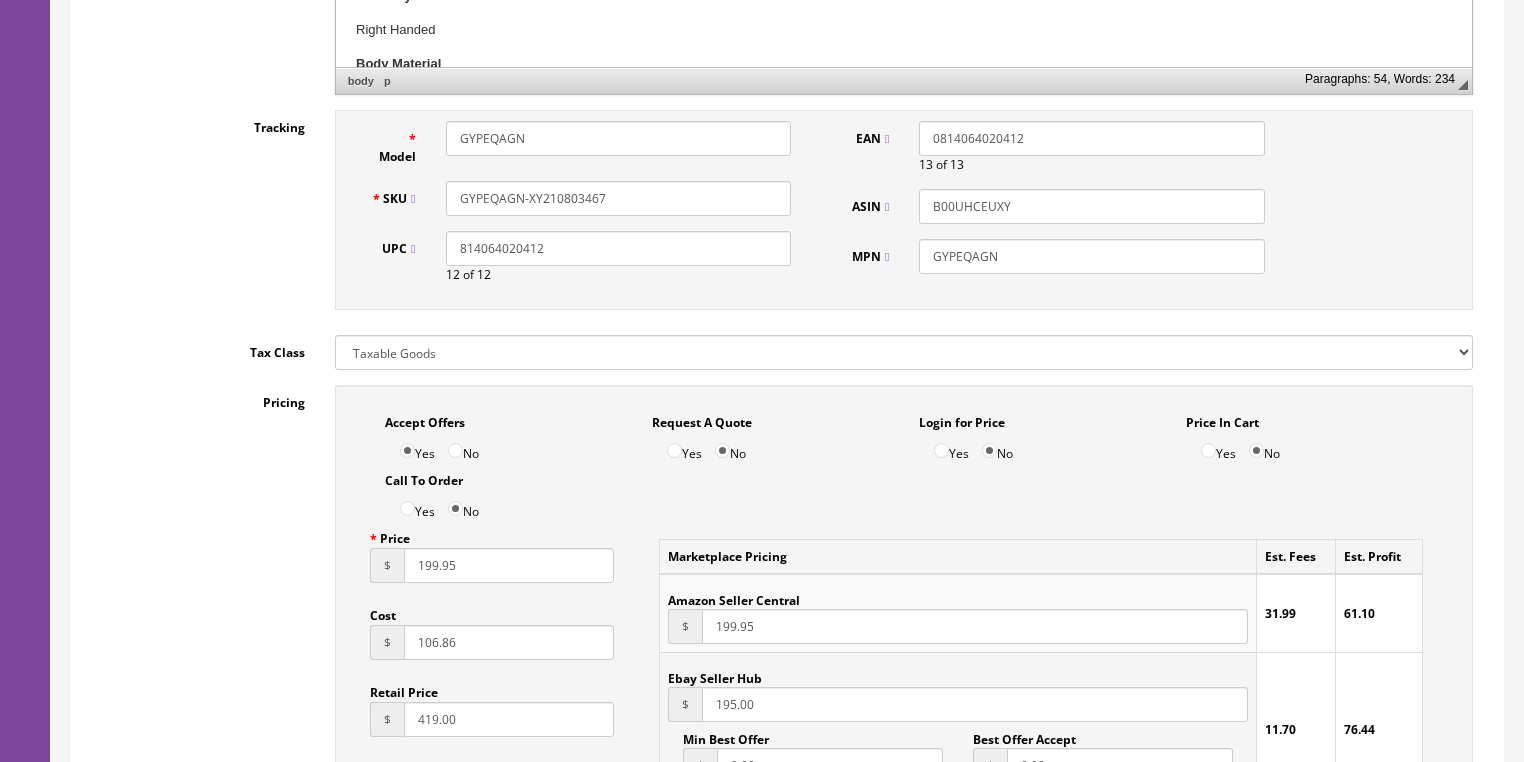 scroll, scrollTop: 848, scrollLeft: 0, axis: vertical 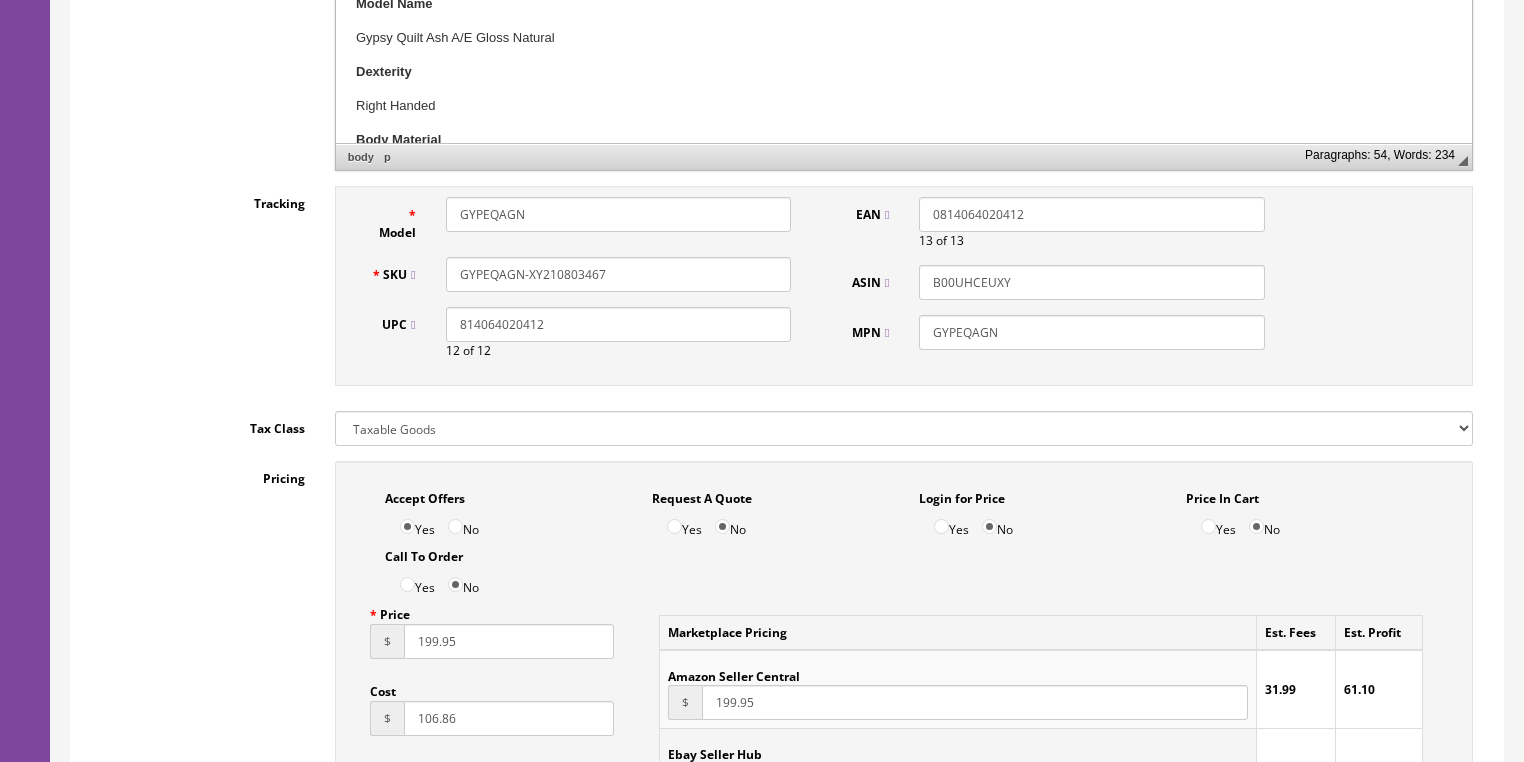 drag, startPoint x: 616, startPoint y: 265, endPoint x: 444, endPoint y: 274, distance: 172.2353 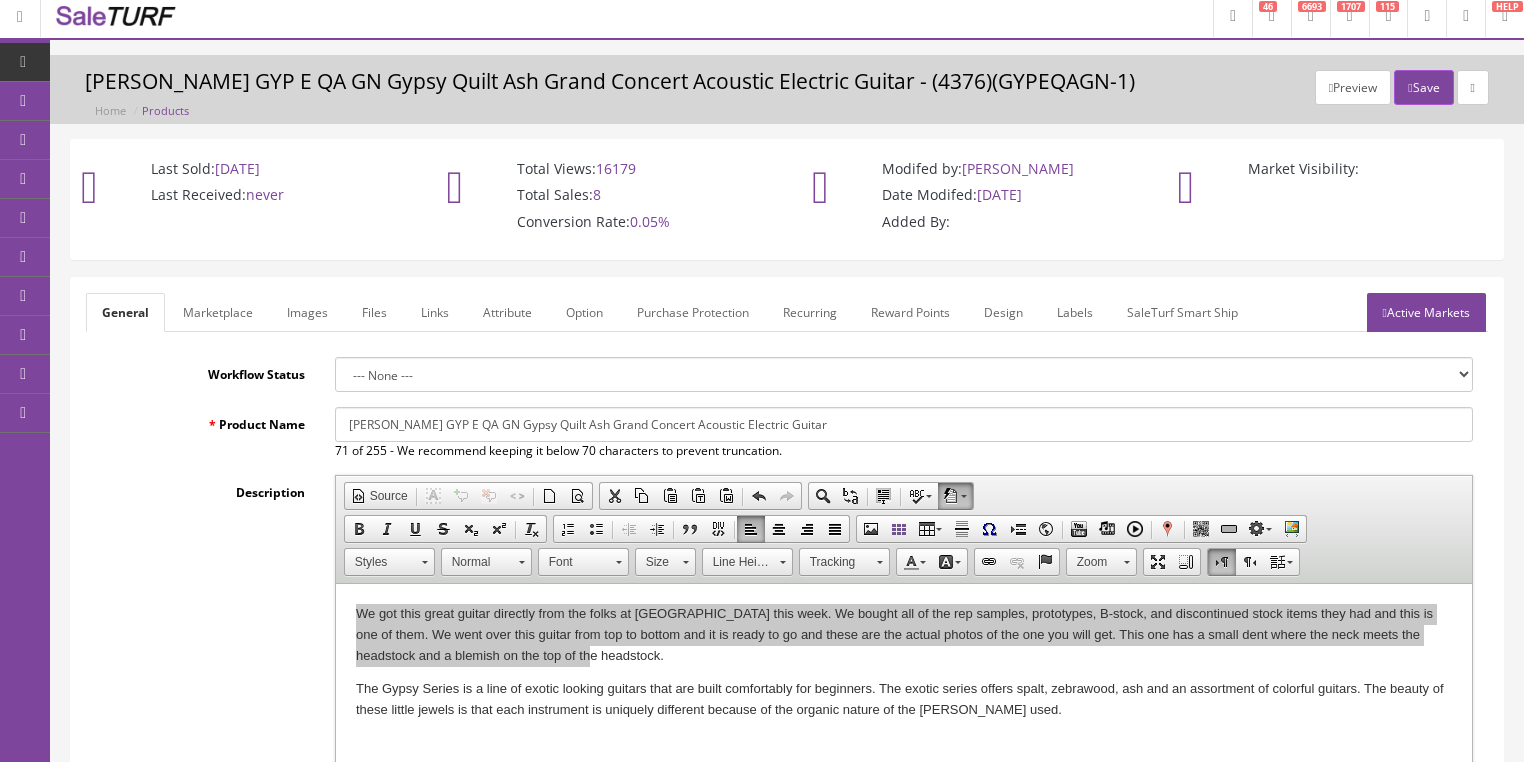 scroll, scrollTop: 0, scrollLeft: 0, axis: both 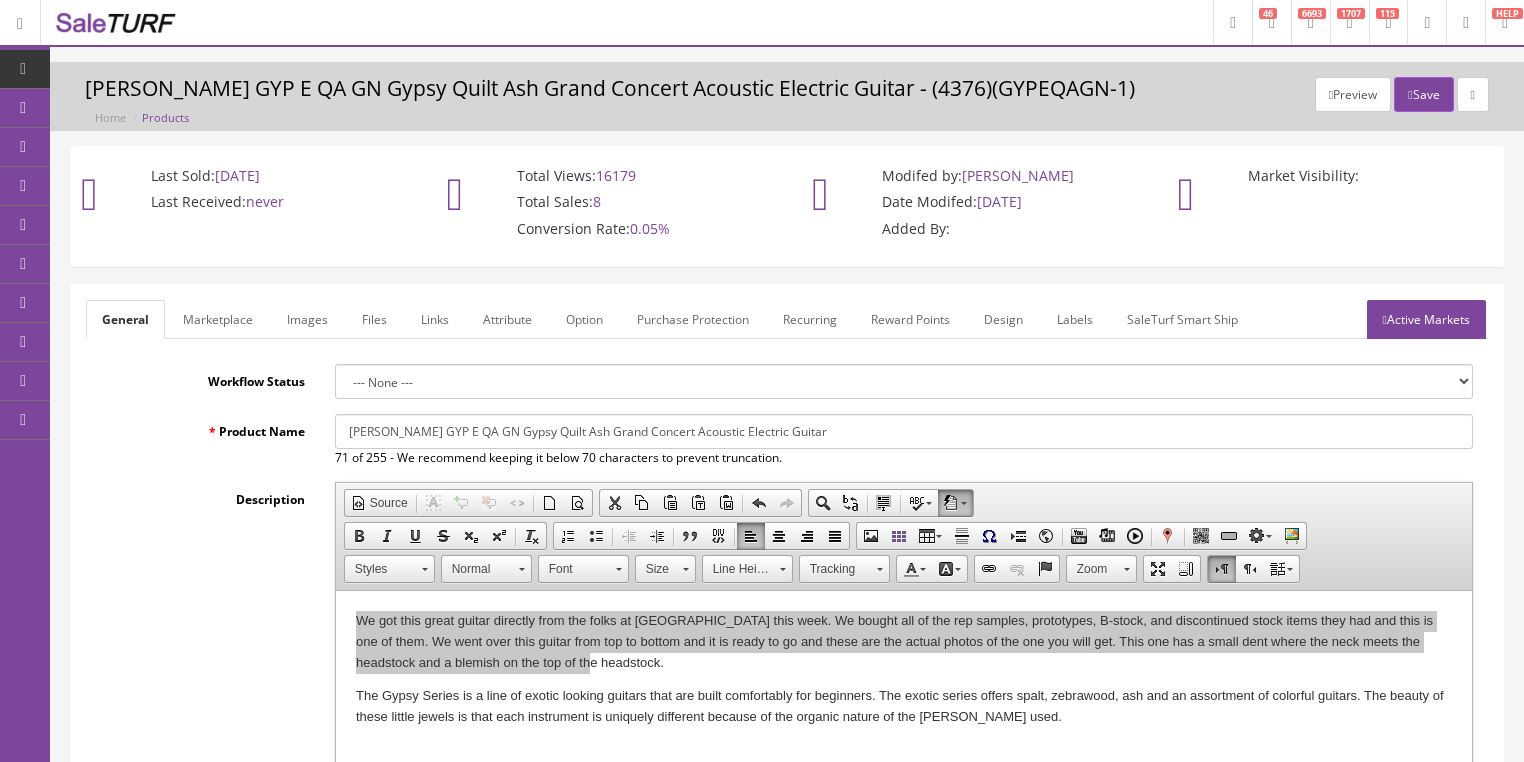 click on "Active Markets" at bounding box center (1426, 319) 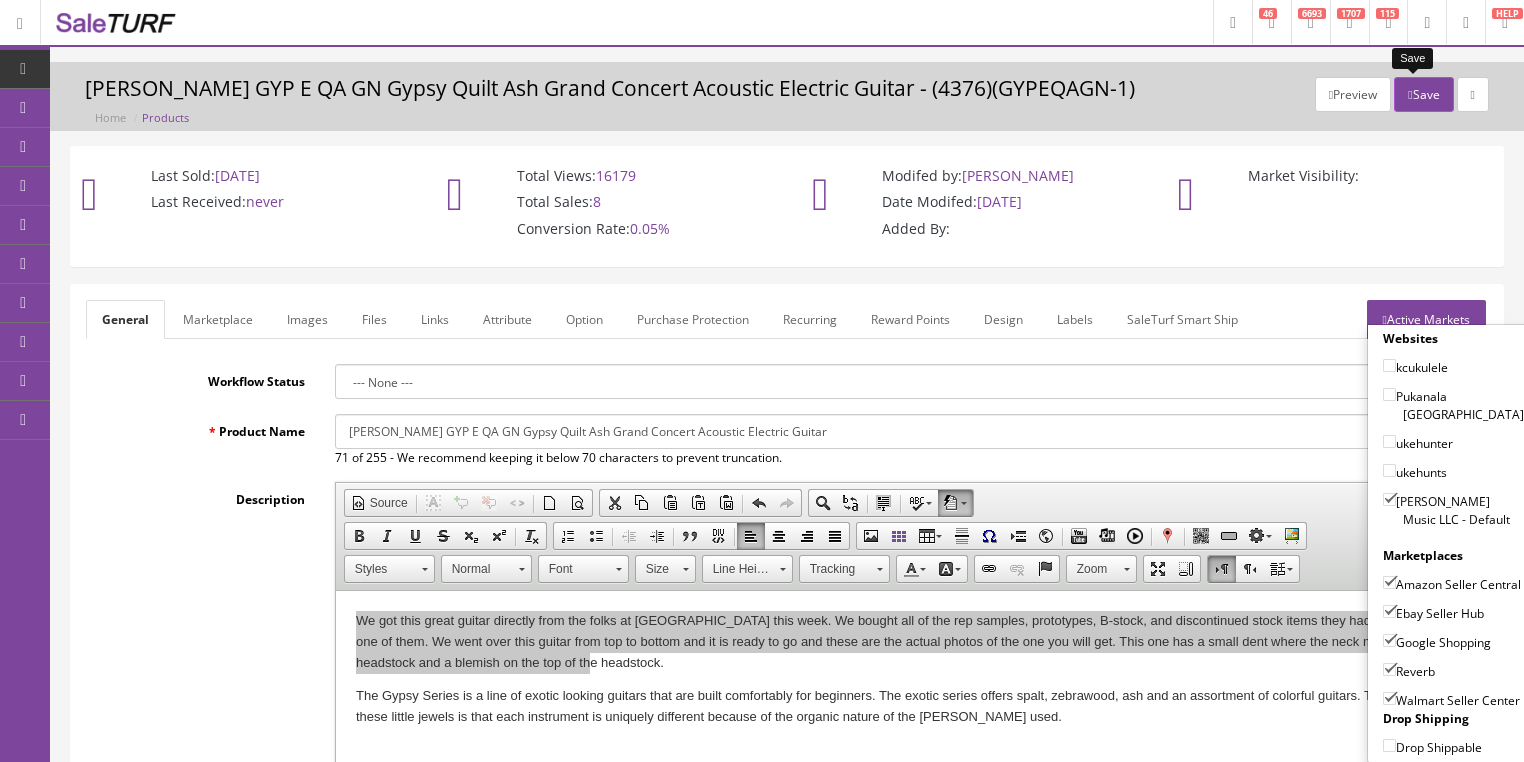 click on "Save" at bounding box center (1423, 94) 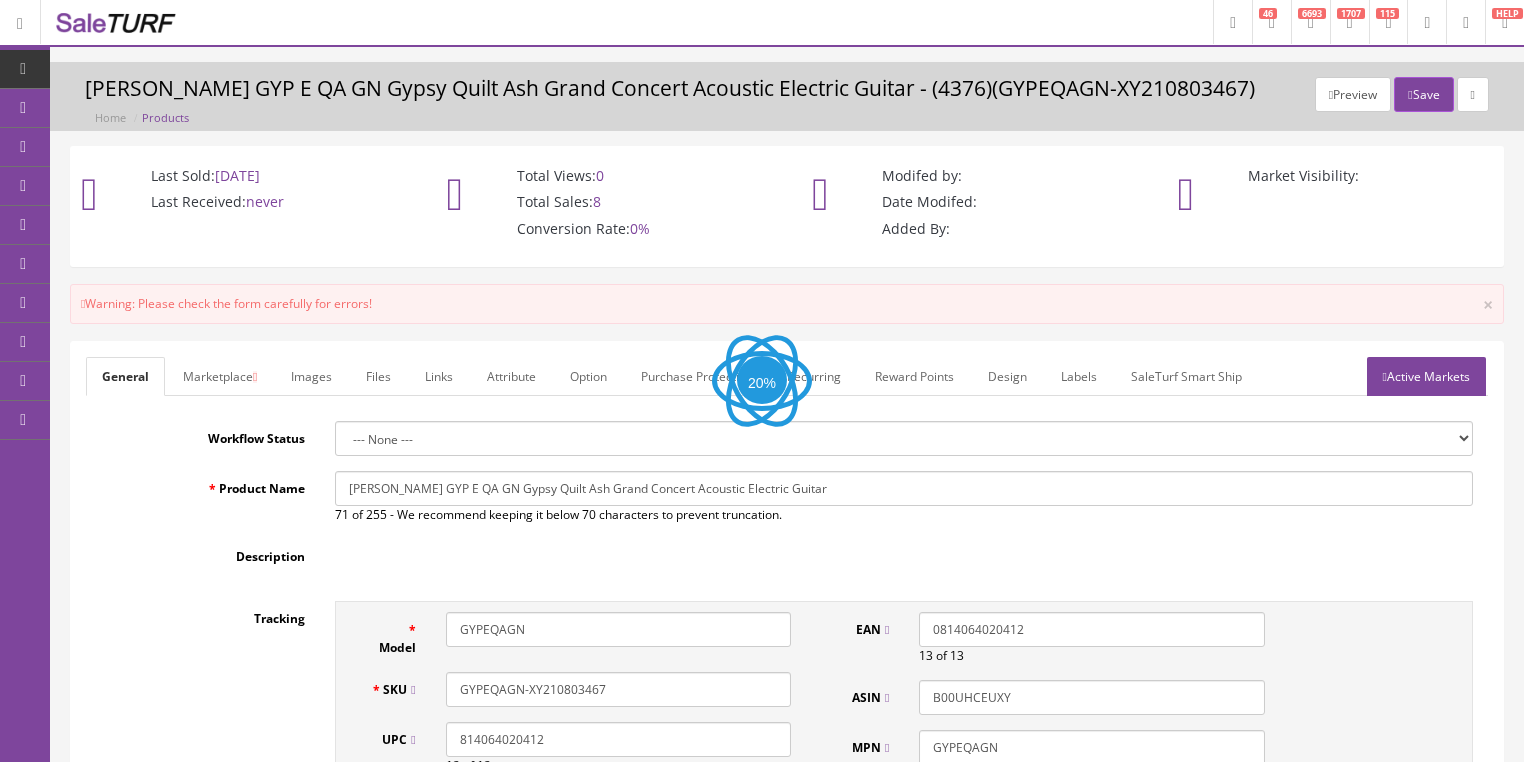 scroll, scrollTop: 0, scrollLeft: 0, axis: both 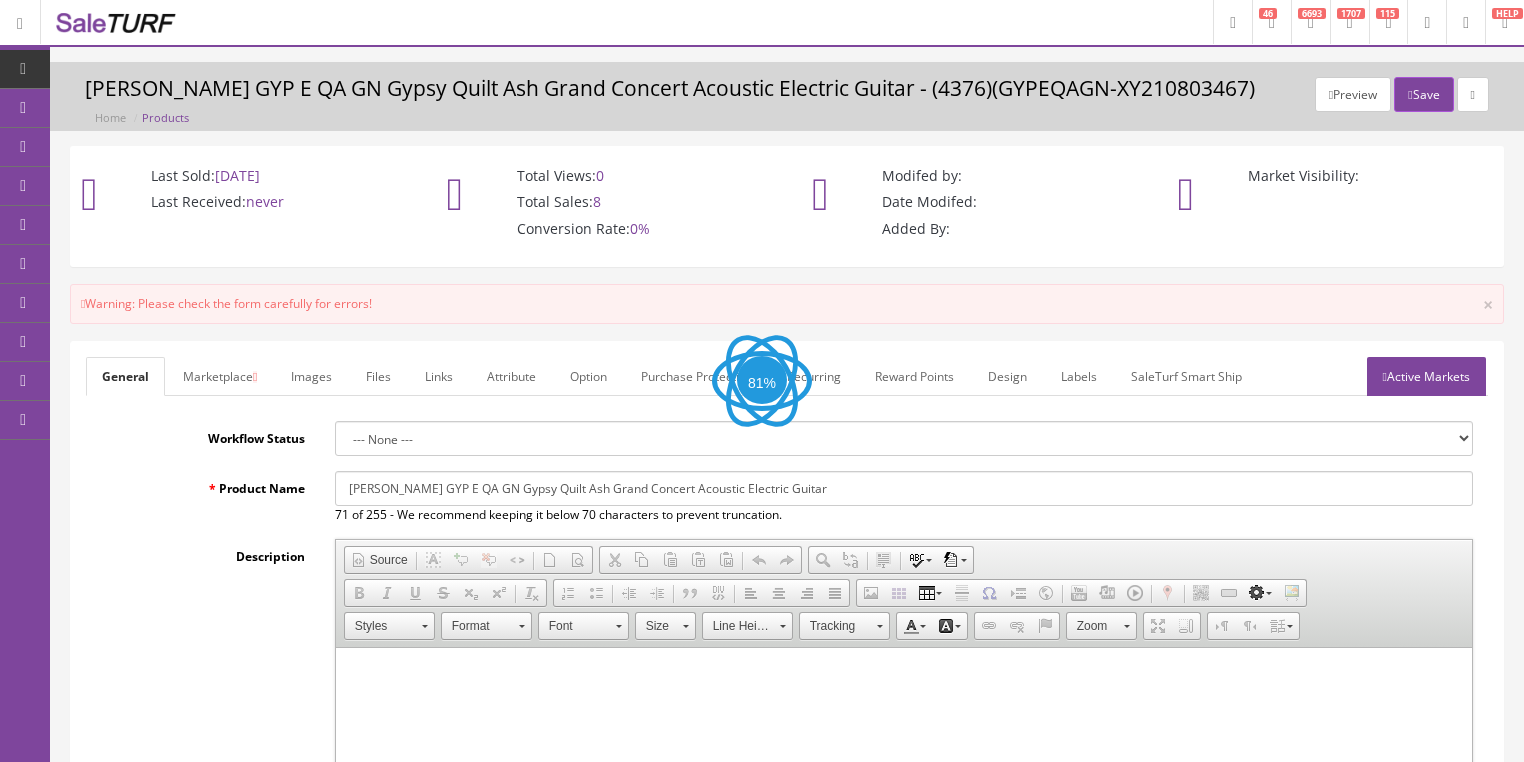 click on "Active Markets" at bounding box center (1426, 376) 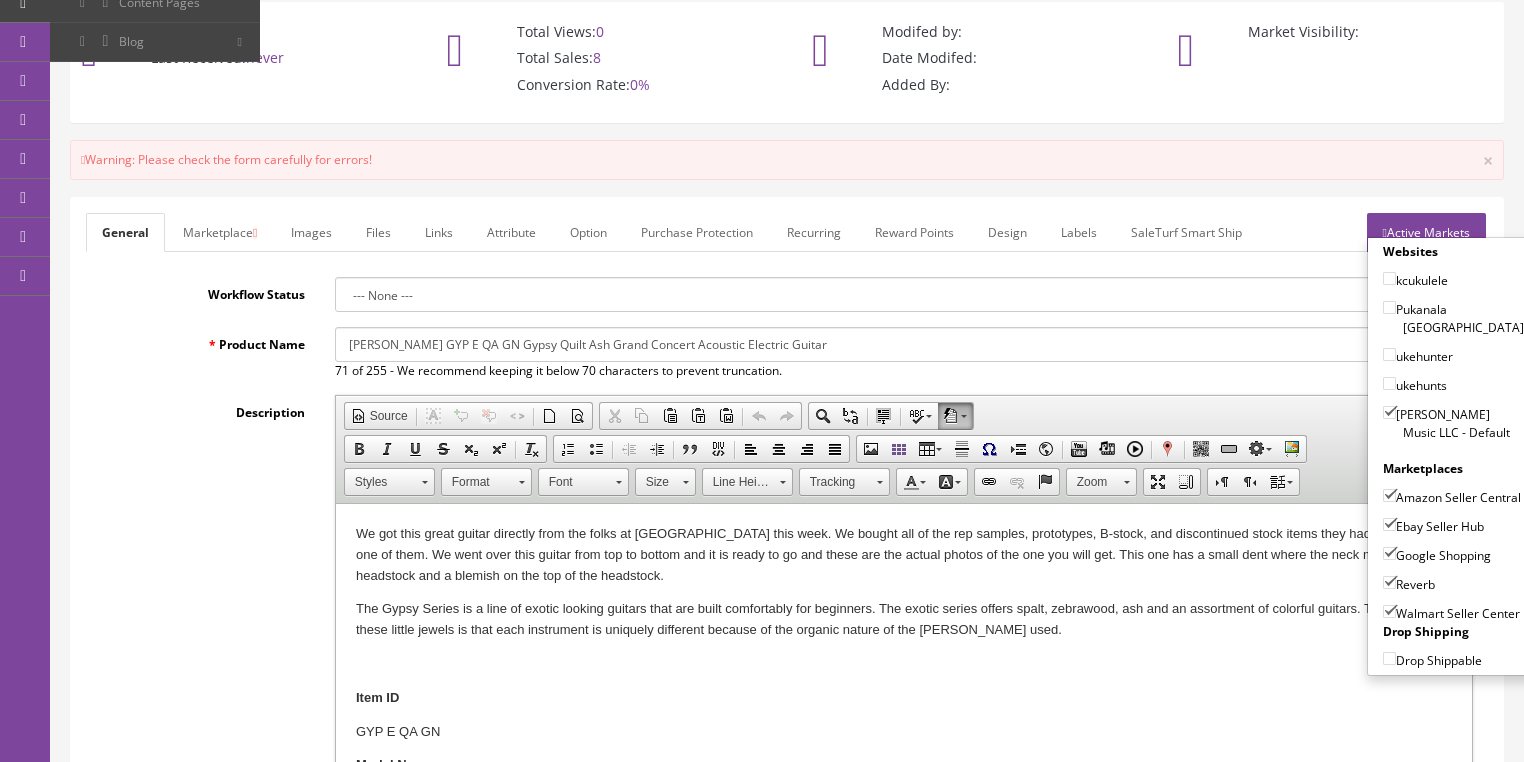 scroll, scrollTop: 160, scrollLeft: 0, axis: vertical 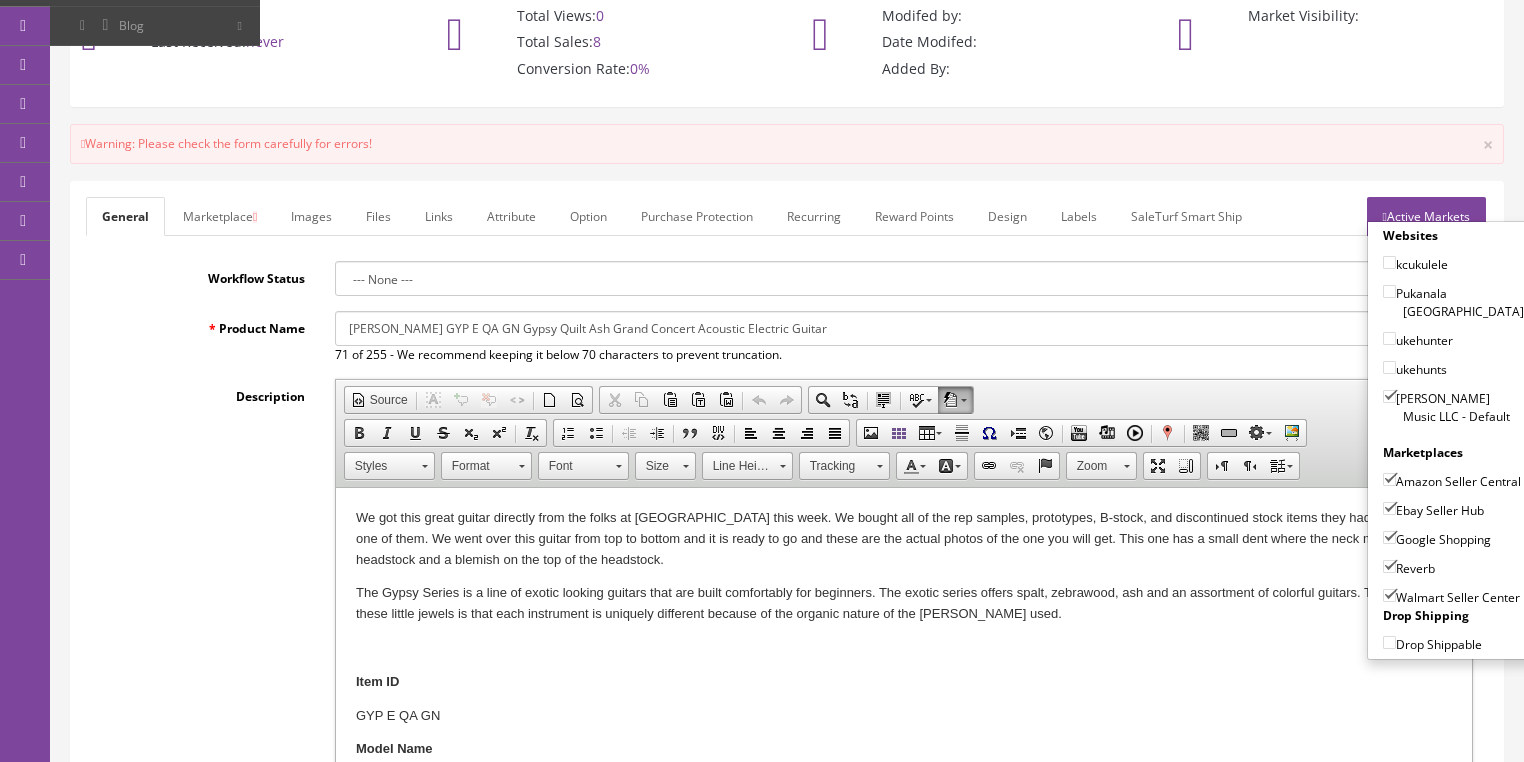 click on "Walmart Seller Center" at bounding box center [1389, 595] 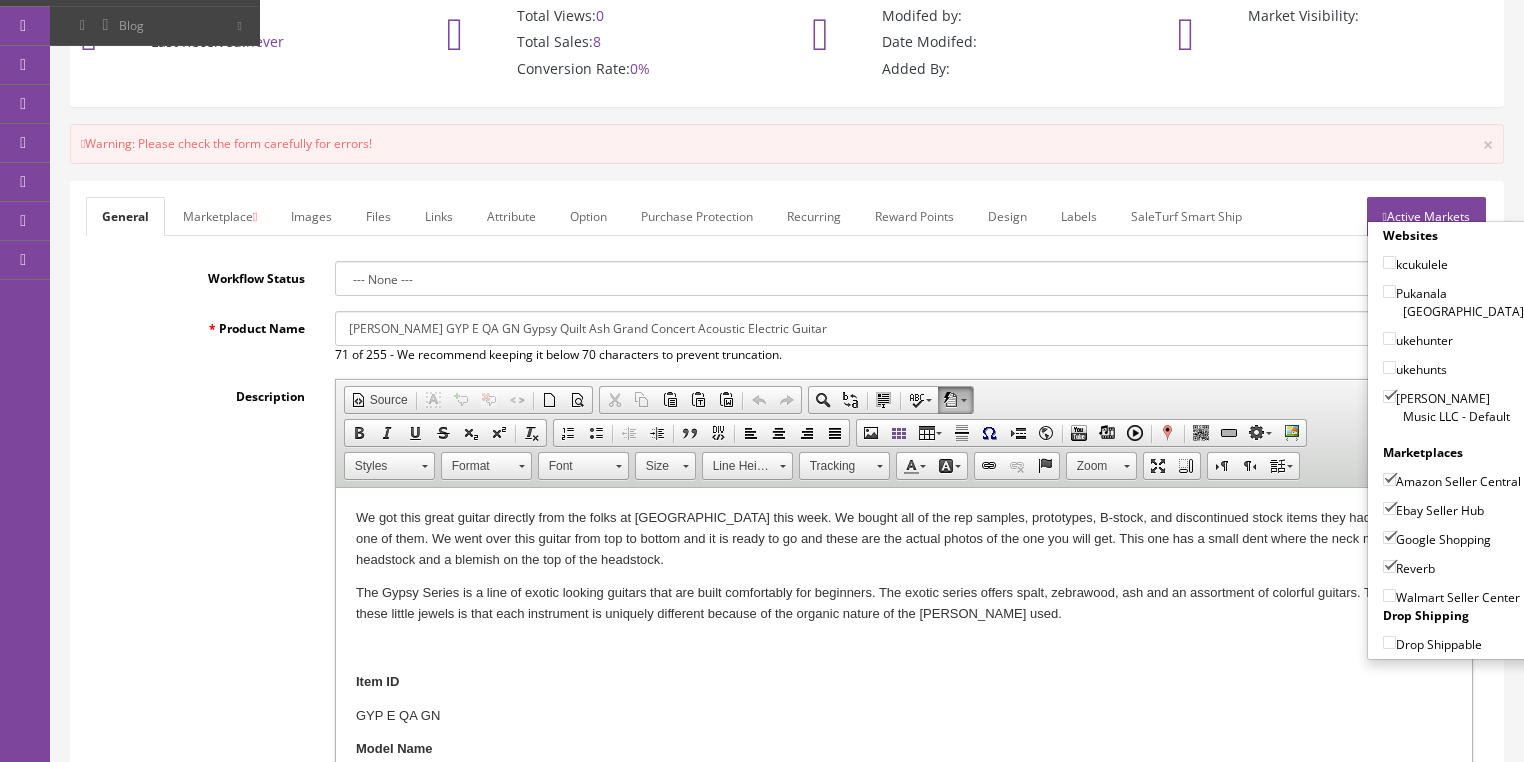 click on "Active Markets" at bounding box center [1426, 216] 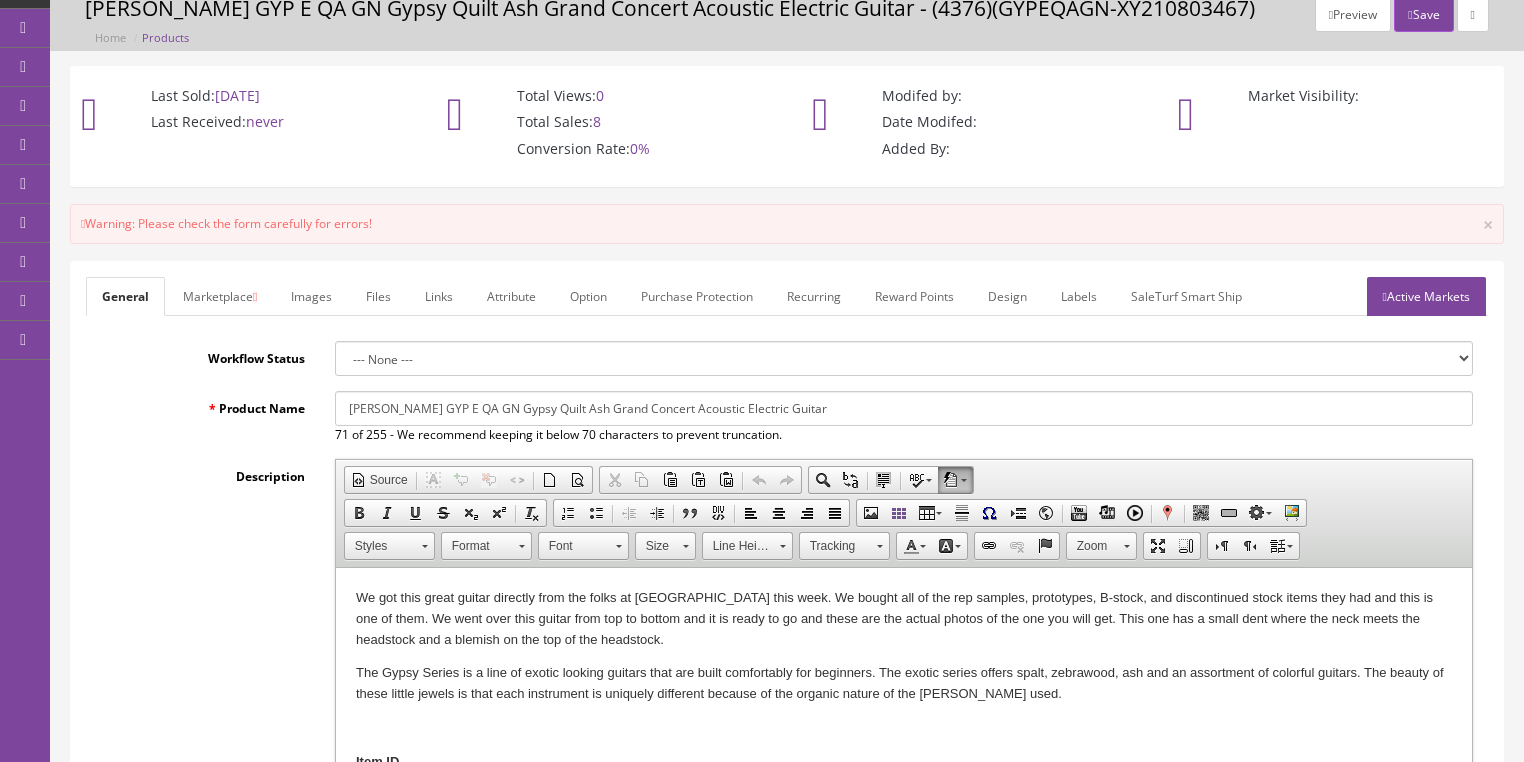 scroll, scrollTop: 80, scrollLeft: 0, axis: vertical 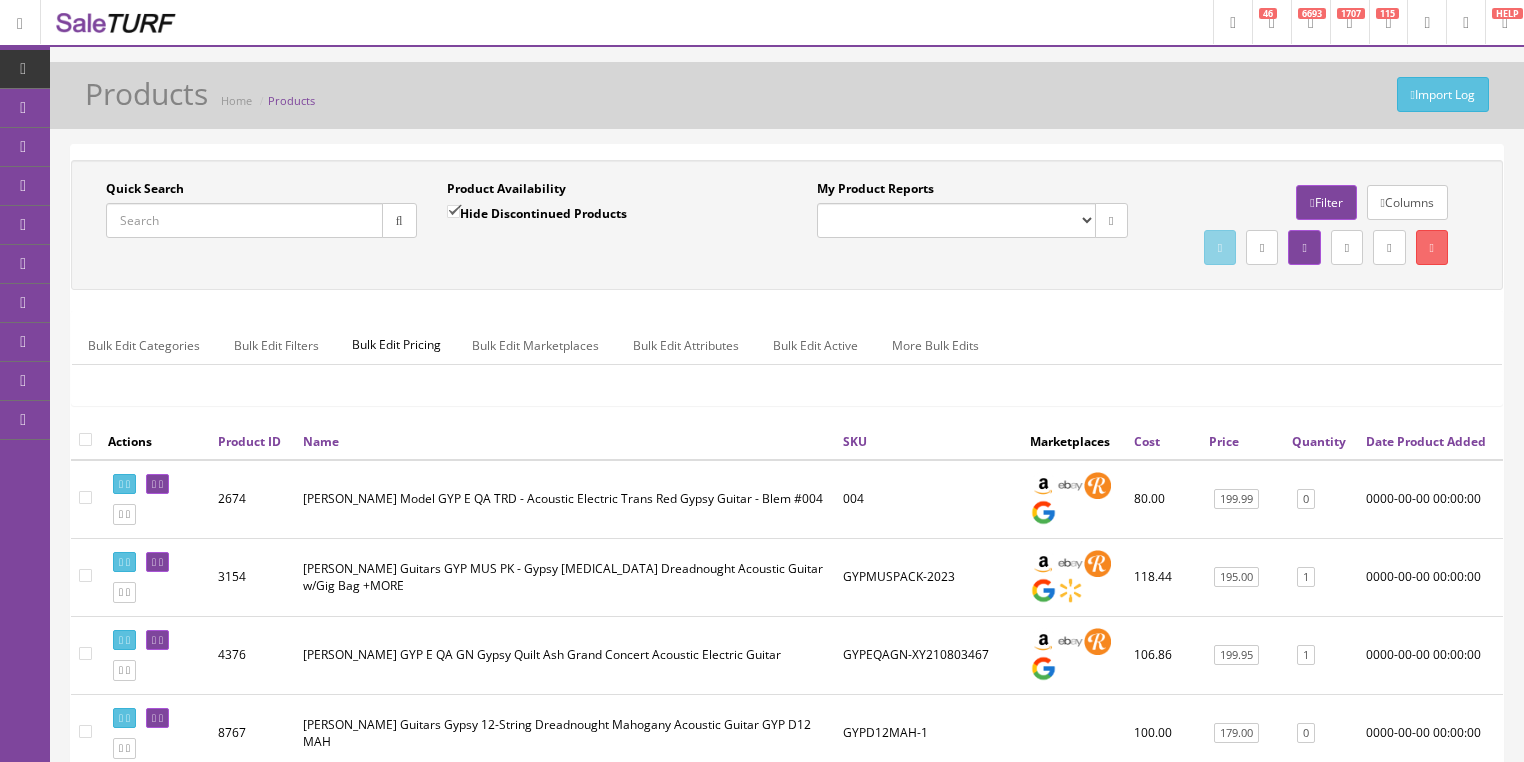 click on "Quick Search" at bounding box center (244, 220) 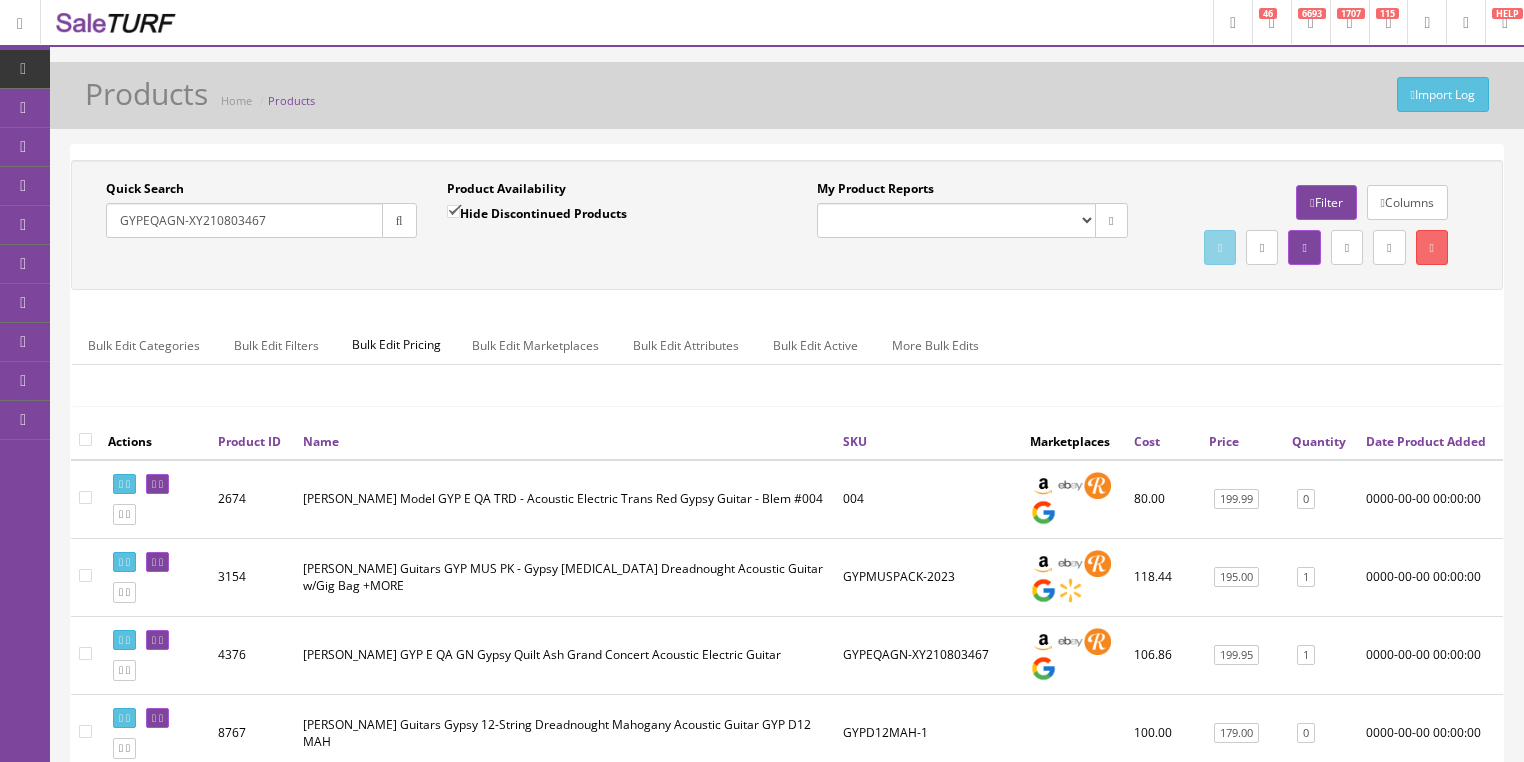 click at bounding box center [399, 220] 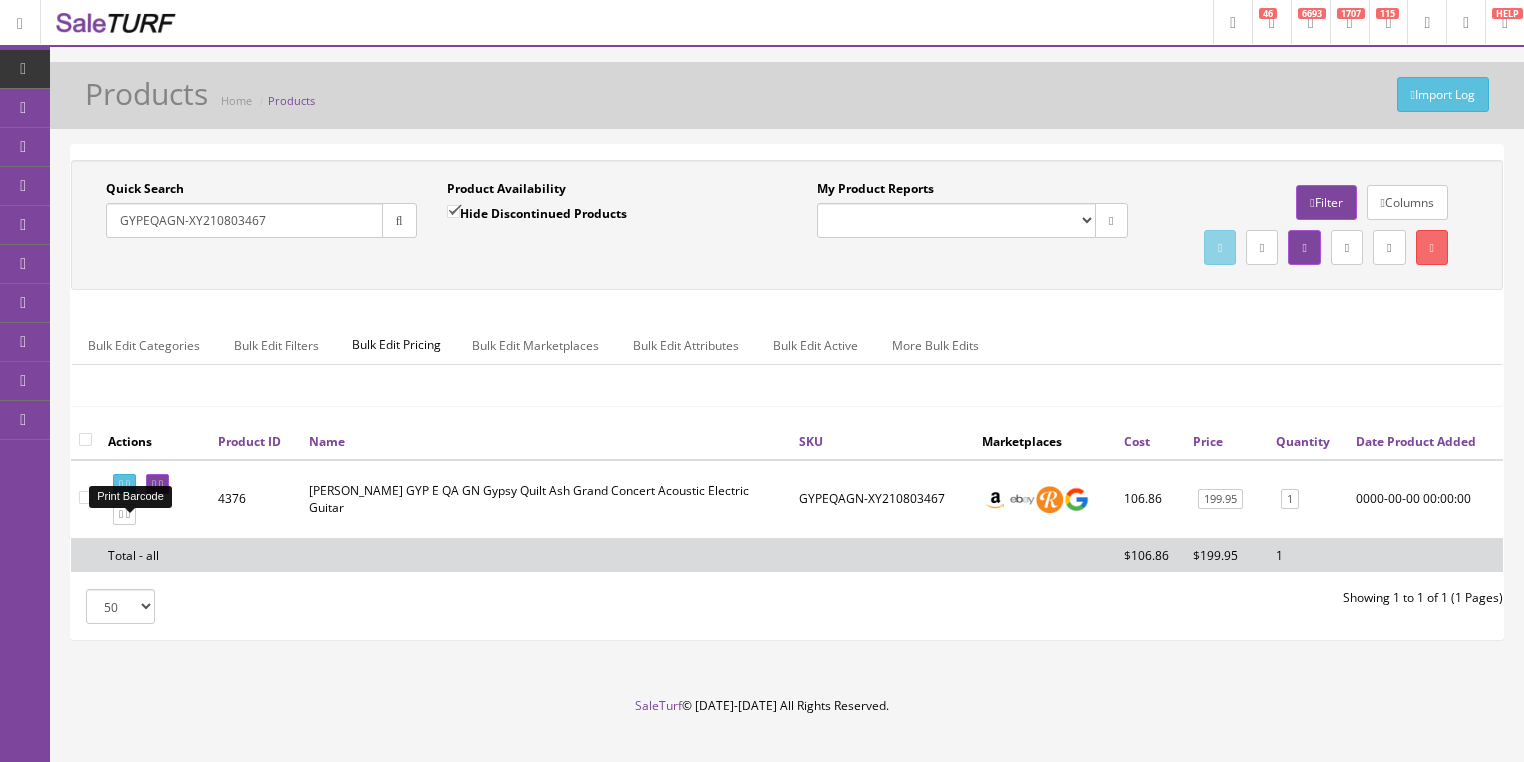 click at bounding box center (128, 484) 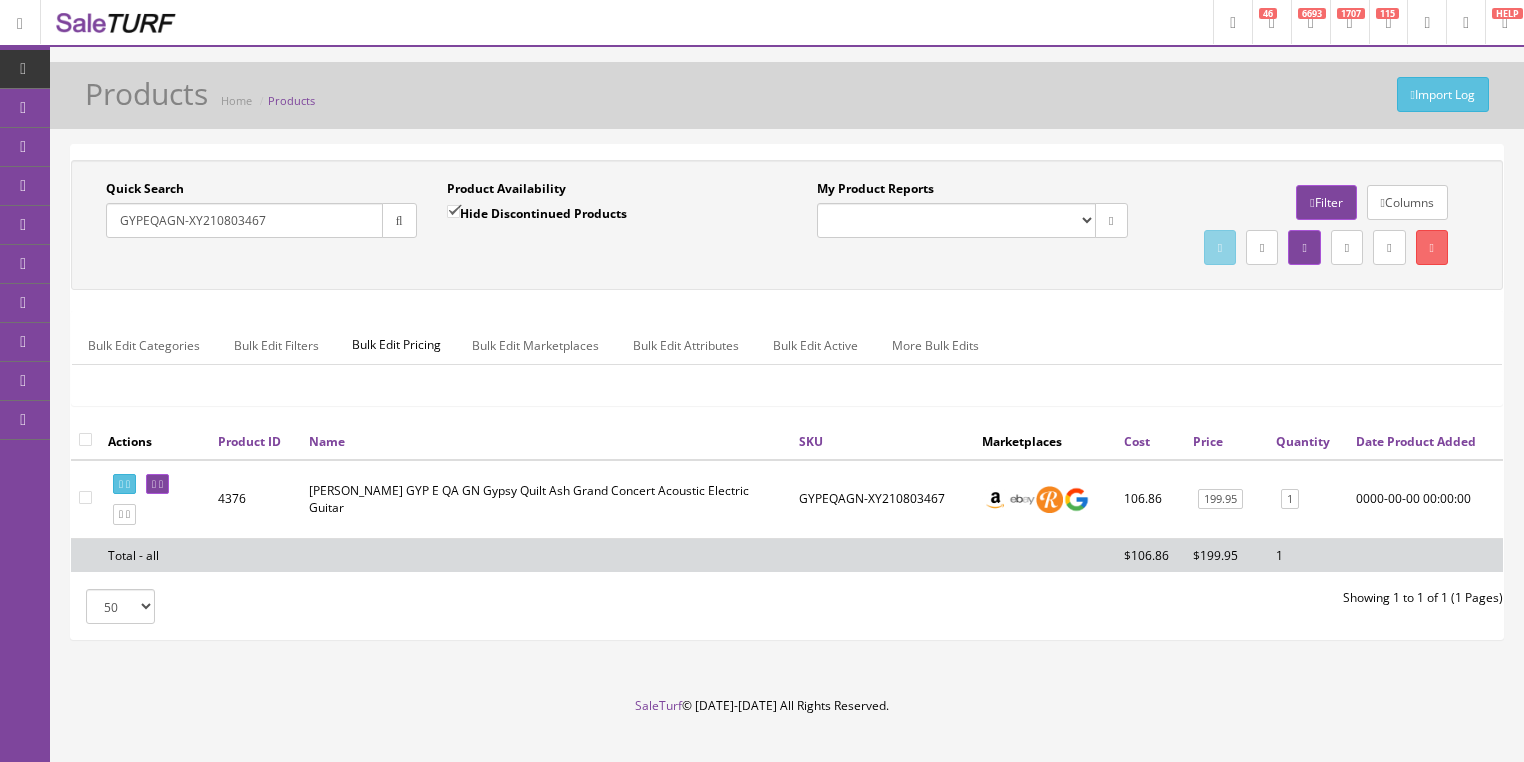 drag, startPoint x: 304, startPoint y: 220, endPoint x: 114, endPoint y: 232, distance: 190.37857 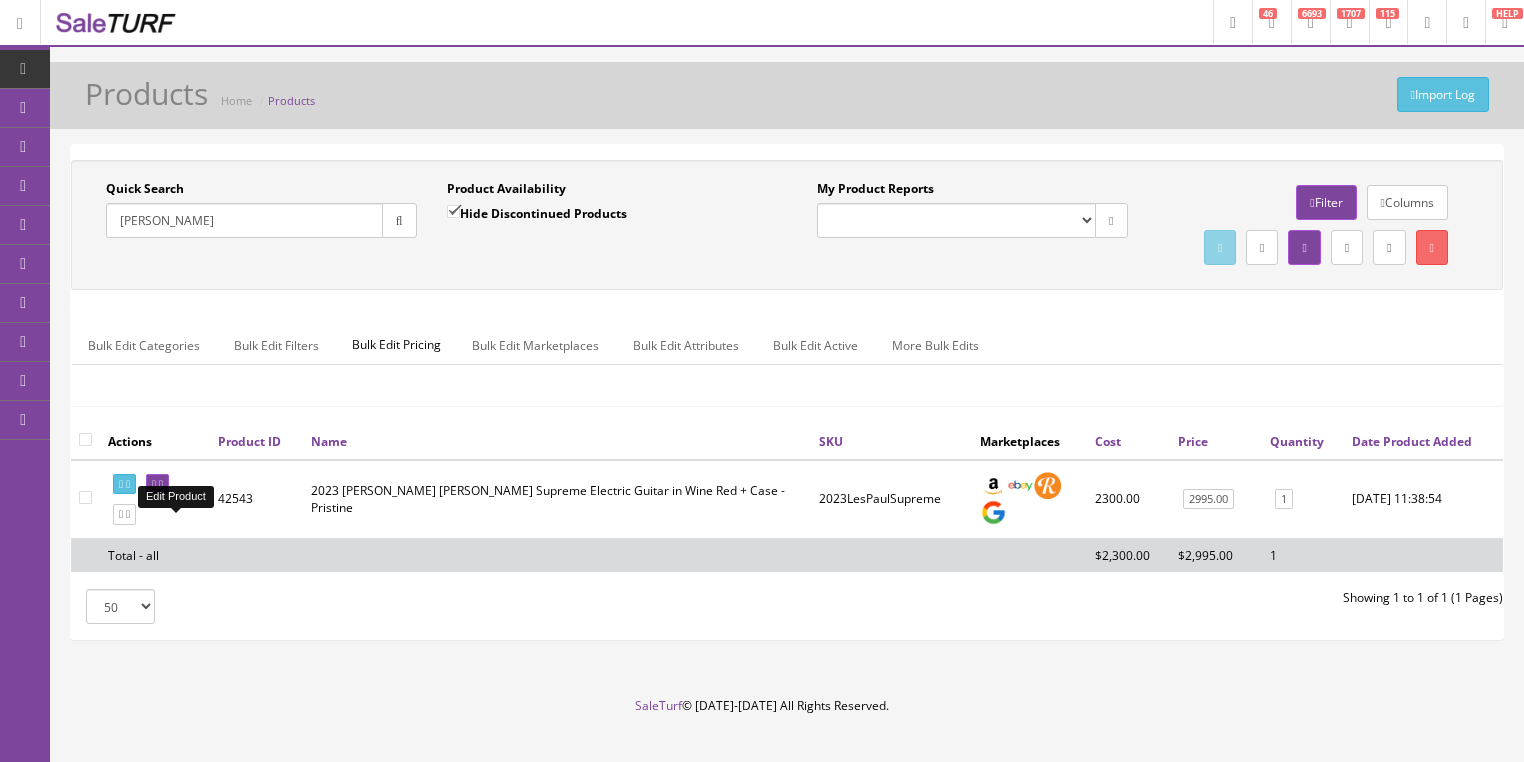 type on "[PERSON_NAME]" 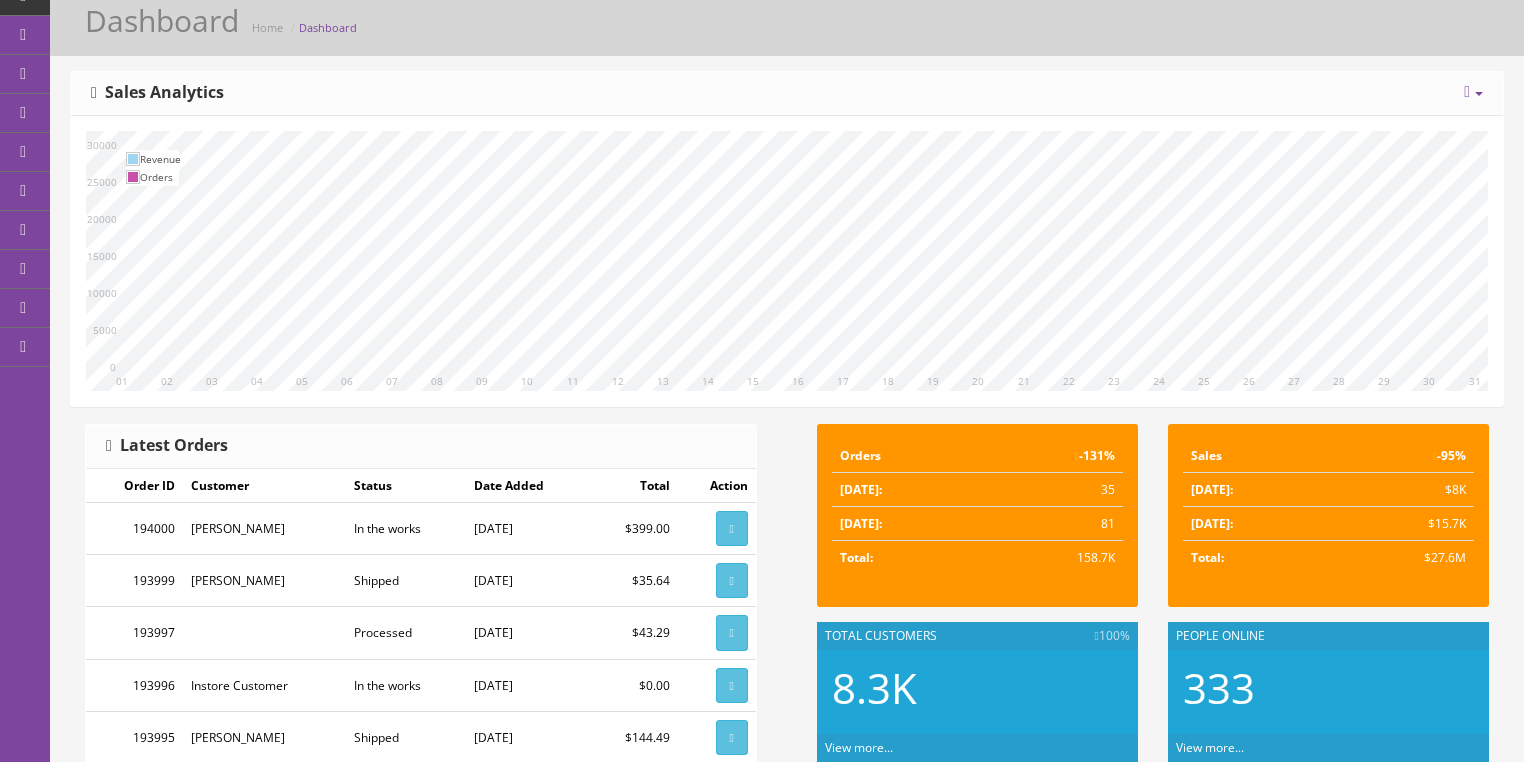 scroll, scrollTop: 80, scrollLeft: 0, axis: vertical 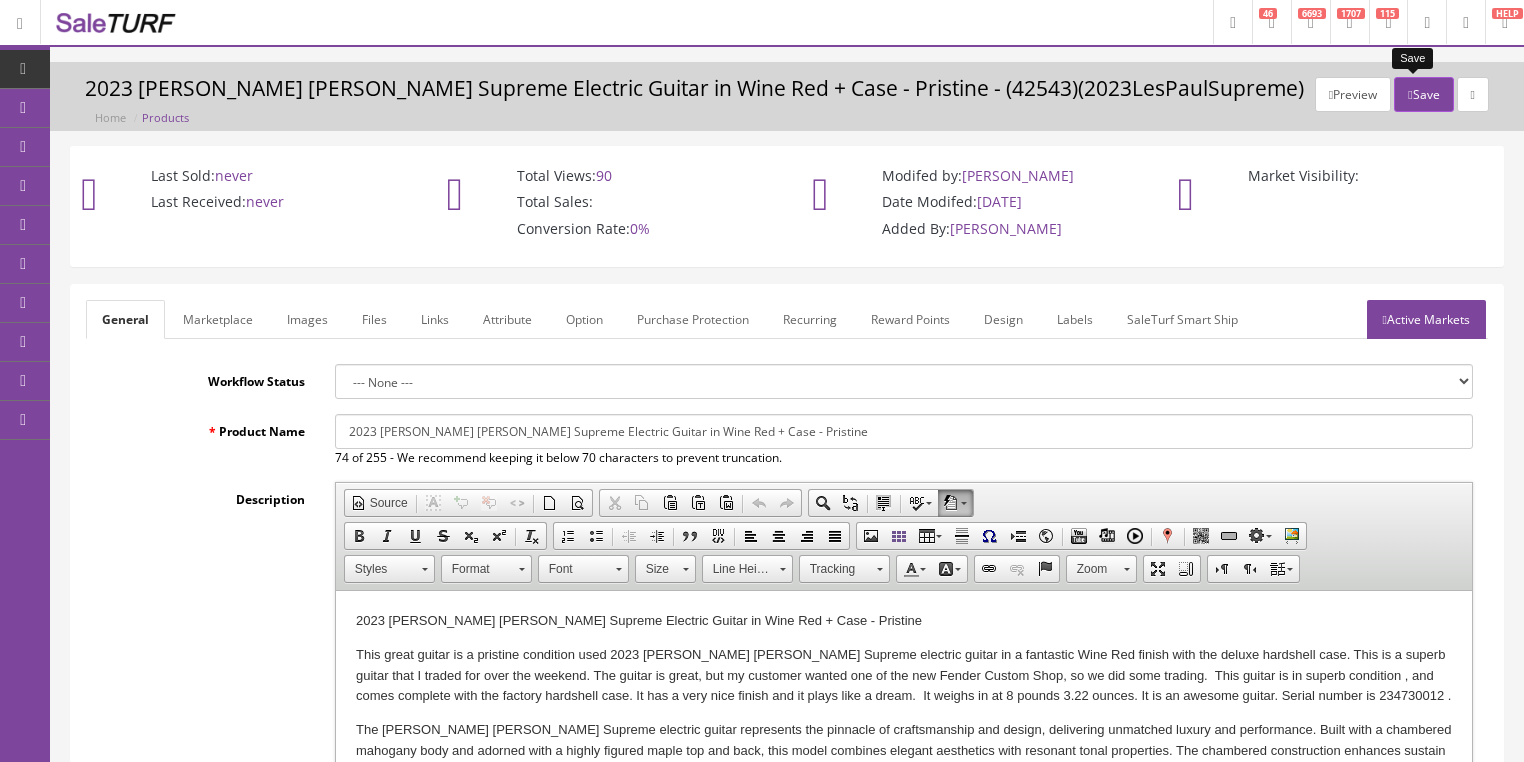 click on "Save" at bounding box center (1423, 94) 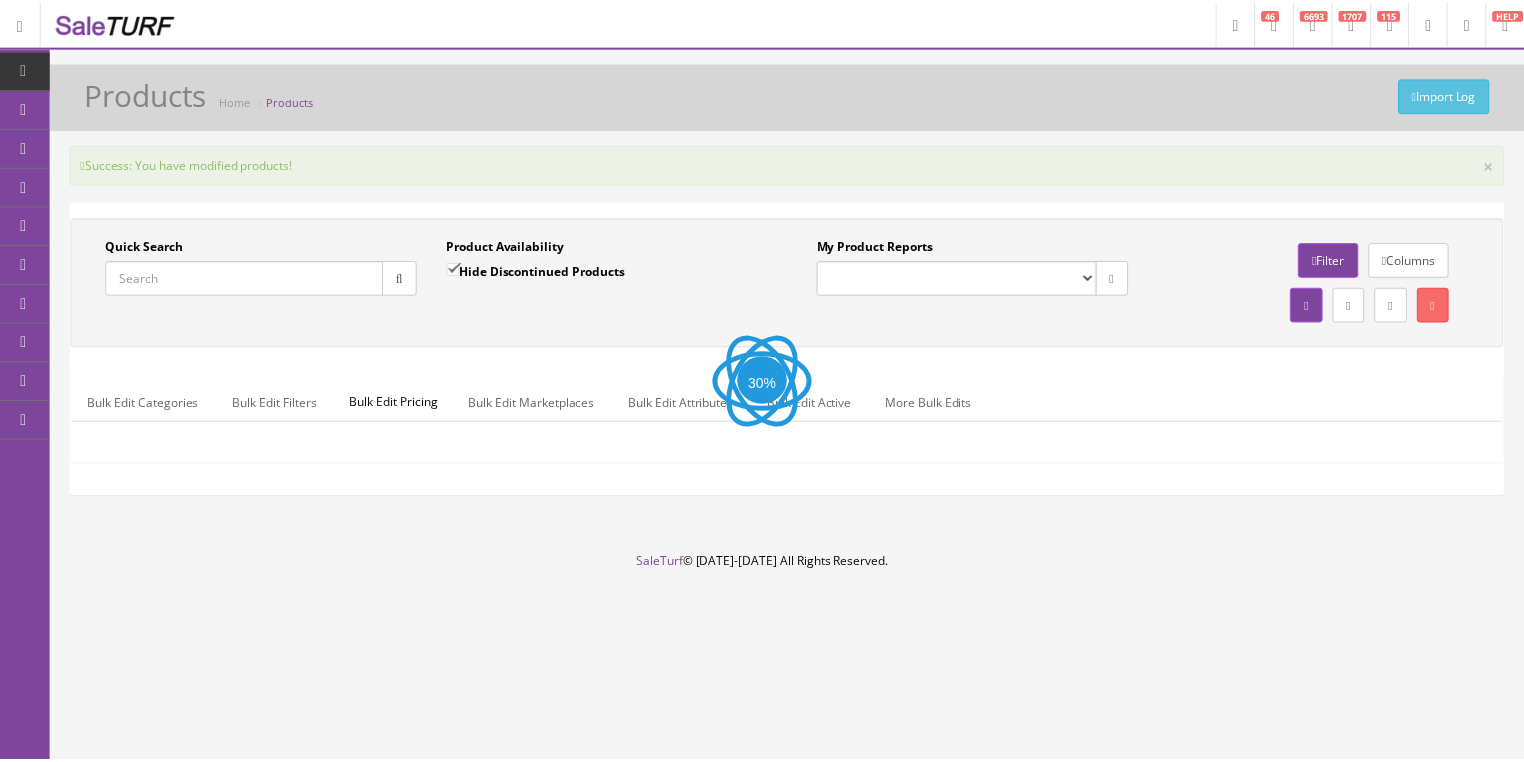 scroll, scrollTop: 0, scrollLeft: 0, axis: both 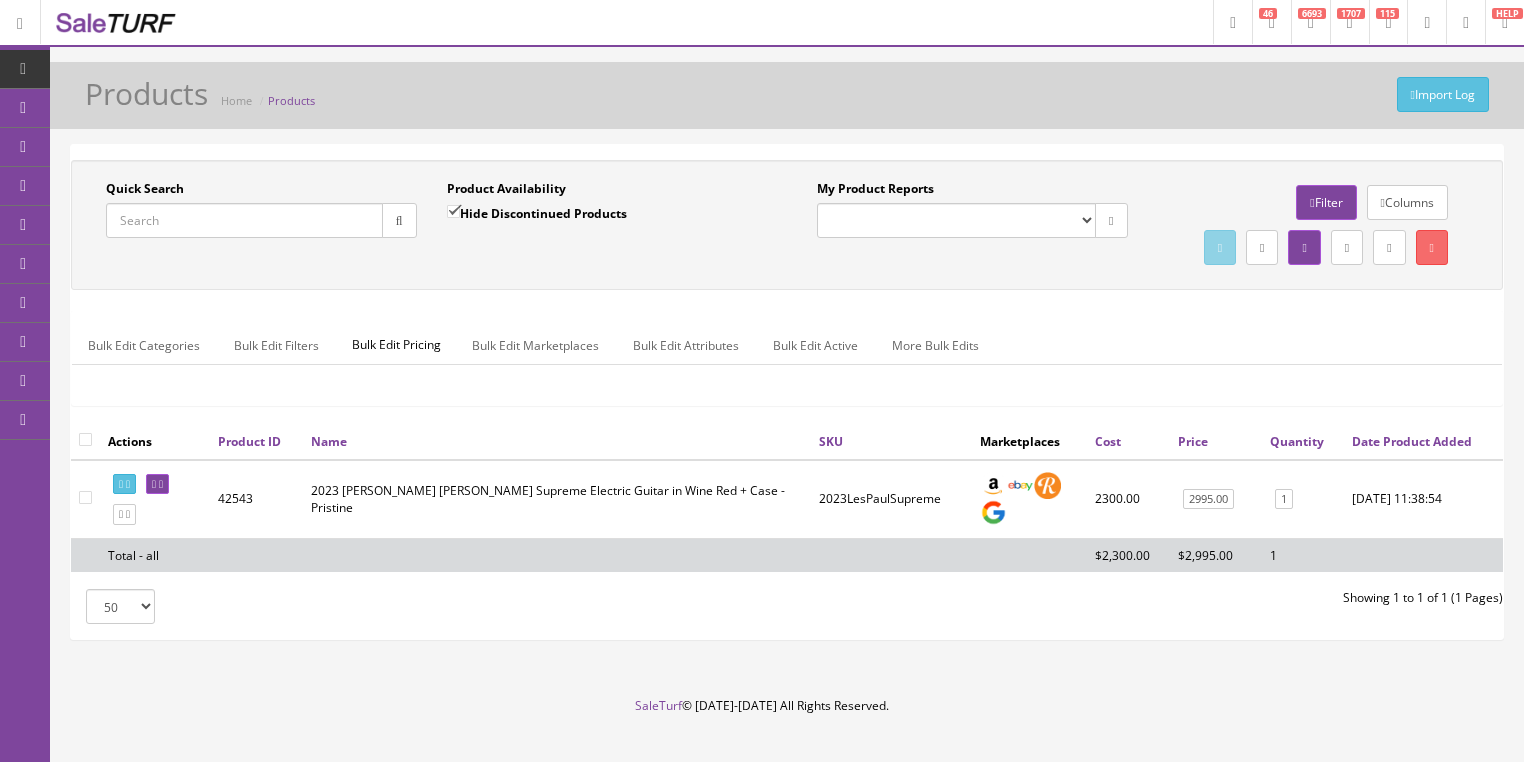 click on "Quick Search" at bounding box center (244, 220) 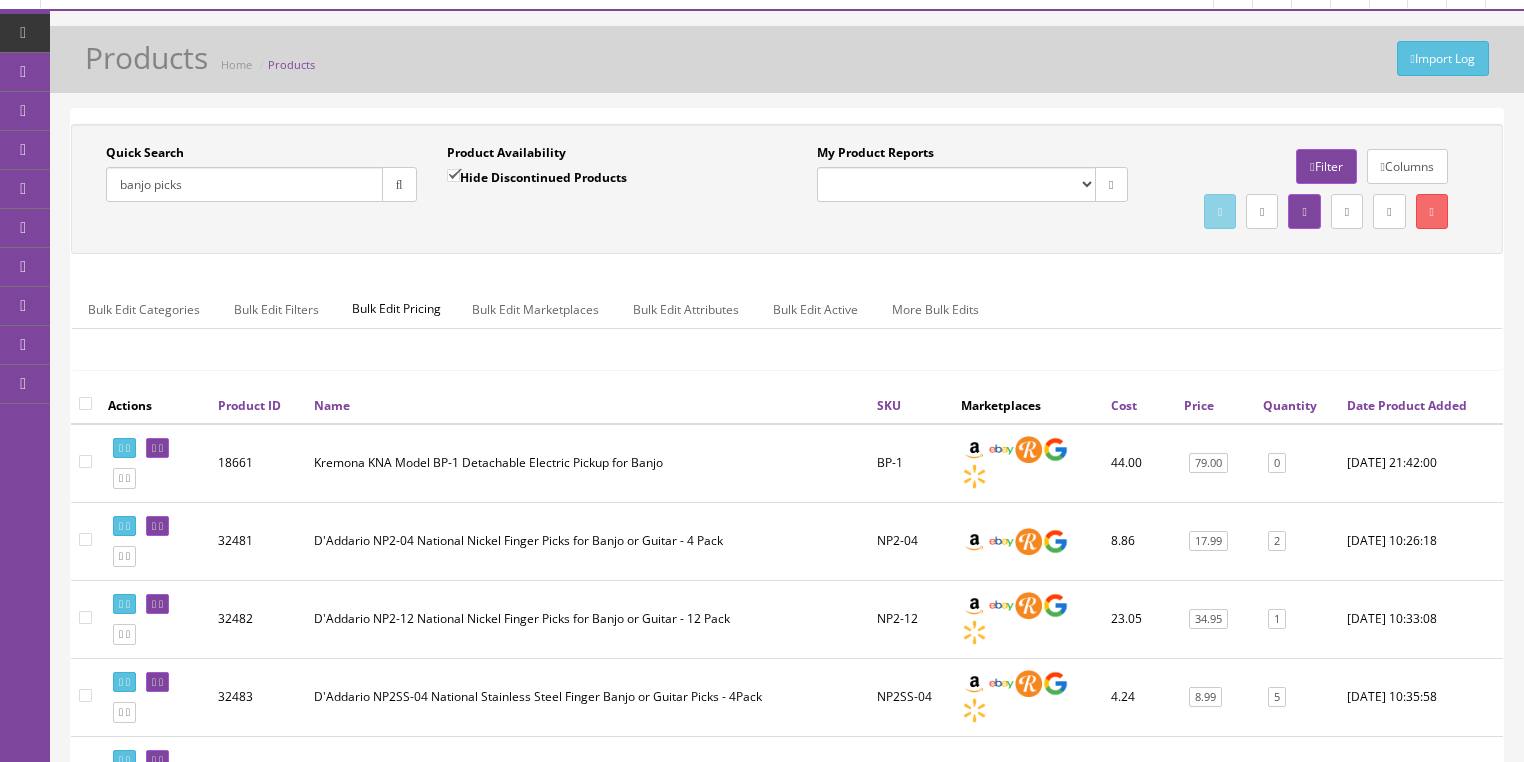 scroll, scrollTop: 0, scrollLeft: 0, axis: both 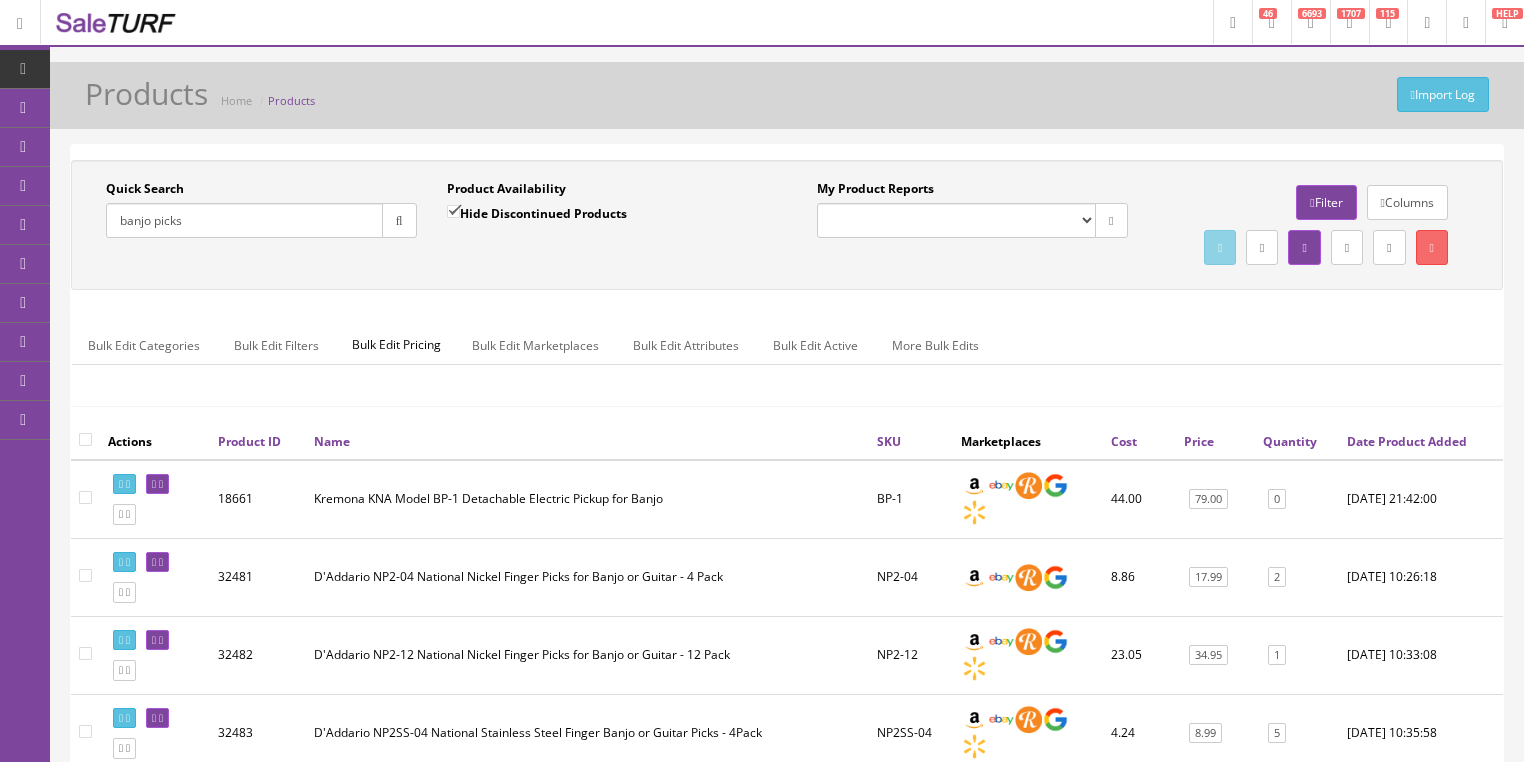 drag, startPoint x: 222, startPoint y: 224, endPoint x: 115, endPoint y: 268, distance: 115.69356 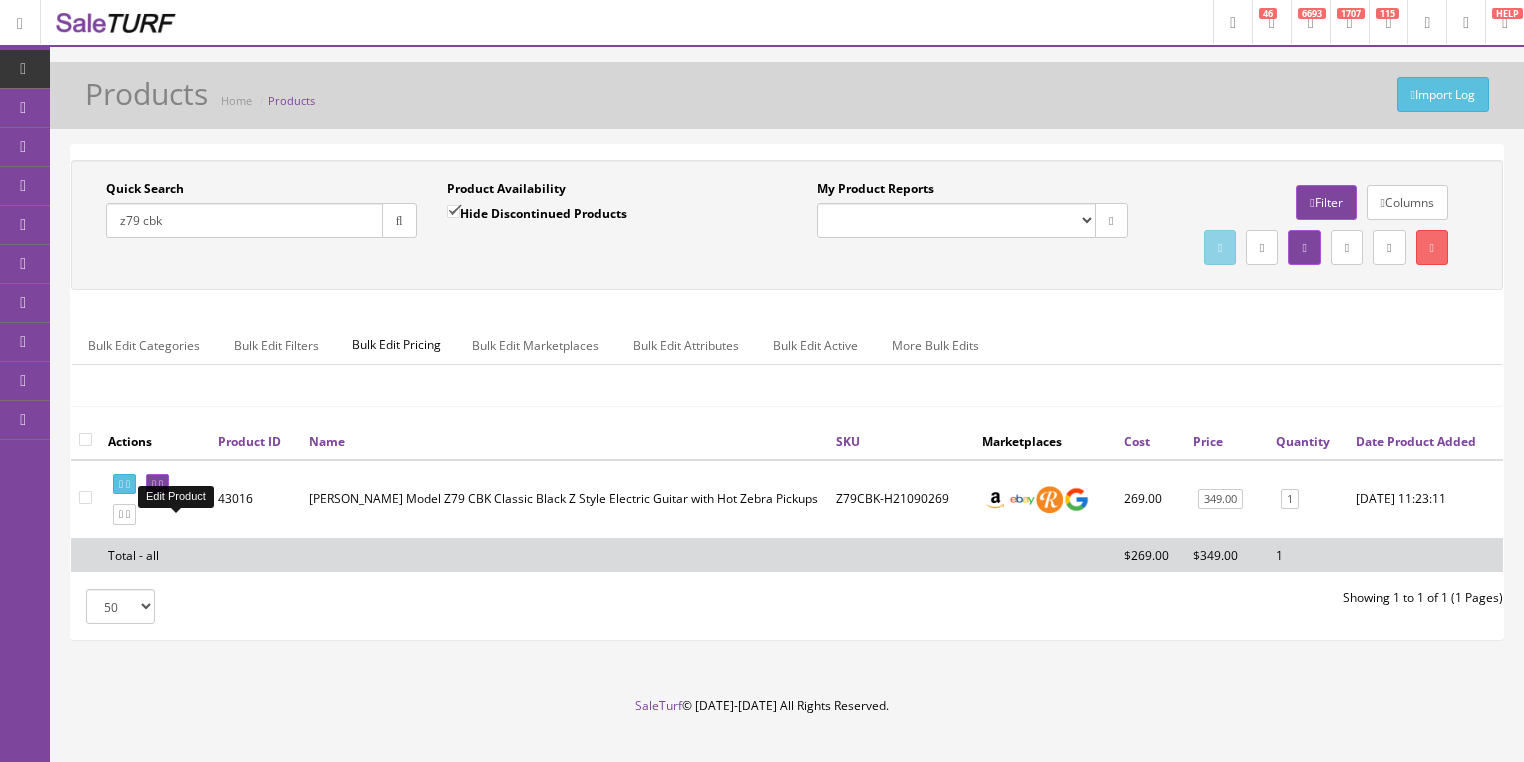 type on "z79 cbk" 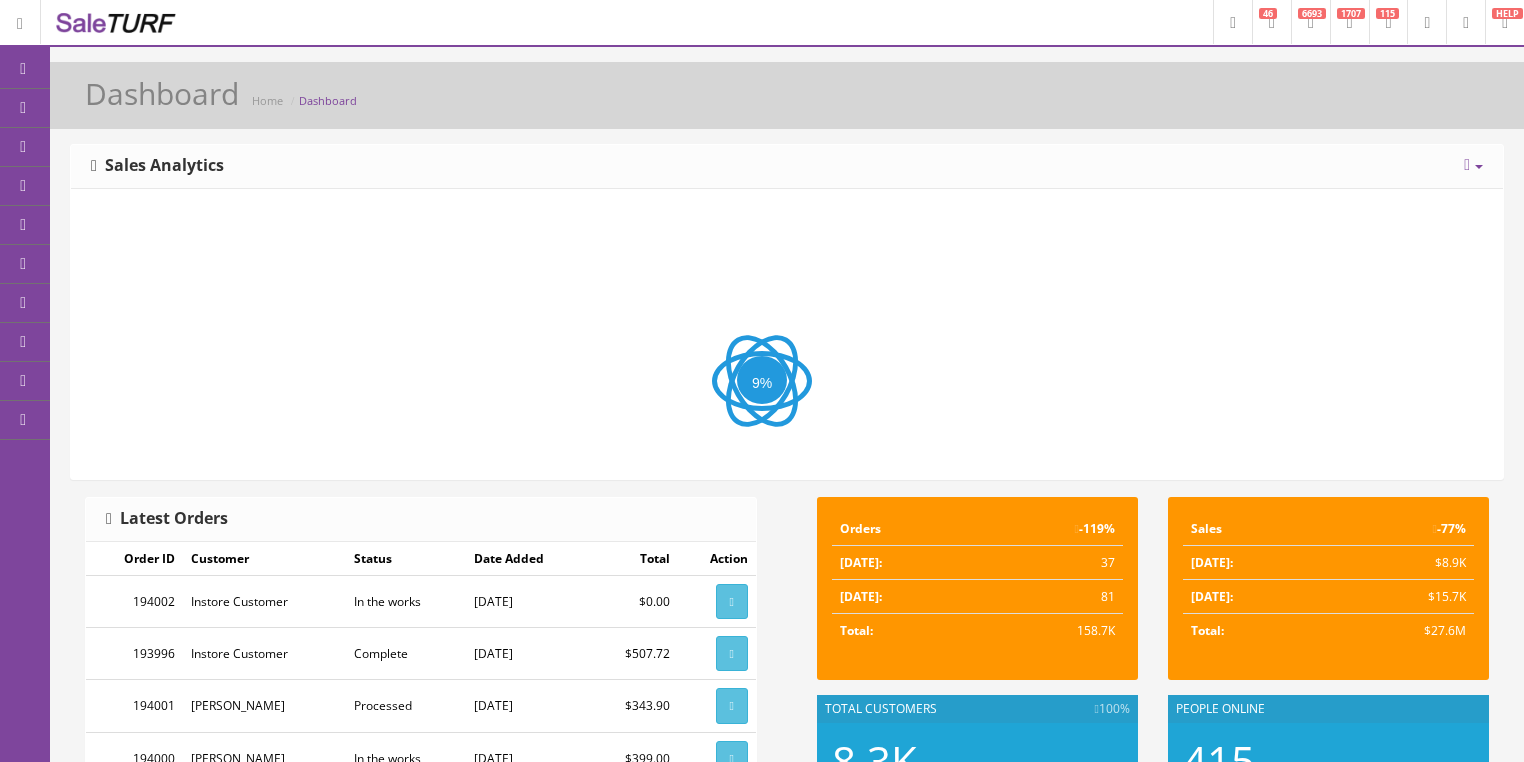 scroll, scrollTop: 80, scrollLeft: 0, axis: vertical 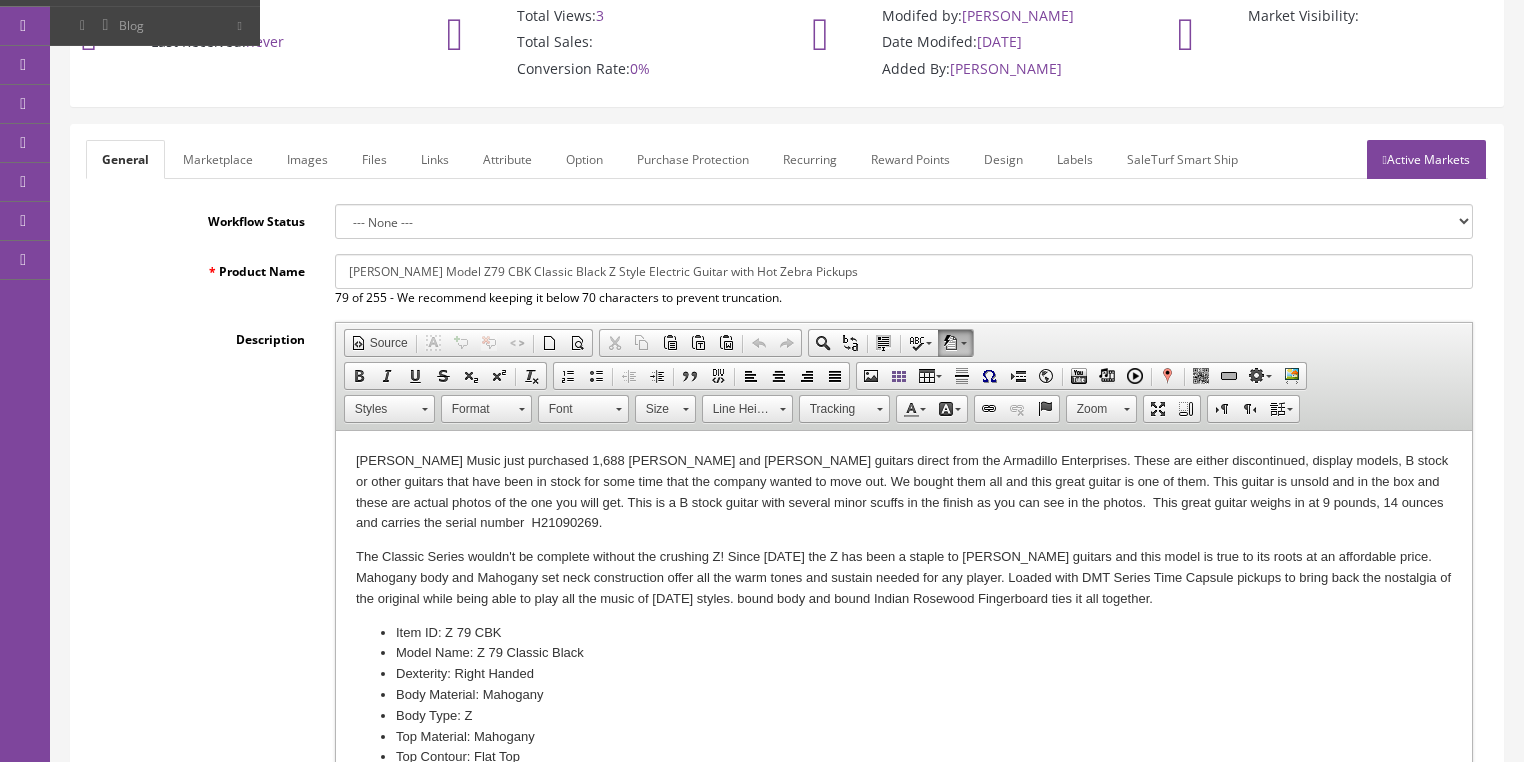 click on "Dean Model Z79 CBK Classic Black Z Style Electric Guitar with Hot Zebra Pickups" at bounding box center [904, 271] 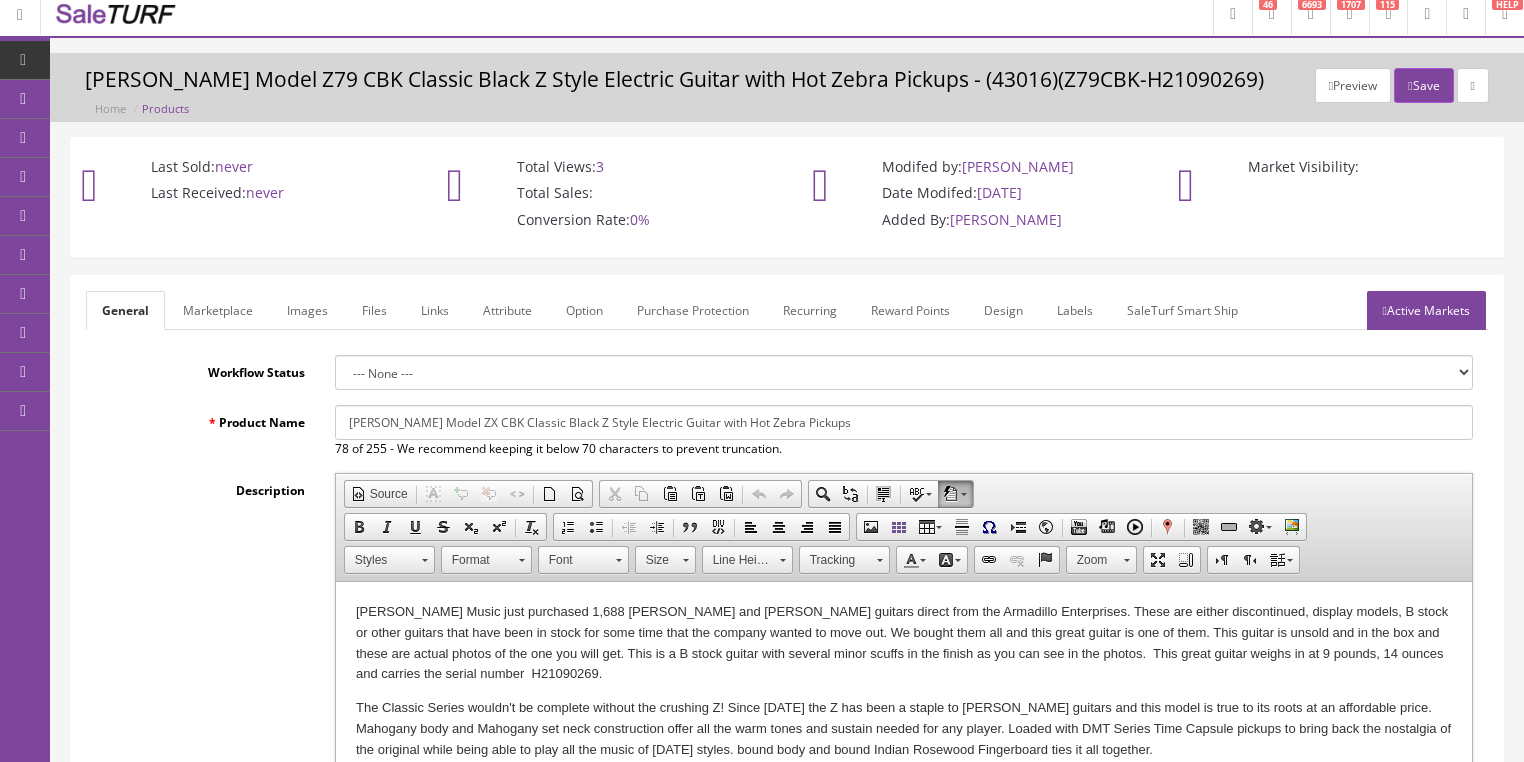 scroll, scrollTop: 0, scrollLeft: 0, axis: both 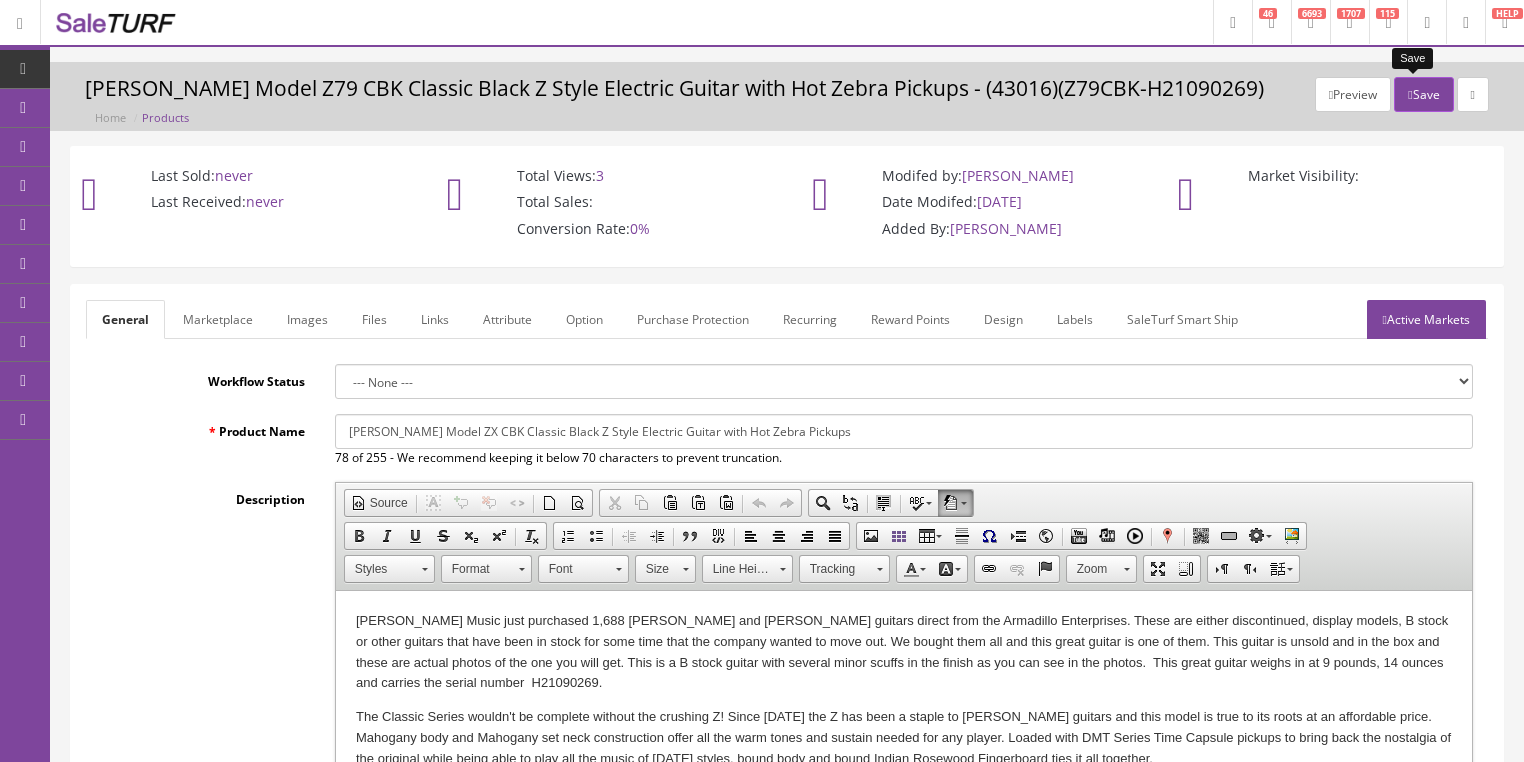 type on "Dean Model ZX CBK Classic Black Z Style Electric Guitar with Hot Zebra Pickups" 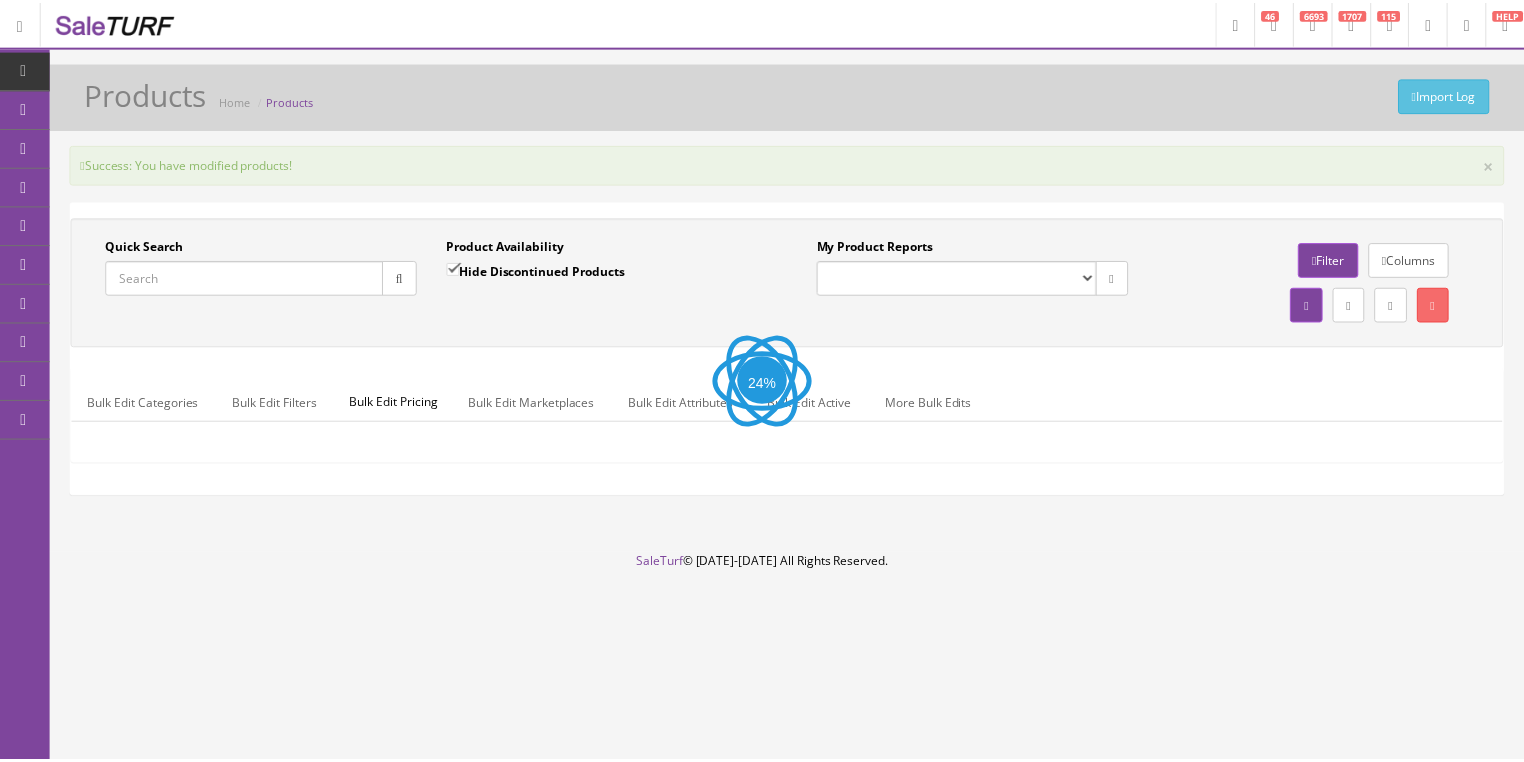 scroll, scrollTop: 0, scrollLeft: 0, axis: both 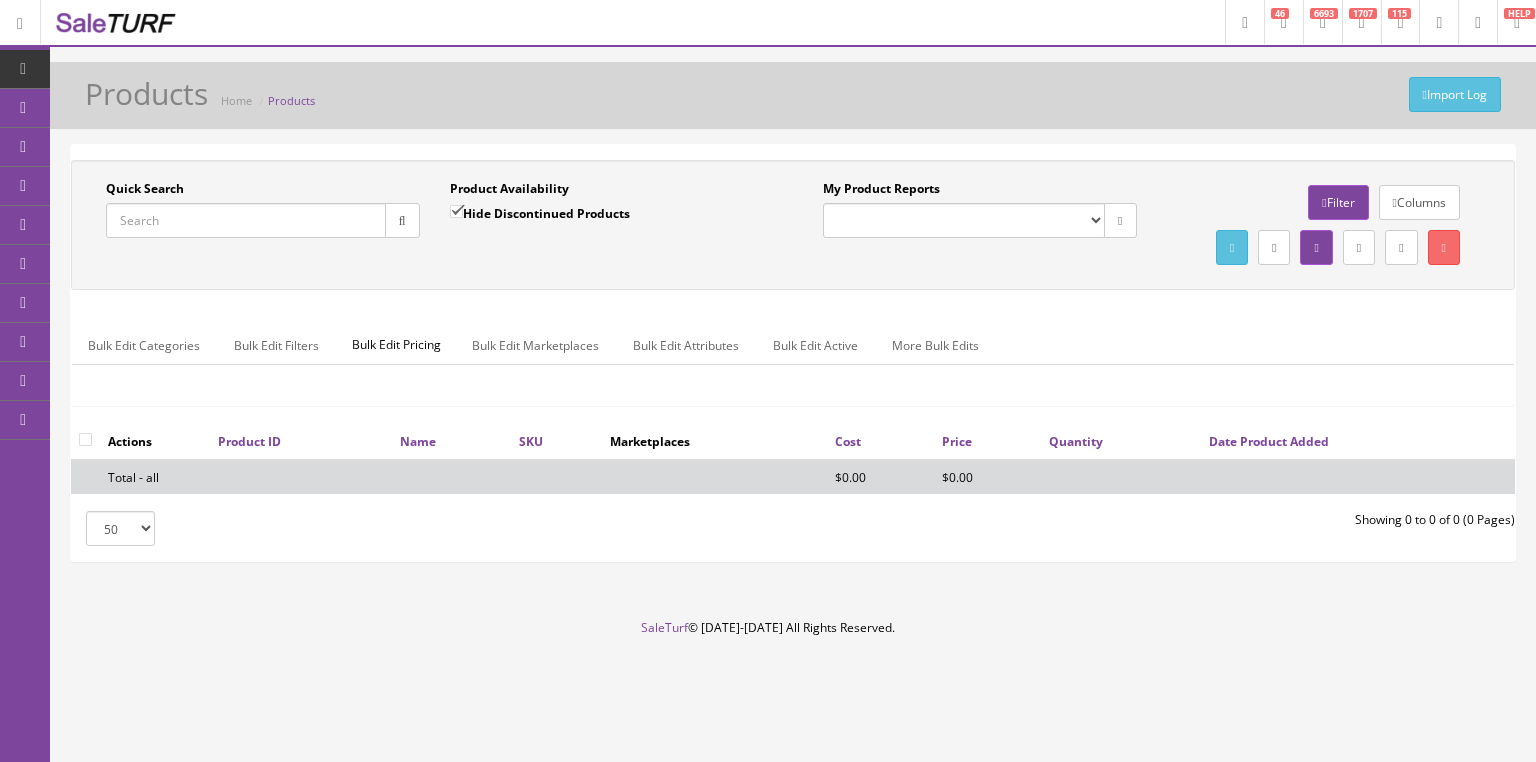 click on "Quick Search" at bounding box center (246, 220) 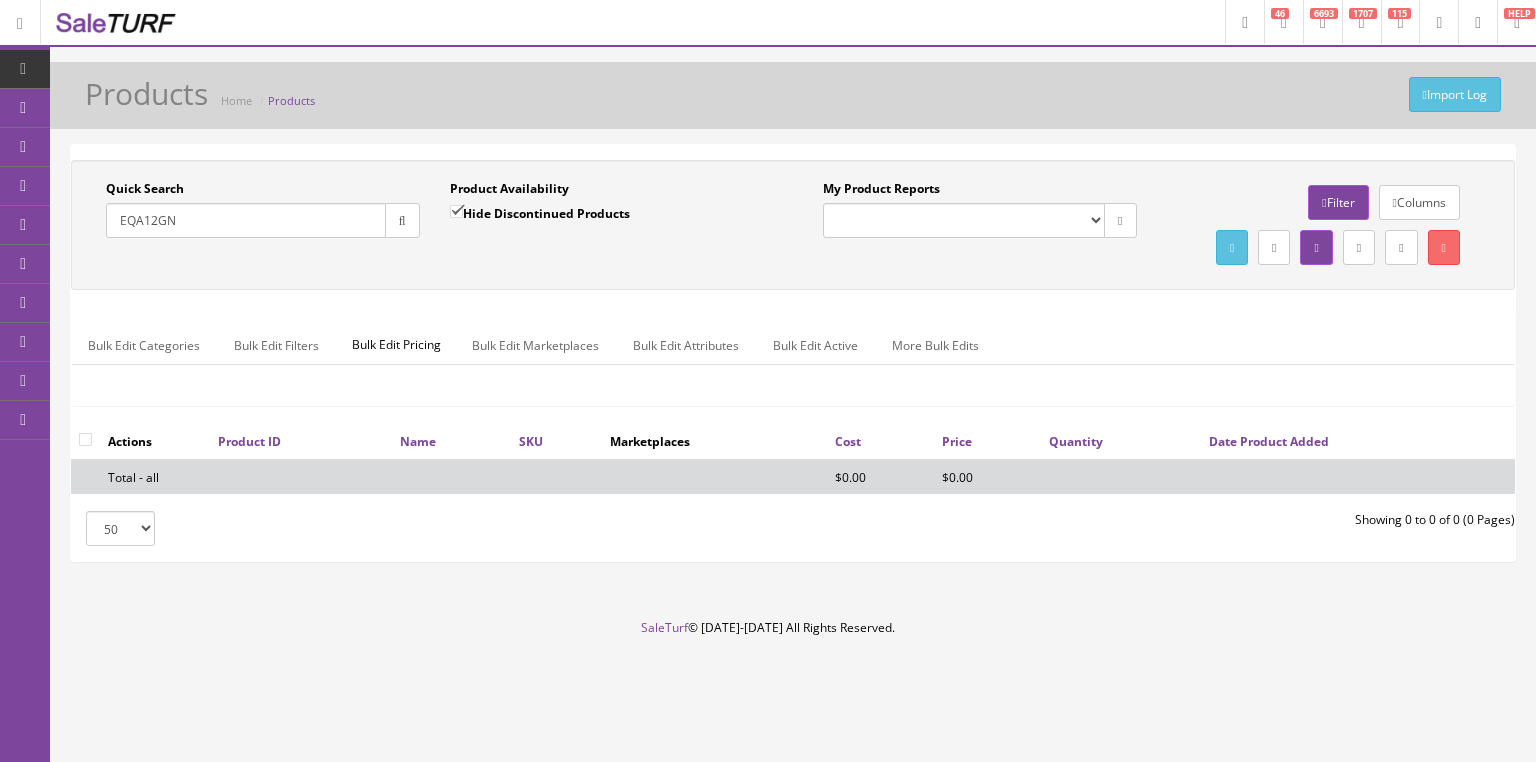 type on "EQA12GN" 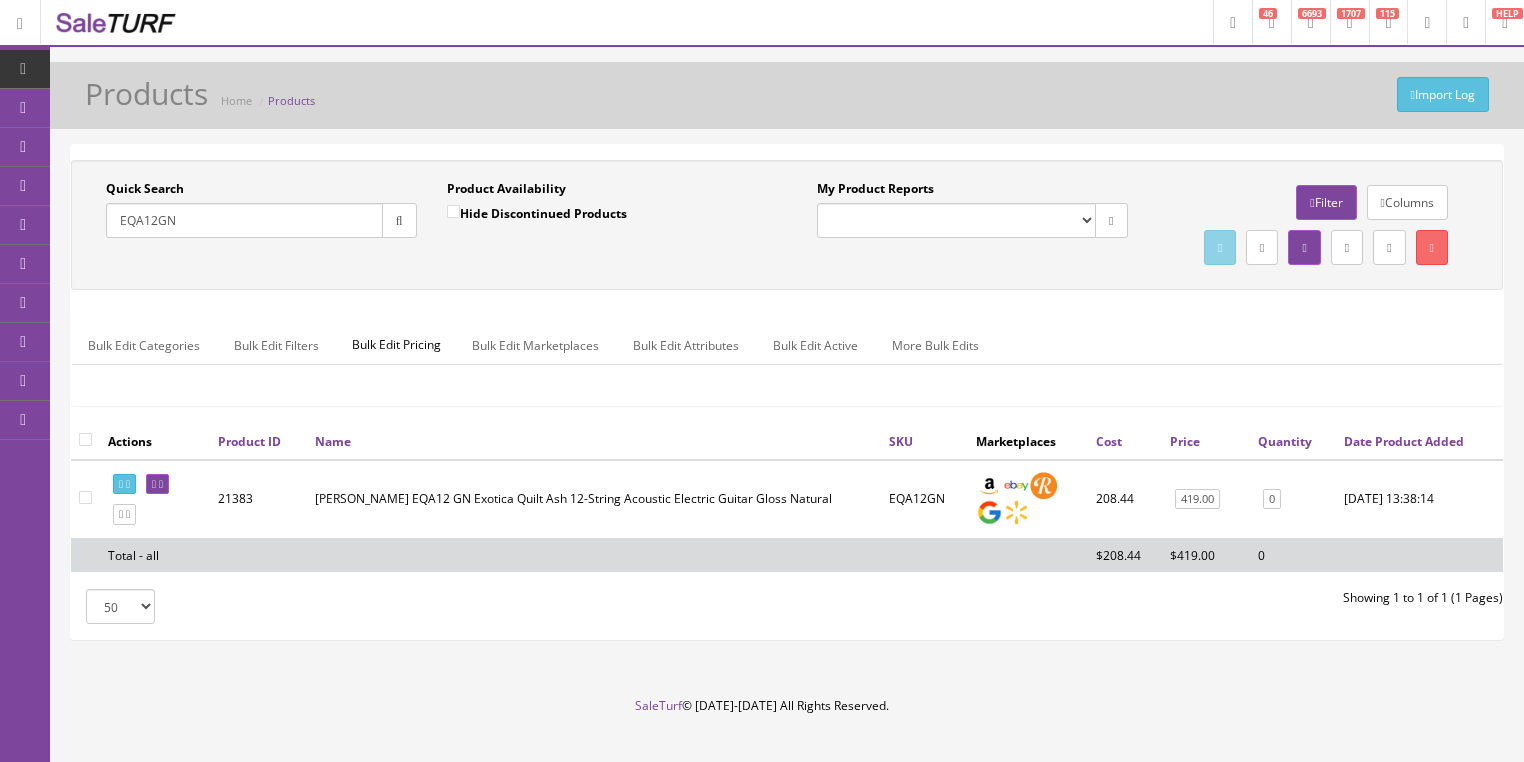 click on "EQA12GN" at bounding box center [244, 220] 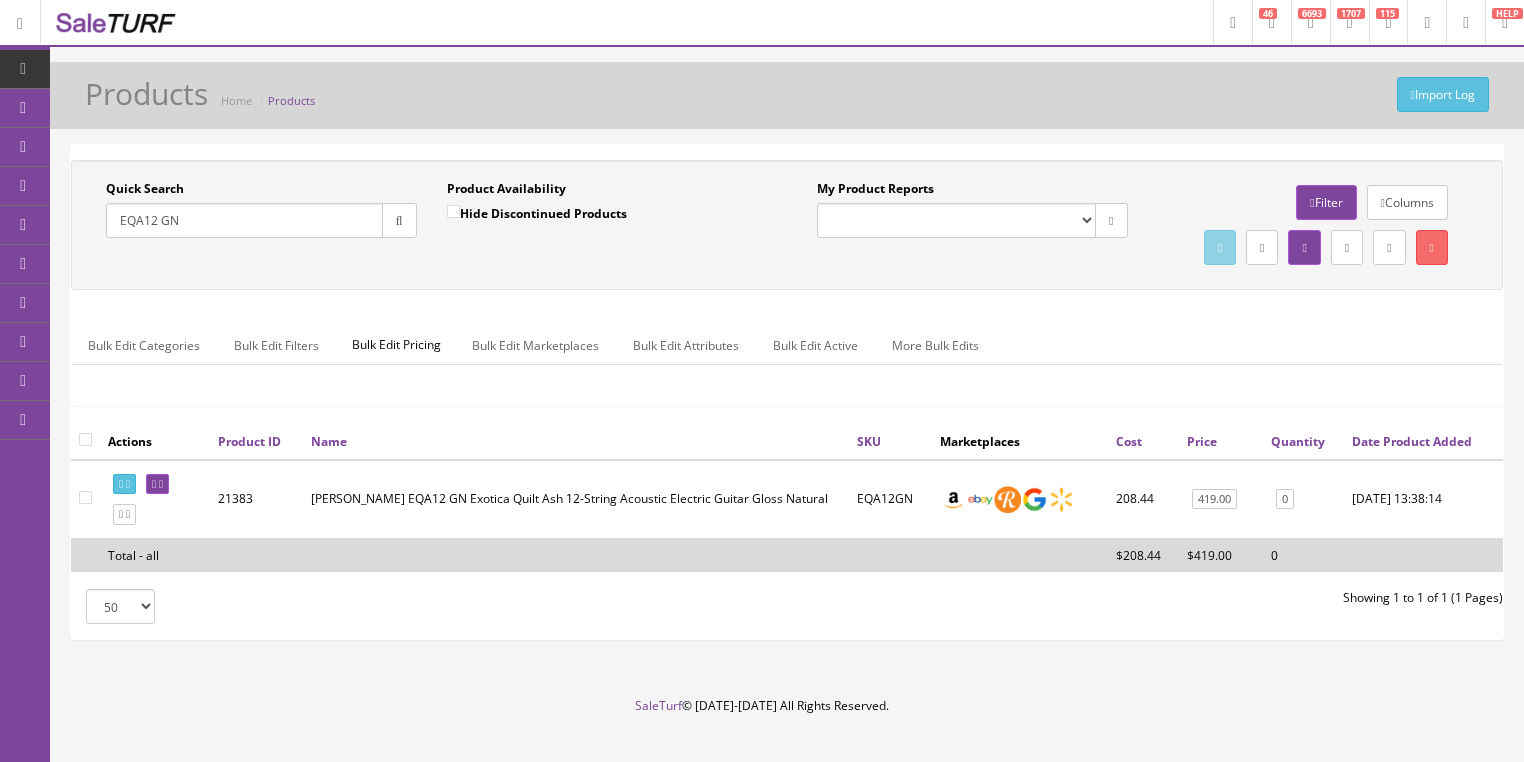 drag, startPoint x: 144, startPoint y: 214, endPoint x: 146, endPoint y: 247, distance: 33.06055 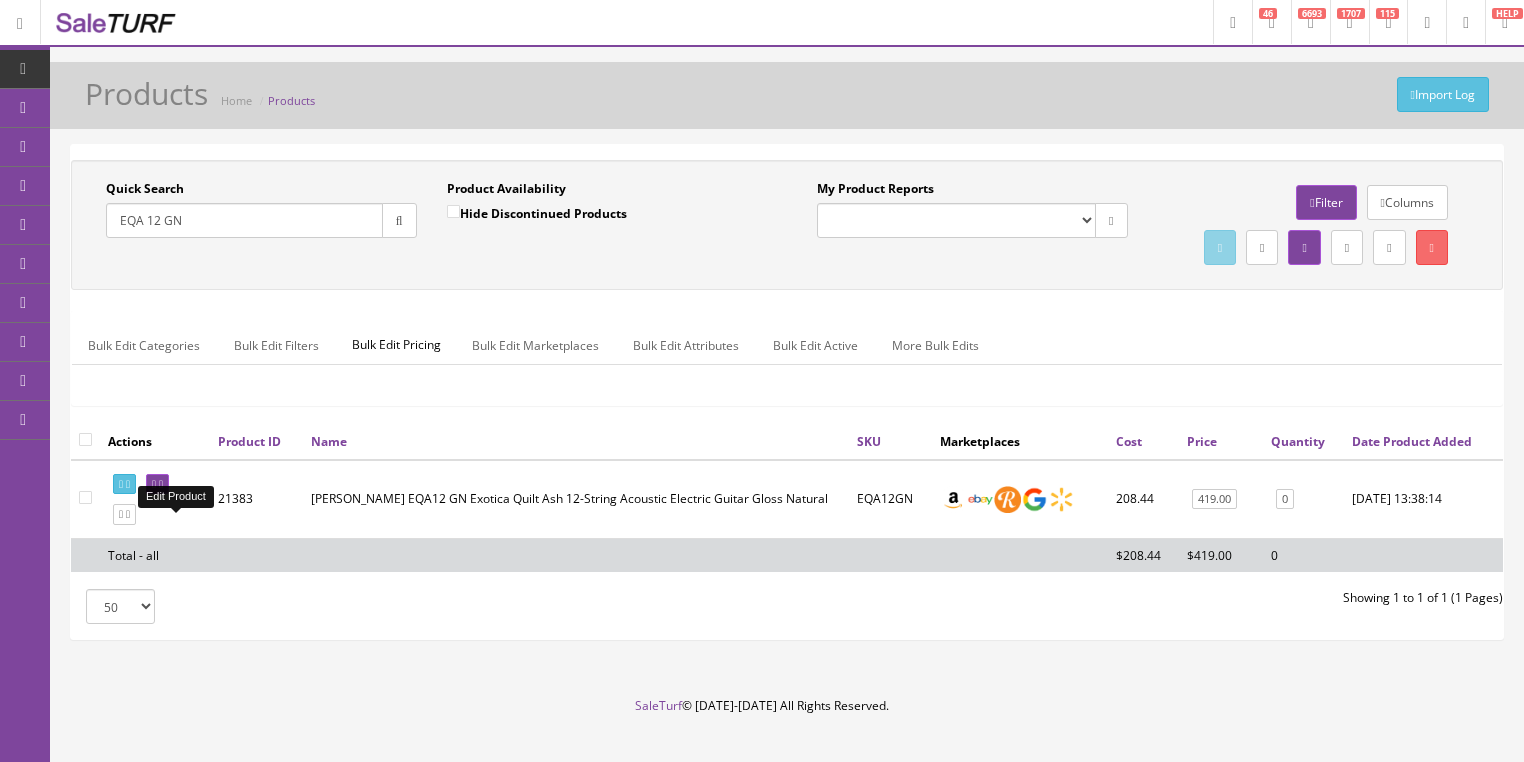 type on "EQA 12 GN" 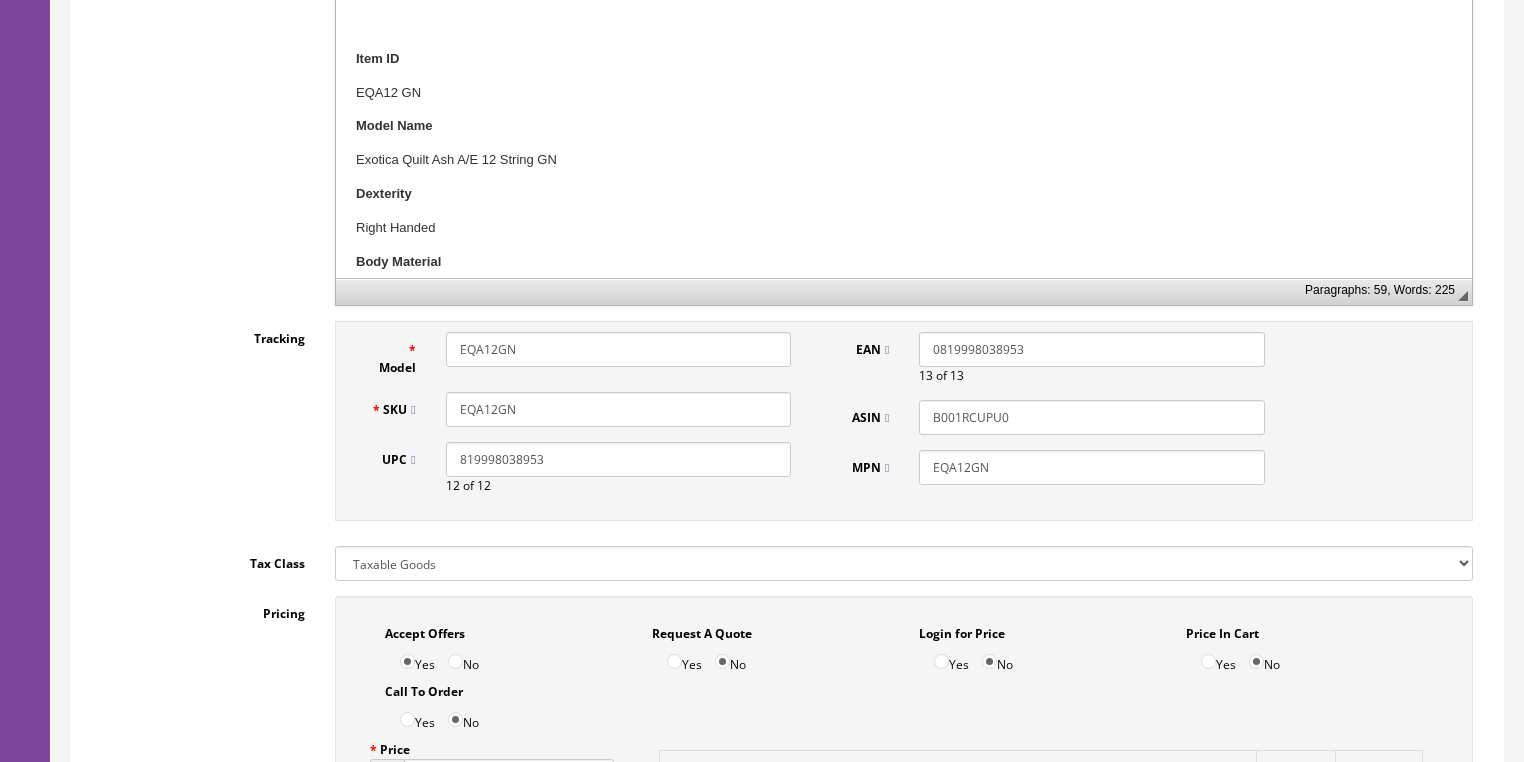 scroll, scrollTop: 720, scrollLeft: 0, axis: vertical 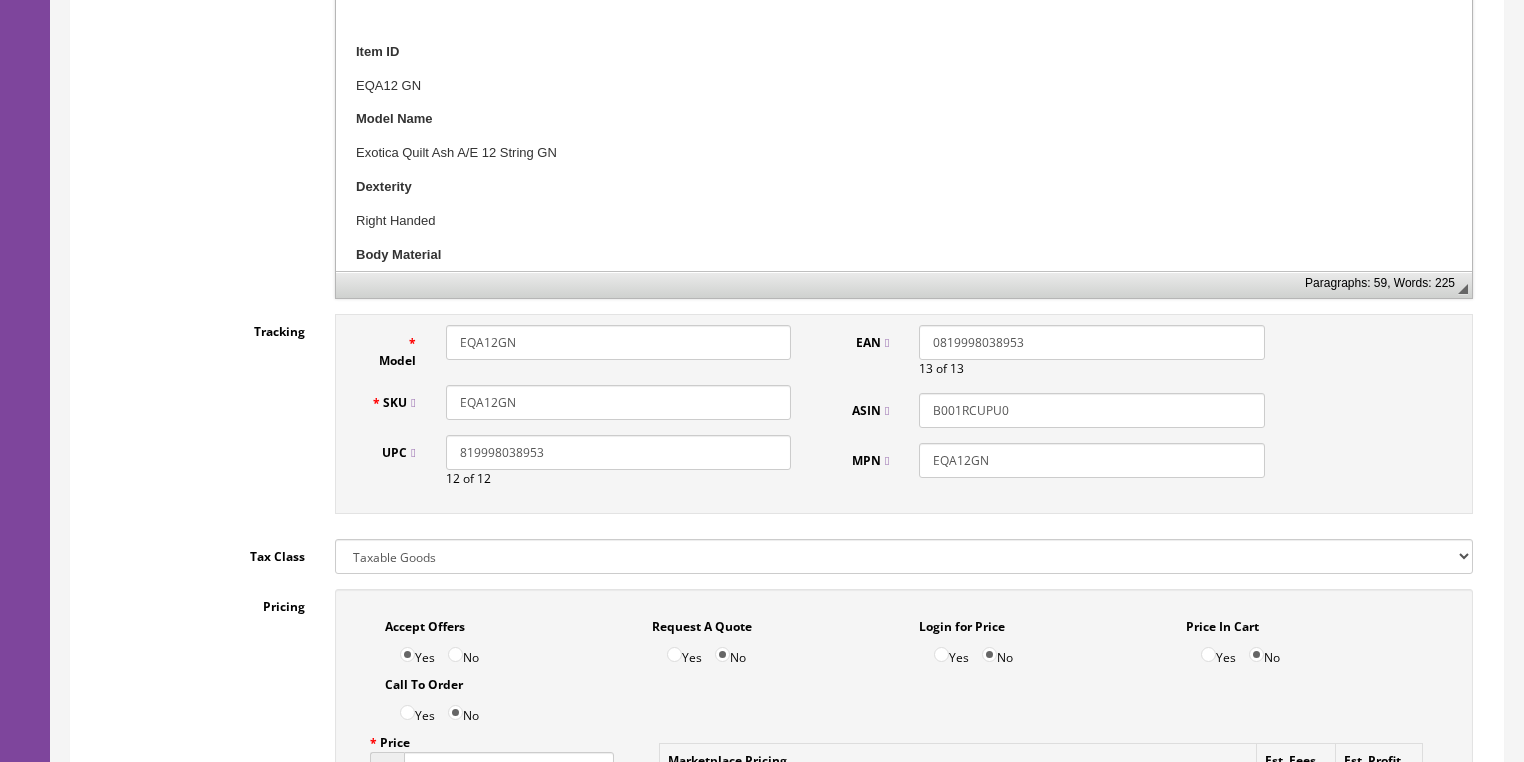 click on "EQA12GN" at bounding box center (618, 402) 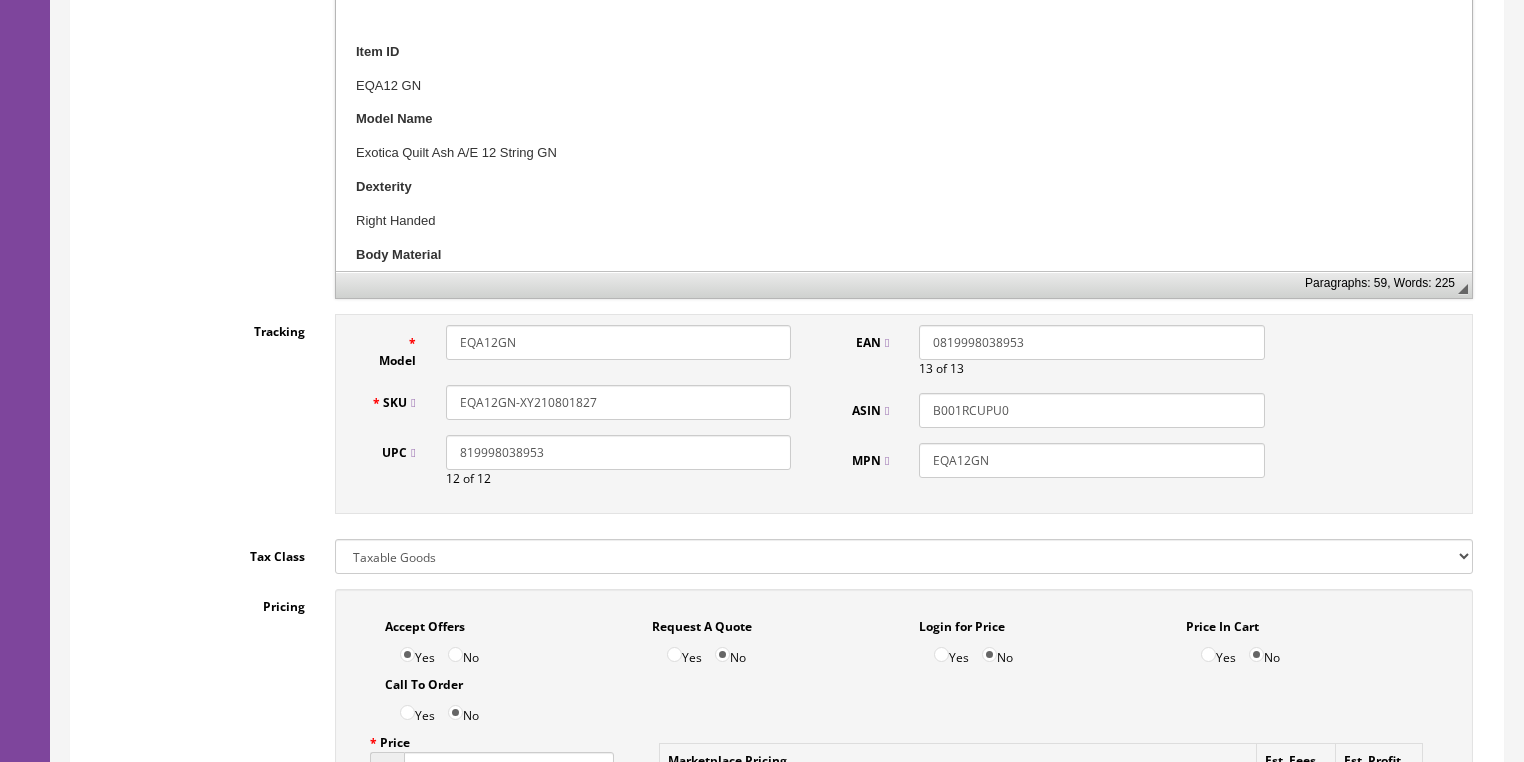 type on "EQA12GN-XY210801827" 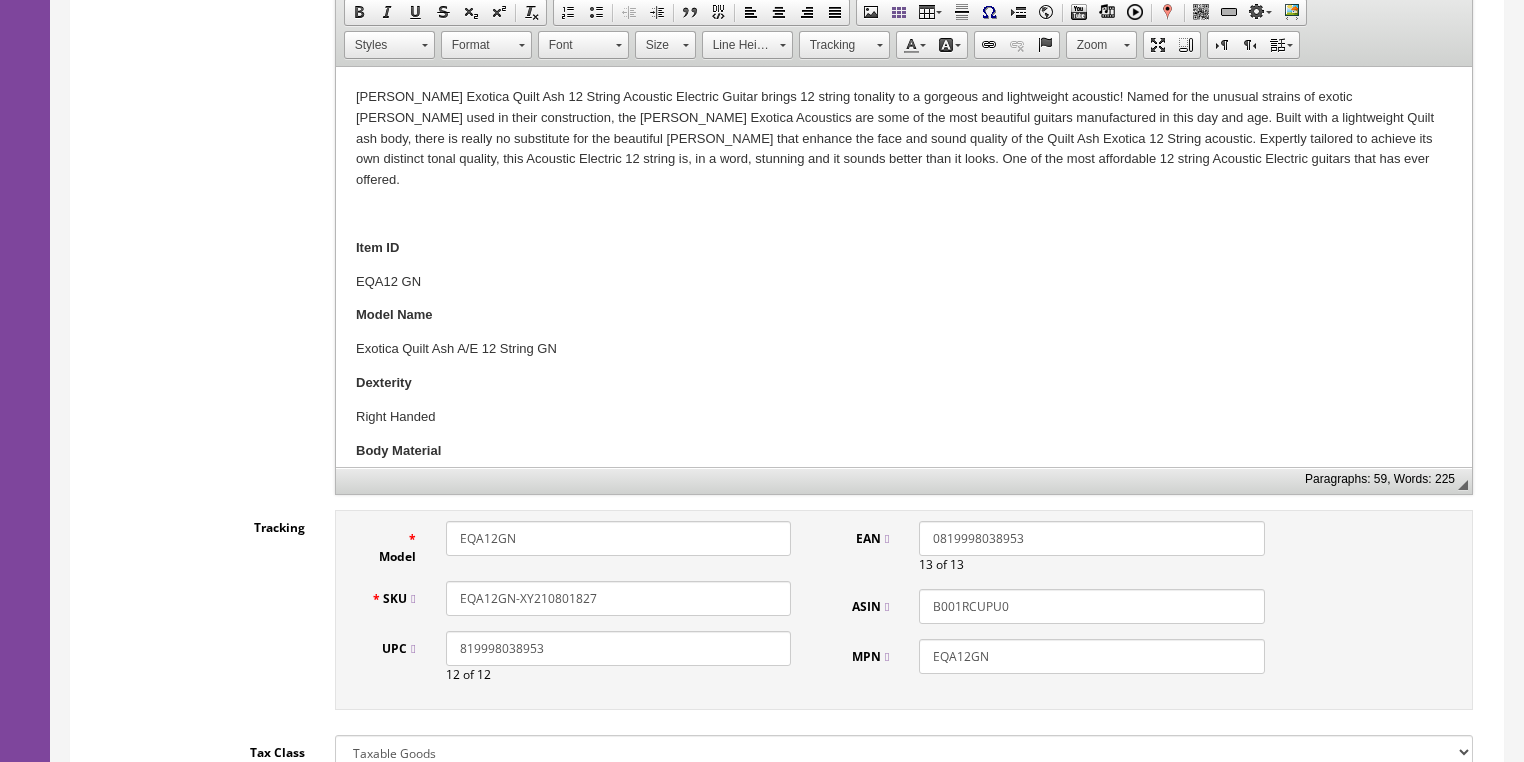 scroll, scrollTop: 400, scrollLeft: 0, axis: vertical 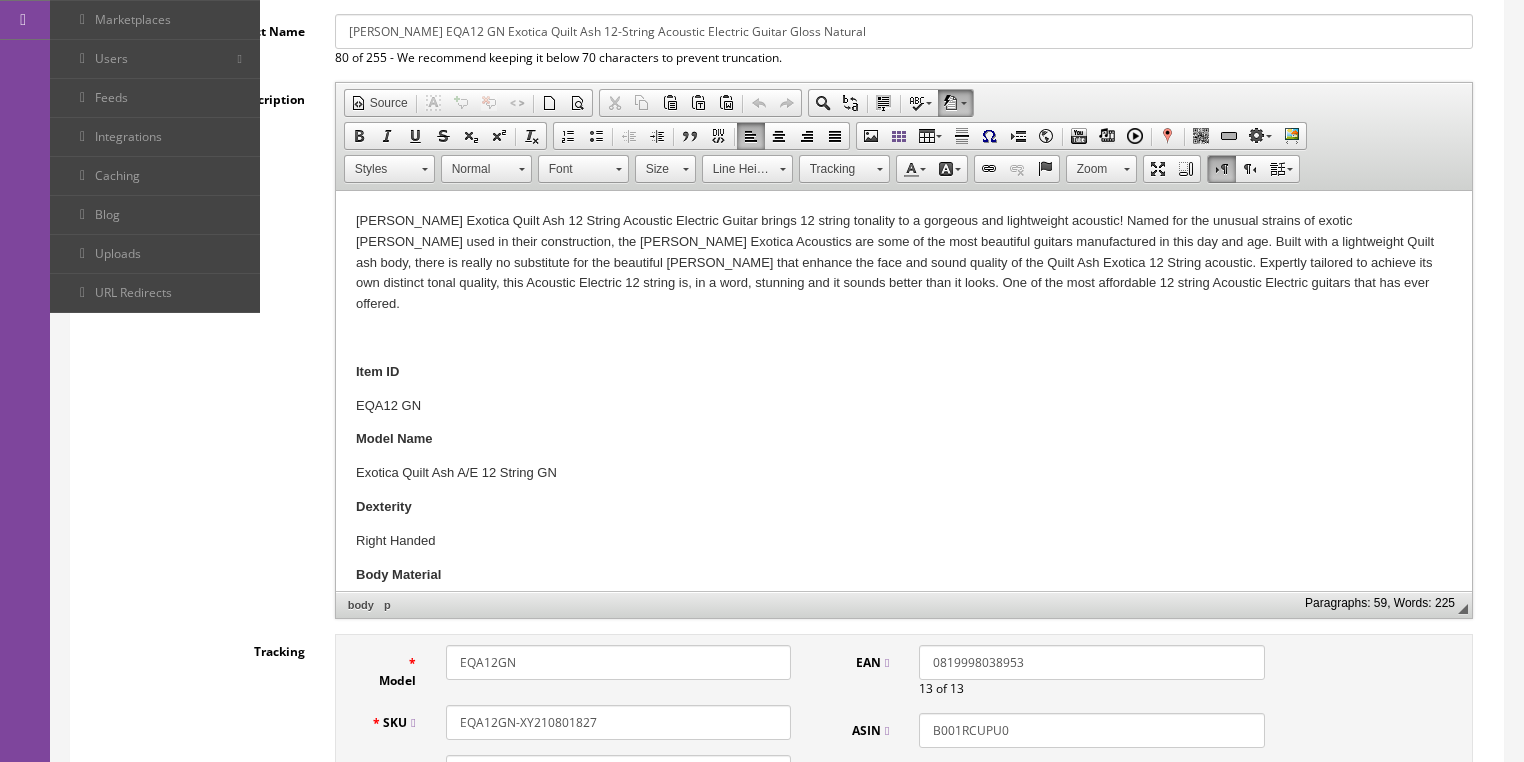click on "Dean Exotica Quilt Ash 12 String Acoustic Electric Guitar brings 12 string tonality to a gorgeous and lightweight acoustic! Named for the unusual strains of exotic woods used in their construction, the Dean Exotica Acoustics are some of the most beautiful guitars manufactured in this day and age. Built with a lightweight Quilt ash body, there is really no substitute for the beautiful woods that enhance the face and sound quality of the Quilt Ash Exotica 12 String acoustic. Expertly tailored to achieve its own distinct tonal quality, this Acoustic Electric 12 string is, in a word, stunning and it sounds better than it looks. One of the most affordable 12 string Acoustic Electric guitars that has ever offered. Item ID EQA12 GN Model Name Exotica Quilt Ash A/E 12 String GN Dexterity Right Handed Body Material Quilt Ash Body Type Exotica Top Material Quilt Ash Top Contour Flat Top Neck Material Mahogany Scale Length 25 1/4" (641mm) Construction Set Neck Neck Shape C Fretboard Material Balsamo Inlays Pearloid Dot" at bounding box center [903, 1260] 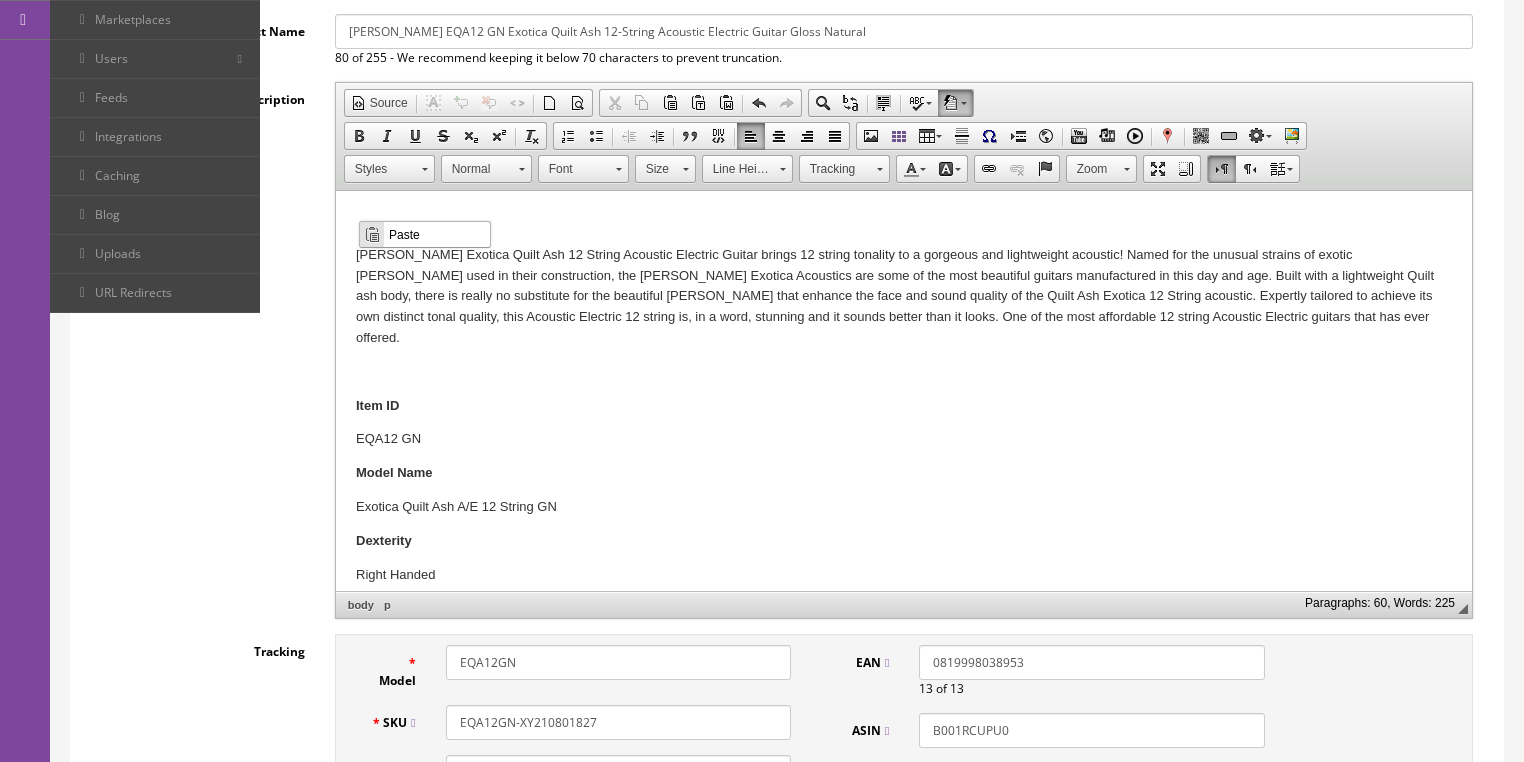 scroll, scrollTop: 0, scrollLeft: 0, axis: both 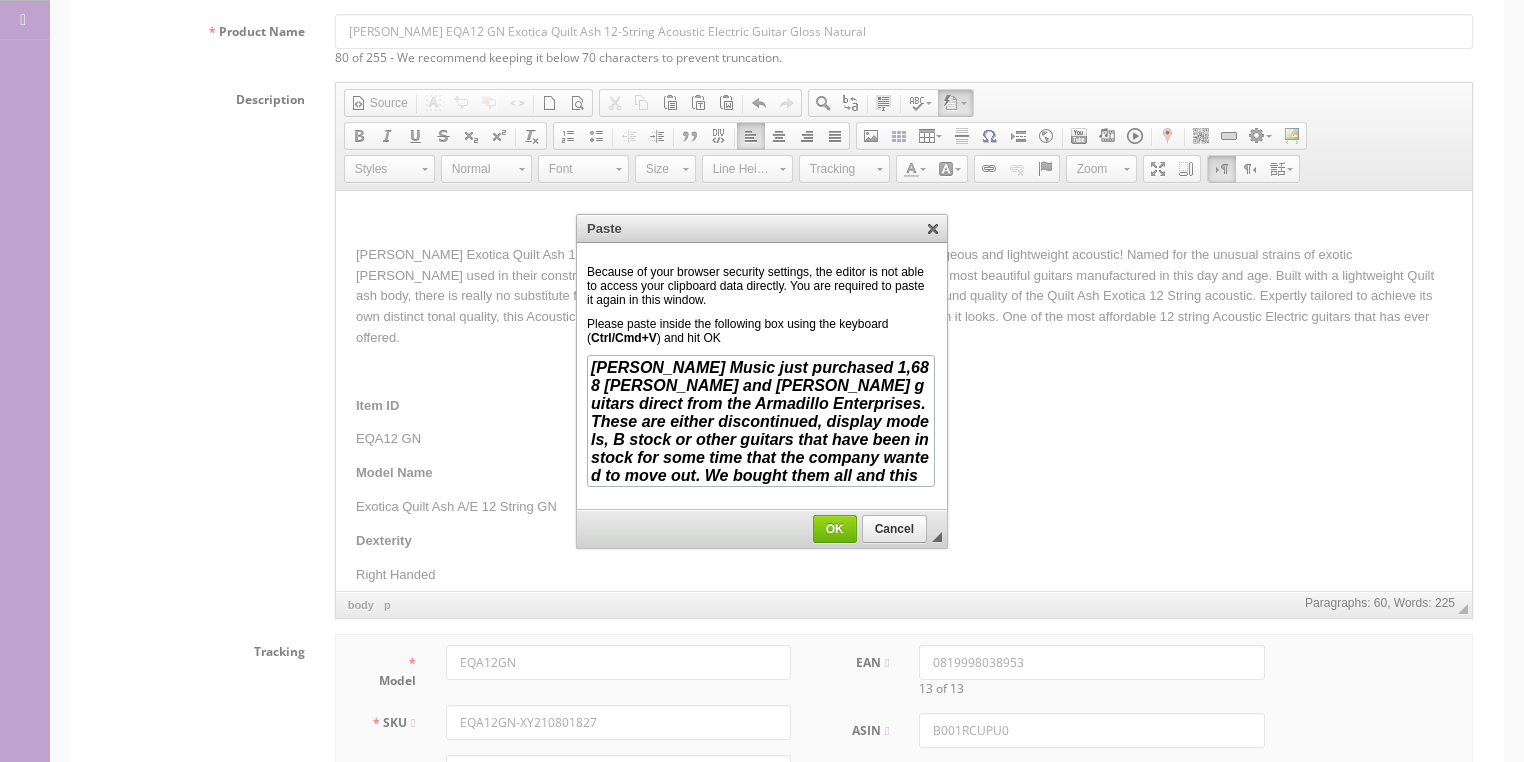 drag, startPoint x: 841, startPoint y: 535, endPoint x: 533, endPoint y: 293, distance: 391.69885 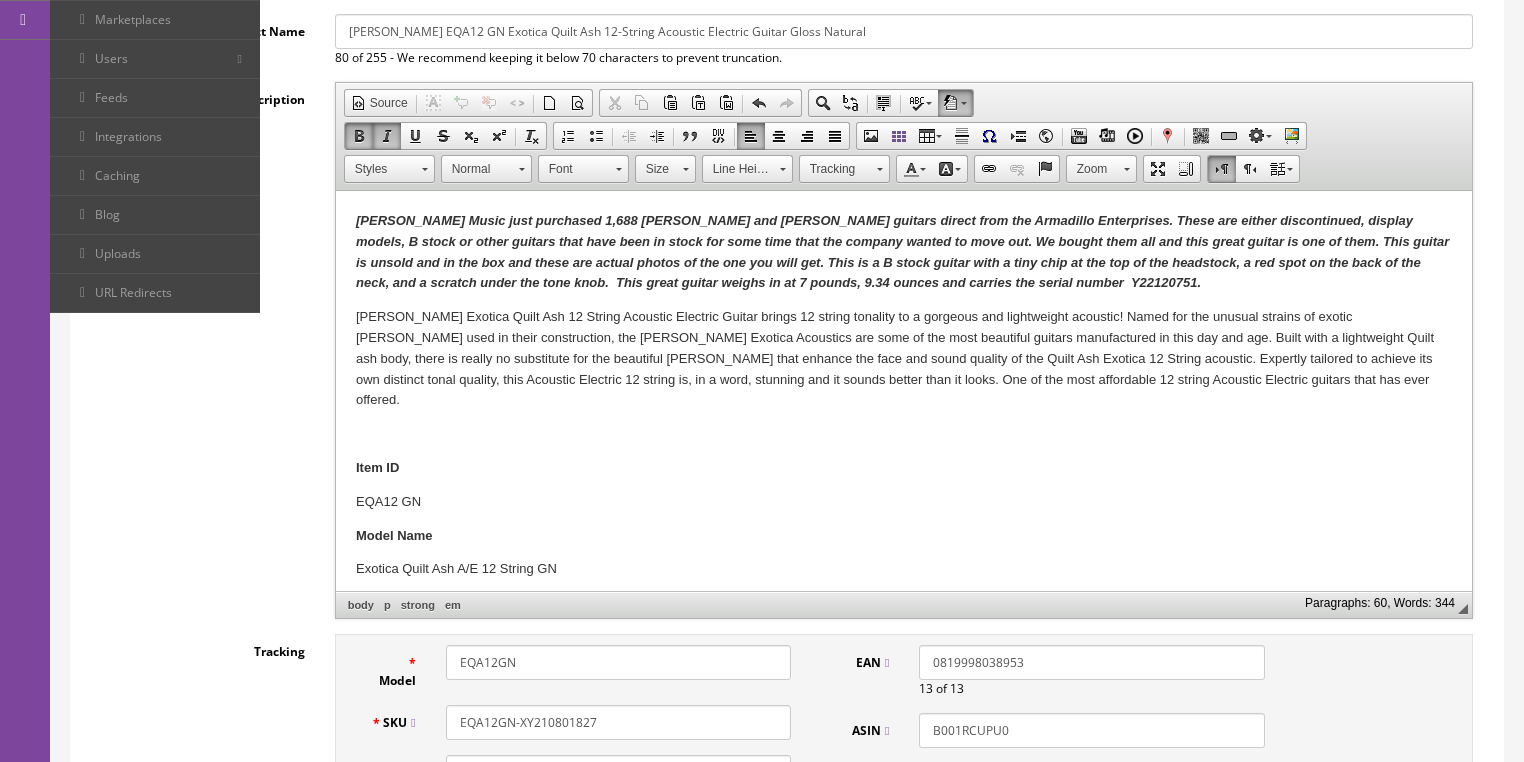 click on "Butler Music just purchased 1,688 Dean and Luna guitars direct from the Armadillo Enterprises. These are either discontinued, display models, B stock or other guitars that have been in stock for some time that the company wanted to move out. We bought them all and this great guitar is one of them. This guitar is unsold and in the box and these are actual photos of the one you will get. This is a B stock guitar with a tiny chip at the top of the headstock, a red spot on the back of the neck, and a scratch under the tone knob.  This great guitar weighs in at 7 pounds, 9.34 ounces and carries the serial number  Y22120751." at bounding box center (901, 251) 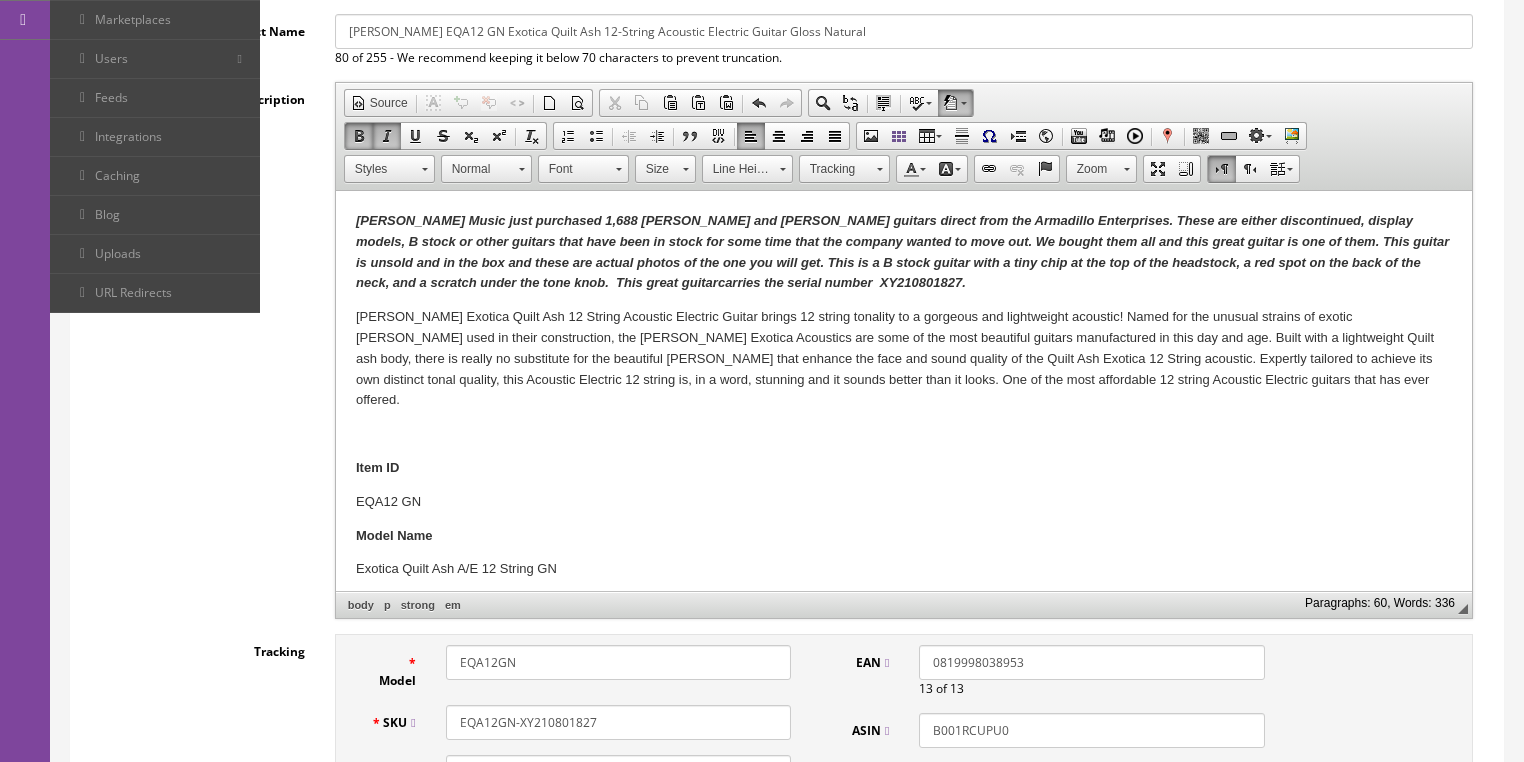 click on "Butler Music just purchased 1,688 Dean and Luna guitars direct from the Armadillo Enterprises. These are either discontinued, display models, B stock or other guitars that have been in stock for some time that the company wanted to move out. We bought them all and this great guitar is one of them. This guitar is unsold and in the box and these are actual photos of the one you will get. This is a B stock guitar with a tiny chip at the top of the headstock, a red spot on the back of the neck, and a scratch under the tone knob.  This great guitar  carries the serial number  XY210801827 ." at bounding box center (901, 251) 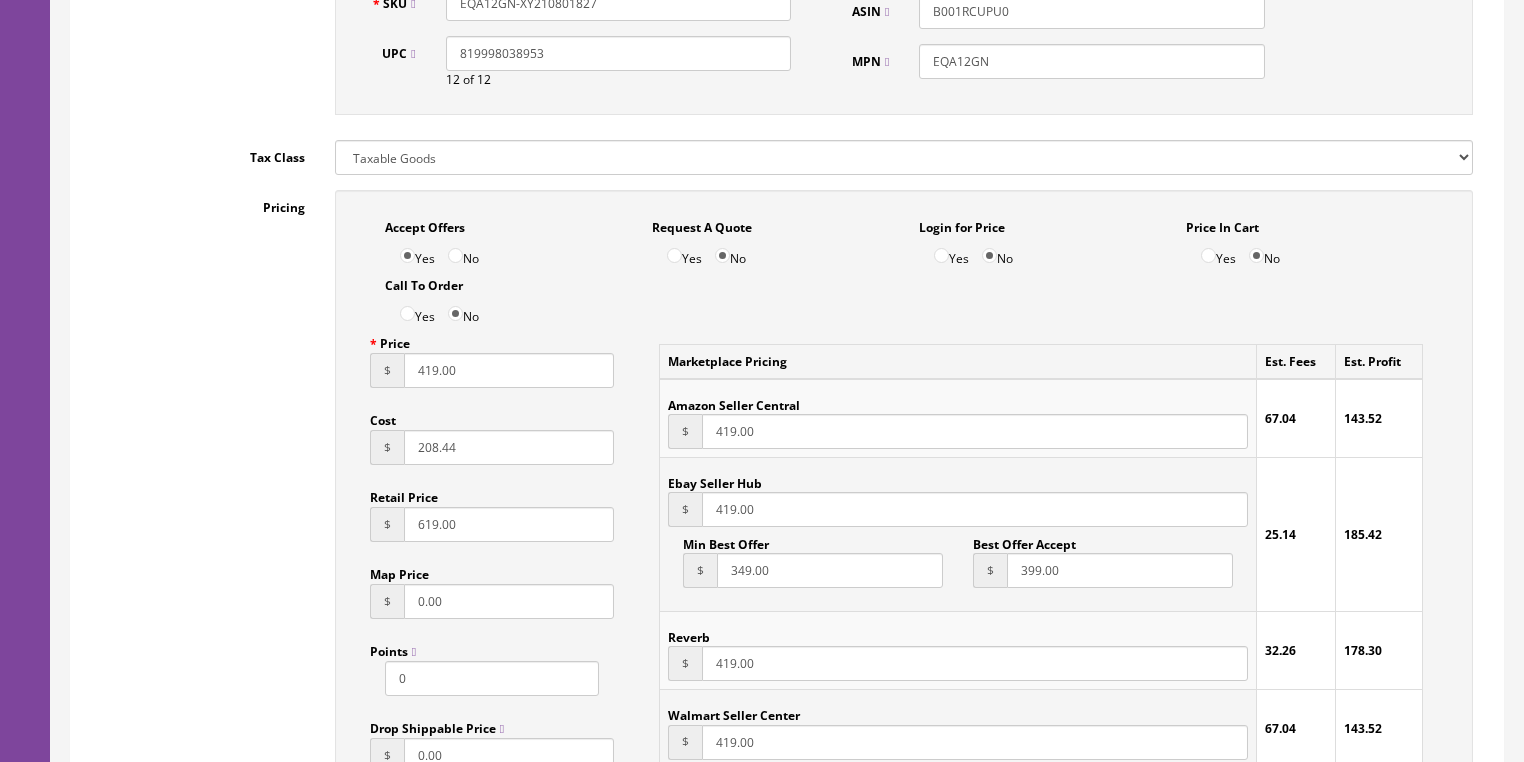 scroll, scrollTop: 1120, scrollLeft: 0, axis: vertical 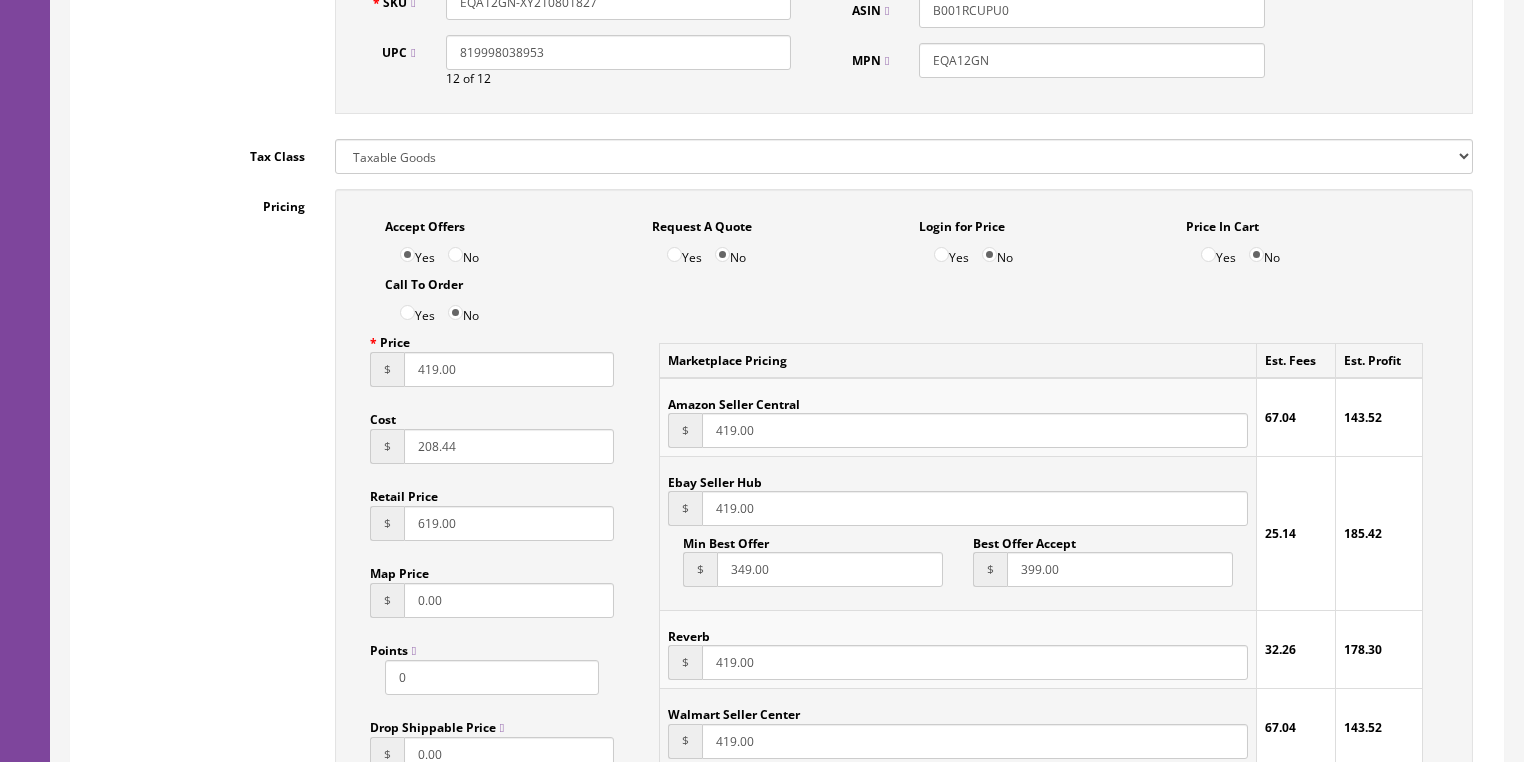 drag, startPoint x: 453, startPoint y: 452, endPoint x: 393, endPoint y: 463, distance: 61 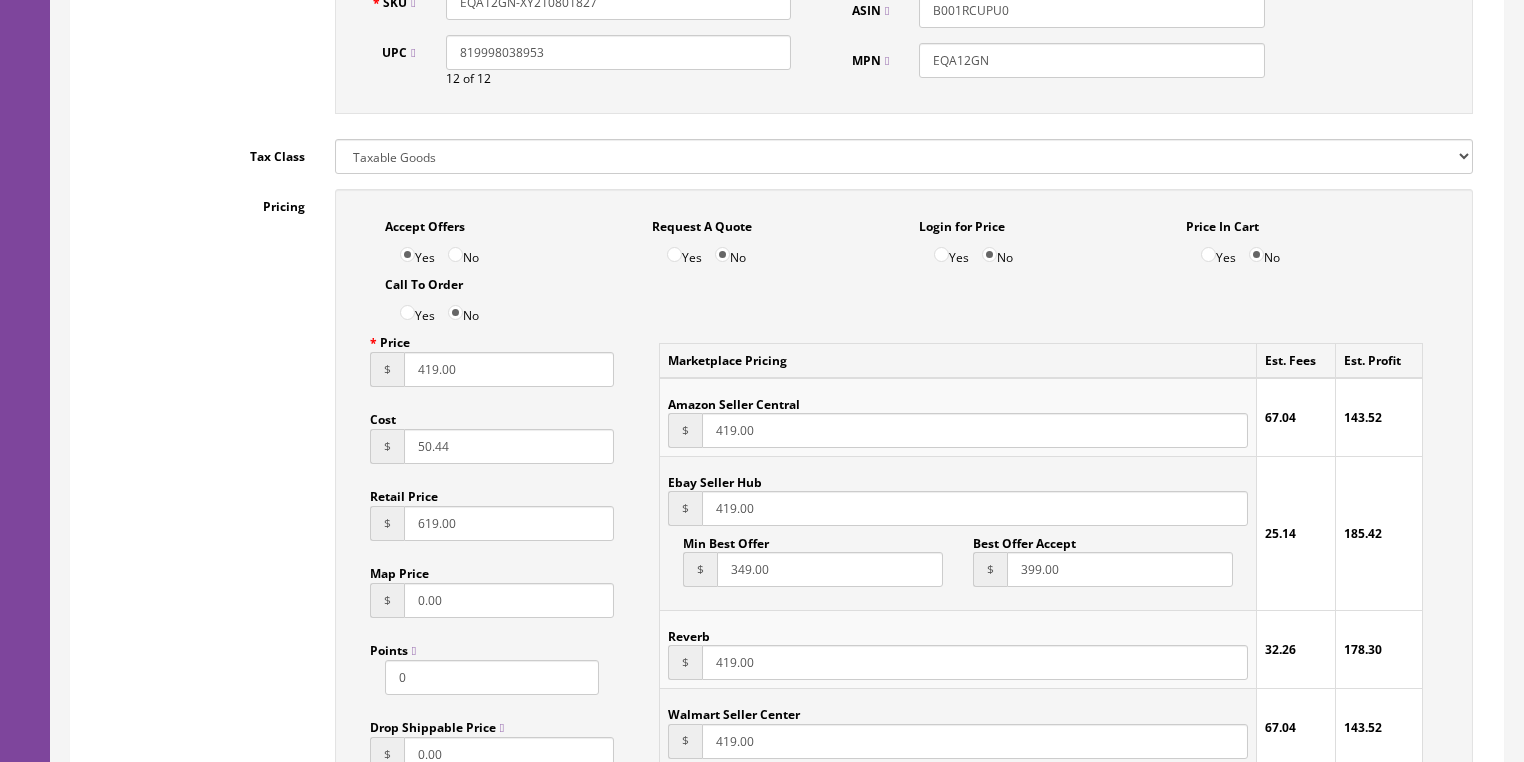 type on "50.44" 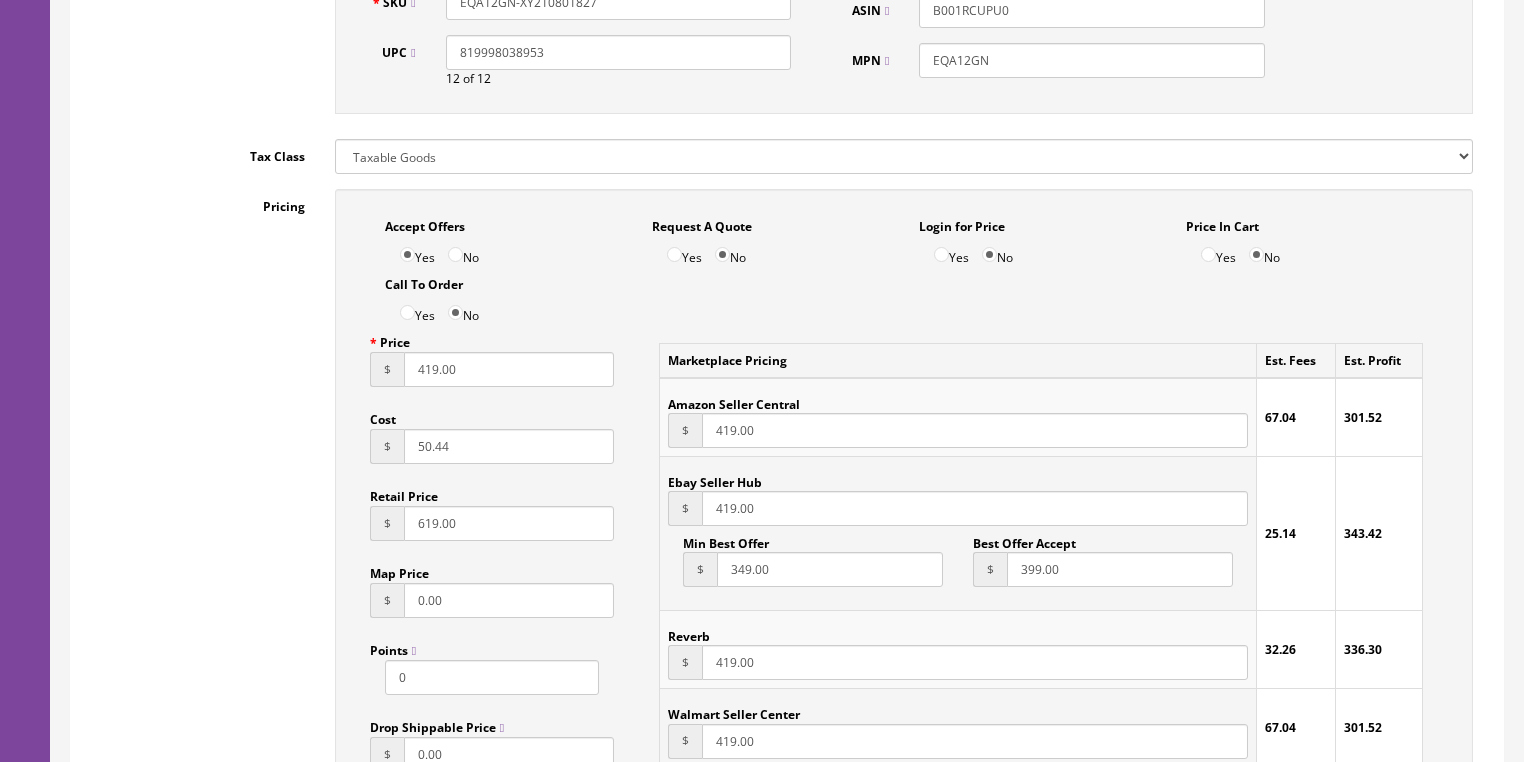 drag, startPoint x: 467, startPoint y: 387, endPoint x: 356, endPoint y: 392, distance: 111.11256 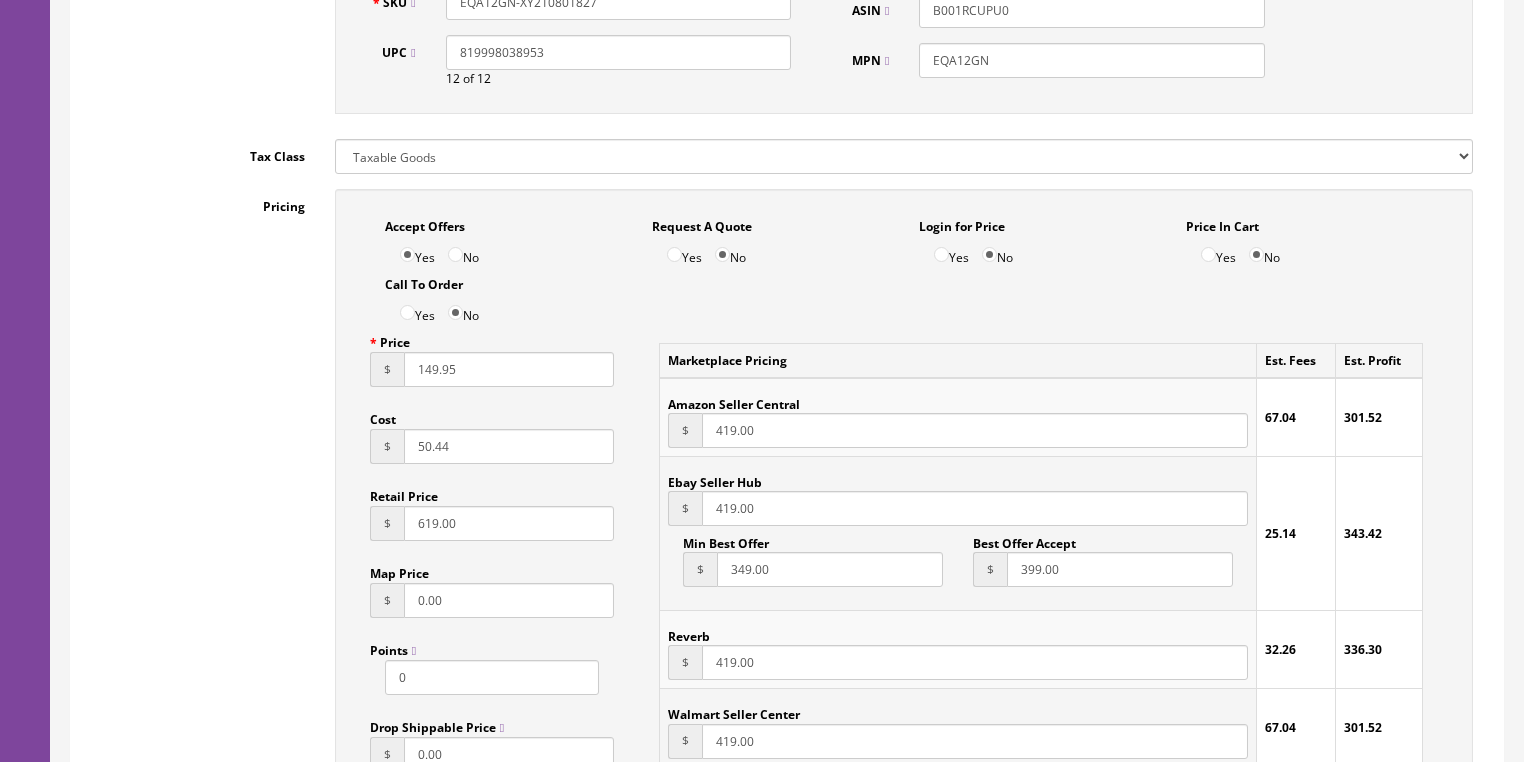 type on "149.95" 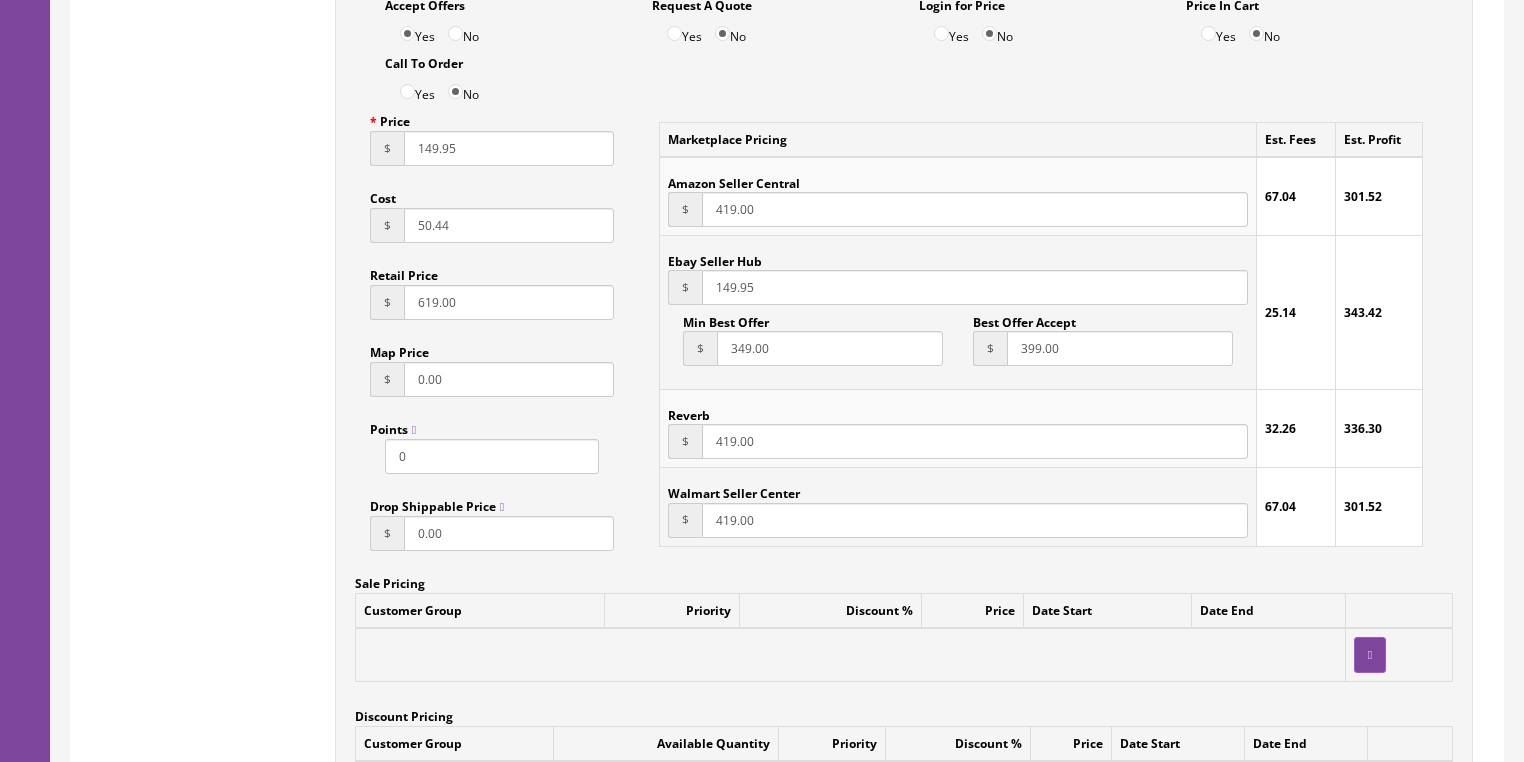 scroll, scrollTop: 1360, scrollLeft: 0, axis: vertical 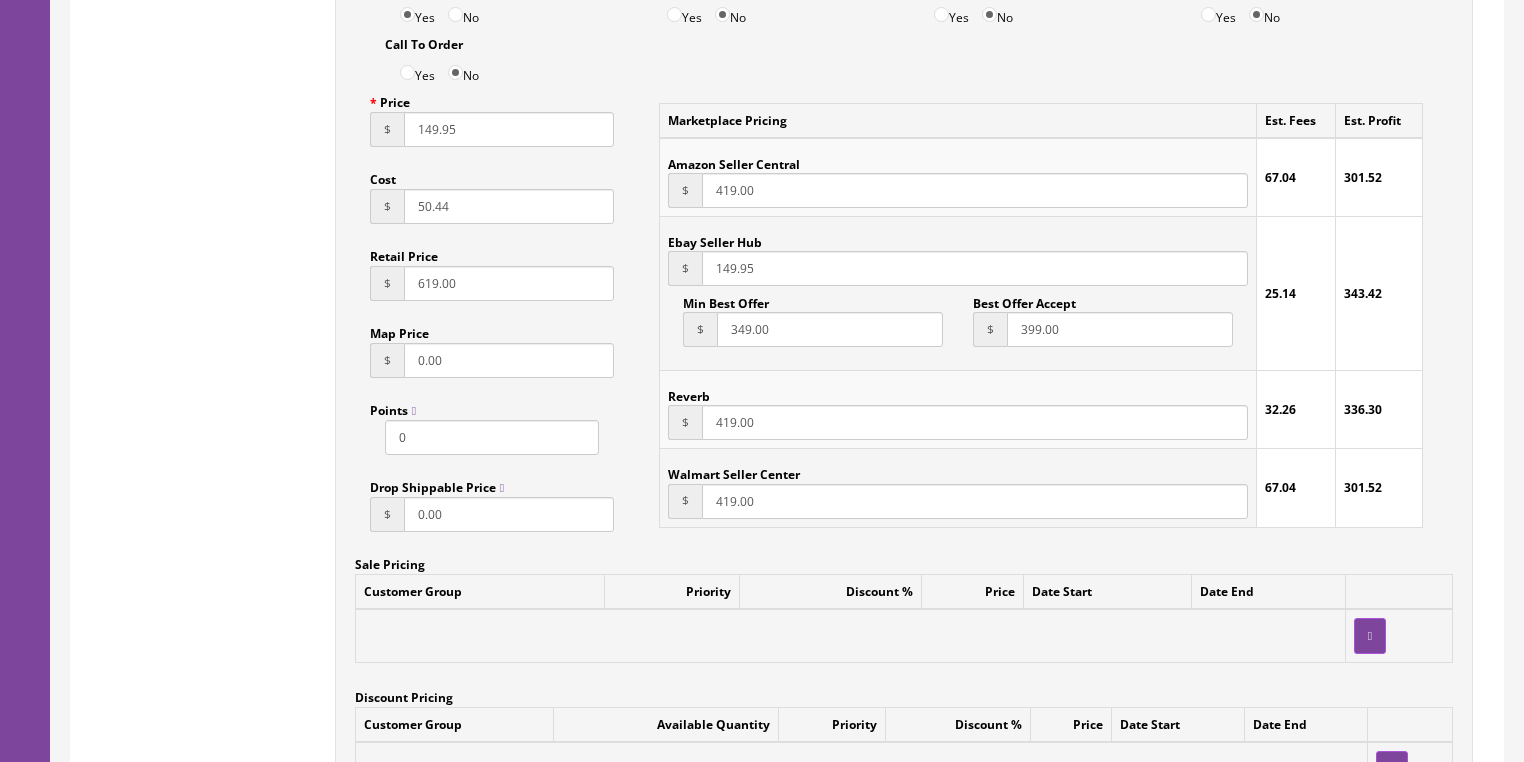 type on "149.95" 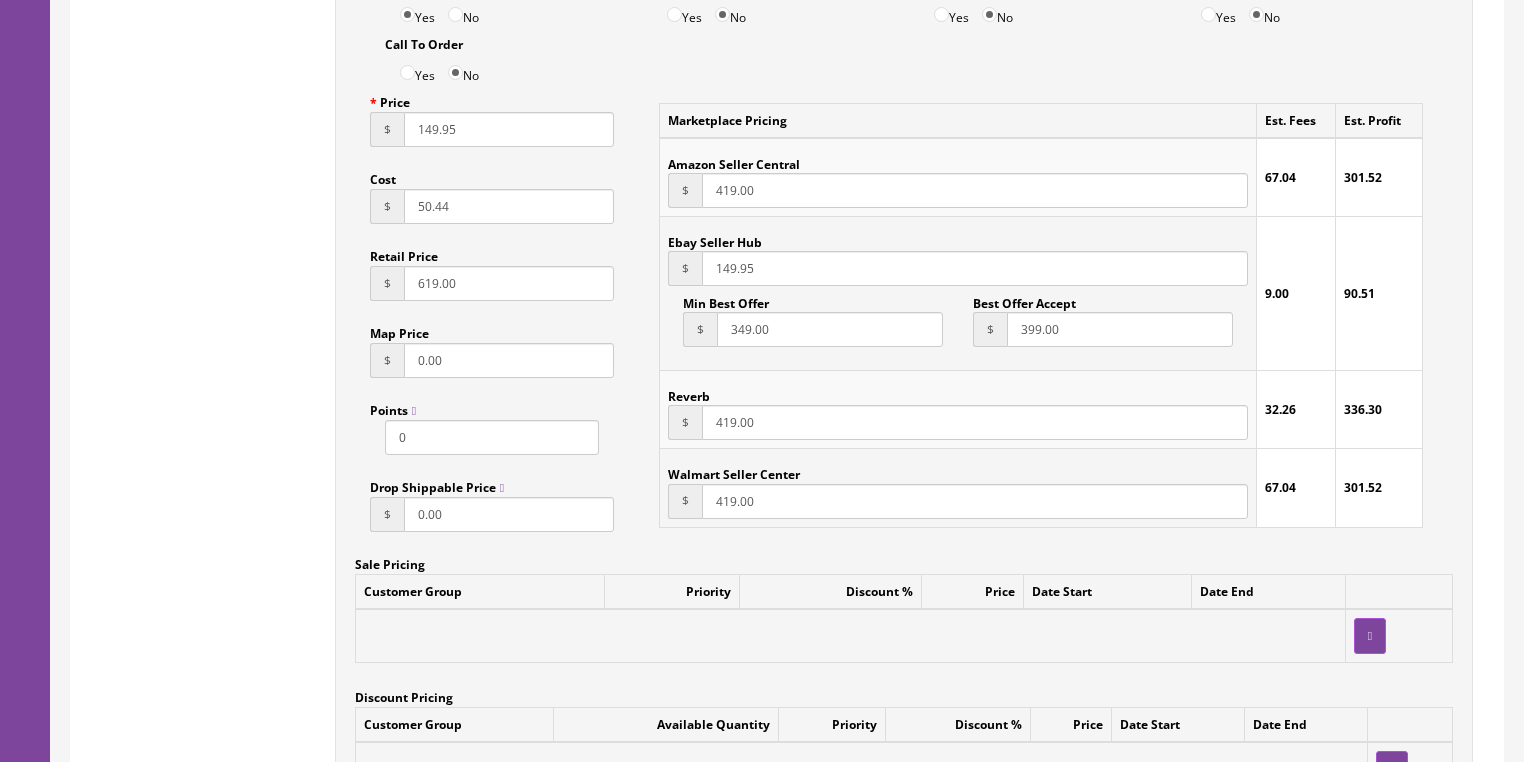drag, startPoint x: 771, startPoint y: 432, endPoint x: 687, endPoint y: 454, distance: 86.833176 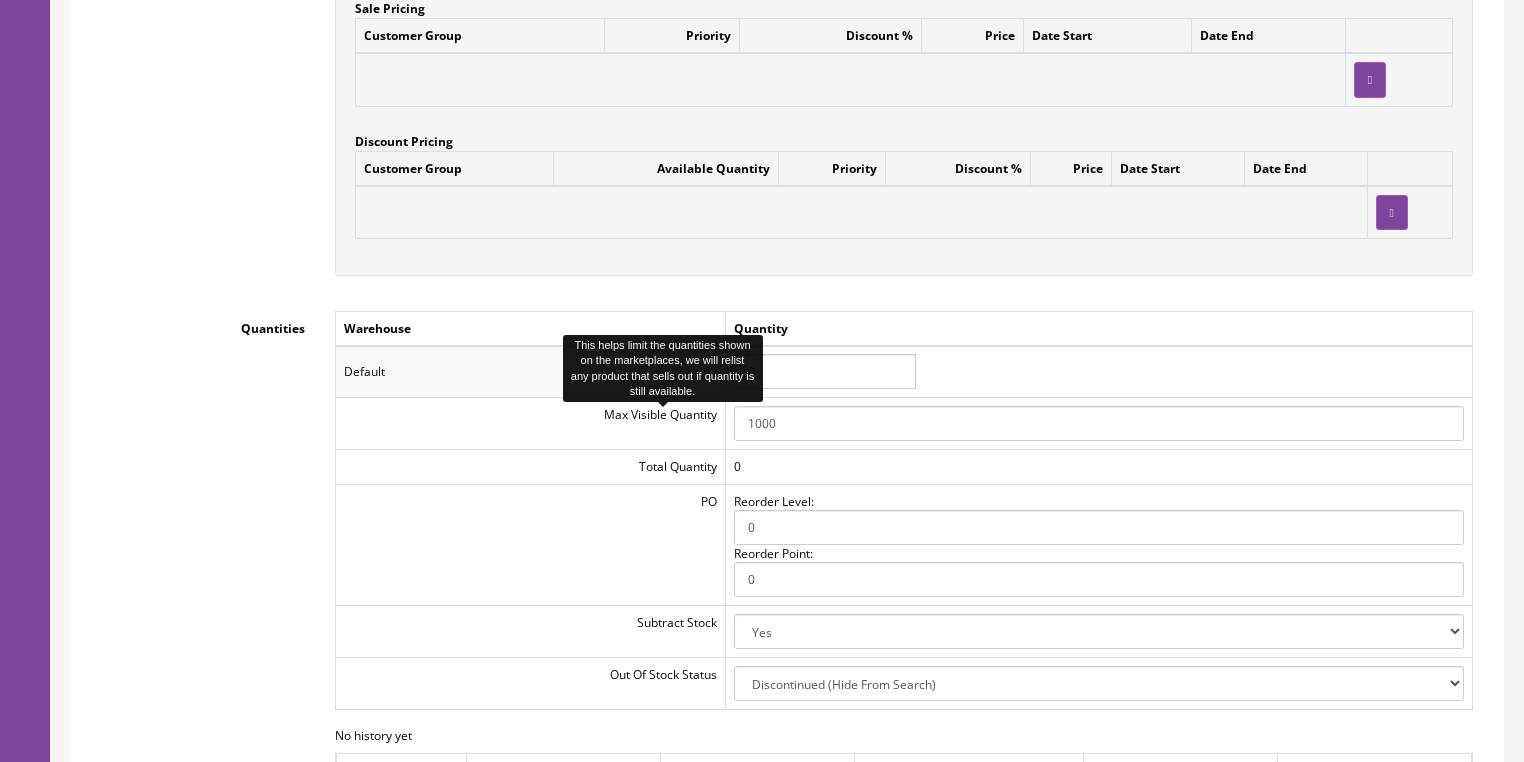scroll, scrollTop: 1920, scrollLeft: 0, axis: vertical 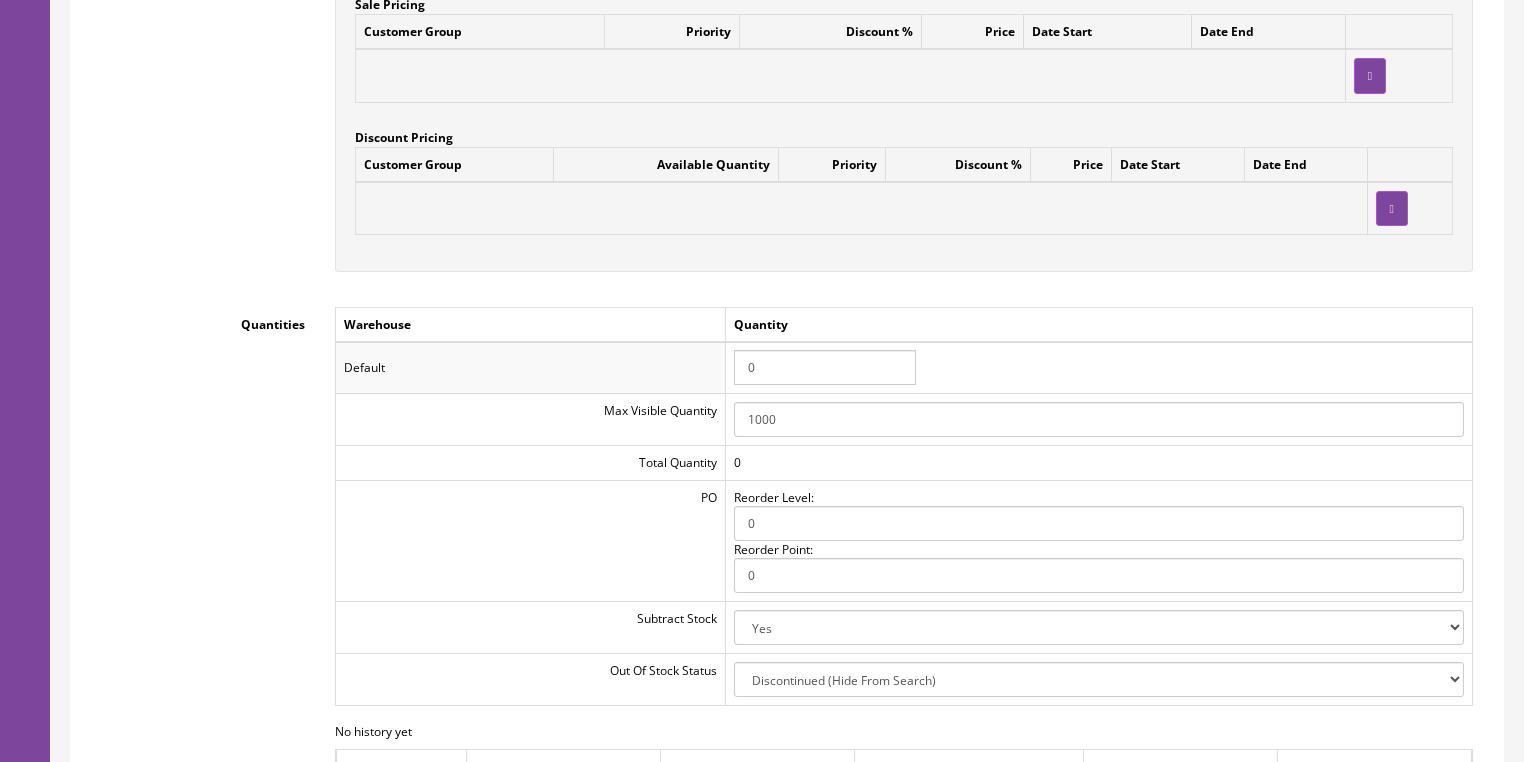 type on "149.95" 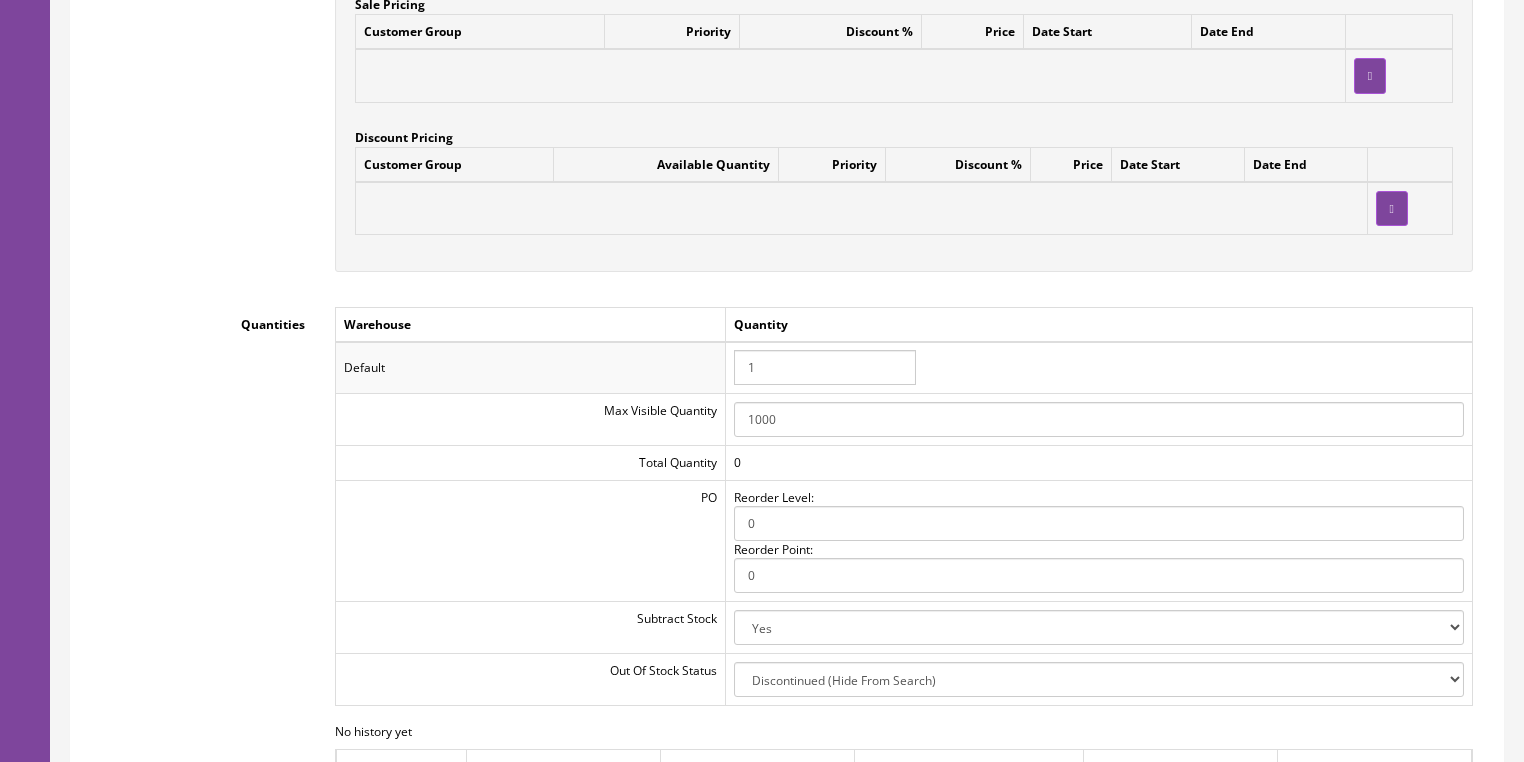 type on "1" 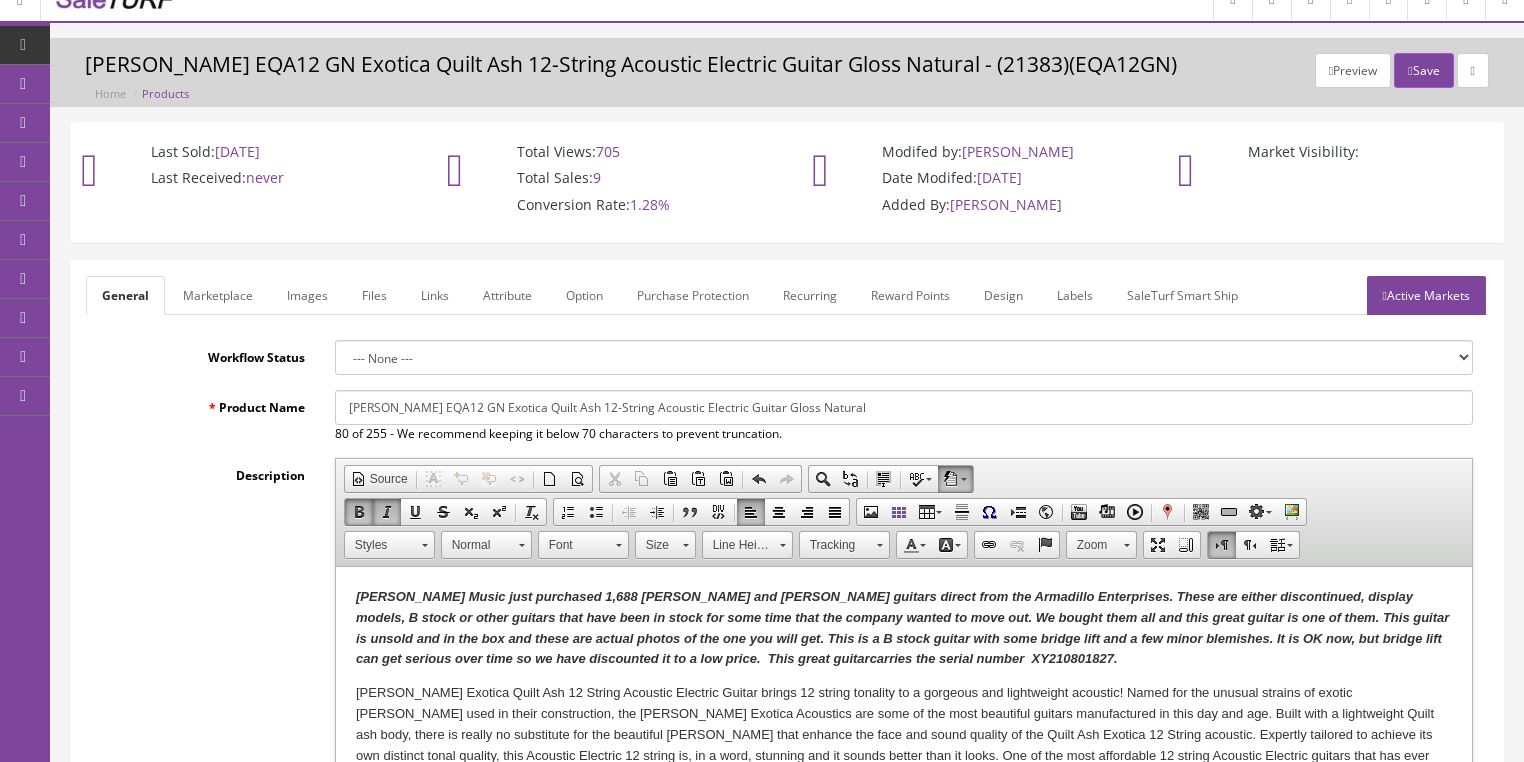 scroll, scrollTop: 0, scrollLeft: 0, axis: both 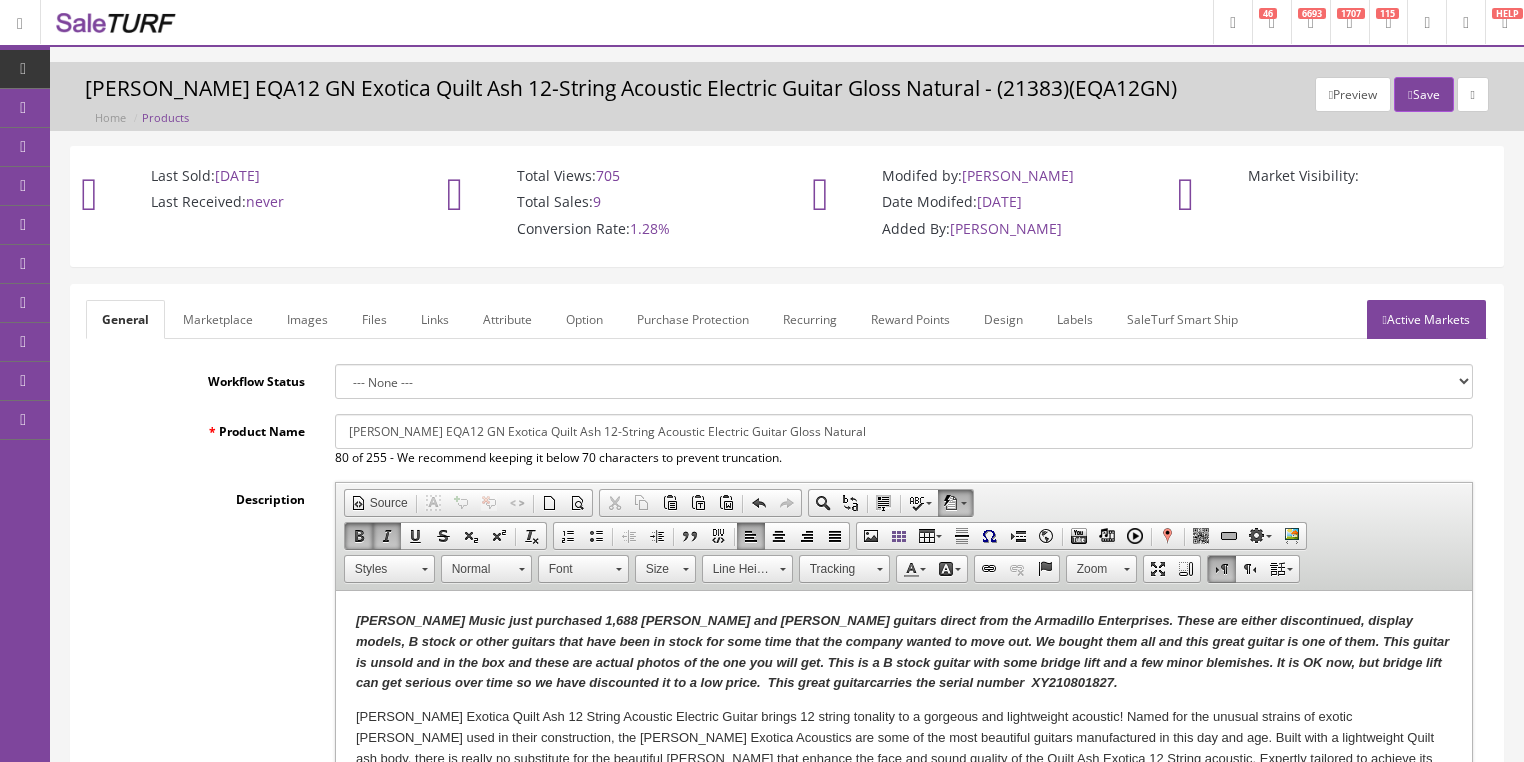 click on "Active Markets" at bounding box center [1426, 319] 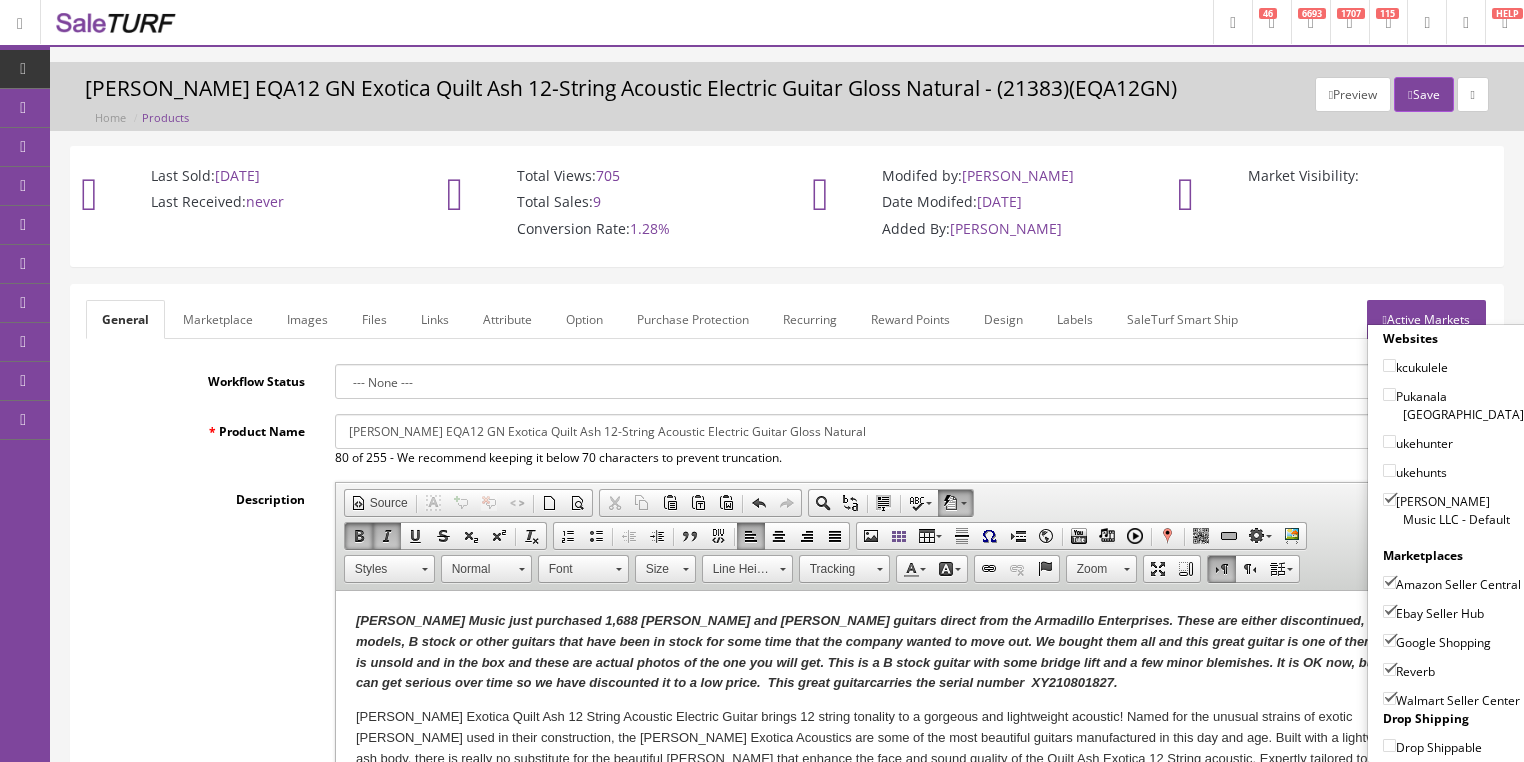 click on "Walmart Seller Center" at bounding box center [1389, 698] 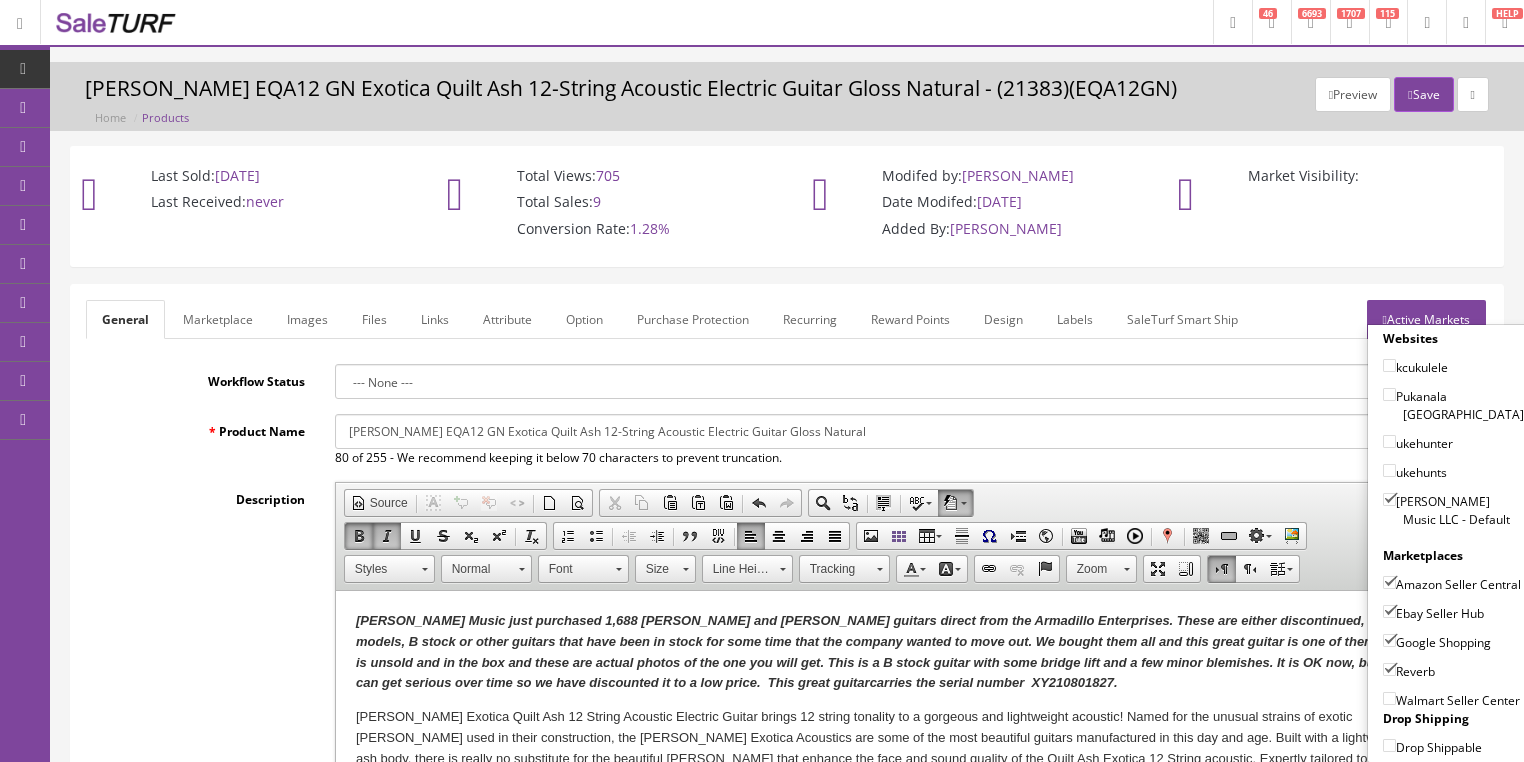 click on "Active Markets" at bounding box center [1426, 319] 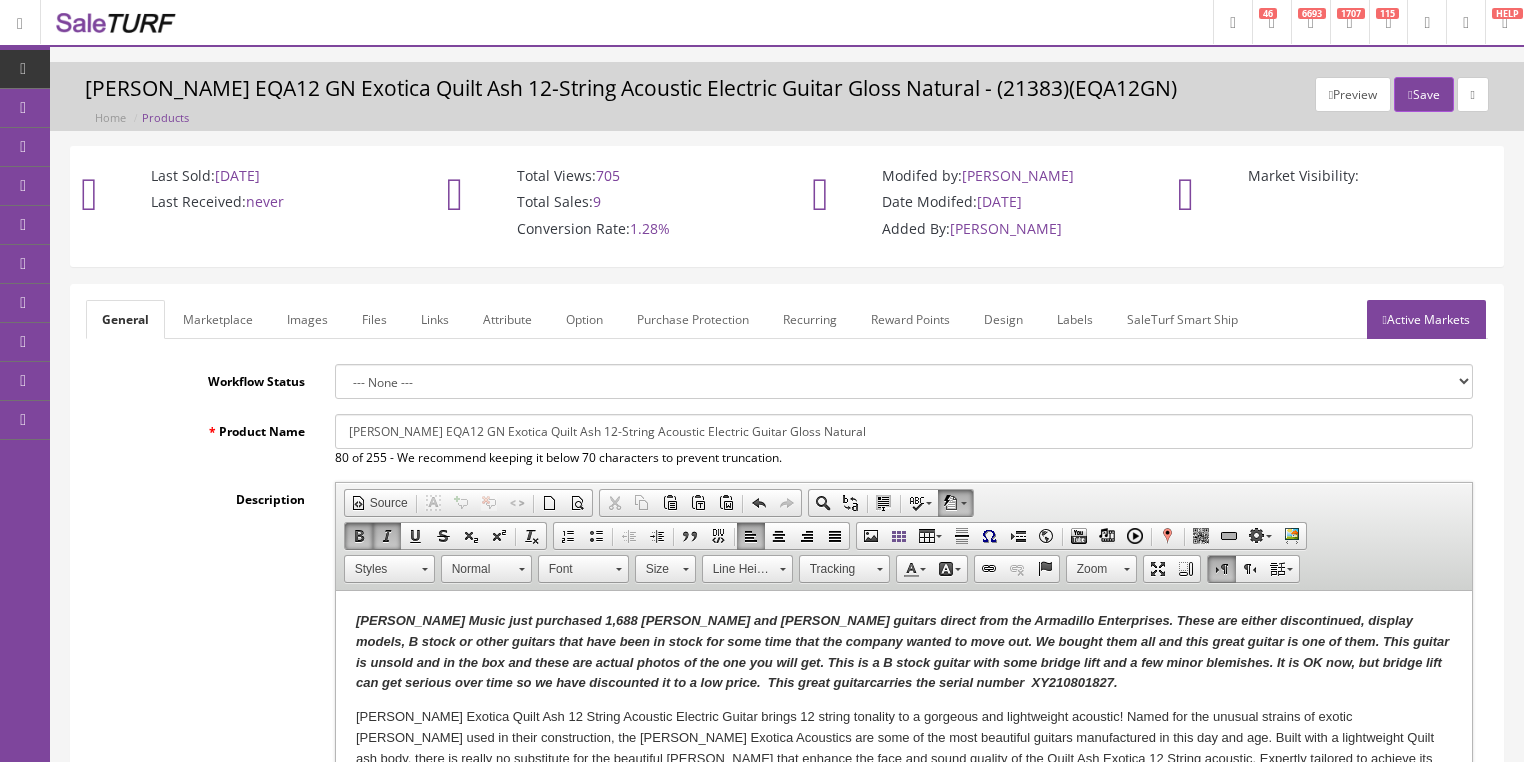 click on "Attribute" at bounding box center [507, 319] 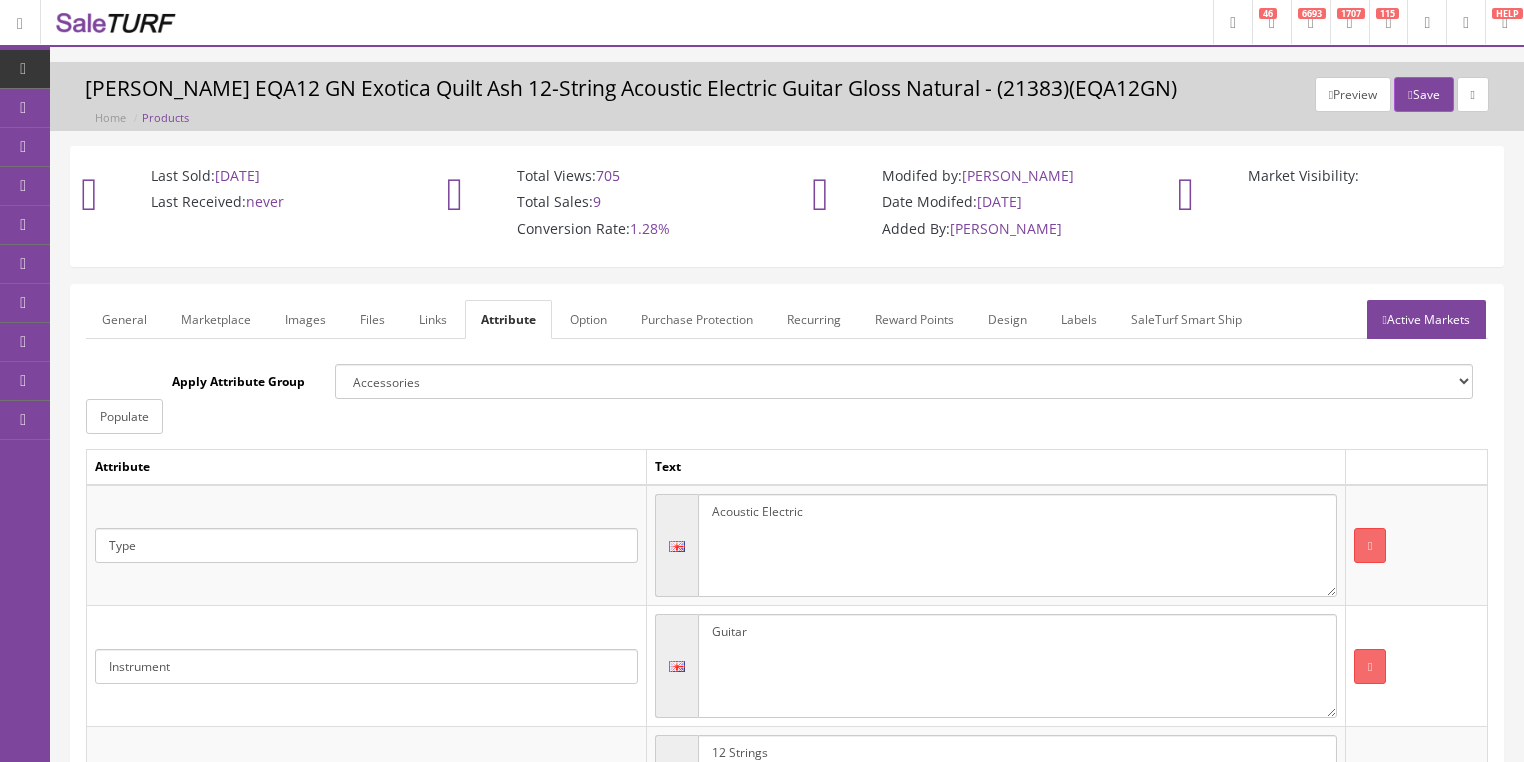 click on "Images" at bounding box center [305, 319] 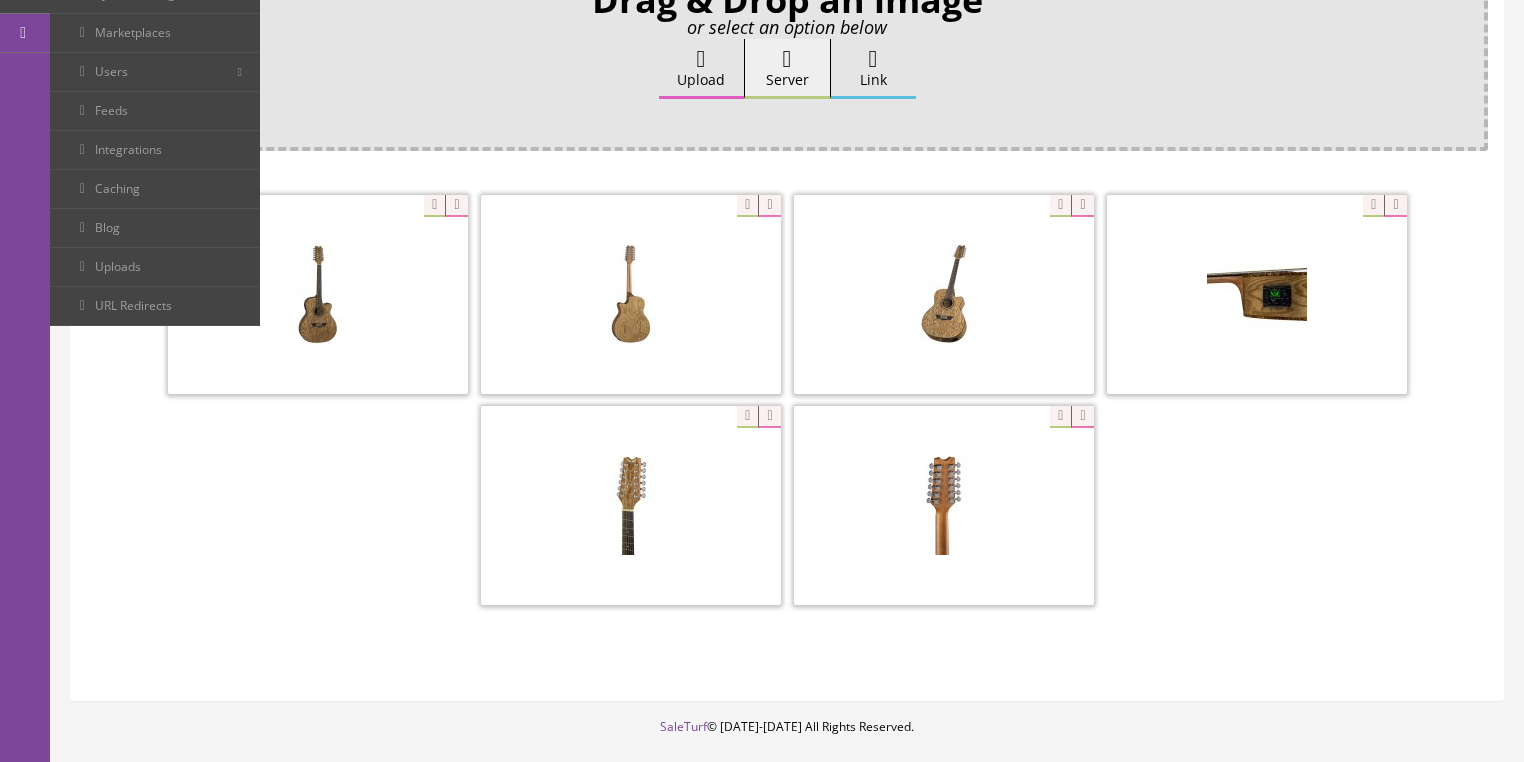 scroll, scrollTop: 400, scrollLeft: 0, axis: vertical 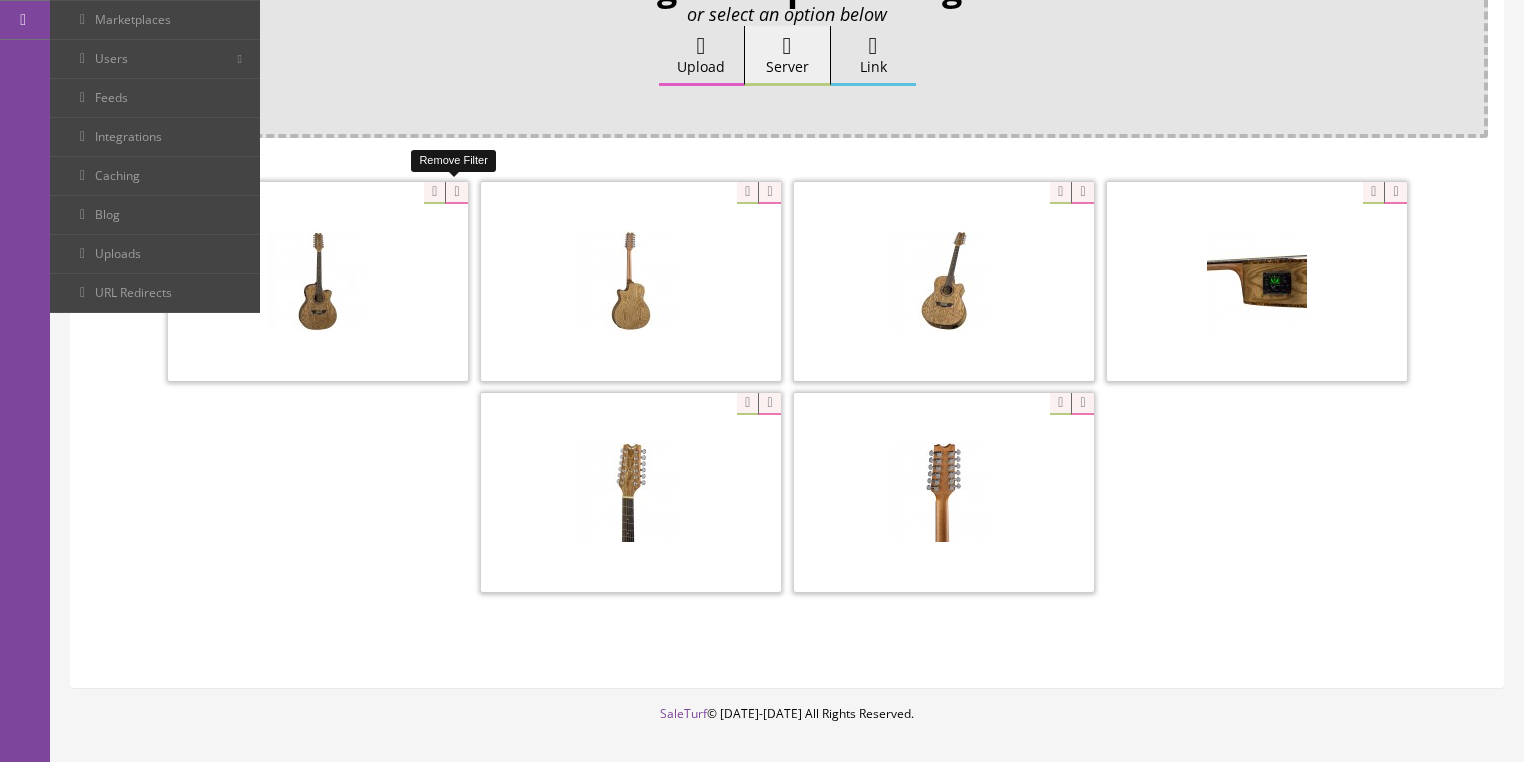 click at bounding box center [456, 193] 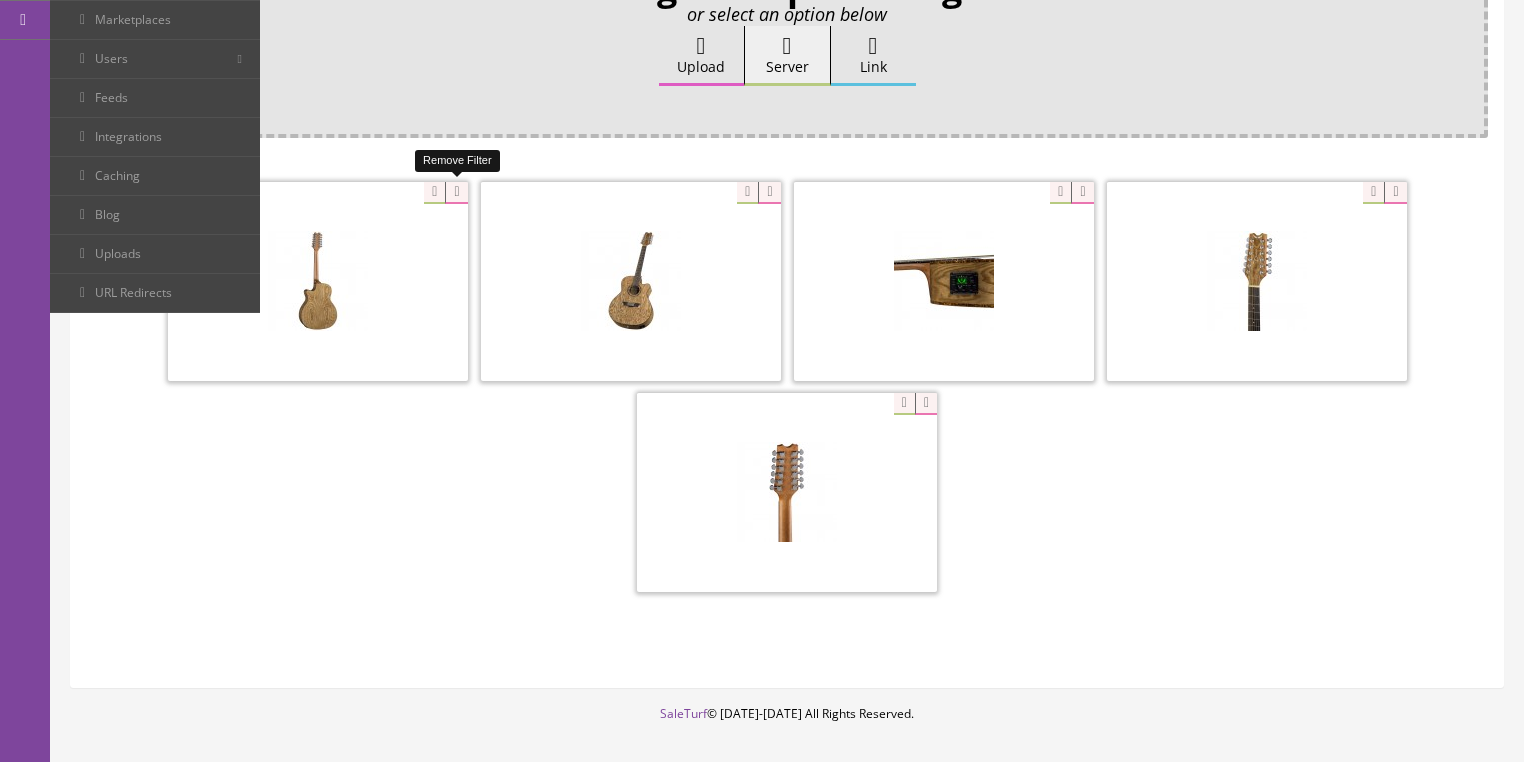 click at bounding box center (456, 193) 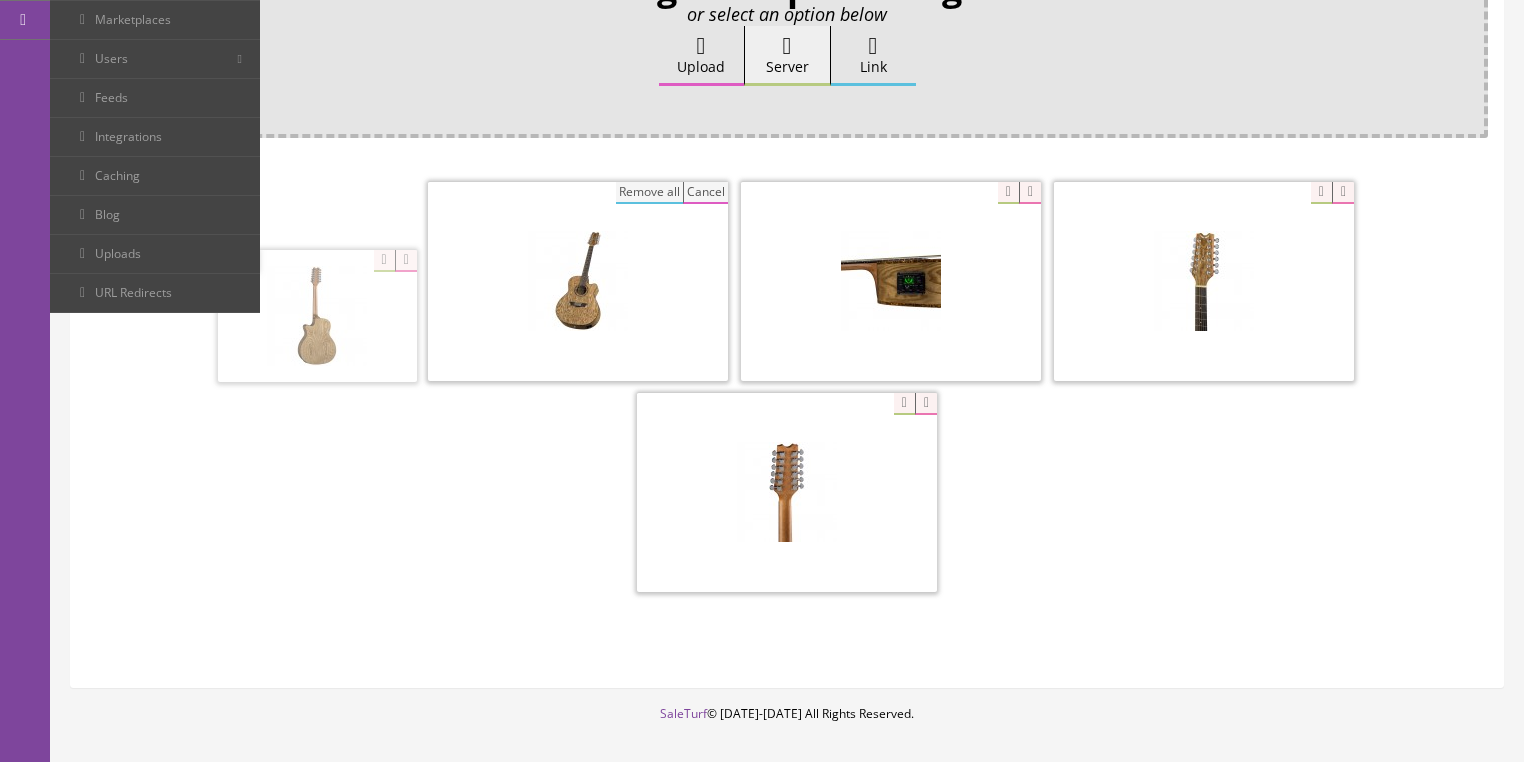 scroll, scrollTop: 308, scrollLeft: 0, axis: vertical 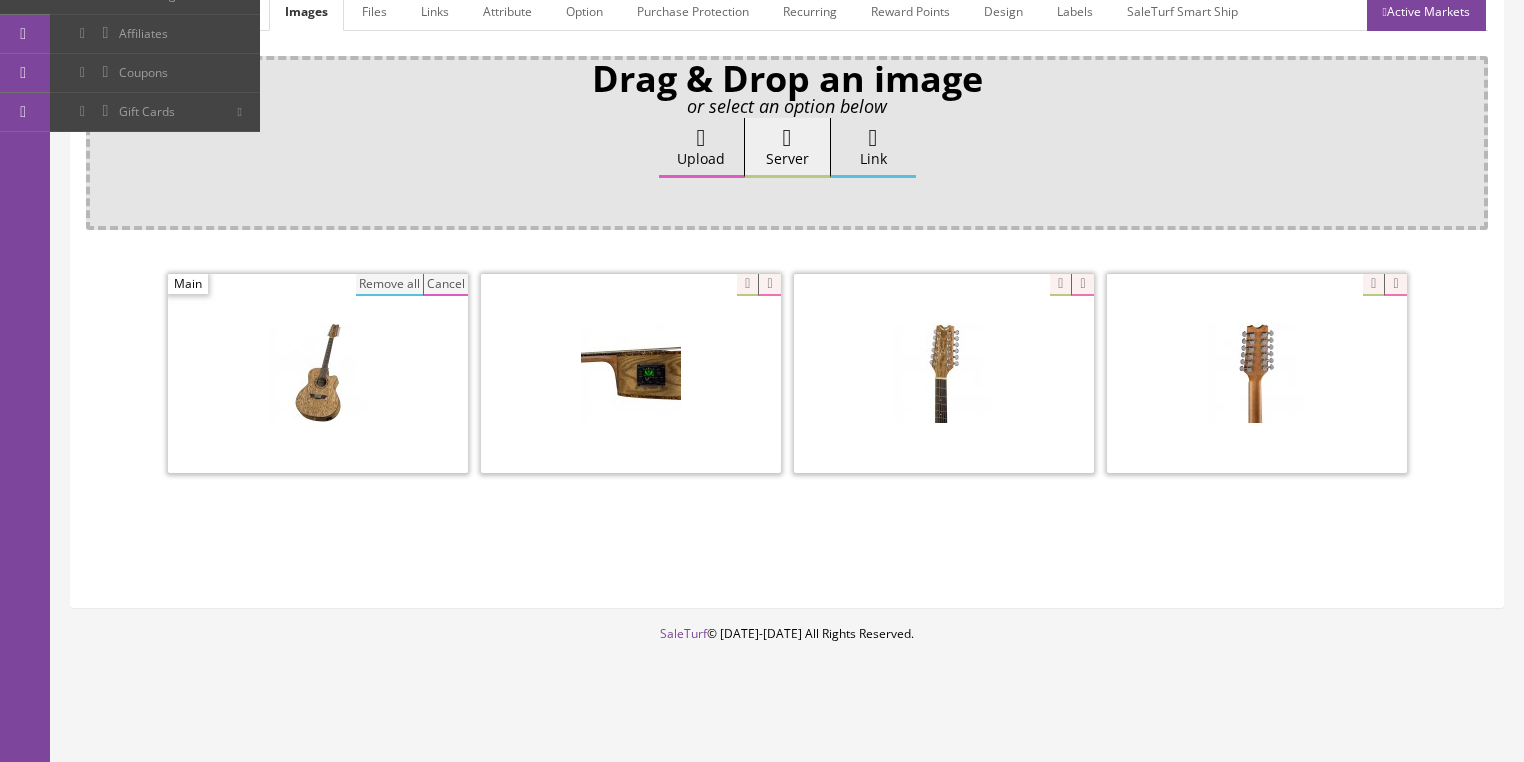drag, startPoint x: 394, startPoint y: 277, endPoint x: 464, endPoint y: 243, distance: 77.820305 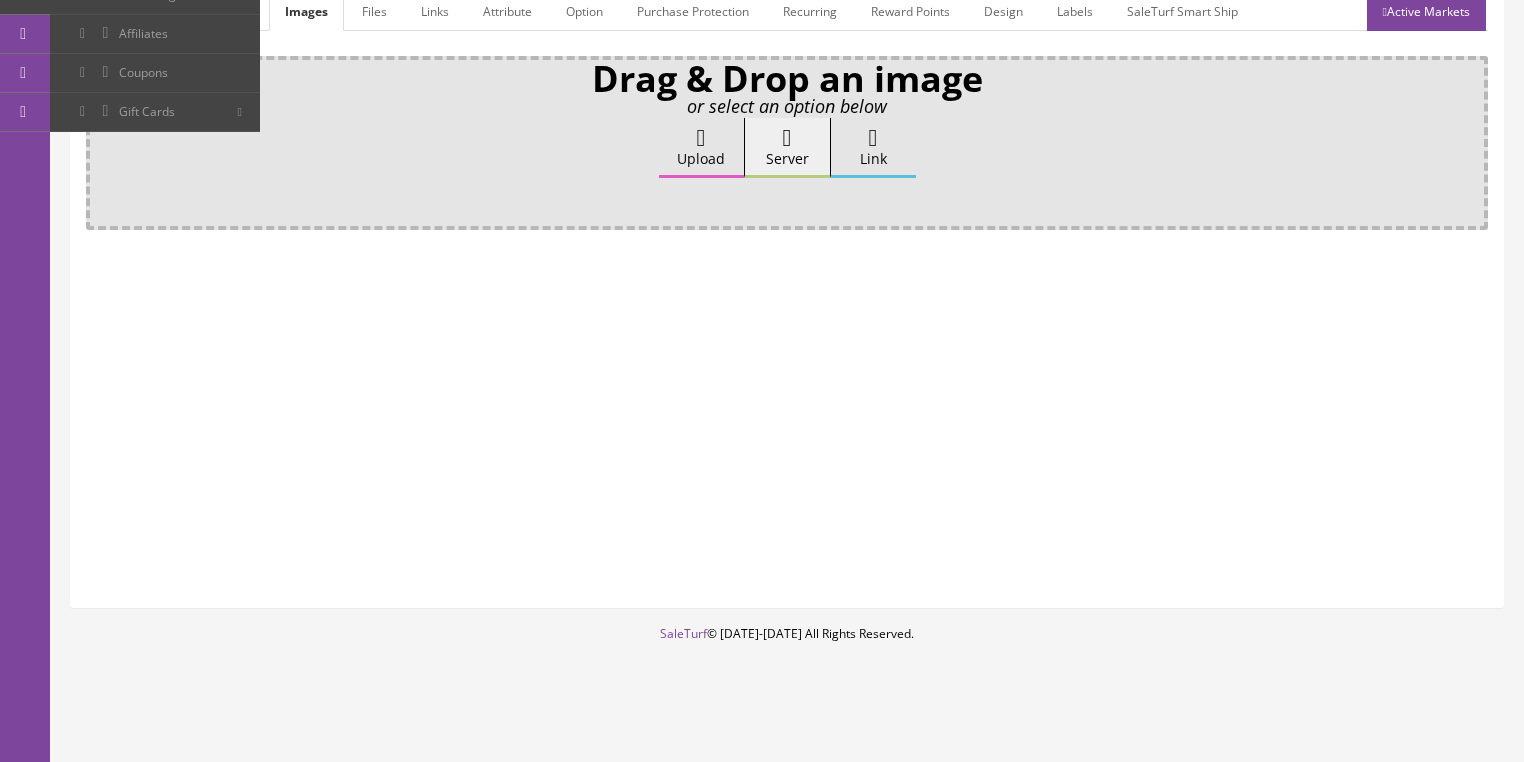 click on "Upload" at bounding box center (701, 148) 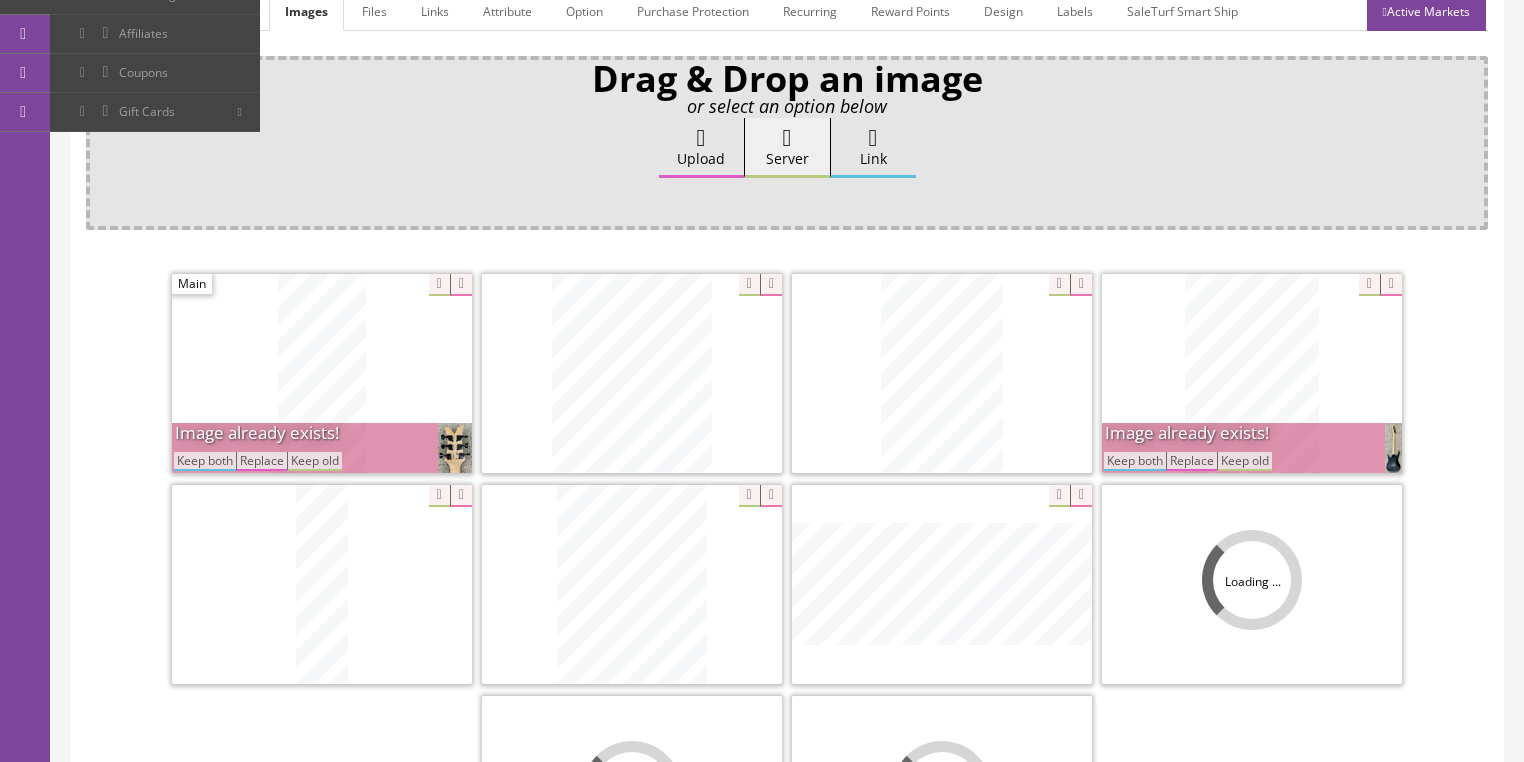 scroll, scrollTop: 468, scrollLeft: 0, axis: vertical 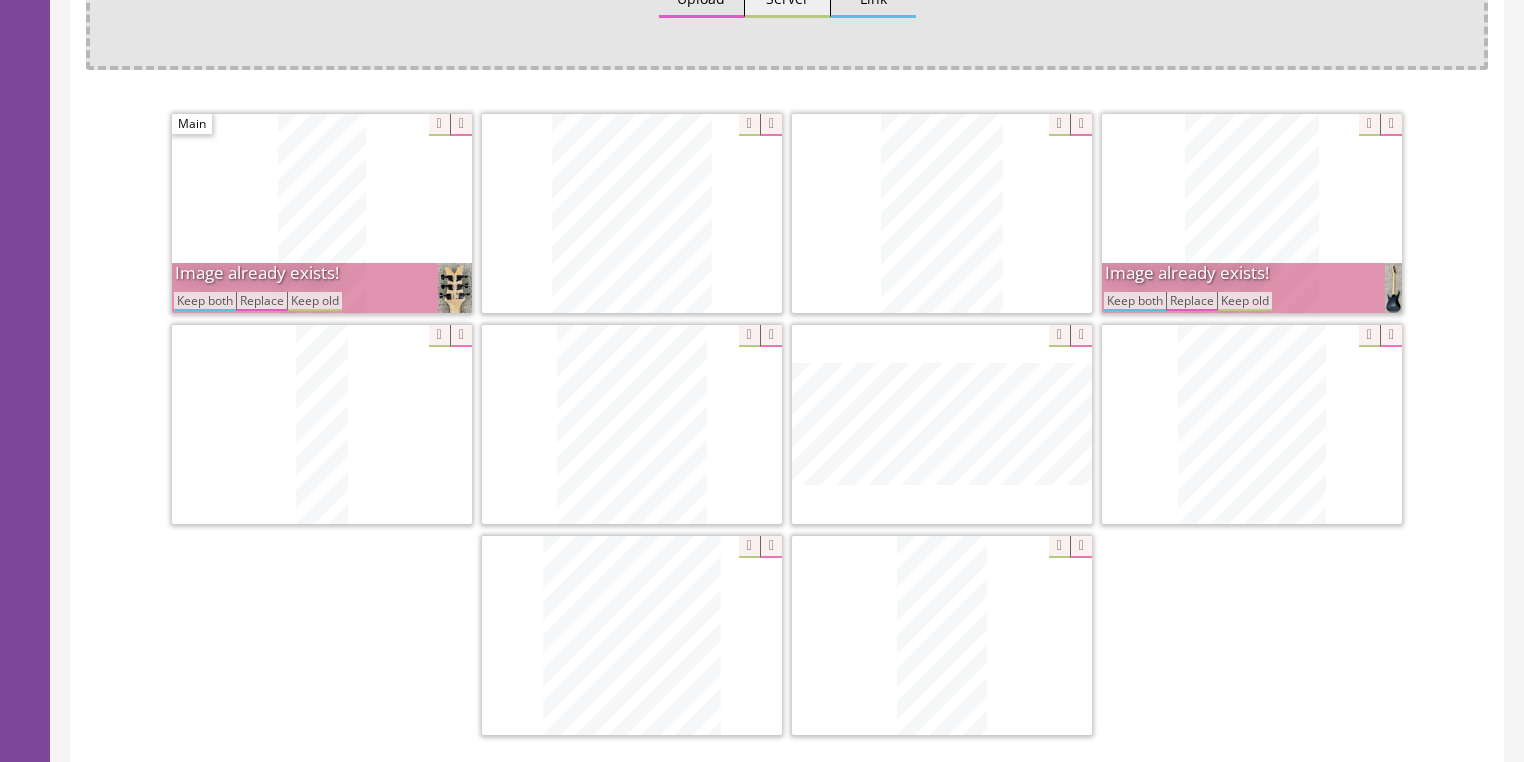 drag, startPoint x: 201, startPoint y: 294, endPoint x: 211, endPoint y: 300, distance: 11.661903 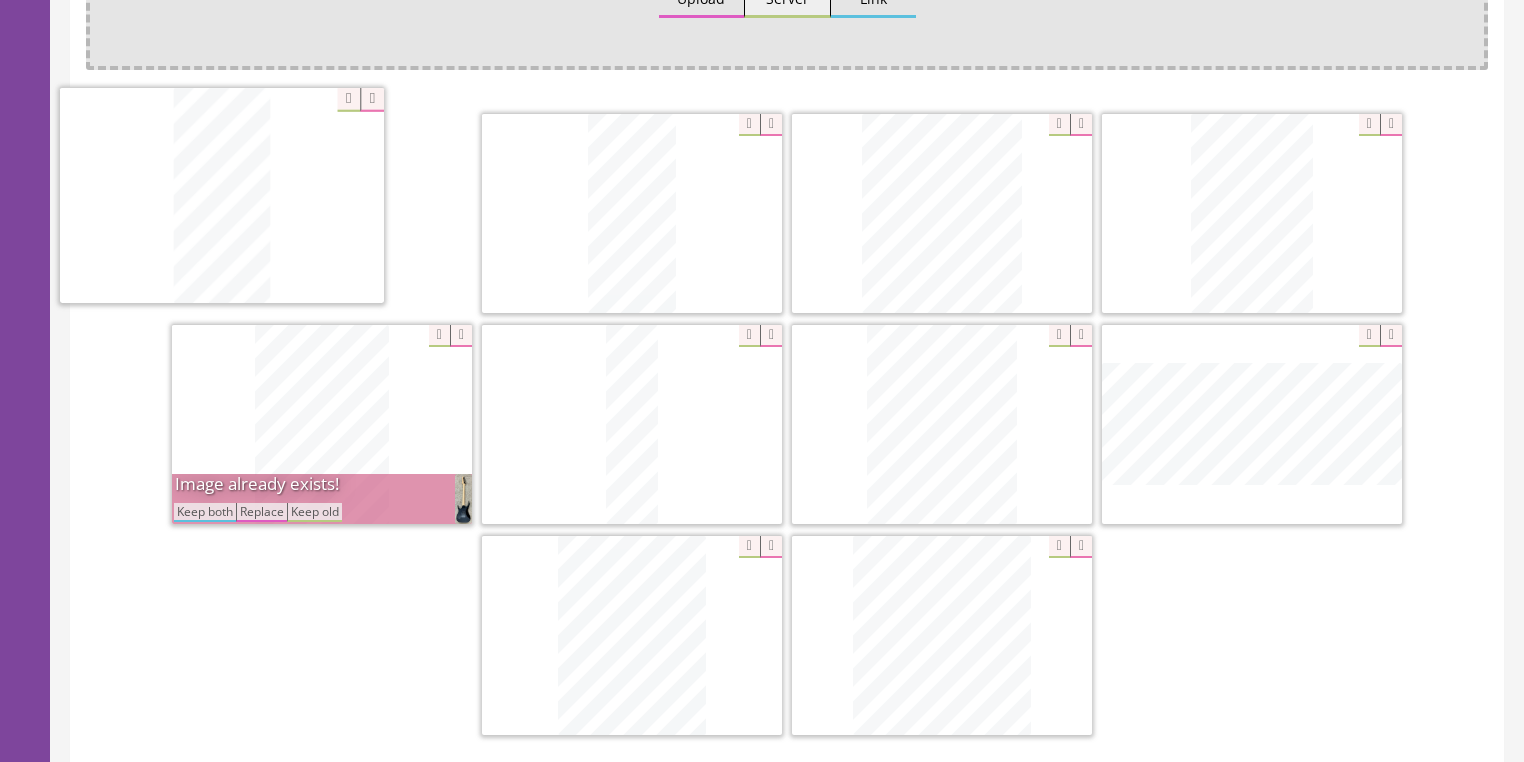 drag, startPoint x: 930, startPoint y: 638, endPoint x: 307, endPoint y: 239, distance: 739.81757 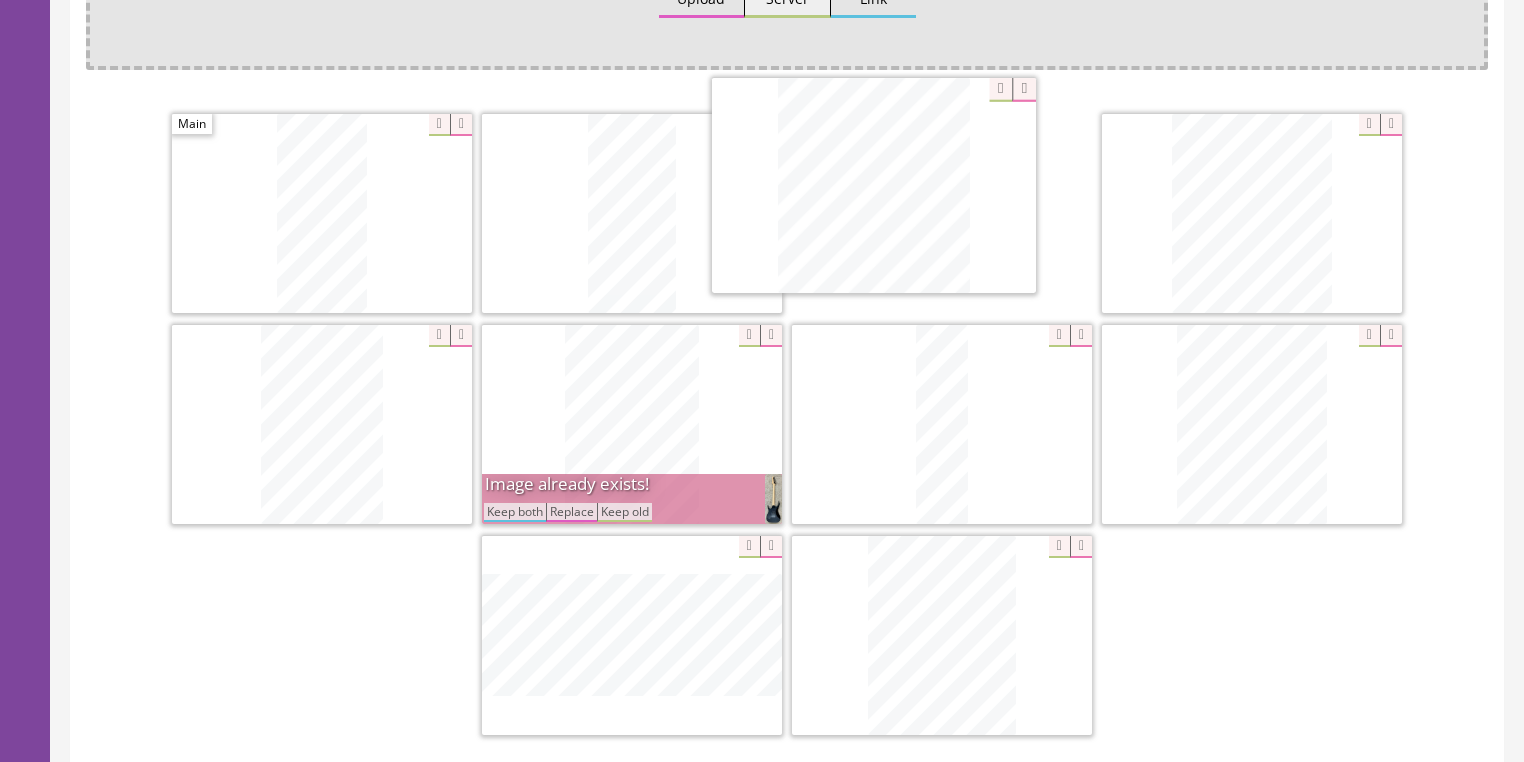 drag, startPoint x: 900, startPoint y: 596, endPoint x: 837, endPoint y: 253, distance: 348.73773 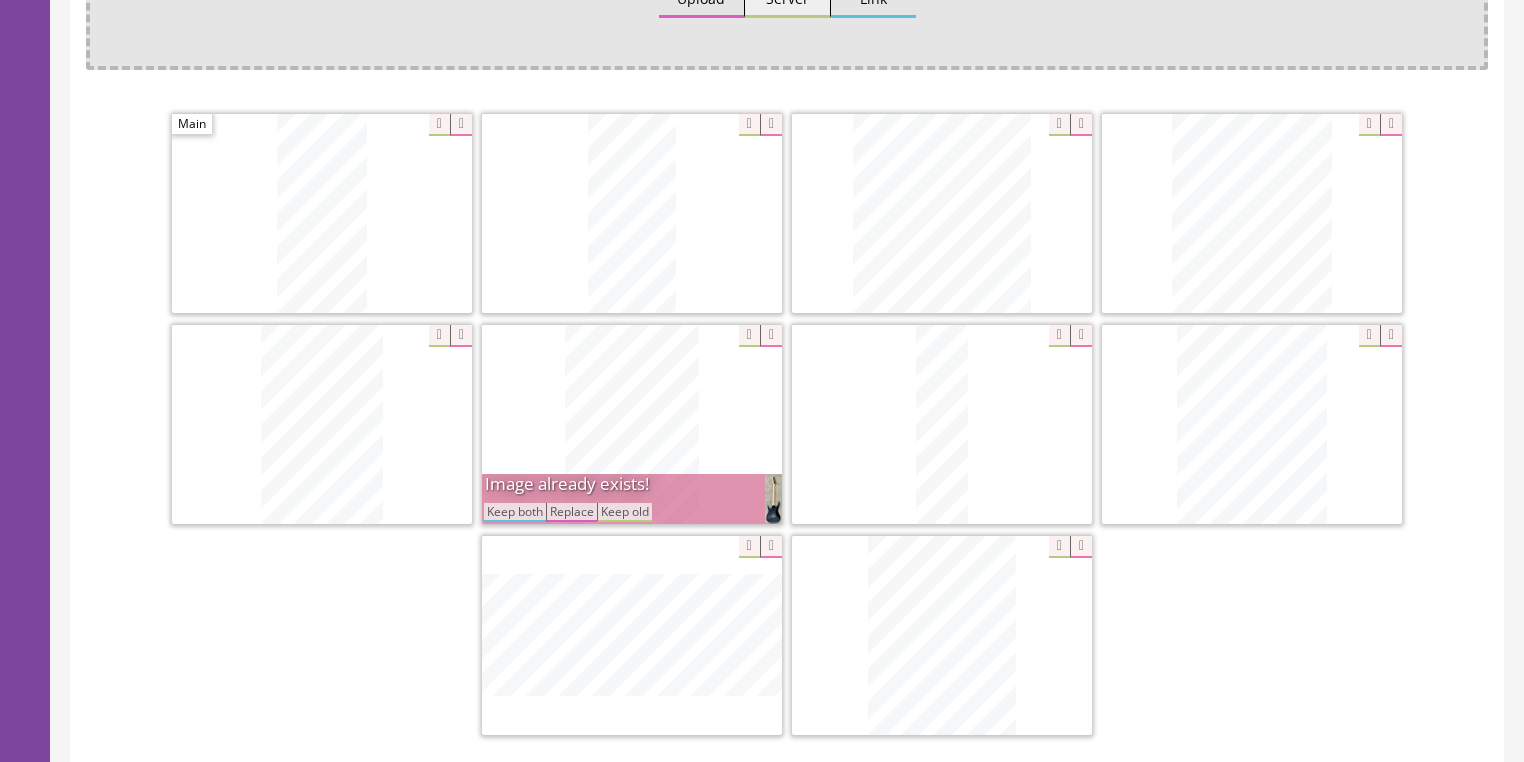 click on "Keep both" at bounding box center [515, 512] 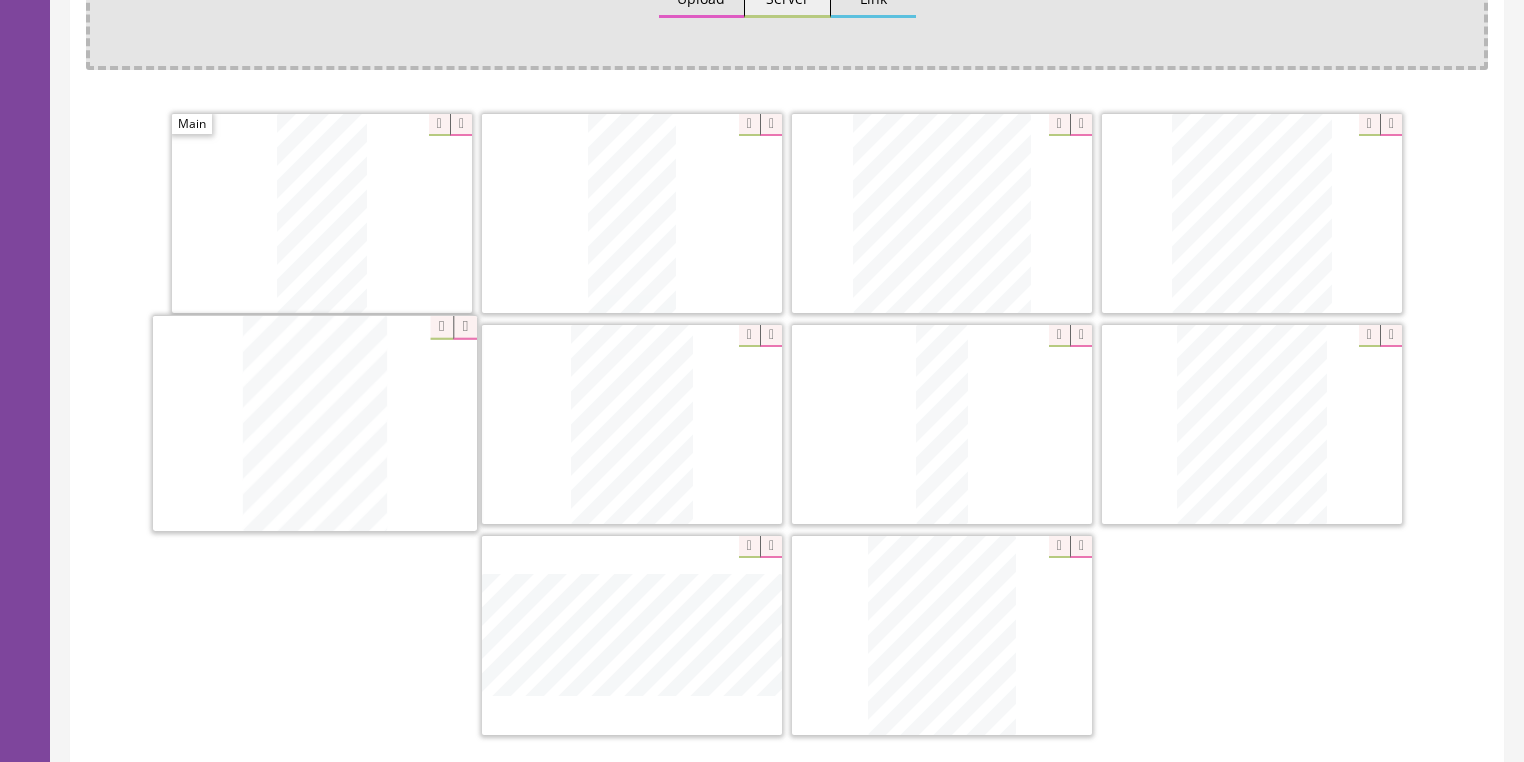 drag, startPoint x: 618, startPoint y: 446, endPoint x: 301, endPoint y: 448, distance: 317.00632 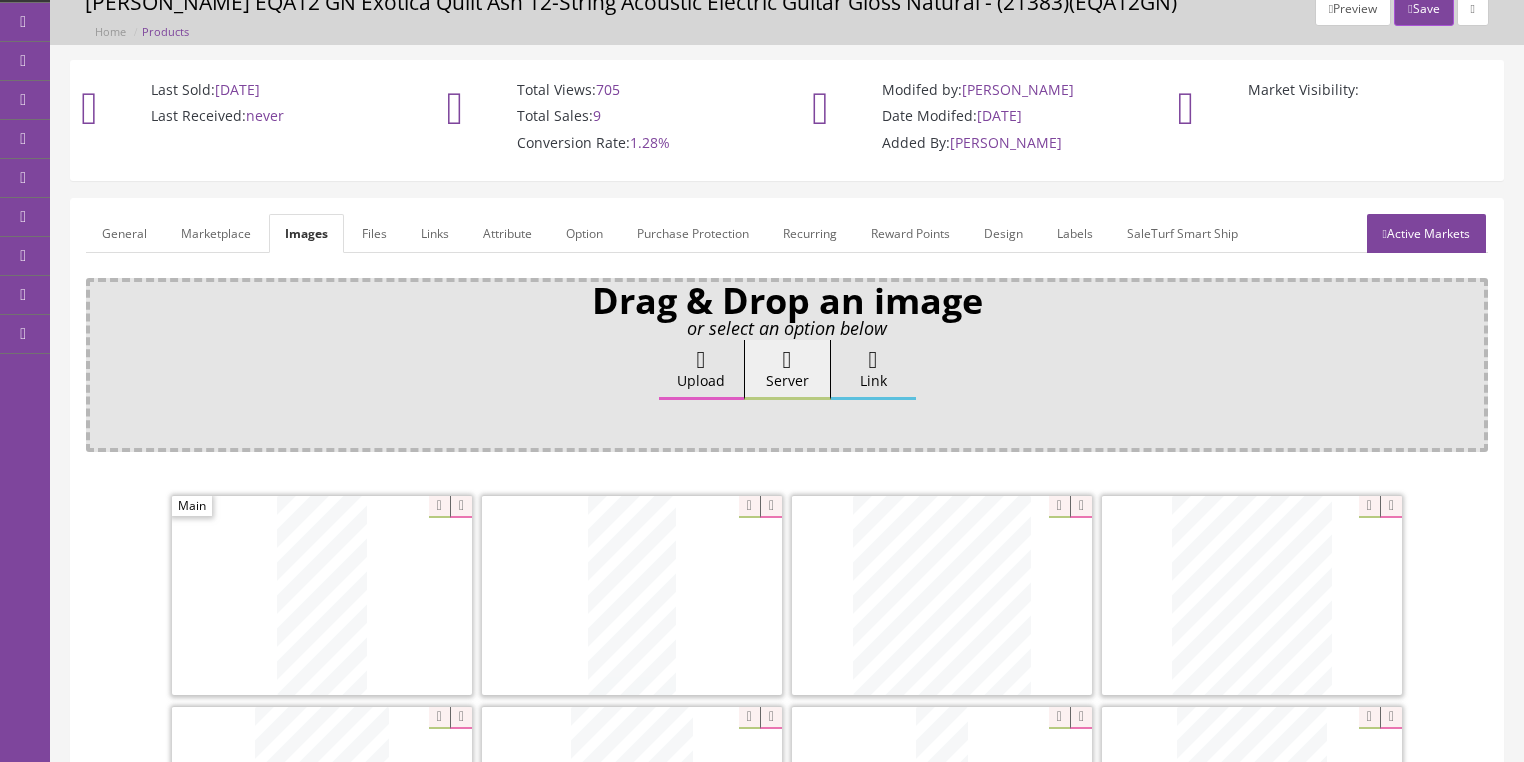 scroll, scrollTop: 68, scrollLeft: 0, axis: vertical 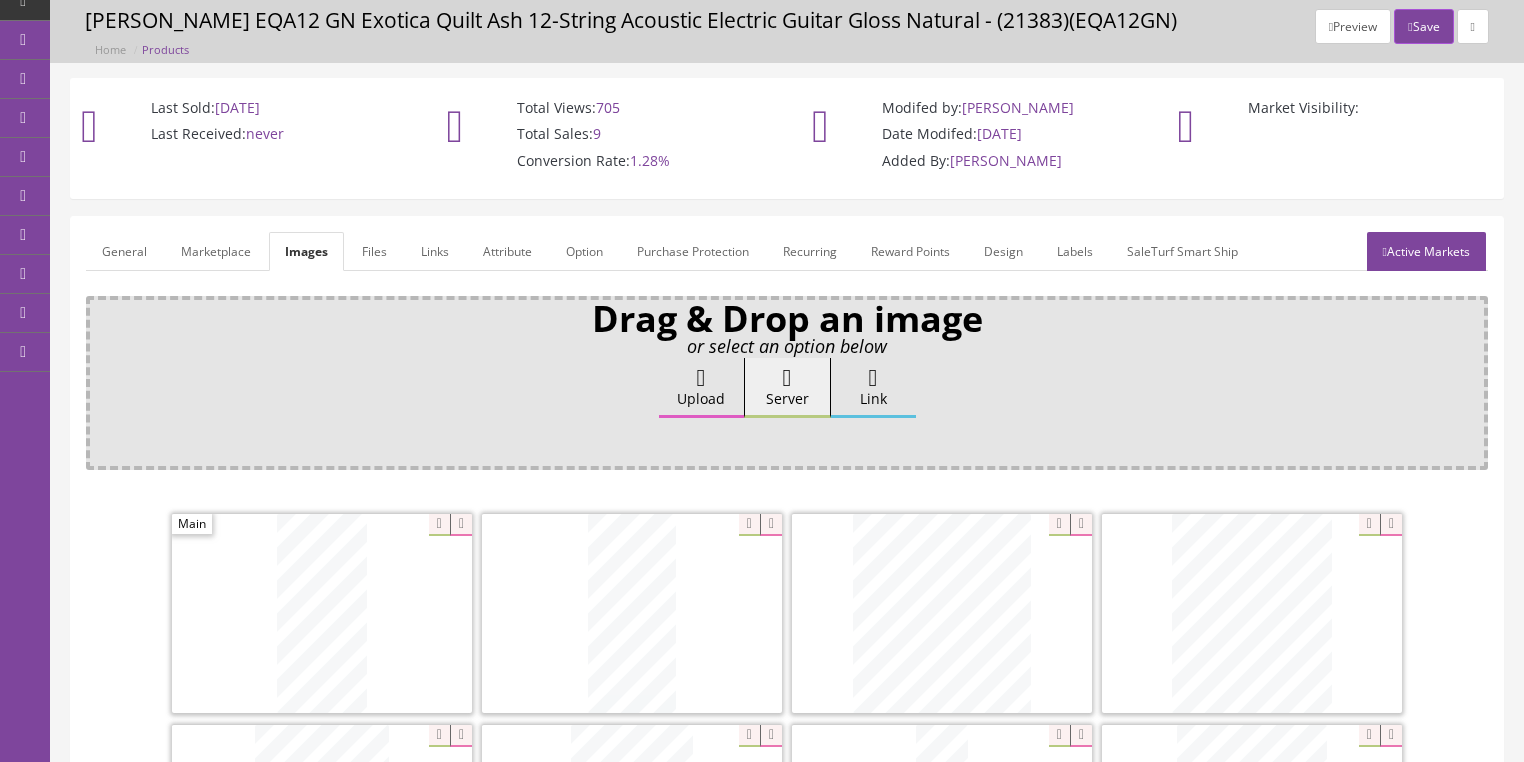 click on "General" at bounding box center [124, 251] 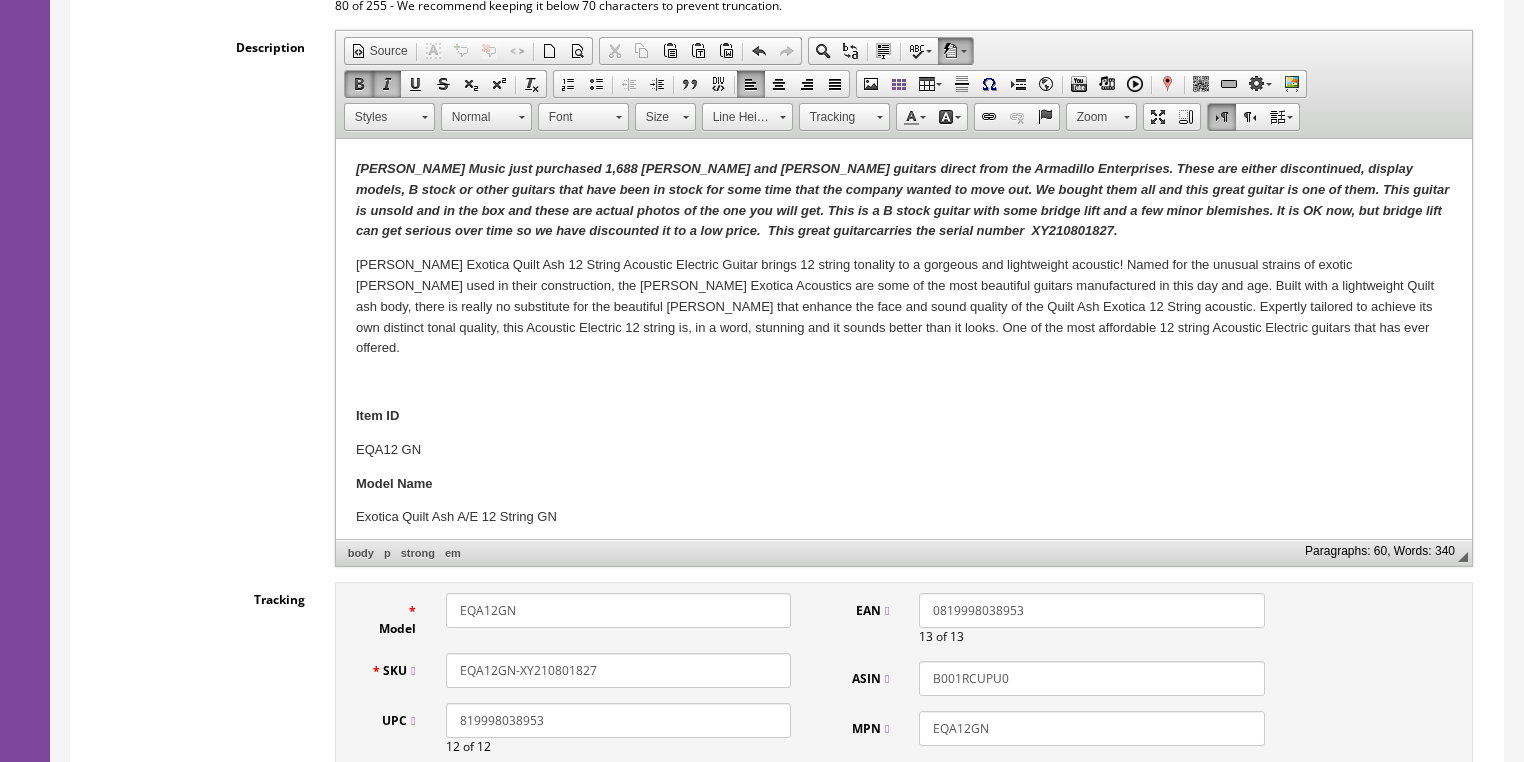 scroll, scrollTop: 468, scrollLeft: 0, axis: vertical 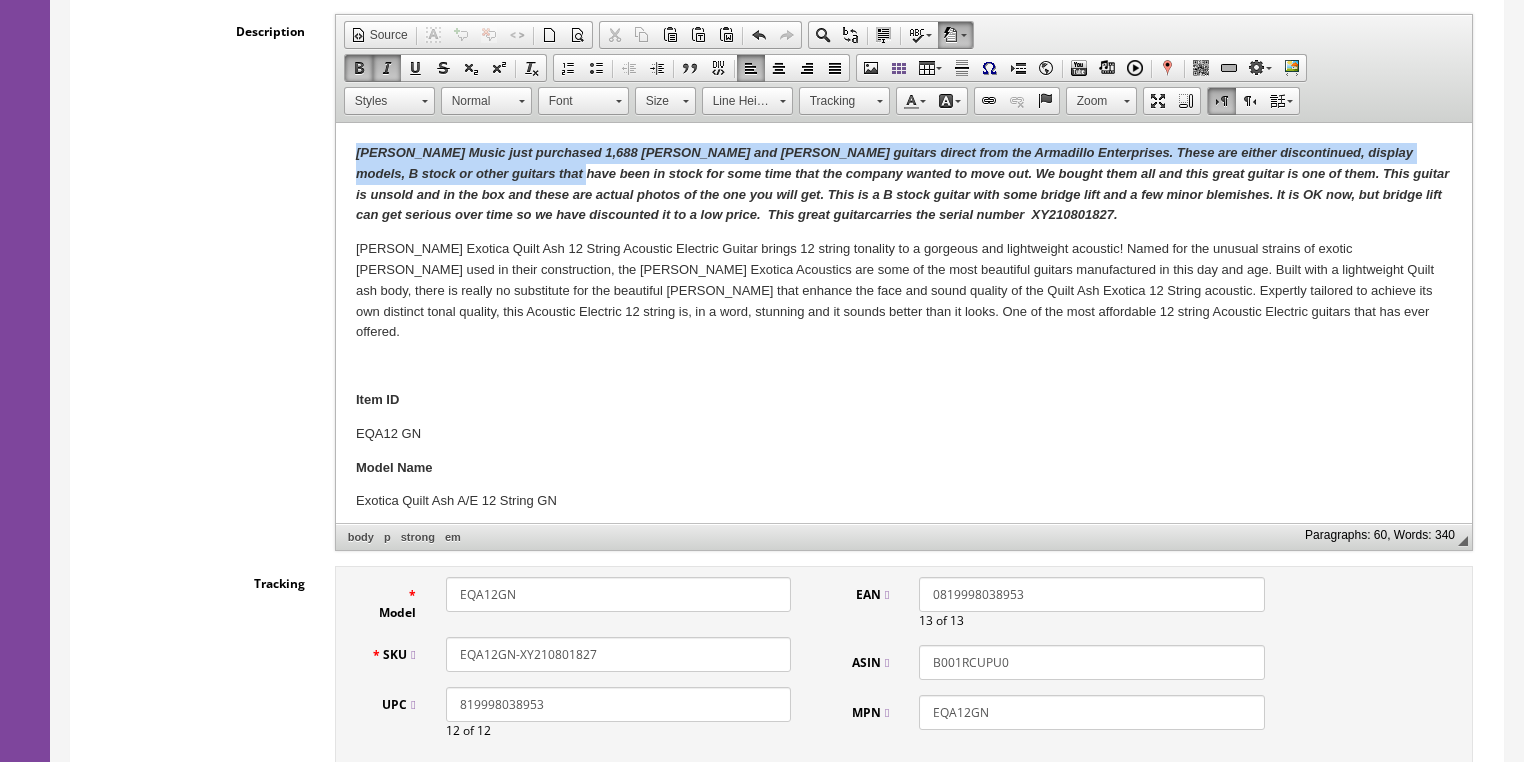 drag, startPoint x: 348, startPoint y: 151, endPoint x: 508, endPoint y: 174, distance: 161.64467 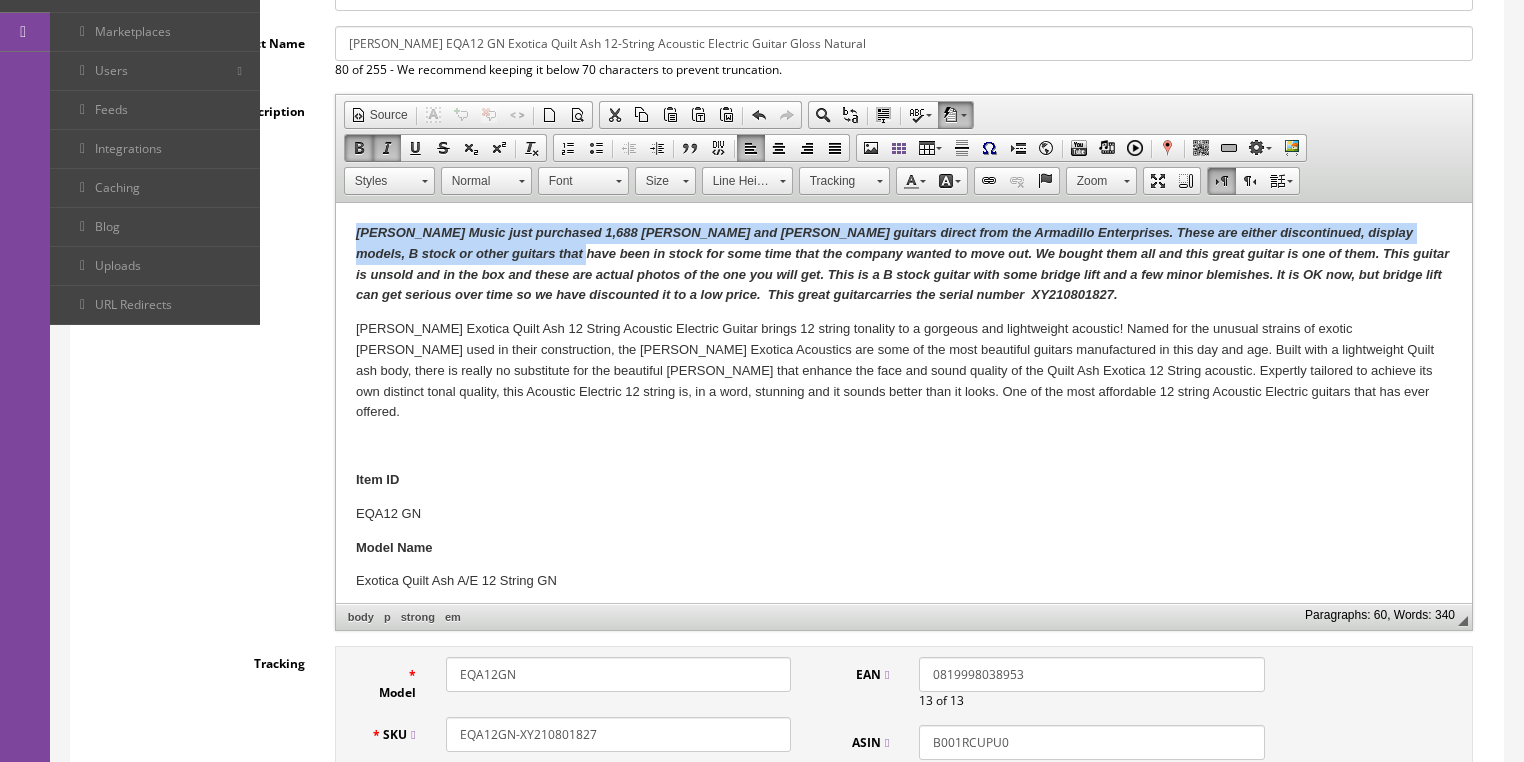scroll, scrollTop: 0, scrollLeft: 0, axis: both 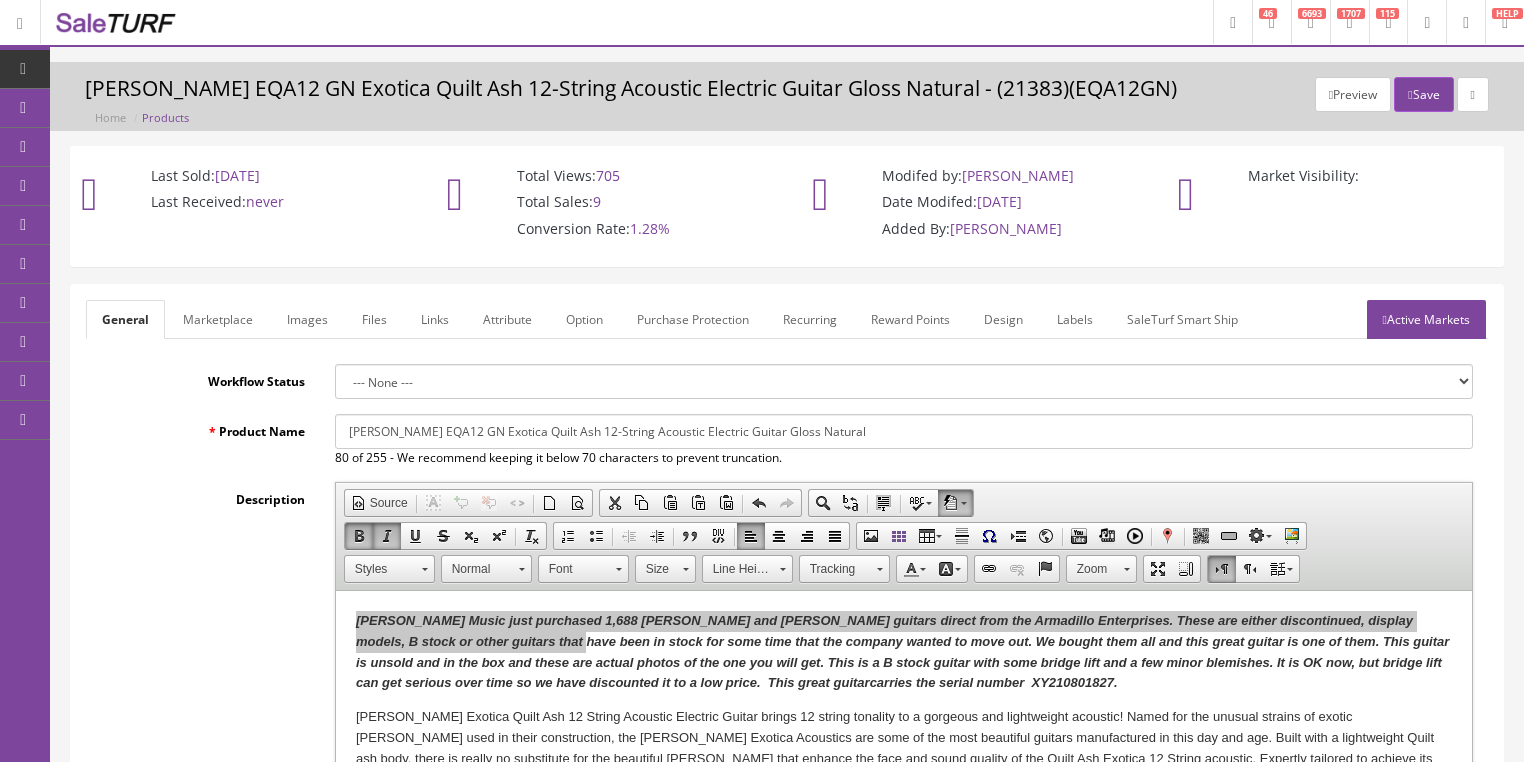 click on "Active Markets" at bounding box center [1426, 319] 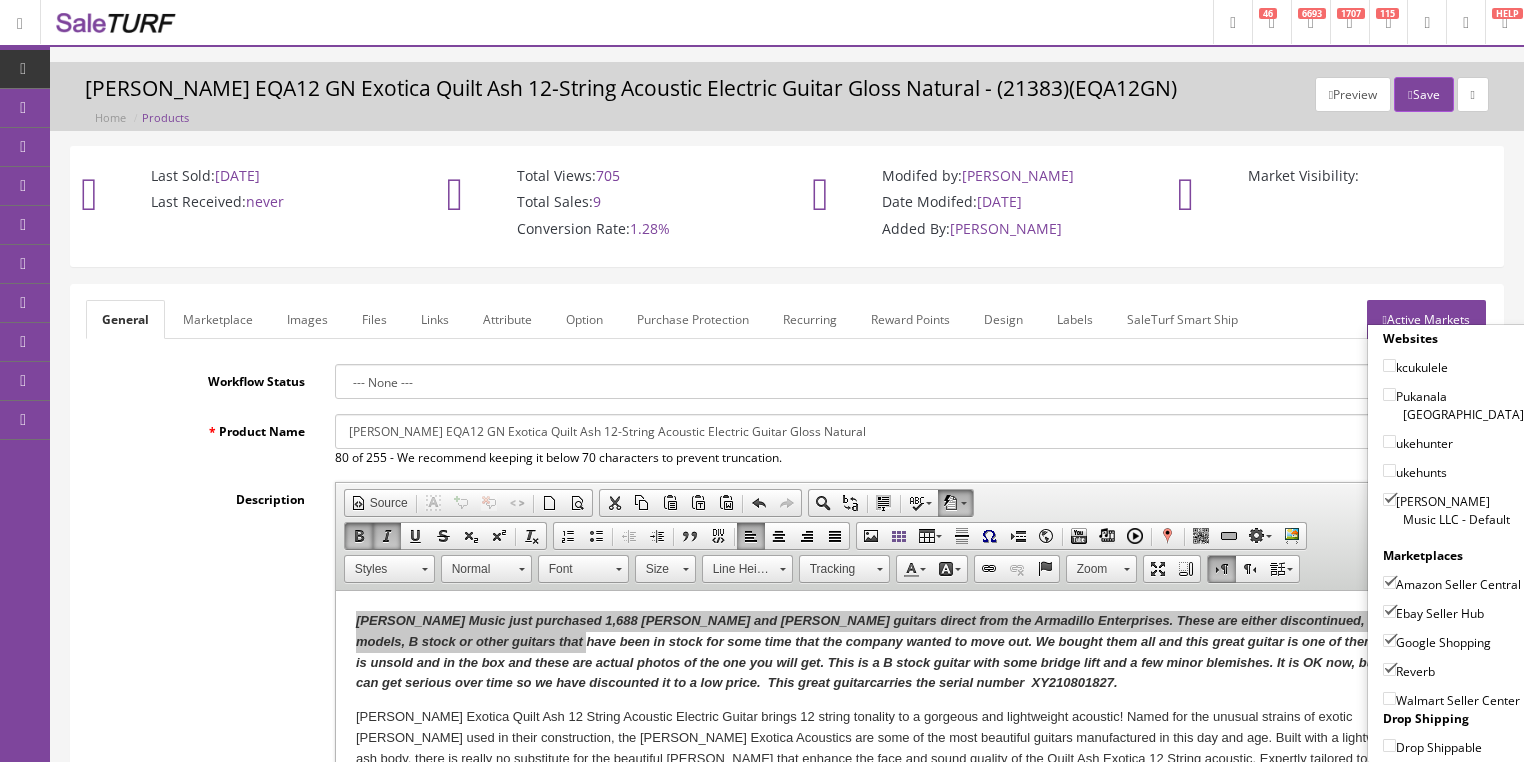 click on "Amazon Seller Central" at bounding box center (1389, 582) 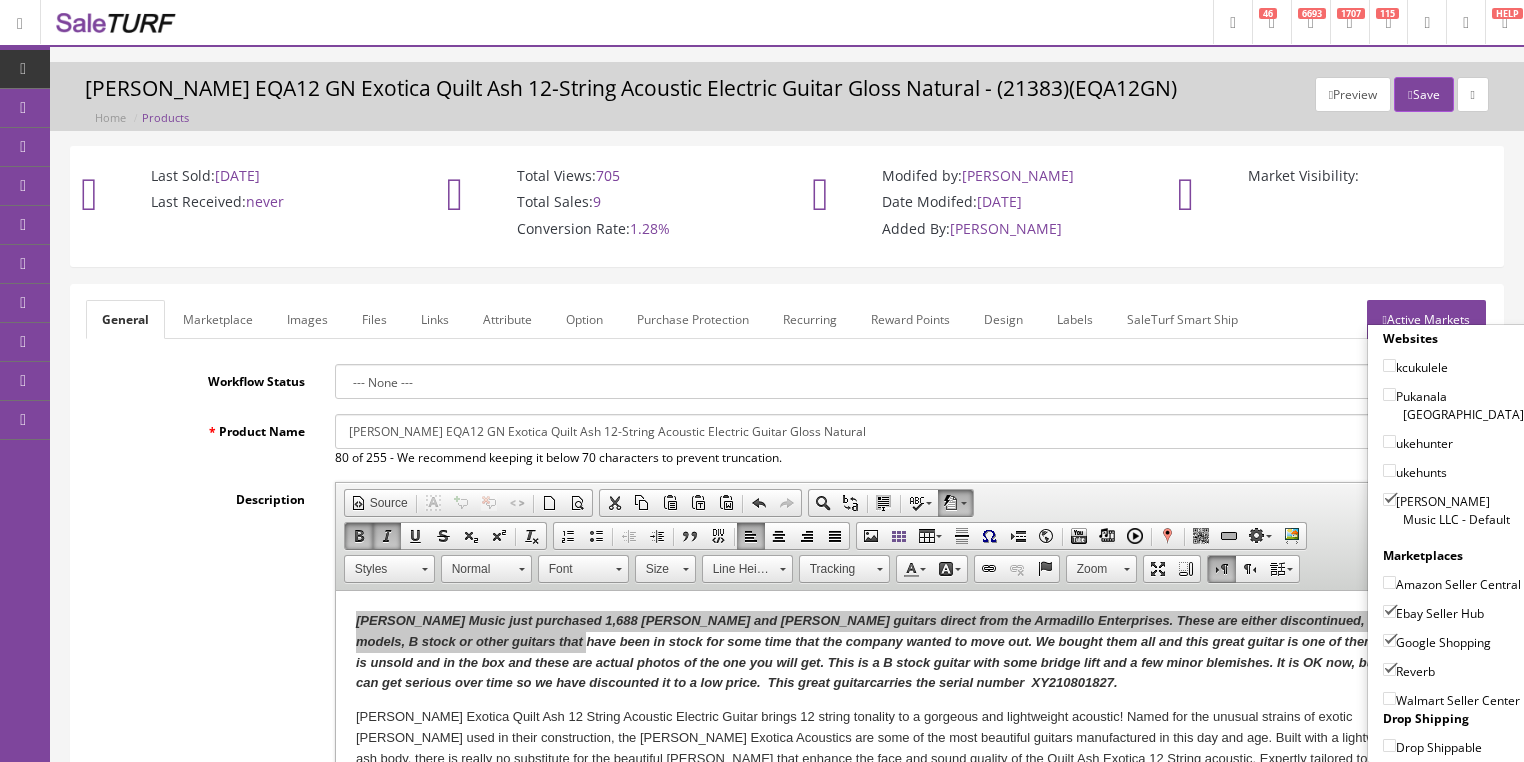 click on "Active Markets" at bounding box center [1426, 319] 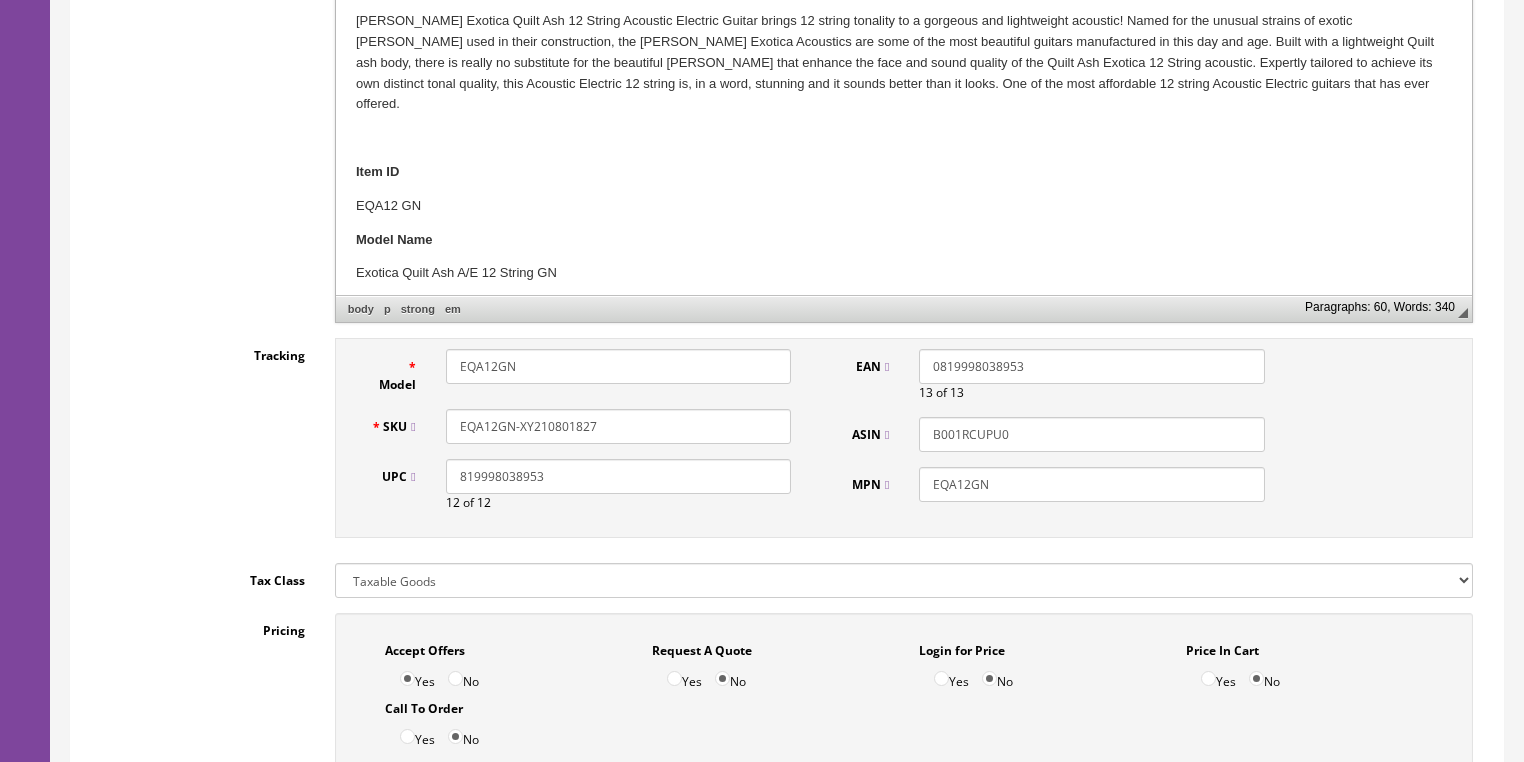 scroll, scrollTop: 800, scrollLeft: 0, axis: vertical 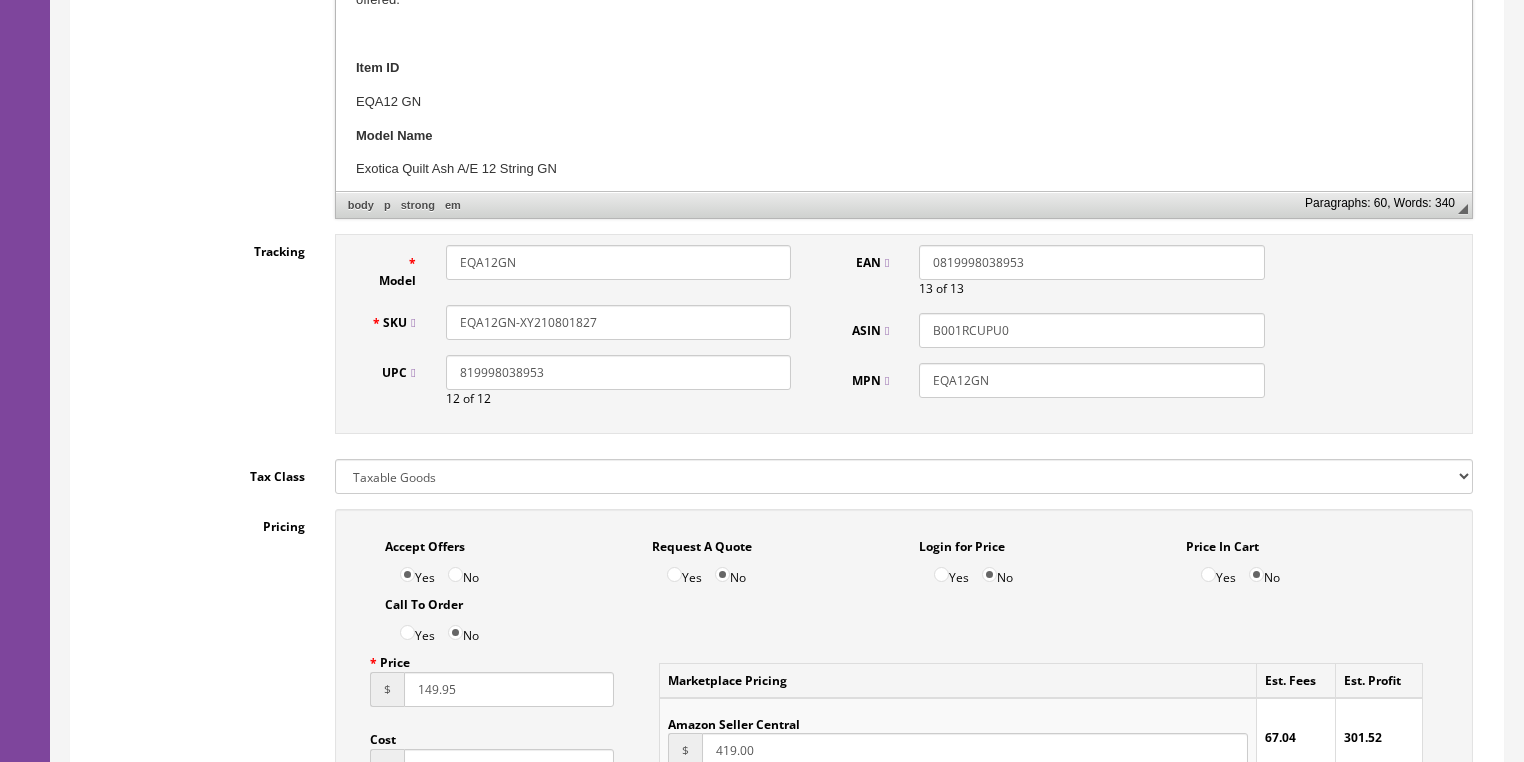 drag, startPoint x: 628, startPoint y: 319, endPoint x: 392, endPoint y: 338, distance: 236.7636 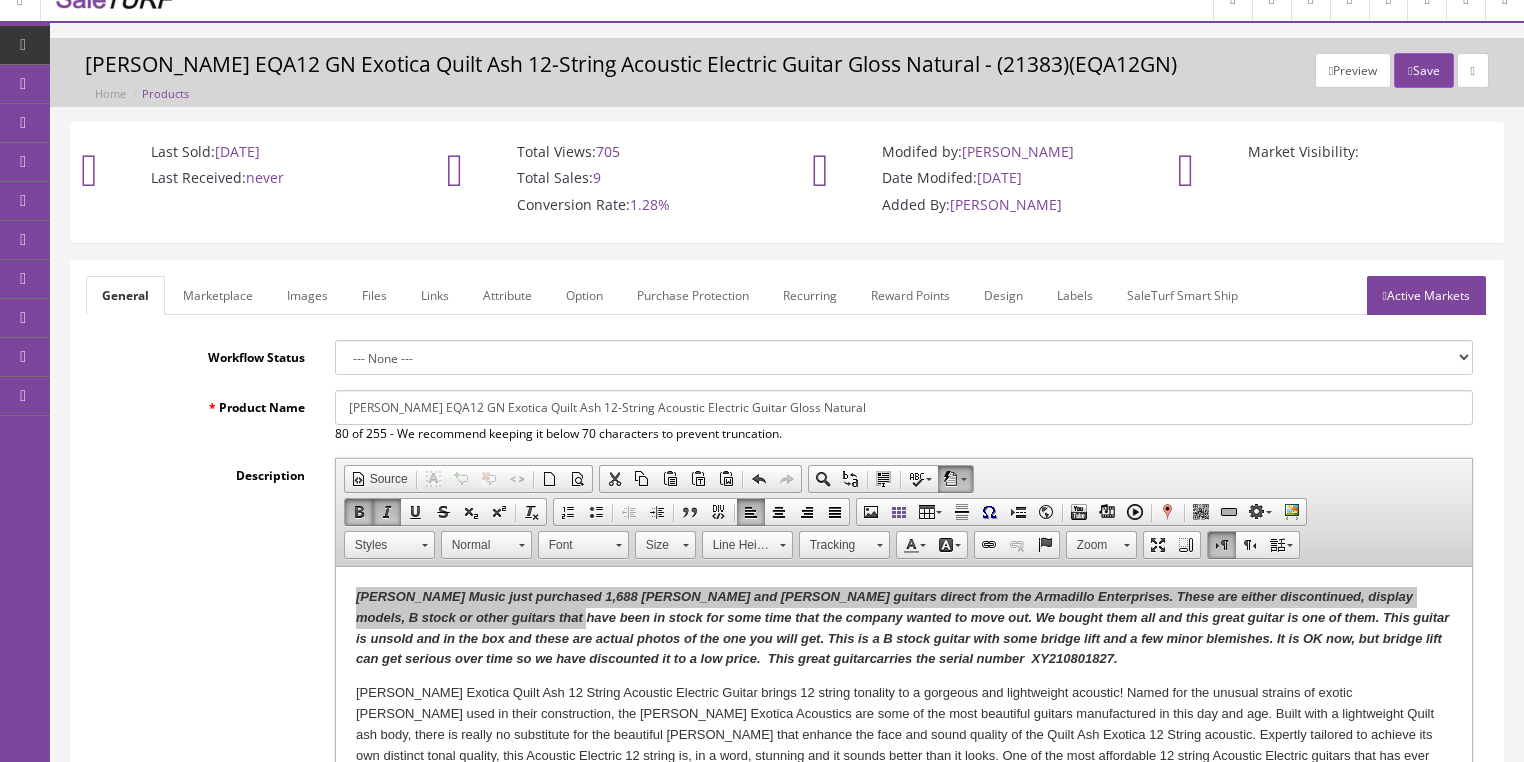 scroll, scrollTop: 0, scrollLeft: 0, axis: both 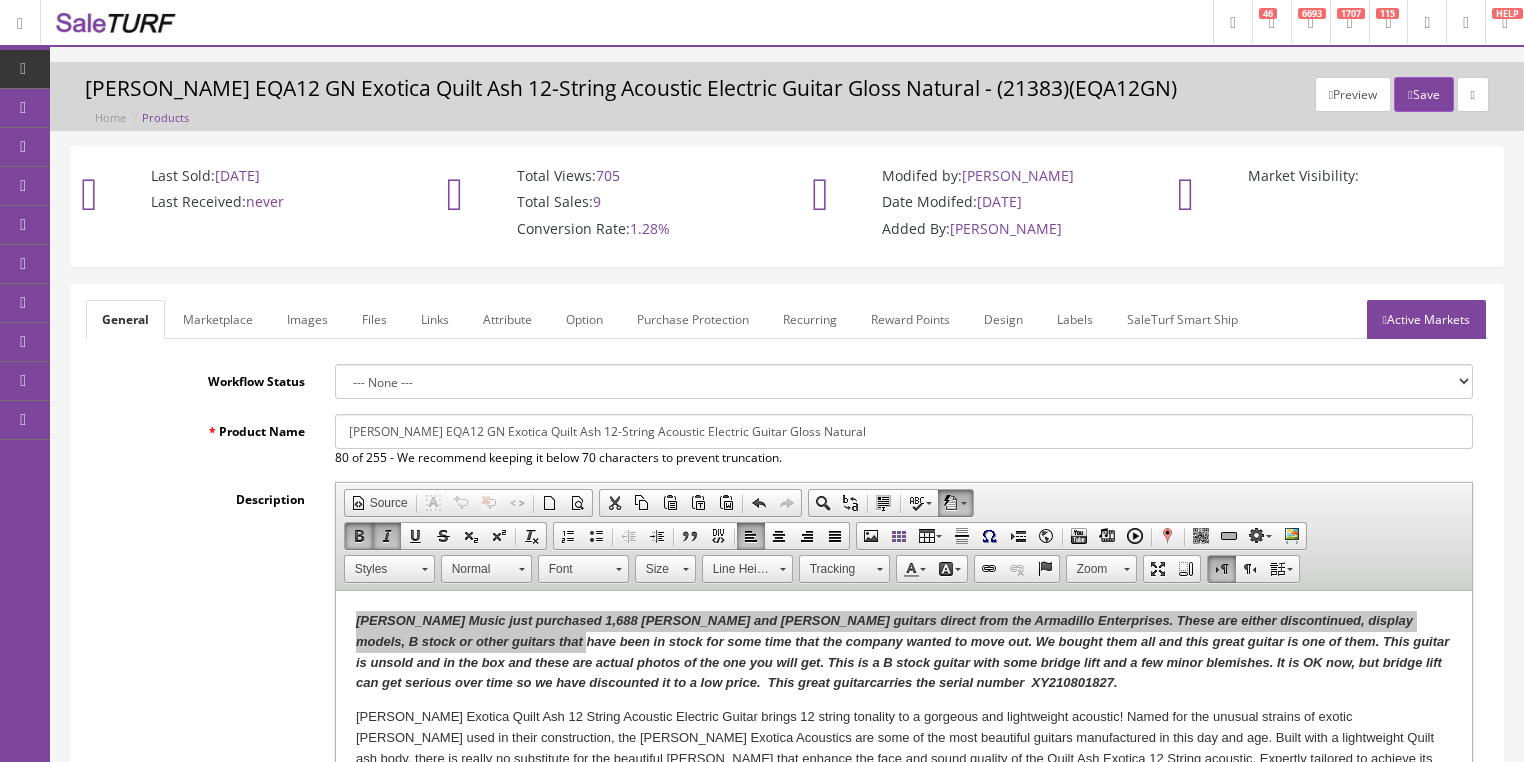 click on "Active Markets" at bounding box center [1426, 319] 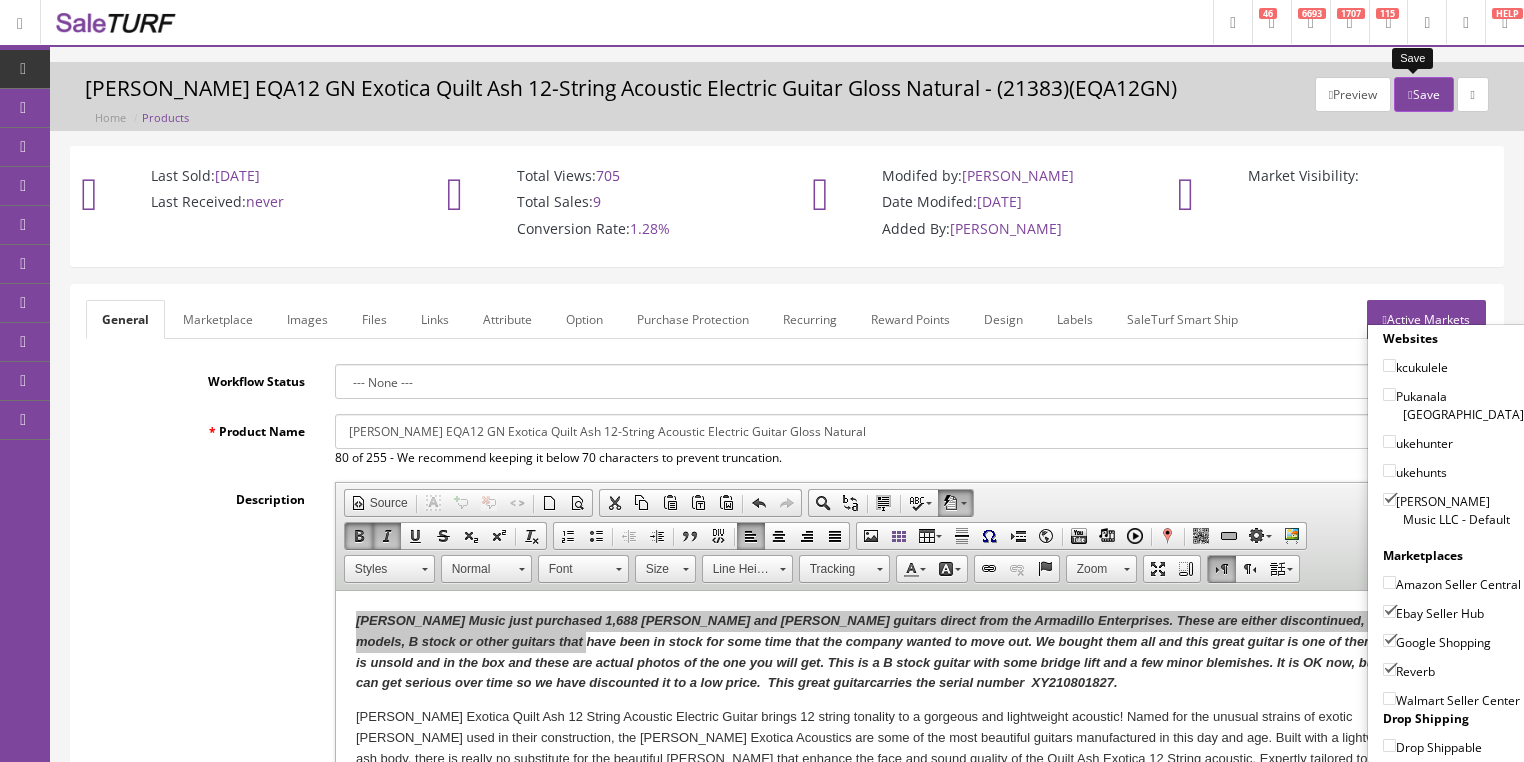 click on "Save" at bounding box center [1423, 94] 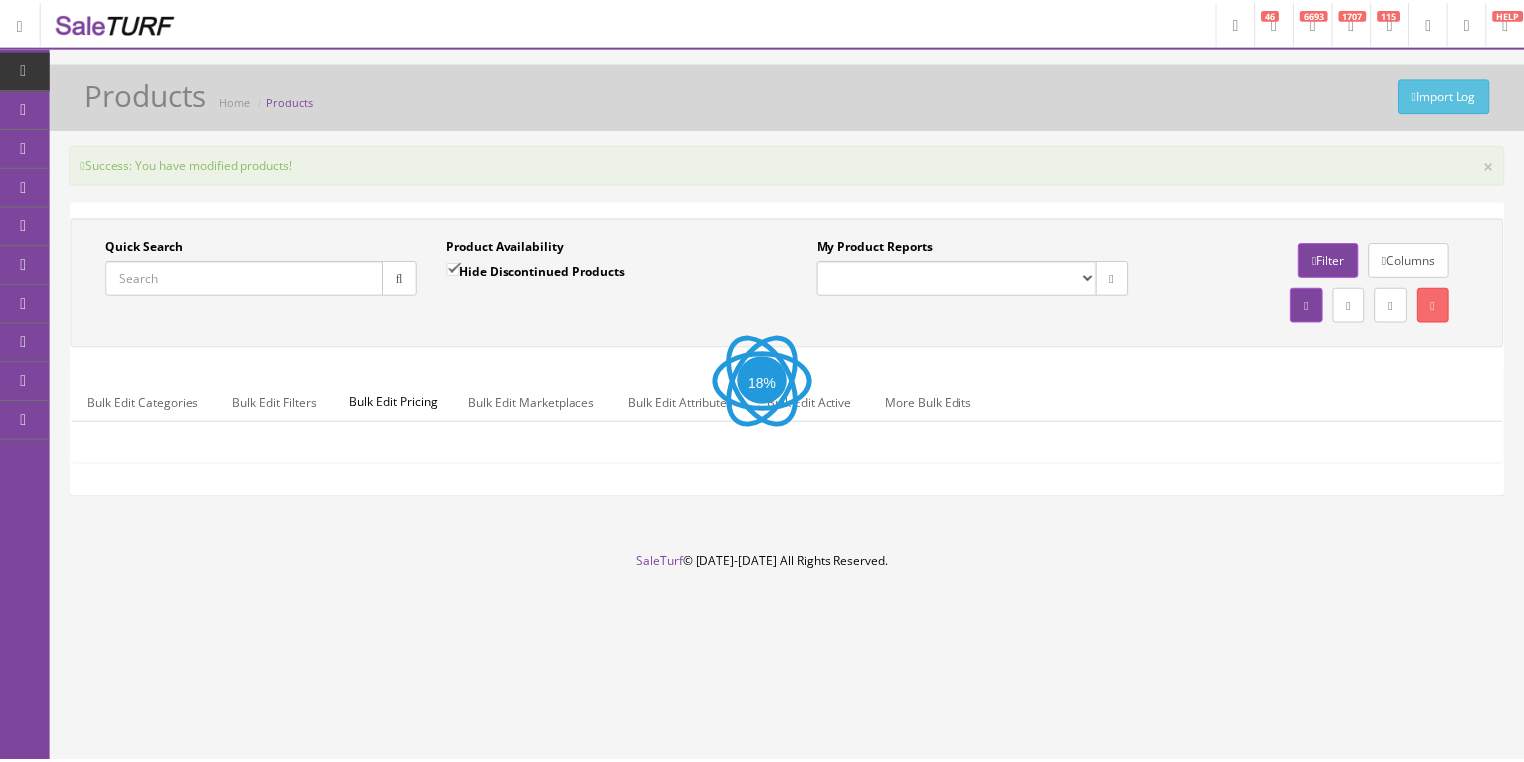 scroll, scrollTop: 0, scrollLeft: 0, axis: both 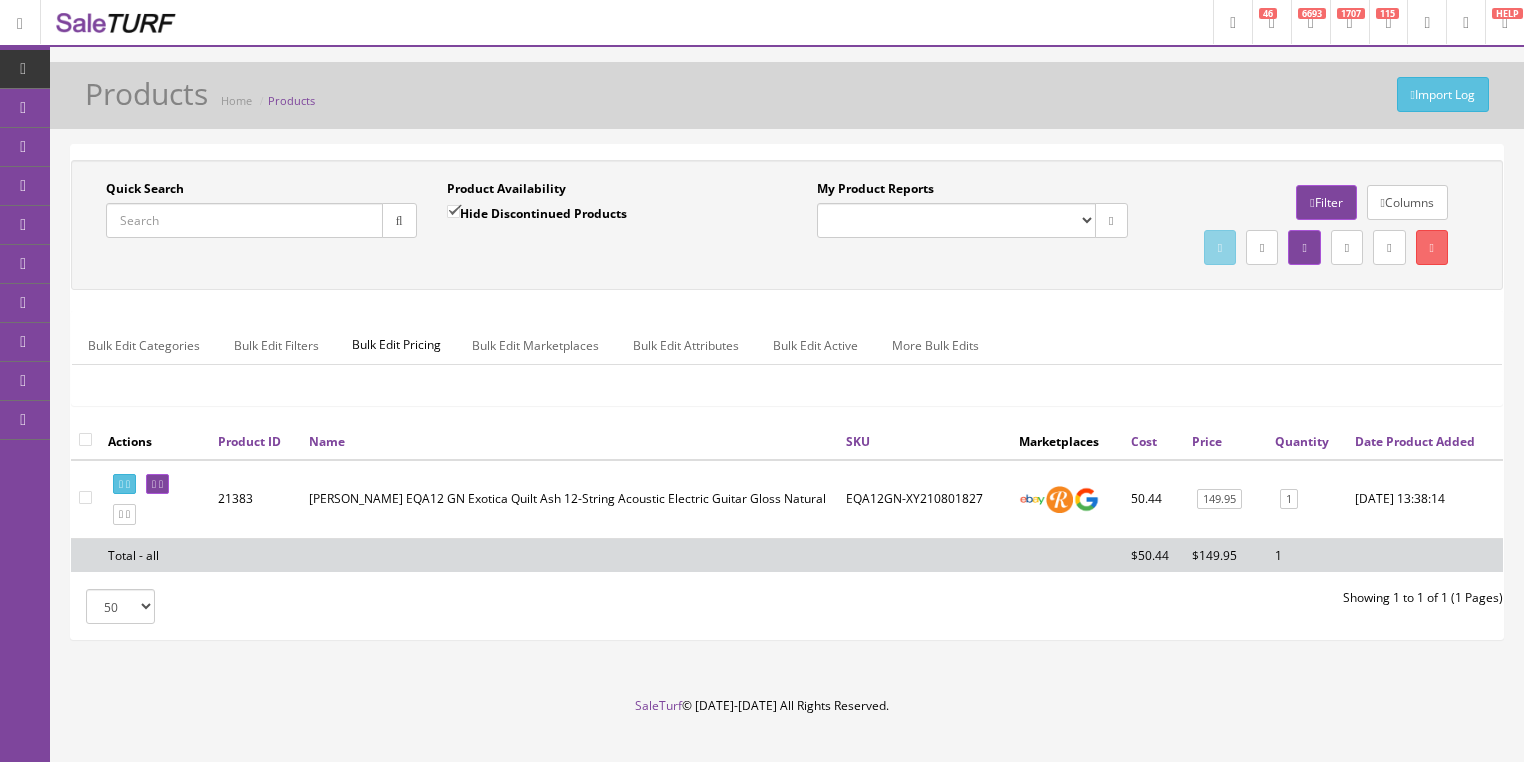click on "Quick Search" at bounding box center (244, 220) 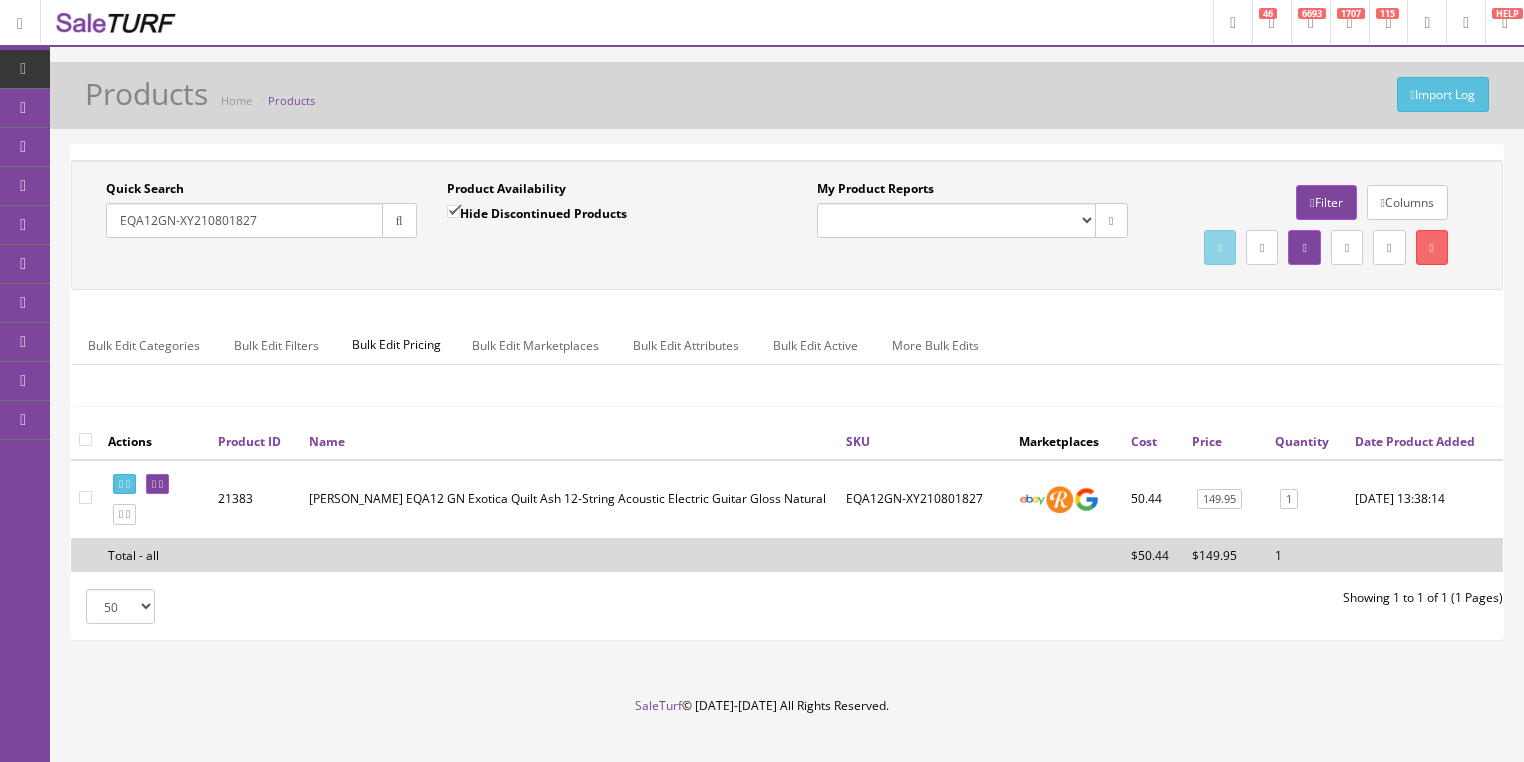 type on "EQA12GN-XY210801827" 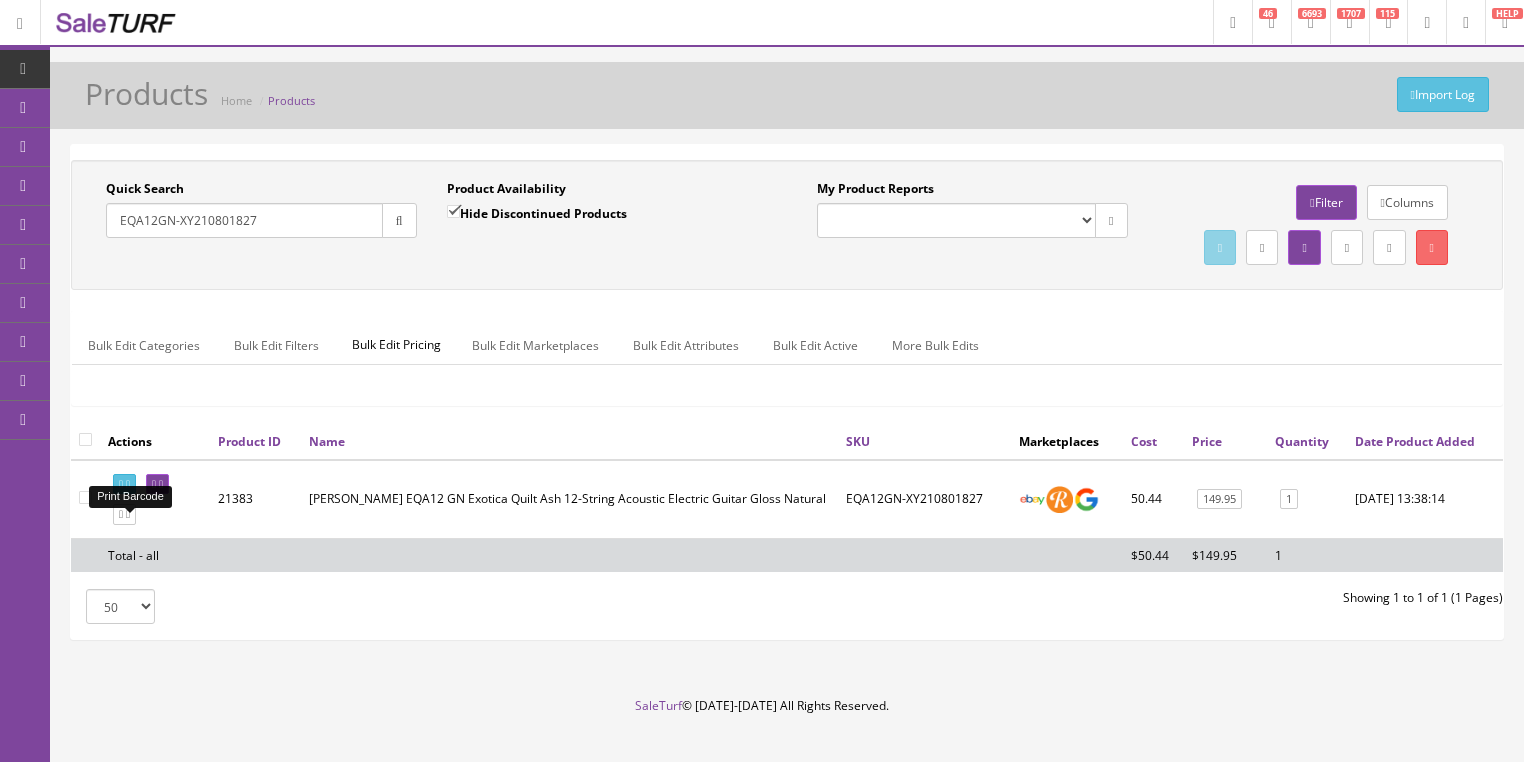 click at bounding box center (128, 484) 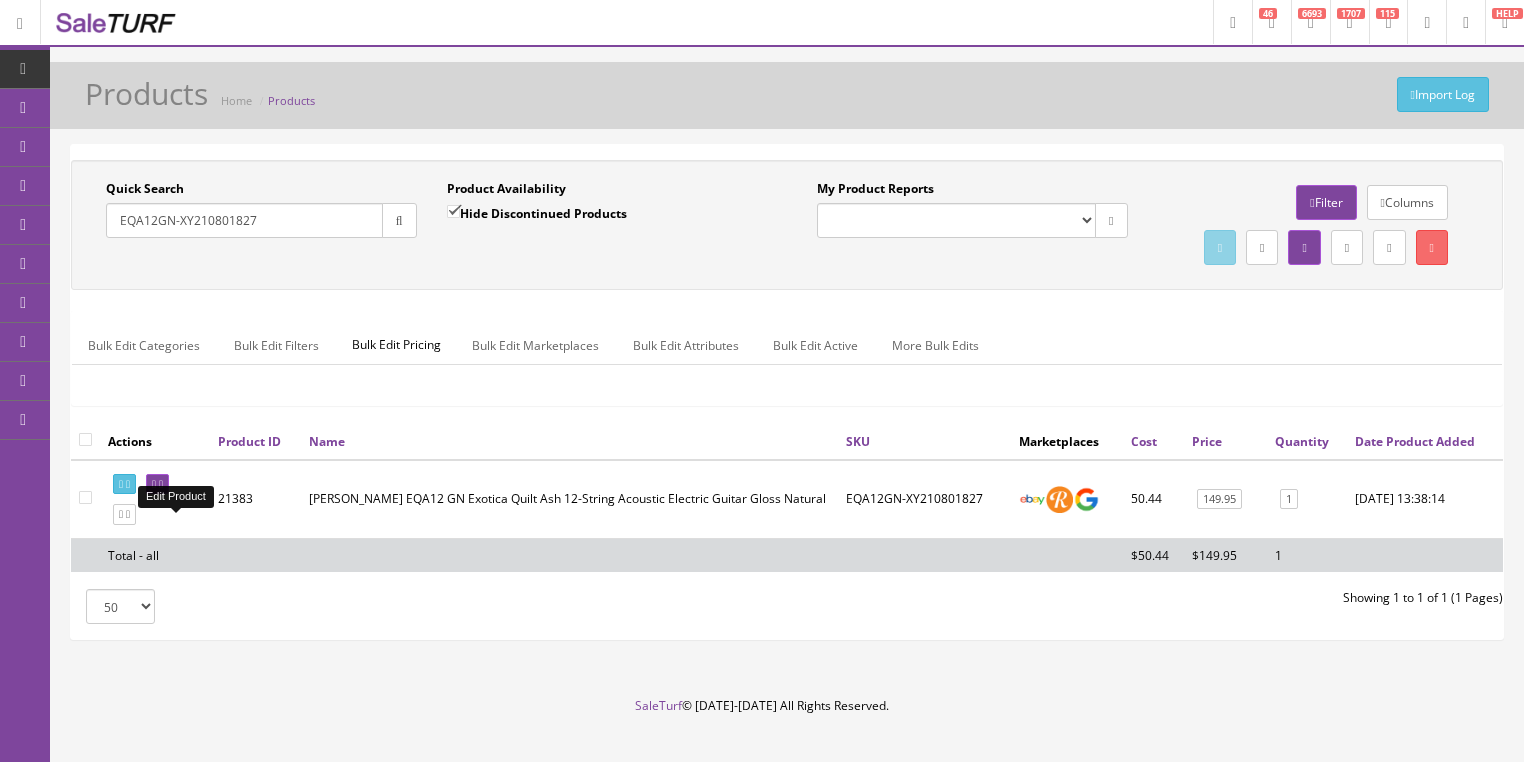 click at bounding box center [161, 484] 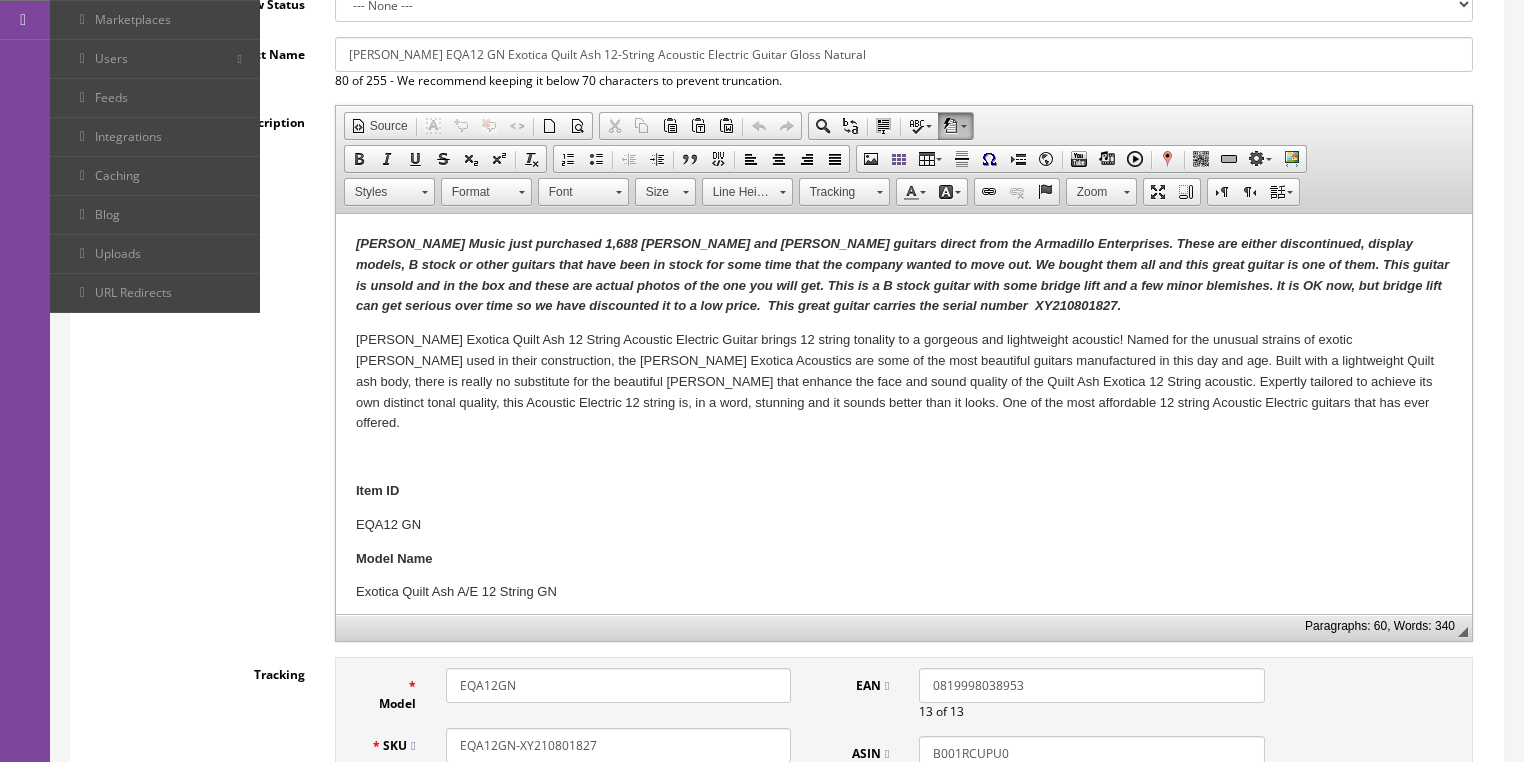 scroll, scrollTop: 0, scrollLeft: 0, axis: both 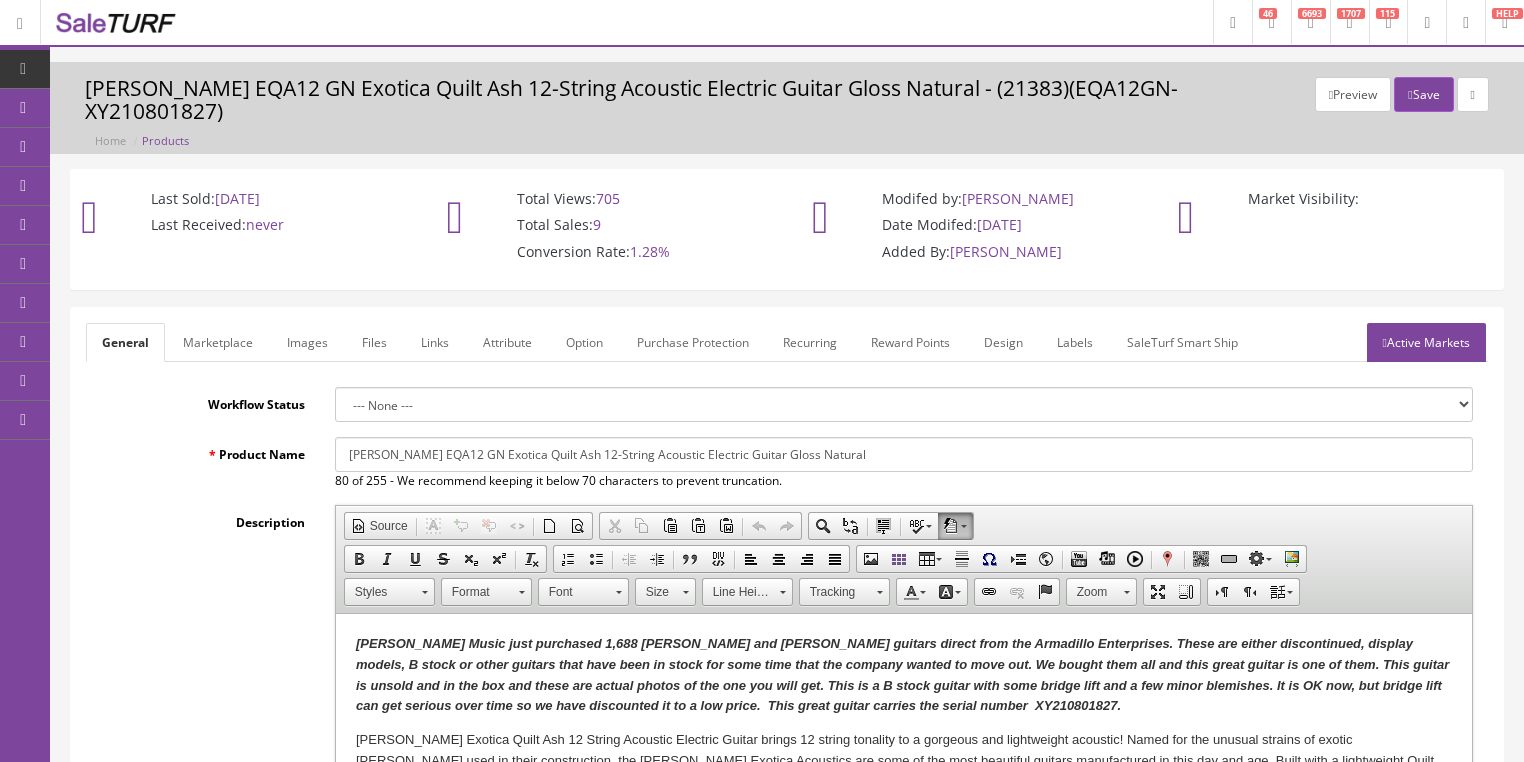 click on "Marketplace" at bounding box center (218, 342) 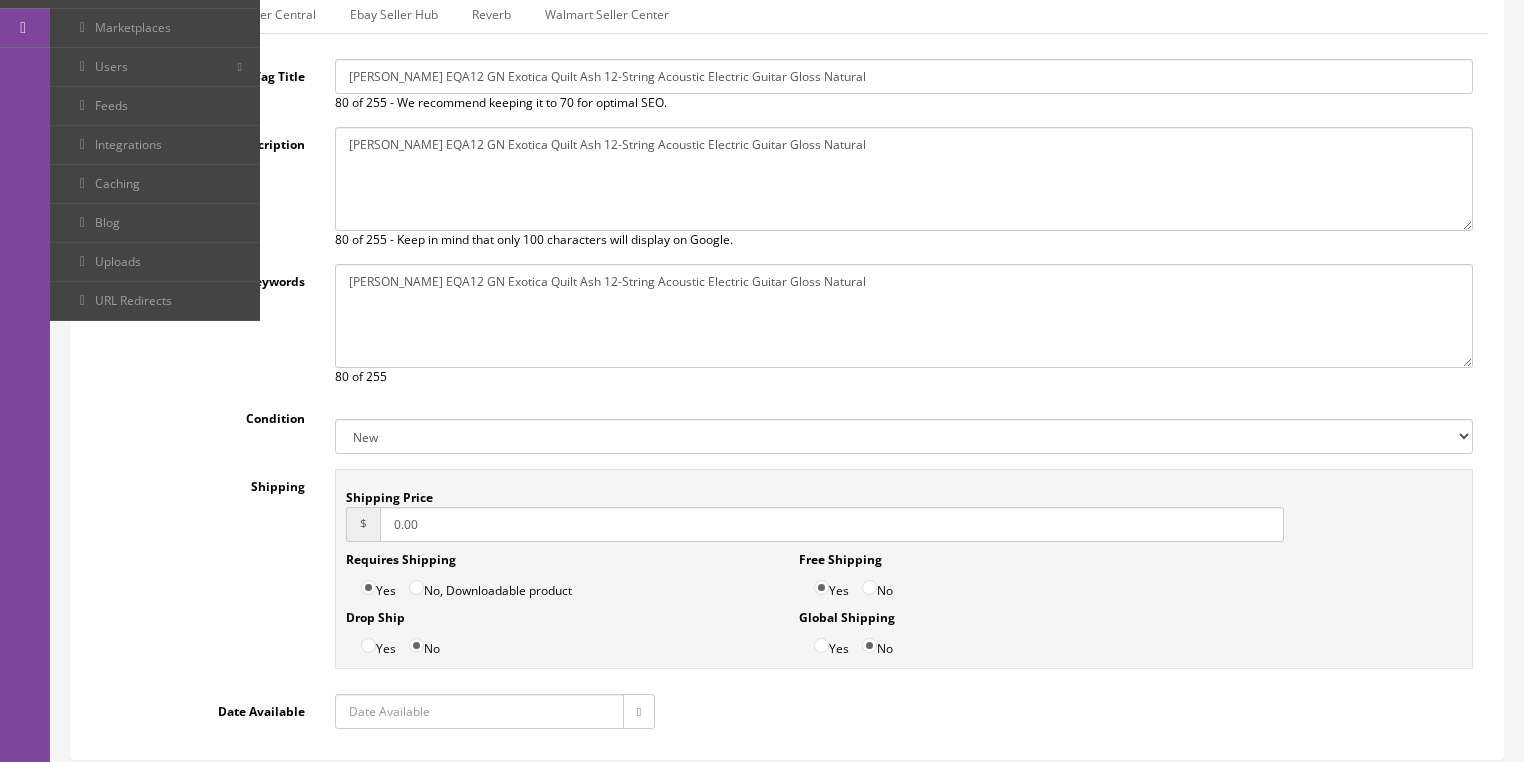 scroll, scrollTop: 400, scrollLeft: 0, axis: vertical 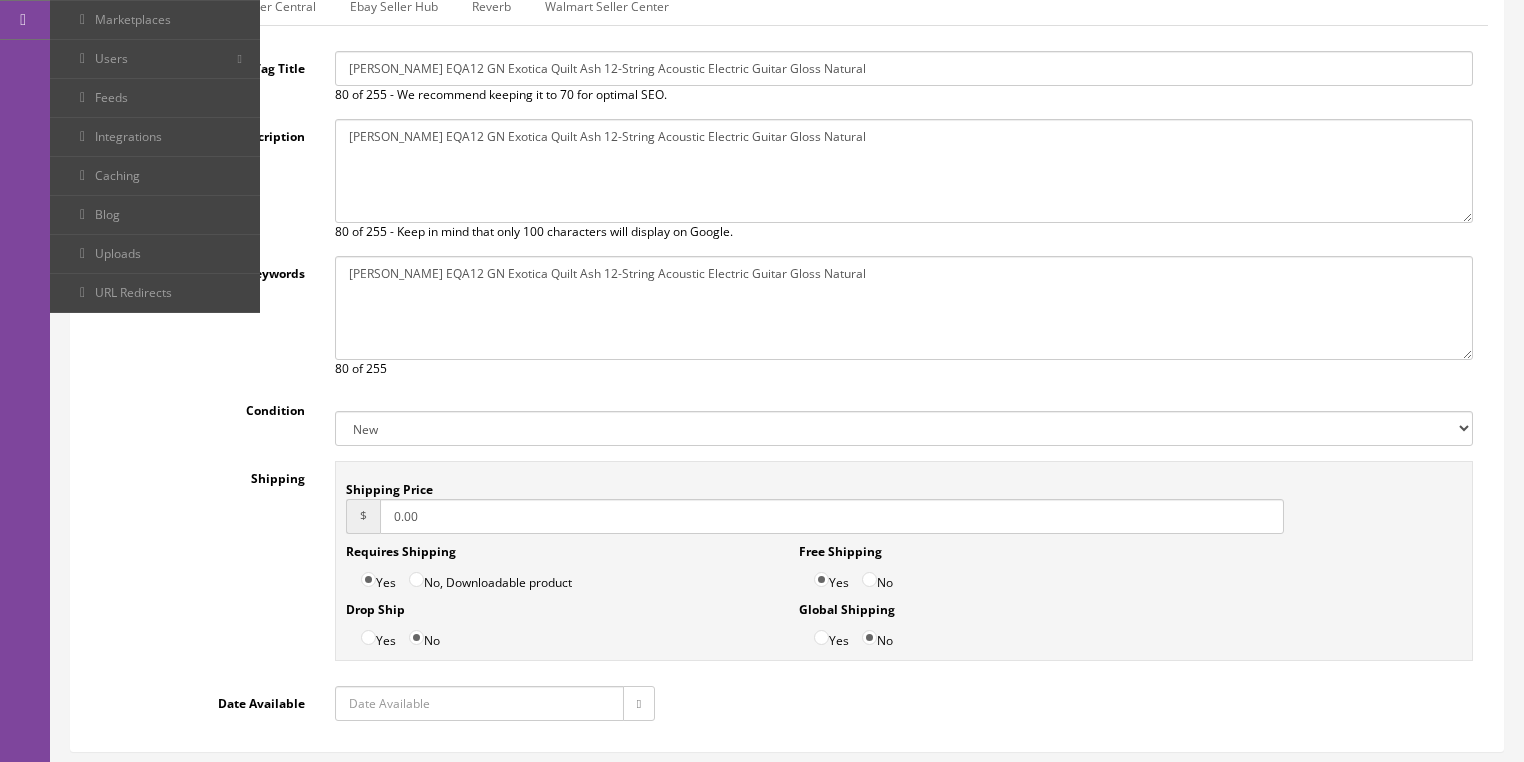 click on "New
Used
B Stock
Open Box
Re-Packed" at bounding box center (904, 428) 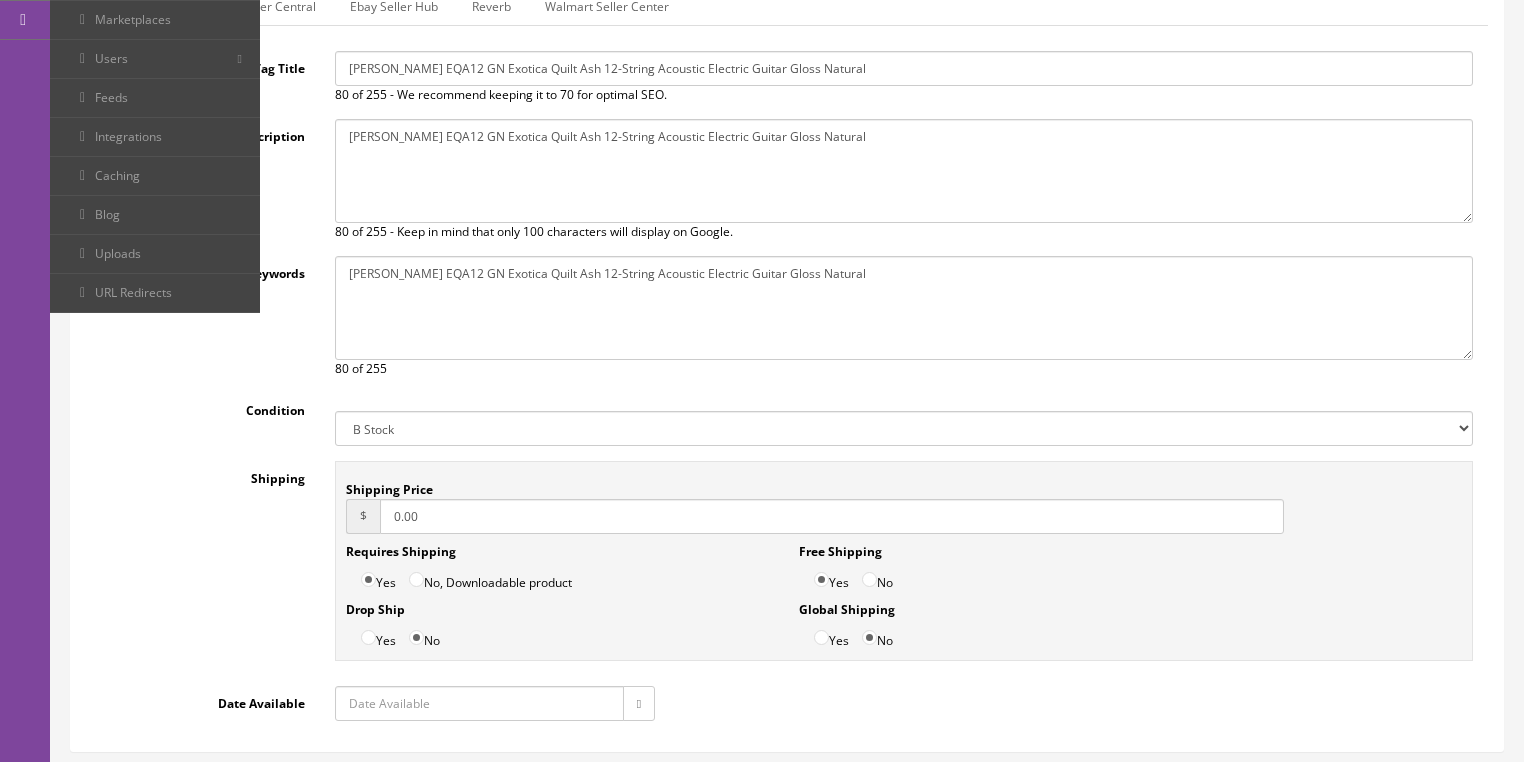 drag, startPoint x: 424, startPoint y: 495, endPoint x: 200, endPoint y: 547, distance: 229.95651 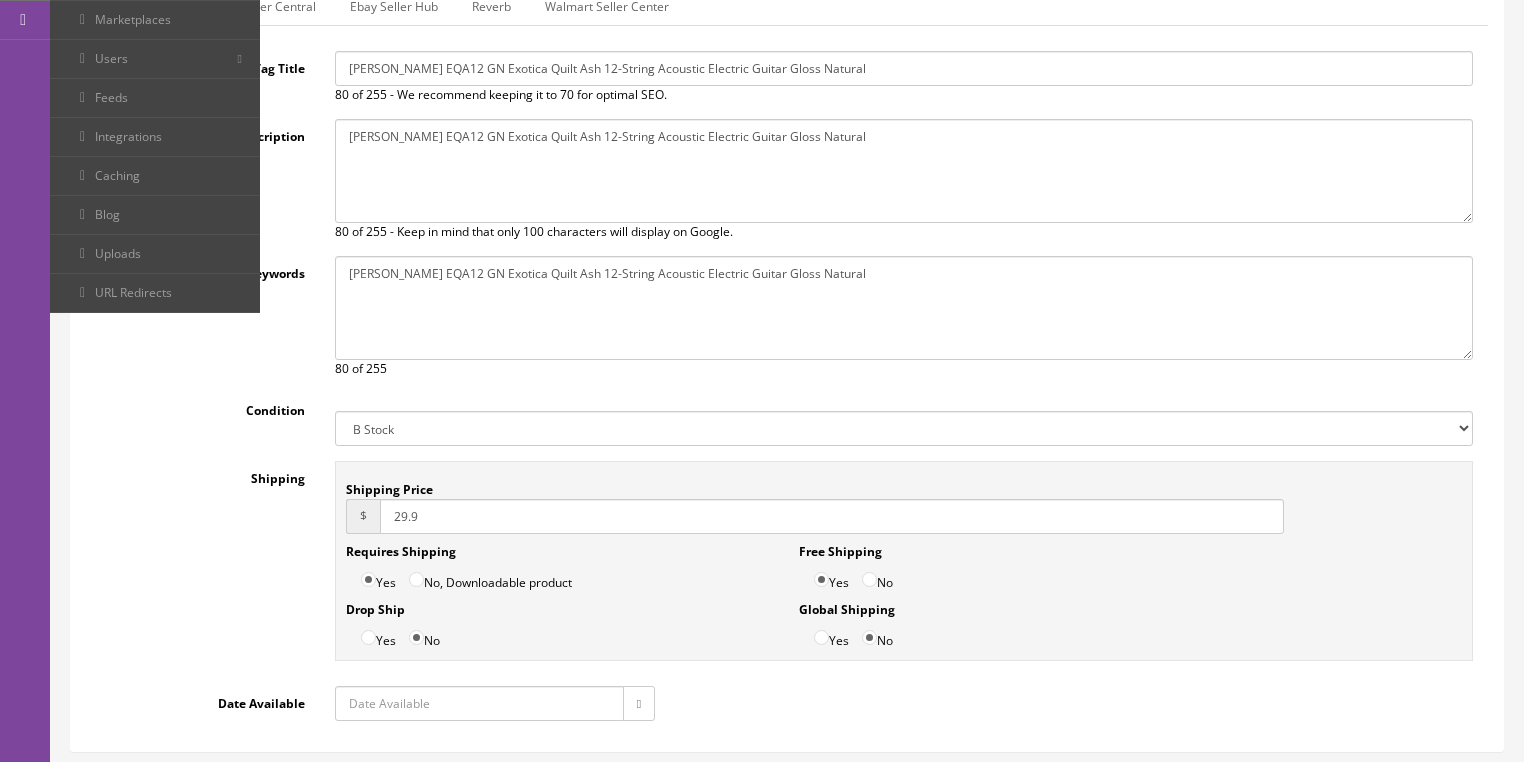 type on "29.95" 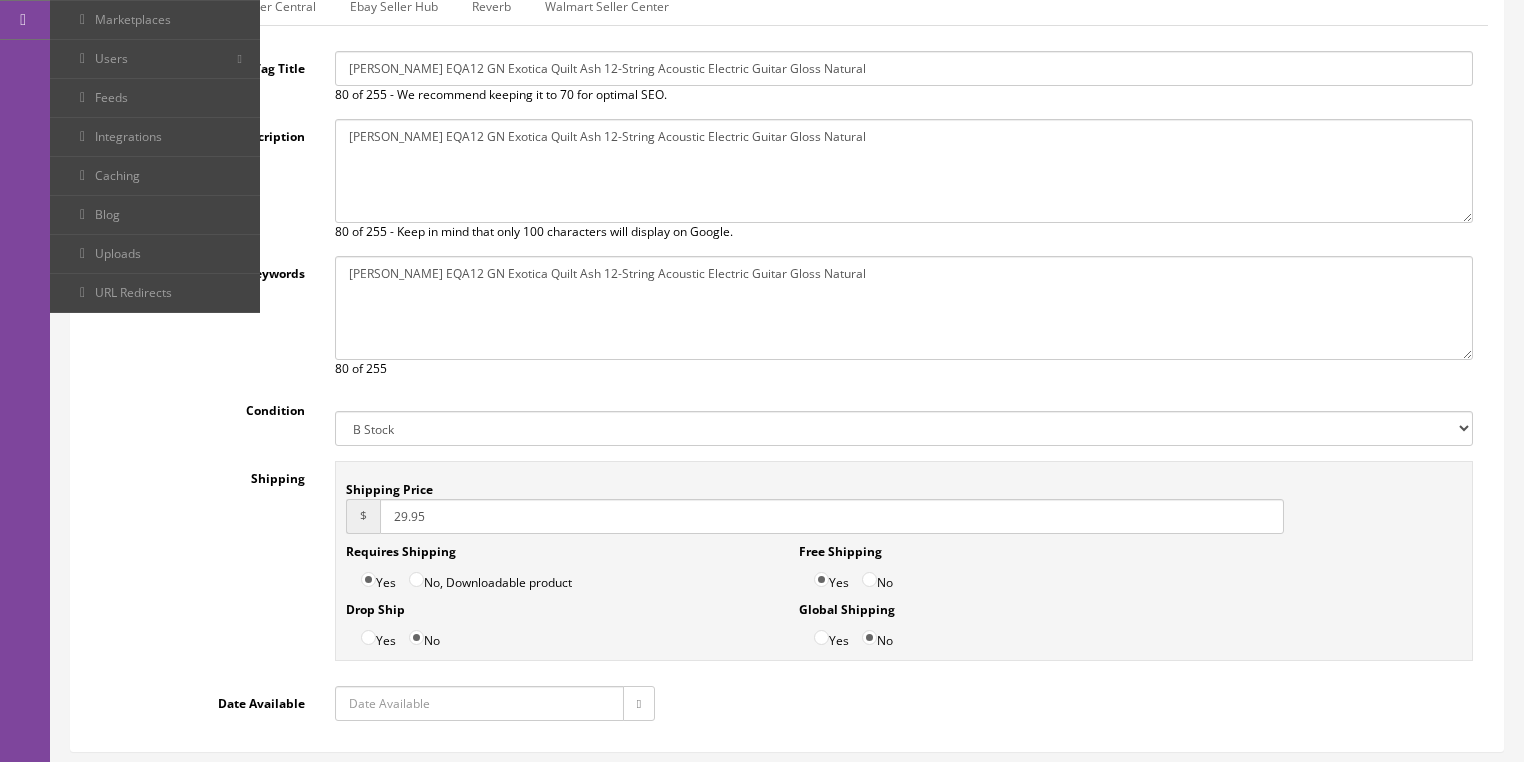 click at bounding box center (639, 703) 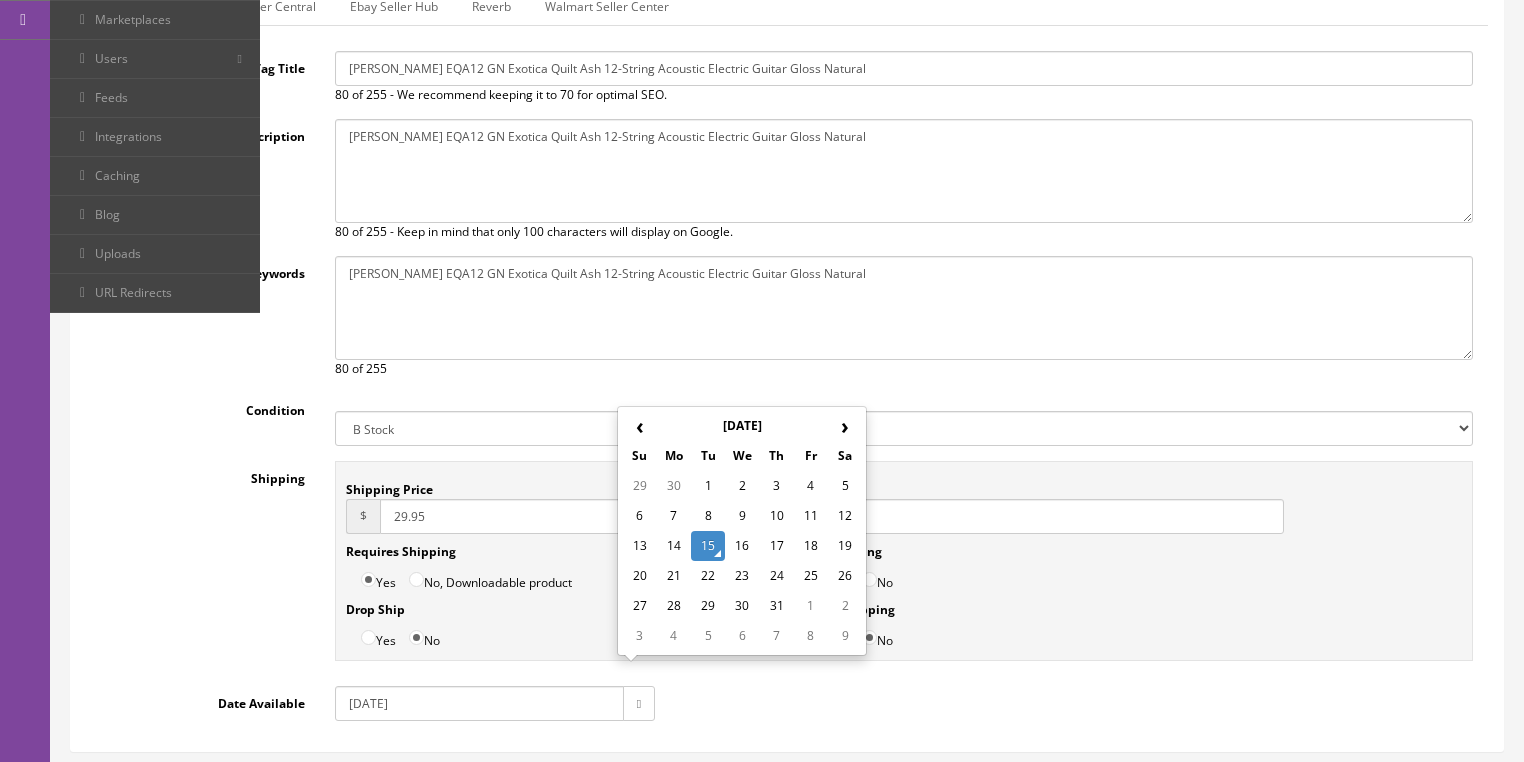 drag, startPoint x: 695, startPoint y: 543, endPoint x: 711, endPoint y: 545, distance: 16.124516 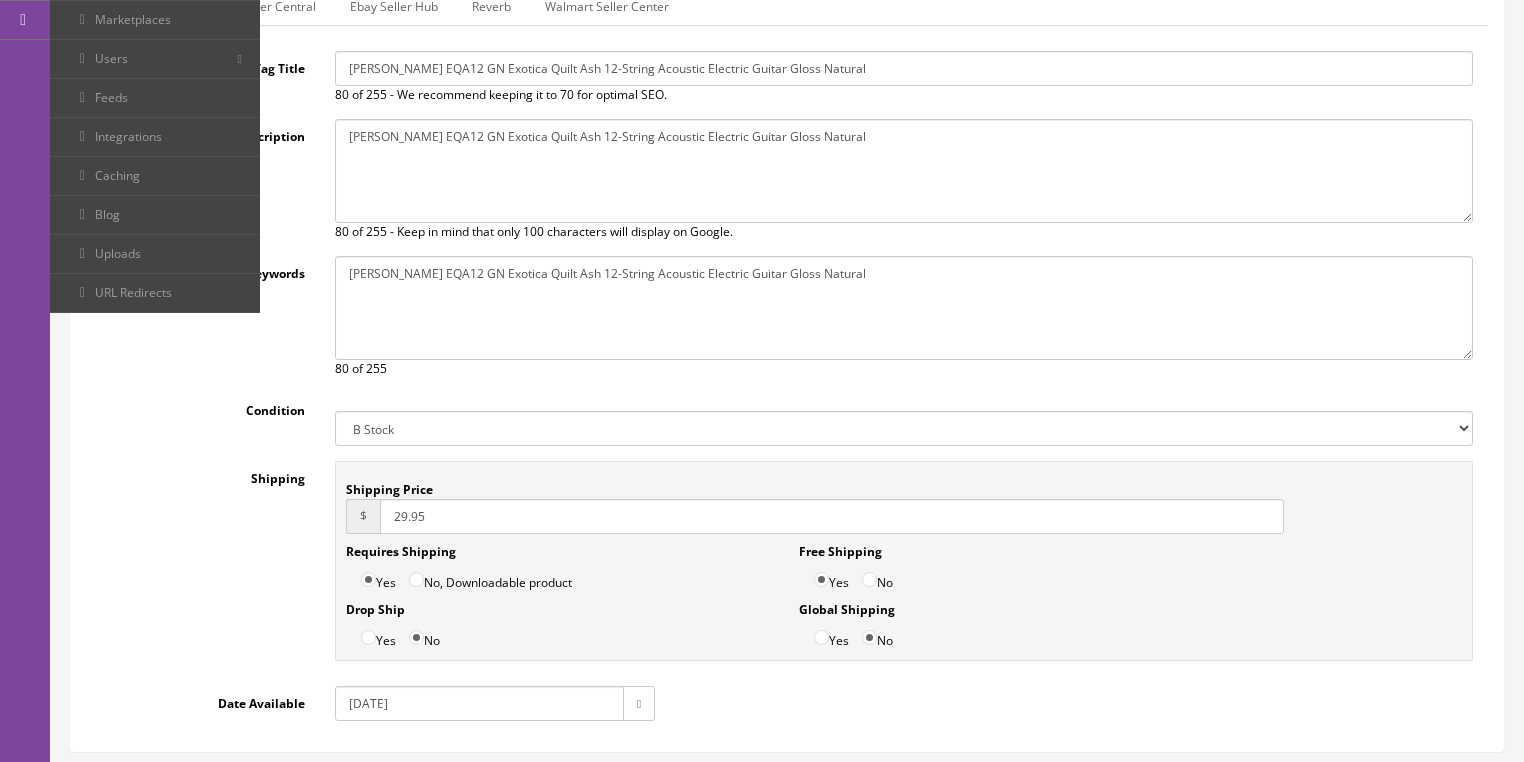 type on "29.95" 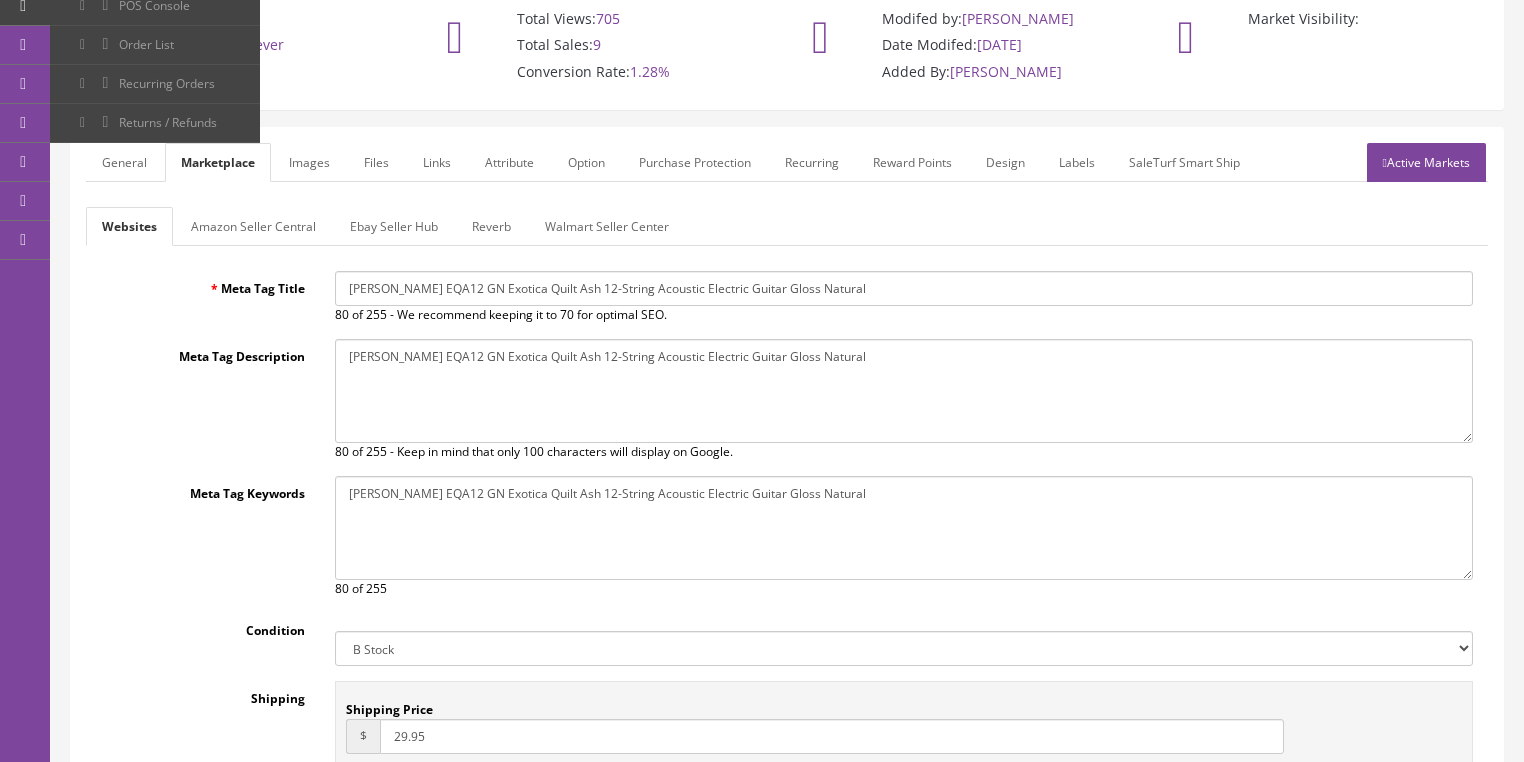 scroll, scrollTop: 0, scrollLeft: 0, axis: both 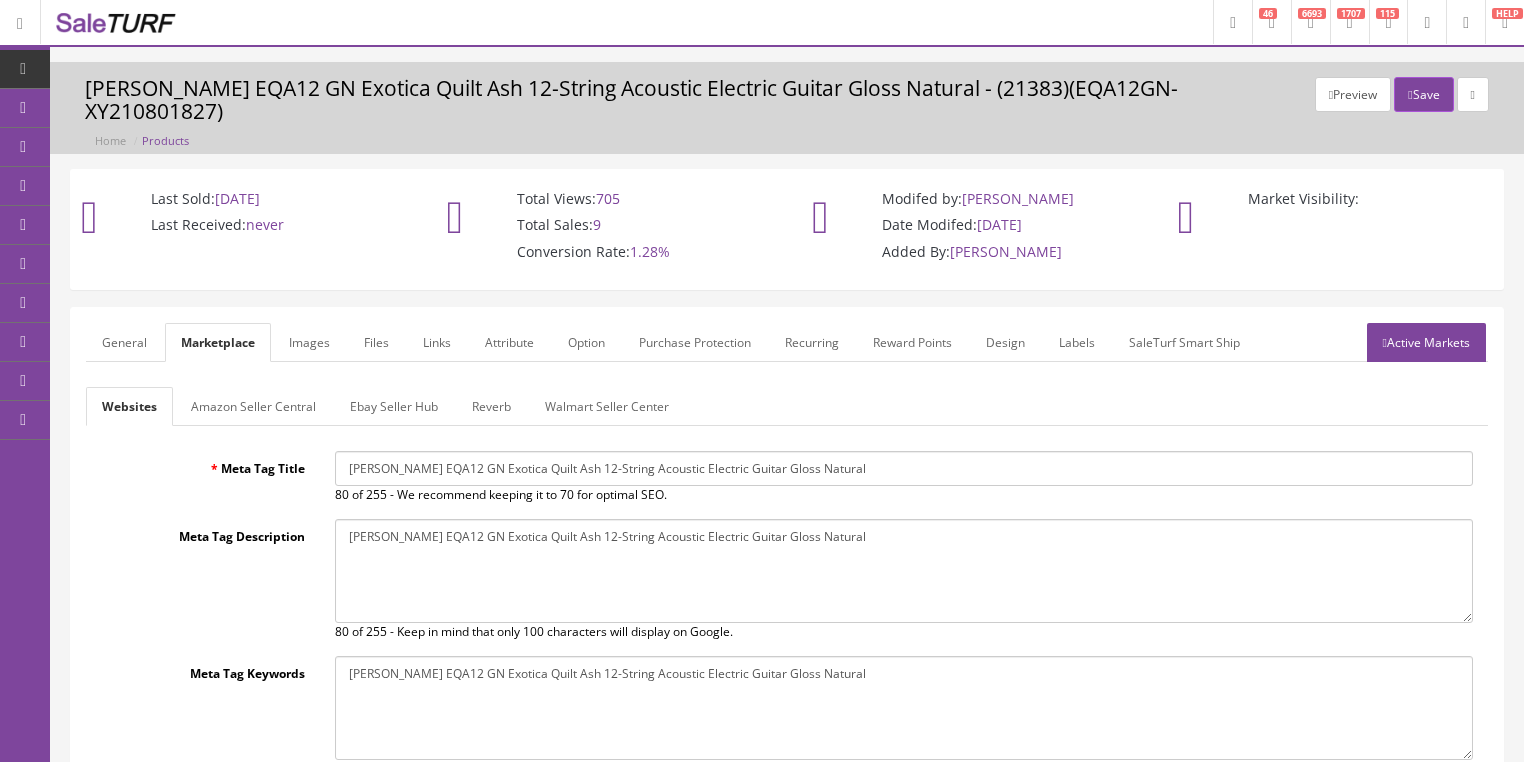 click on "Ebay Seller Hub" at bounding box center (394, 406) 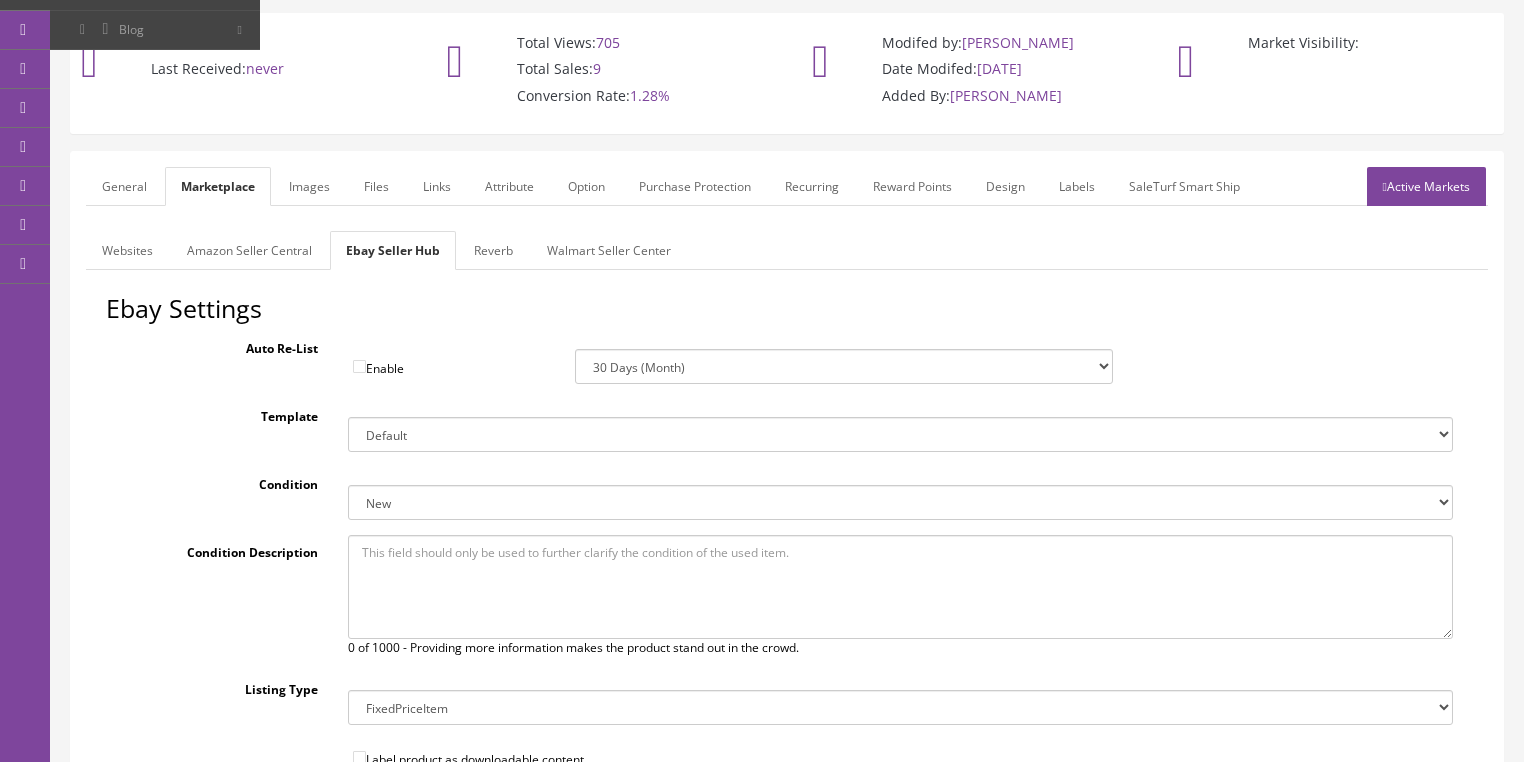 scroll, scrollTop: 160, scrollLeft: 0, axis: vertical 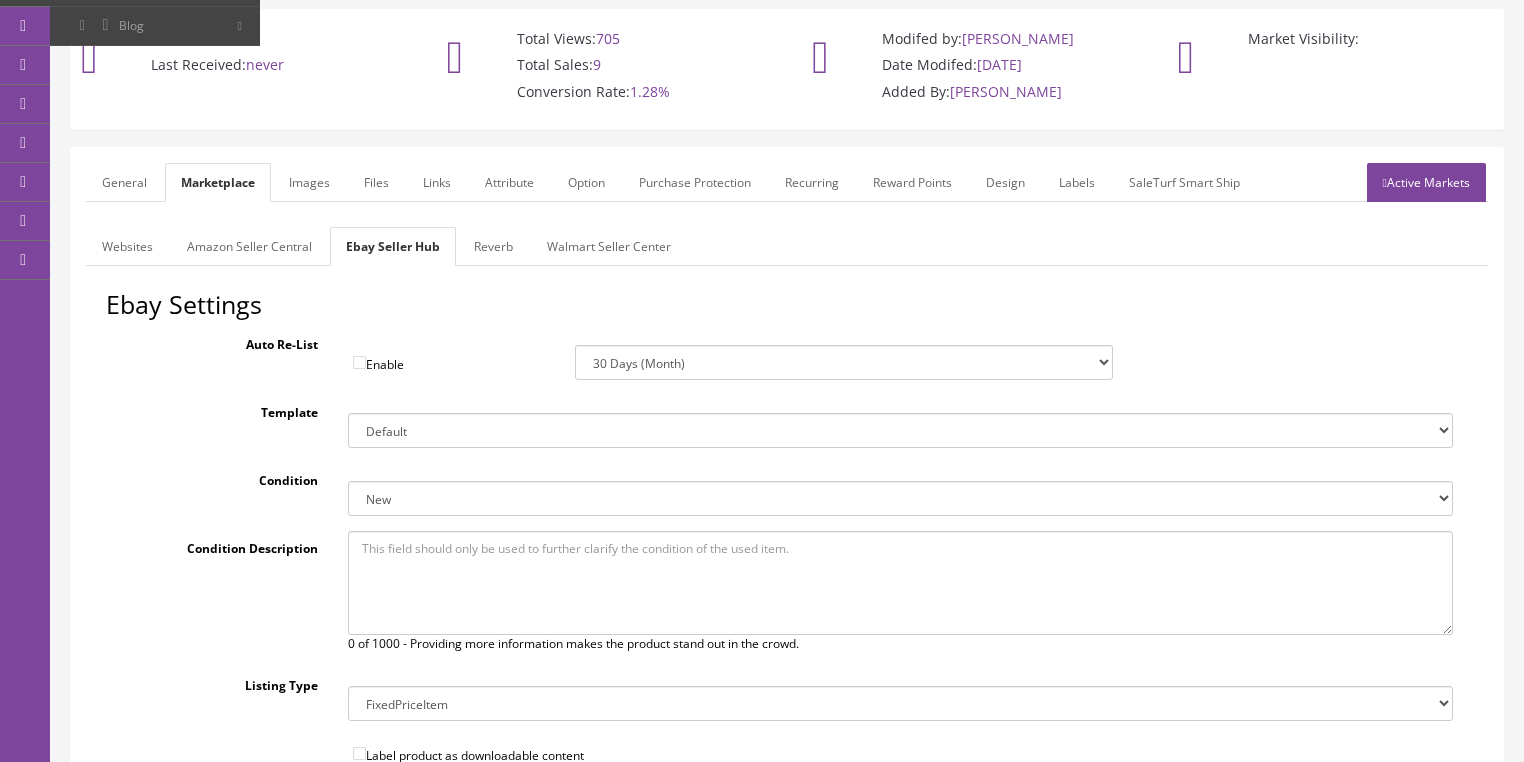 click on "New
New other
New with defects
Manufacturer refurbished
Seller refurbished
Used/Pre-owned
Very Good
Good
Acceptable
For parts or not working" at bounding box center [900, 498] 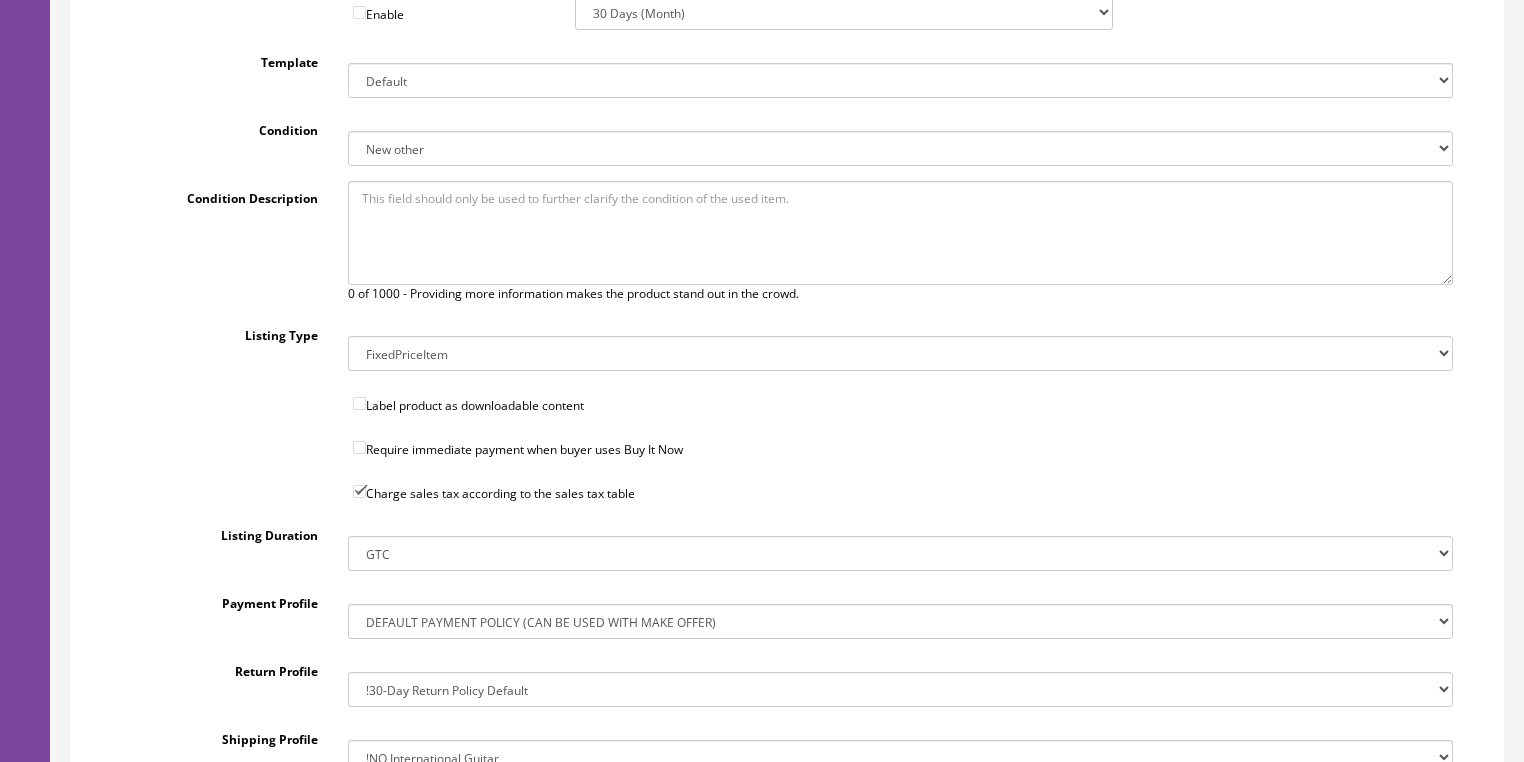 scroll, scrollTop: 640, scrollLeft: 0, axis: vertical 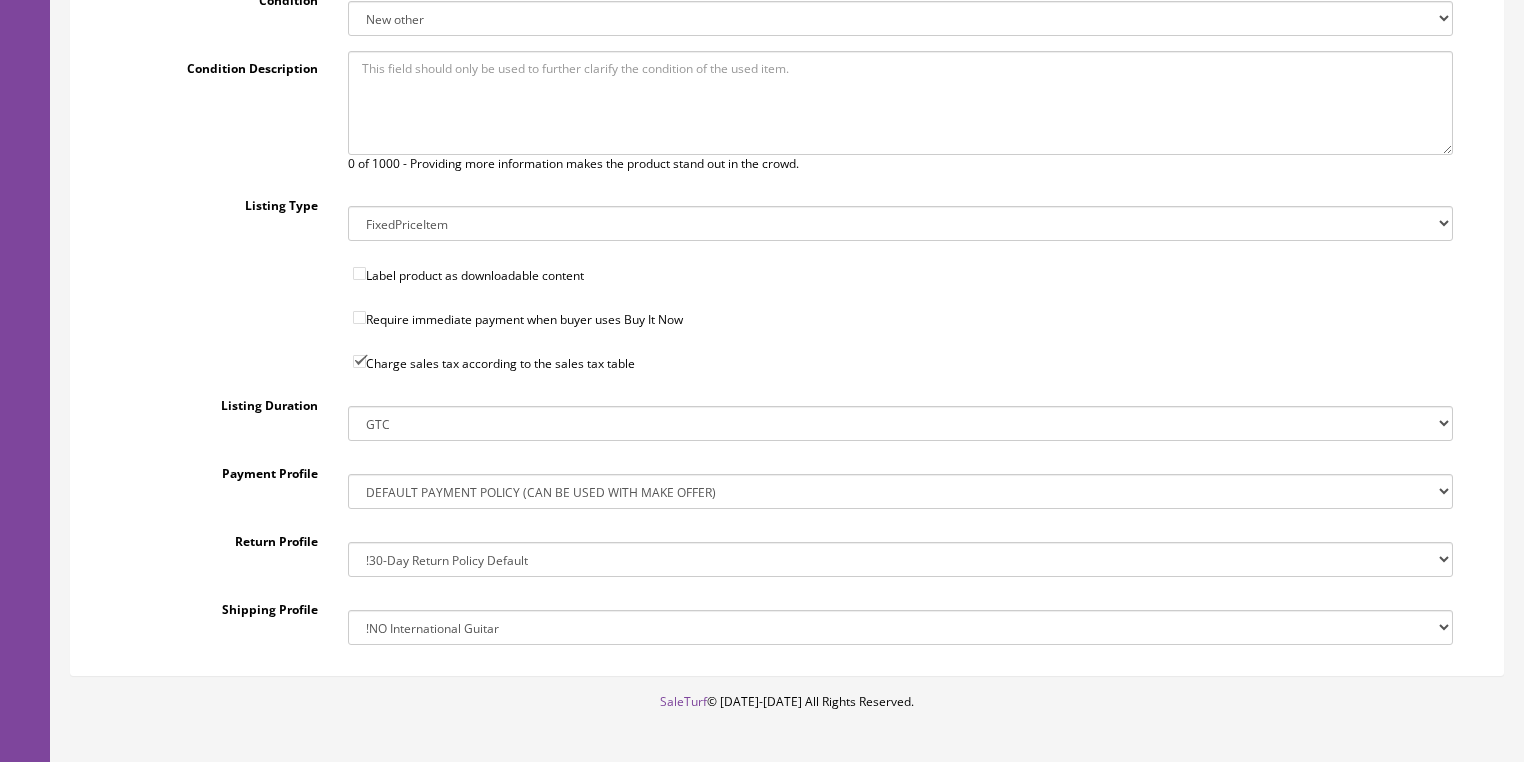 drag, startPoint x: 452, startPoint y: 604, endPoint x: 457, endPoint y: 584, distance: 20.615528 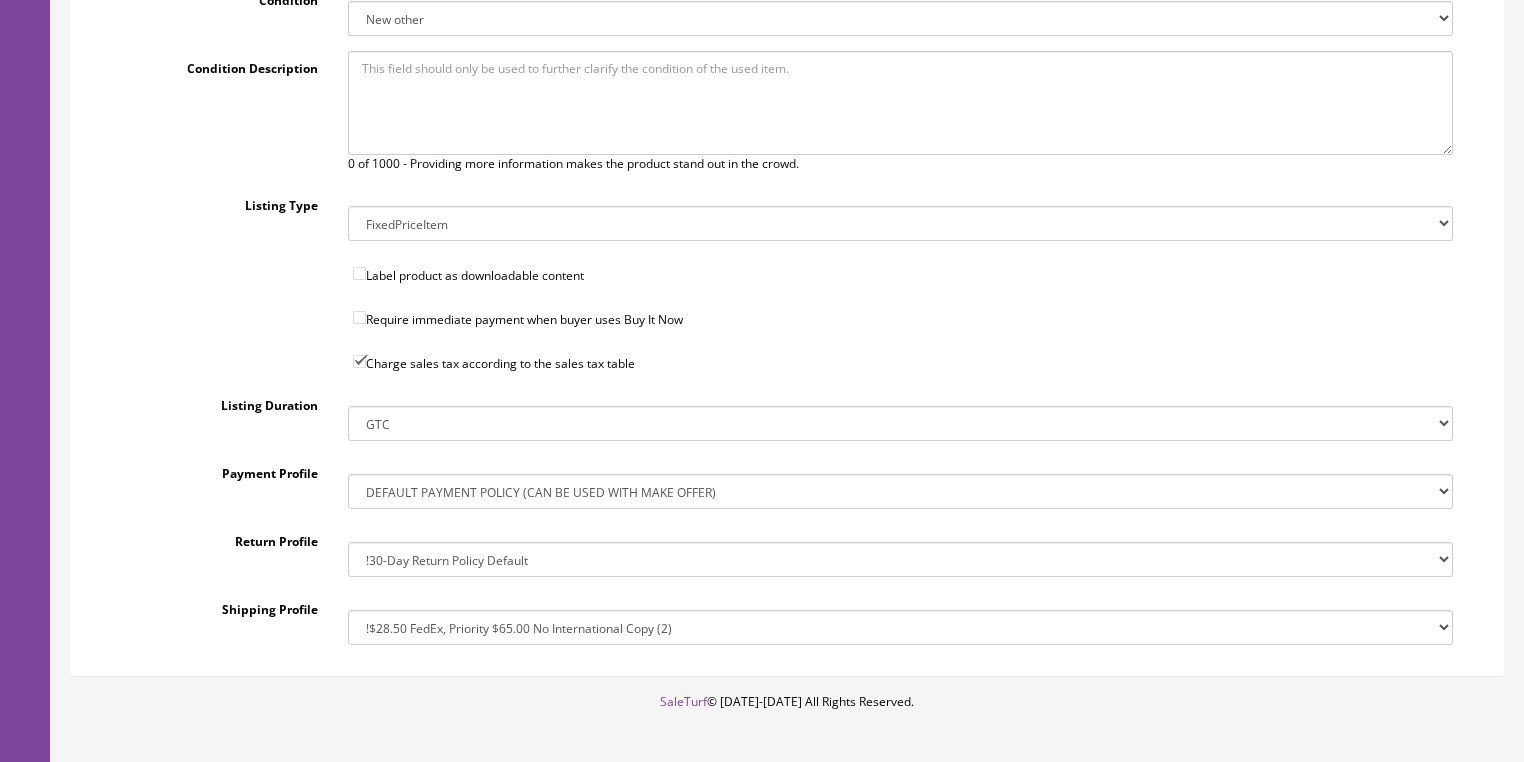 click on "!$28.50 FedEx, Priority $65.00 No International
!$28.50 FedEx, Priority $65.00 No International Copy (2)
!$39.95 Shipping, No International
!$39.95 Shipping, No International Copy
!Big Item Free FedEx, No USPS, No International
!Drop-Ship 3 Day Handling Time, FREE SHIPPING
!Free FedEx Ground, $44.50 Priority, No International
!Free FedEx Ground, $44.50 Priority, No International Copy
!Free FedEx Ground, $44.50 Priority, No International Copy (2)
!Free FedEx Ground, $44.50 Priority, No International Copy (3)" at bounding box center (900, 627) 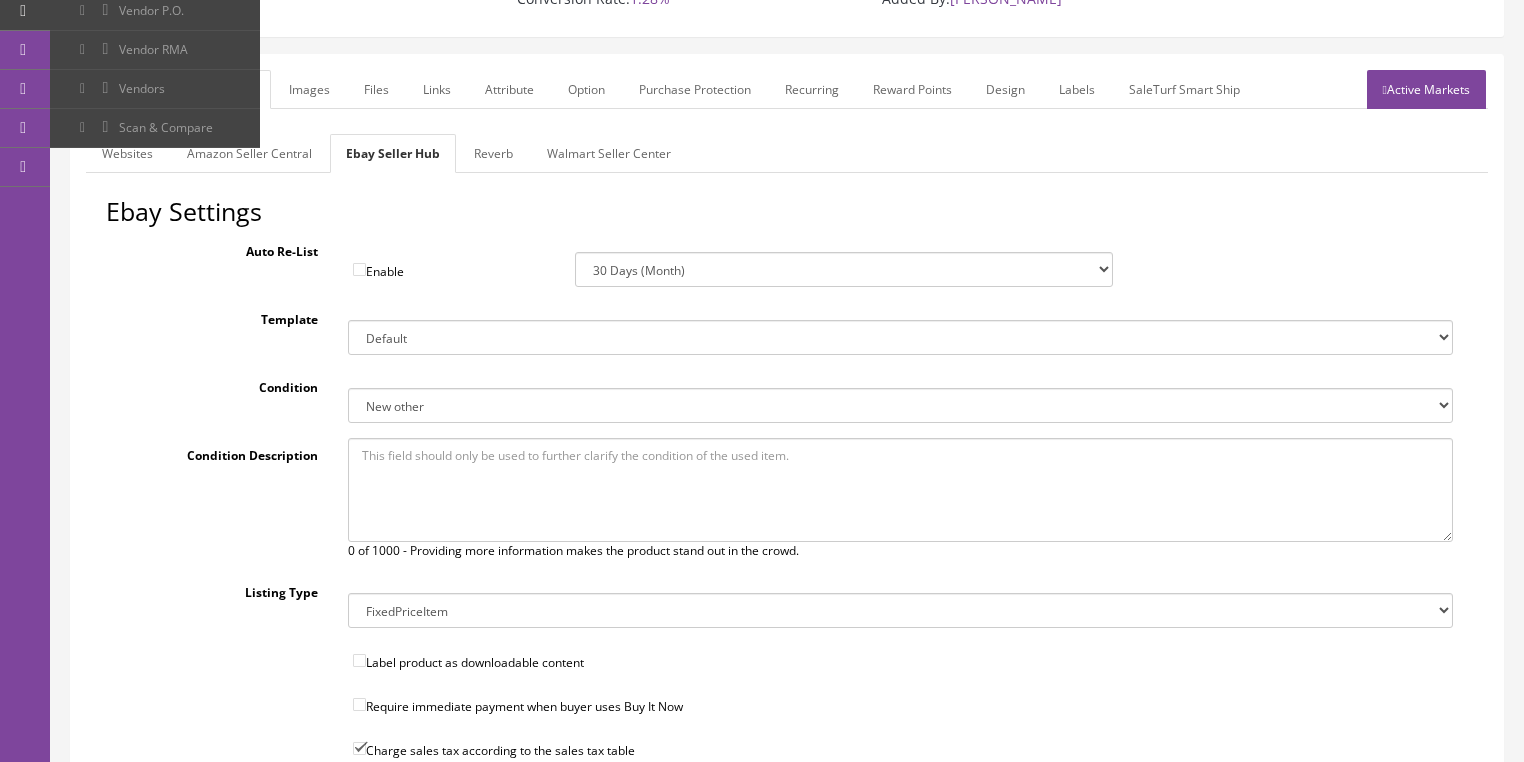 scroll, scrollTop: 240, scrollLeft: 0, axis: vertical 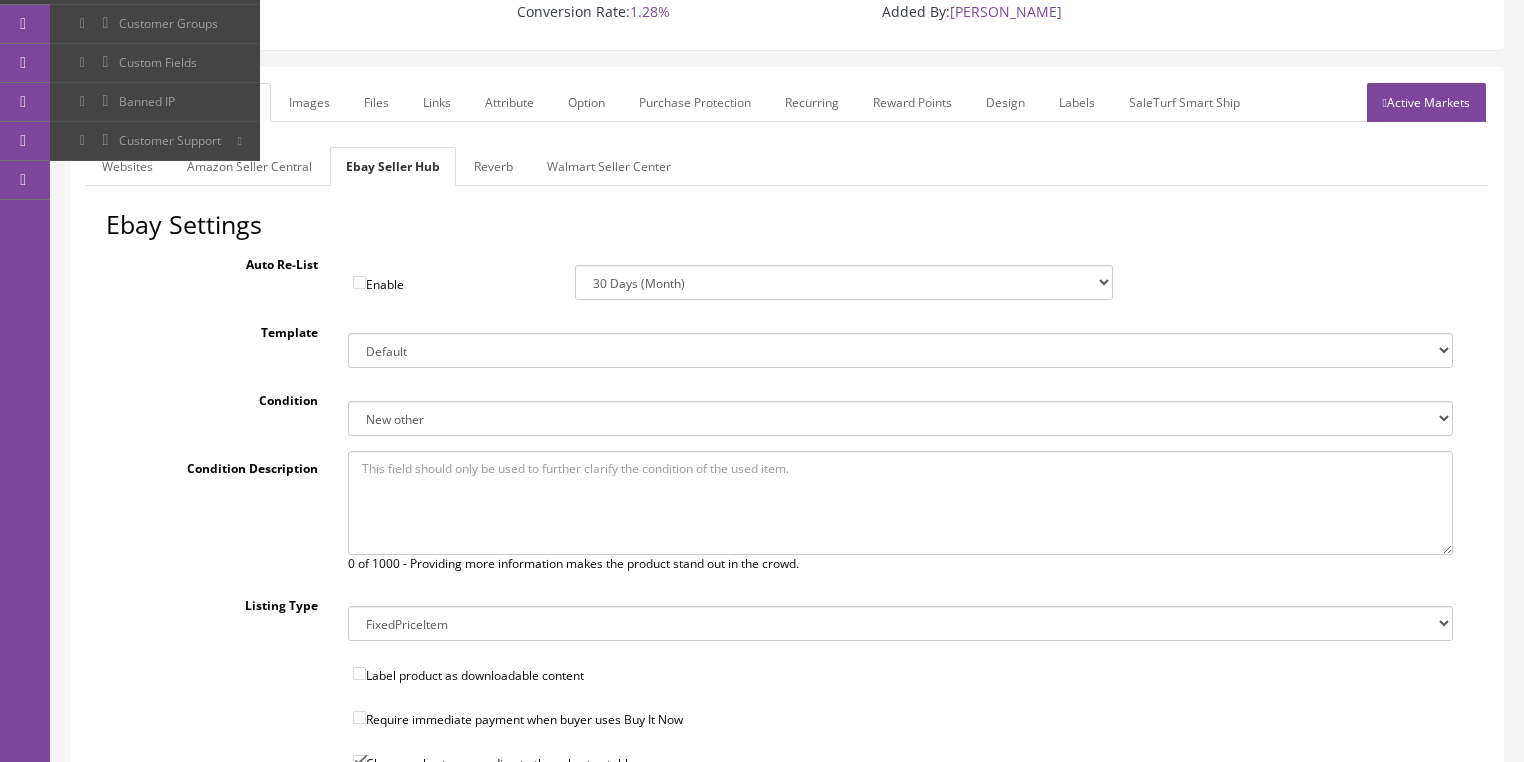 click on "Reverb" at bounding box center (493, 166) 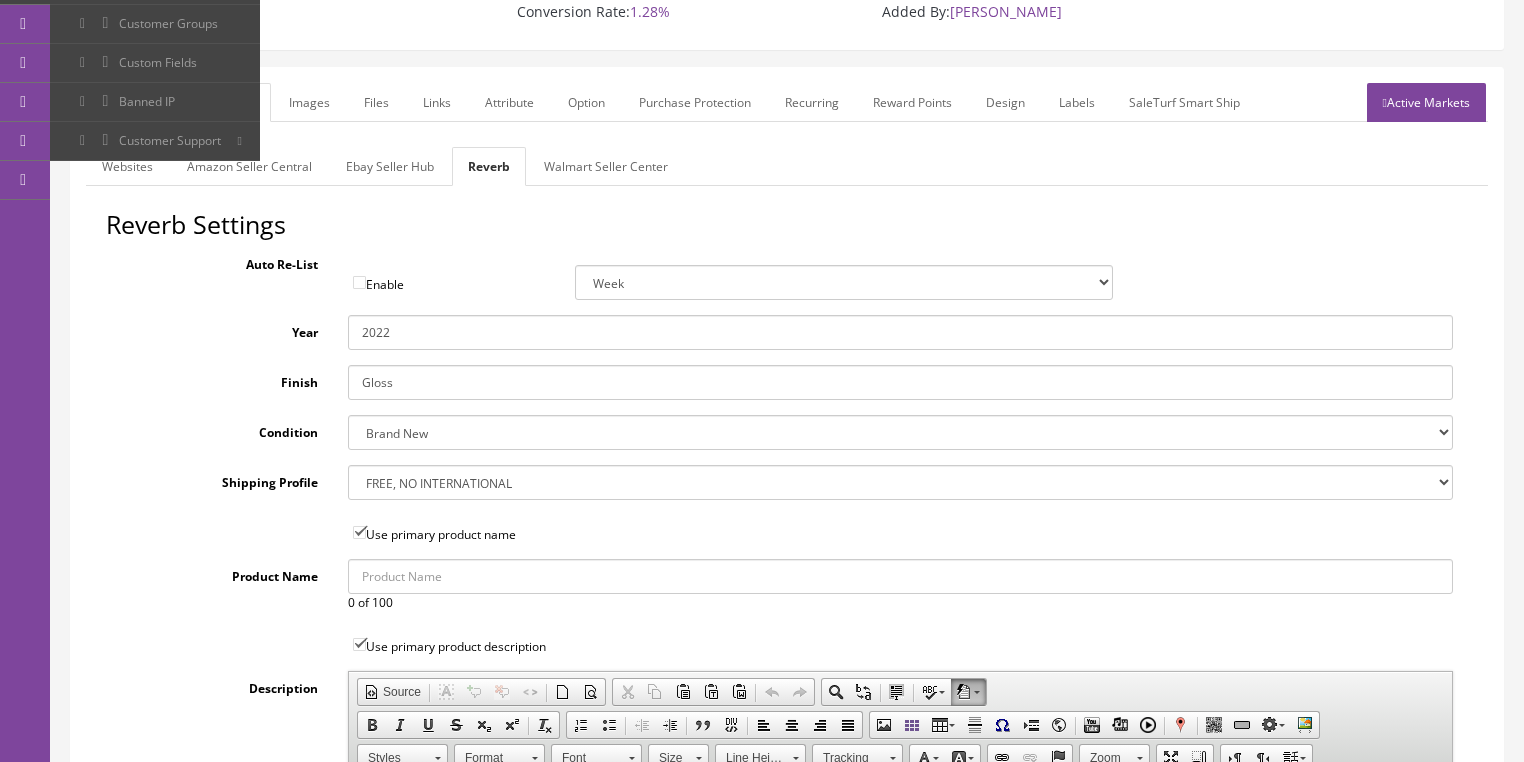 click on "Brand New
Mint
Excellent
Very Good
Good
Fair
Poor
B-Stock
Non Functioning" at bounding box center [900, 432] 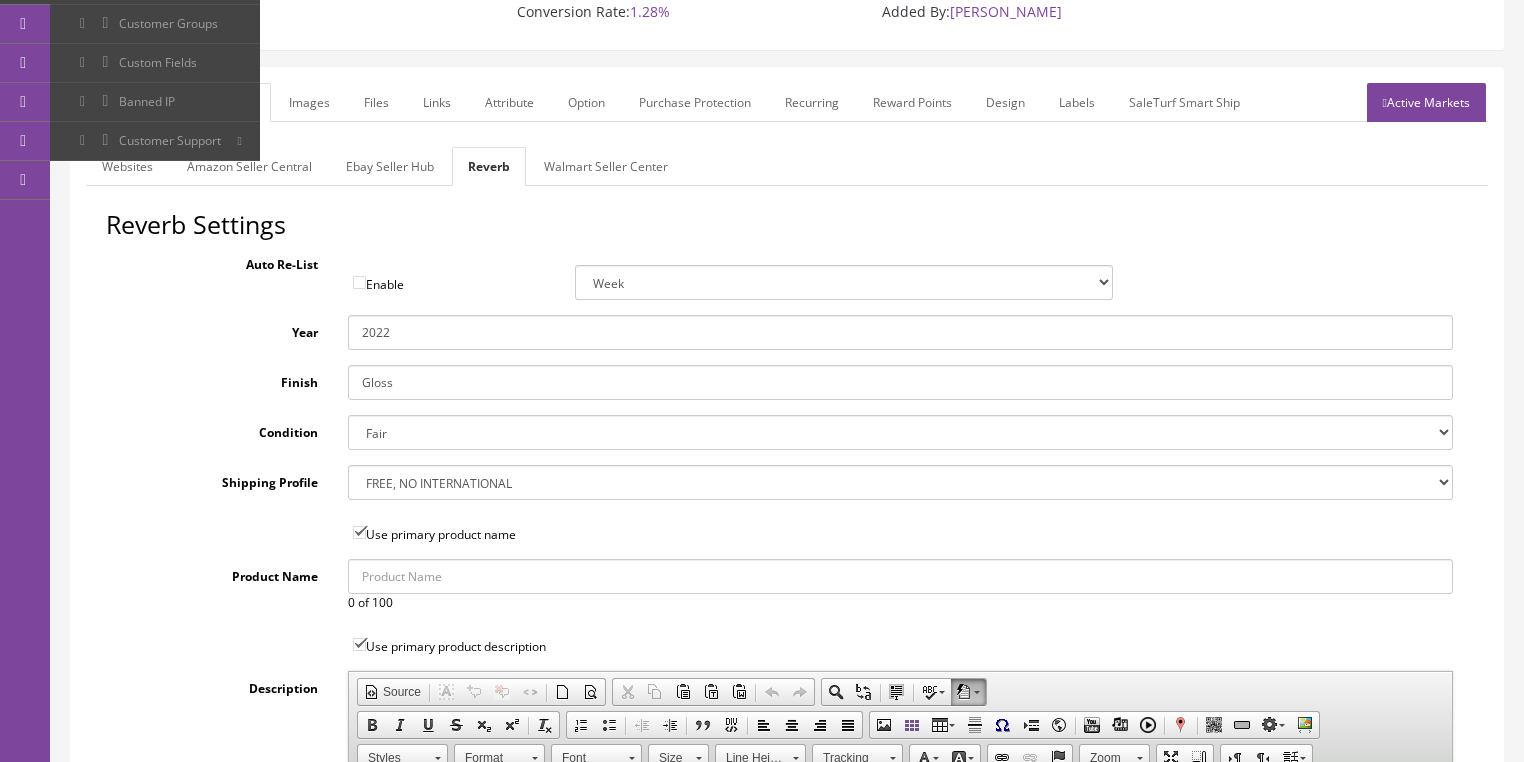 click on "--- None ---
$3.49 USPS Shipping
MH INSURED $20000 GUITAR
MH INSURED $11000 GUITAR
MH INSURED $9000 GUITAR
MH INSURED $7000 GUITAR
MH INSURED $5000 GUITAR
MH INSURED $3000 GUITAR
MH INSURED $1000 GUITAR
Free Domestic, International $12.00
$80 Insured Domestic Shipping
Pickup Only
$500 Freight Truck, 48 States
$9.00 USPS Priority Mail
FREE, NO INTERNATIONAL
$350.00 Freight" at bounding box center [900, 482] 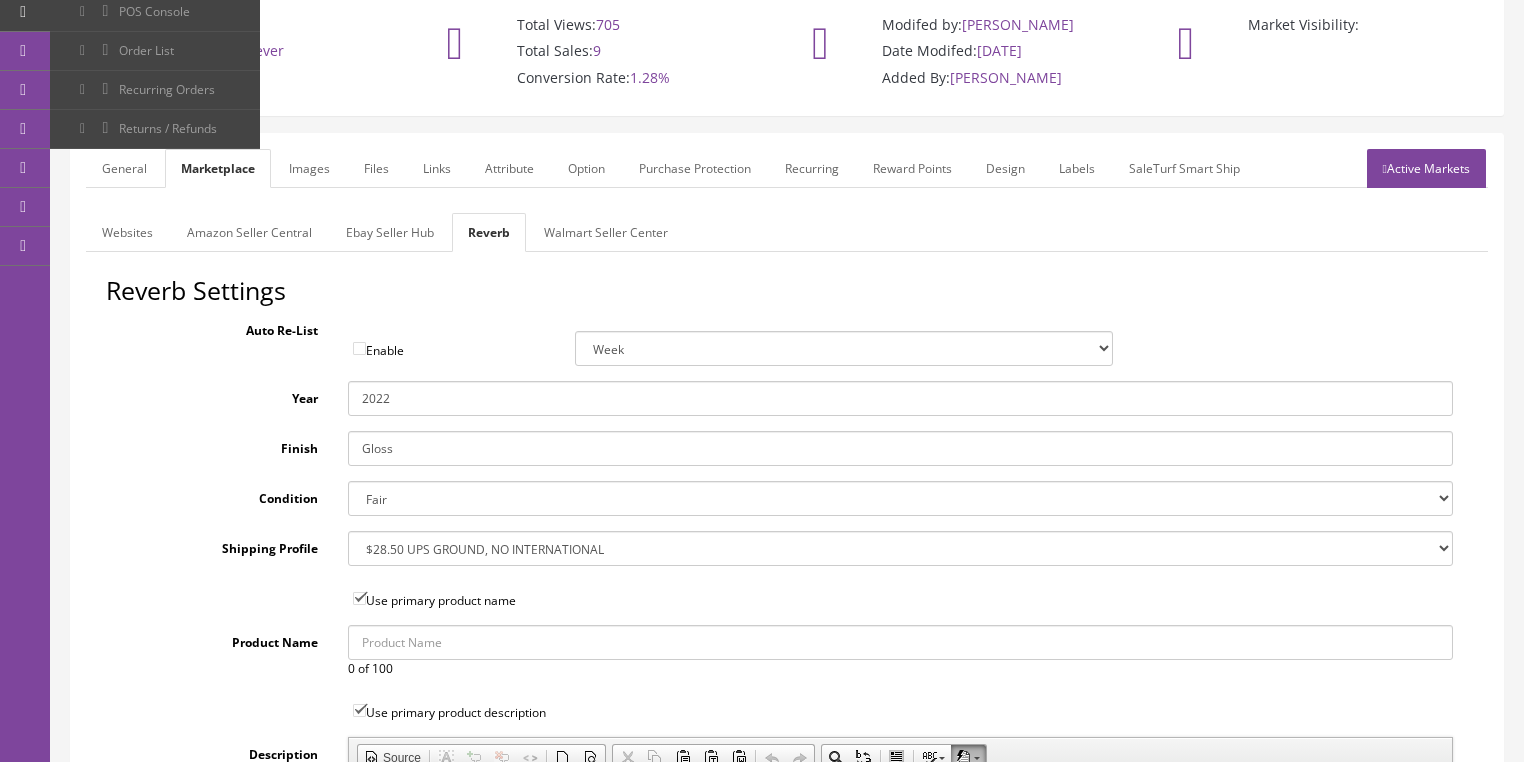 scroll, scrollTop: 0, scrollLeft: 0, axis: both 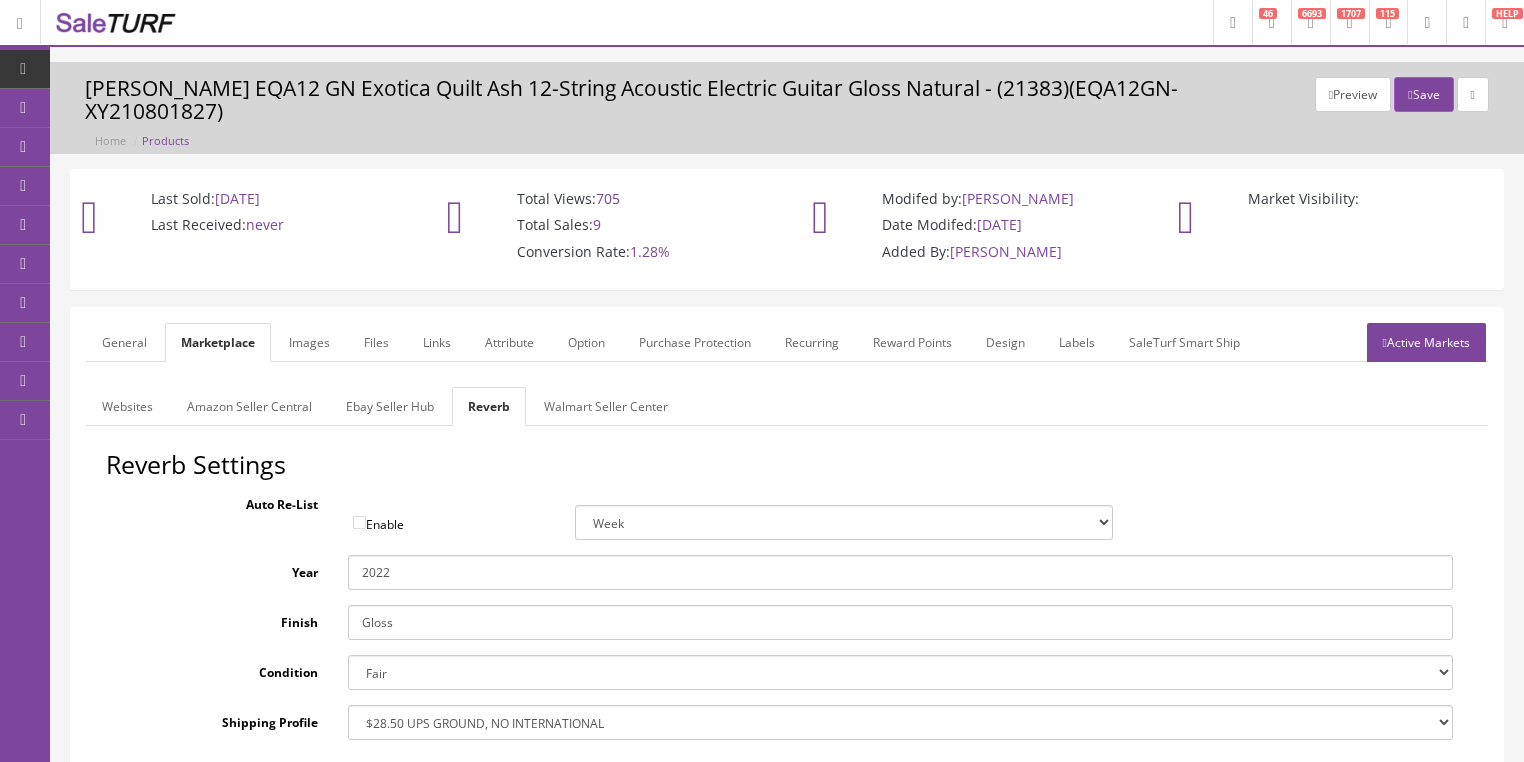 click on "Active Markets" at bounding box center [1426, 342] 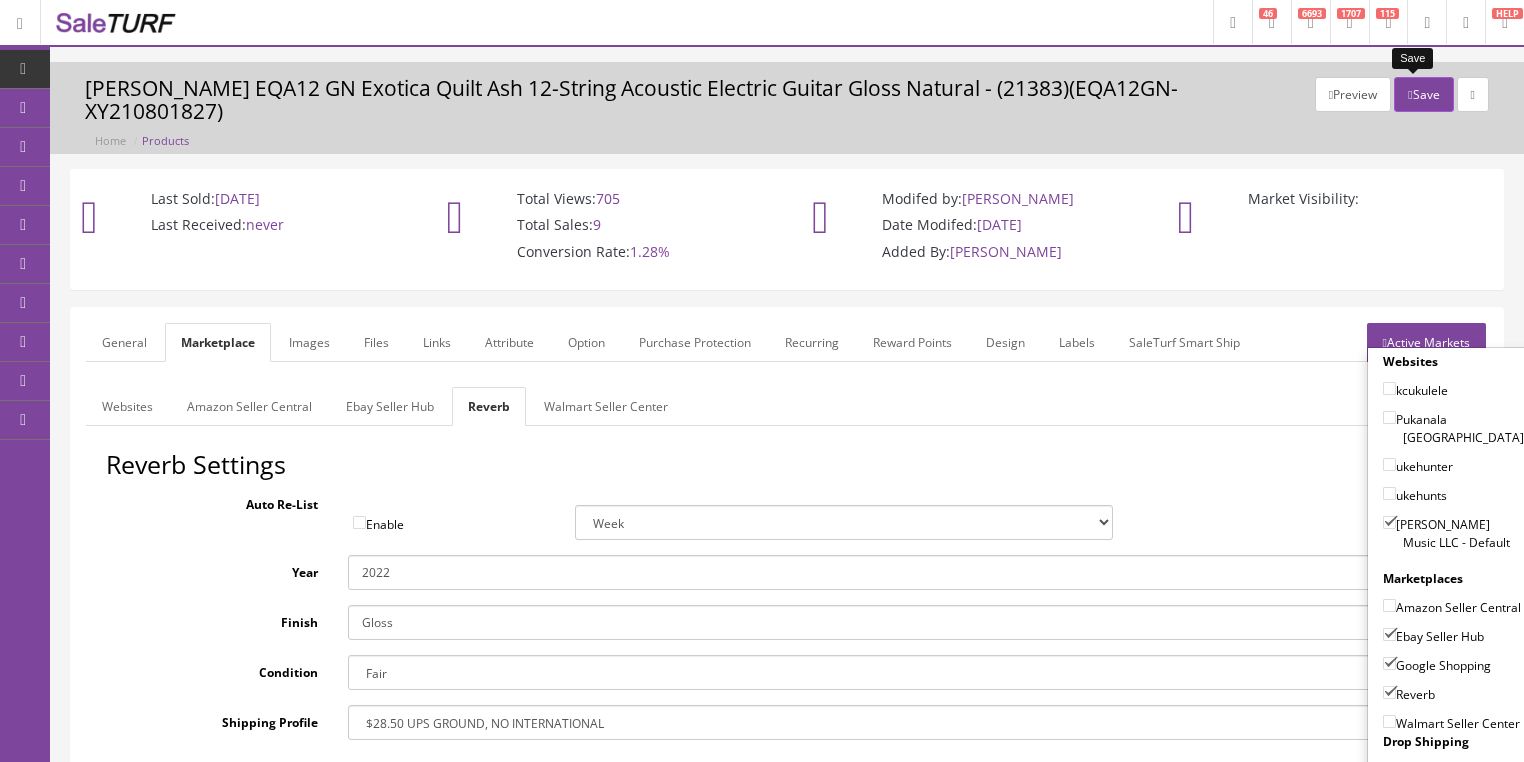 click on "Save" at bounding box center [1423, 94] 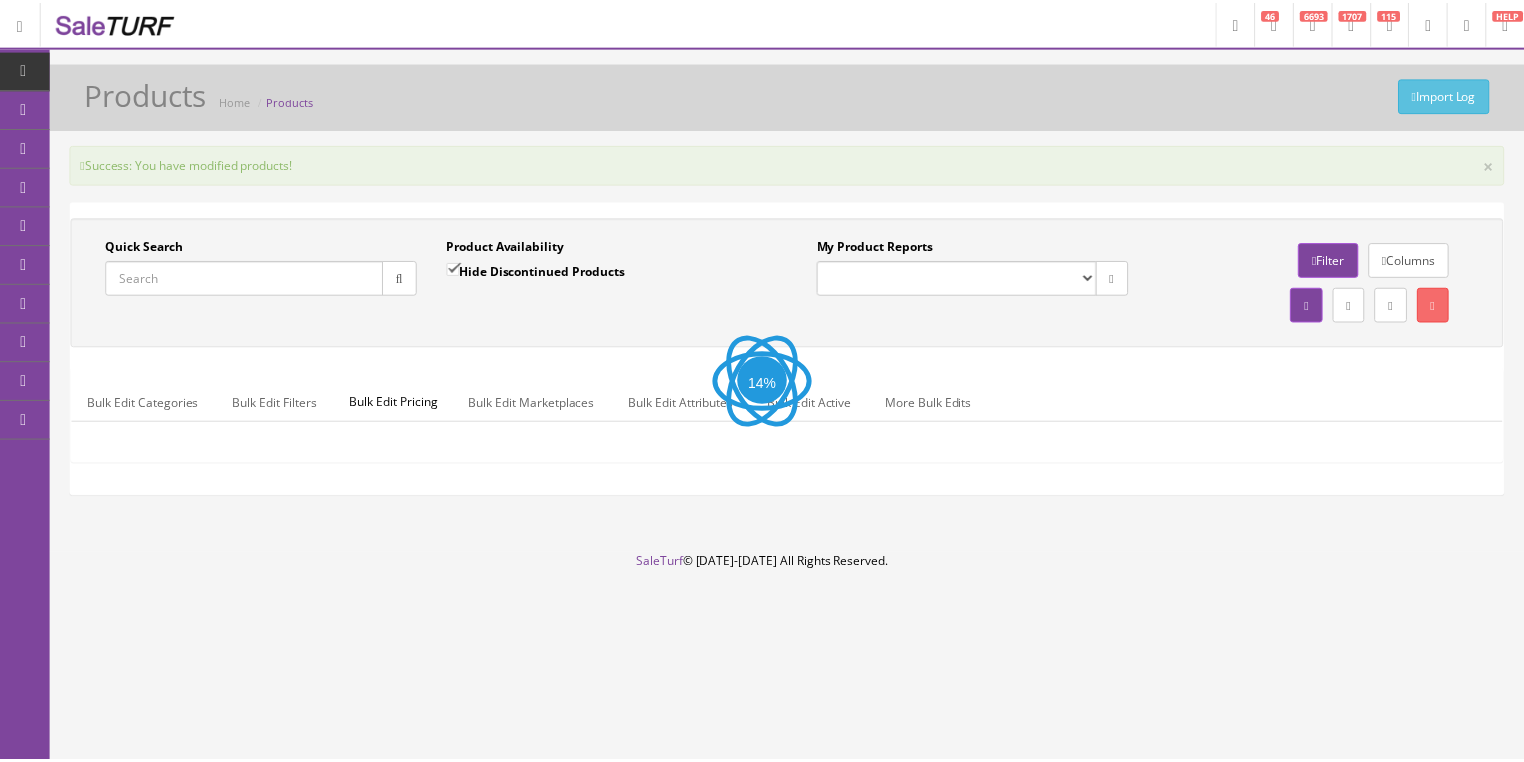 scroll, scrollTop: 0, scrollLeft: 0, axis: both 